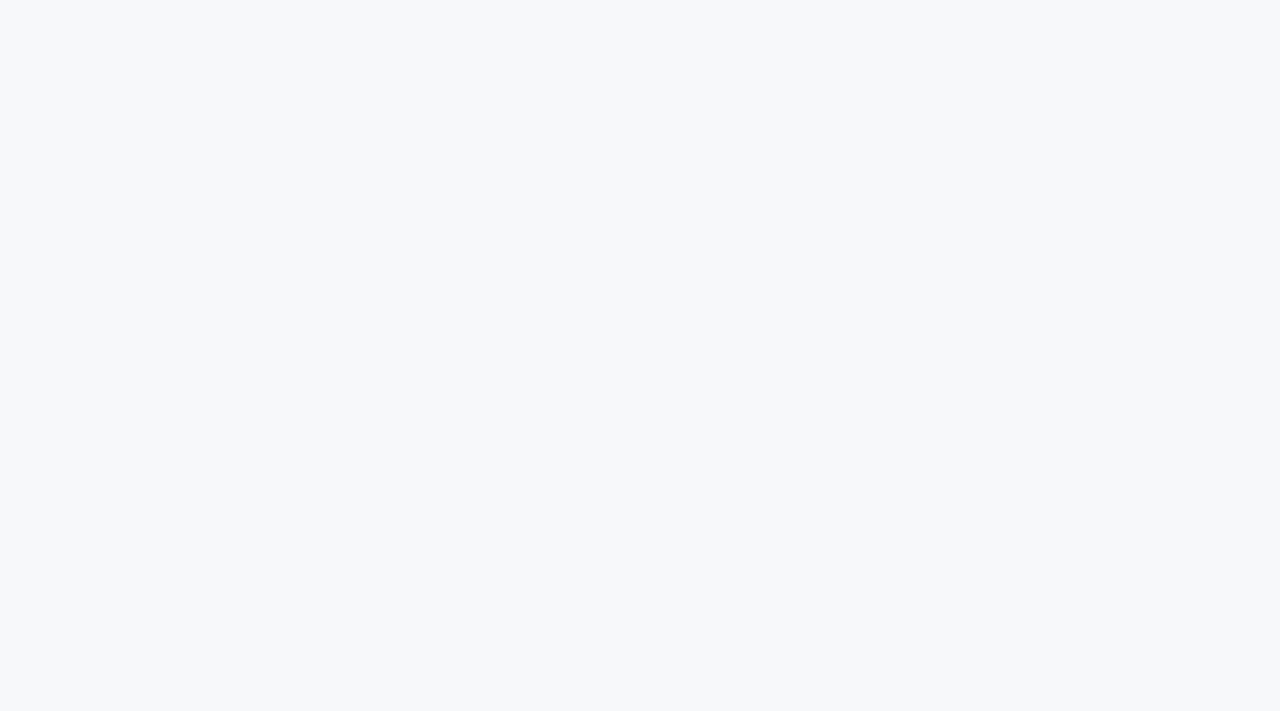 scroll, scrollTop: 0, scrollLeft: 0, axis: both 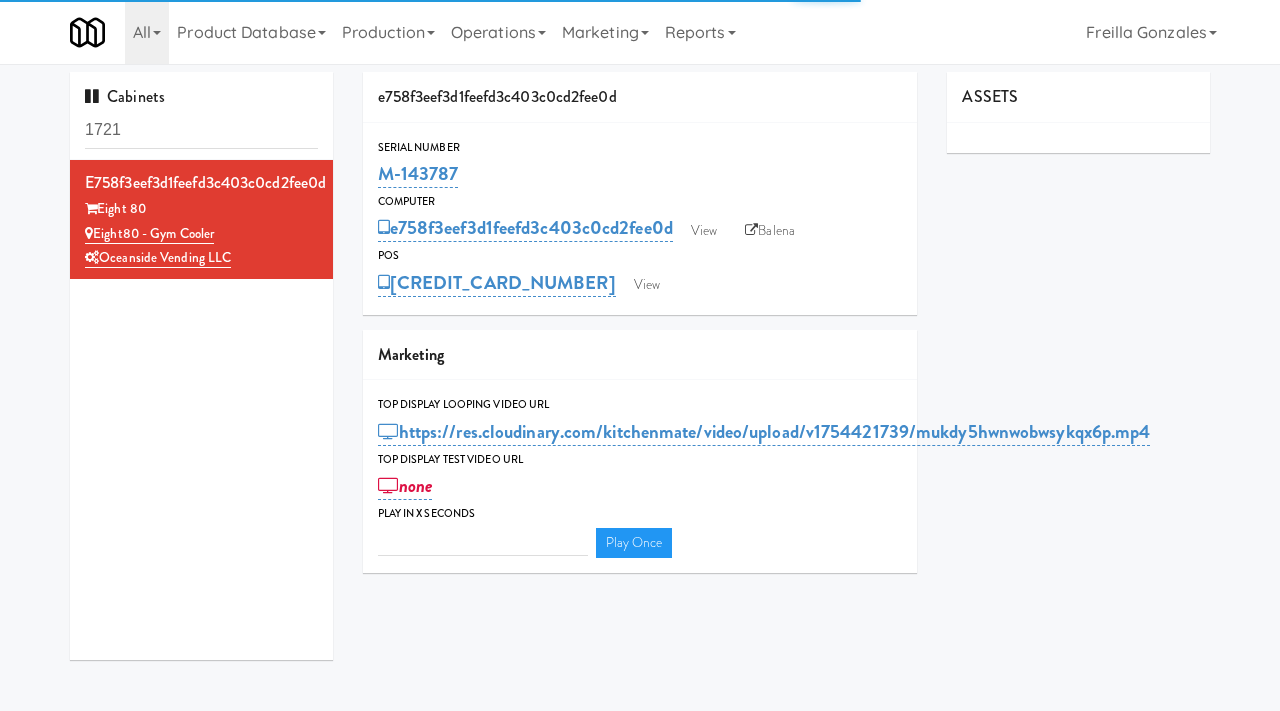type on "3" 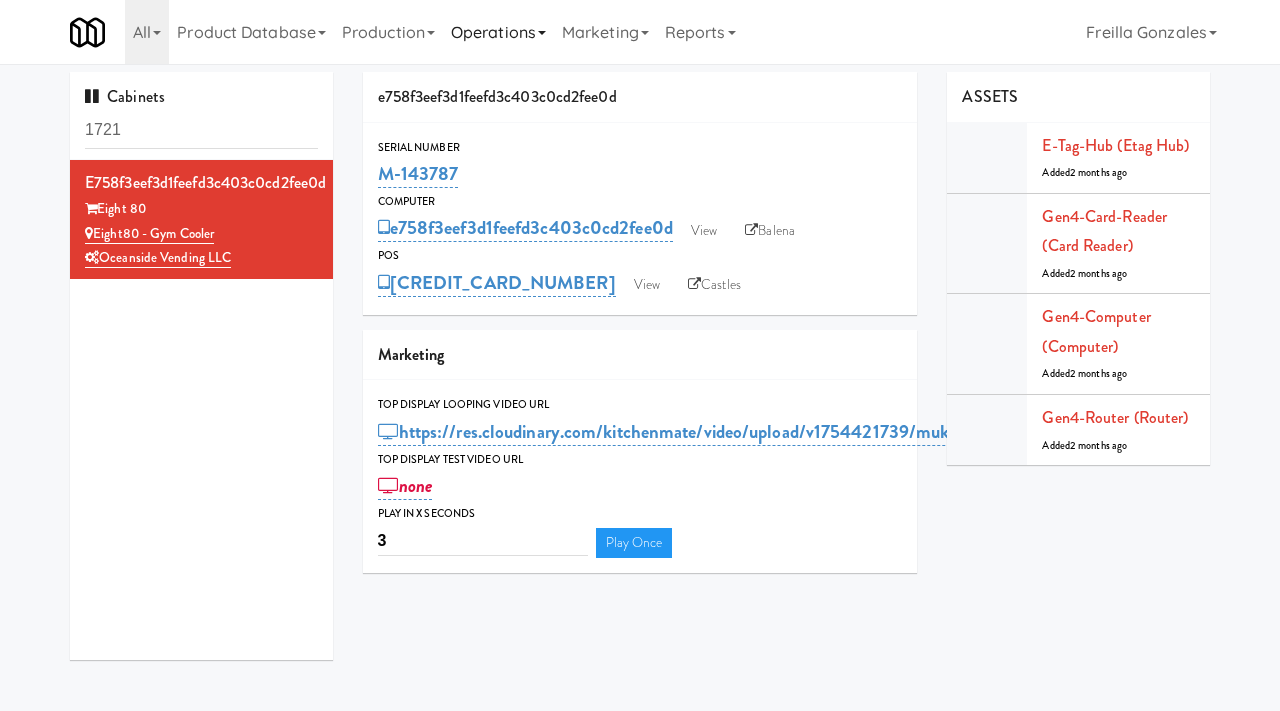 click on "Operations" at bounding box center [498, 32] 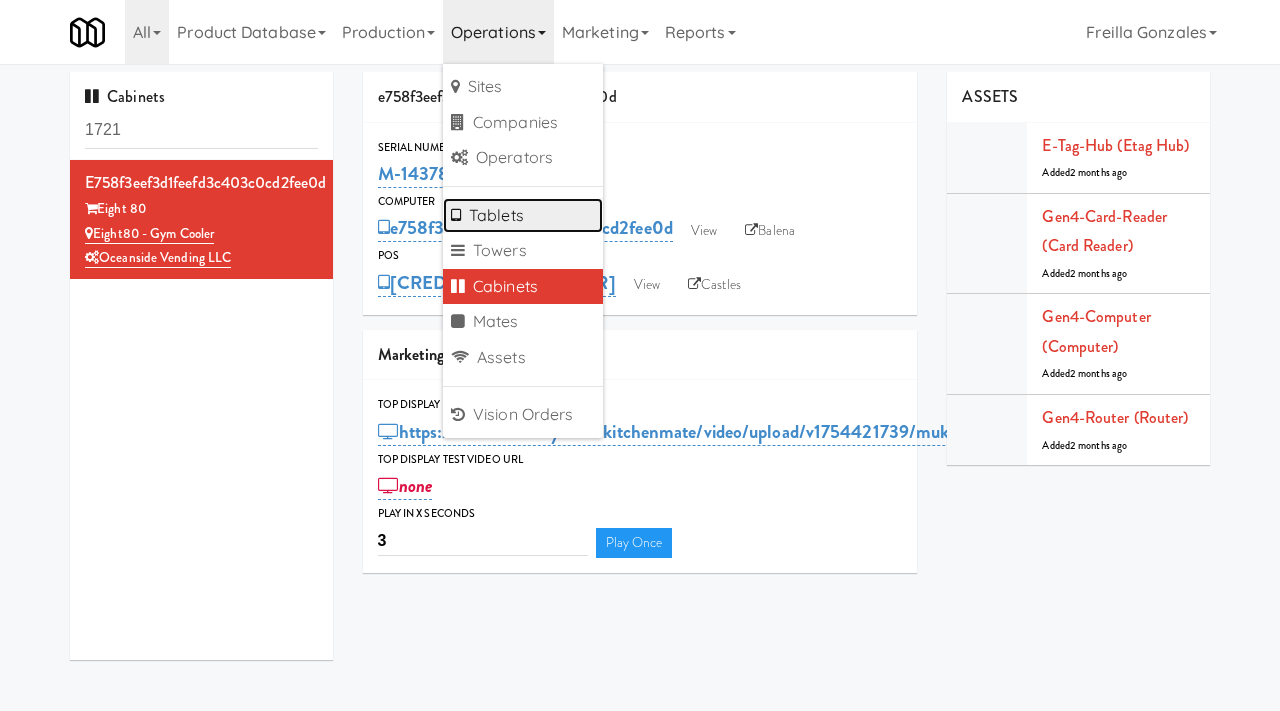 click on "Tablets" at bounding box center (523, 216) 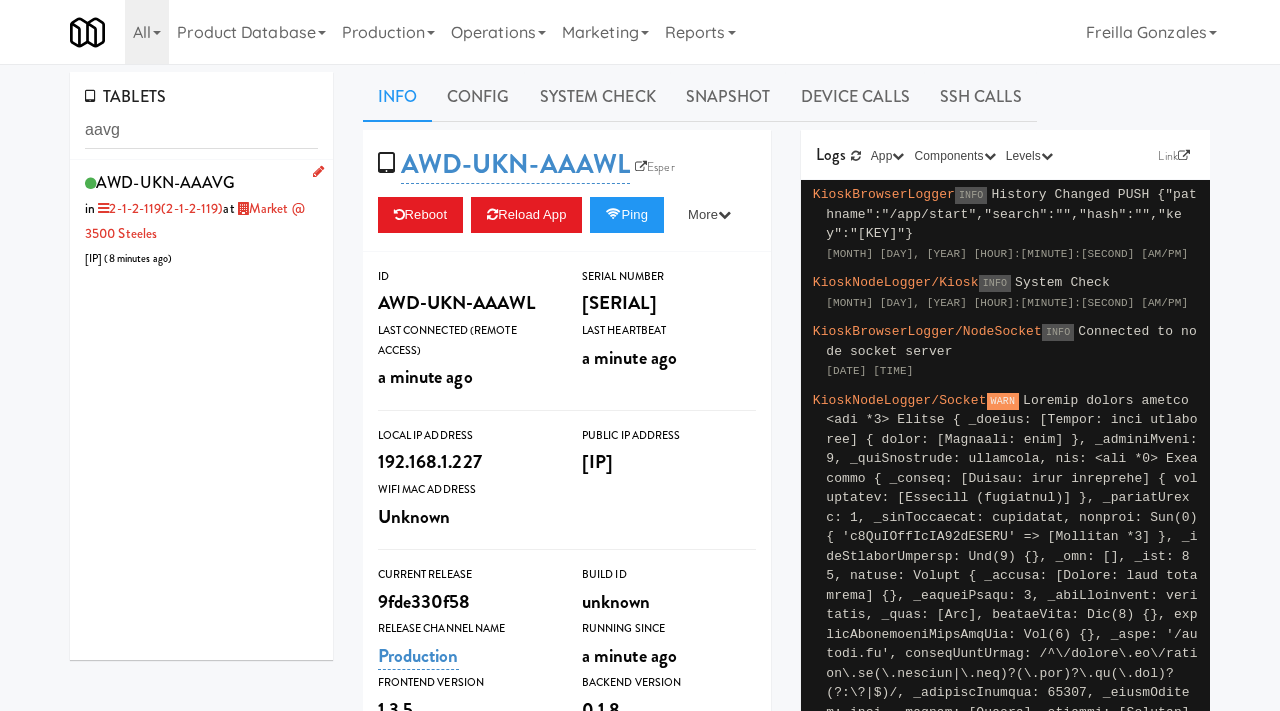click on "AWD-UKN-AAAVG   in     2-1-2-119  (2-1-2-119)  at     Market @ 3500 Steeles [IP] ( [MINUTES] ago )" at bounding box center [201, 219] 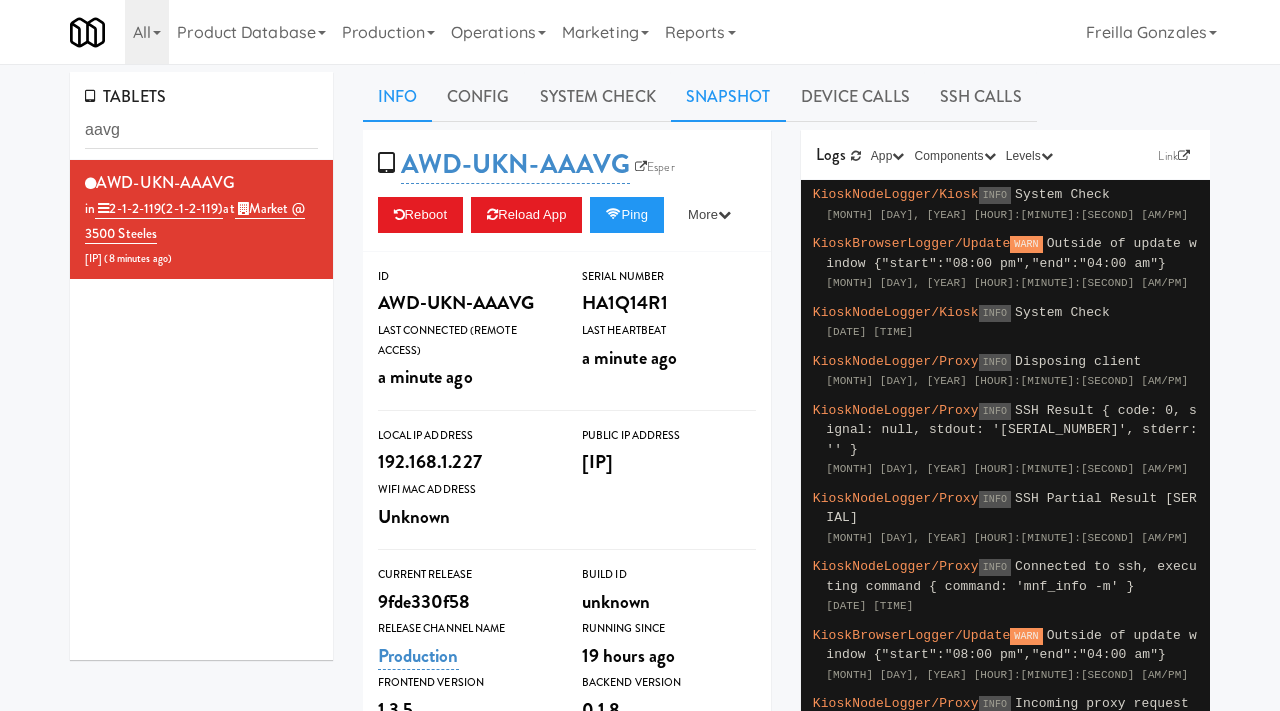 click on "Snapshot" at bounding box center (728, 97) 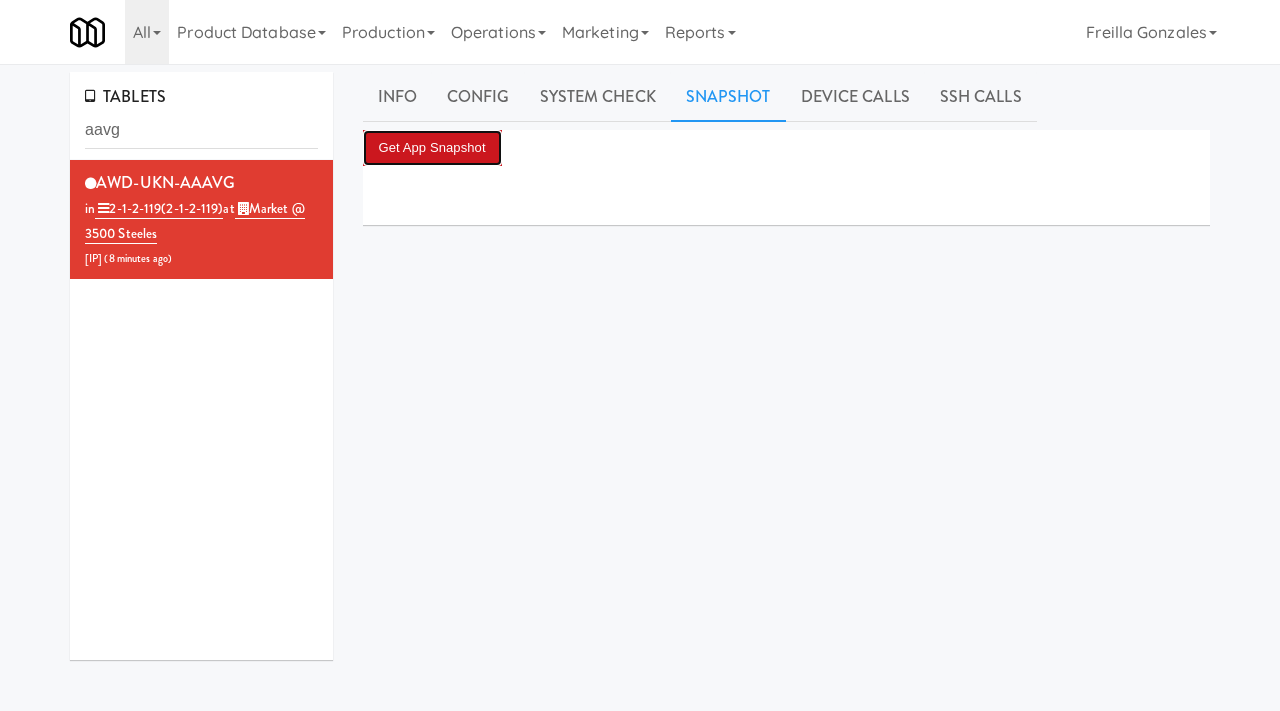 click on "Get App Snapshot" at bounding box center (432, 148) 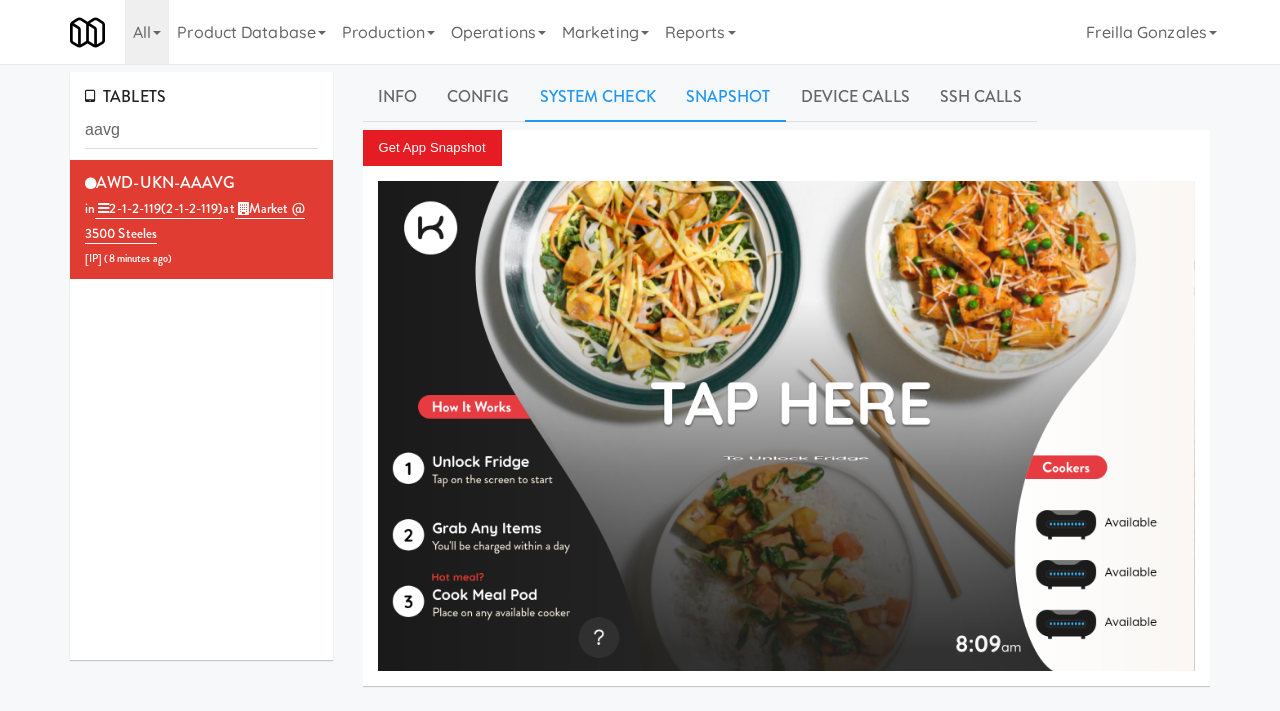 click on "System Check" at bounding box center [598, 97] 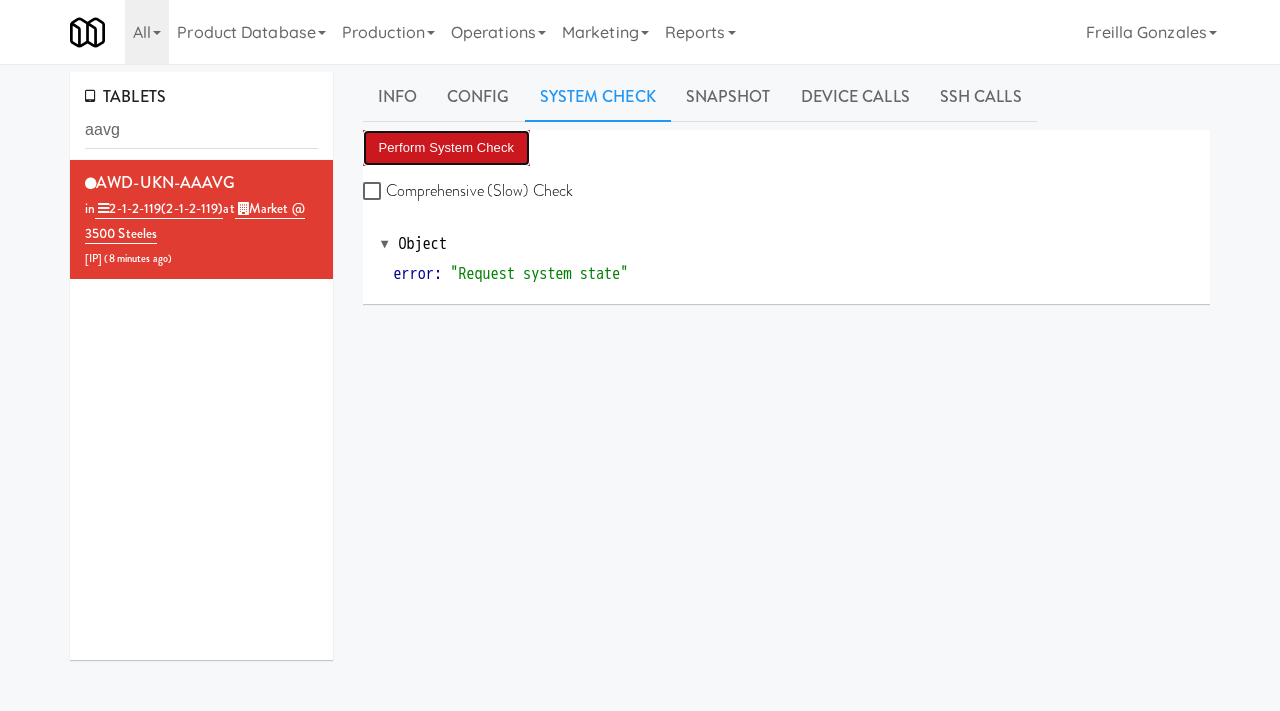 click on "Perform System Check" at bounding box center (447, 148) 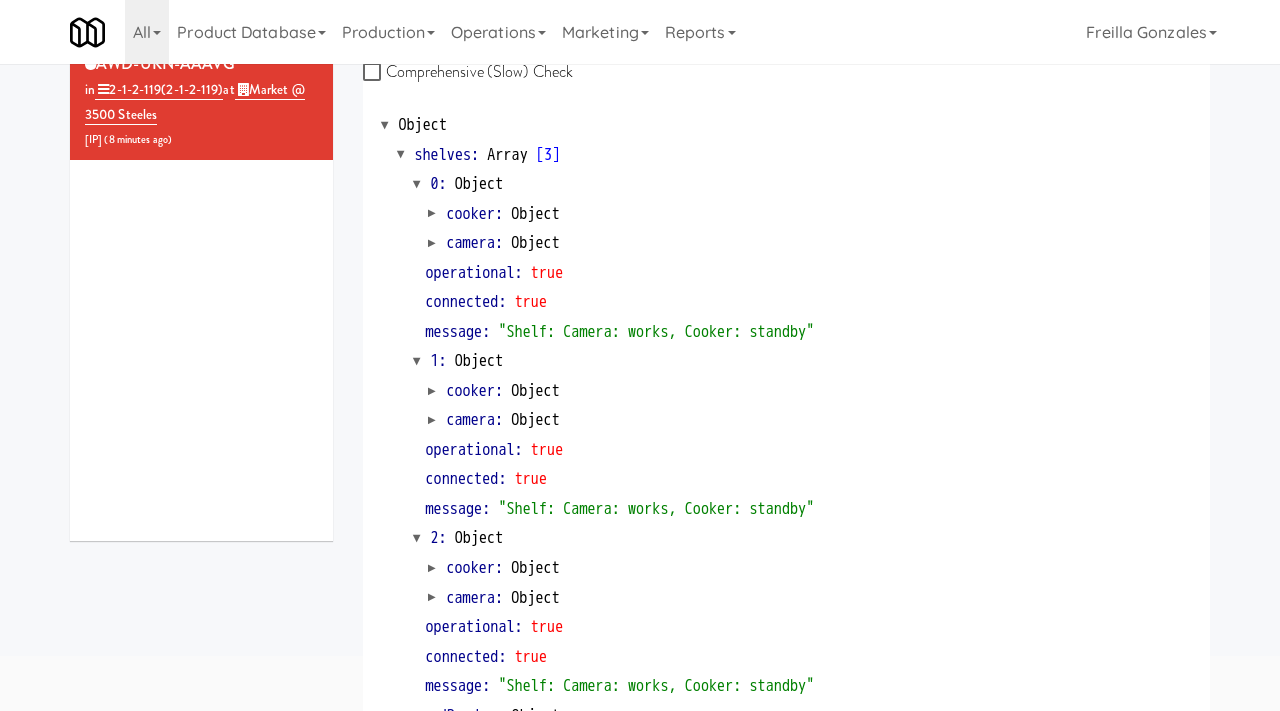 scroll, scrollTop: 0, scrollLeft: 0, axis: both 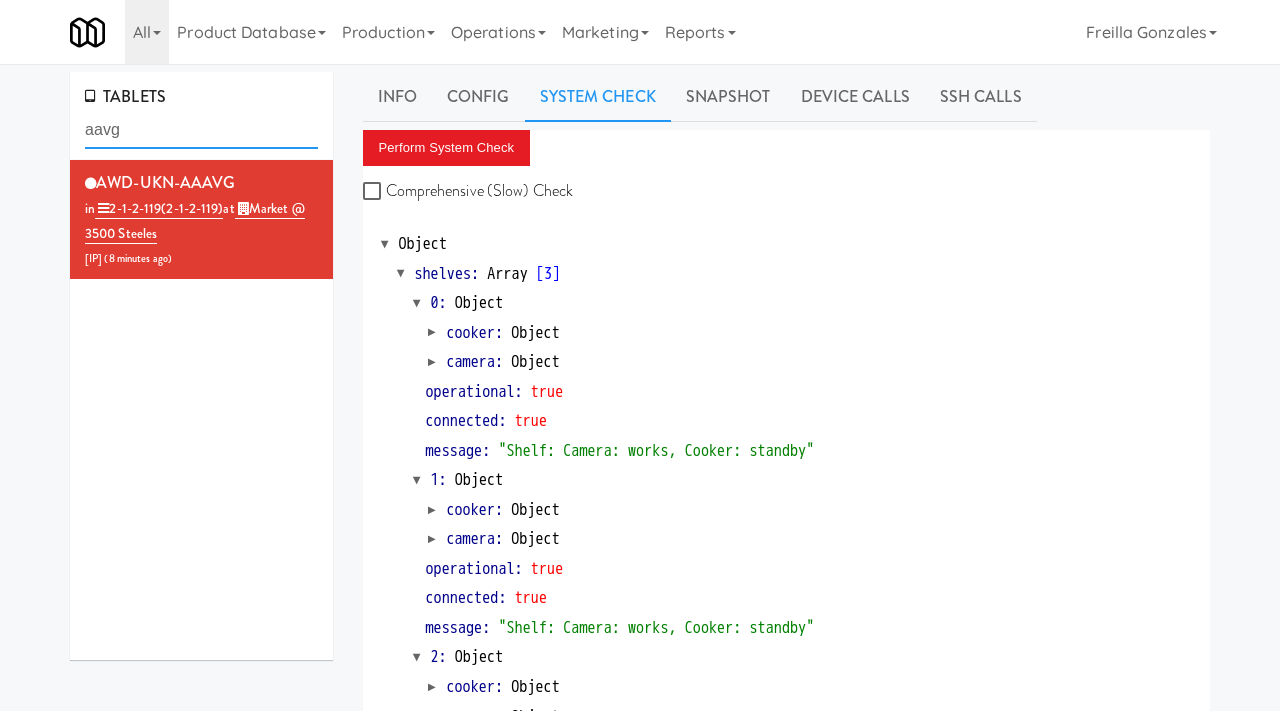 click on "aavg" at bounding box center (201, 130) 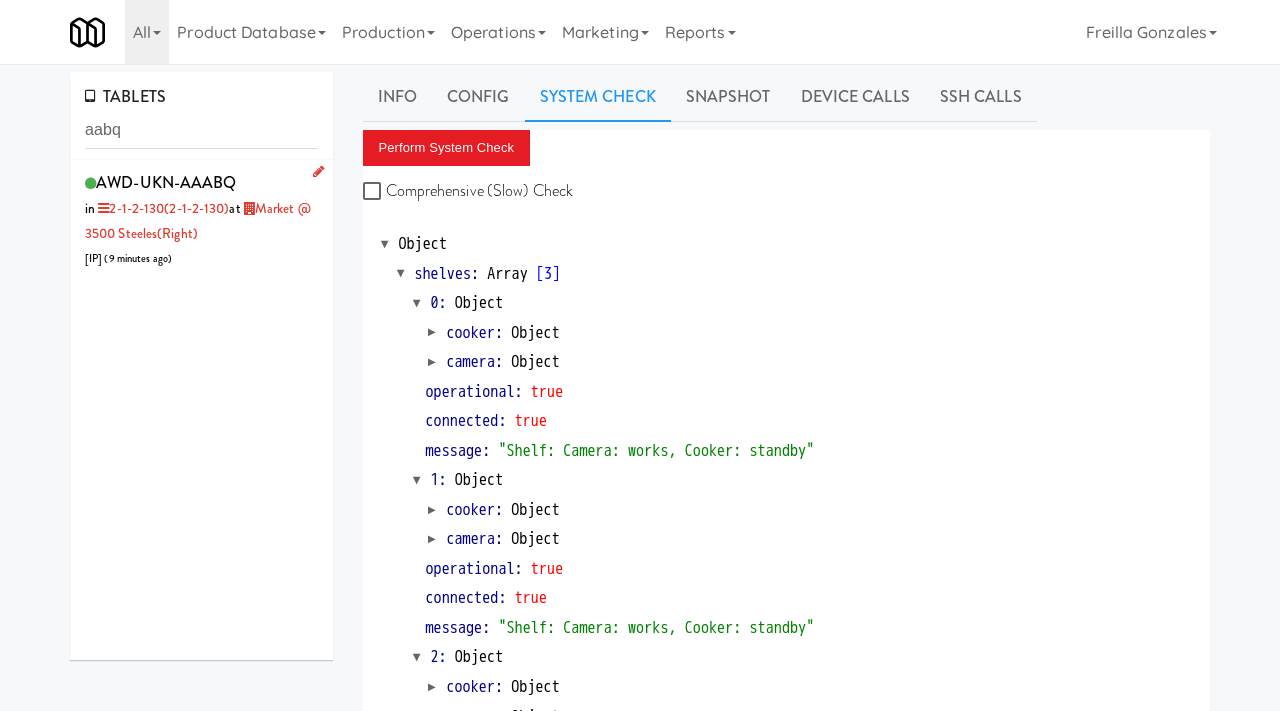 click on "AWD-UKN-AAABQ   in     2-1-2-130  (2-1-2-130)  at     Market @ 3500 Steeles(Right) 198.98.109.82 ( 9 minutes ago )" at bounding box center [201, 219] 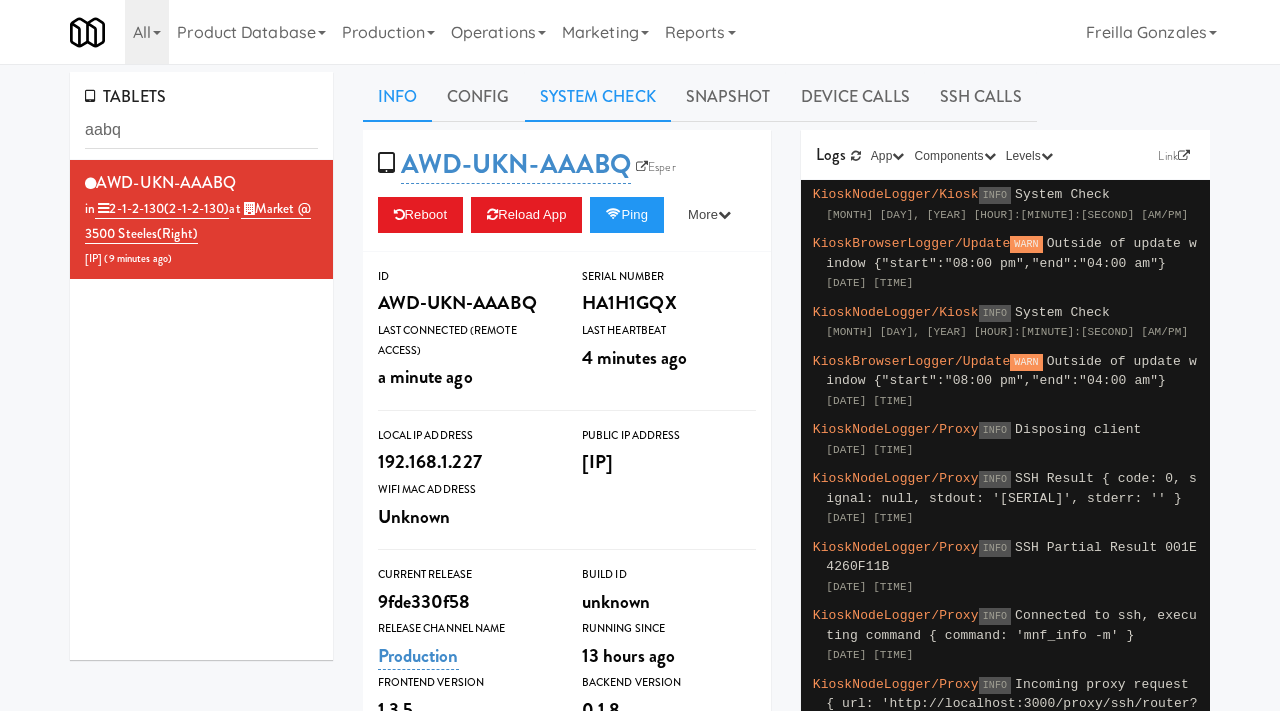 click on "System Check" at bounding box center [598, 97] 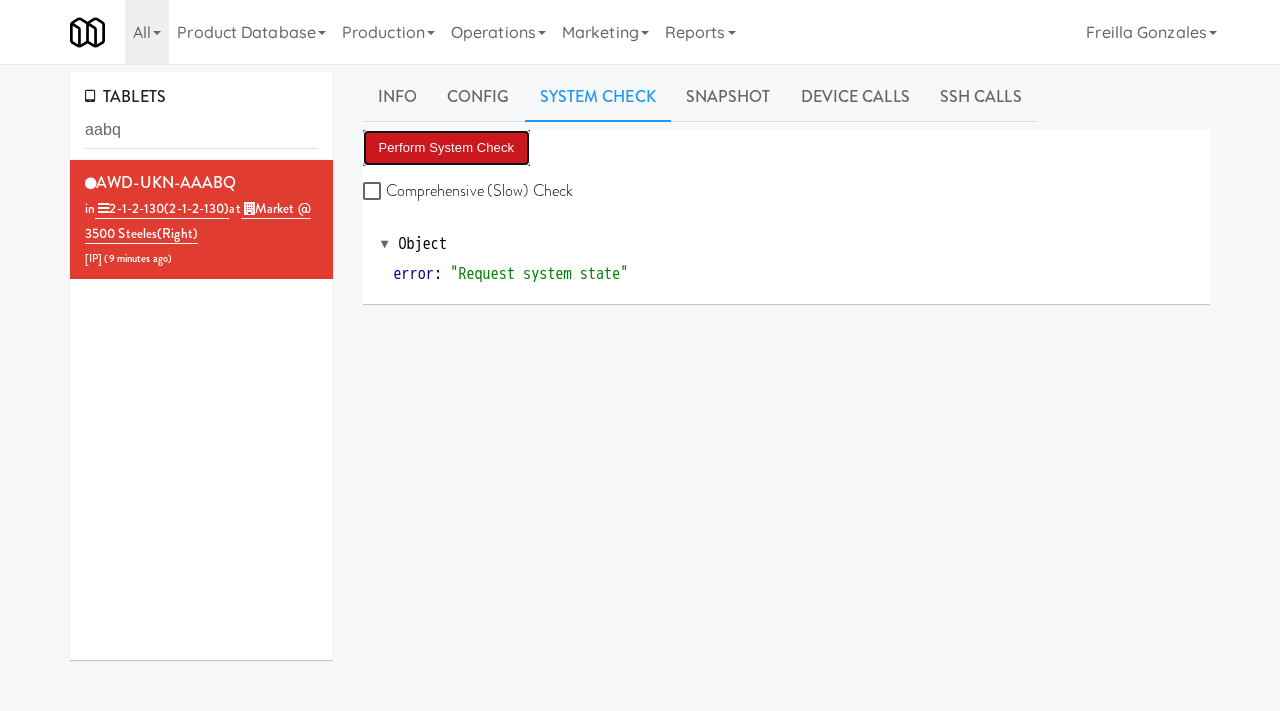 click on "Perform System Check" at bounding box center [447, 148] 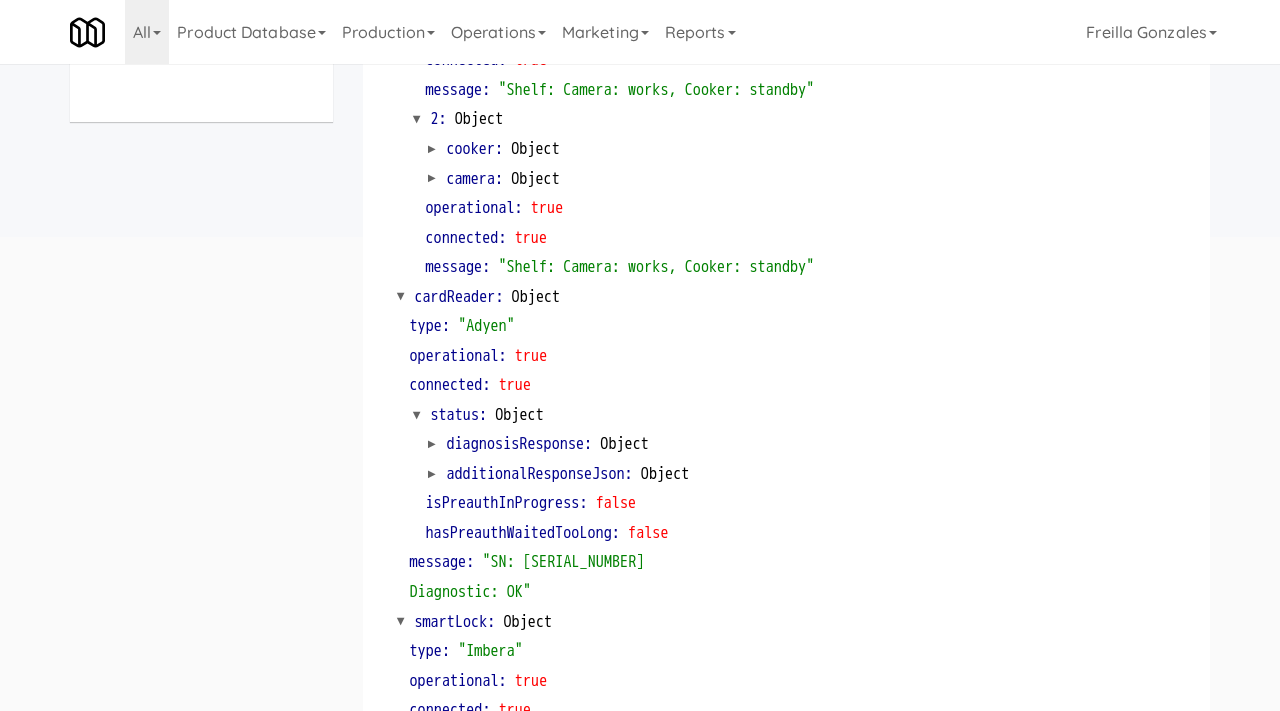 scroll, scrollTop: 0, scrollLeft: 0, axis: both 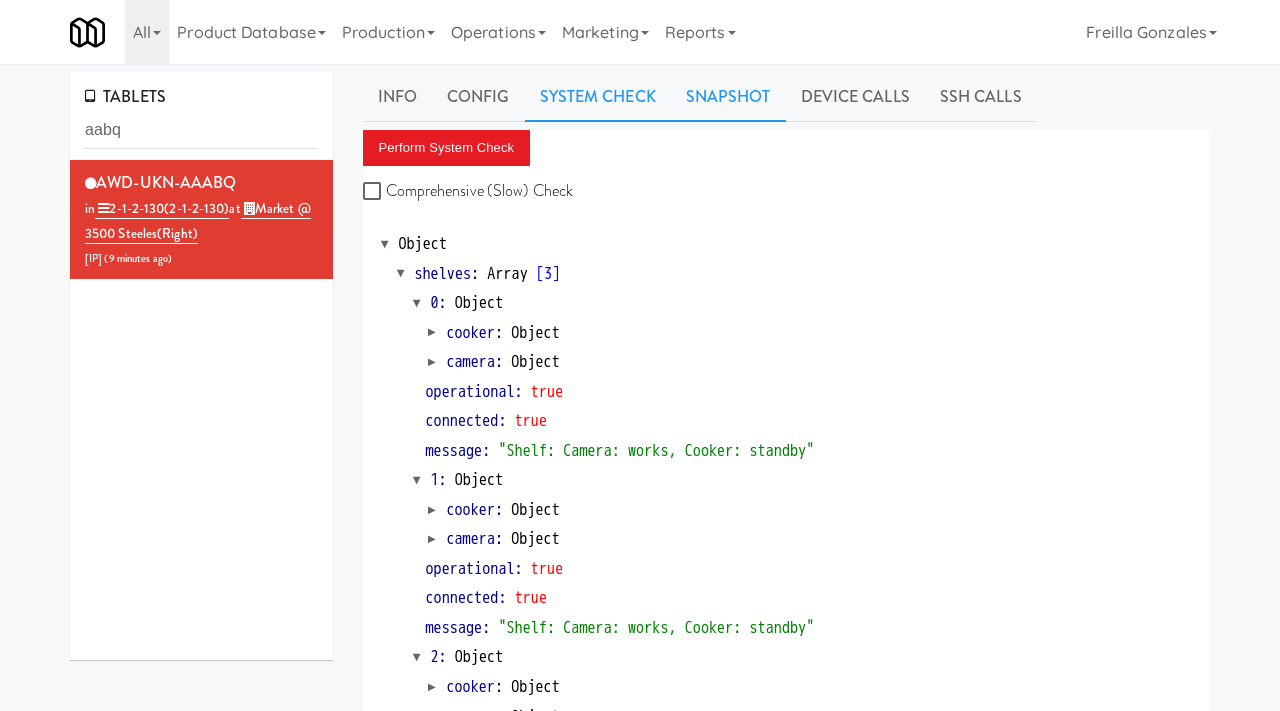 click on "Snapshot" at bounding box center (728, 97) 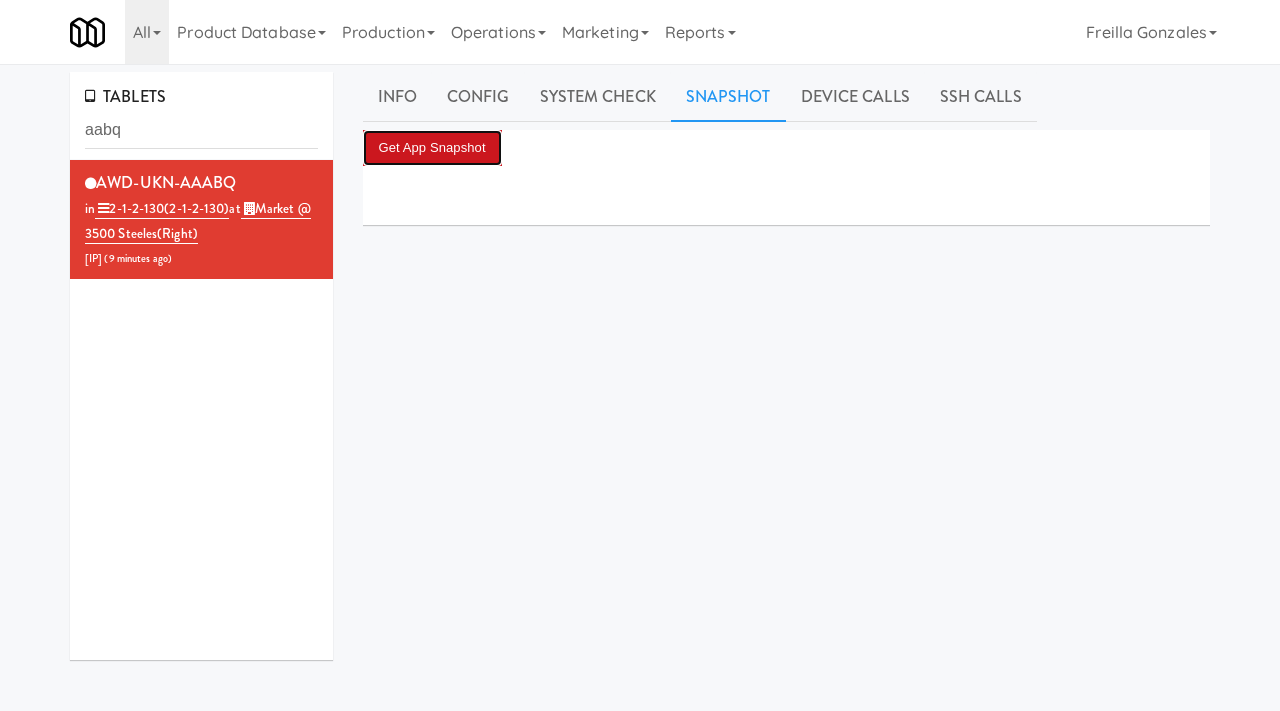 click on "Get App Snapshot" at bounding box center [432, 148] 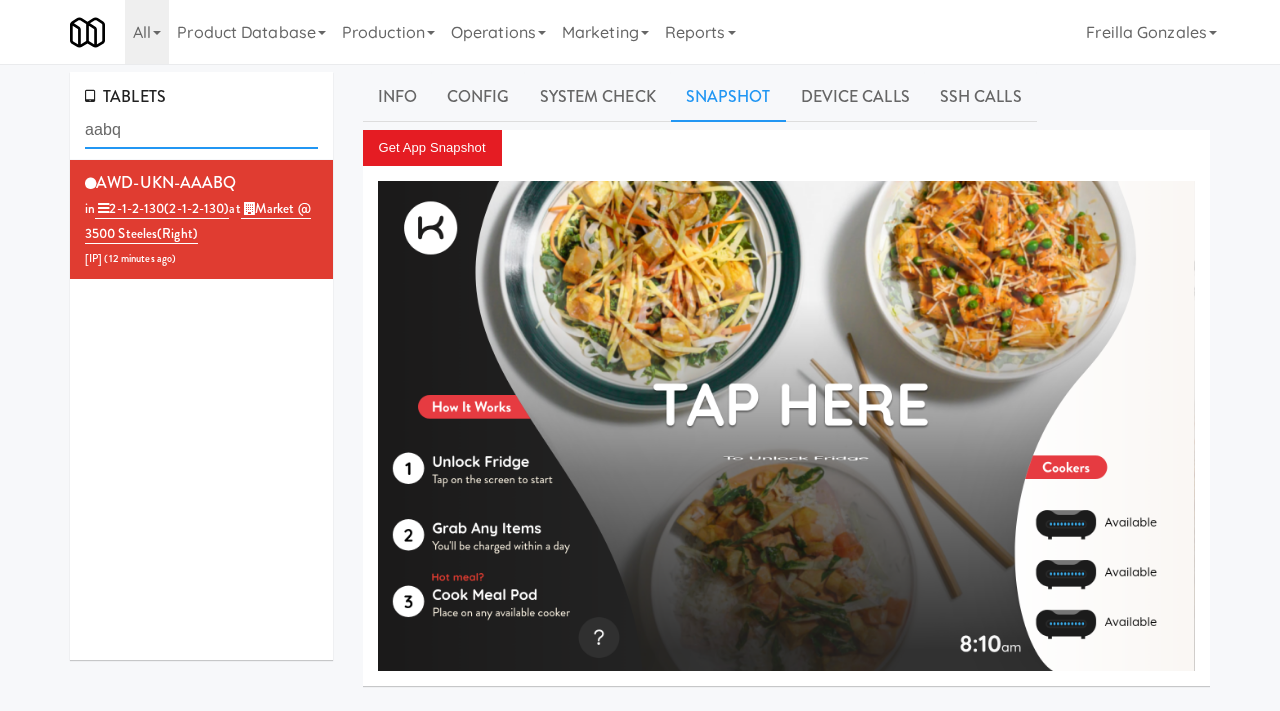 click on "aabq" at bounding box center [201, 130] 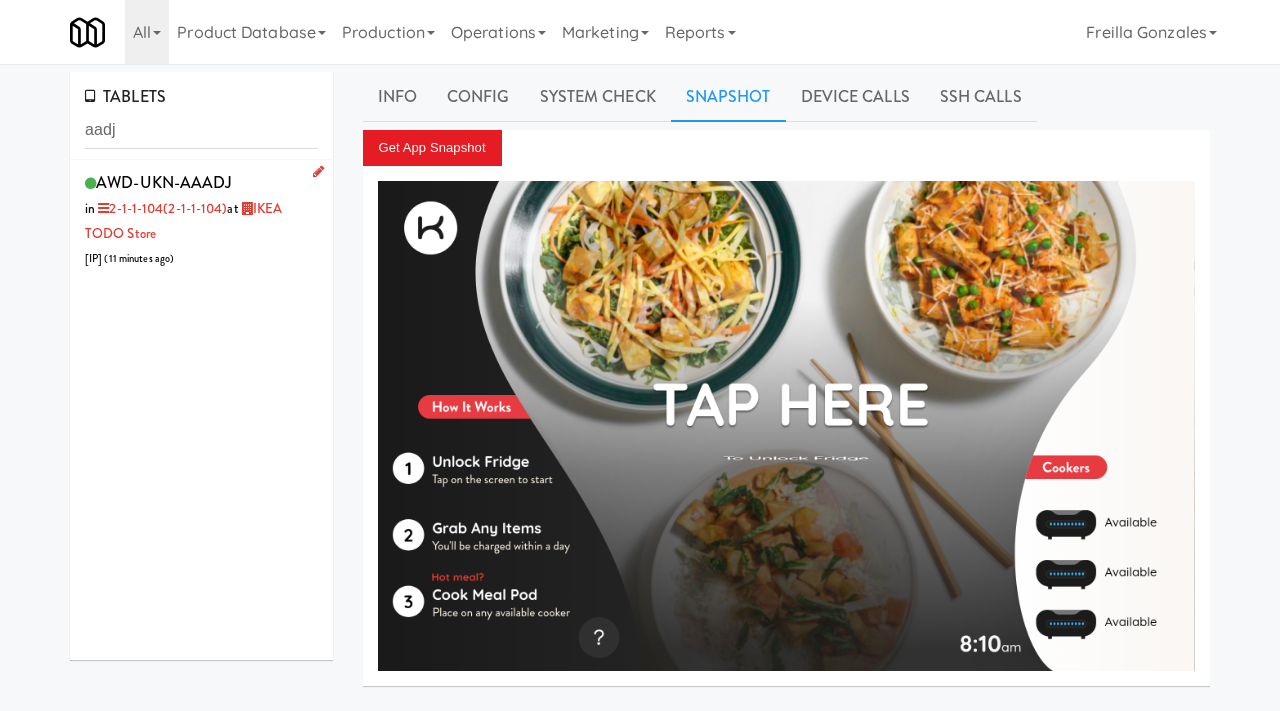 click on "AWD-UKN-AAADJ   in     2-1-1-104  (2-1-1-104)  at     IKEA TODO Store 99.209.17.10 ( 11 minutes ago )" at bounding box center [201, 219] 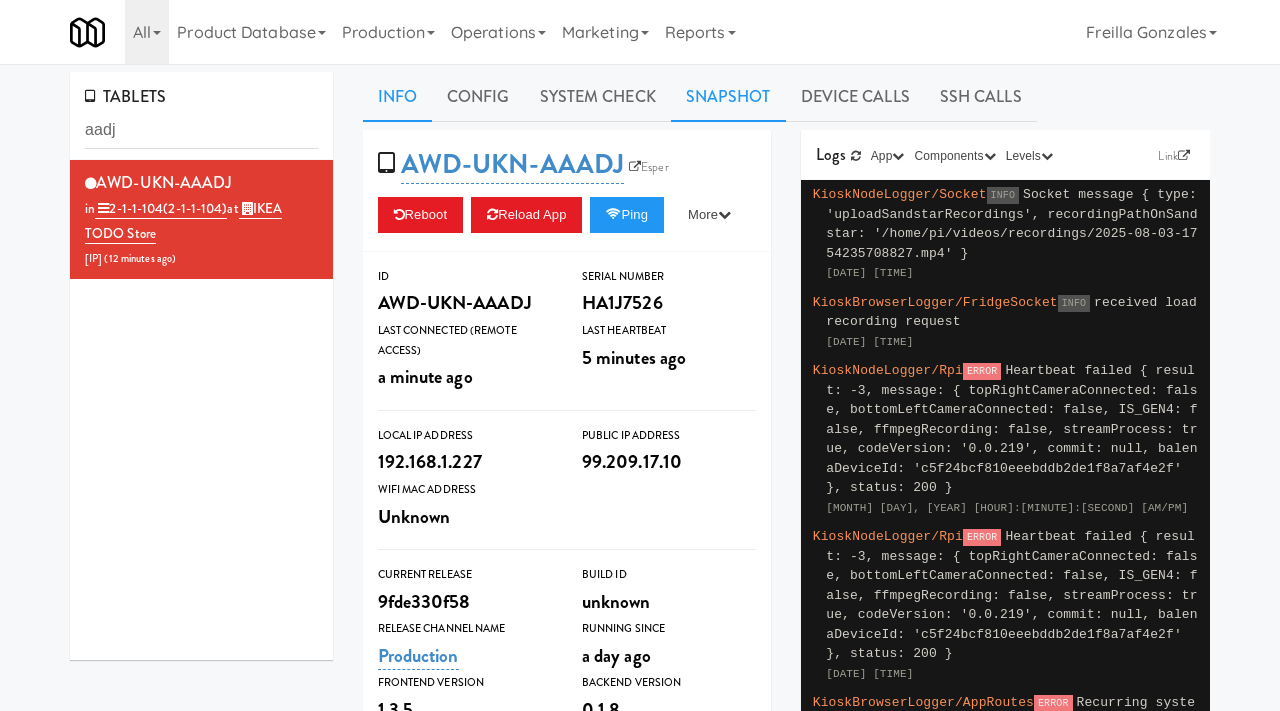click on "Snapshot" at bounding box center (728, 97) 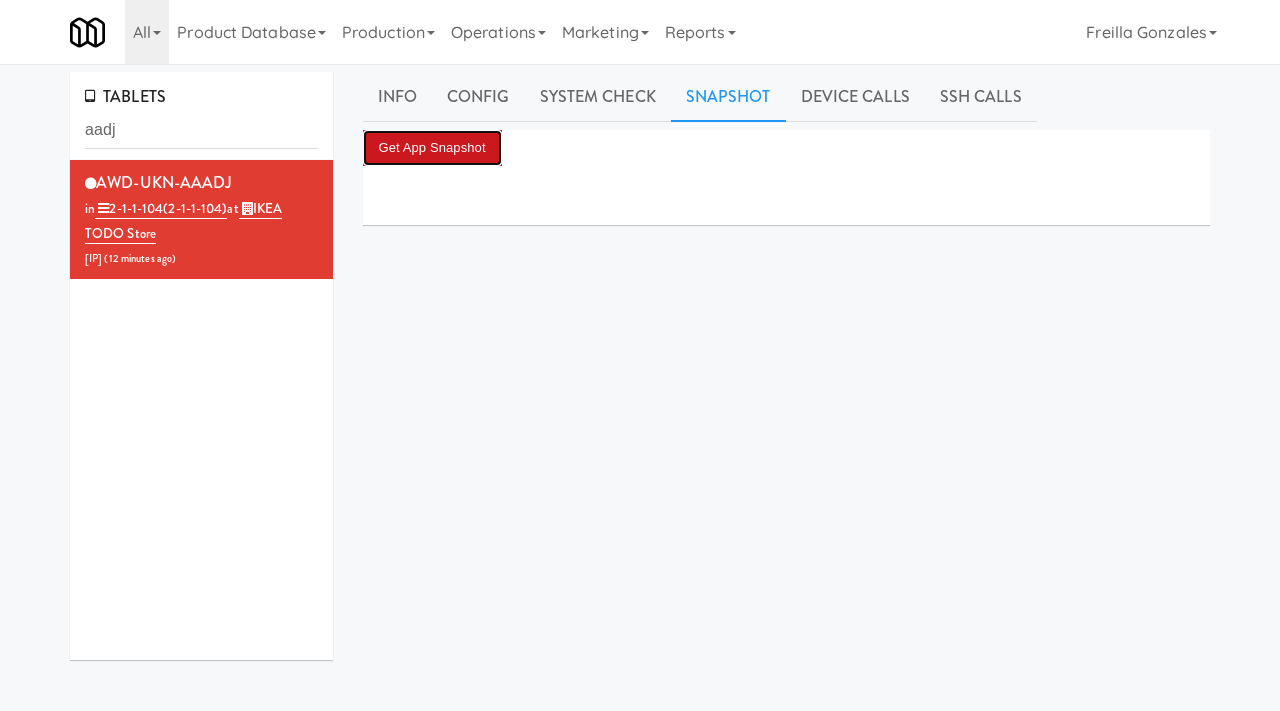 click on "Get App Snapshot" at bounding box center [432, 148] 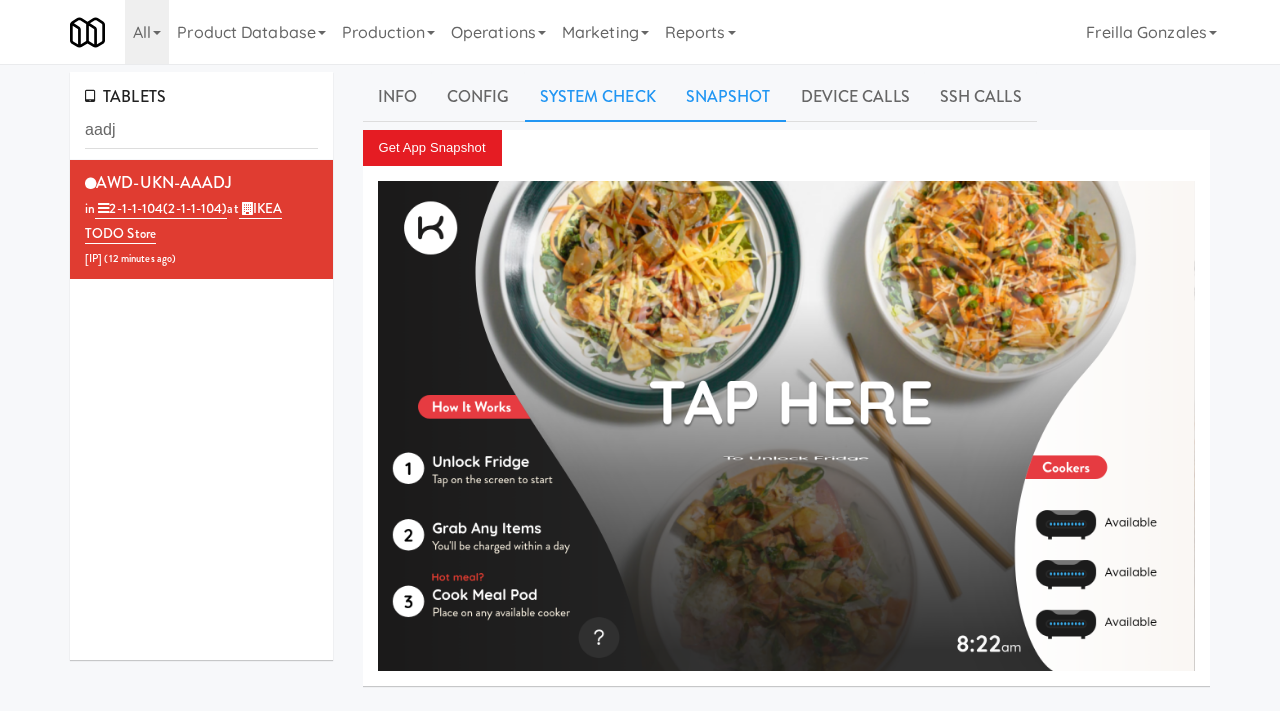 click on "System Check" at bounding box center (598, 97) 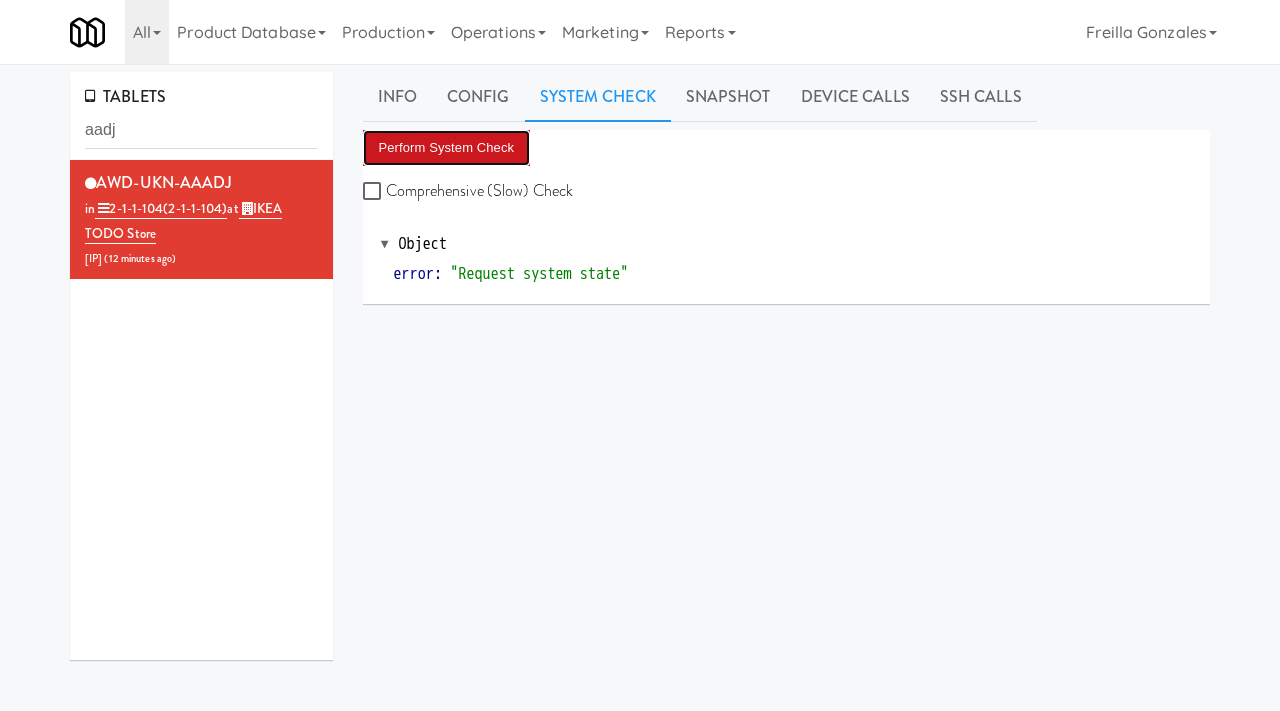 click on "Perform System Check" at bounding box center (447, 148) 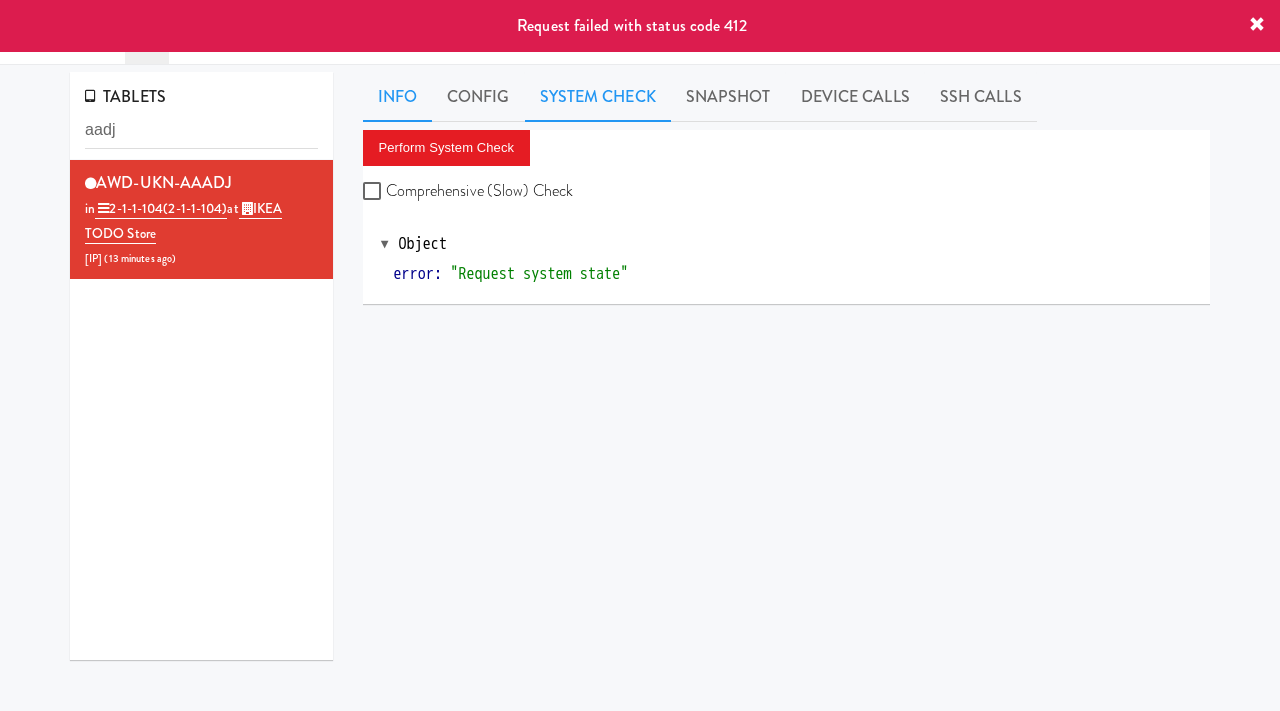 click on "Info" at bounding box center [397, 97] 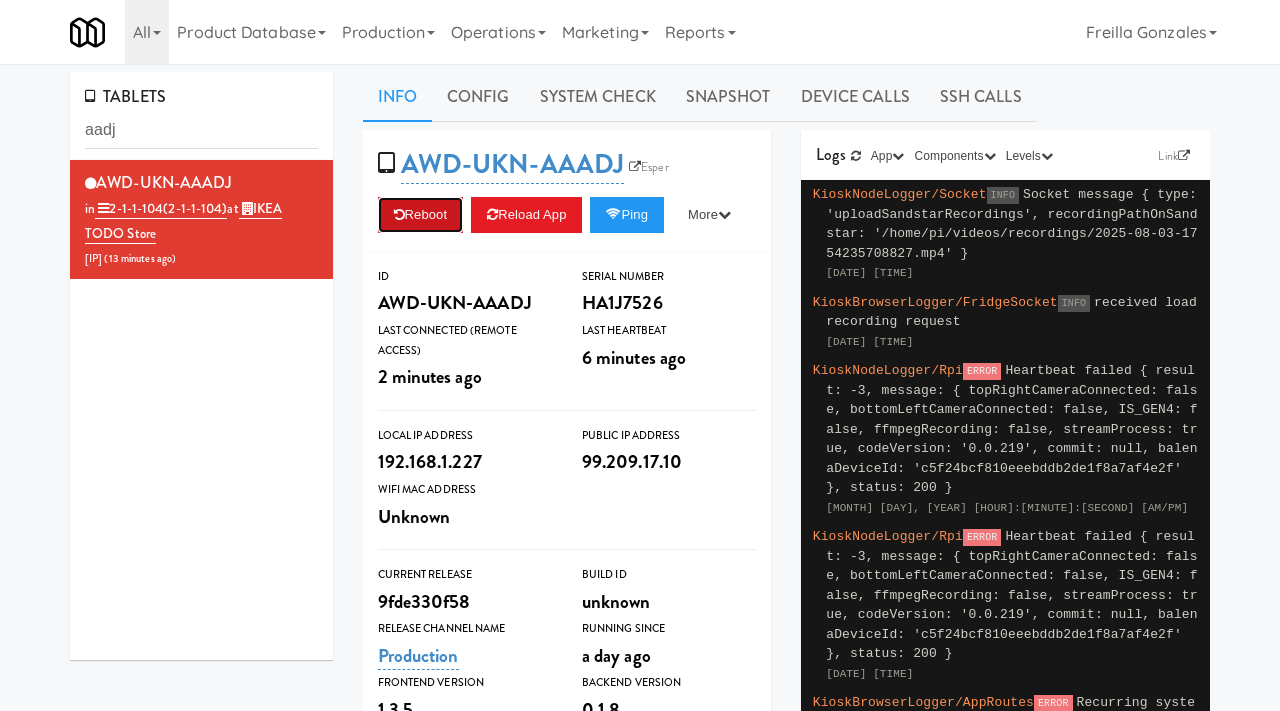 click on "Reboot" at bounding box center (421, 215) 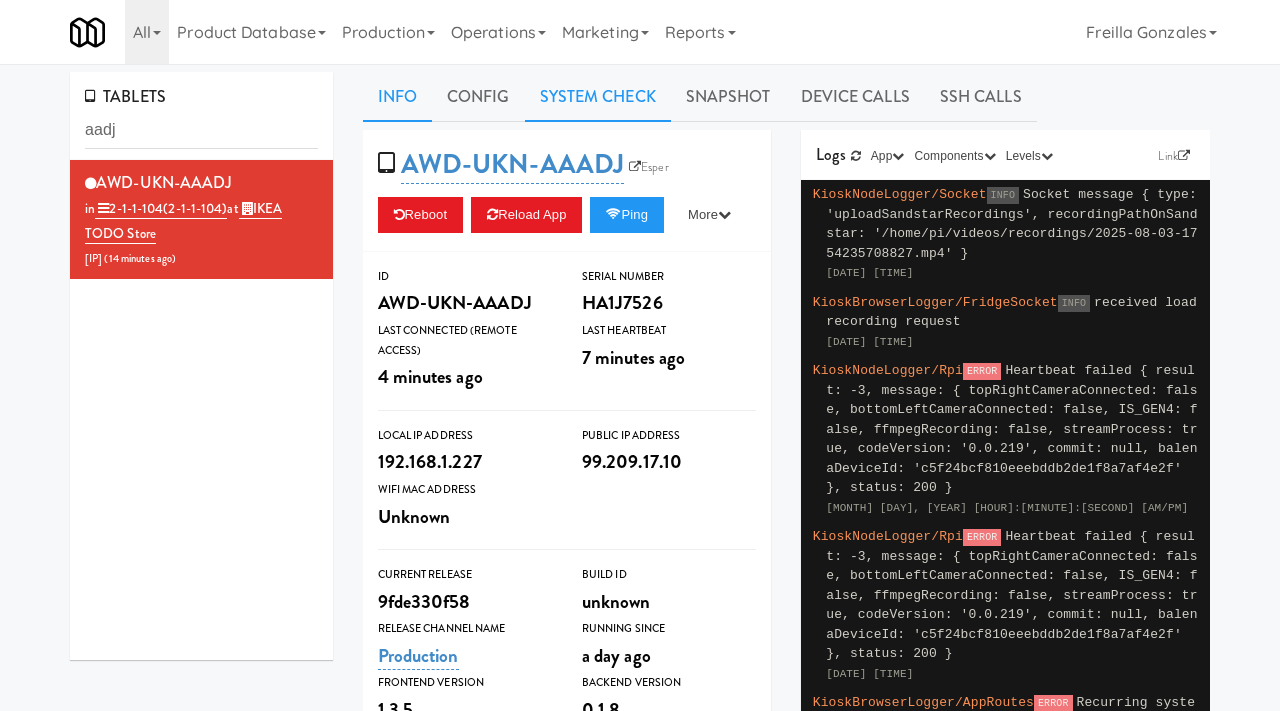 click on "System Check" at bounding box center [598, 97] 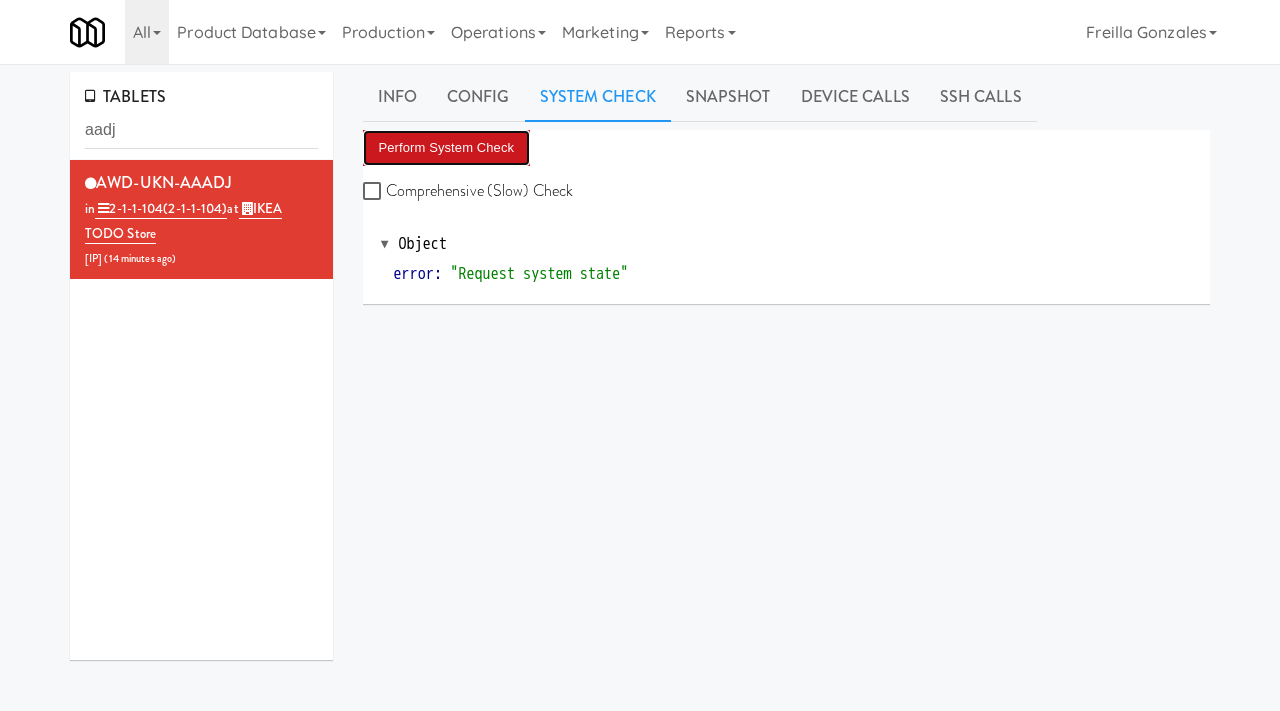 click on "Perform System Check" at bounding box center (447, 148) 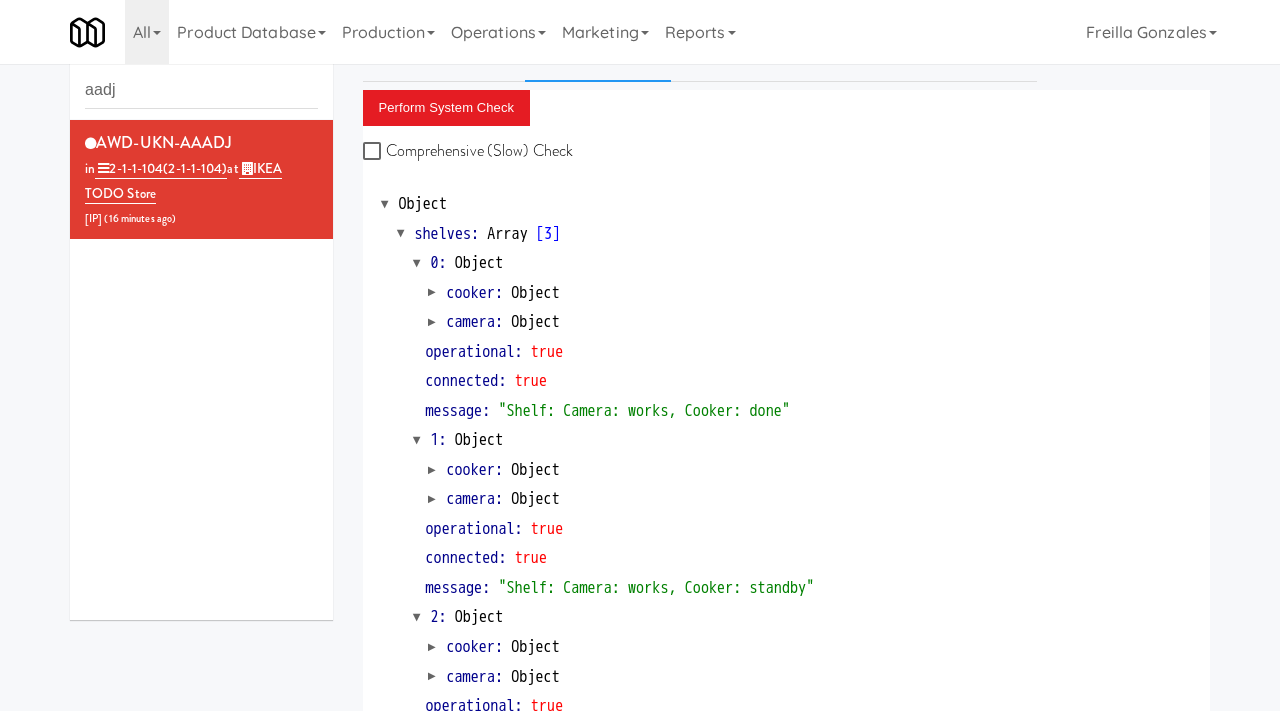 scroll, scrollTop: 0, scrollLeft: 0, axis: both 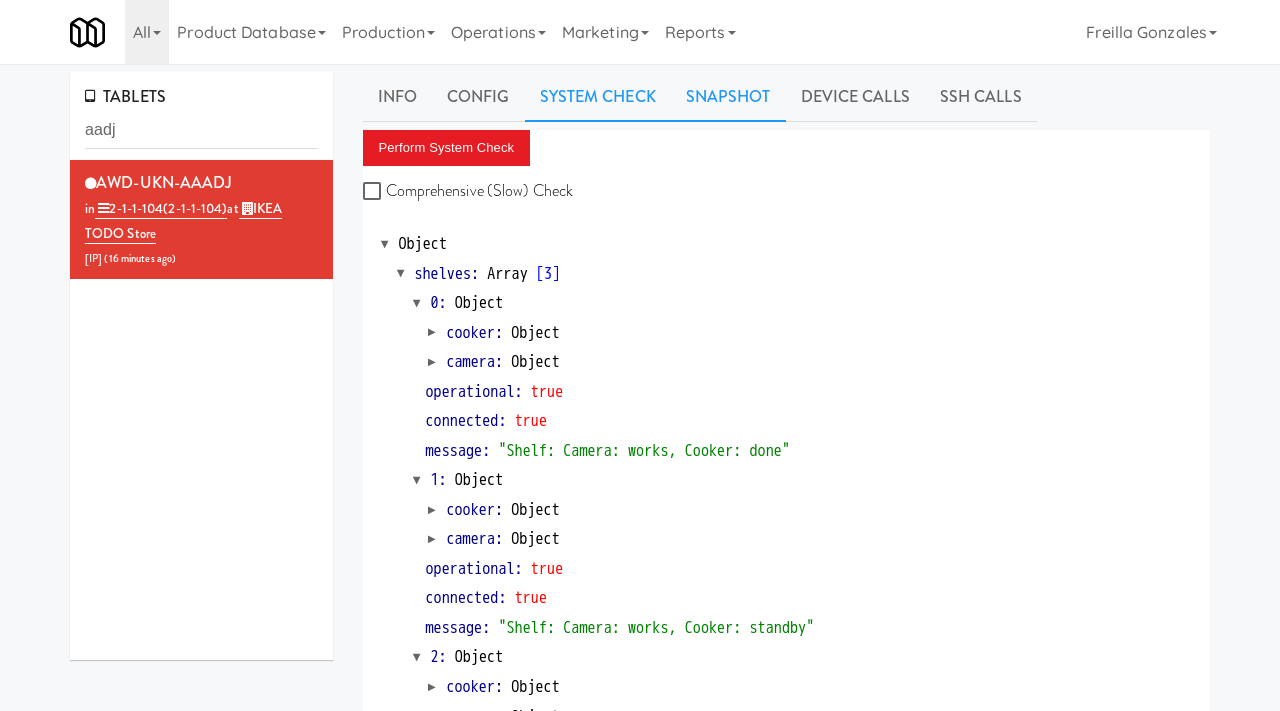 click on "Snapshot" at bounding box center (728, 97) 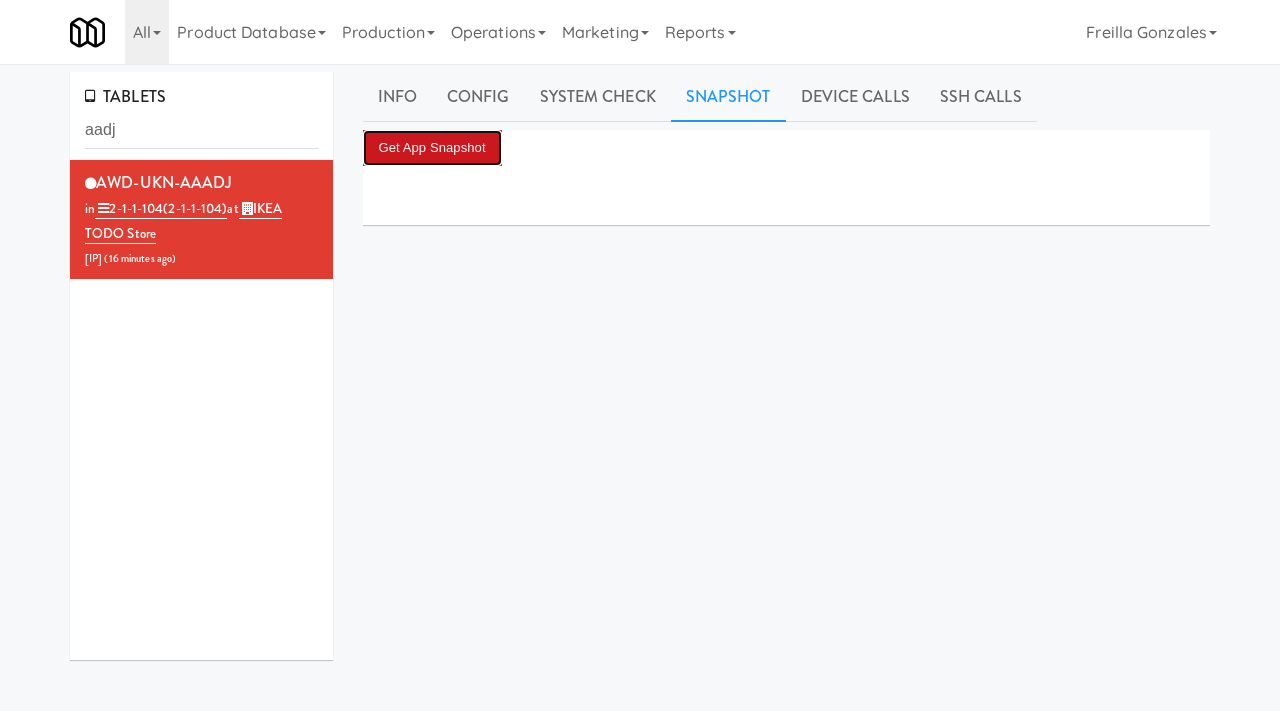 click on "Get App Snapshot" at bounding box center [432, 148] 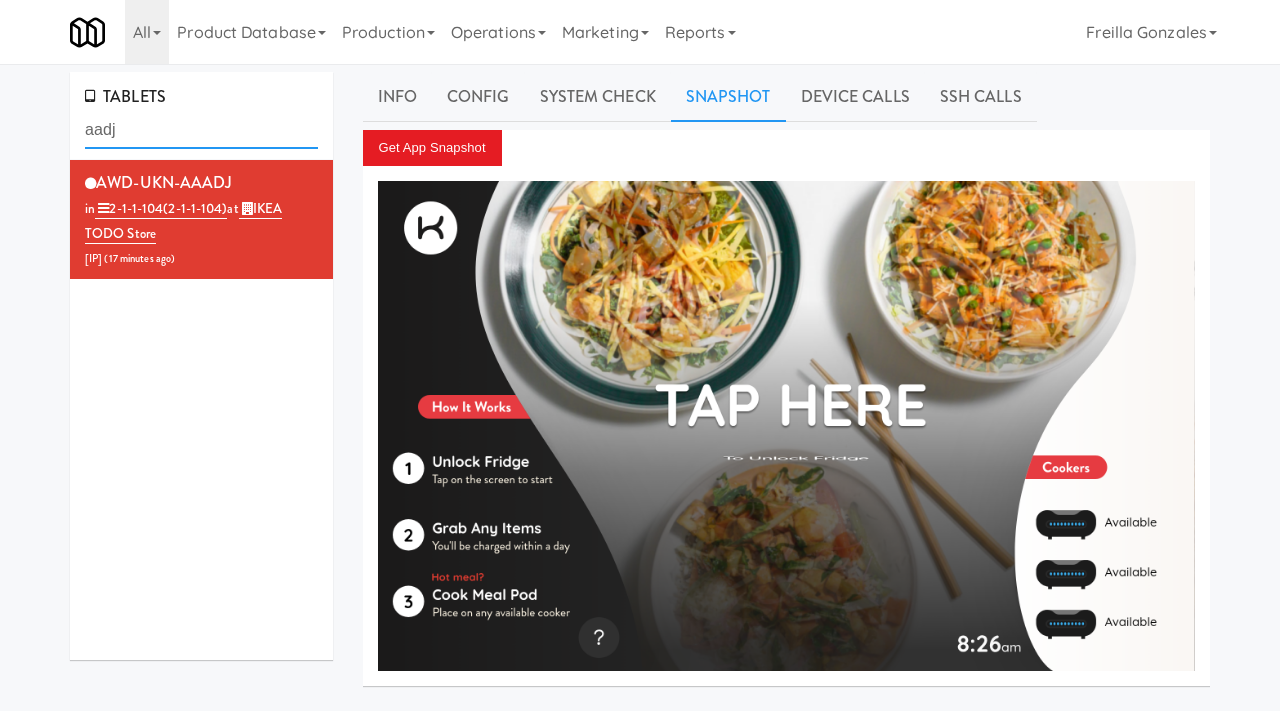 drag, startPoint x: 171, startPoint y: 141, endPoint x: 106, endPoint y: 135, distance: 65.27634 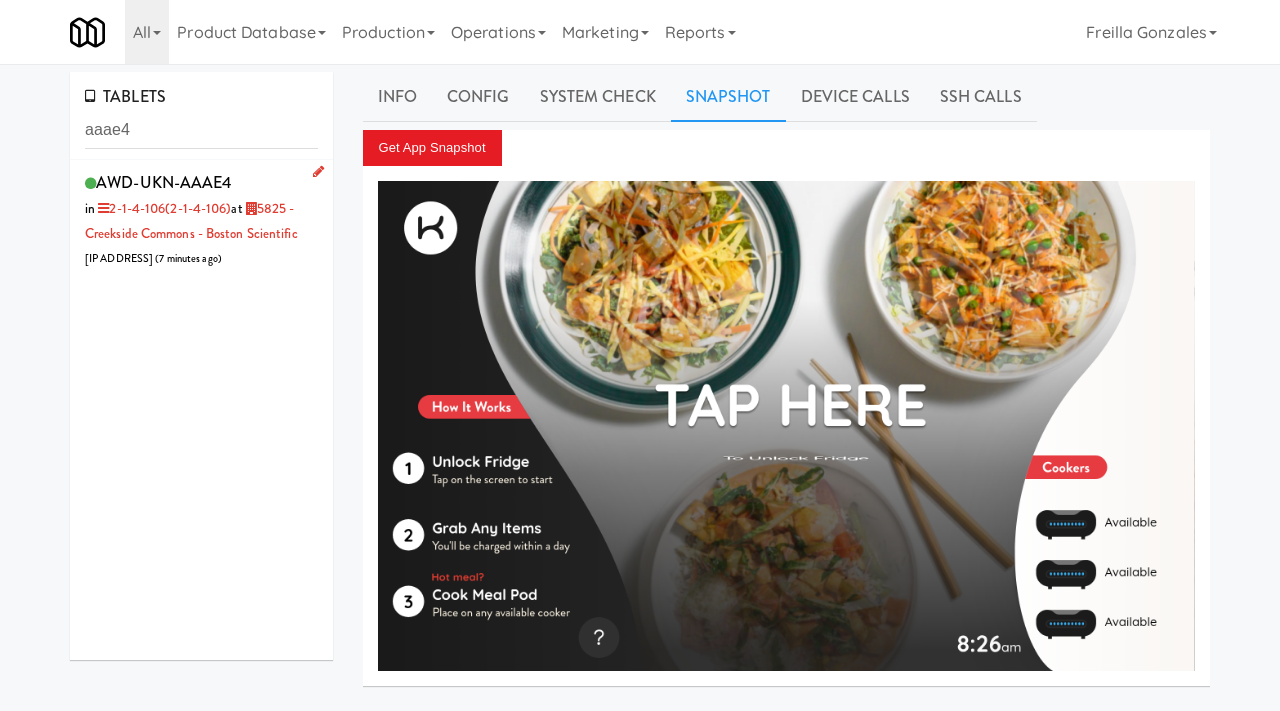 click on "AWD-UKN-AAAE4   in     2-1-4-106  (2-1-4-106)  at     5825 - Creekside Commons - Boston Scientific 206.0.69.53 ( 7 minutes ago )" at bounding box center [201, 219] 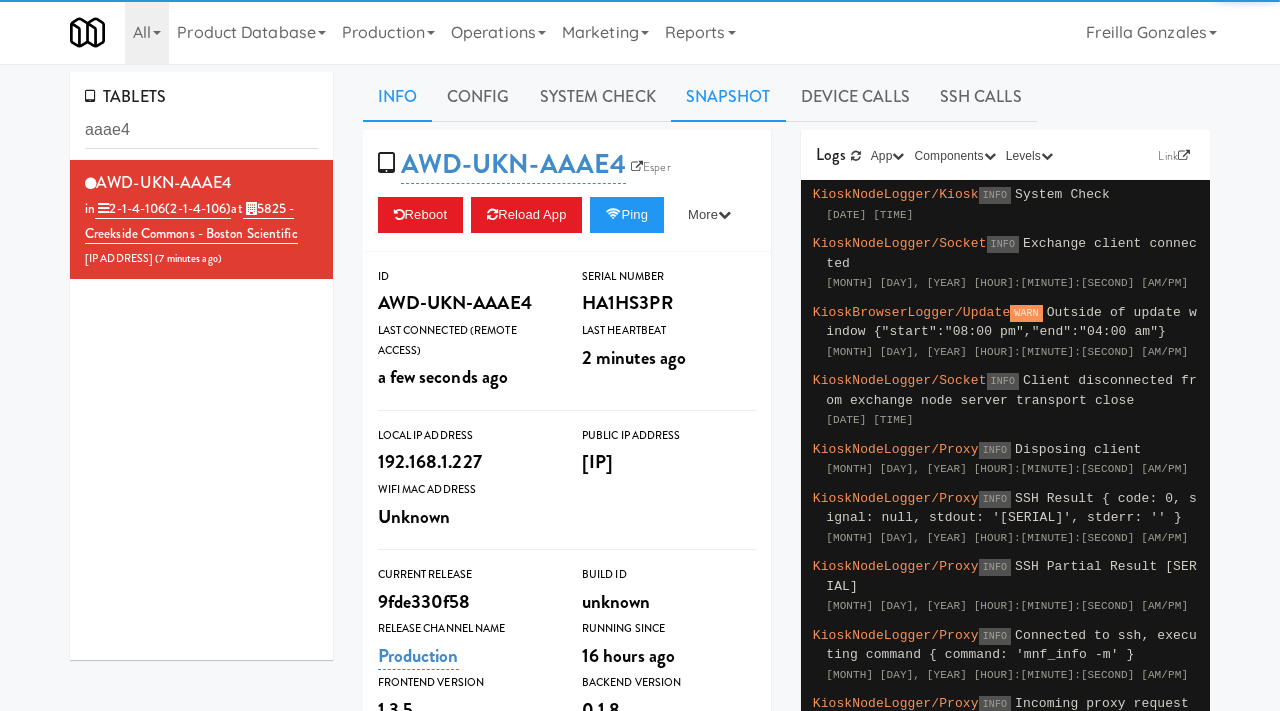 click on "Snapshot" at bounding box center [728, 97] 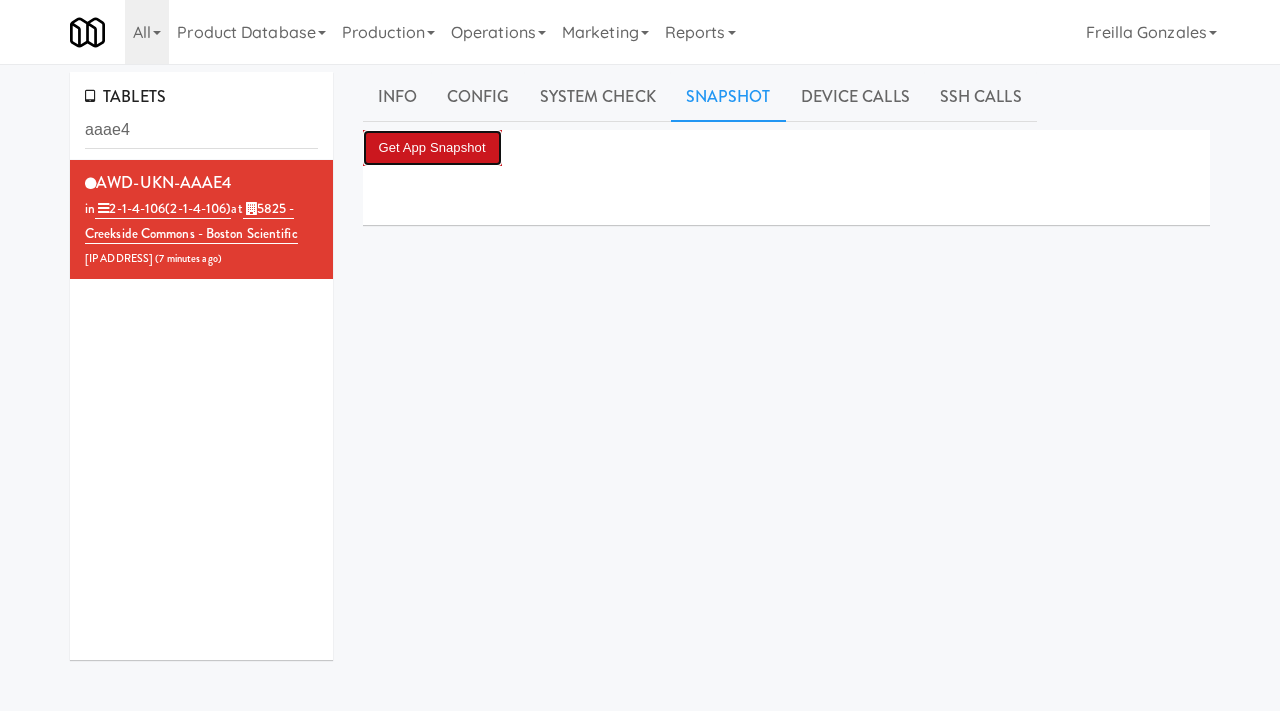 click on "Get App Snapshot" at bounding box center (432, 148) 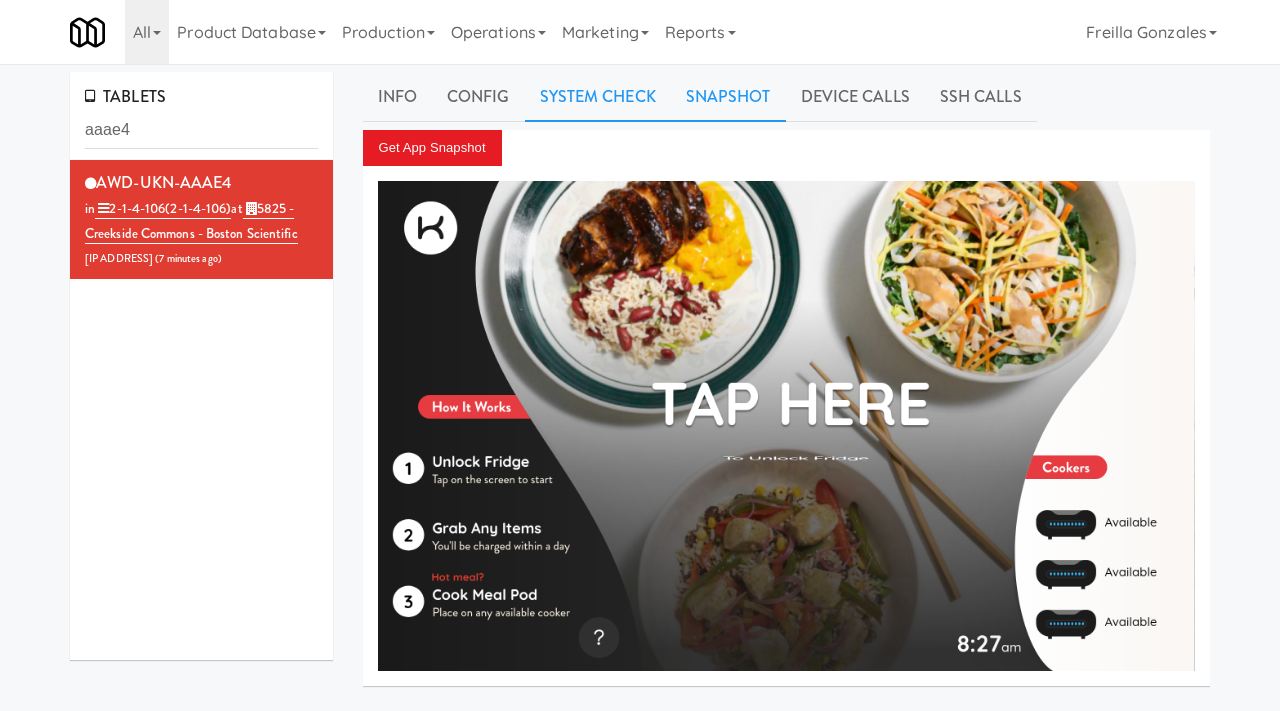 click on "System Check" at bounding box center [598, 97] 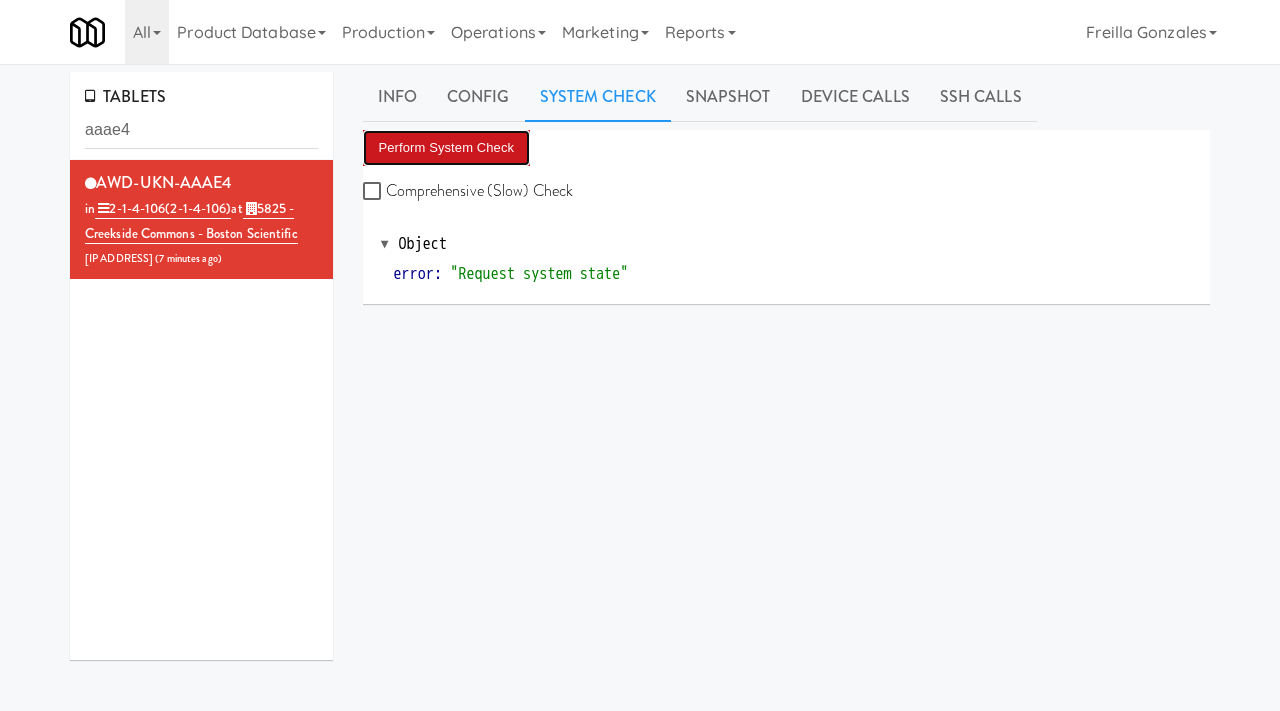 click on "Perform System Check" at bounding box center (447, 148) 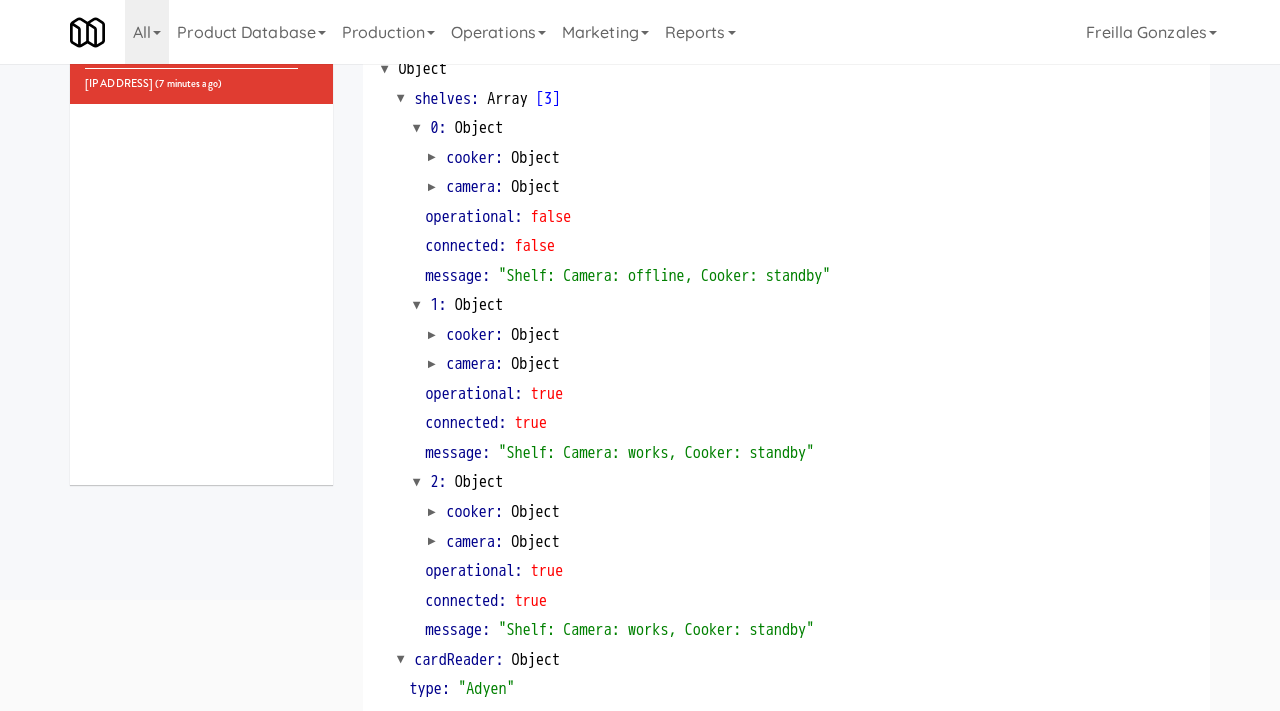 scroll, scrollTop: 0, scrollLeft: 0, axis: both 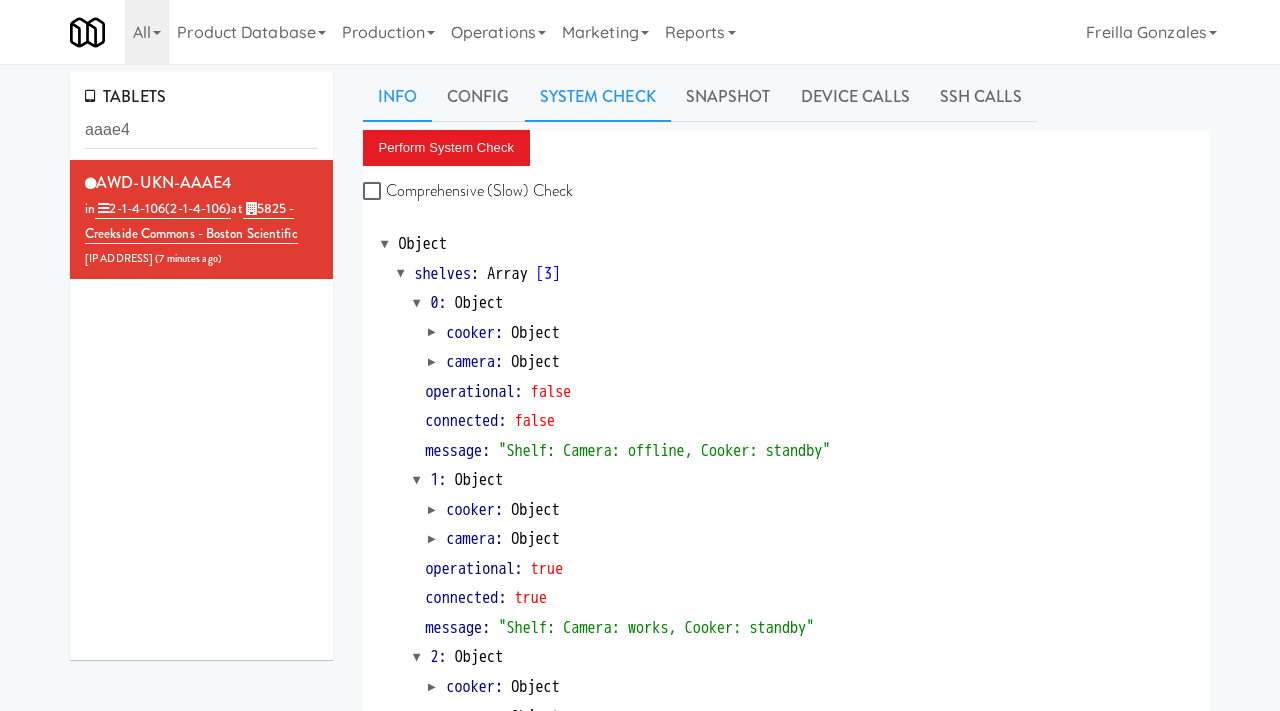 click on "Info" at bounding box center (397, 97) 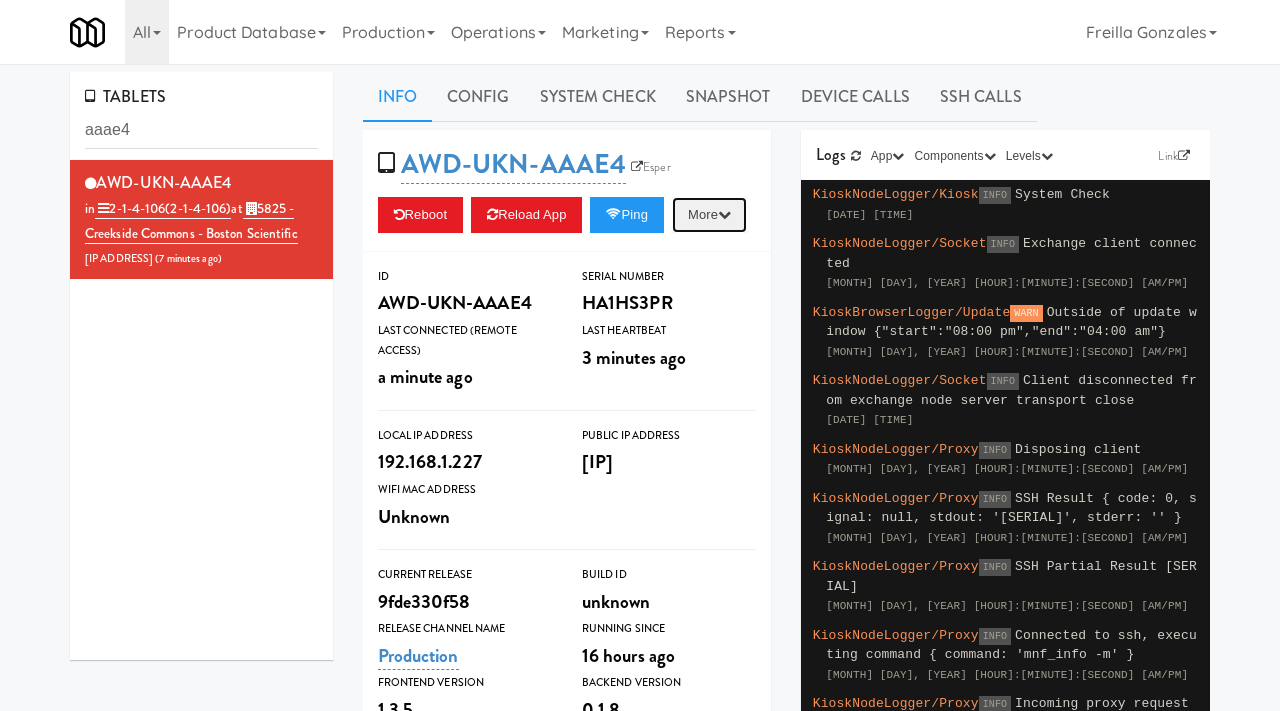 click at bounding box center [724, 214] 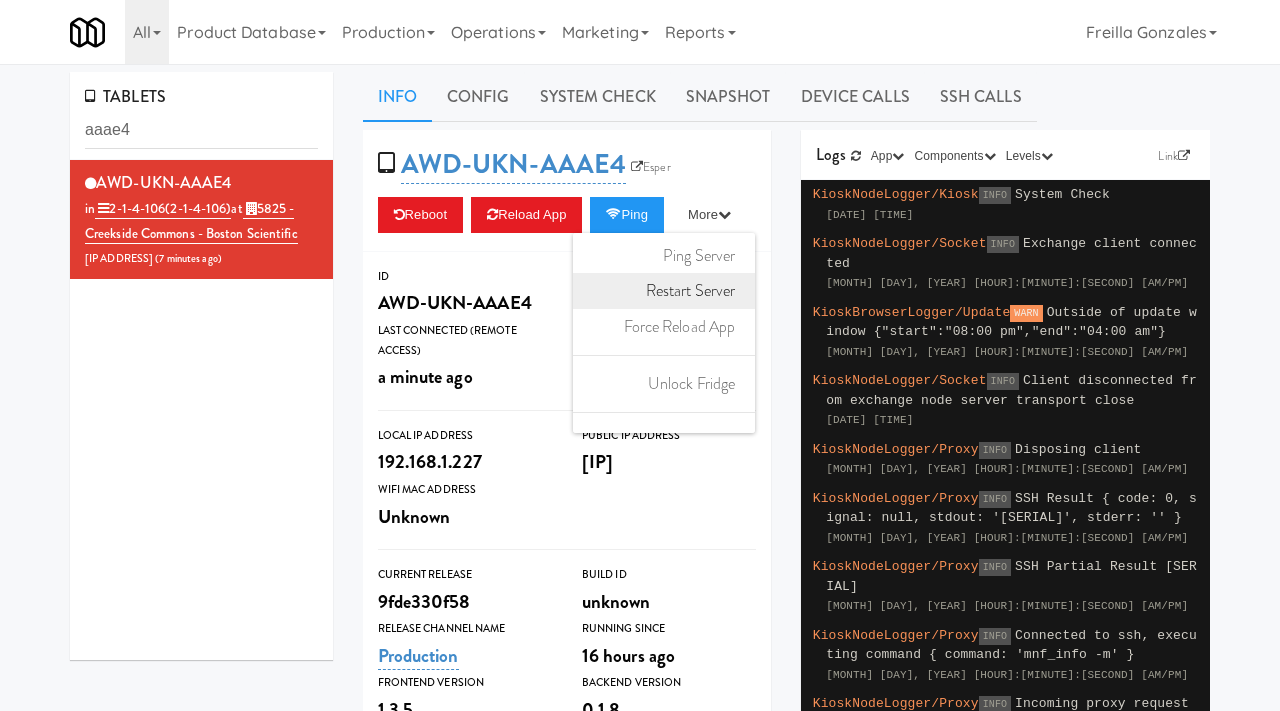 click on "Restart Server" at bounding box center (664, 291) 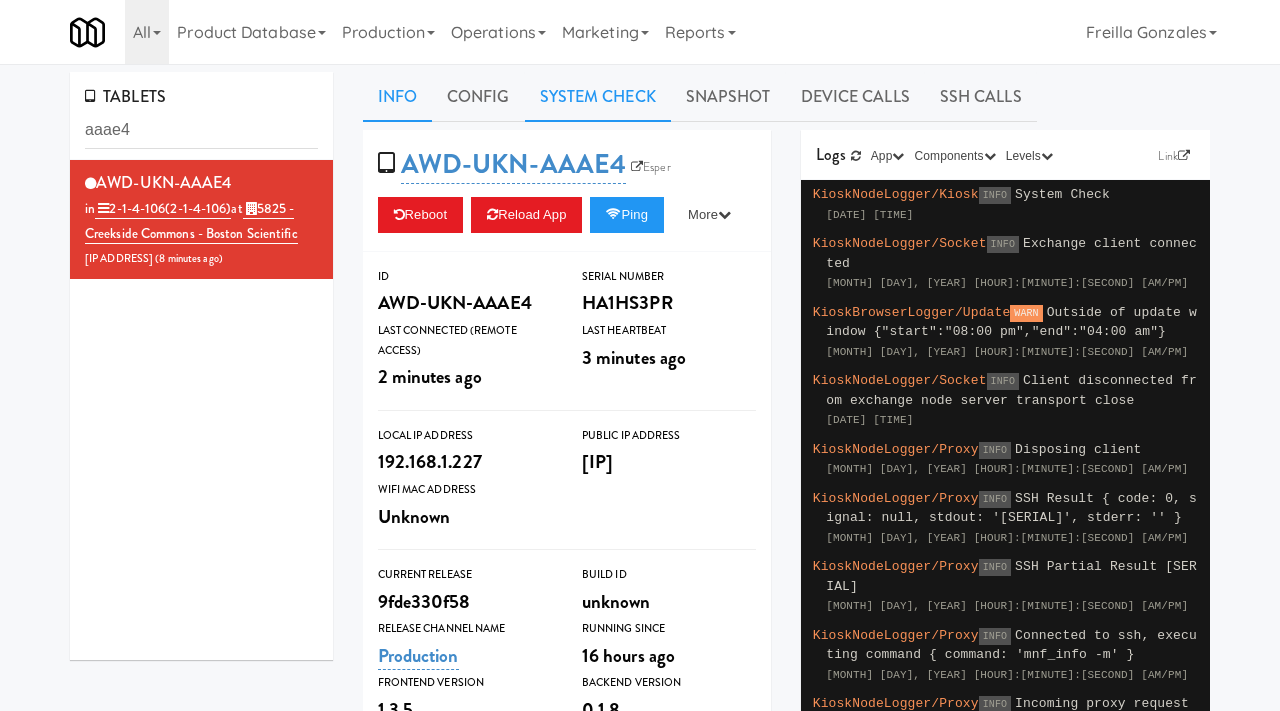 click on "System Check" at bounding box center [598, 97] 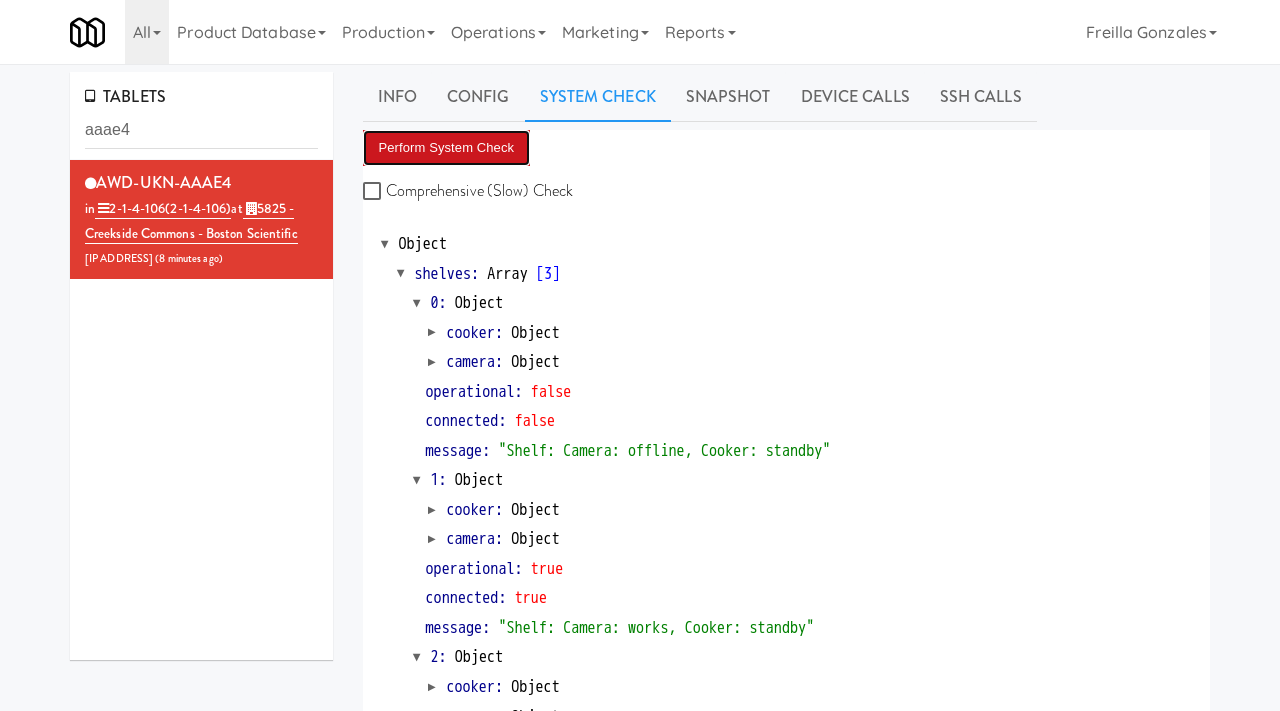 click on "Perform System Check" at bounding box center (447, 148) 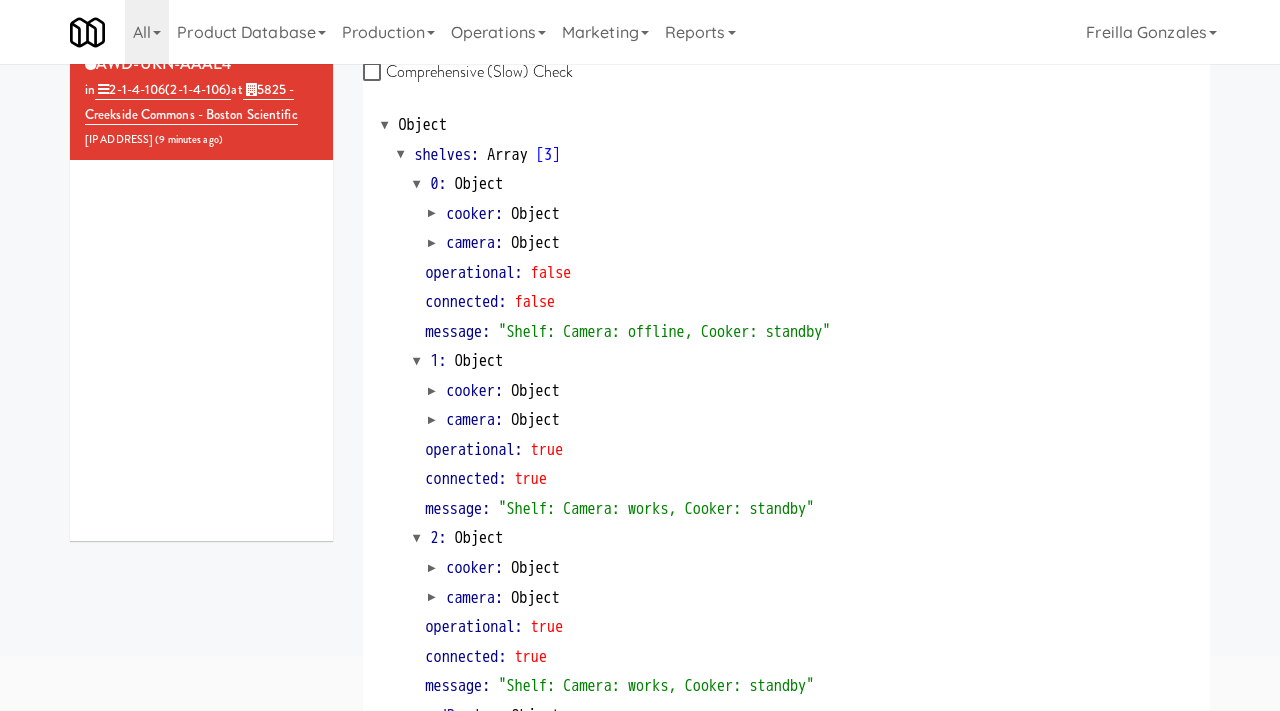 scroll, scrollTop: 0, scrollLeft: 0, axis: both 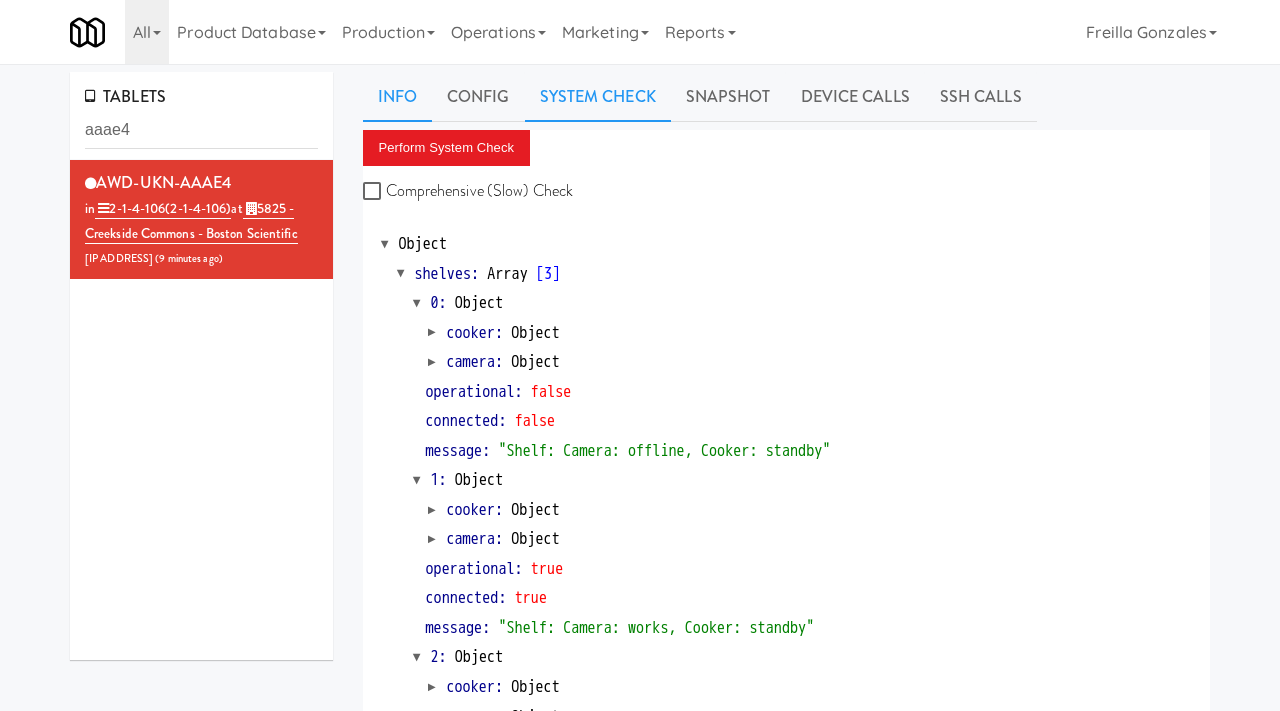click on "Info" at bounding box center (397, 97) 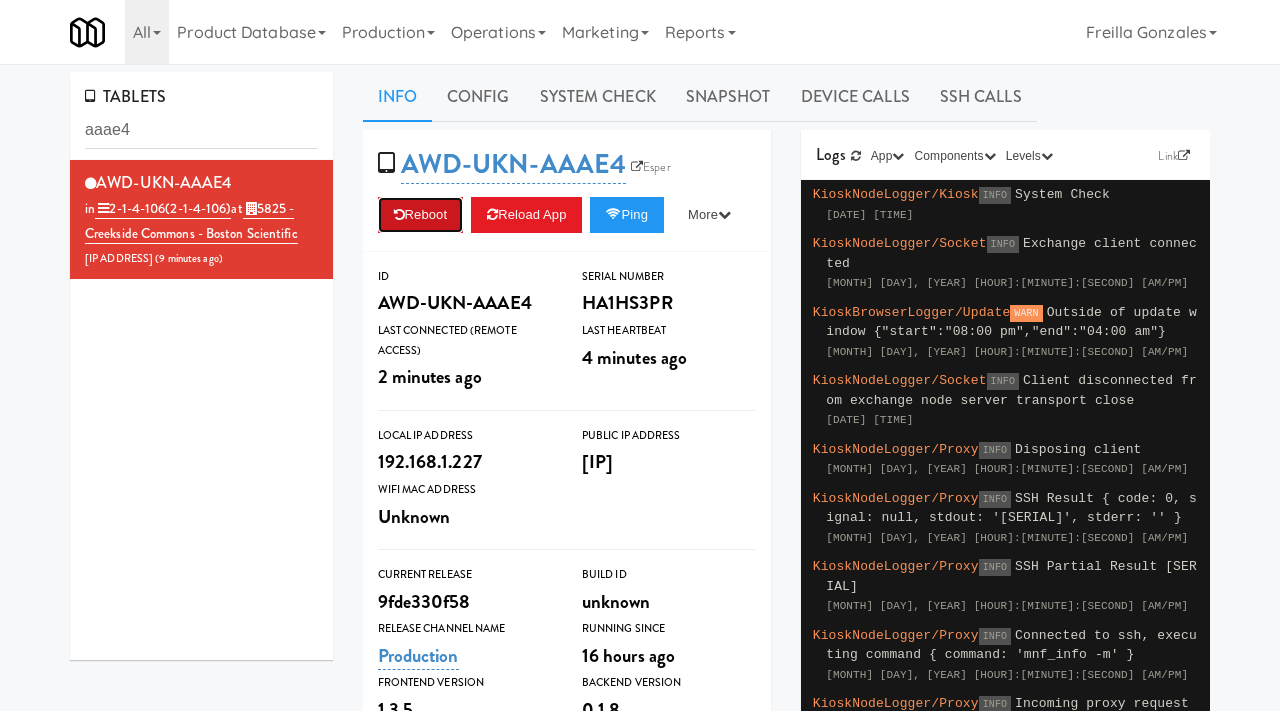 click on "Reboot" at bounding box center [421, 215] 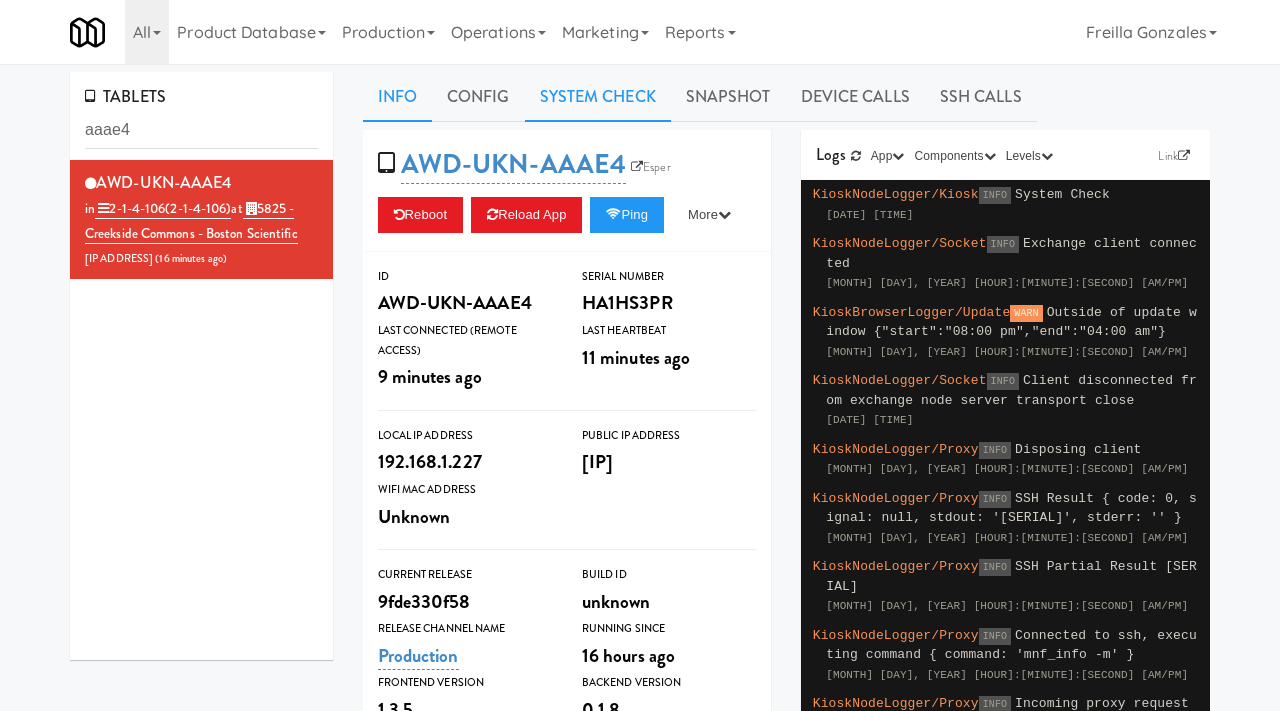 click on "System Check" at bounding box center (598, 97) 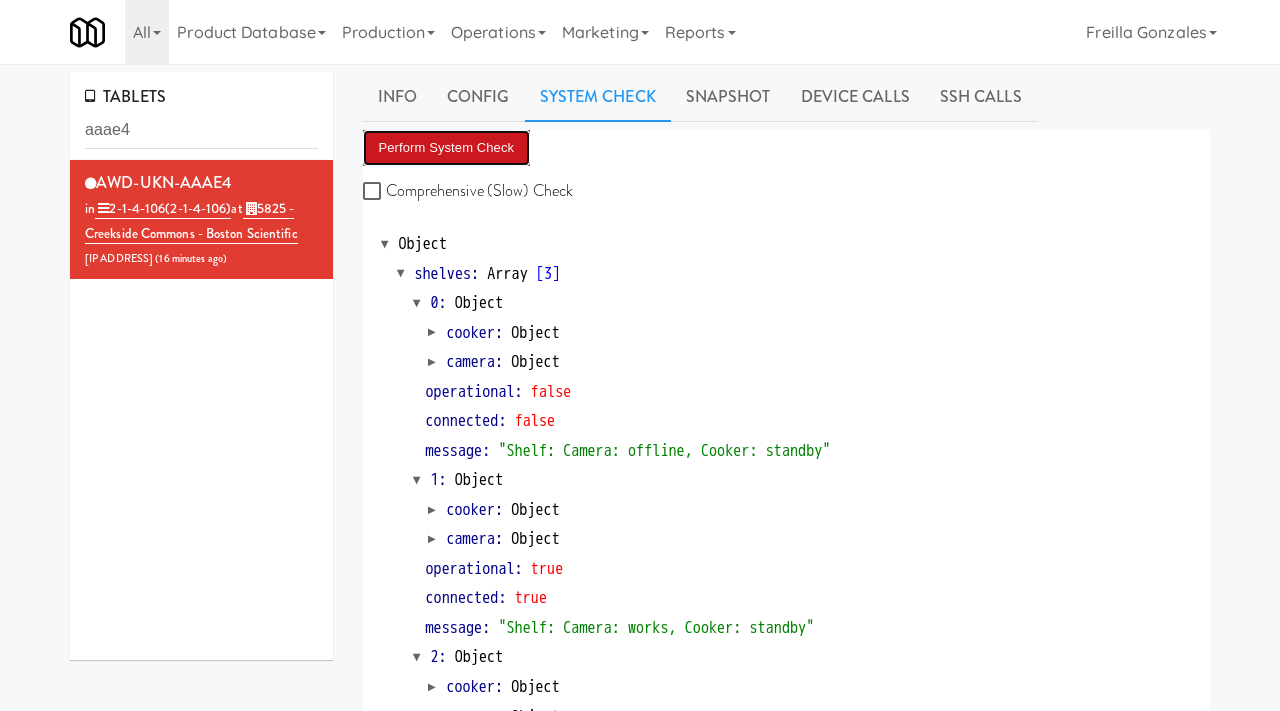 click on "Perform System Check" at bounding box center (447, 148) 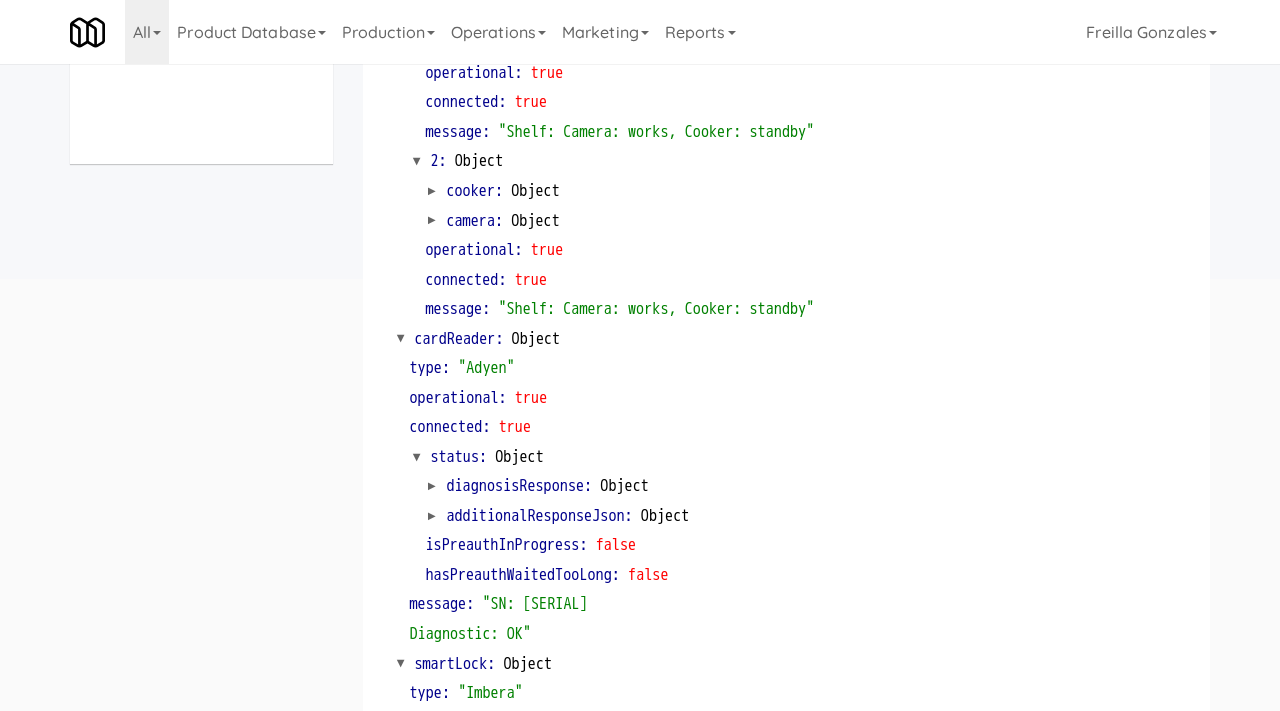 scroll, scrollTop: 0, scrollLeft: 0, axis: both 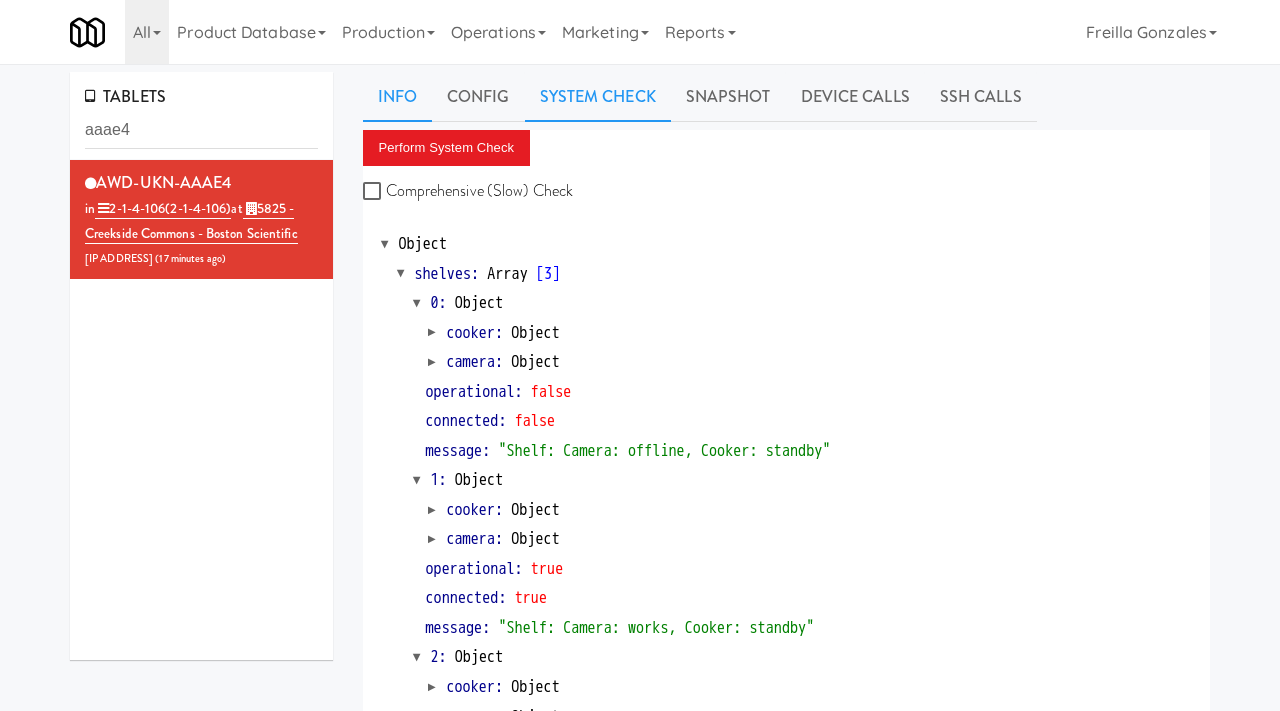 click on "Info" at bounding box center (397, 97) 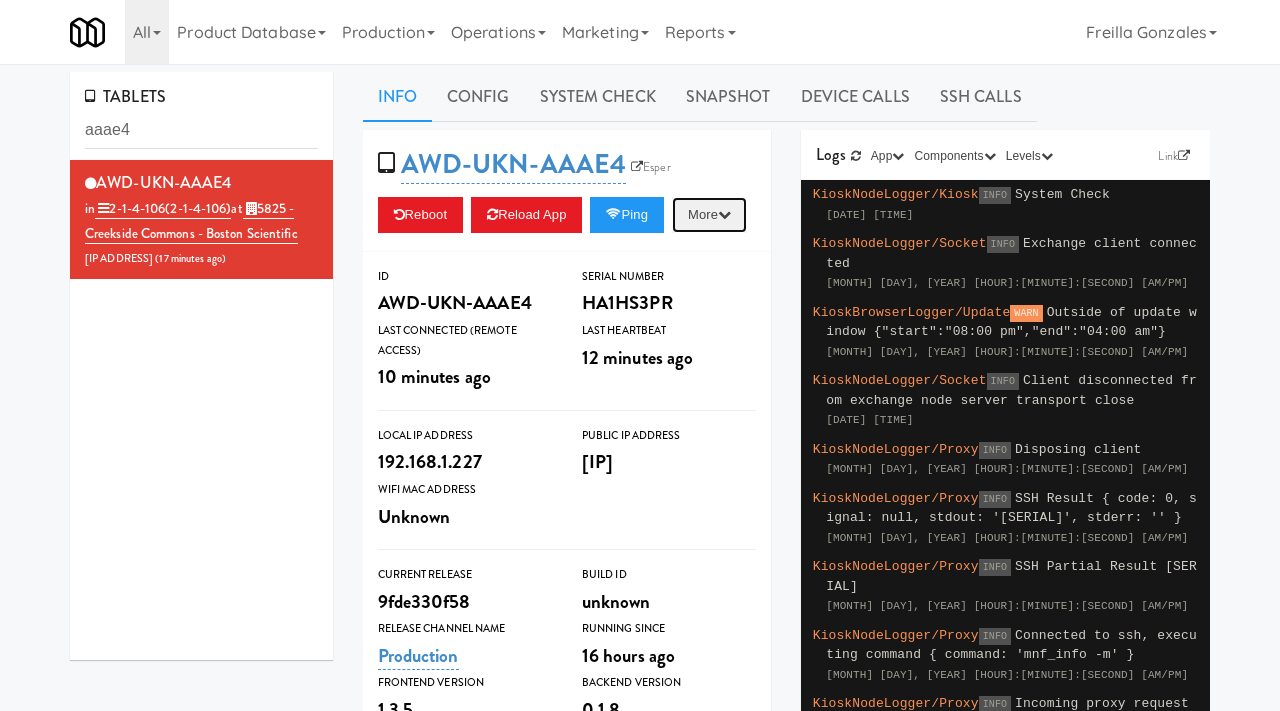 click at bounding box center (724, 214) 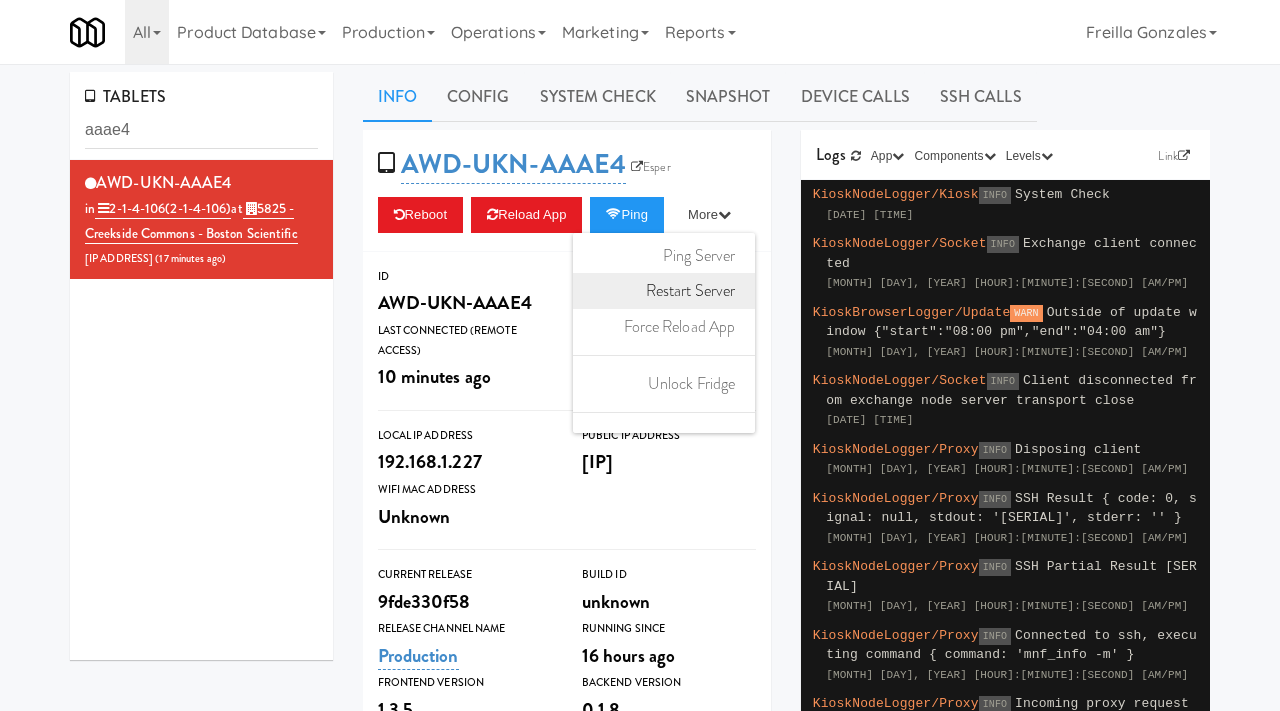click on "Restart Server" at bounding box center (664, 291) 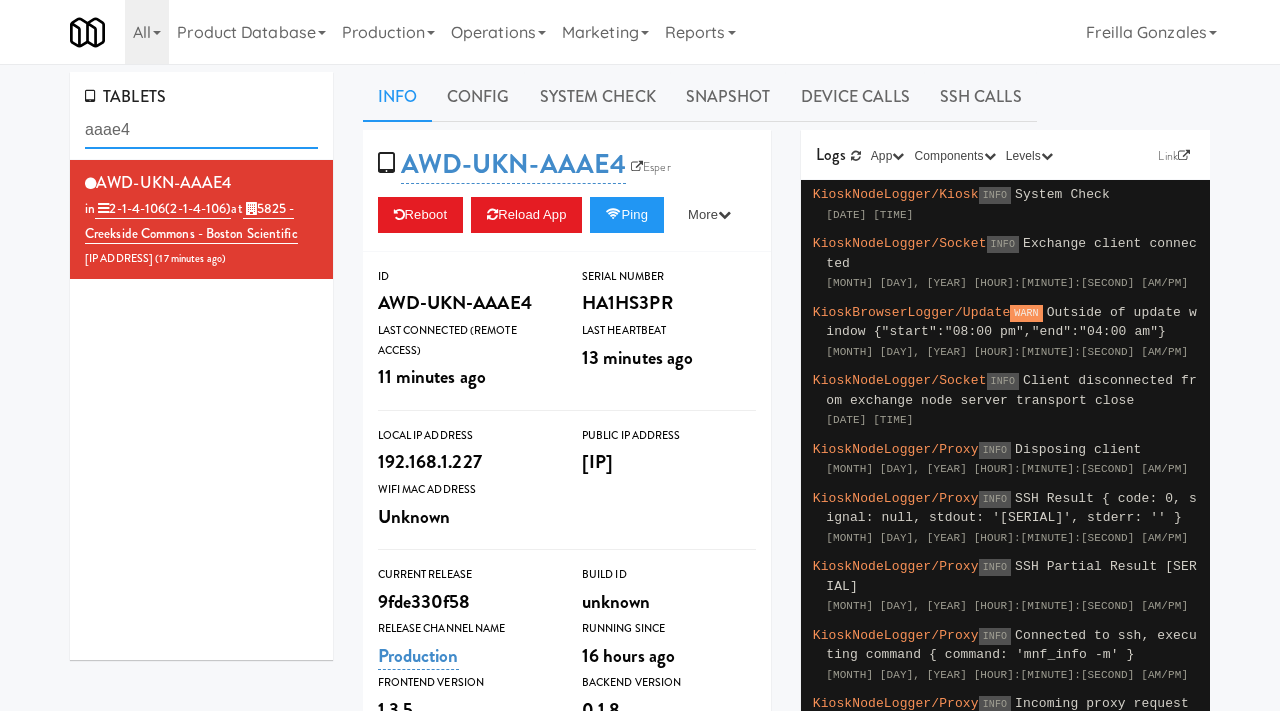click on "aaae4" at bounding box center [201, 130] 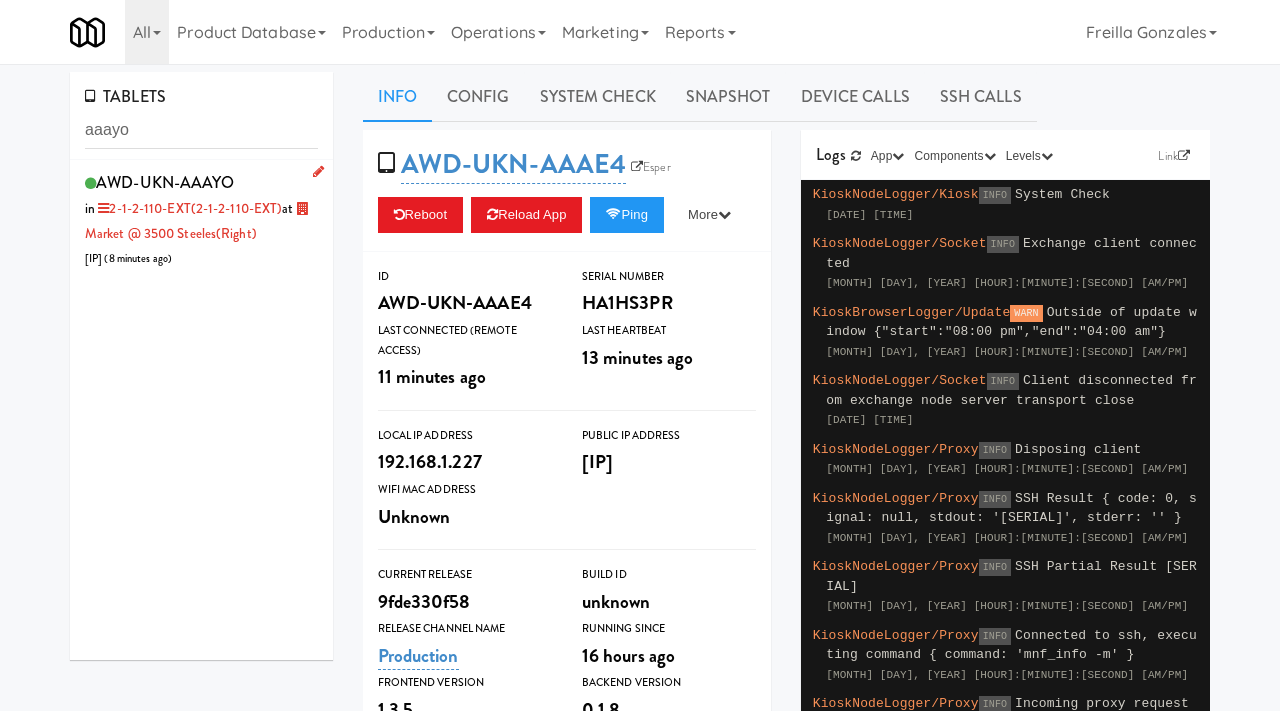 click on "AWD-UKN-AAAYO   in     2-1-2-110-EXT  (2-1-2-110-EXT)  at     Market @ 3500 Steeles(Right) 198.98.109.82 ( 8 minutes ago )" at bounding box center (201, 219) 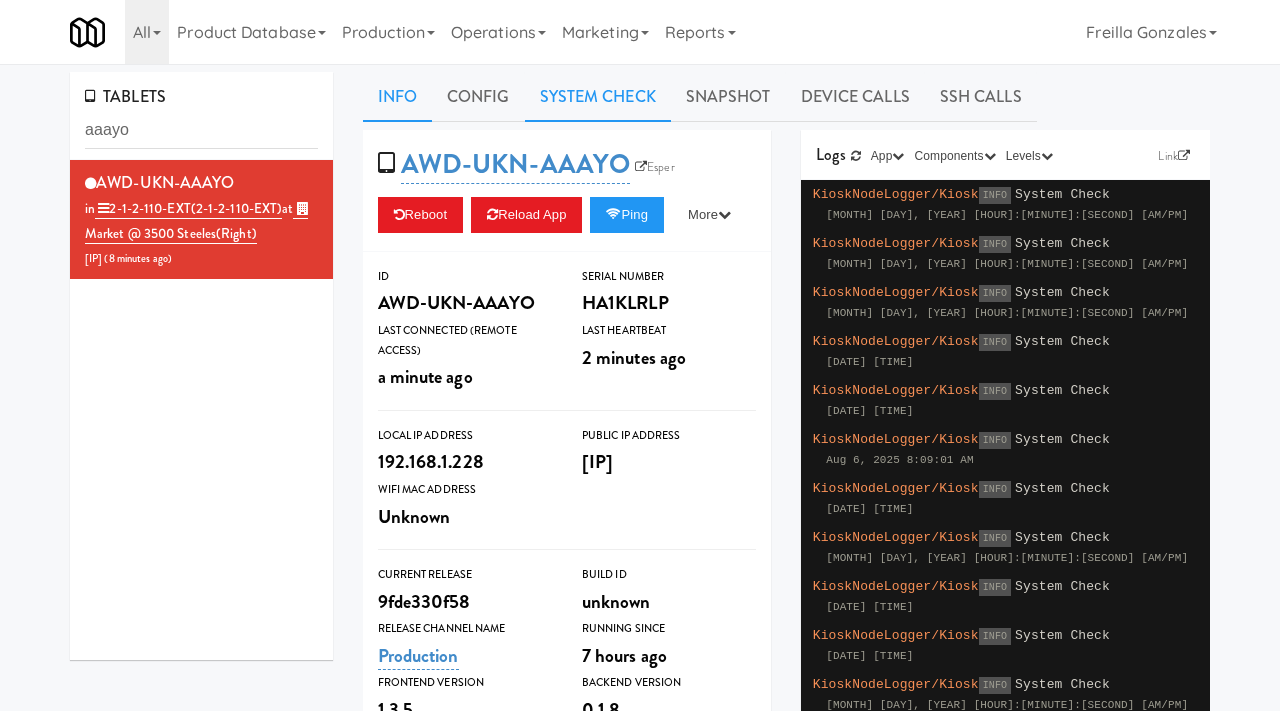 click on "System Check" at bounding box center [598, 97] 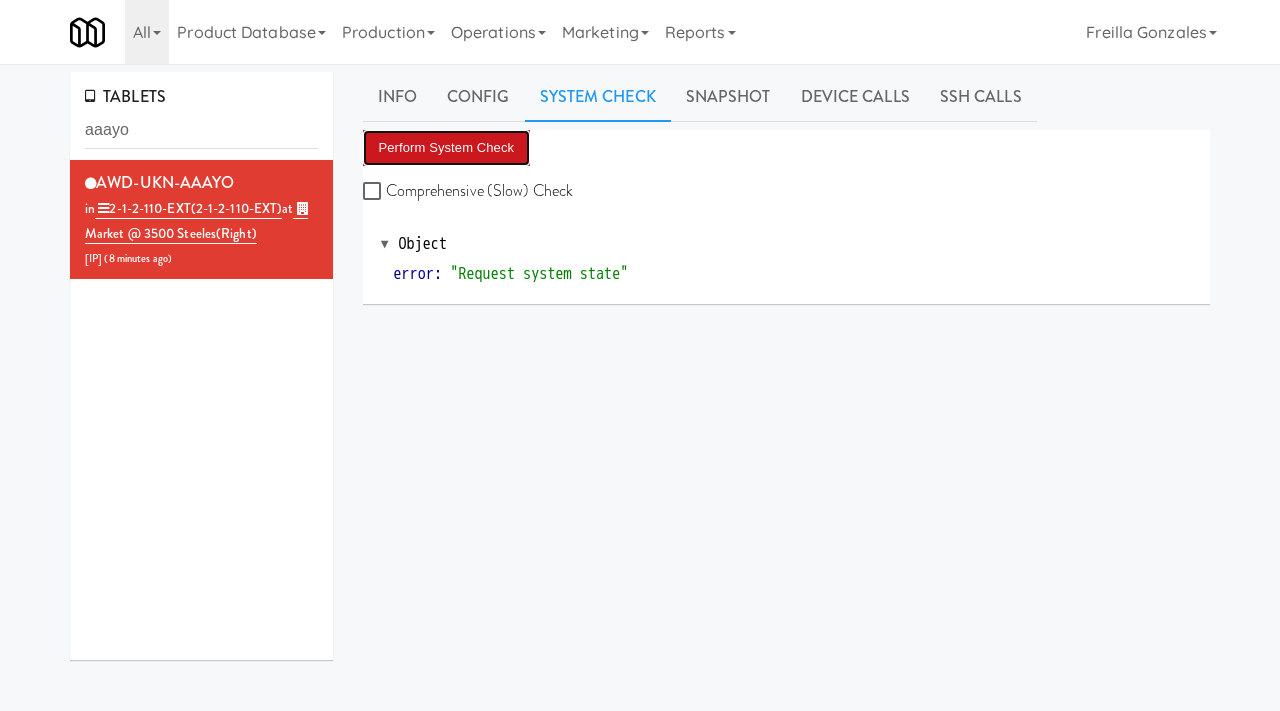 click on "Perform System Check" at bounding box center (447, 148) 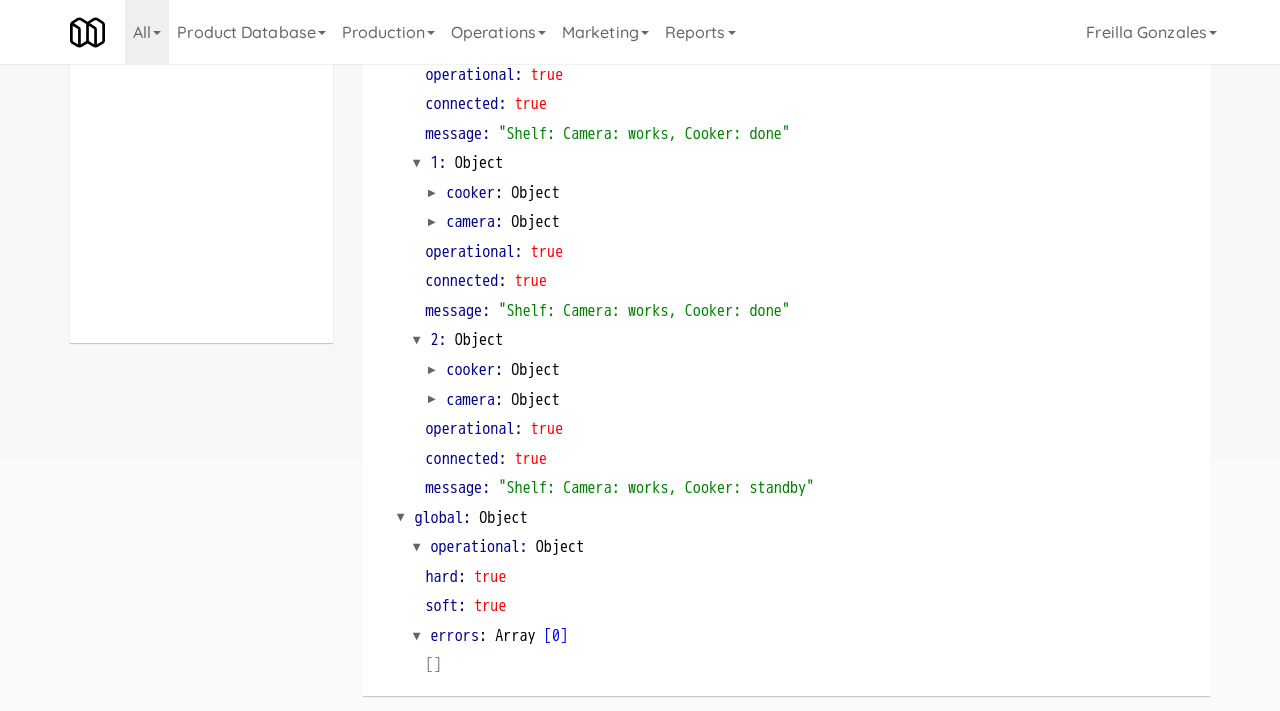 scroll, scrollTop: 0, scrollLeft: 0, axis: both 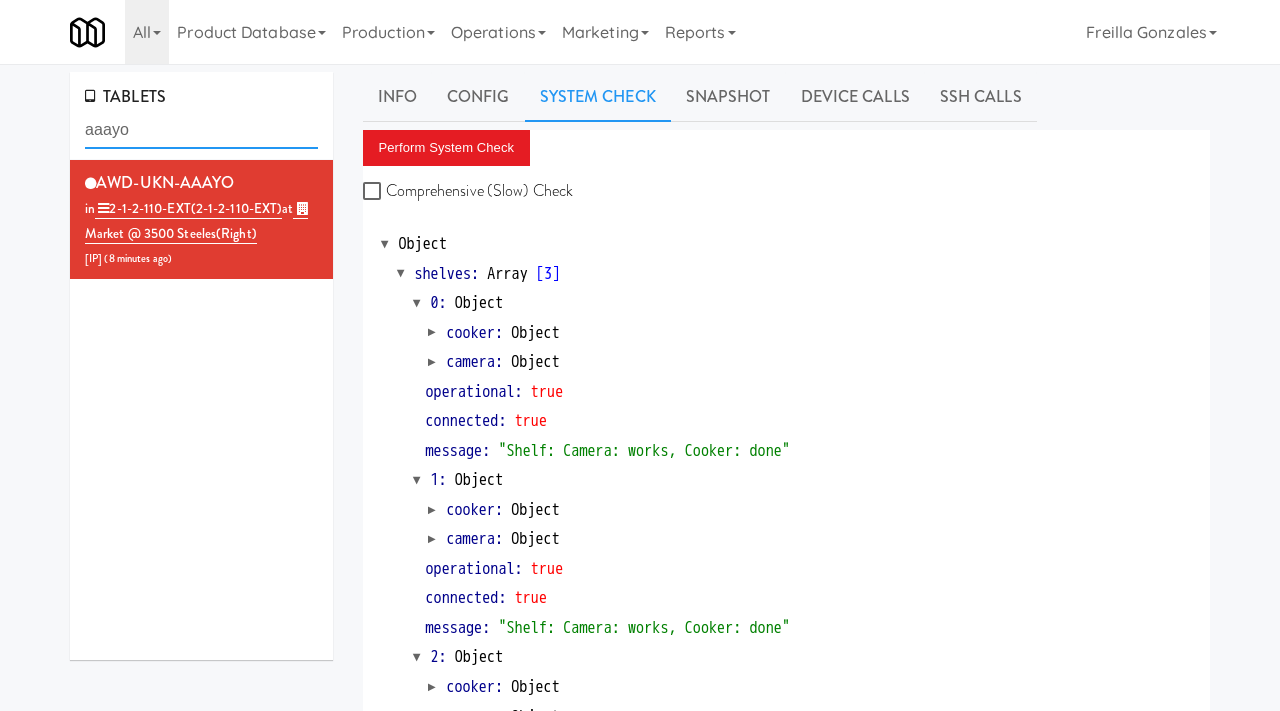 click on "aaayo" at bounding box center [201, 130] 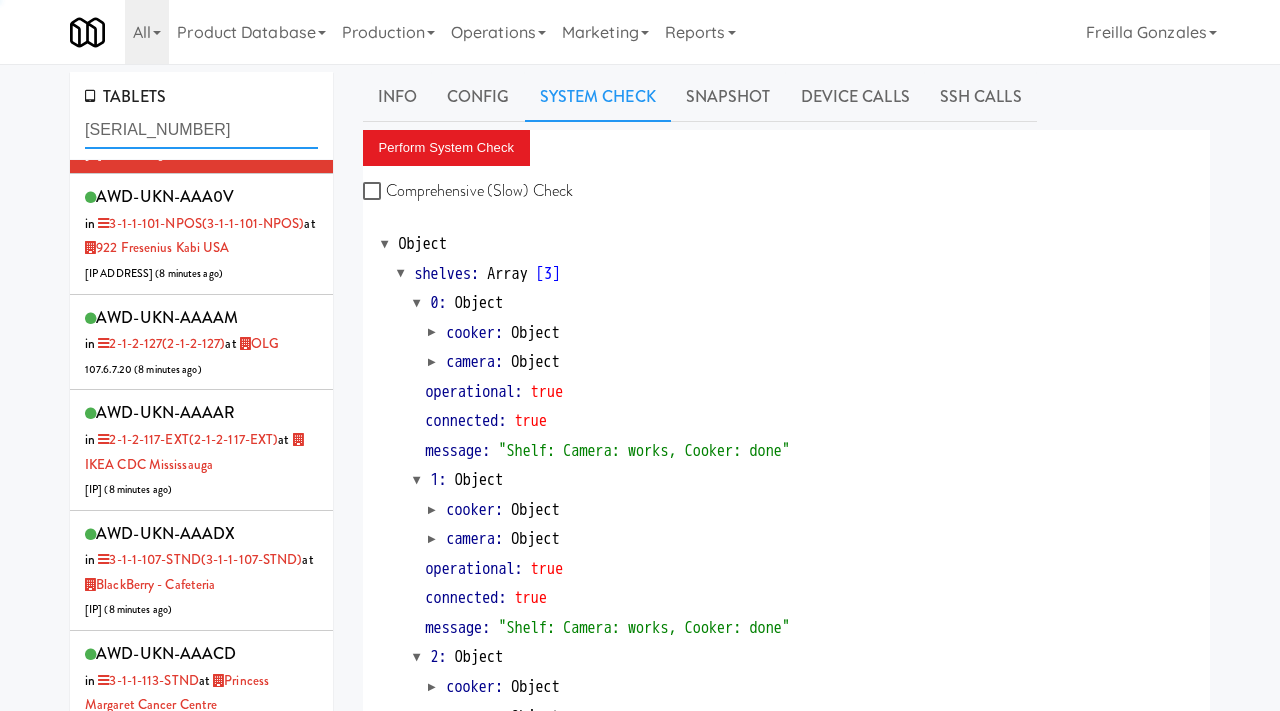 scroll, scrollTop: 0, scrollLeft: 0, axis: both 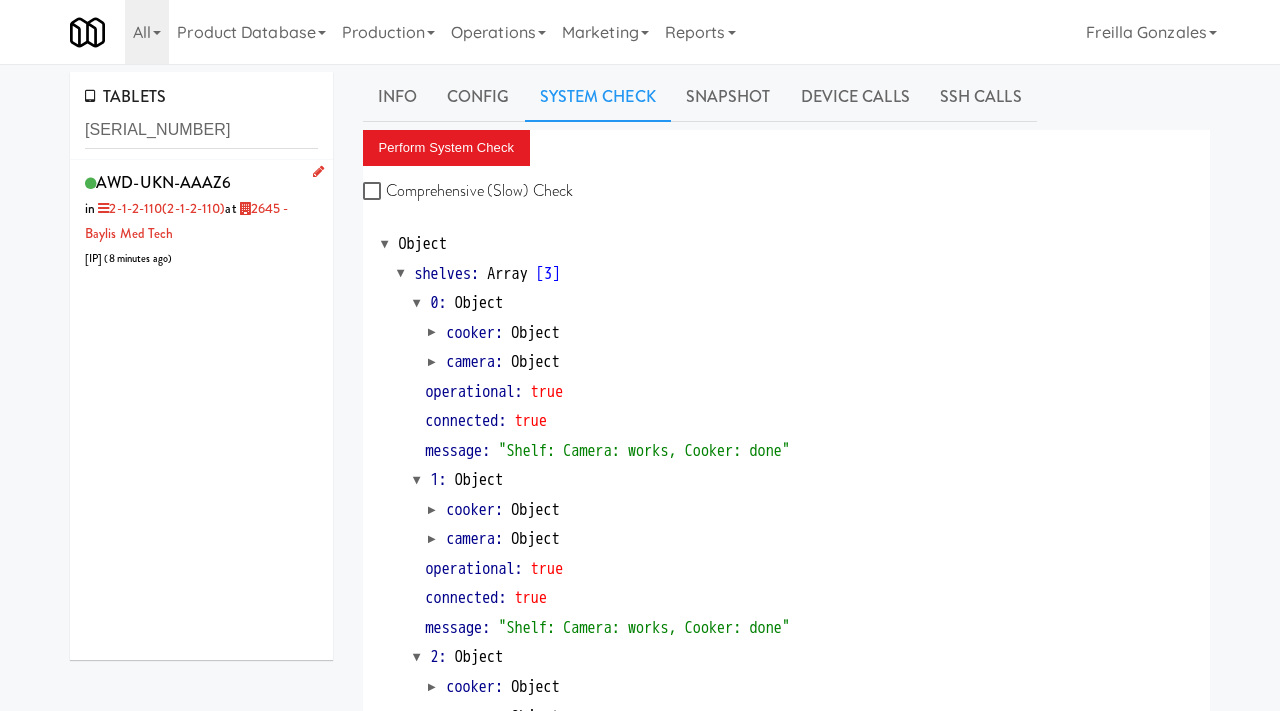 click on "AWD-UKN-AAAZ6   in     2-1-2-110  (2-1-2-110)  at     2645 - Baylis Med Tech 199.243.176.238 ( 8 minutes ago )" at bounding box center [201, 219] 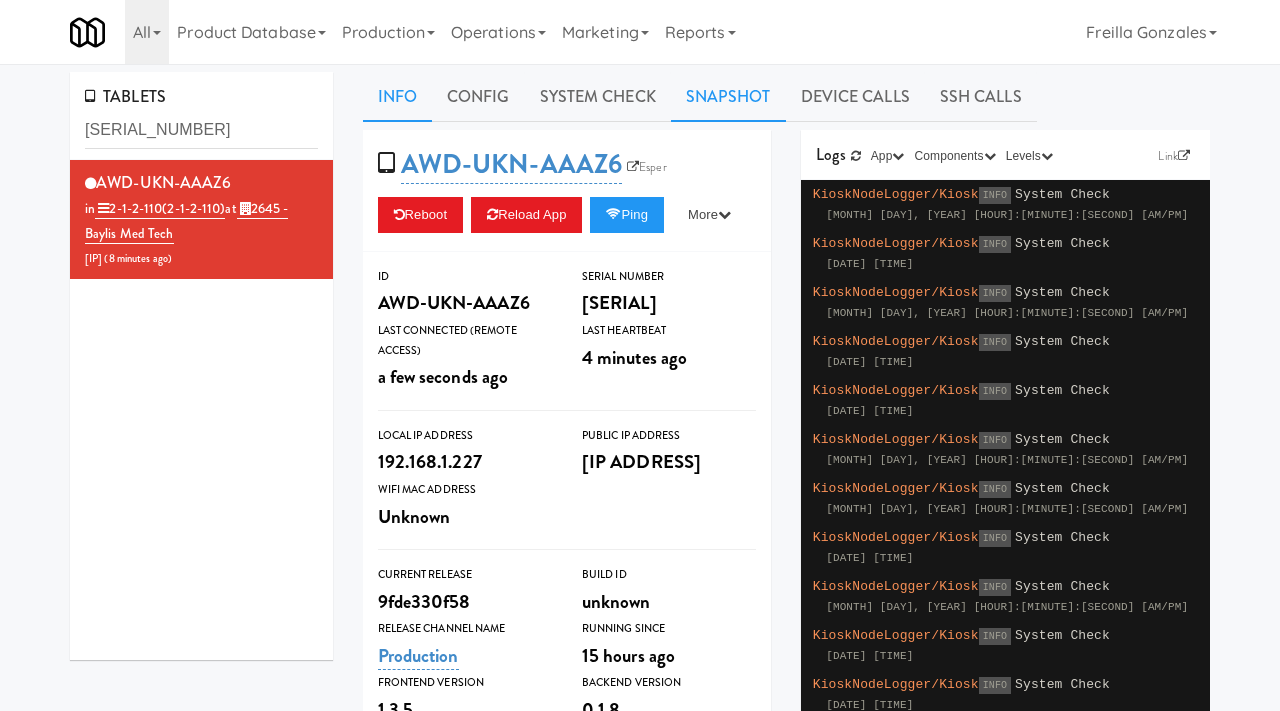 click on "Snapshot" at bounding box center (728, 97) 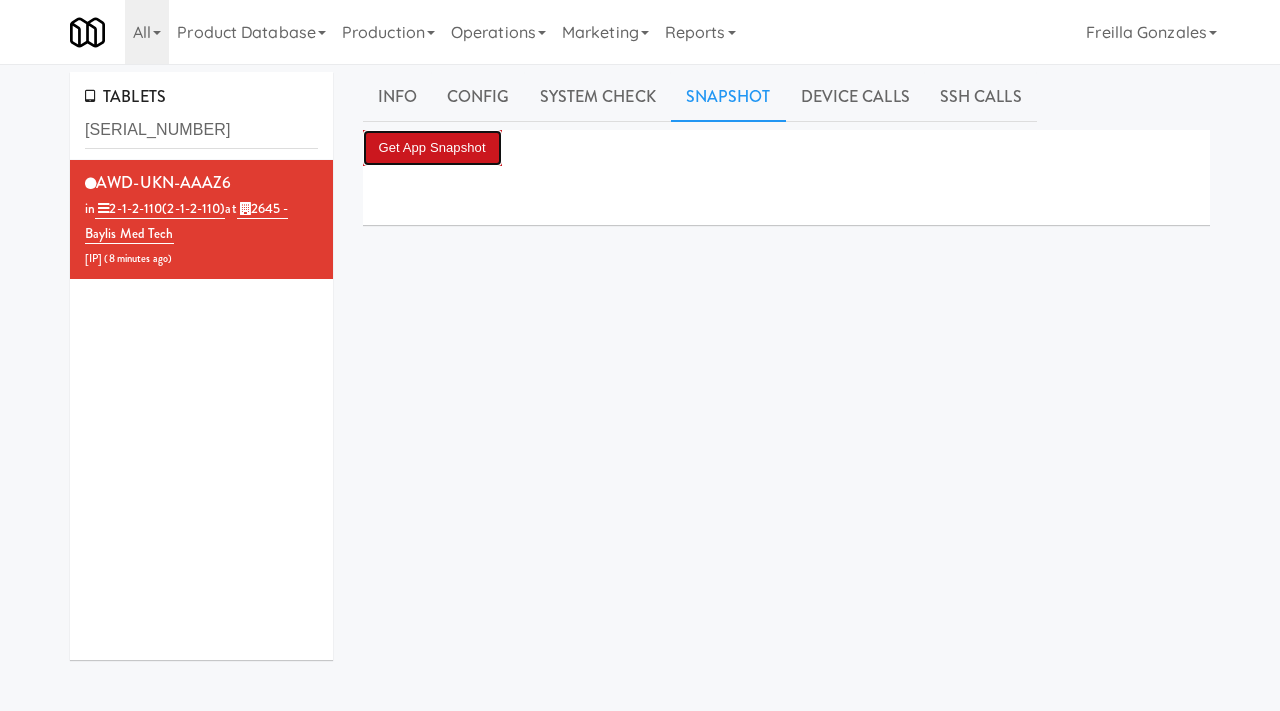 click on "Get App Snapshot" at bounding box center (432, 148) 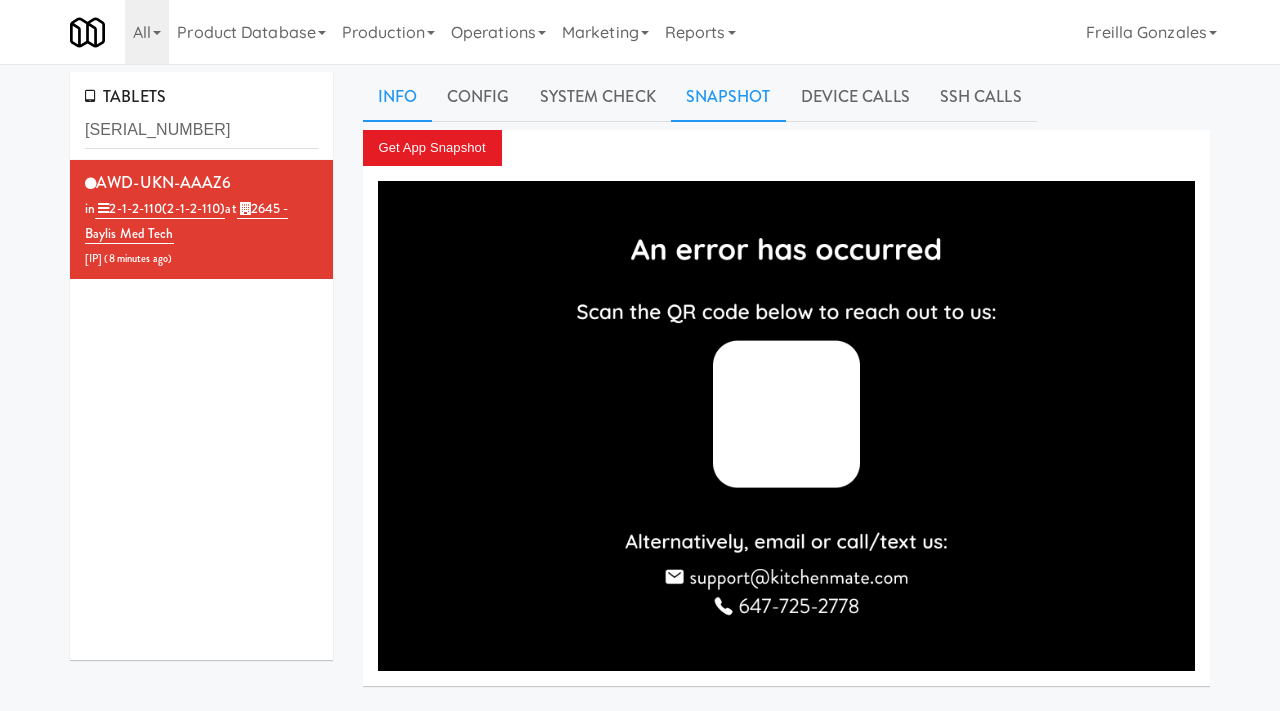 click on "Info" at bounding box center (397, 97) 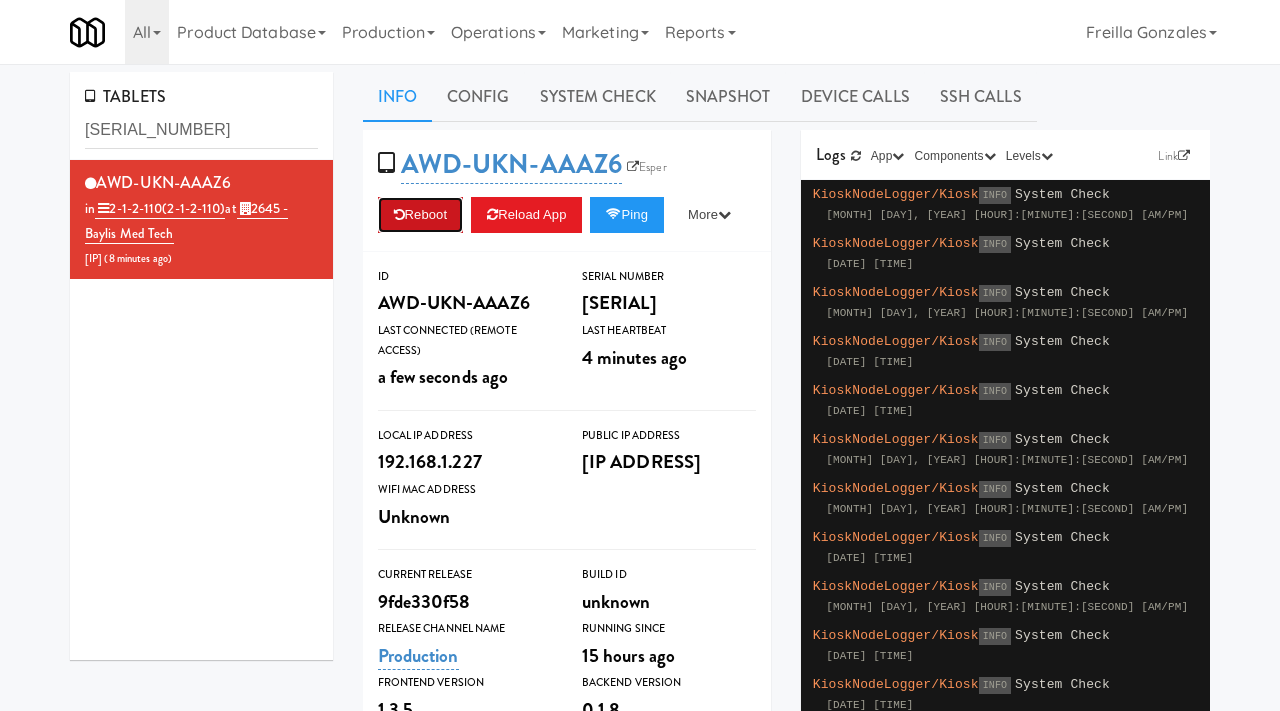 click on "Reboot" at bounding box center [421, 215] 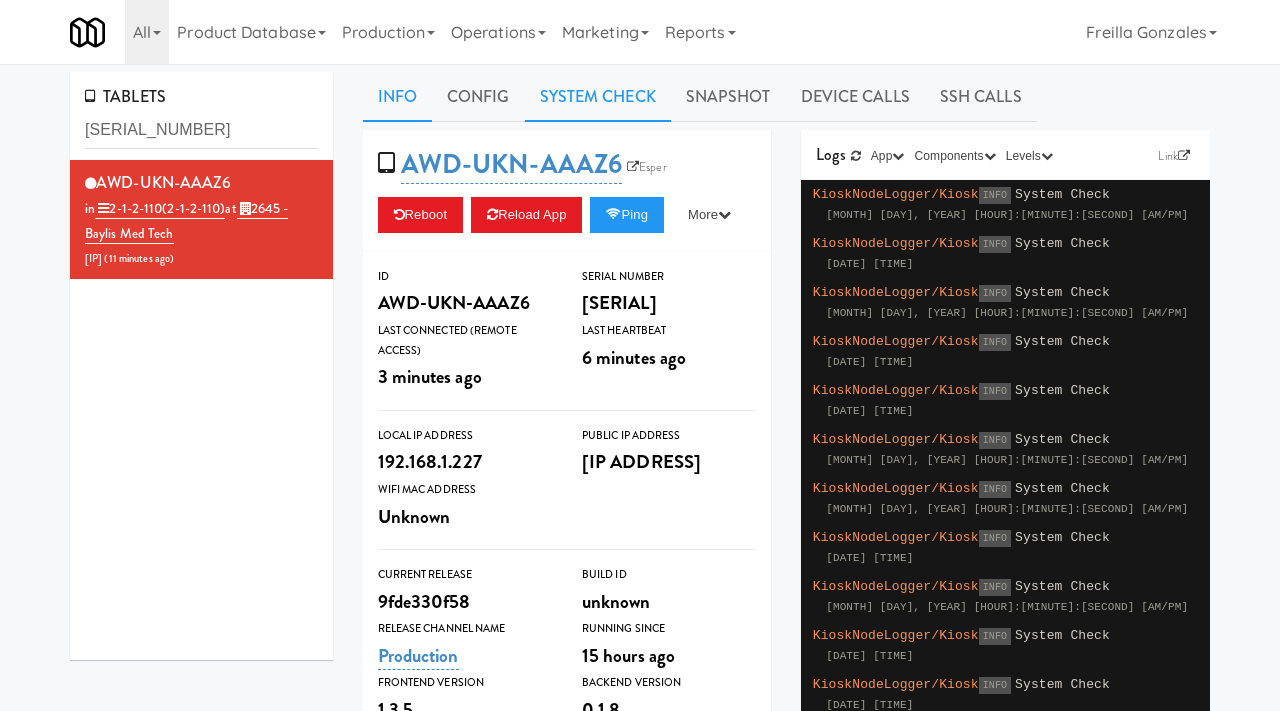 click on "System Check" at bounding box center [598, 97] 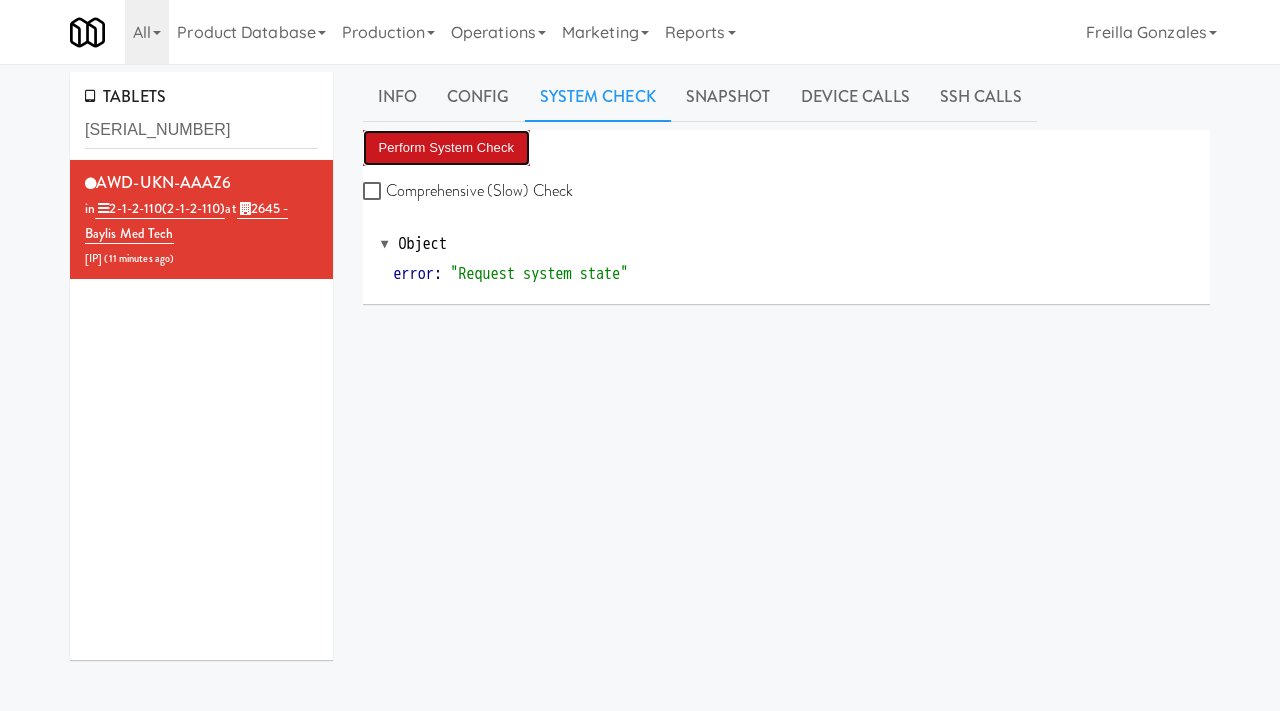 click on "Perform System Check" at bounding box center [447, 148] 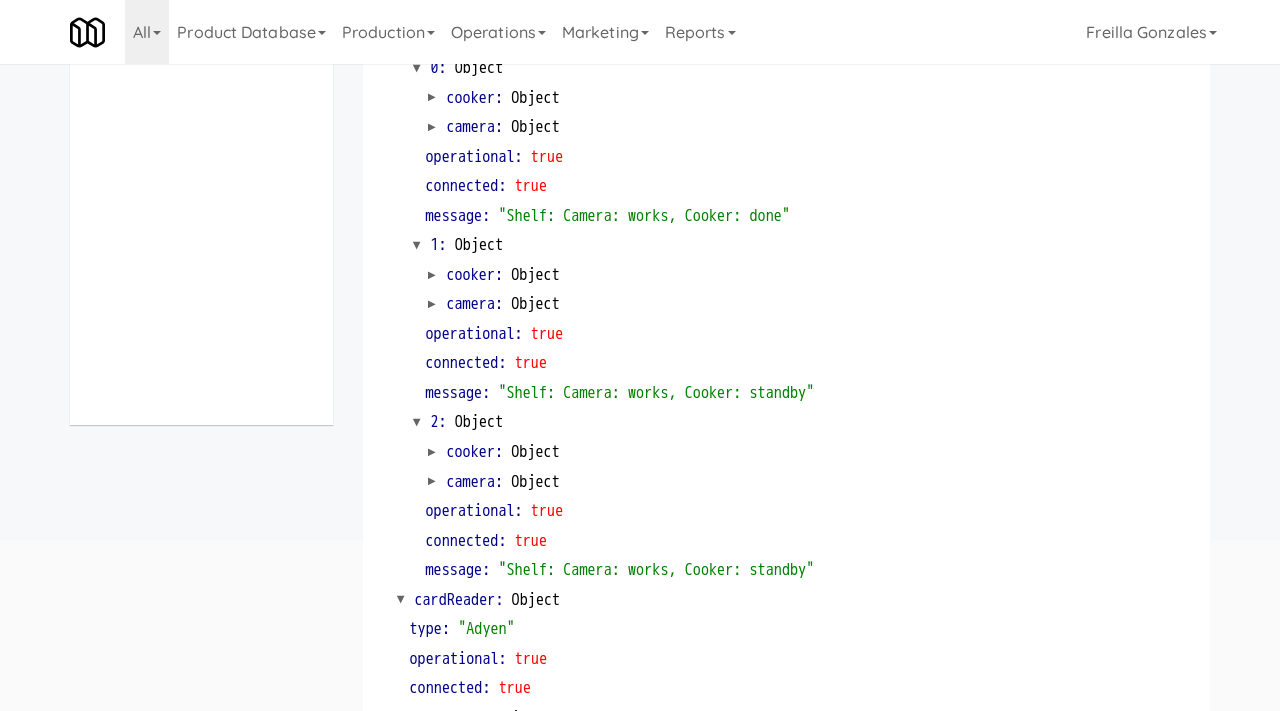 scroll, scrollTop: 0, scrollLeft: 0, axis: both 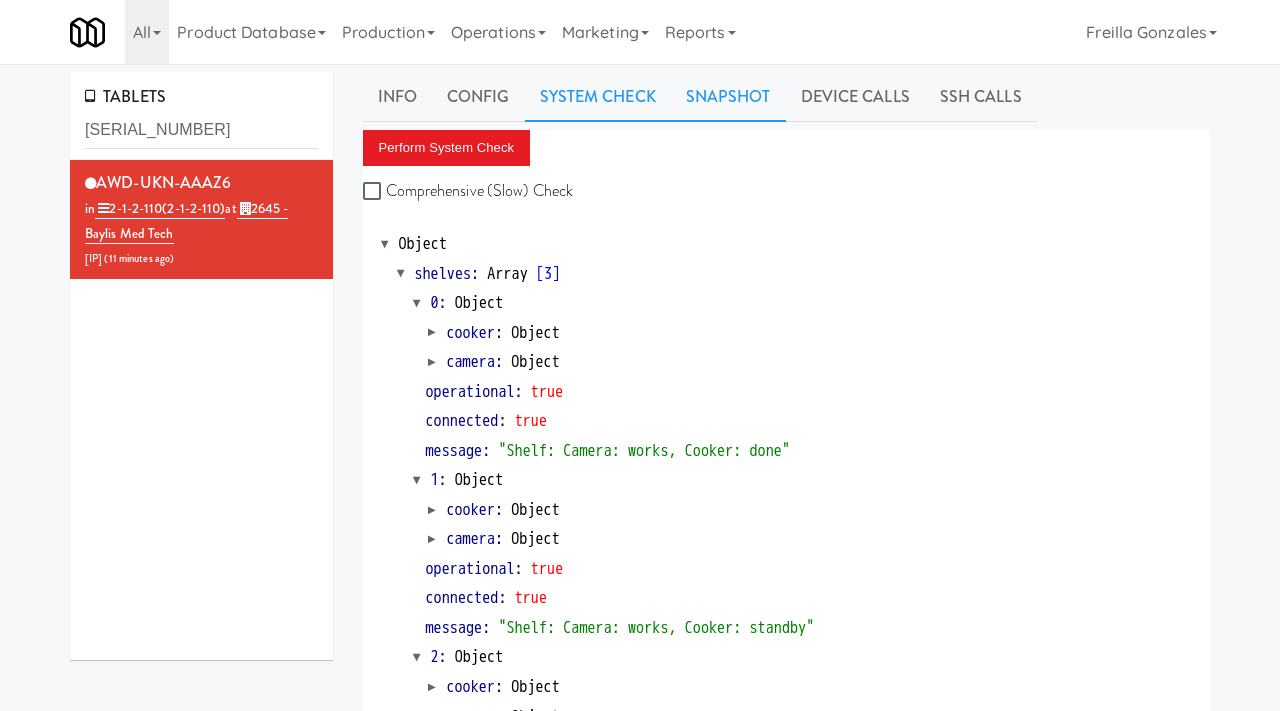 click on "Snapshot" at bounding box center [728, 97] 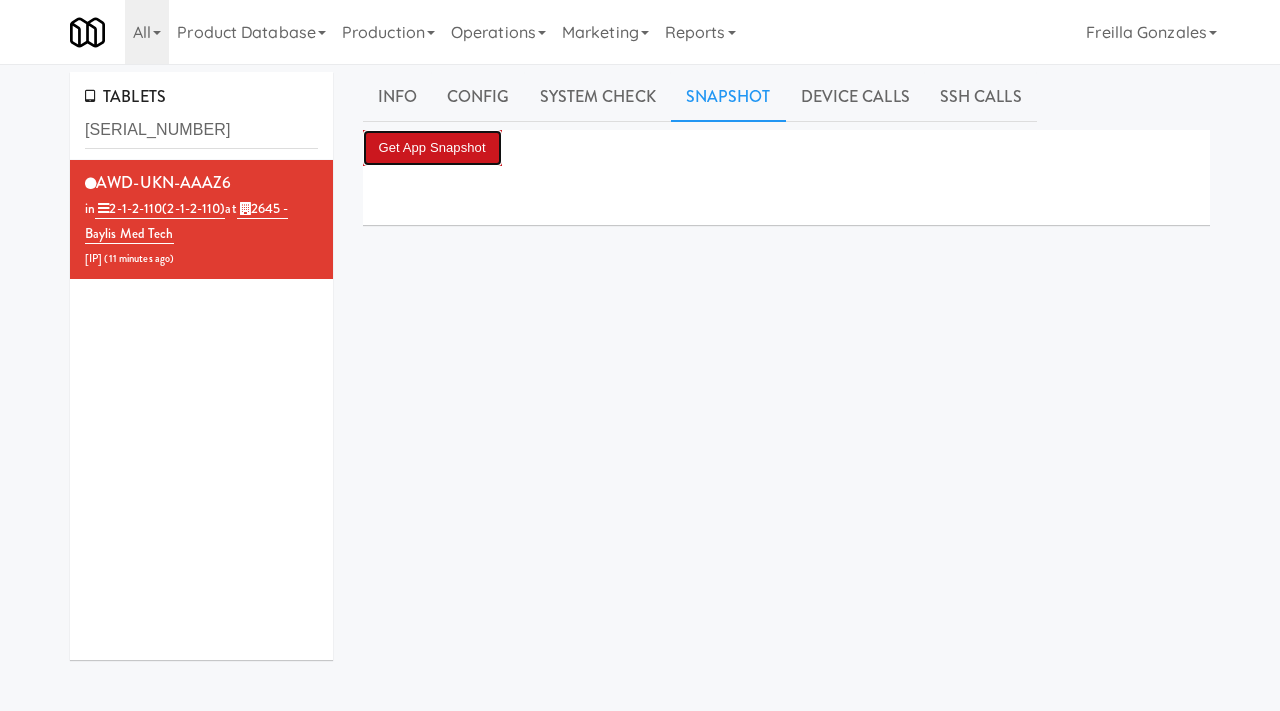click on "Get App Snapshot" at bounding box center [432, 148] 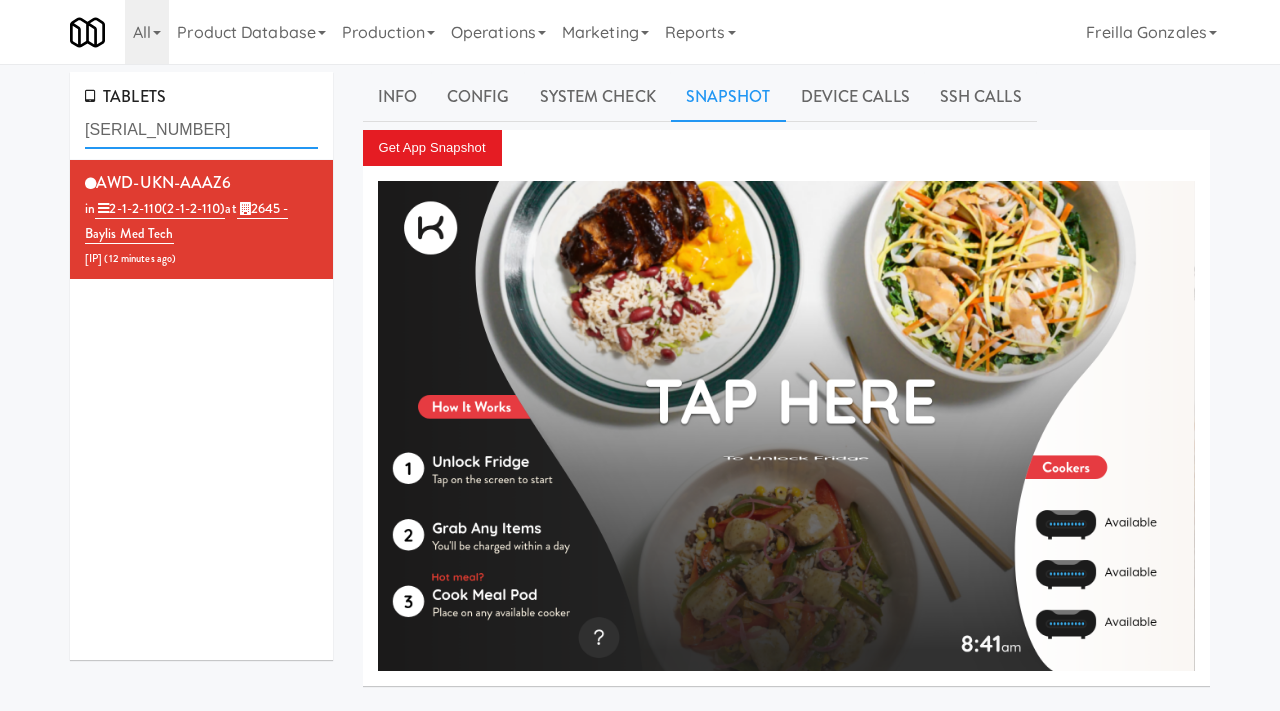 click on "aaaz6" at bounding box center (201, 130) 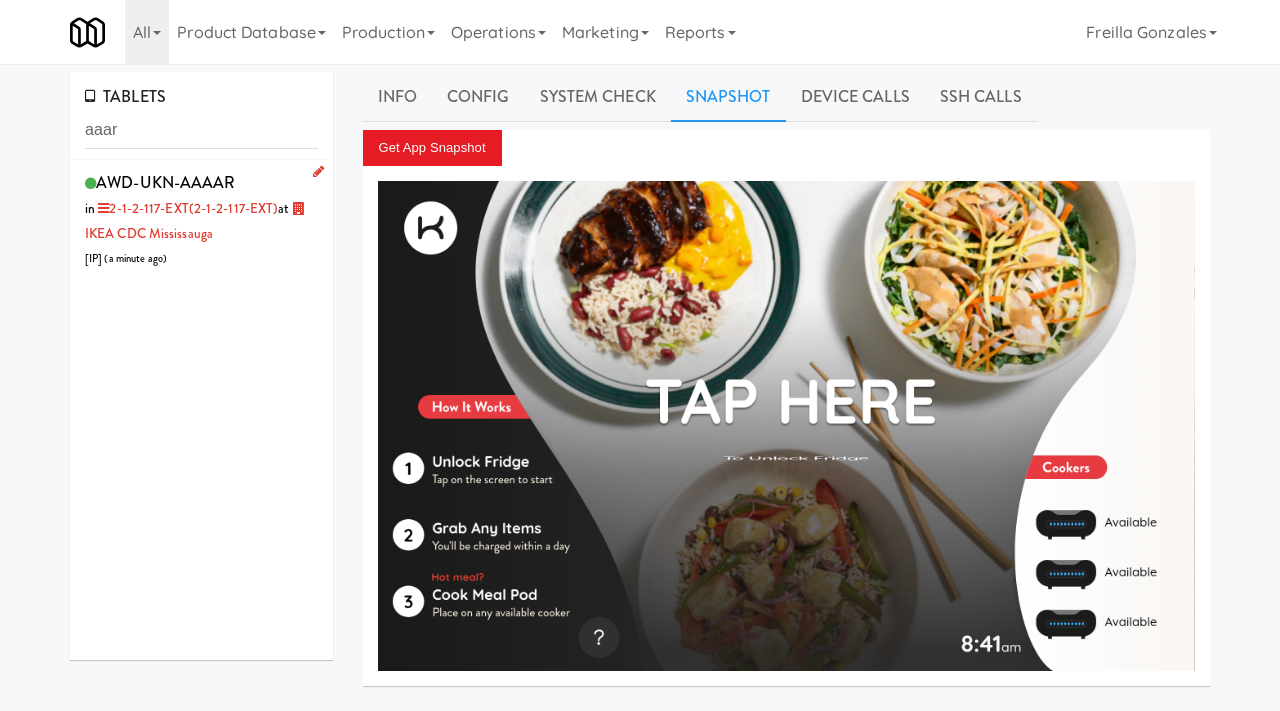 click on "AWD-UKN-AAAAR   in     2-1-2-117-EXT  (2-1-2-117-EXT)  at     IKEA CDC Mississauga 69.157.211.146 ( a minute ago )" at bounding box center (201, 219) 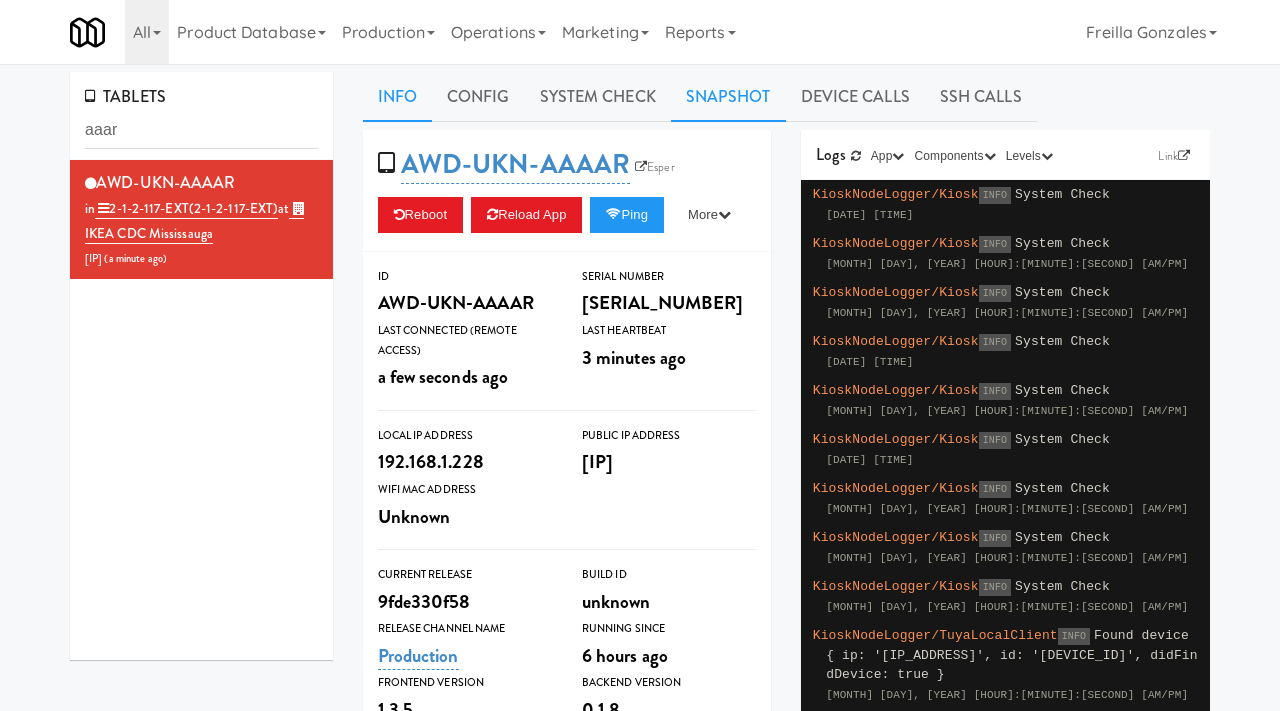 click on "Snapshot" at bounding box center [728, 97] 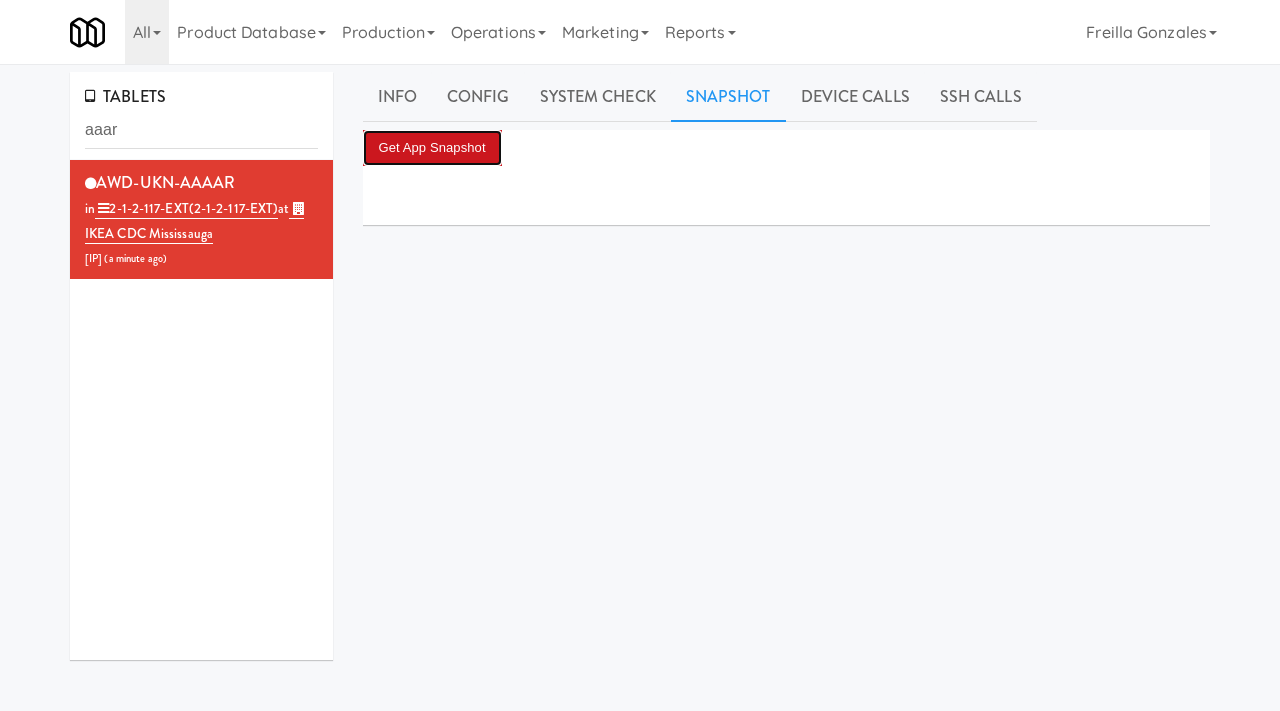 click on "Get App Snapshot" at bounding box center [432, 148] 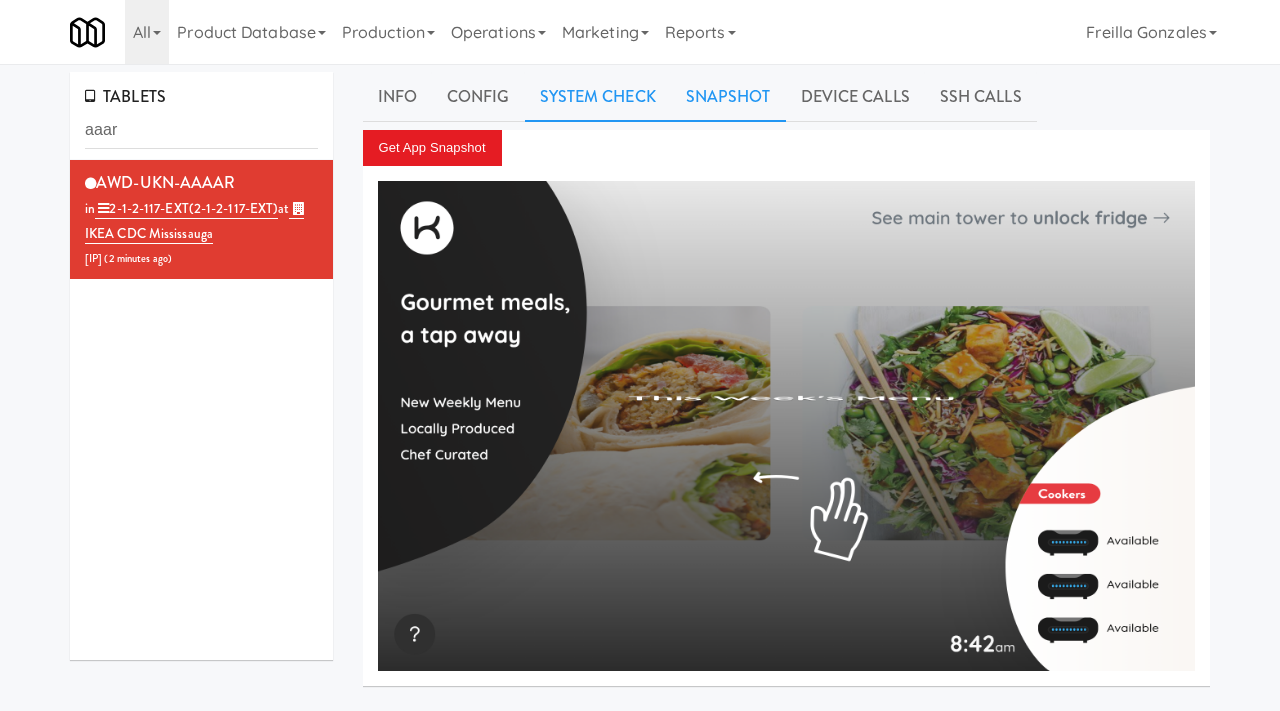 click on "System Check" at bounding box center [598, 97] 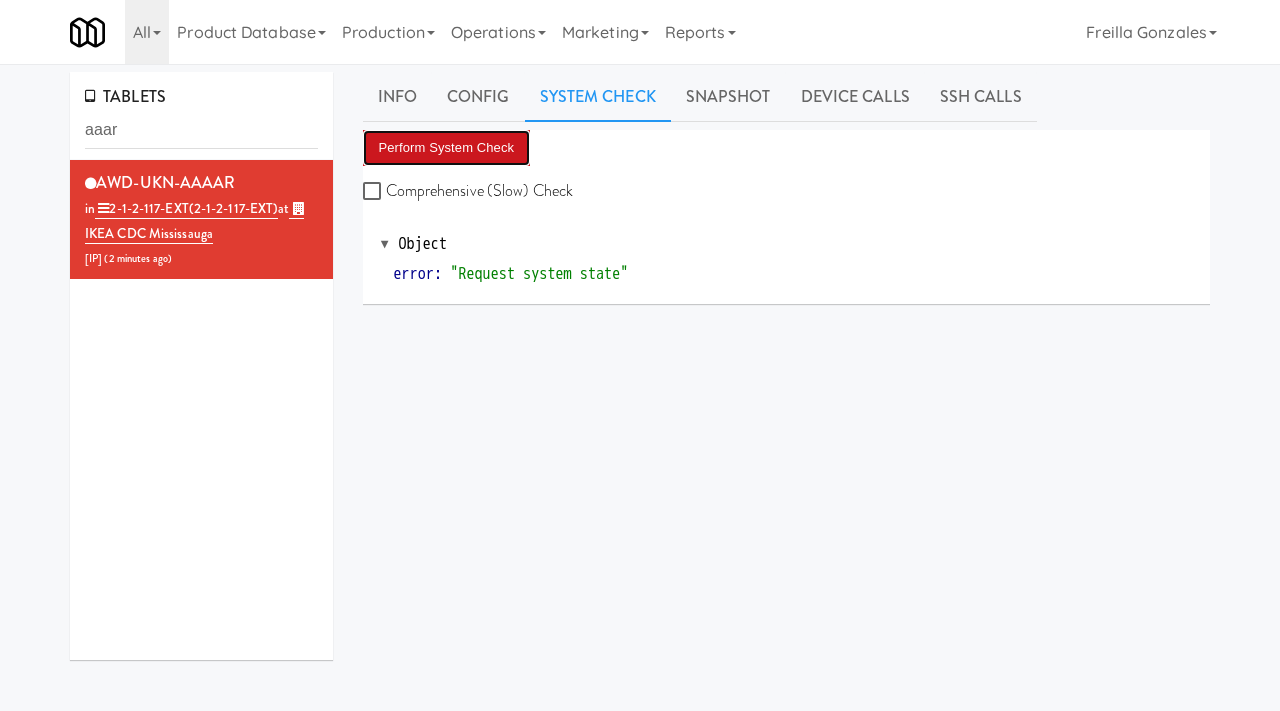 click on "Perform System Check" at bounding box center (447, 148) 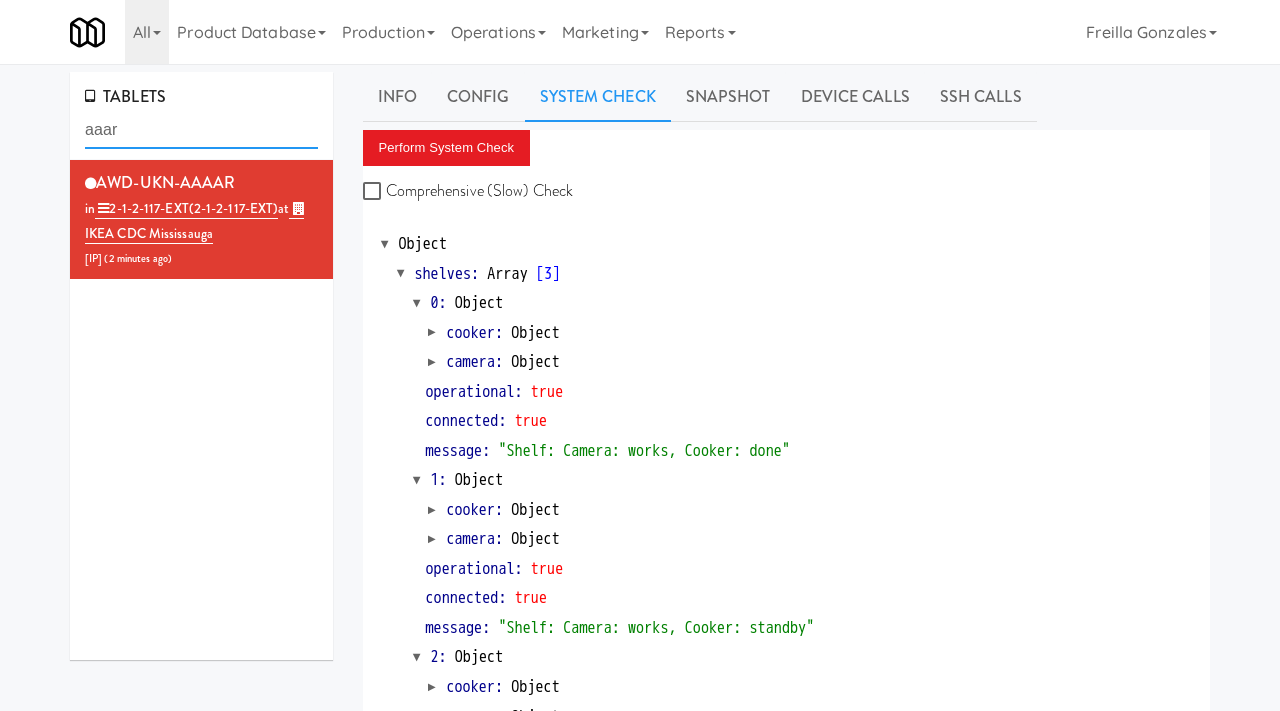 drag, startPoint x: 165, startPoint y: 119, endPoint x: 2, endPoint y: 139, distance: 164.22241 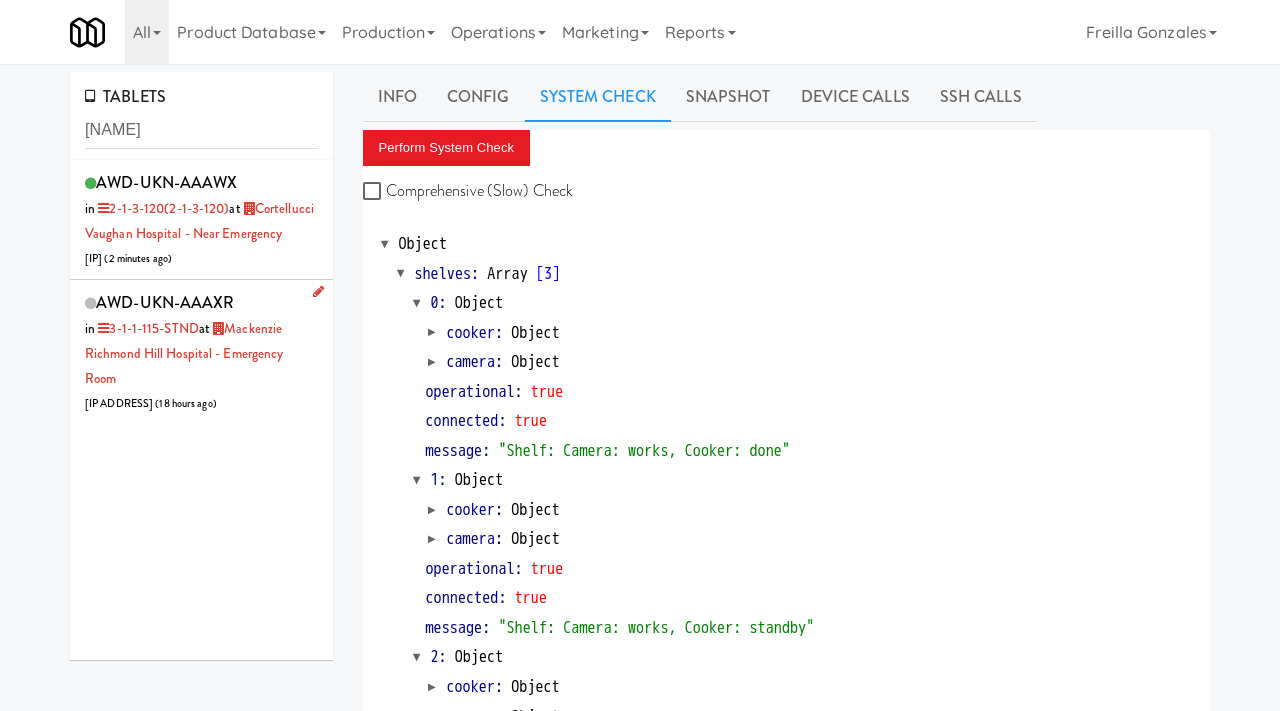 click on "AWD-UKN-AAAXR   in     3-1-1-115-STND  at     Mackenzie Richmond Hill Hospital - Emergency Room 206.0.69.34 ( 18 hours ago )" at bounding box center [201, 352] 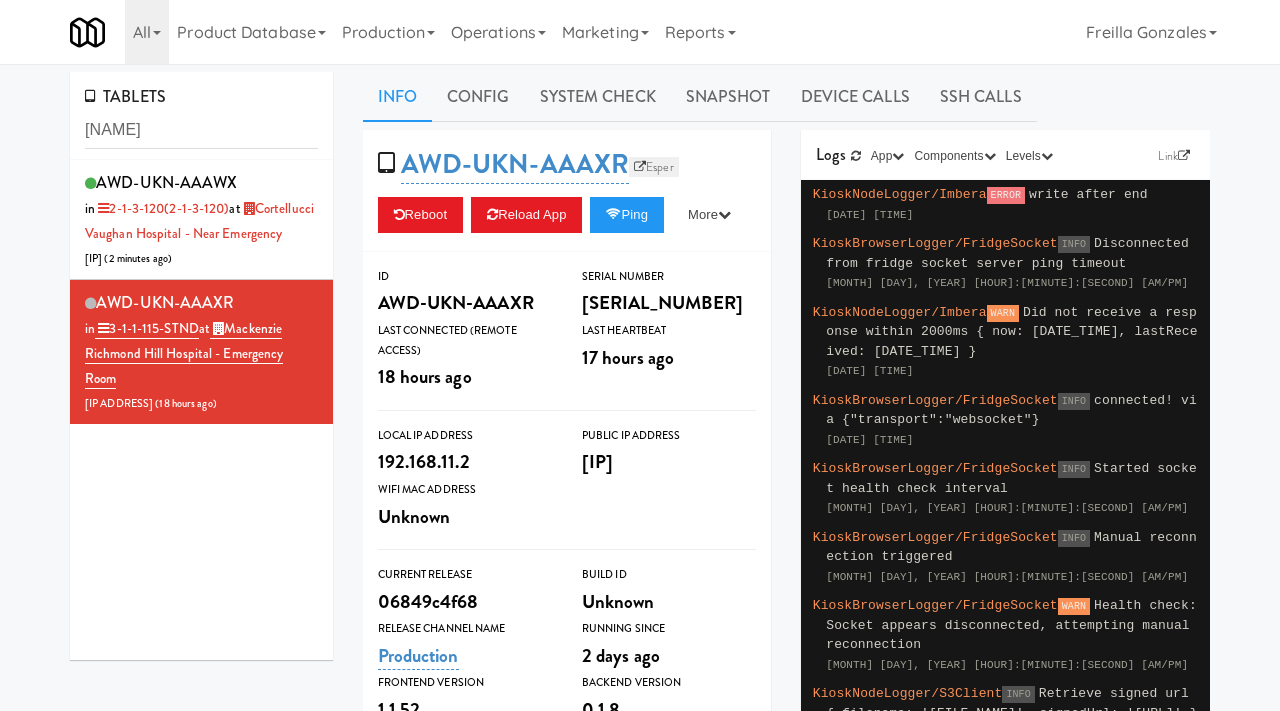 click on "Esper" at bounding box center [654, 167] 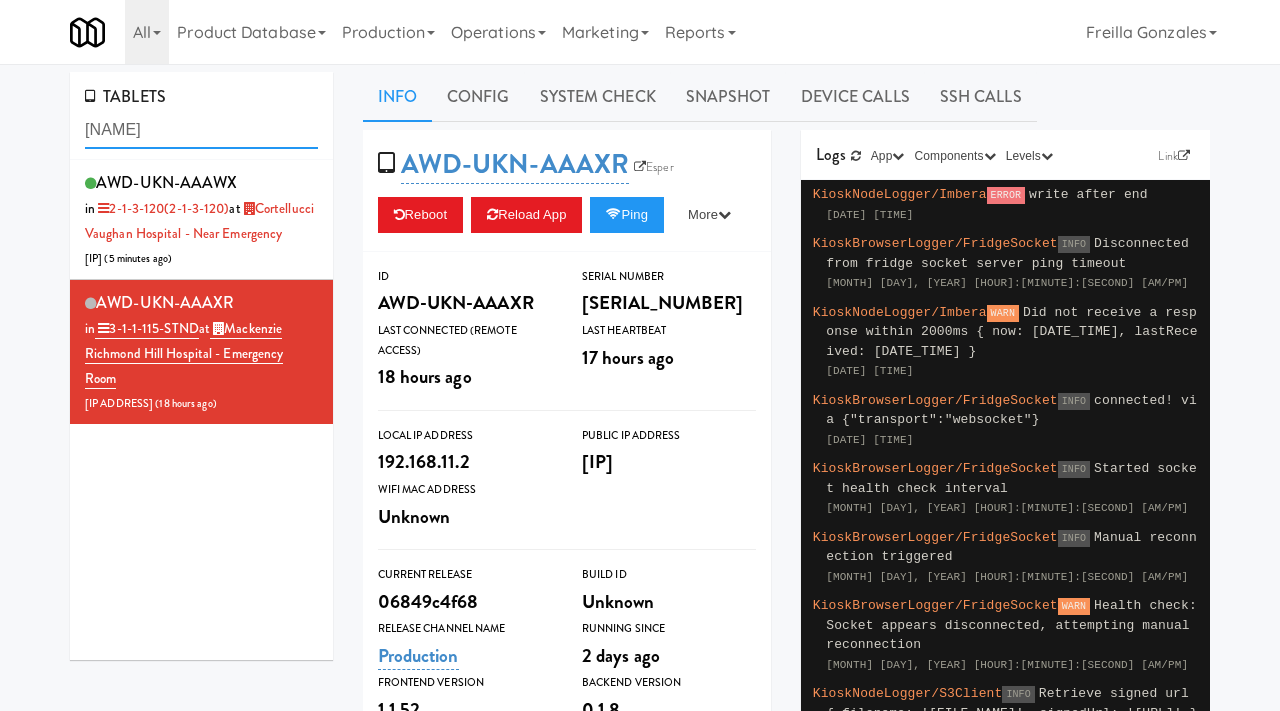 click on "mackenzie" at bounding box center [201, 130] 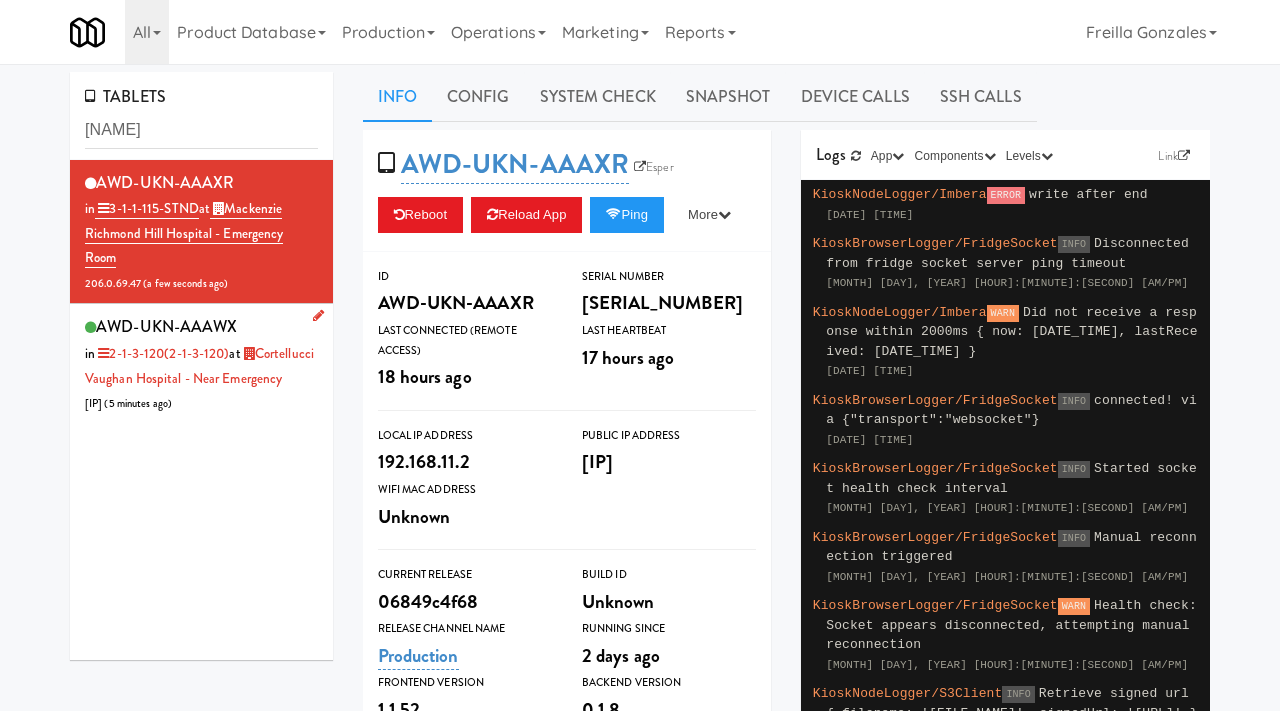 click on "AWD-UKN-AAAWX   in     2-1-3-120  (2-1-3-120)  at     Cortellucci Vaughan Hospital - near Emergency 206.0.69.62 ( 5 minutes ago )" at bounding box center (201, 363) 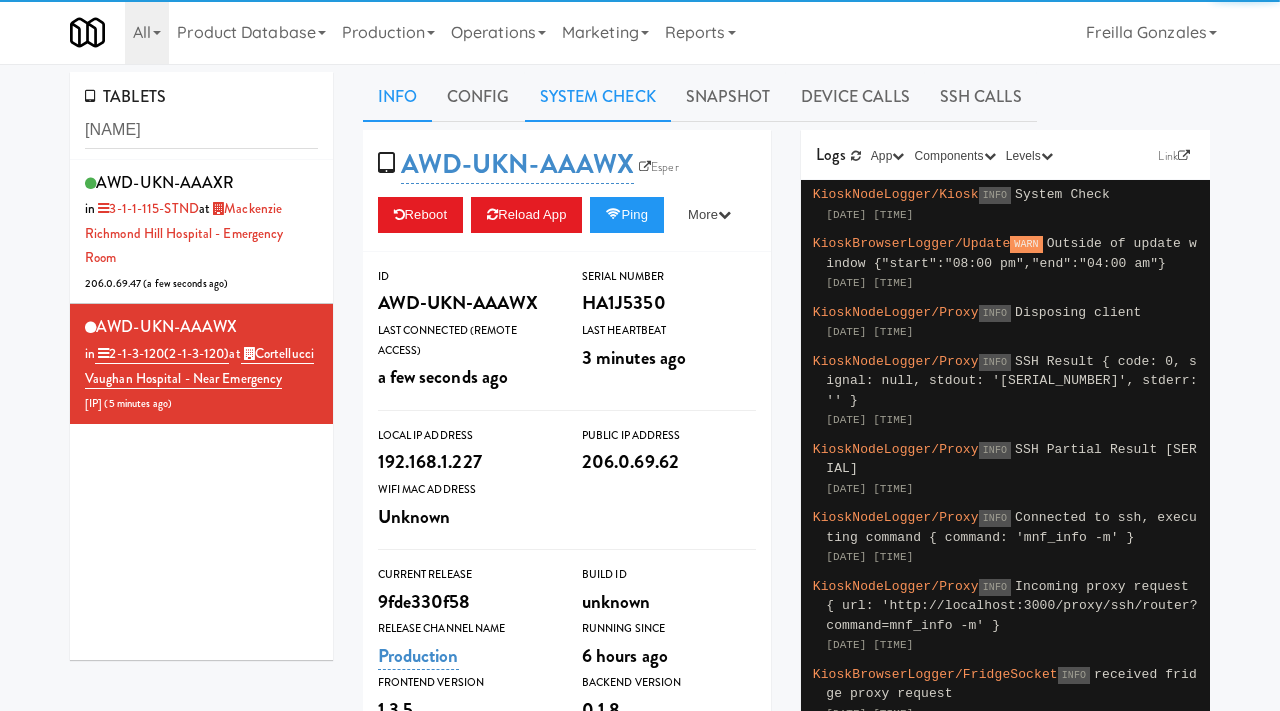 click on "System Check" at bounding box center [598, 97] 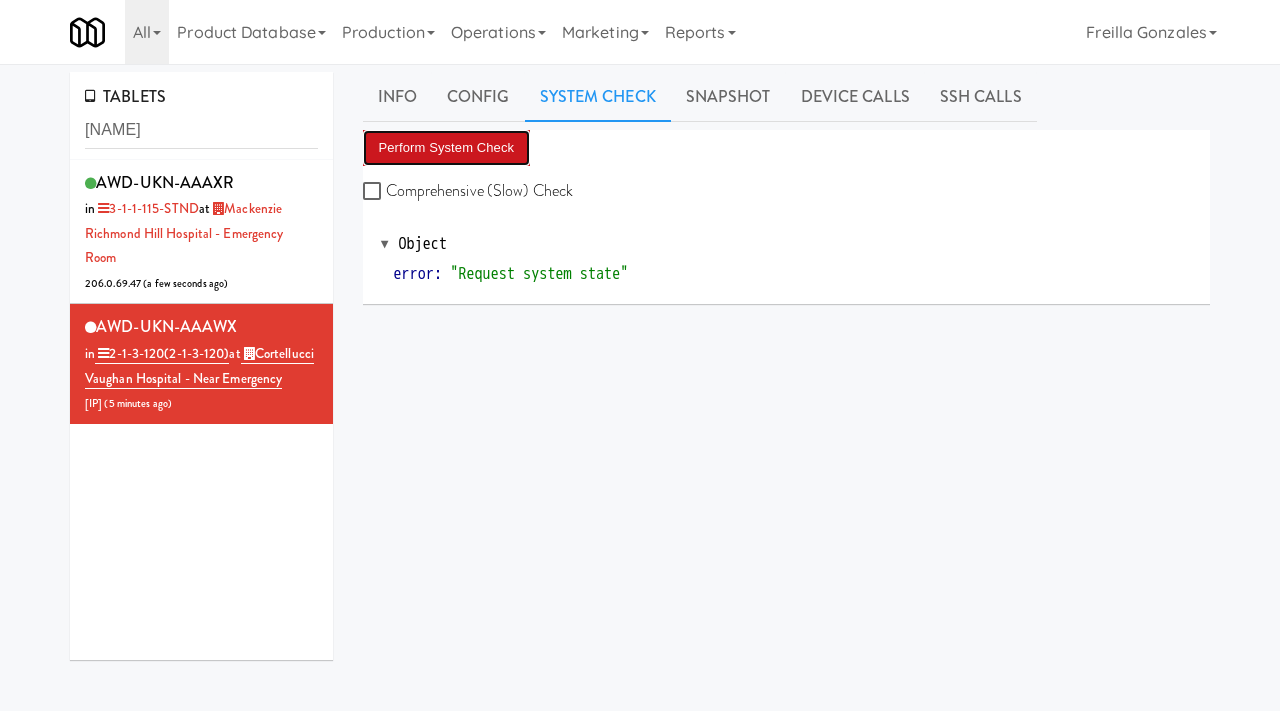 click on "Perform System Check" at bounding box center (447, 148) 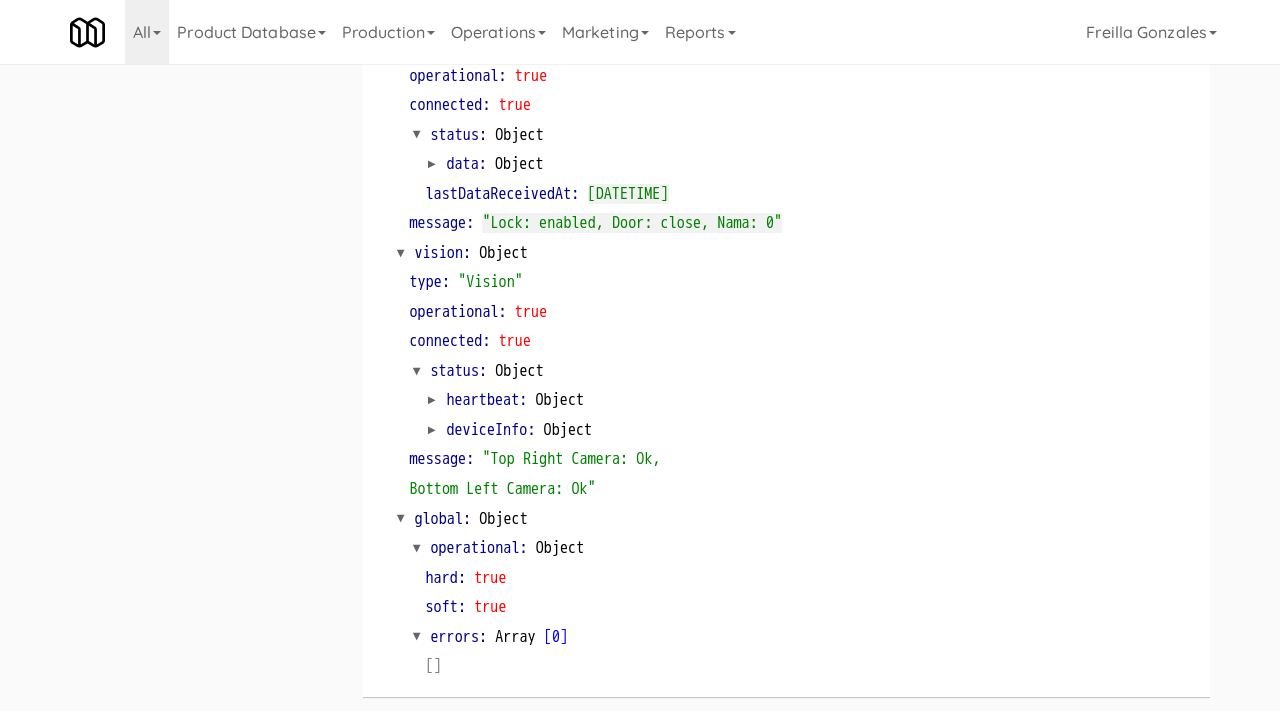 scroll, scrollTop: 0, scrollLeft: 0, axis: both 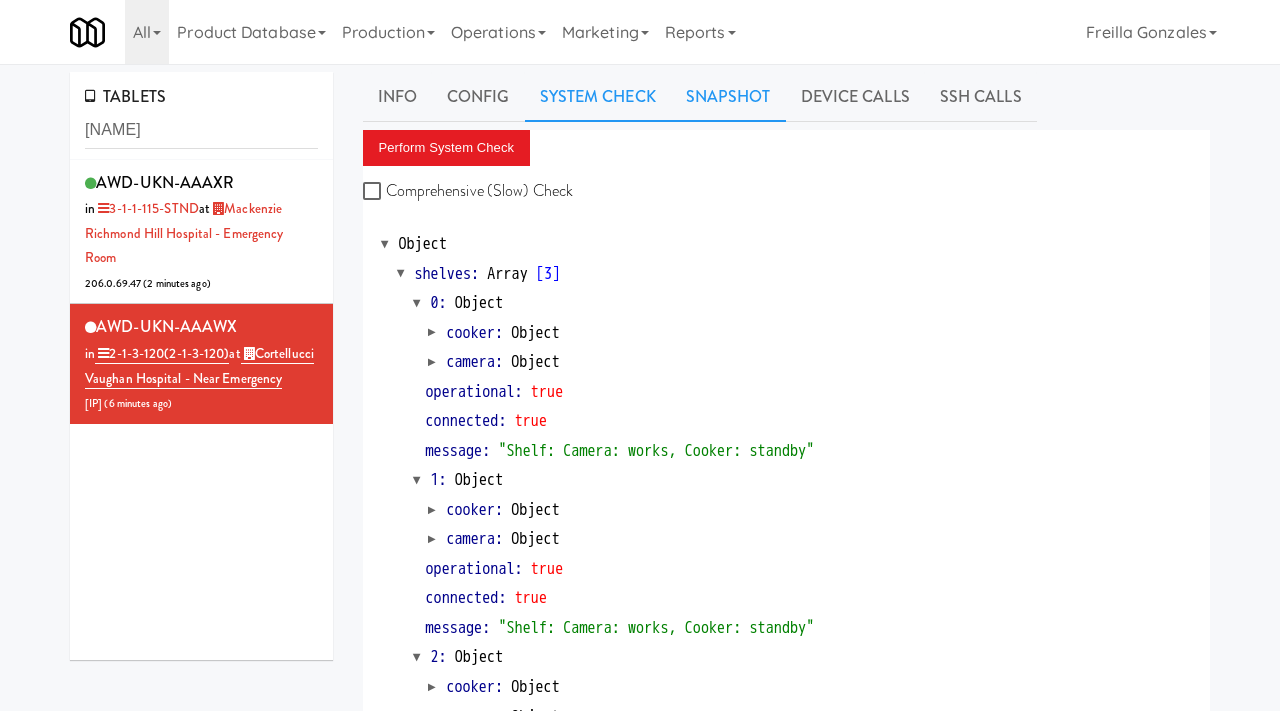 click on "Snapshot" at bounding box center (728, 97) 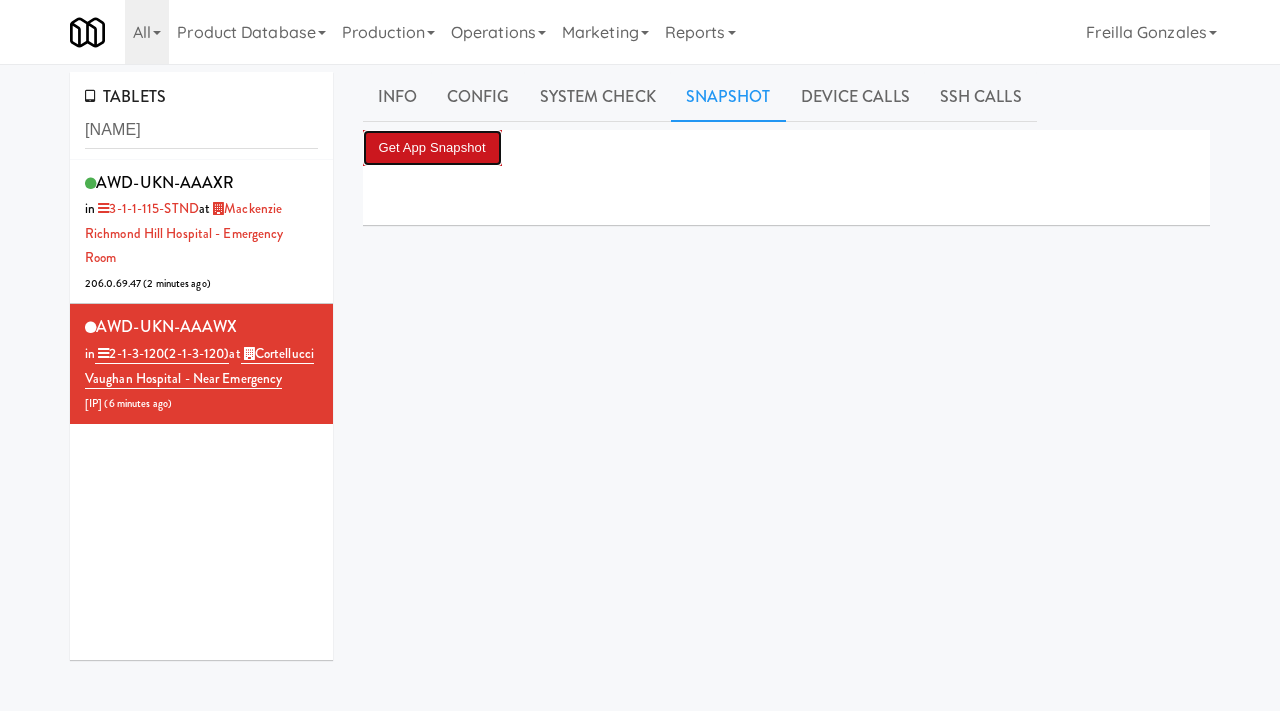 click on "Get App Snapshot" at bounding box center [432, 148] 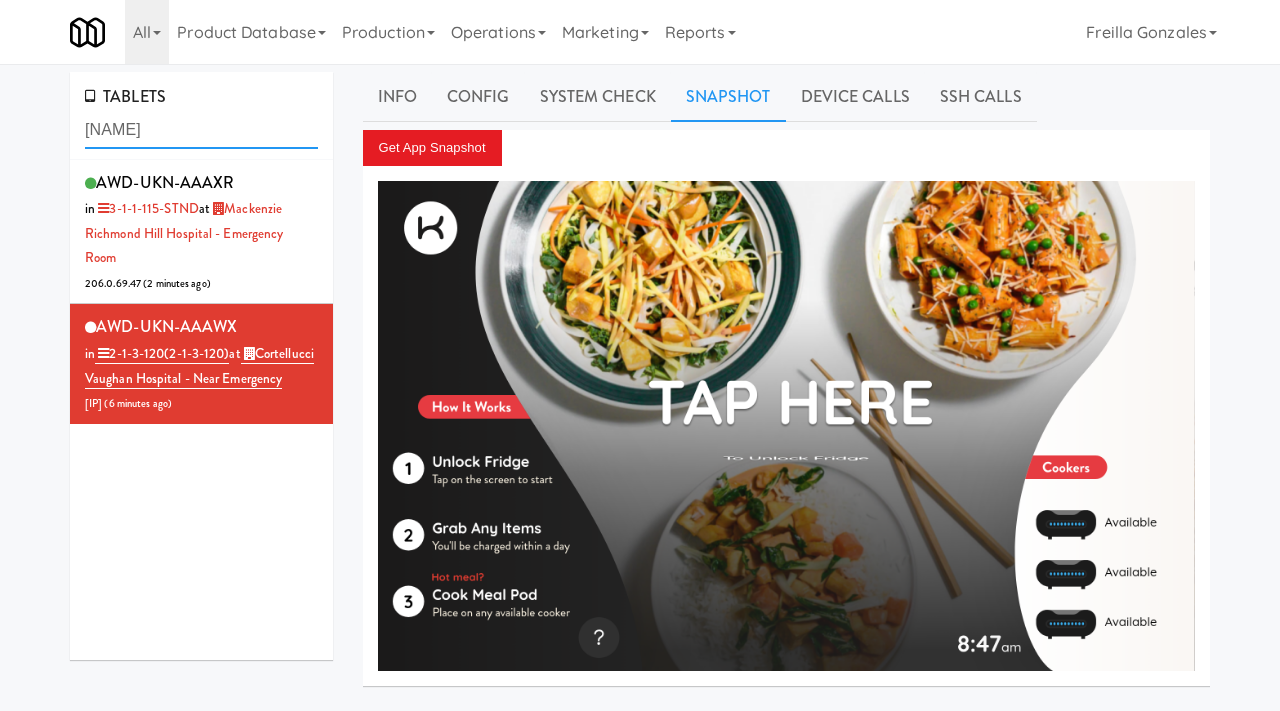drag, startPoint x: 237, startPoint y: 120, endPoint x: 64, endPoint y: 112, distance: 173.18488 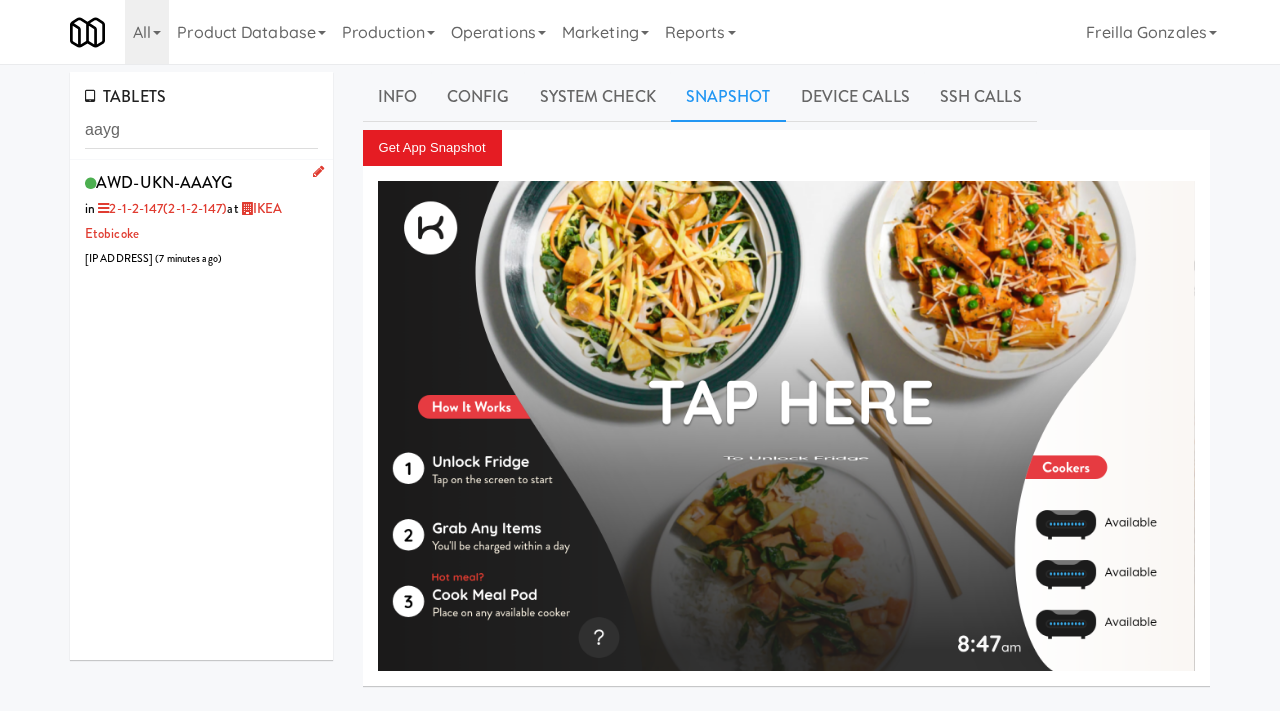 click on "AWD-UKN-AAAYG   in     2-1-2-147  (2-1-2-147)  at     IKEA Etobicoke 206.0.69.61 ( 7 minutes ago )" at bounding box center (201, 219) 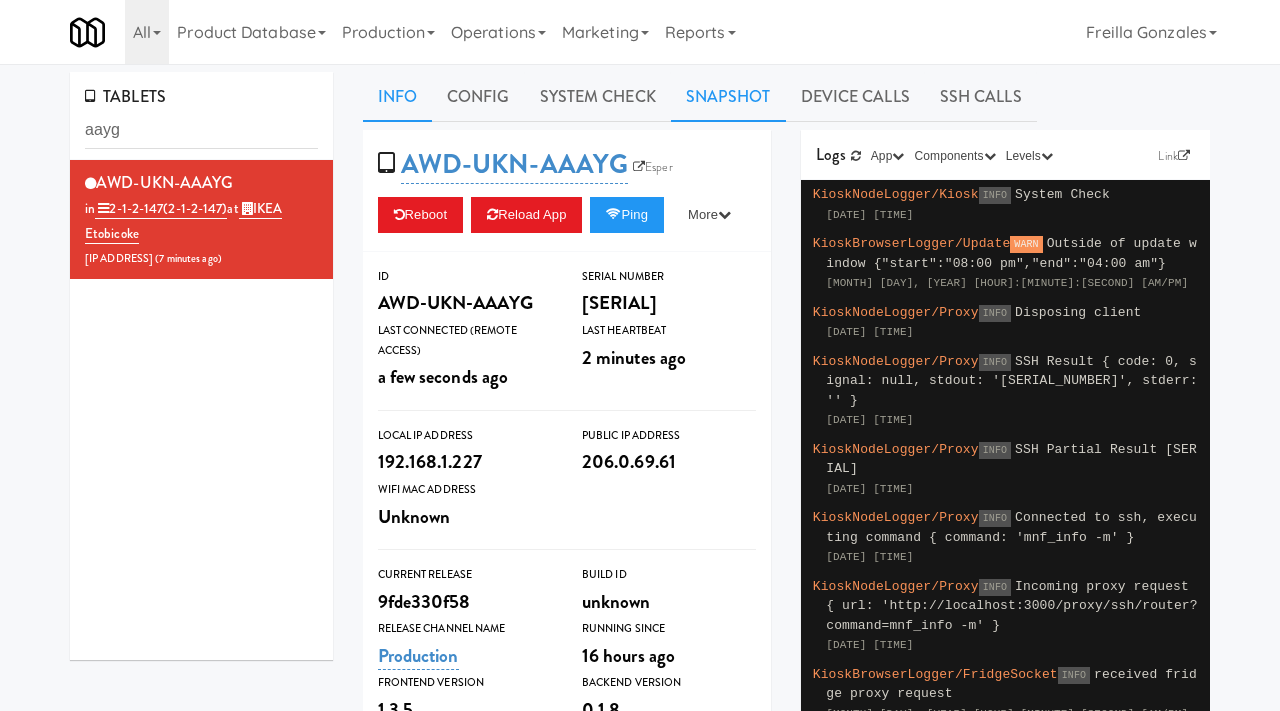 click on "Snapshot" at bounding box center [728, 97] 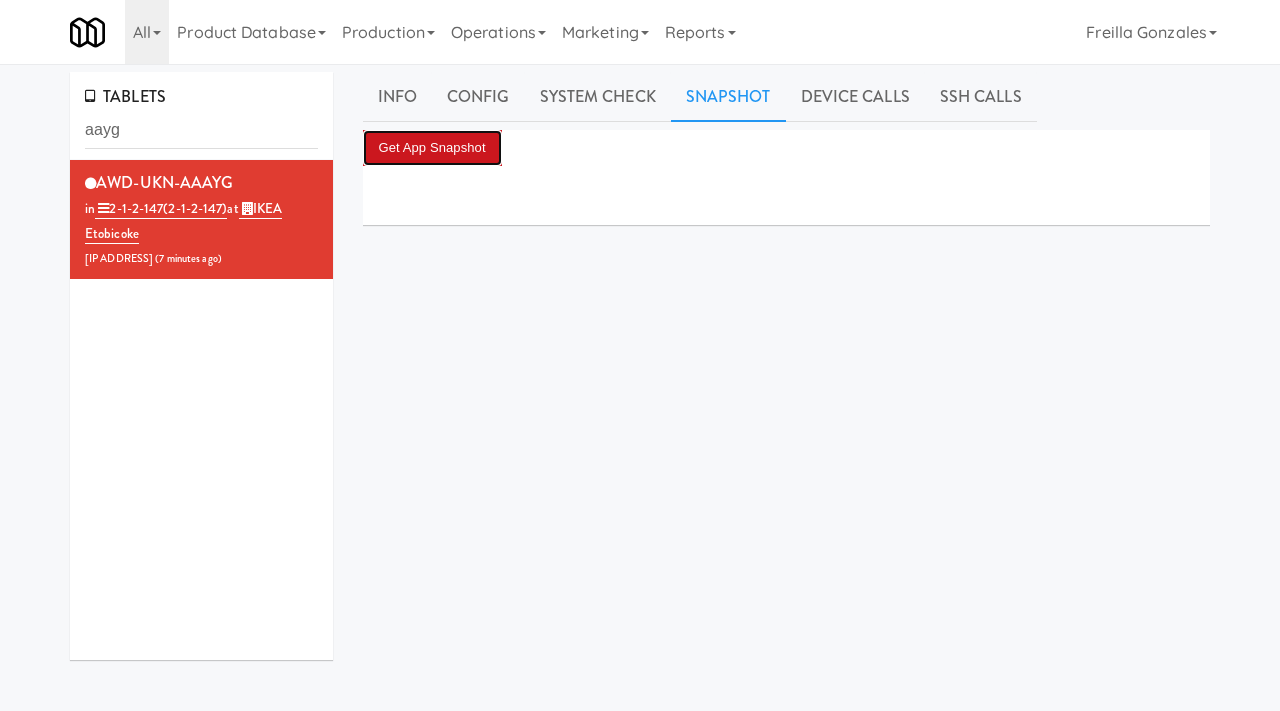 click on "Get App Snapshot" at bounding box center [432, 148] 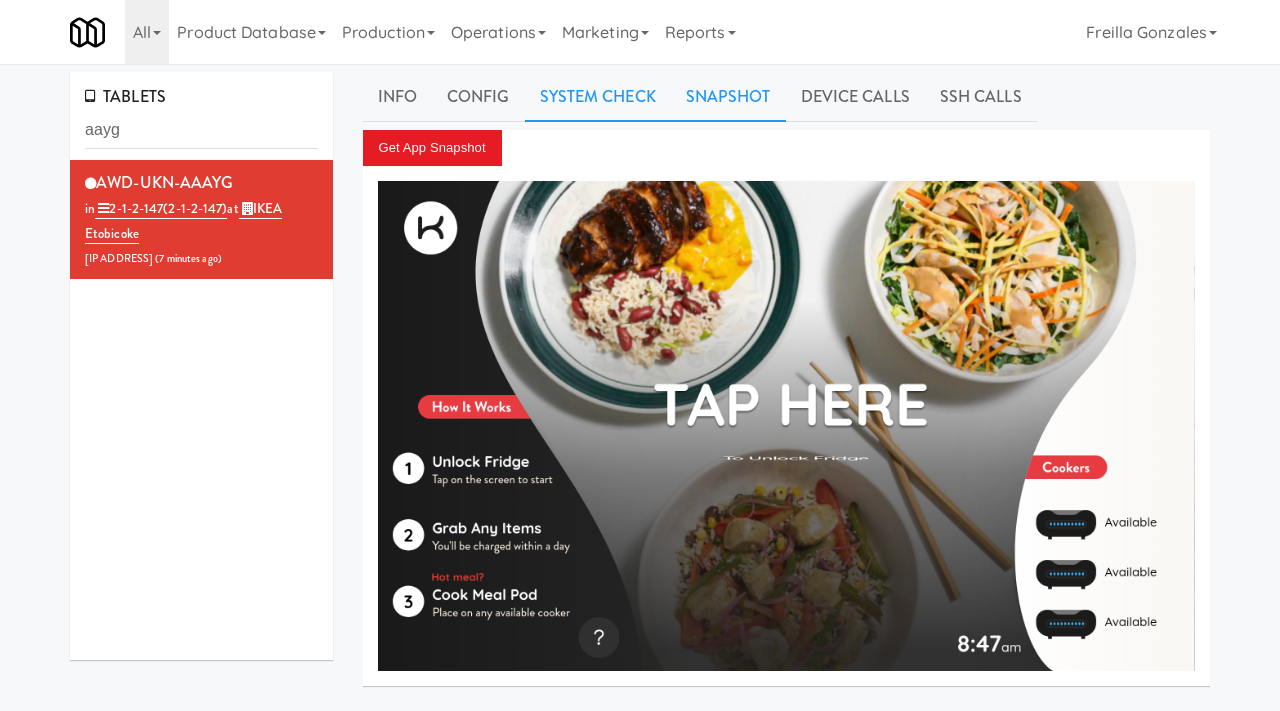 click on "System Check" at bounding box center [598, 97] 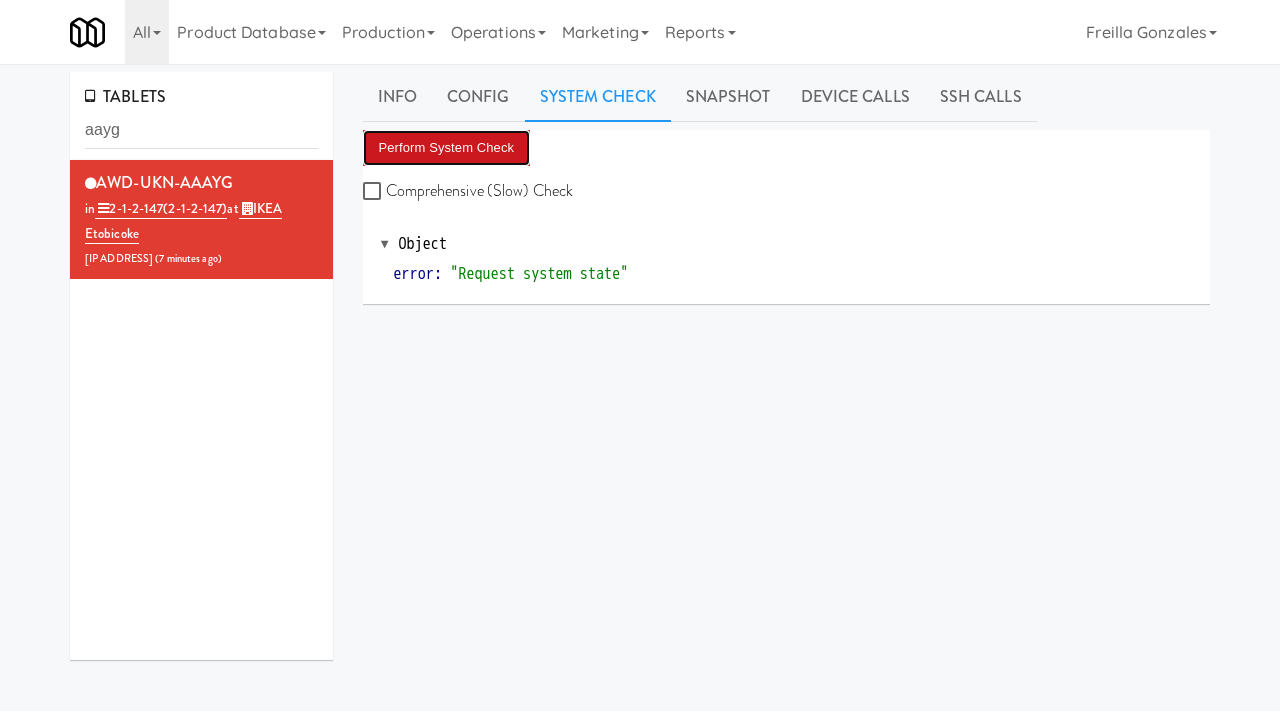 click on "Perform System Check" at bounding box center [447, 148] 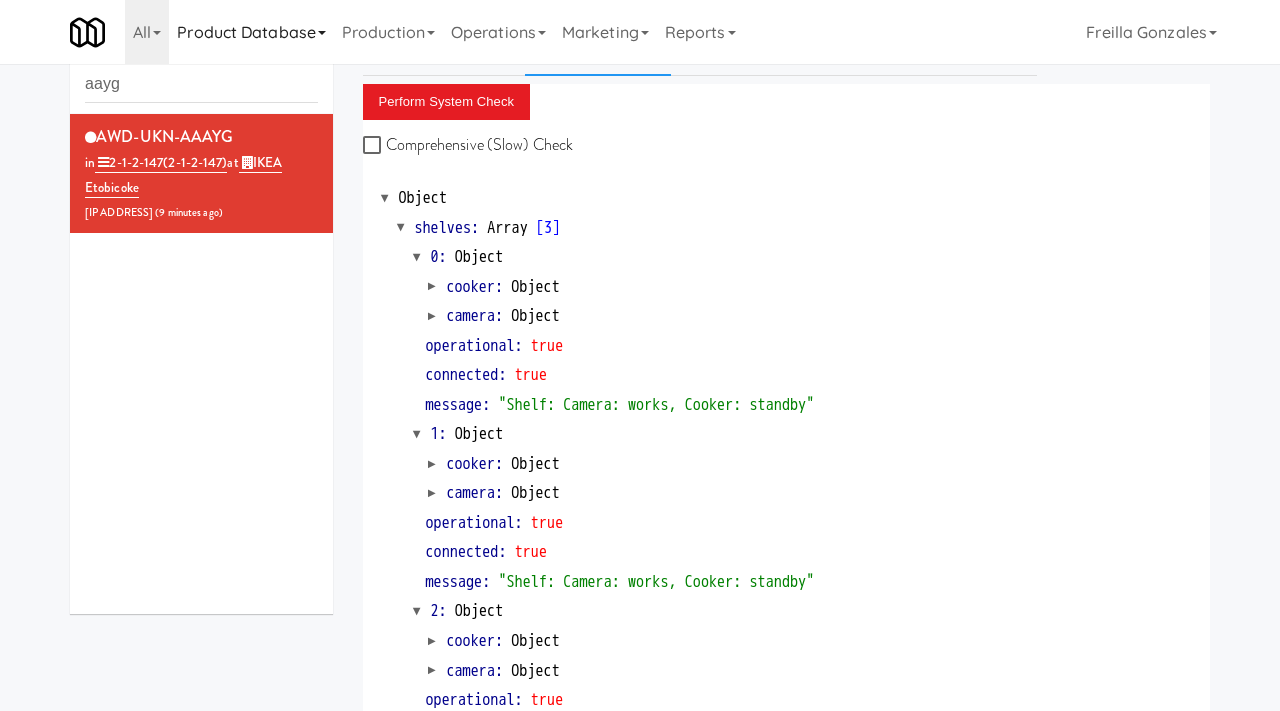 scroll, scrollTop: 0, scrollLeft: 0, axis: both 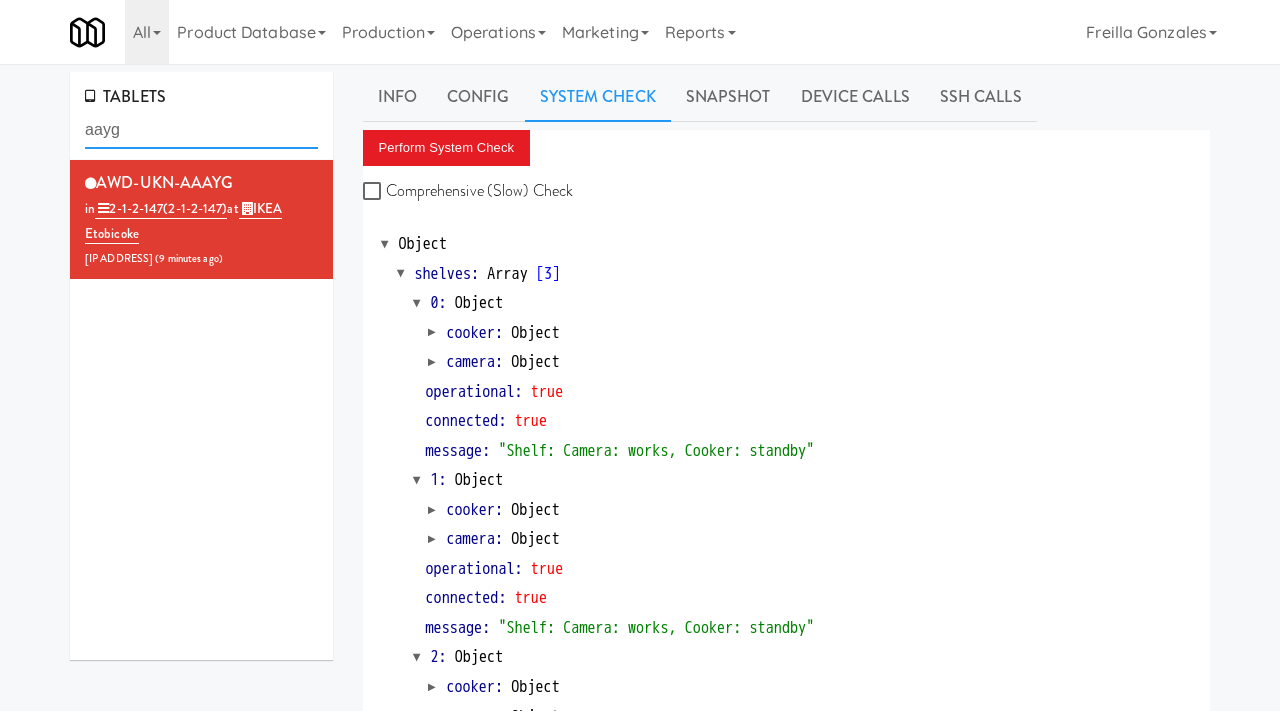click on "aayg" at bounding box center (201, 130) 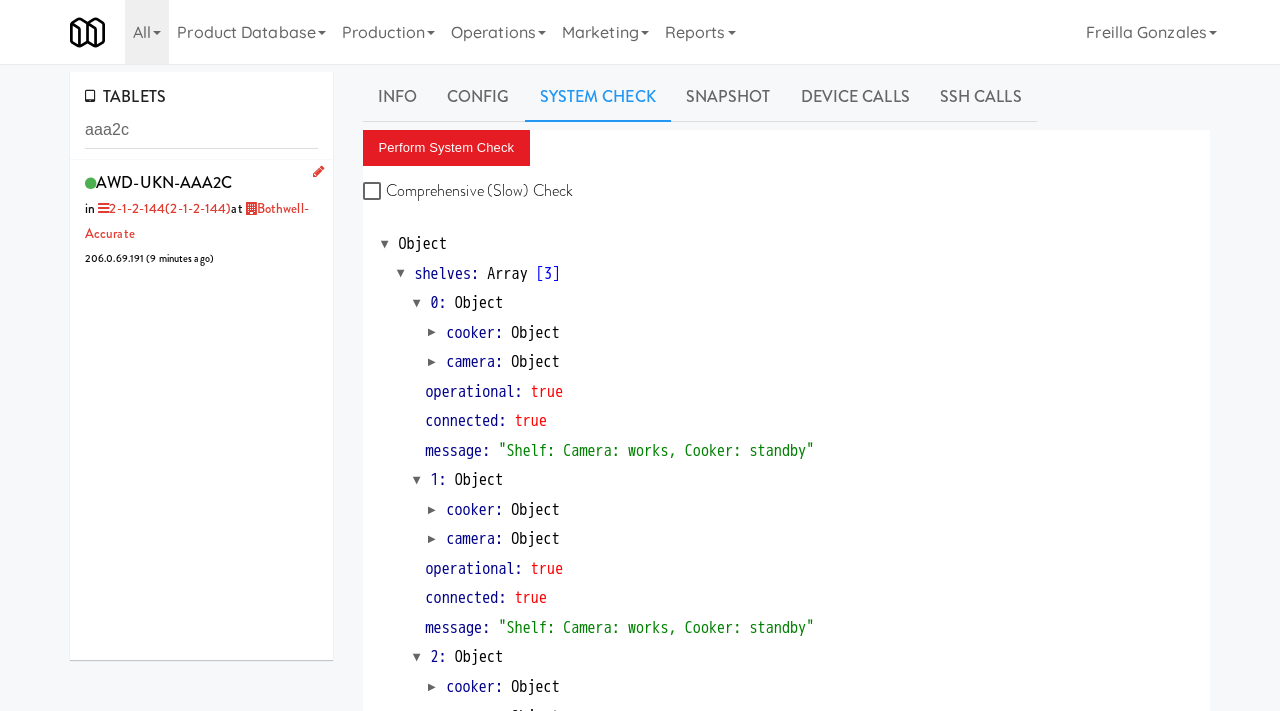 click on "AWD-UKN-AAA2C   in     2-1-2-144  (2-1-2-144)  at     Bothwell-Accurate 206.0.69.191 ( 9 minutes ago )" at bounding box center (201, 219) 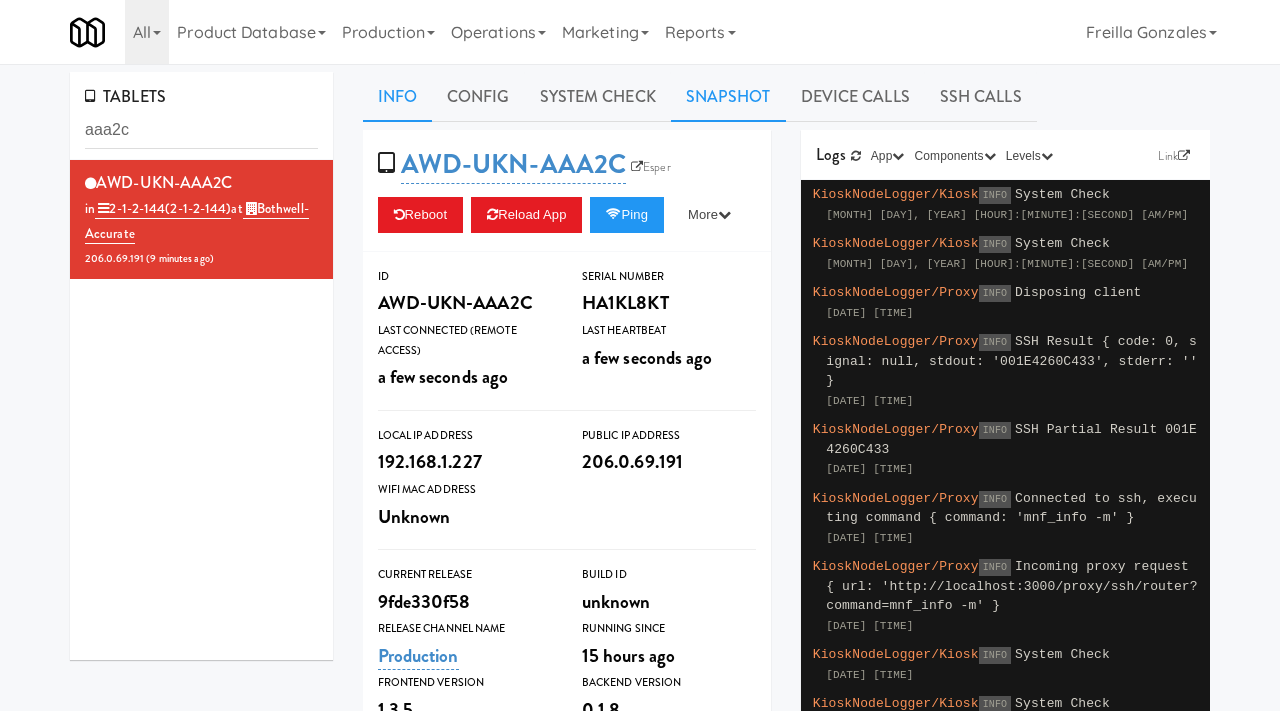 click on "Snapshot" at bounding box center [728, 97] 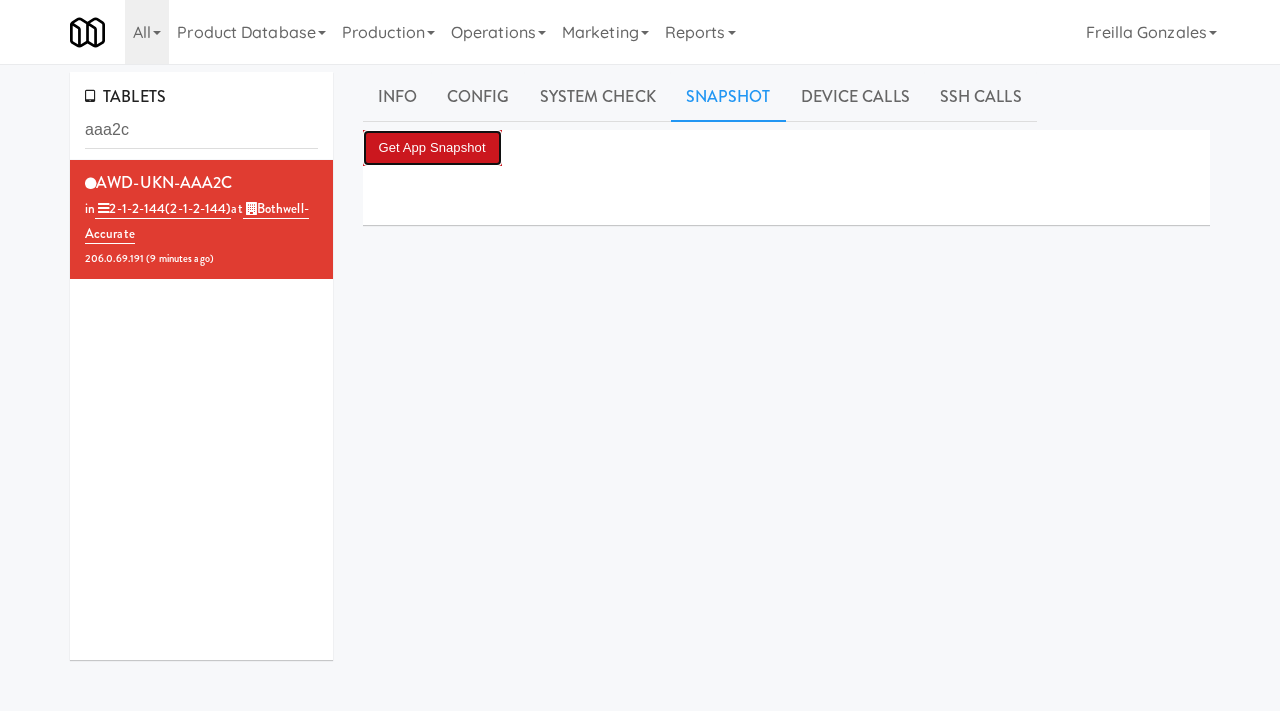 click on "Get App Snapshot" at bounding box center [432, 148] 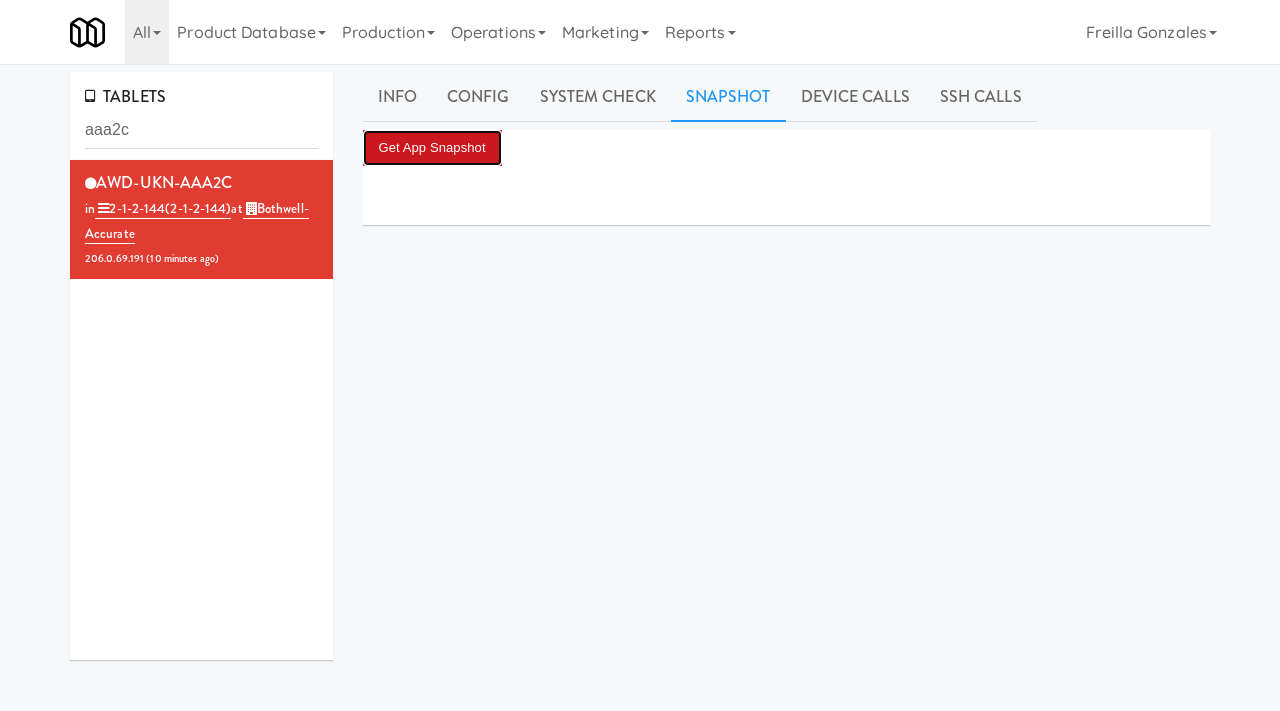 click on "Get App Snapshot" at bounding box center (432, 148) 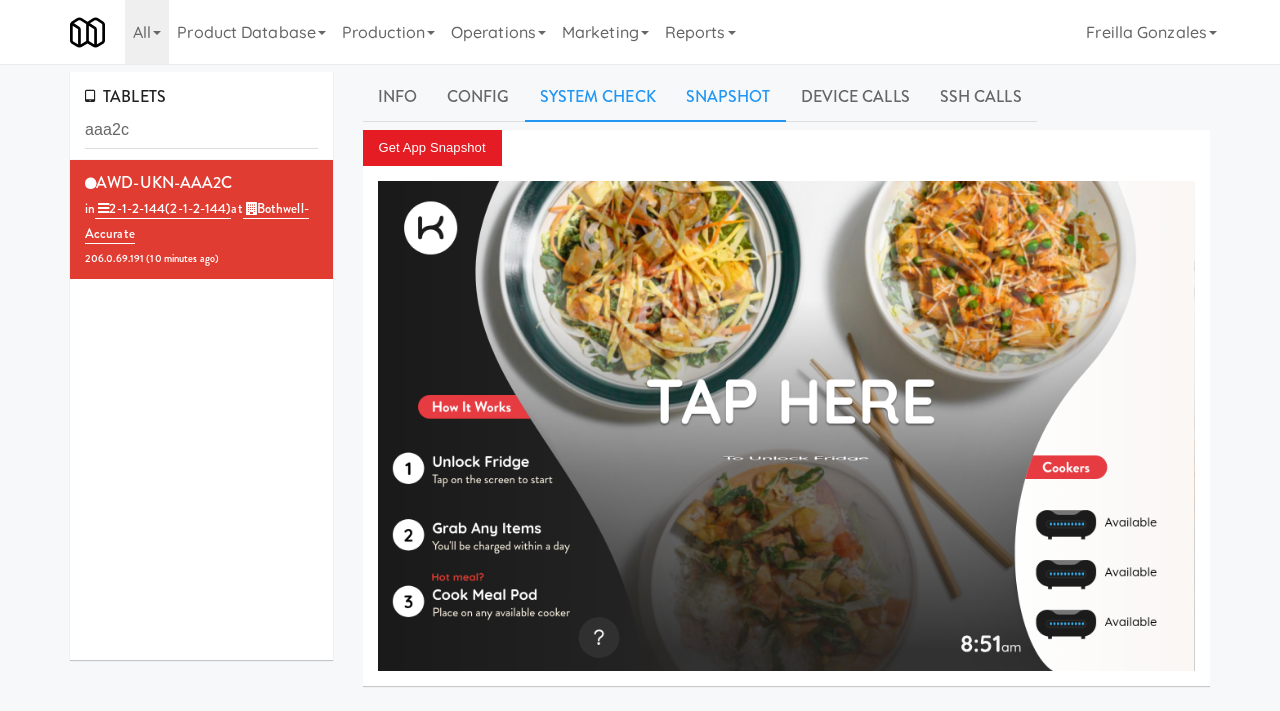 click on "System Check" at bounding box center (598, 97) 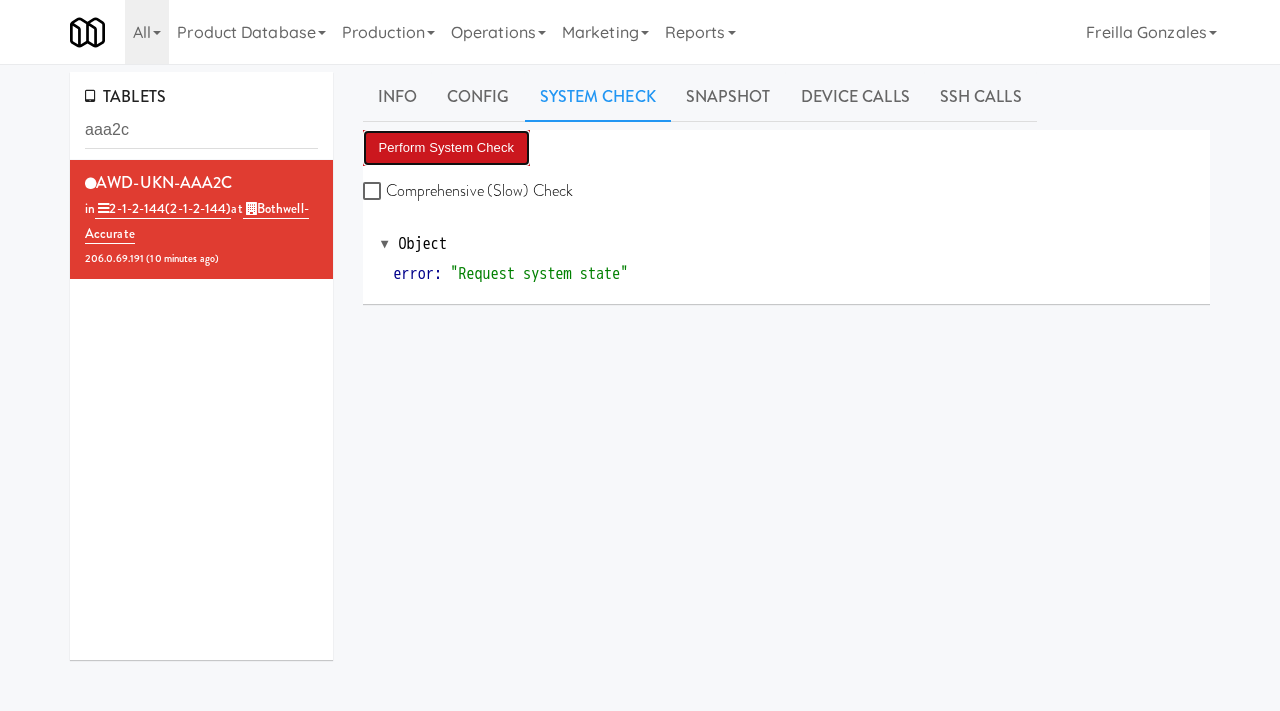 click on "Perform System Check" at bounding box center [447, 148] 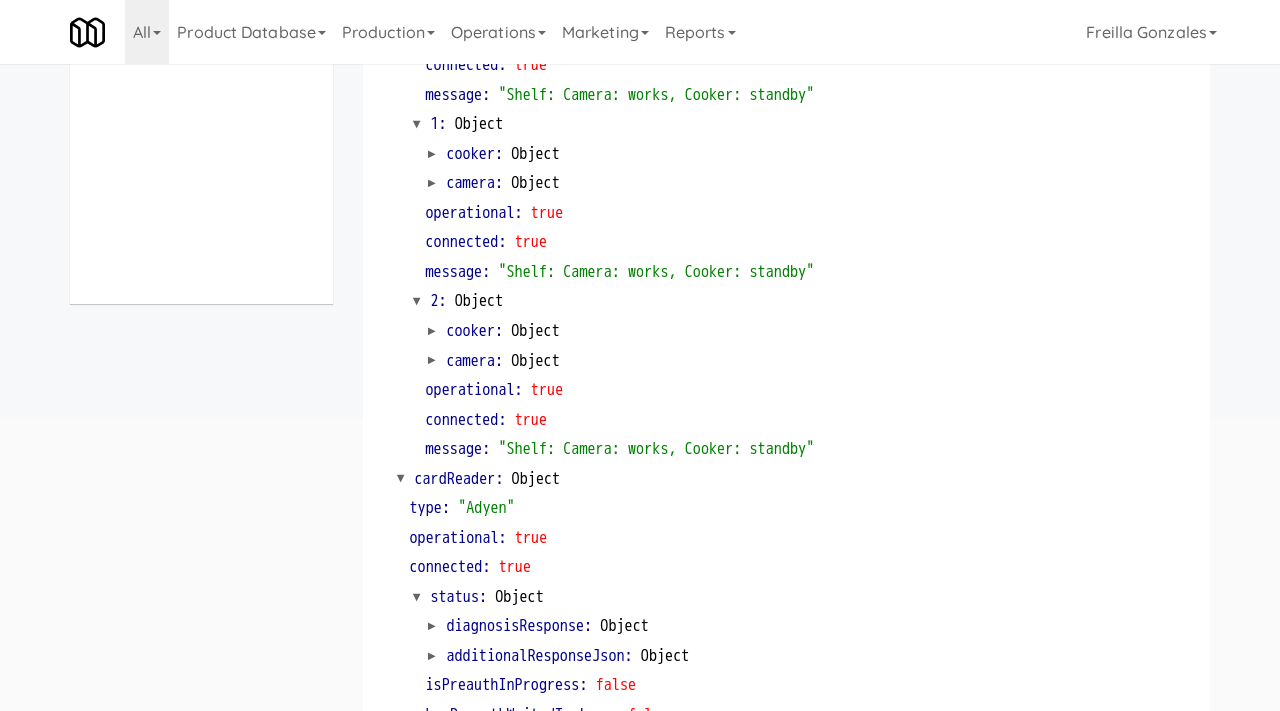 scroll, scrollTop: 0, scrollLeft: 0, axis: both 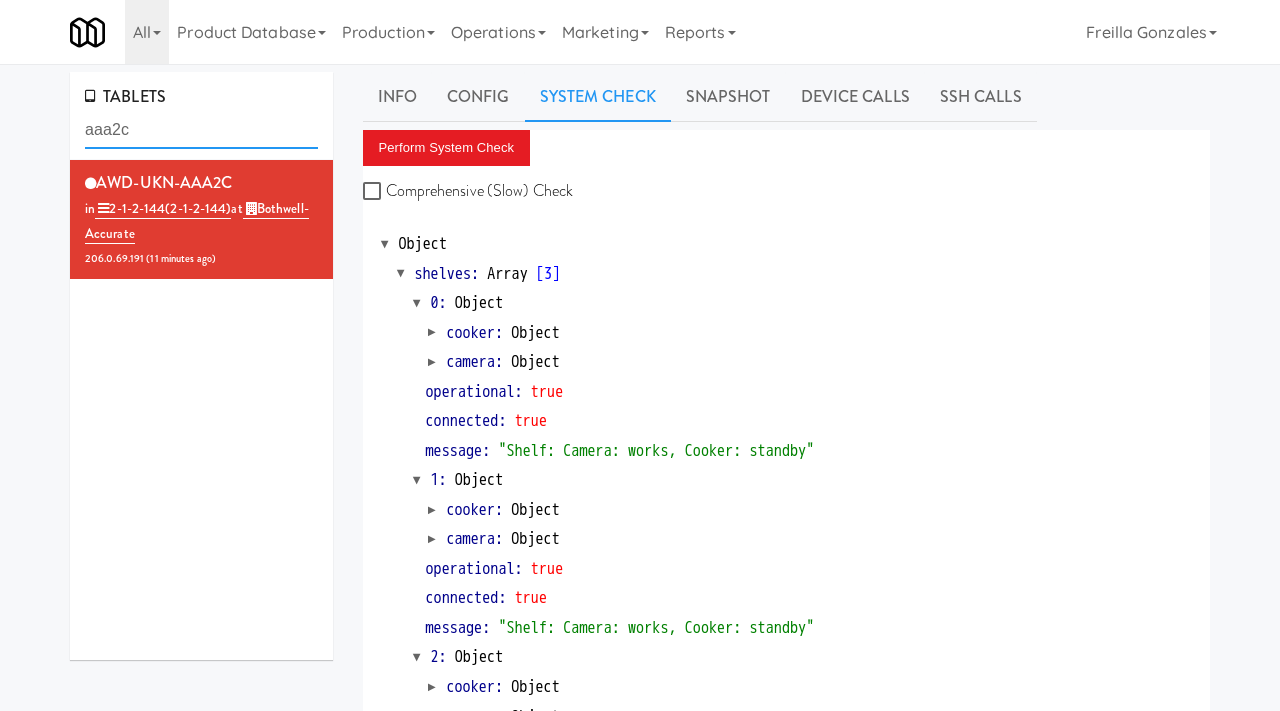 click on "aaa2c" at bounding box center [201, 130] 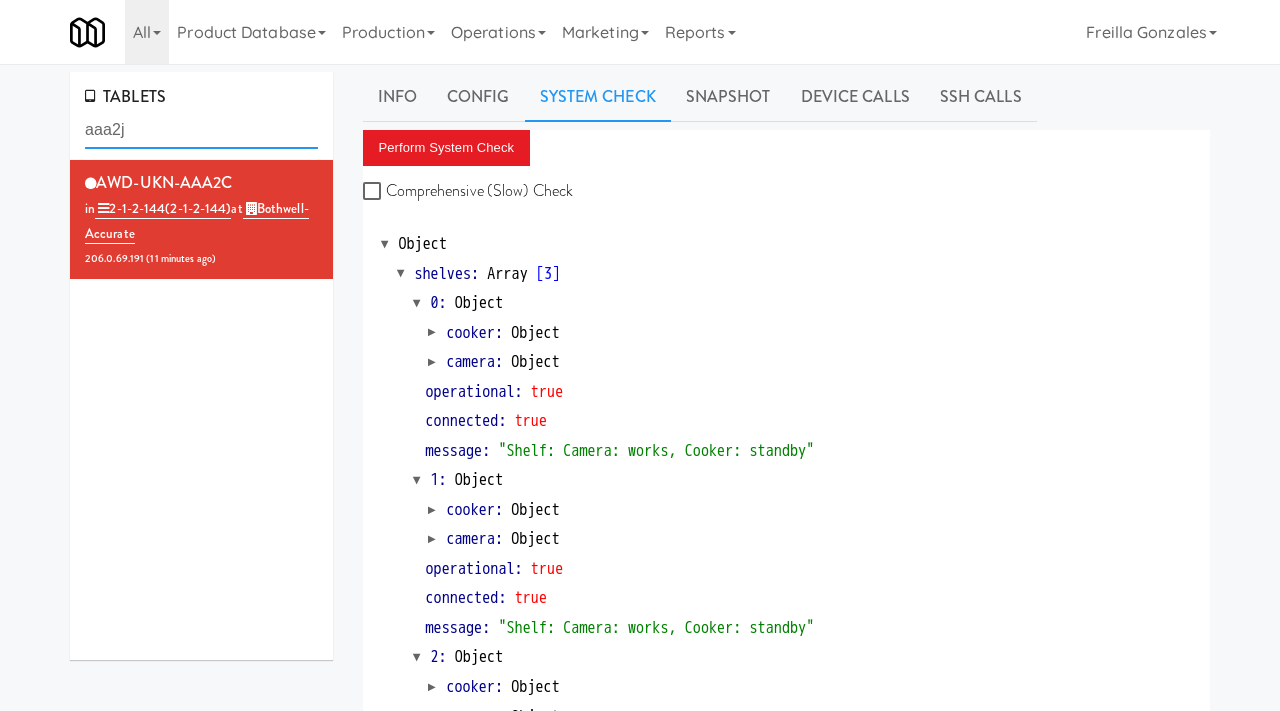 type on "aaa2j" 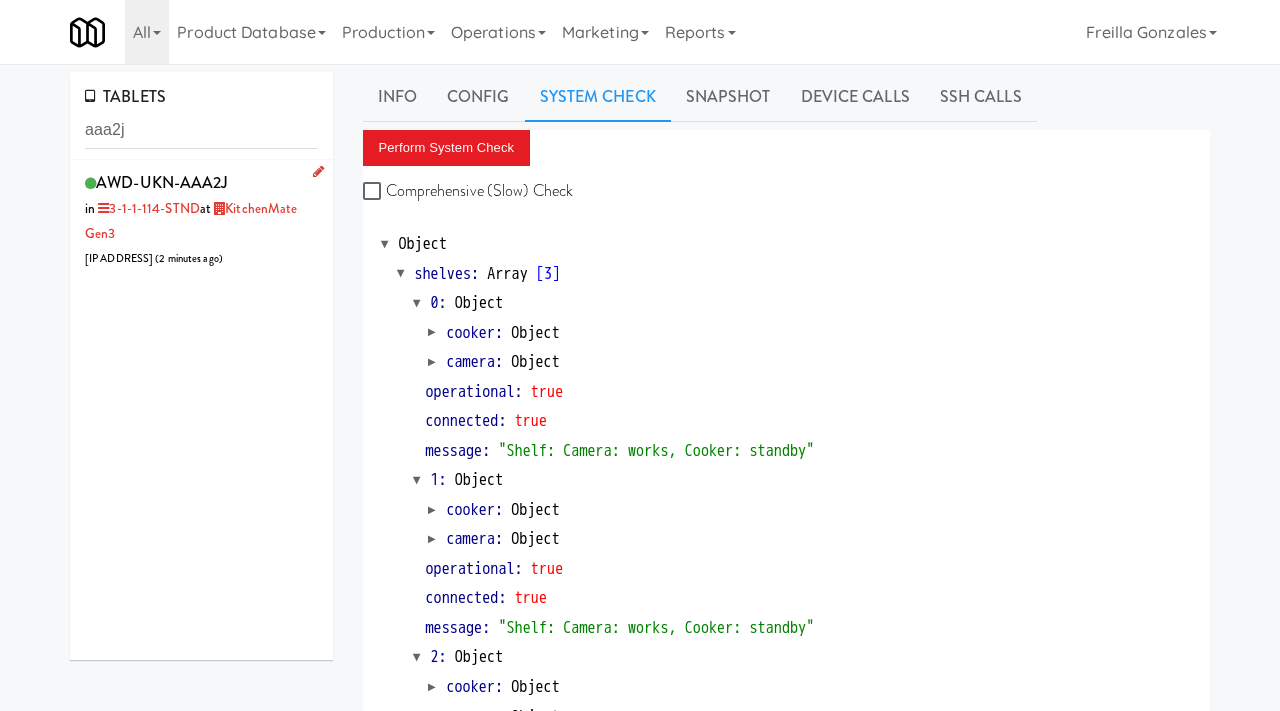 click on "AWD-UKN-AAA2J   in     3-1-1-114-STND  at     KitchenMate Gen3 24.137.217.194 ( 2 minutes ago )" at bounding box center (201, 219) 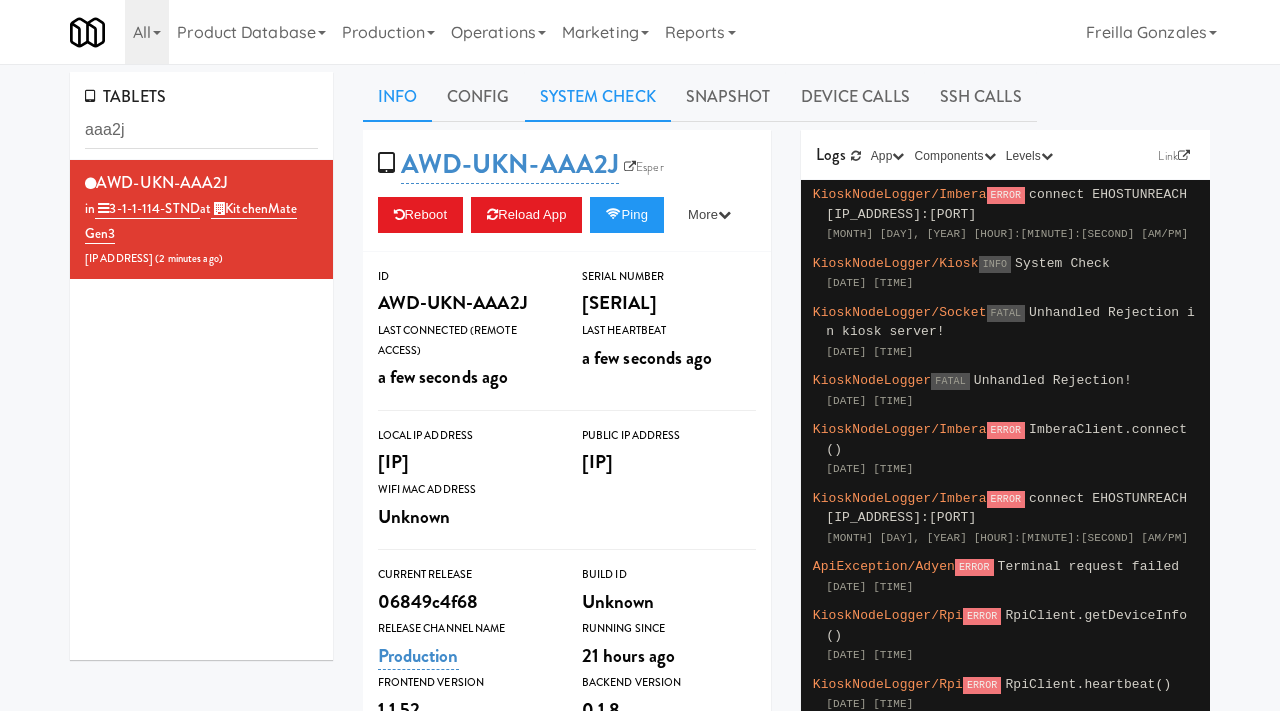 click on "System Check" at bounding box center (598, 97) 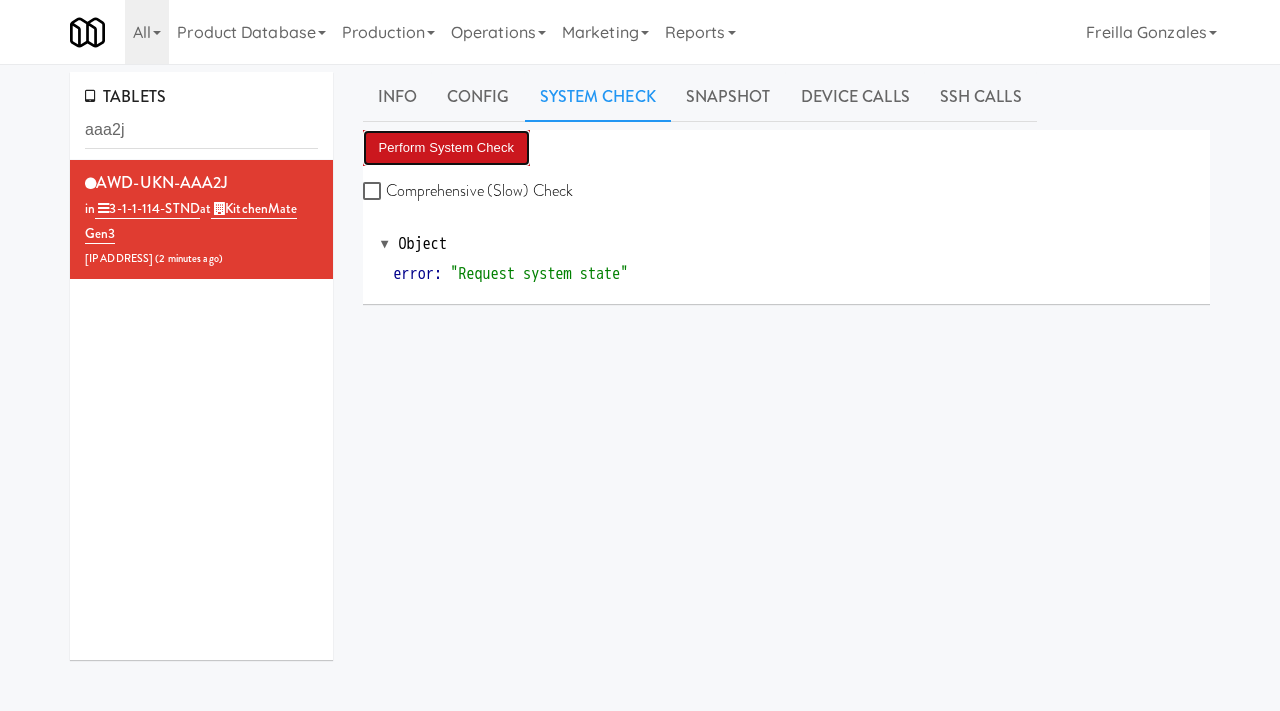 click on "Perform System Check" at bounding box center (447, 148) 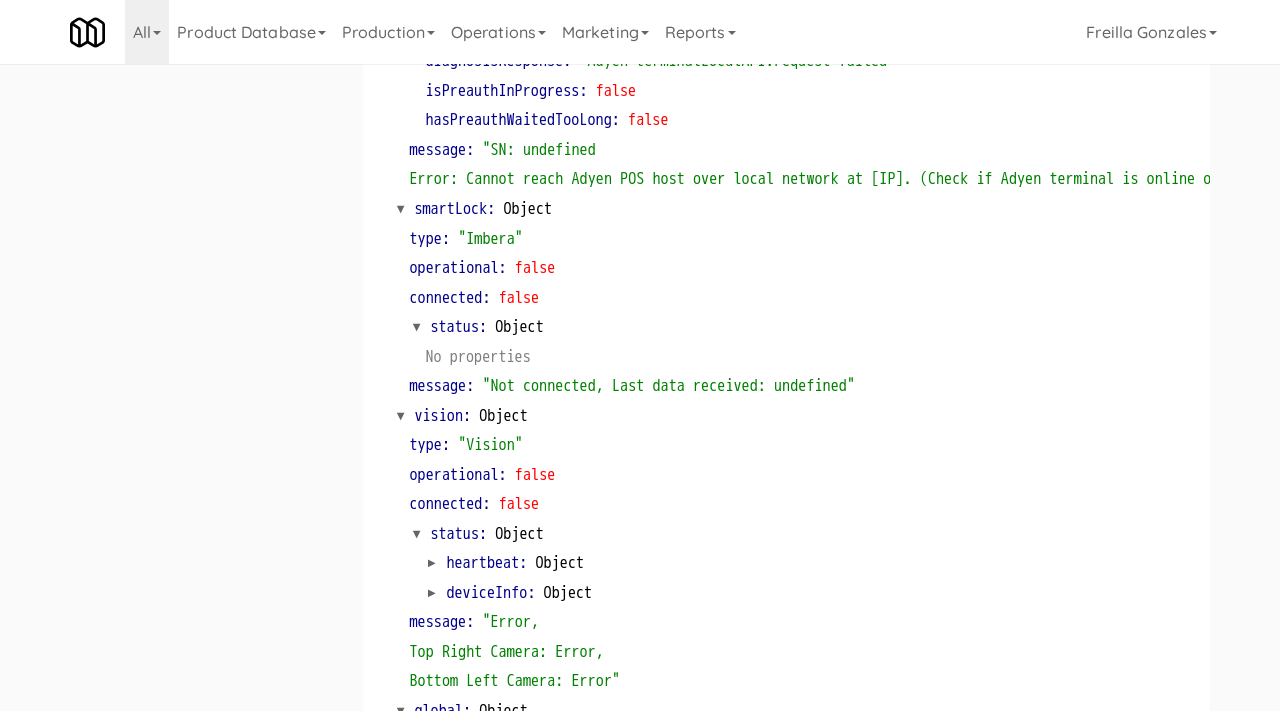 scroll, scrollTop: 0, scrollLeft: 0, axis: both 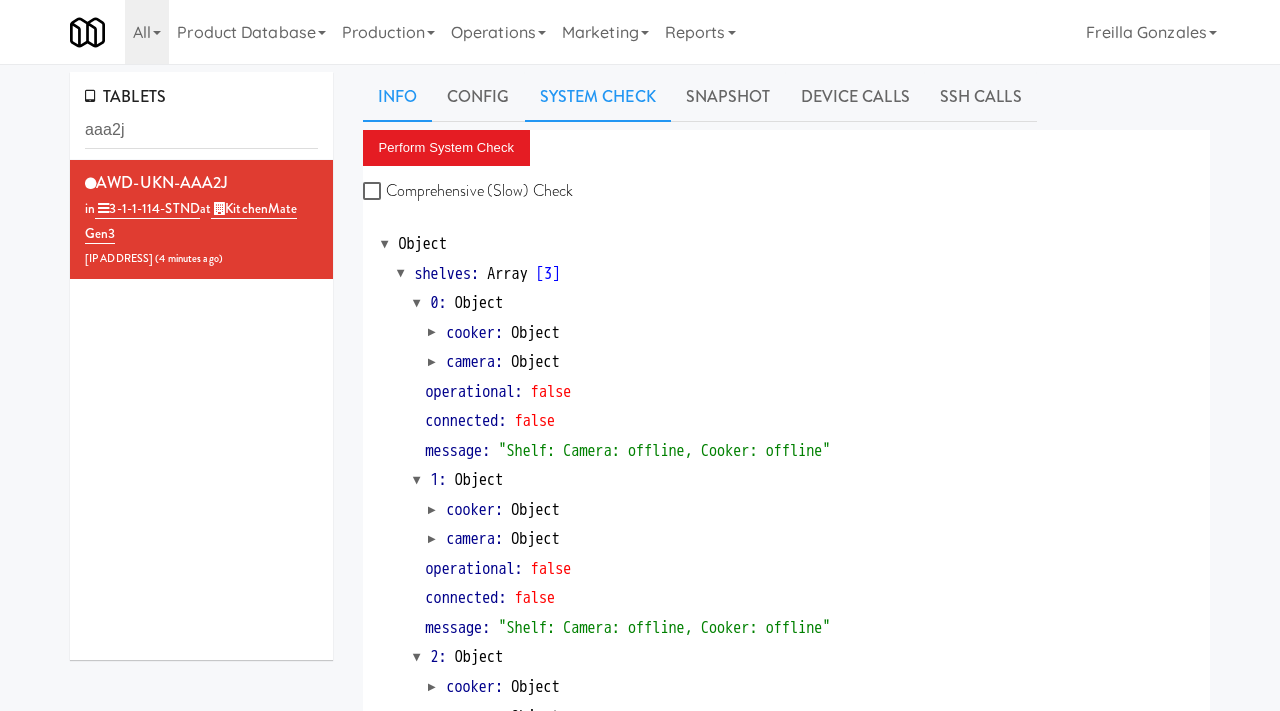 click on "Info" at bounding box center (397, 97) 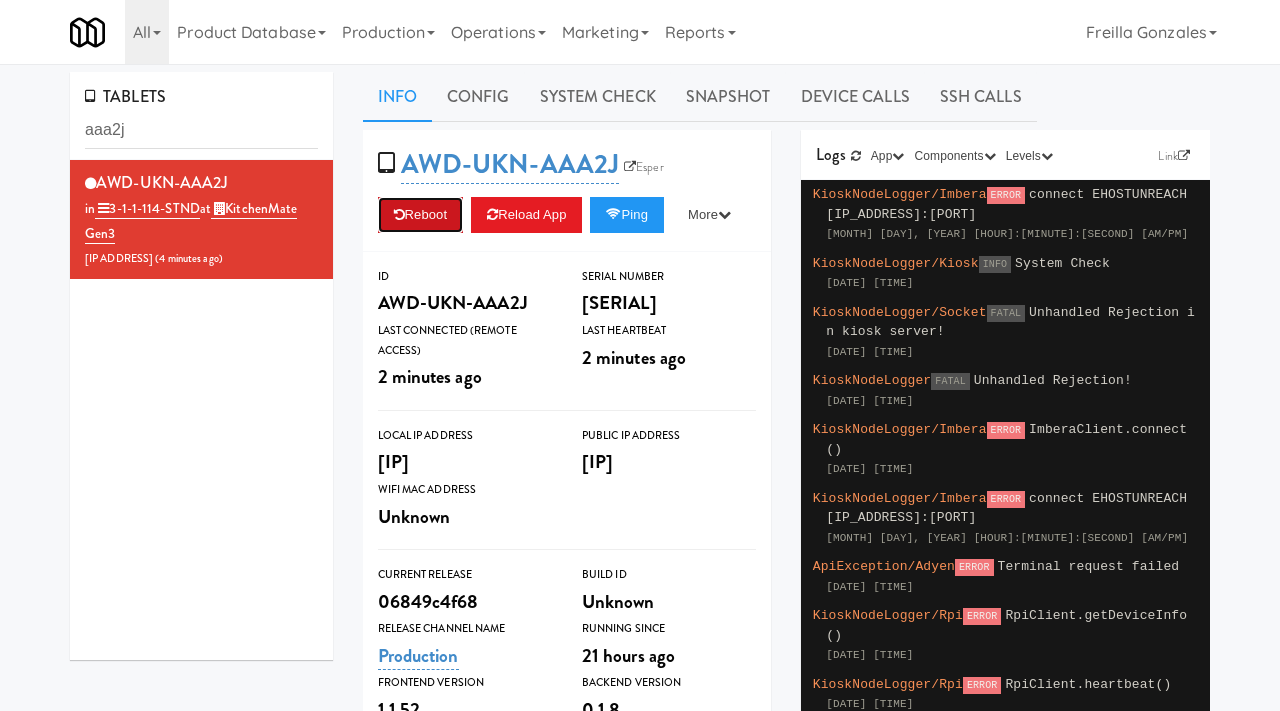 click on "Reboot" at bounding box center (421, 215) 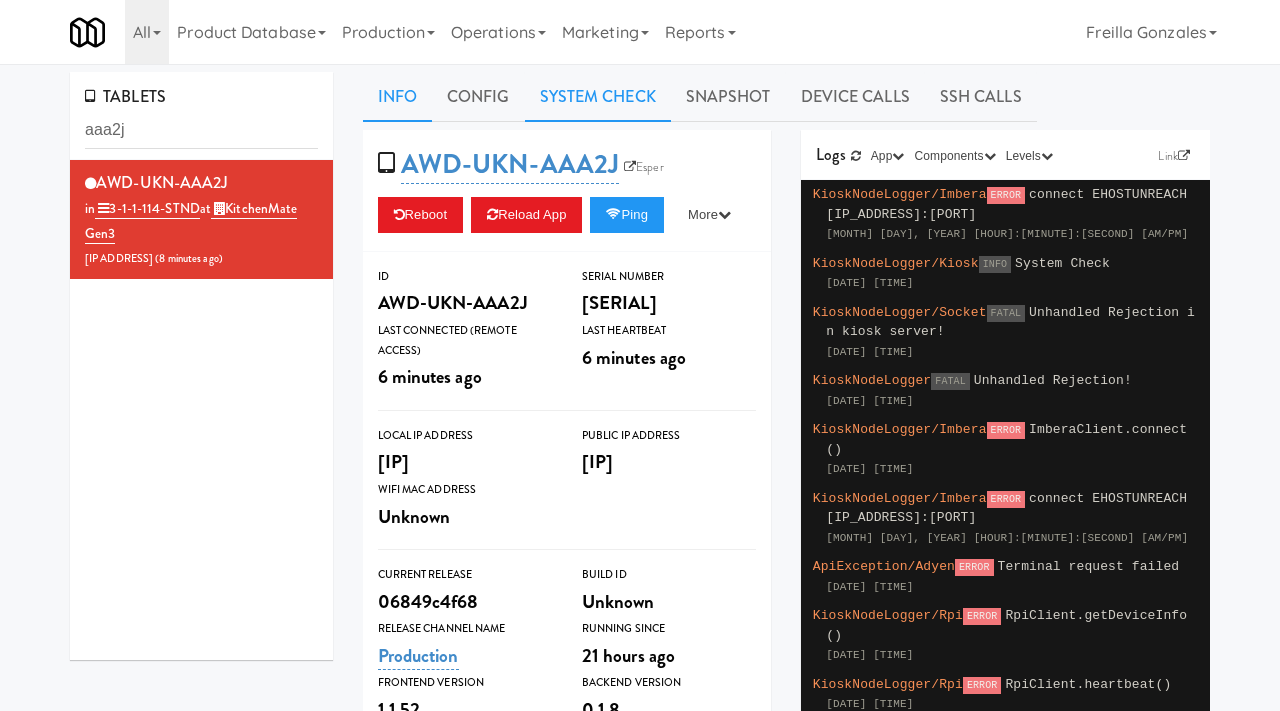 click on "System Check" at bounding box center [598, 97] 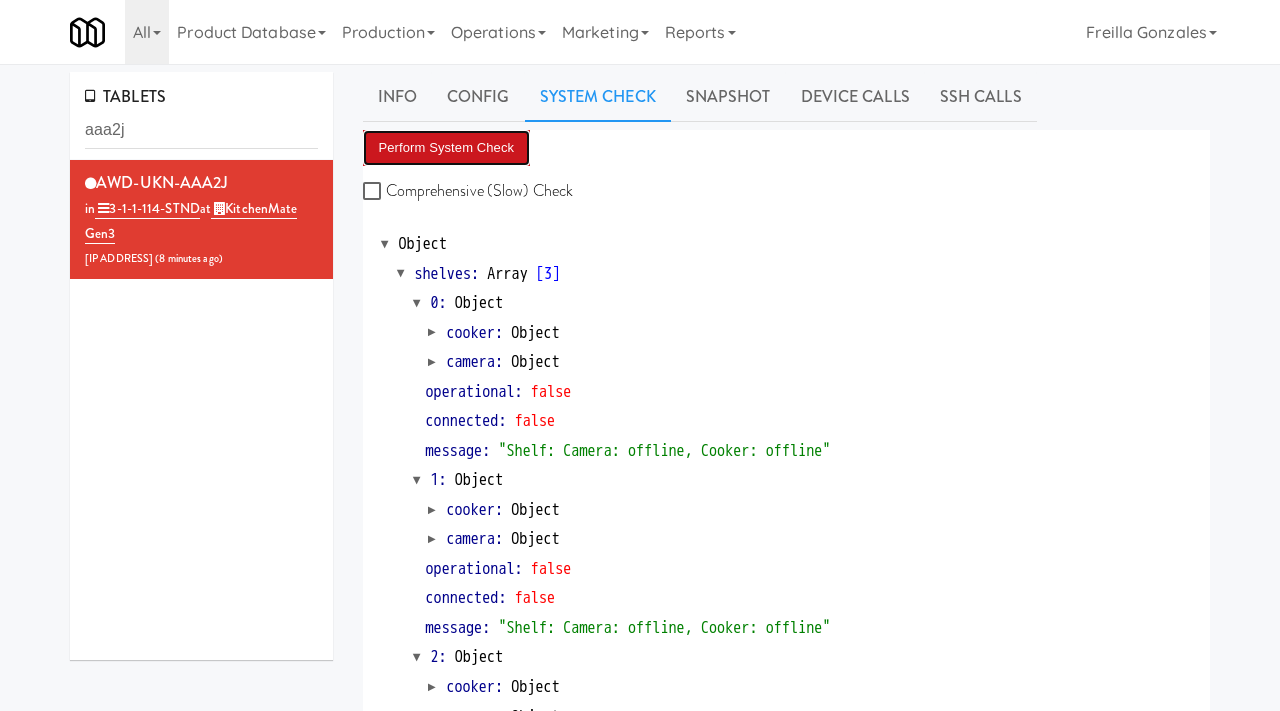 click on "Perform System Check" at bounding box center (447, 148) 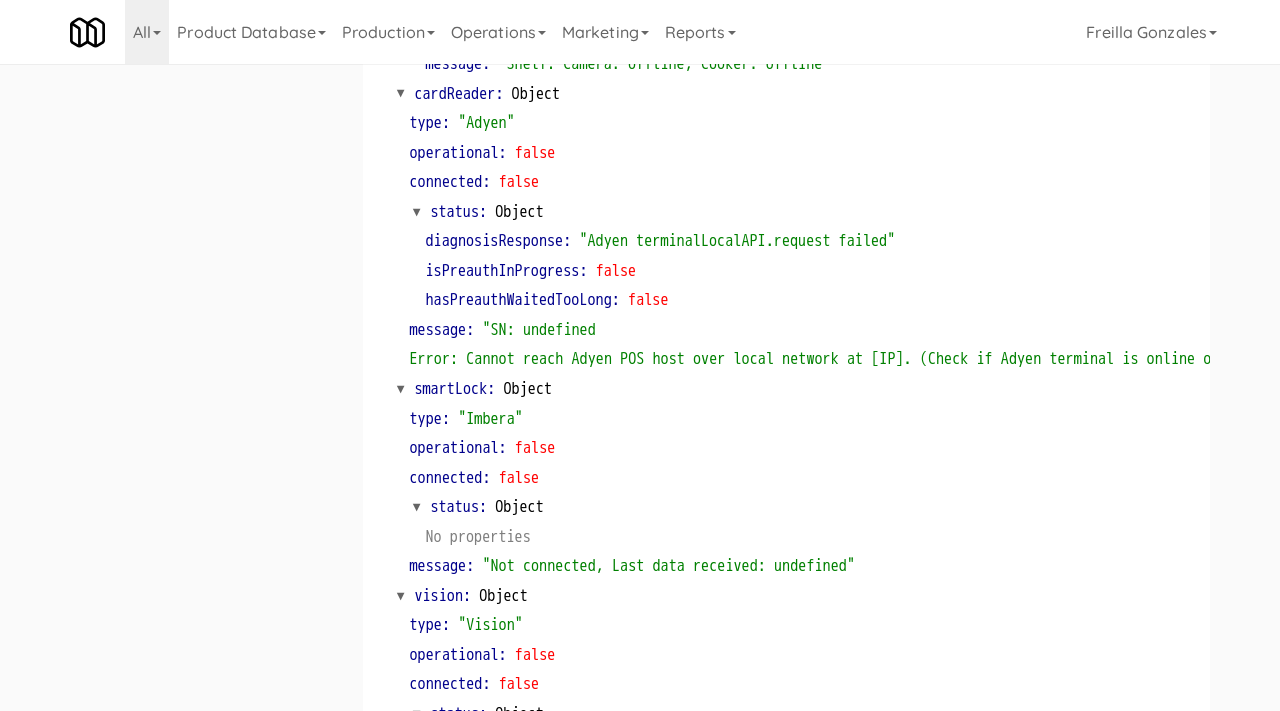 scroll, scrollTop: 738, scrollLeft: 0, axis: vertical 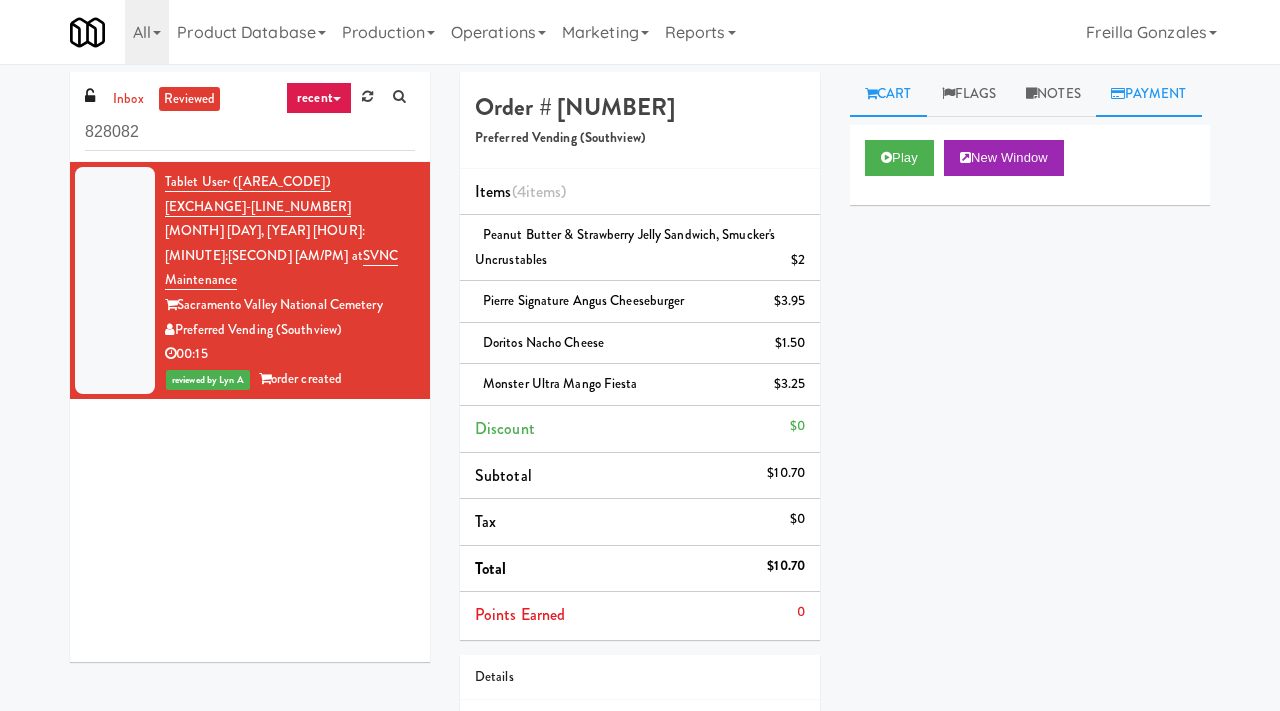 click on "Payment" at bounding box center [1149, 94] 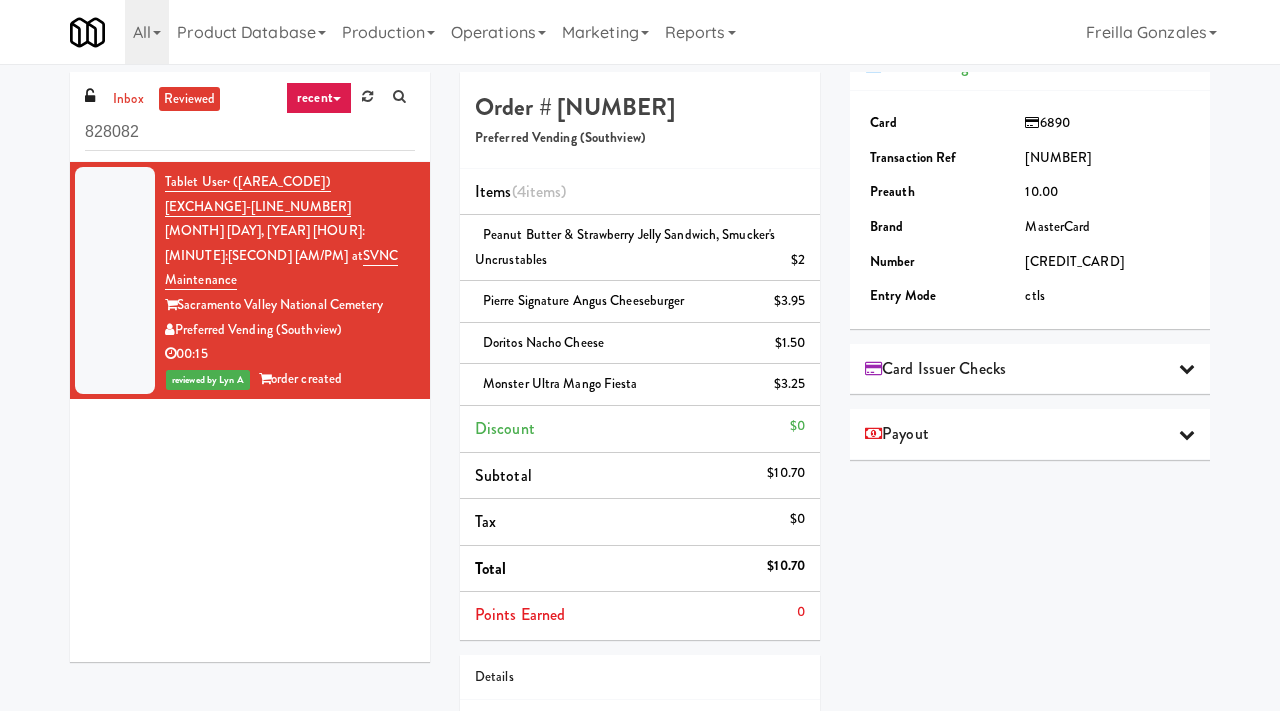 scroll, scrollTop: 0, scrollLeft: 0, axis: both 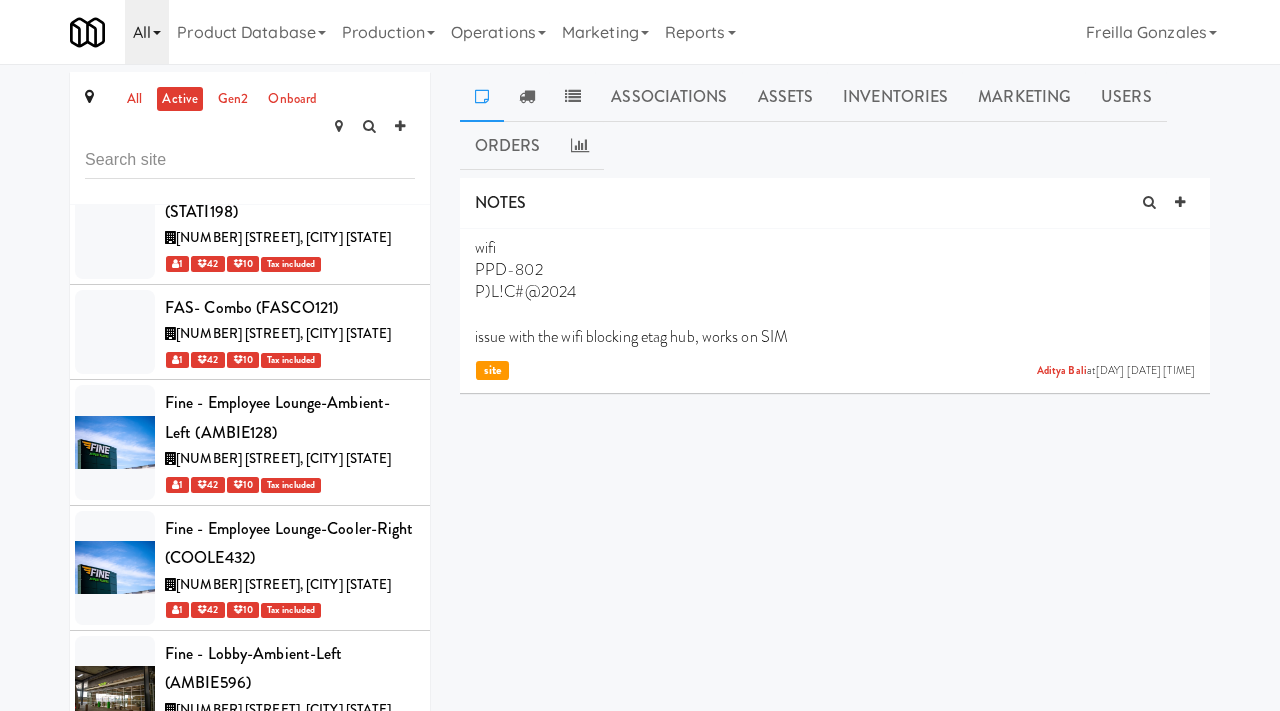 click on "All" at bounding box center (147, 32) 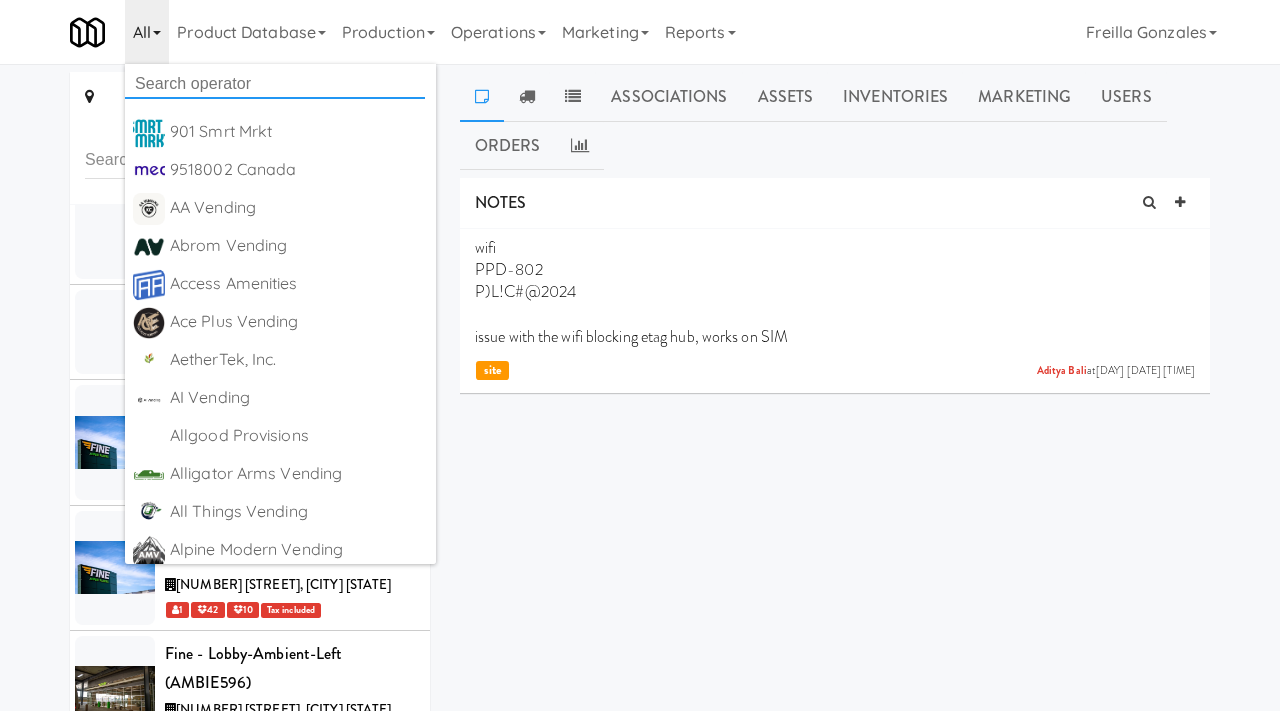 click at bounding box center (275, 84) 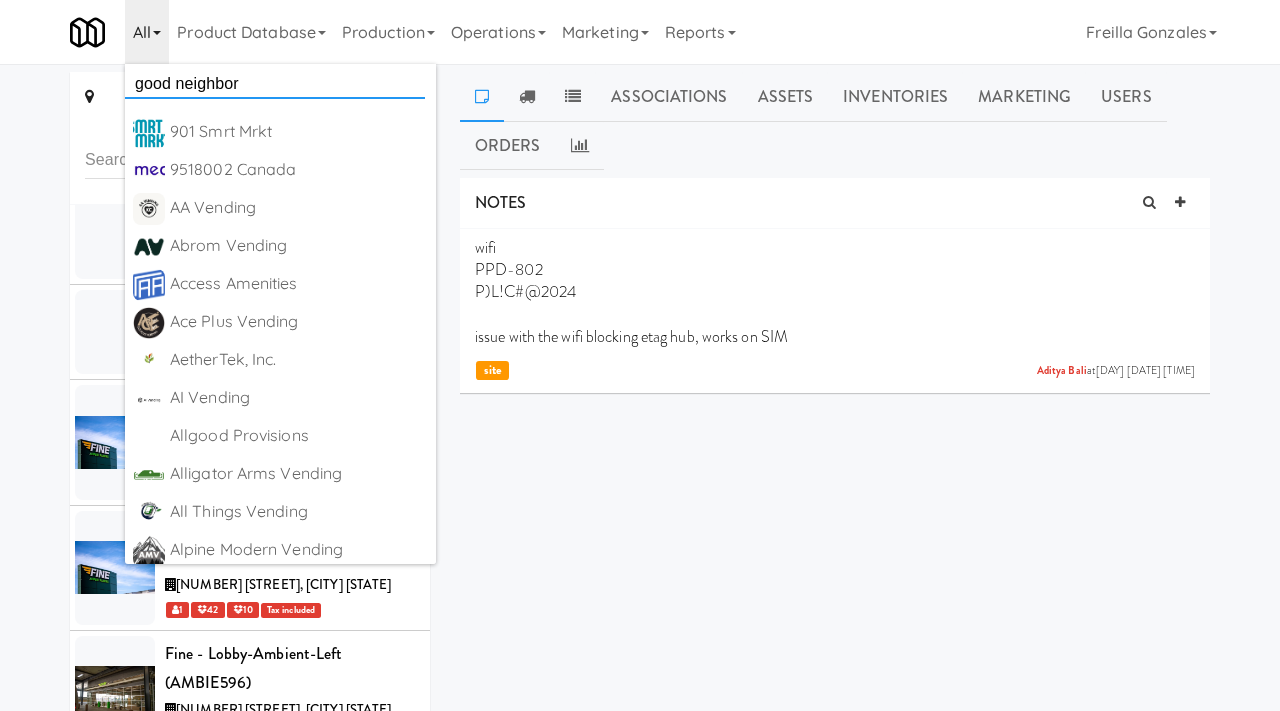 type on "good neighbors" 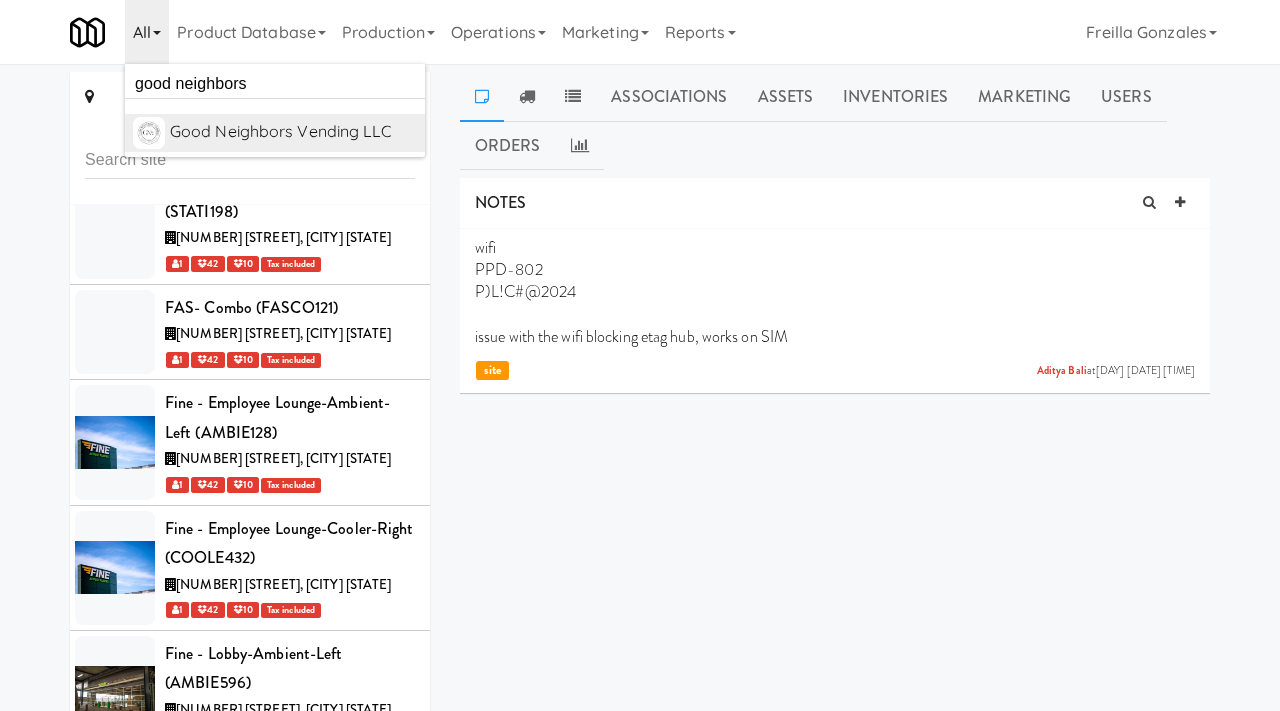 click on "Good Neighbors Vending LLC" at bounding box center [293, 132] 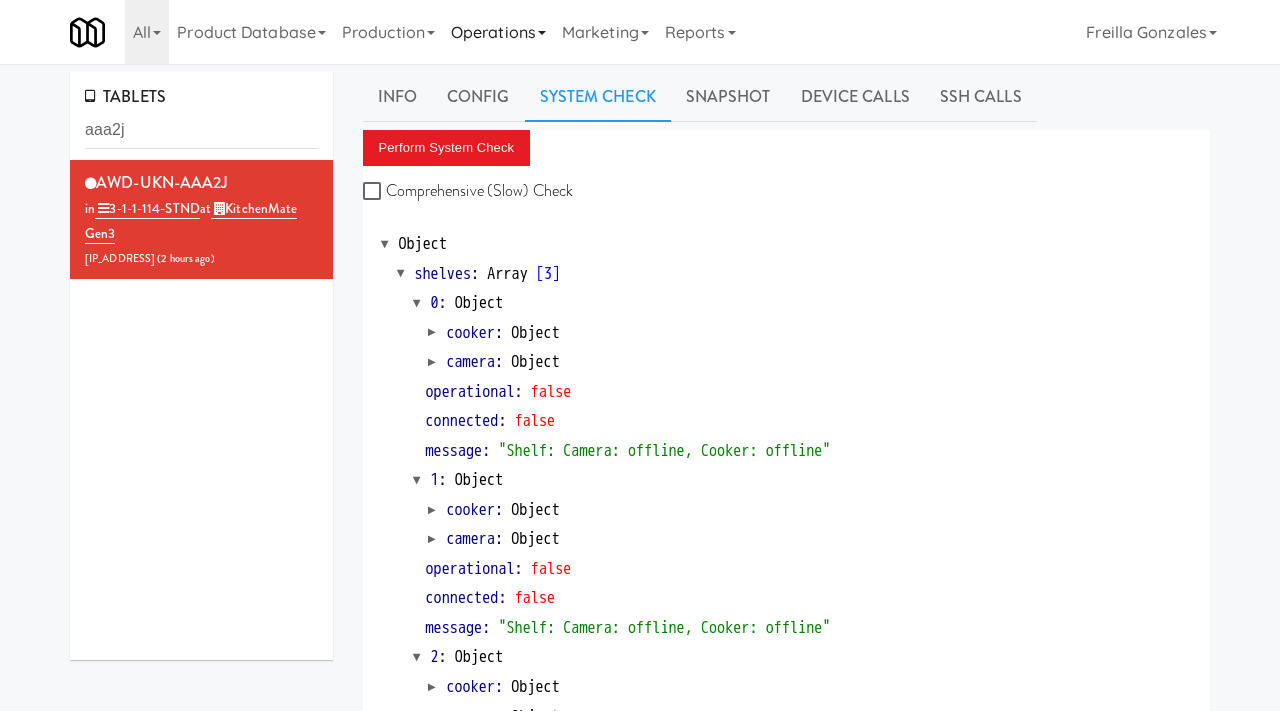 scroll, scrollTop: 738, scrollLeft: 0, axis: vertical 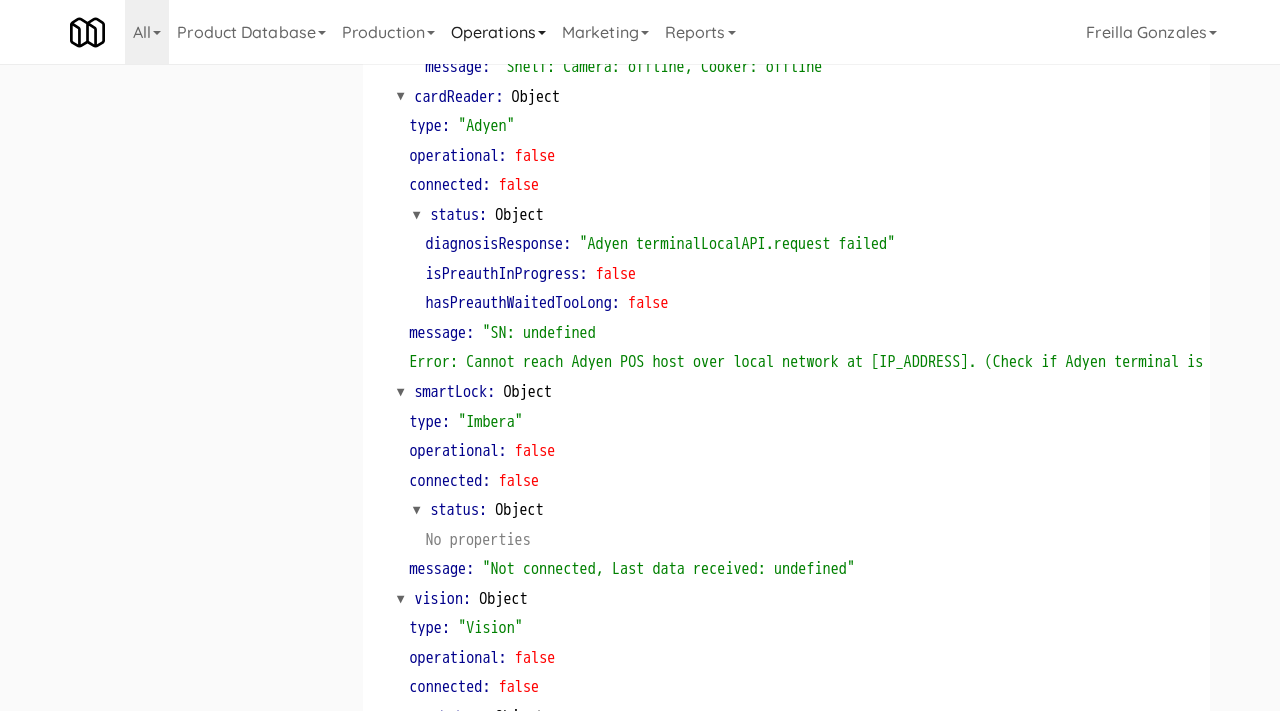 click on "Operations" at bounding box center (498, 32) 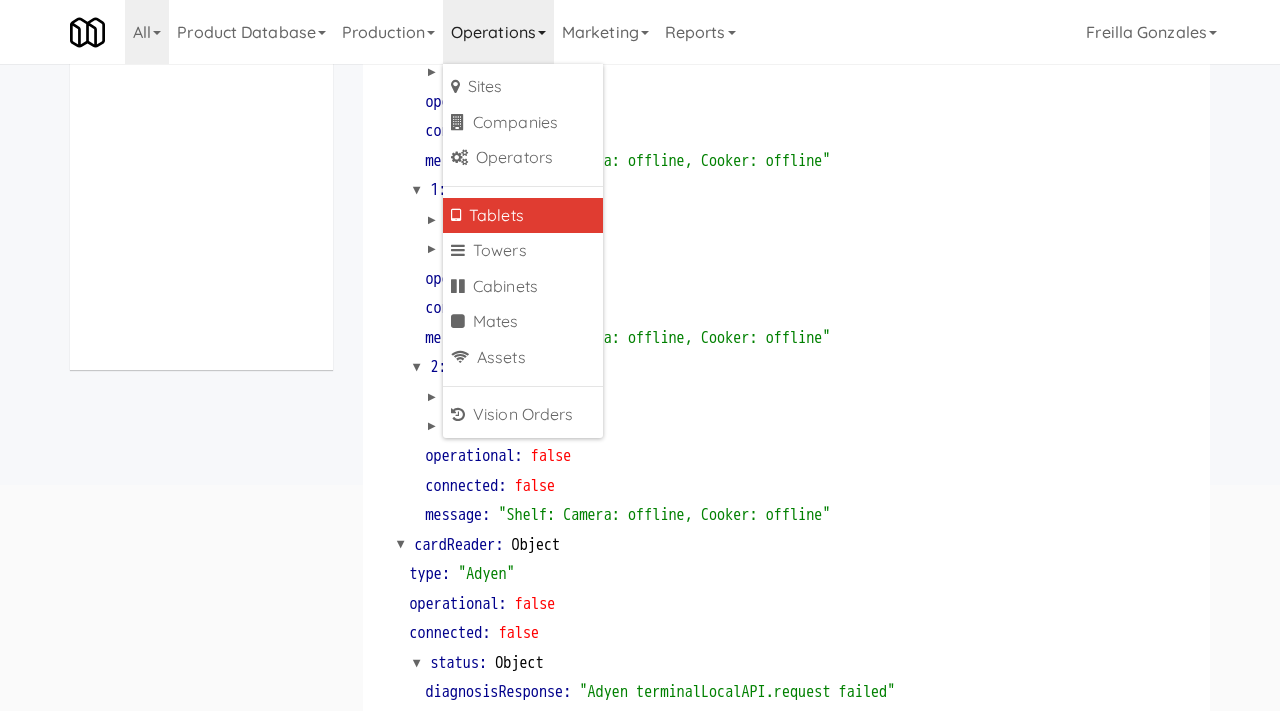 scroll, scrollTop: 0, scrollLeft: 0, axis: both 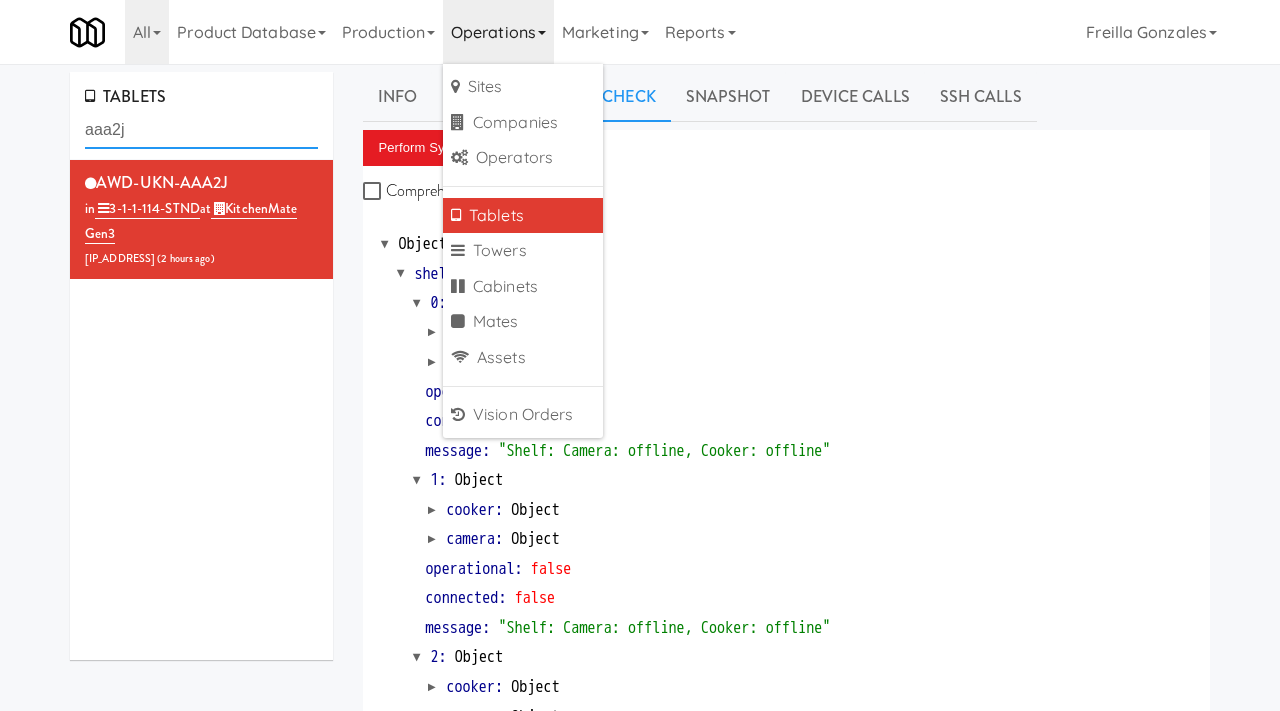 click on "aaa2j" at bounding box center [201, 130] 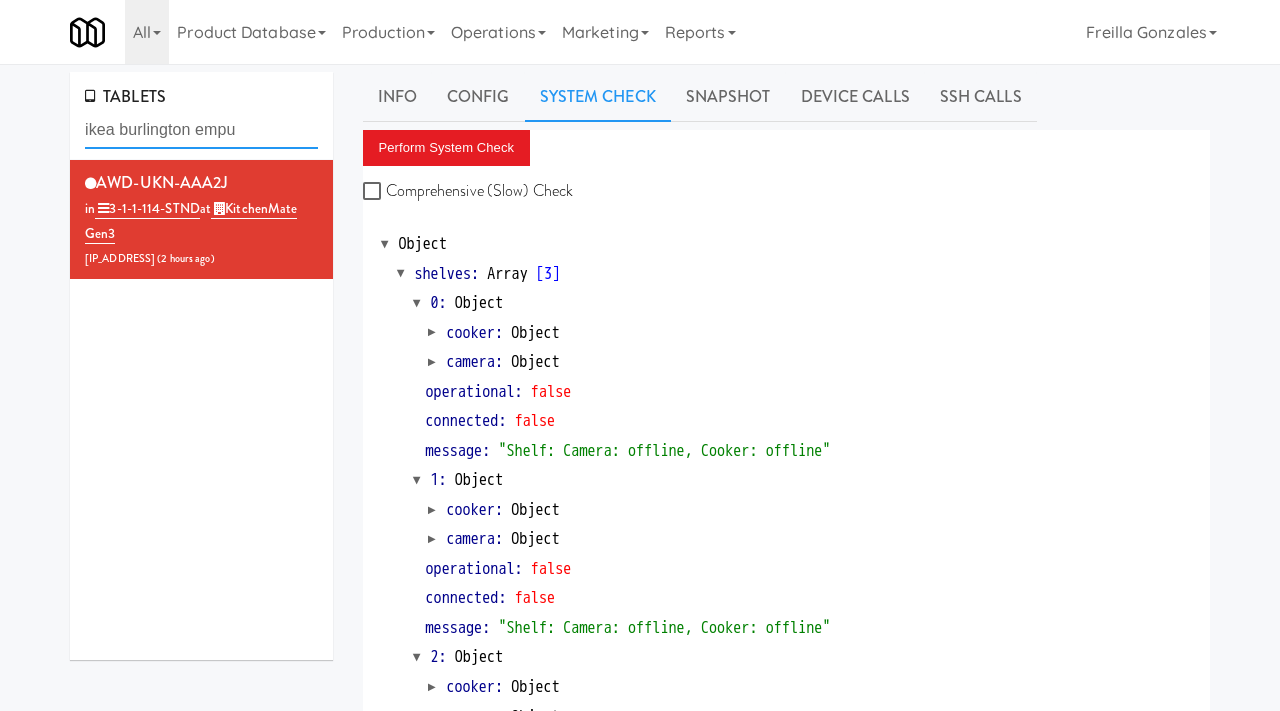 type on "ikea burlington empu" 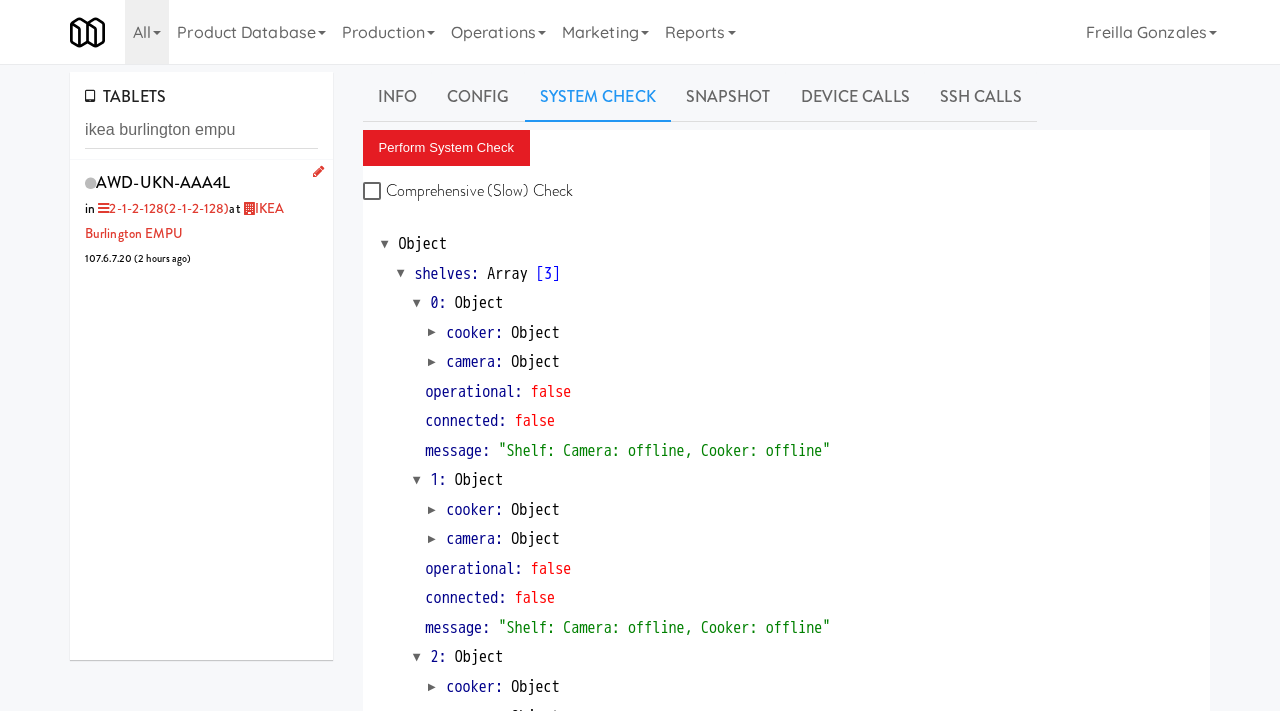 click on "AWD-UKN-AAA4L   in     2-1-2-128  (2-1-2-128)  at     IKEA Burlington EMPU 107.6.7.20 ( 2 hours ago )" at bounding box center [201, 219] 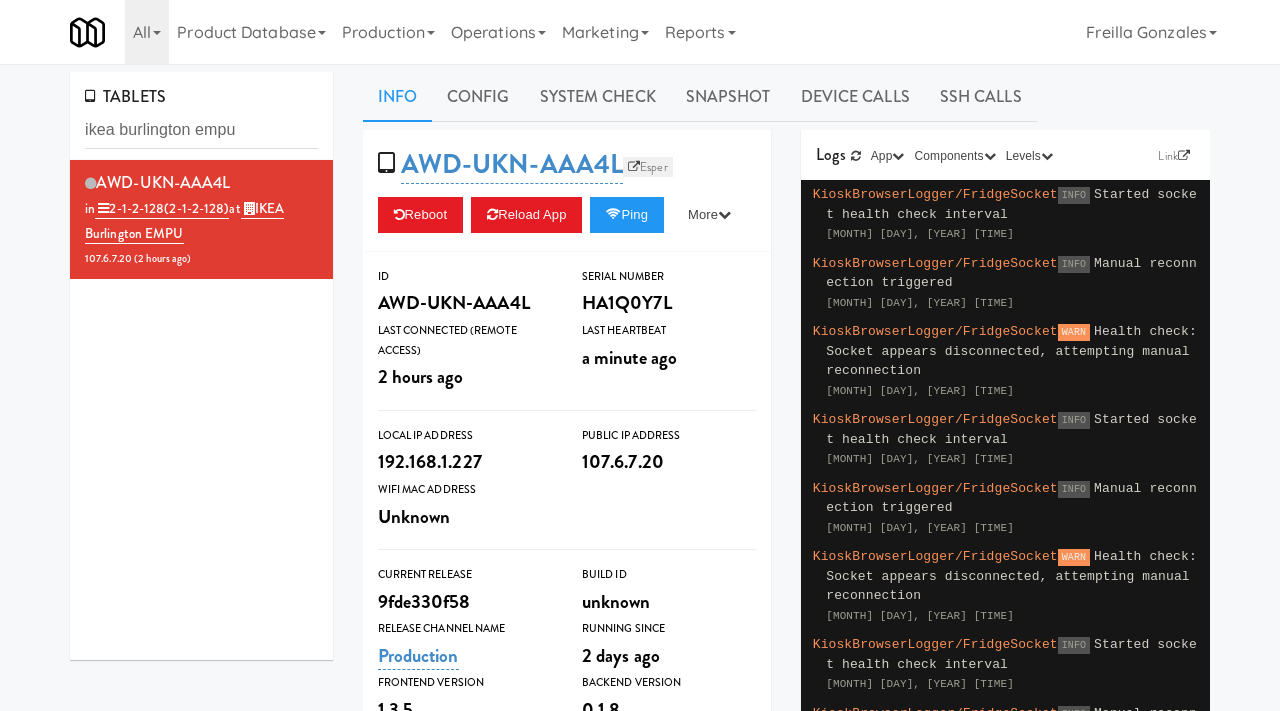click on "Esper" at bounding box center [648, 167] 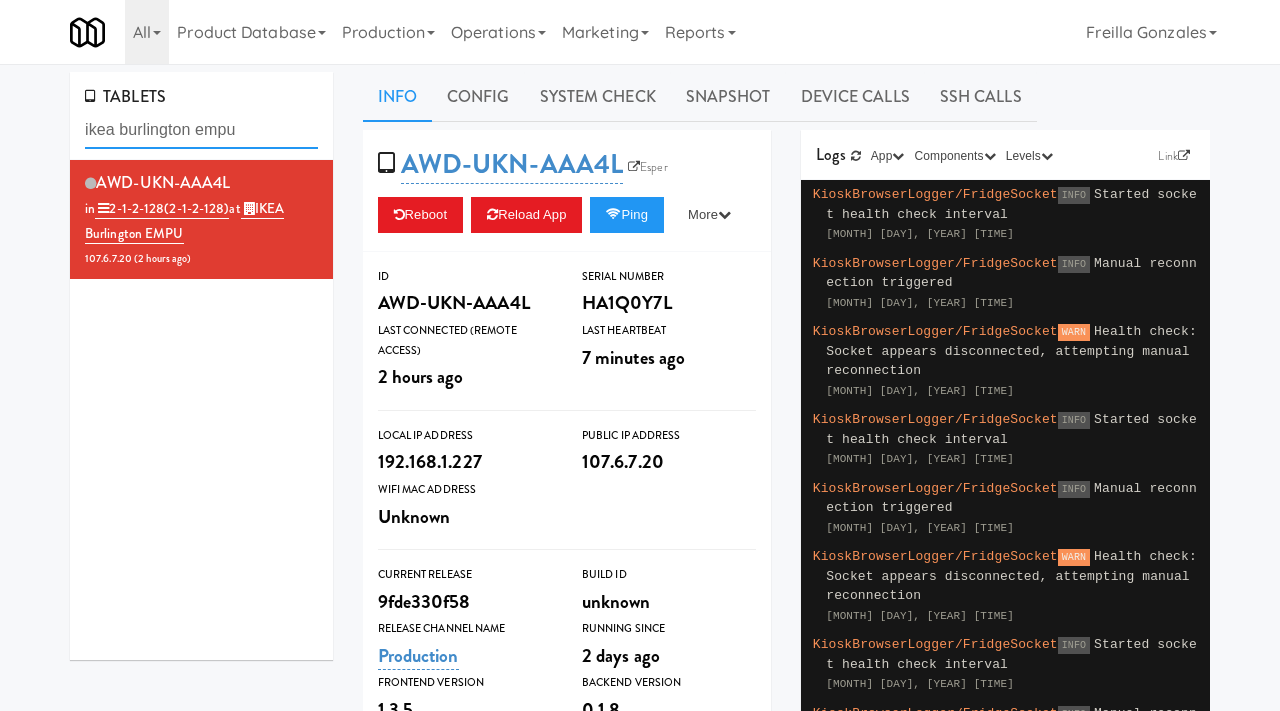 click on "ikea burlington empu" at bounding box center (201, 130) 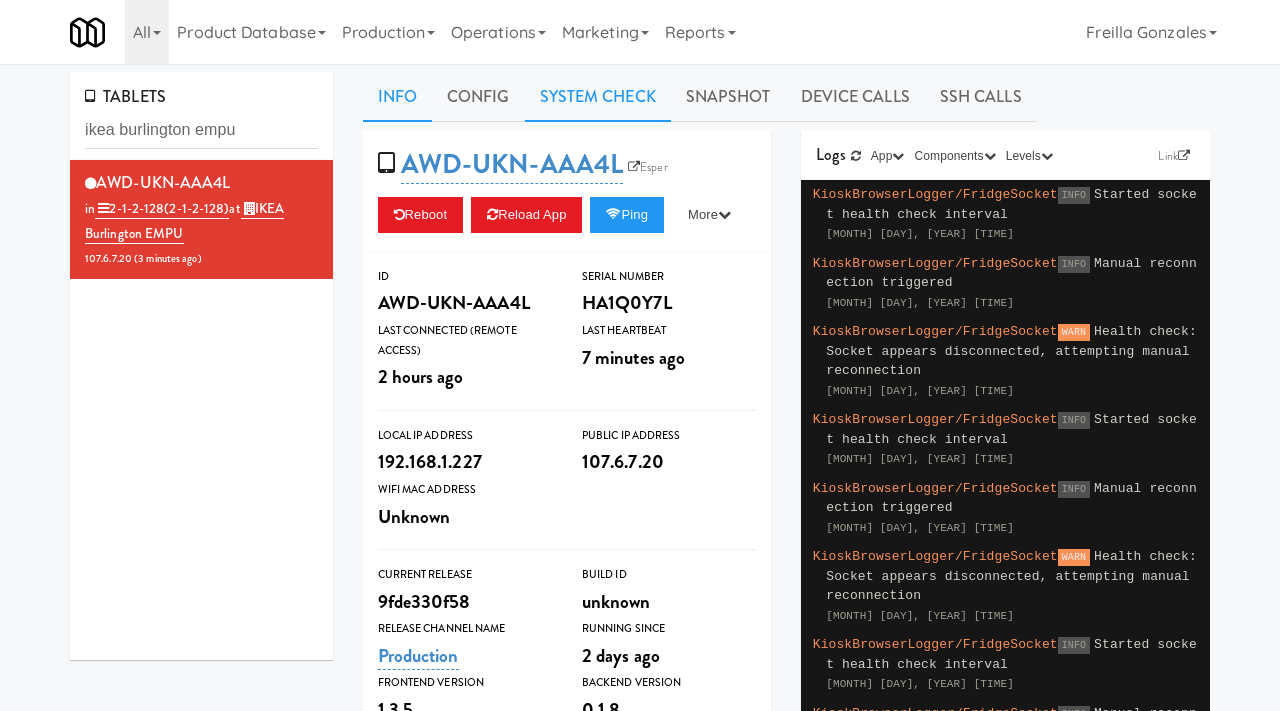 click on "System Check" at bounding box center (598, 97) 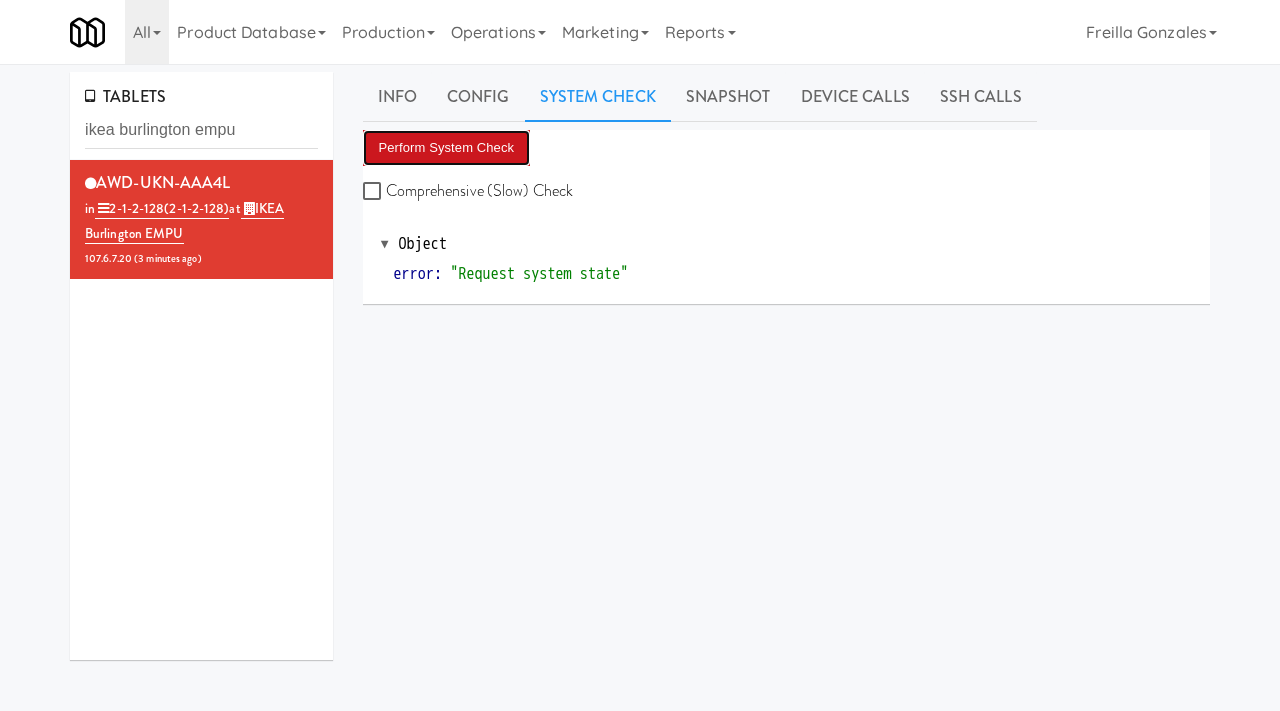 click on "Perform System Check" at bounding box center (447, 148) 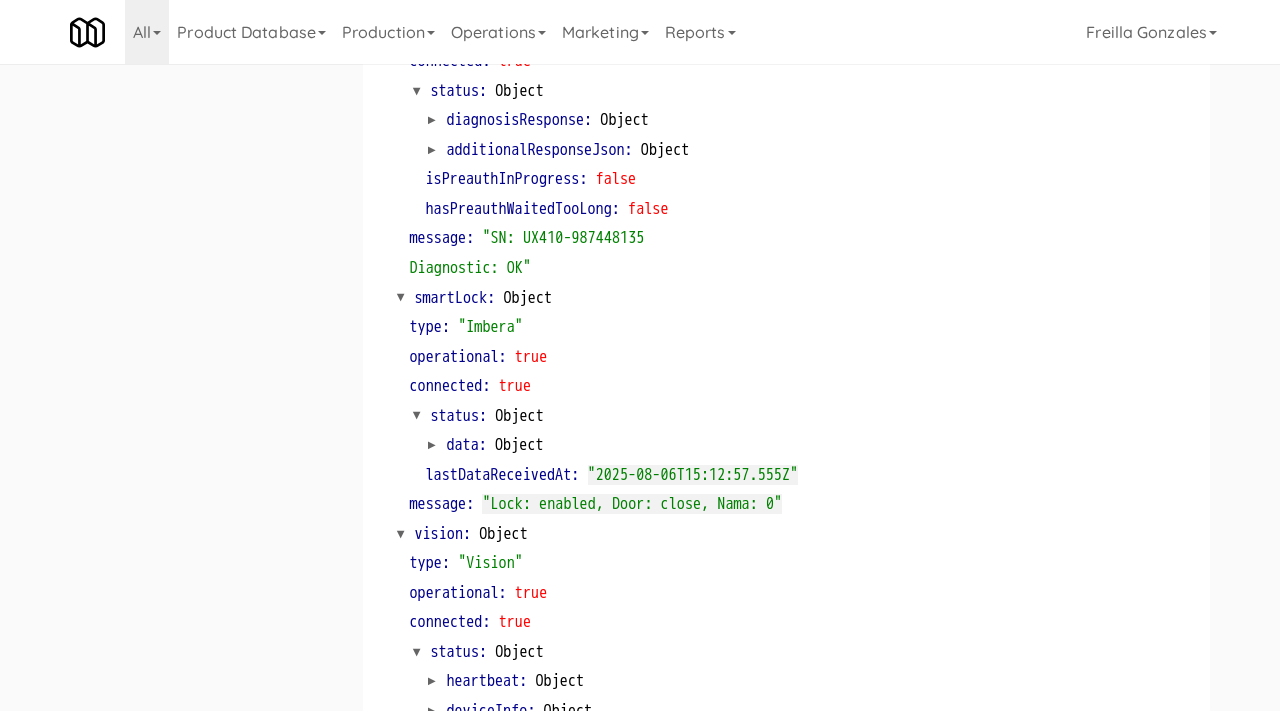 scroll, scrollTop: 1143, scrollLeft: 0, axis: vertical 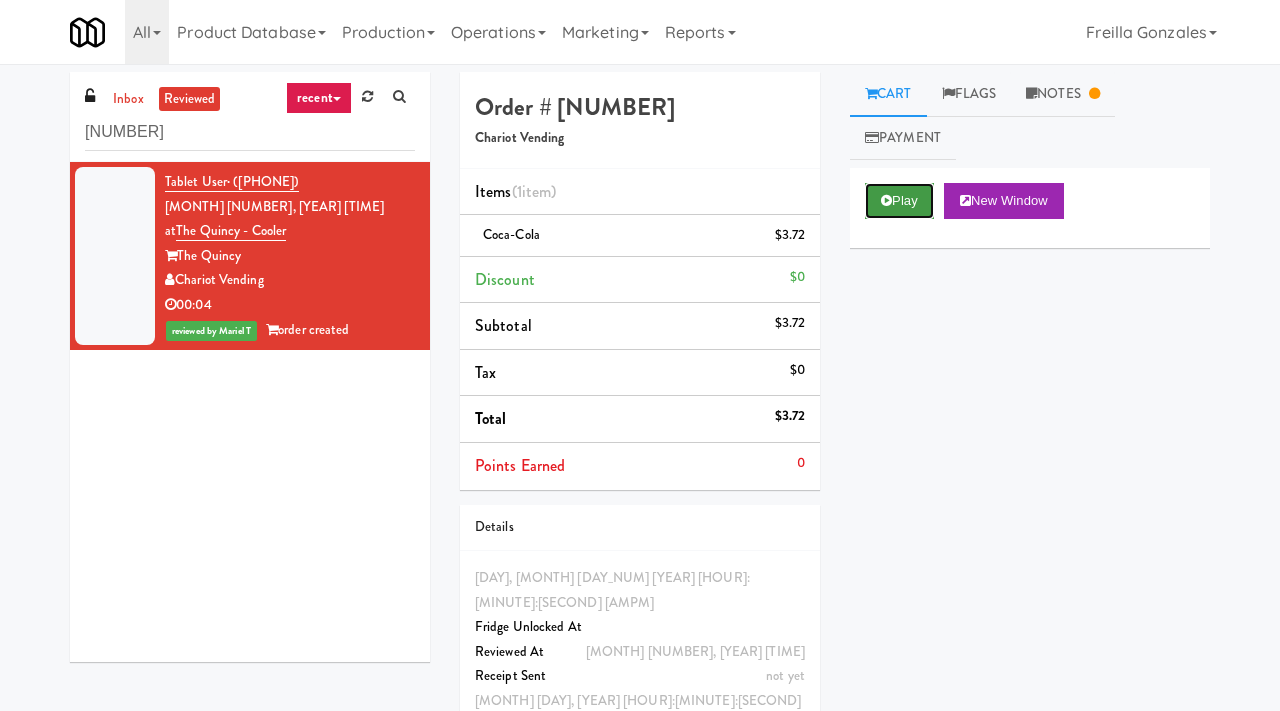 click on "Play" at bounding box center (899, 201) 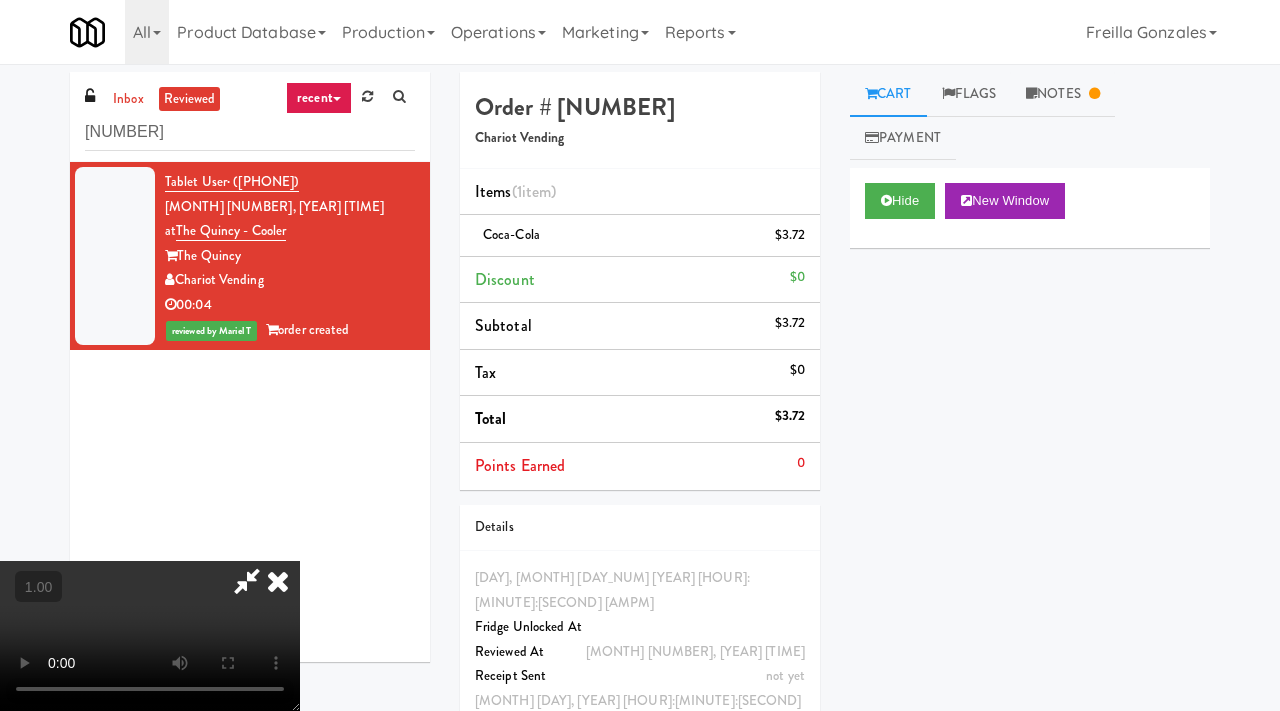 click at bounding box center [150, 636] 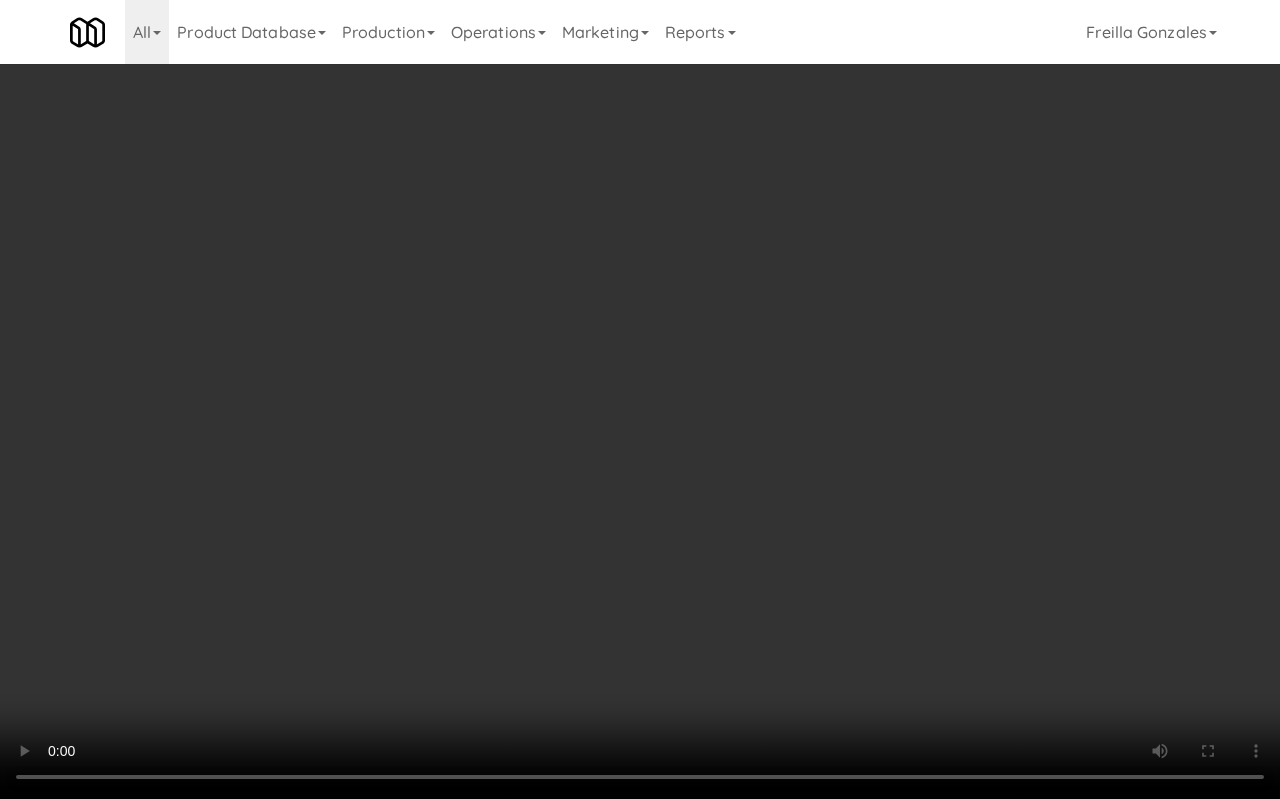 click at bounding box center [640, 399] 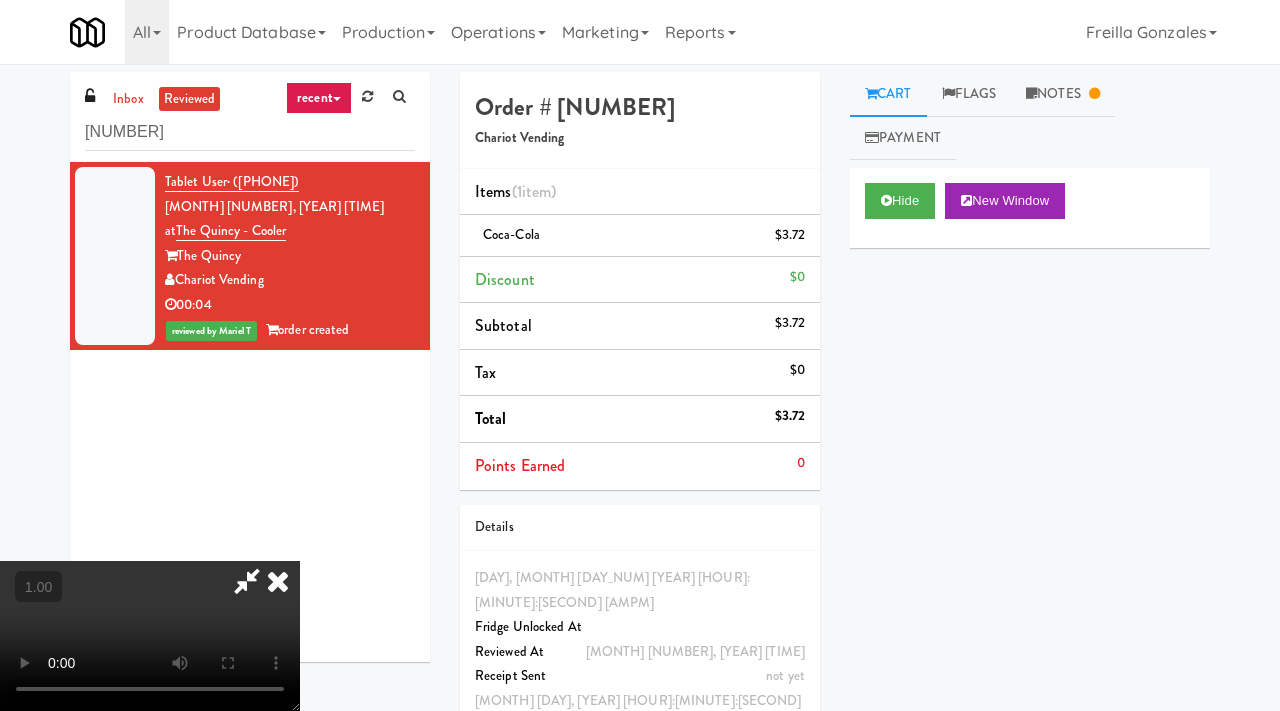 click at bounding box center [278, 581] 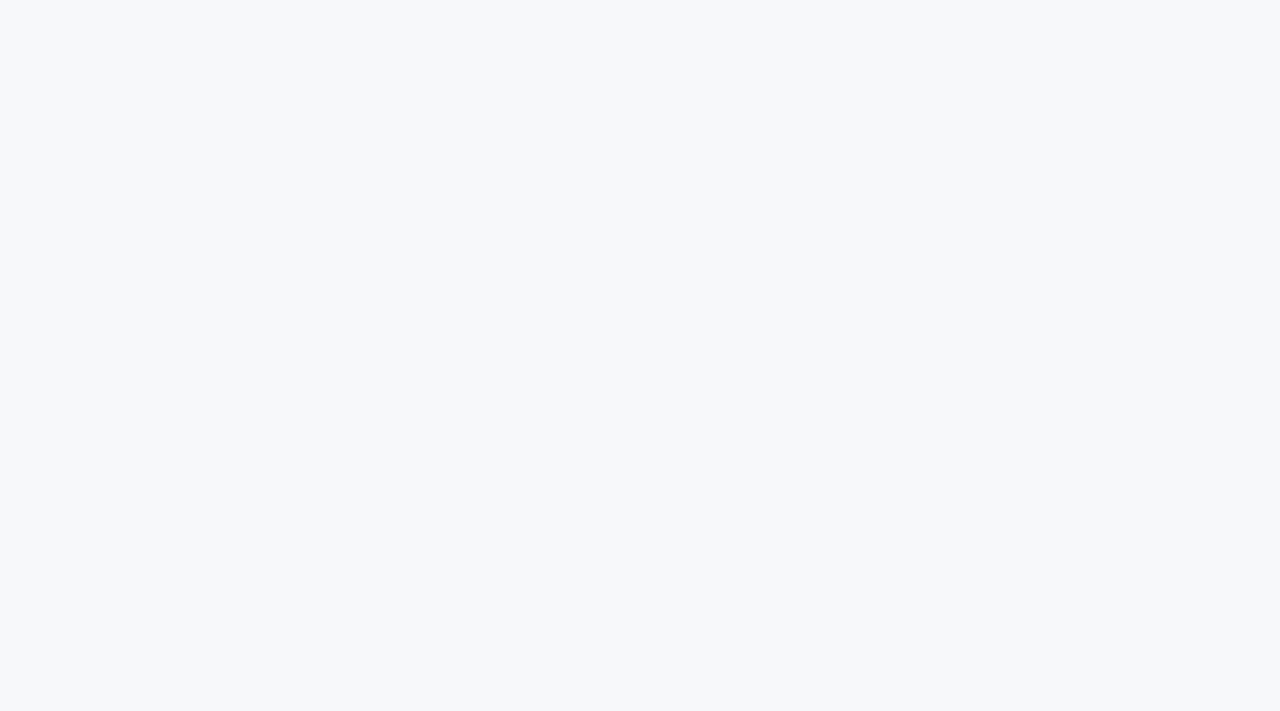 scroll, scrollTop: 0, scrollLeft: 0, axis: both 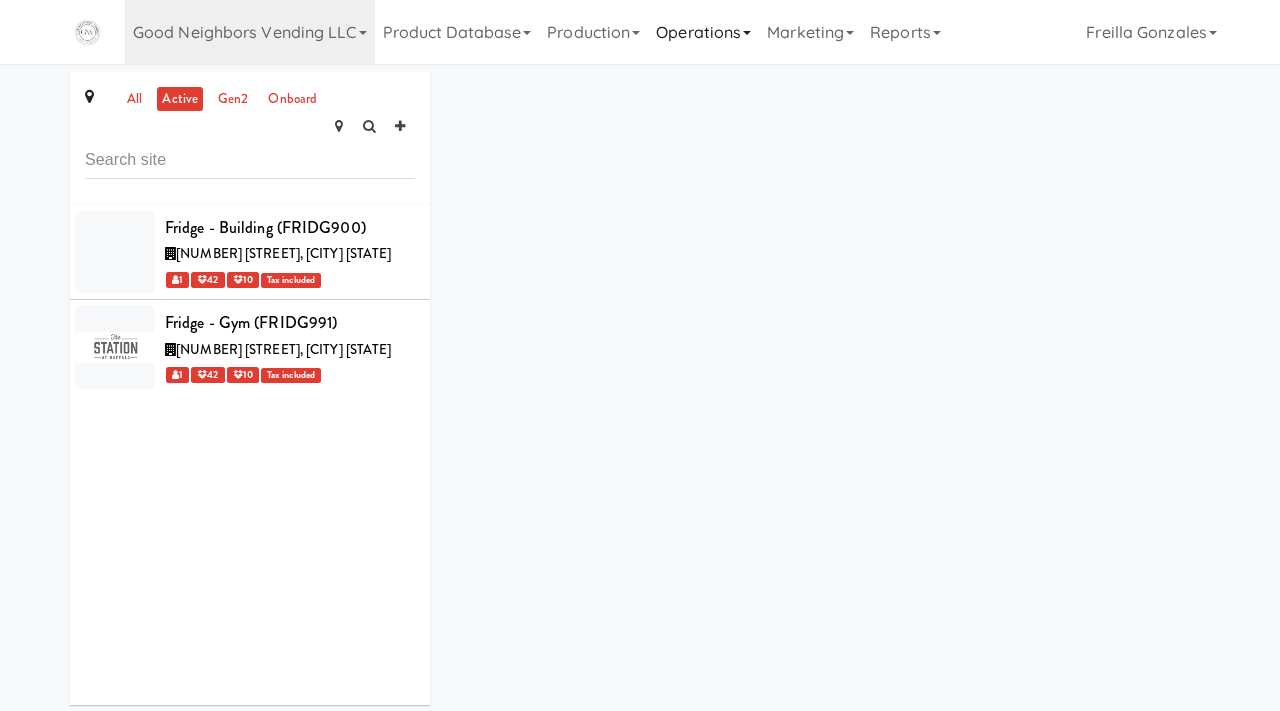 click on "Operations" at bounding box center (703, 32) 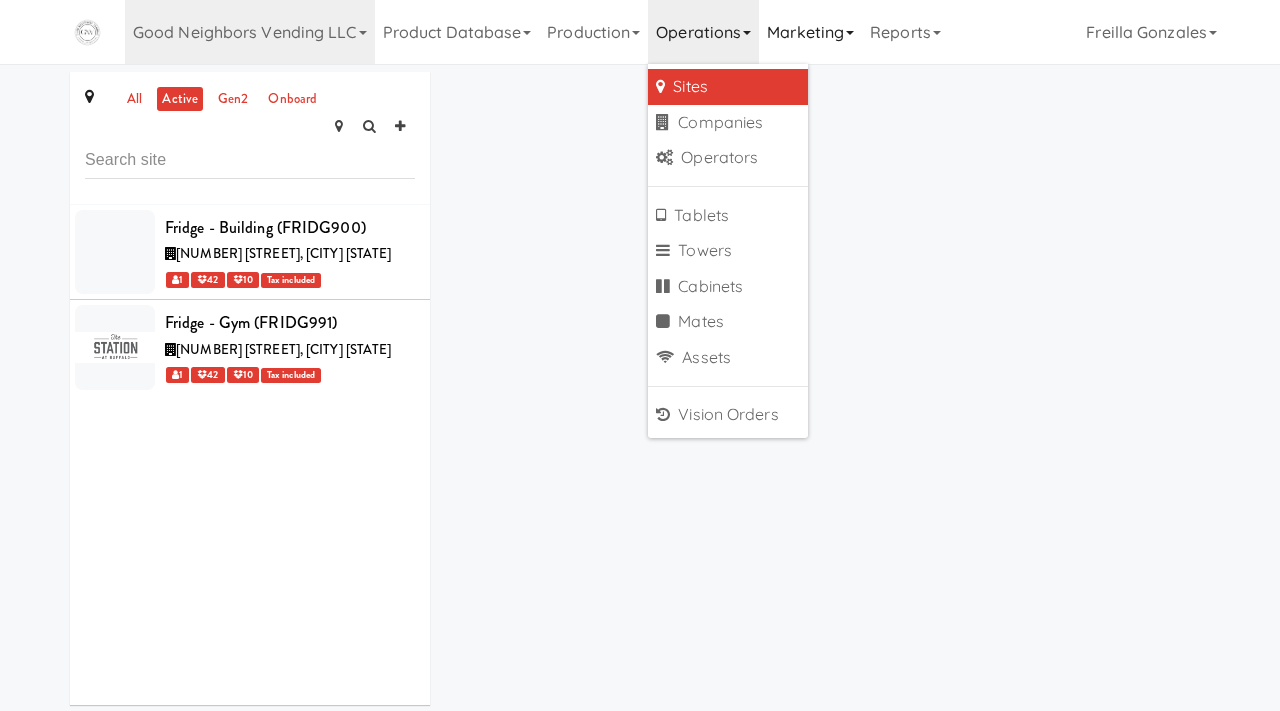 click on "Marketing" at bounding box center [810, 32] 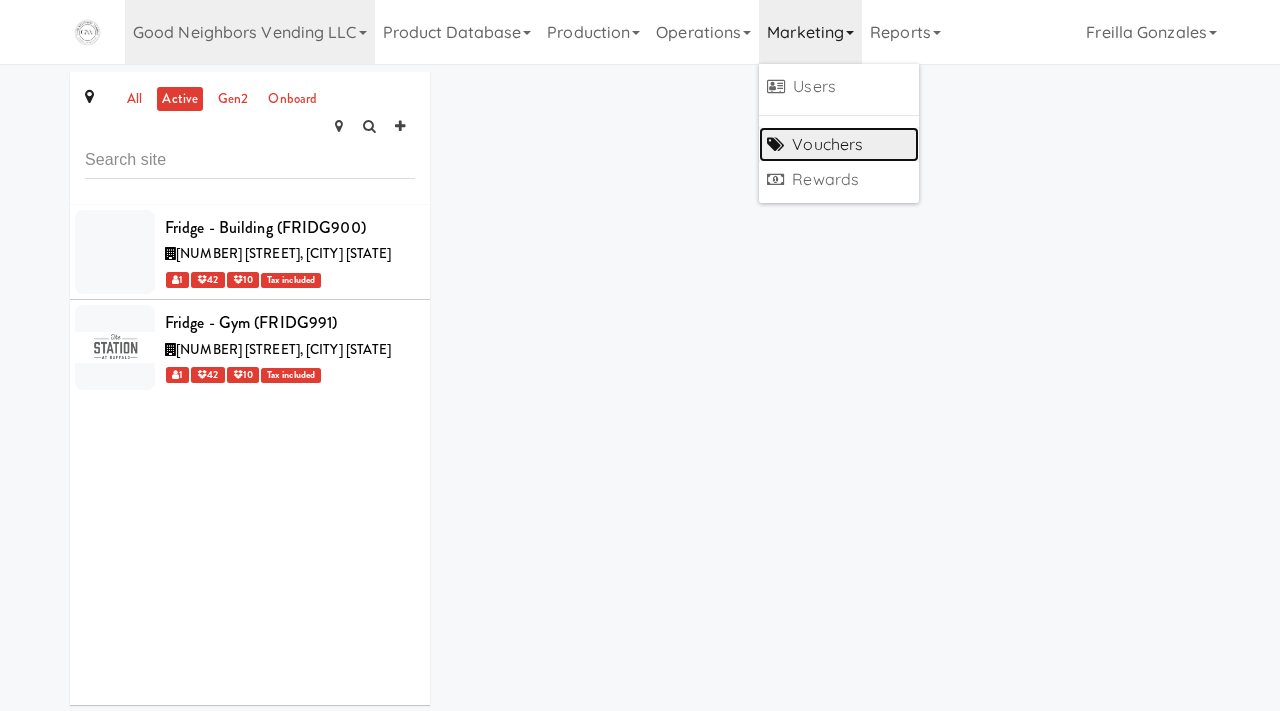 click on "Vouchers" at bounding box center (839, 145) 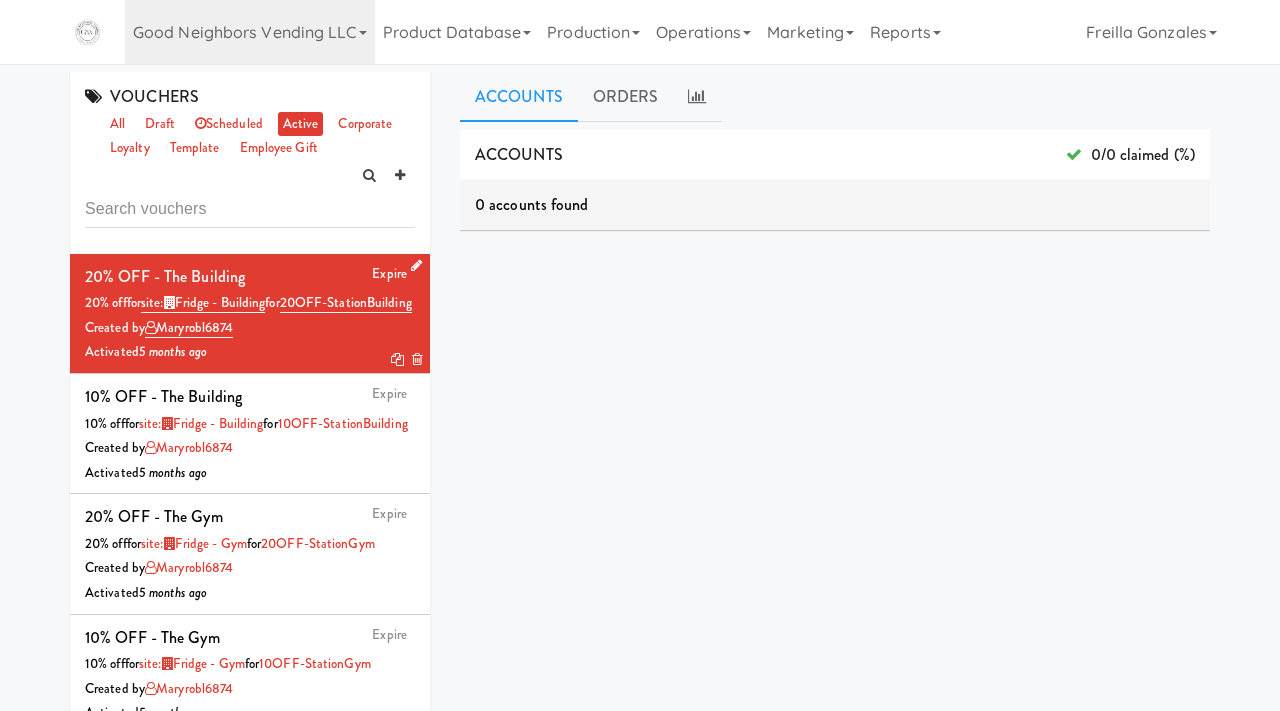 click at bounding box center [416, 265] 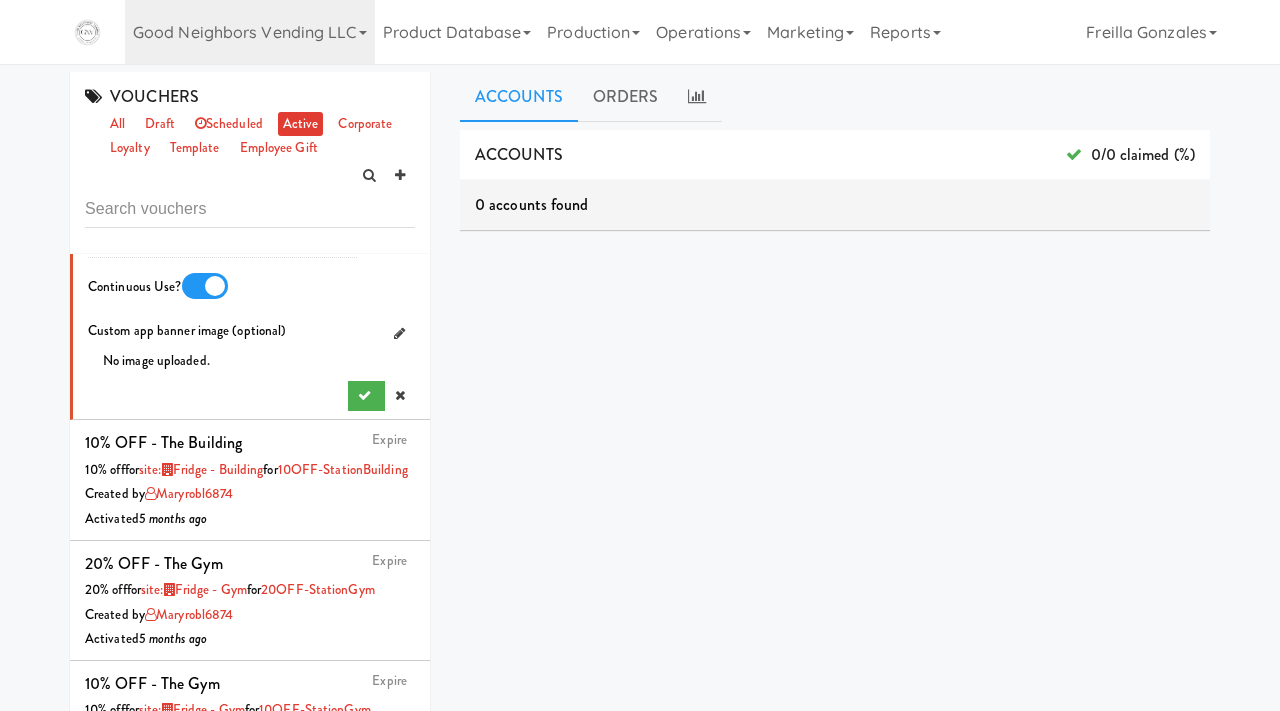 scroll, scrollTop: 1492, scrollLeft: 0, axis: vertical 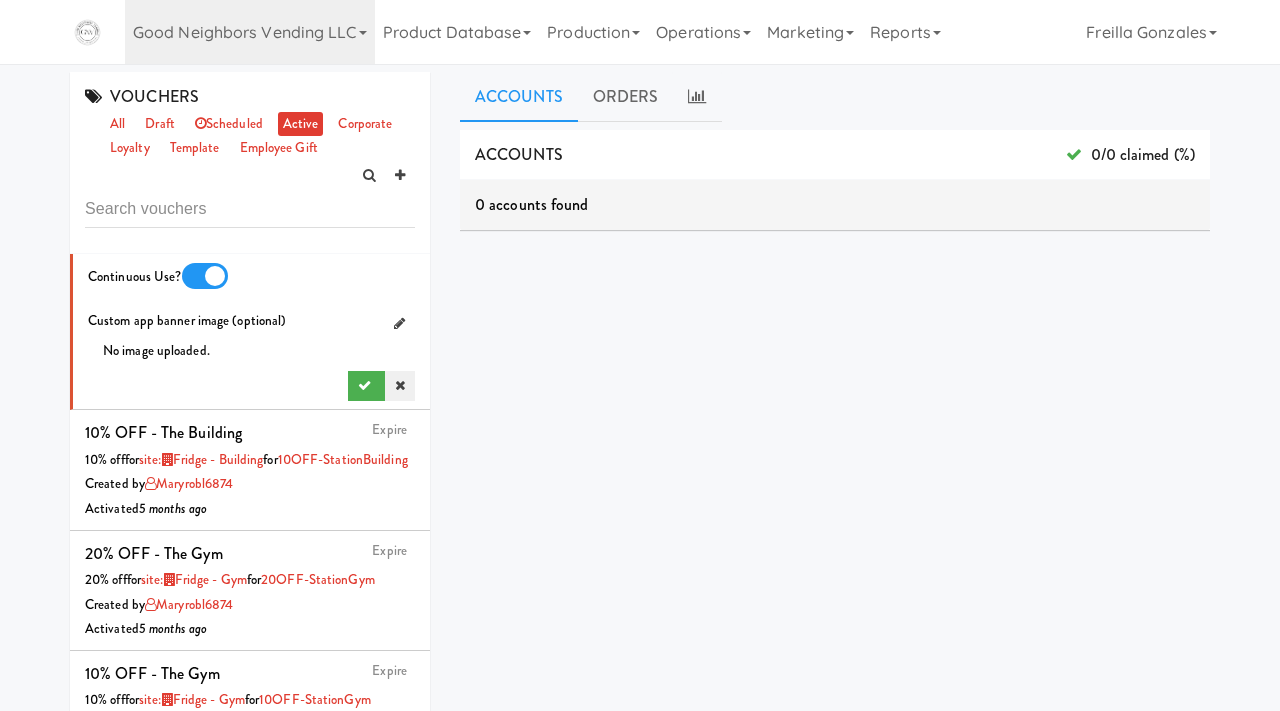 click at bounding box center (400, 385) 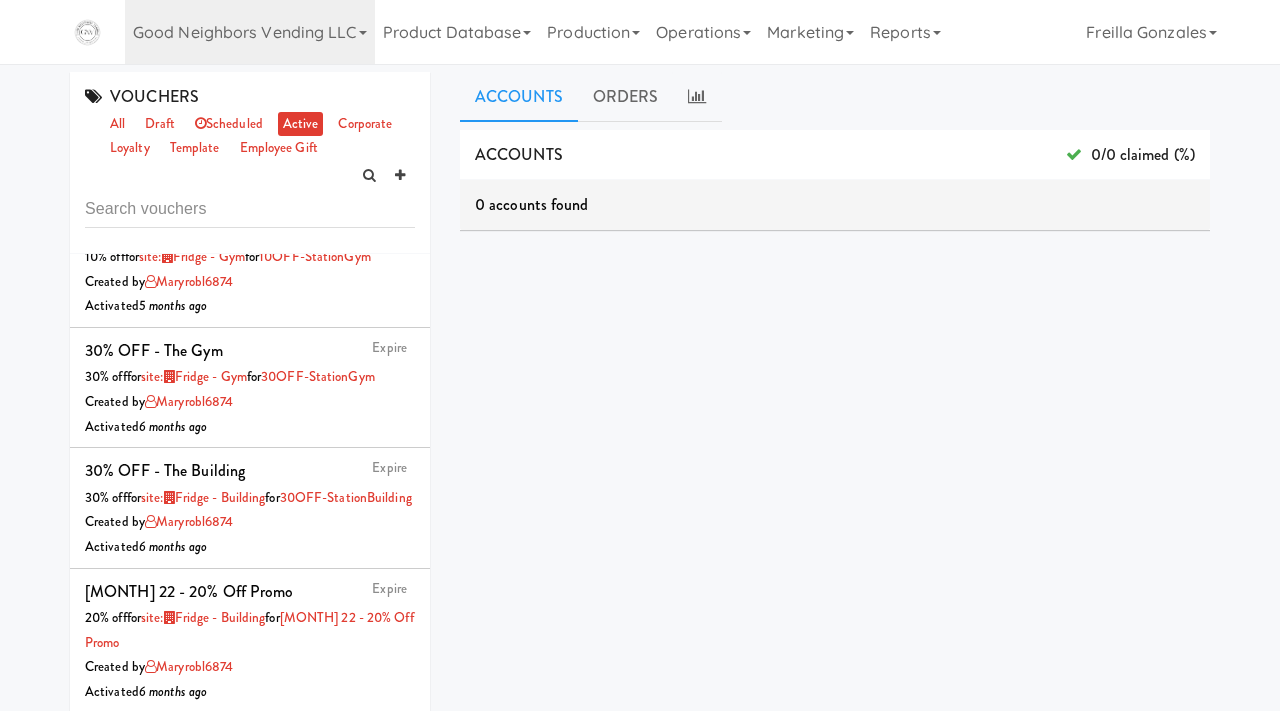 scroll, scrollTop: 460, scrollLeft: 0, axis: vertical 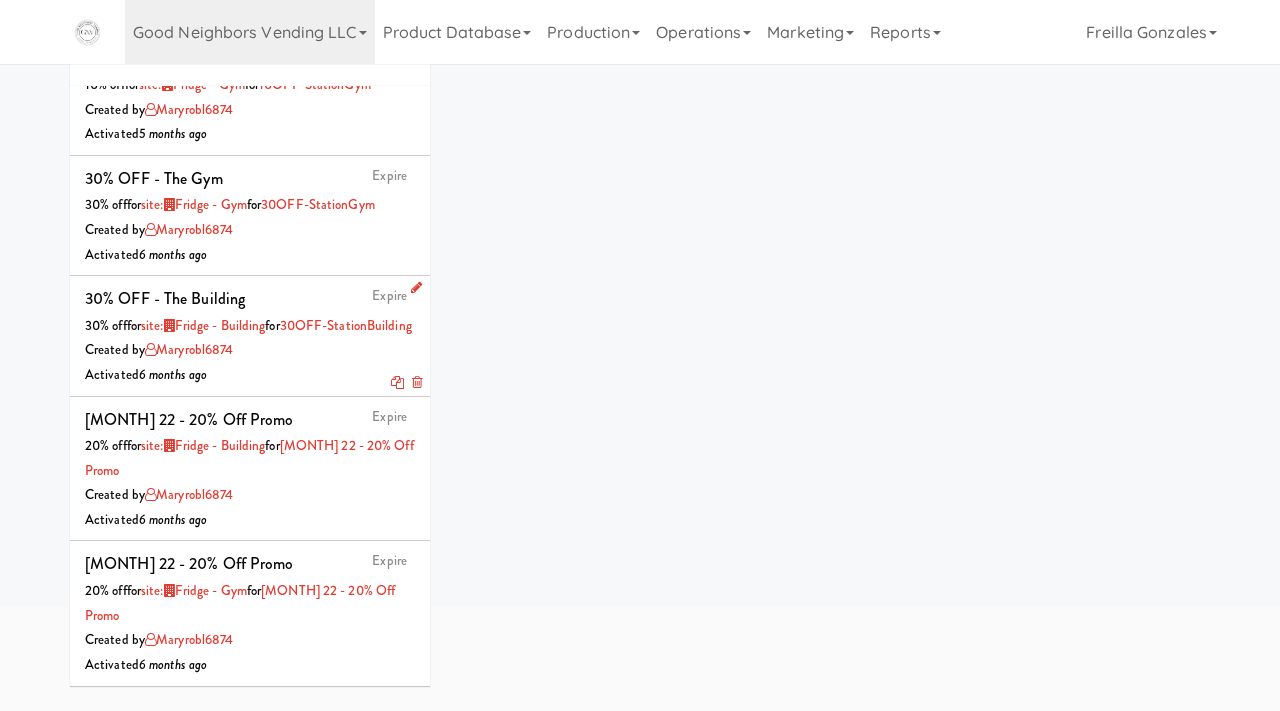 click at bounding box center (416, 287) 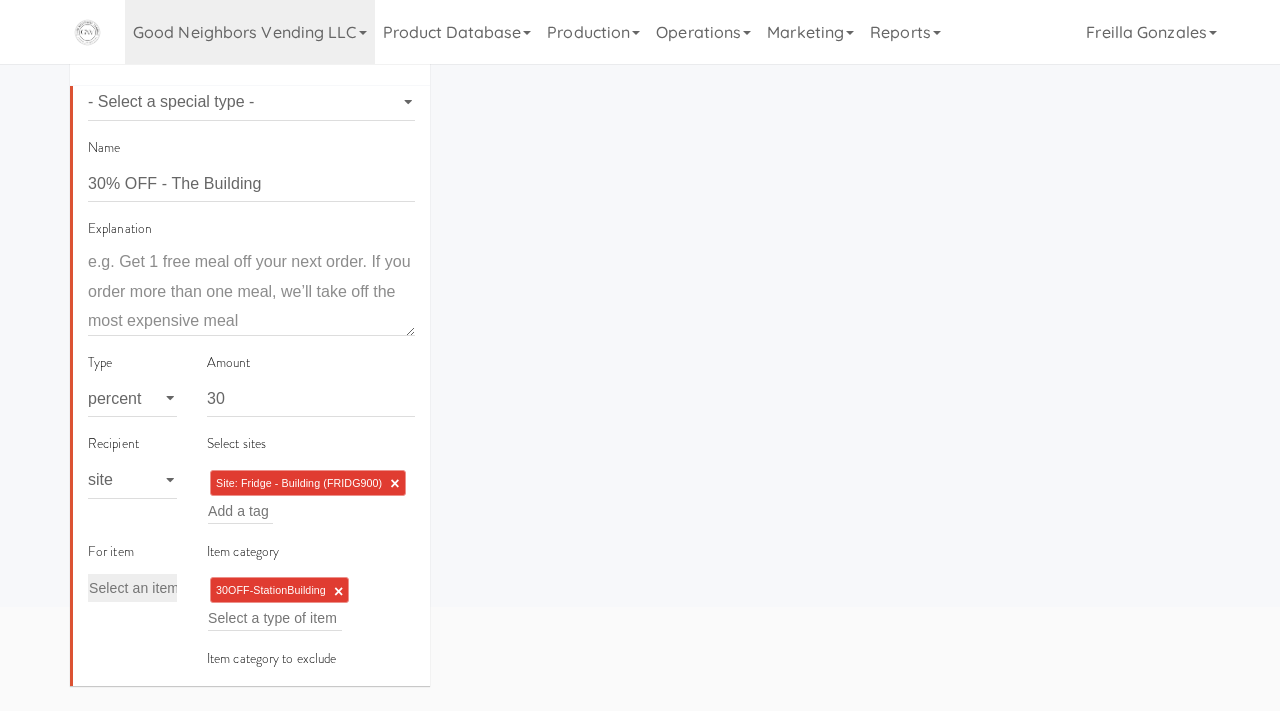 scroll, scrollTop: 0, scrollLeft: 0, axis: both 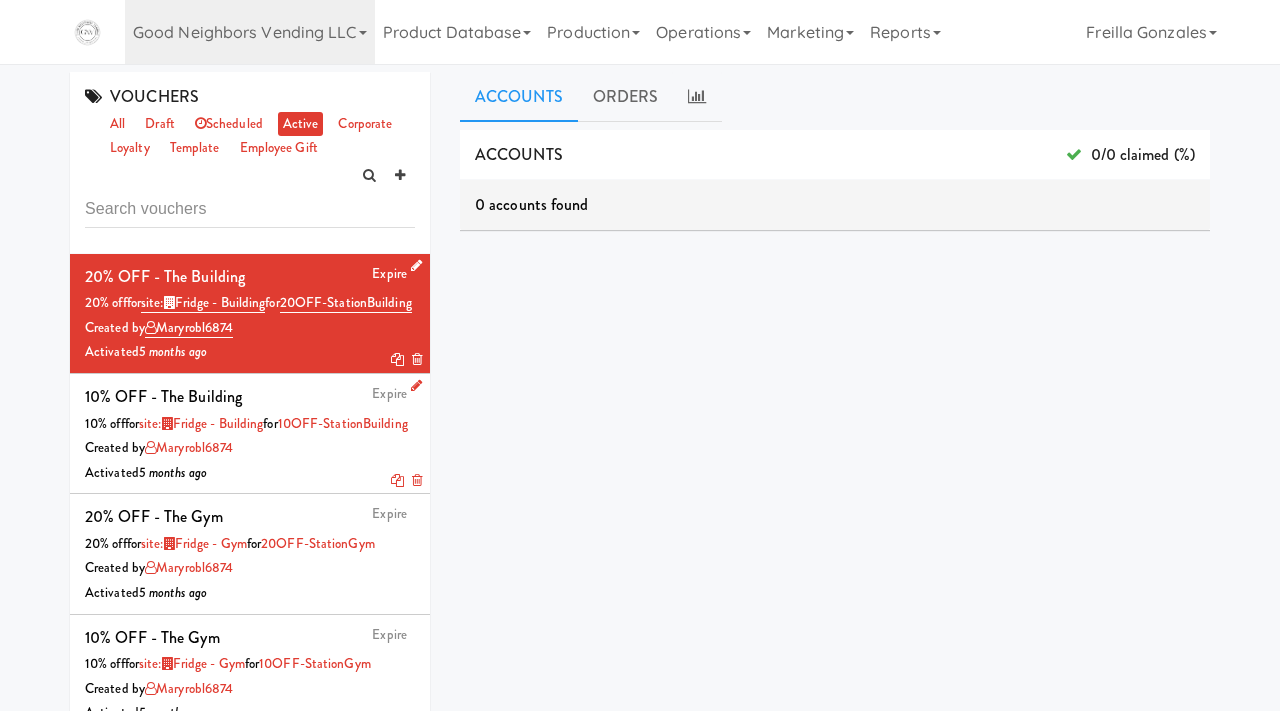 click at bounding box center [416, 385] 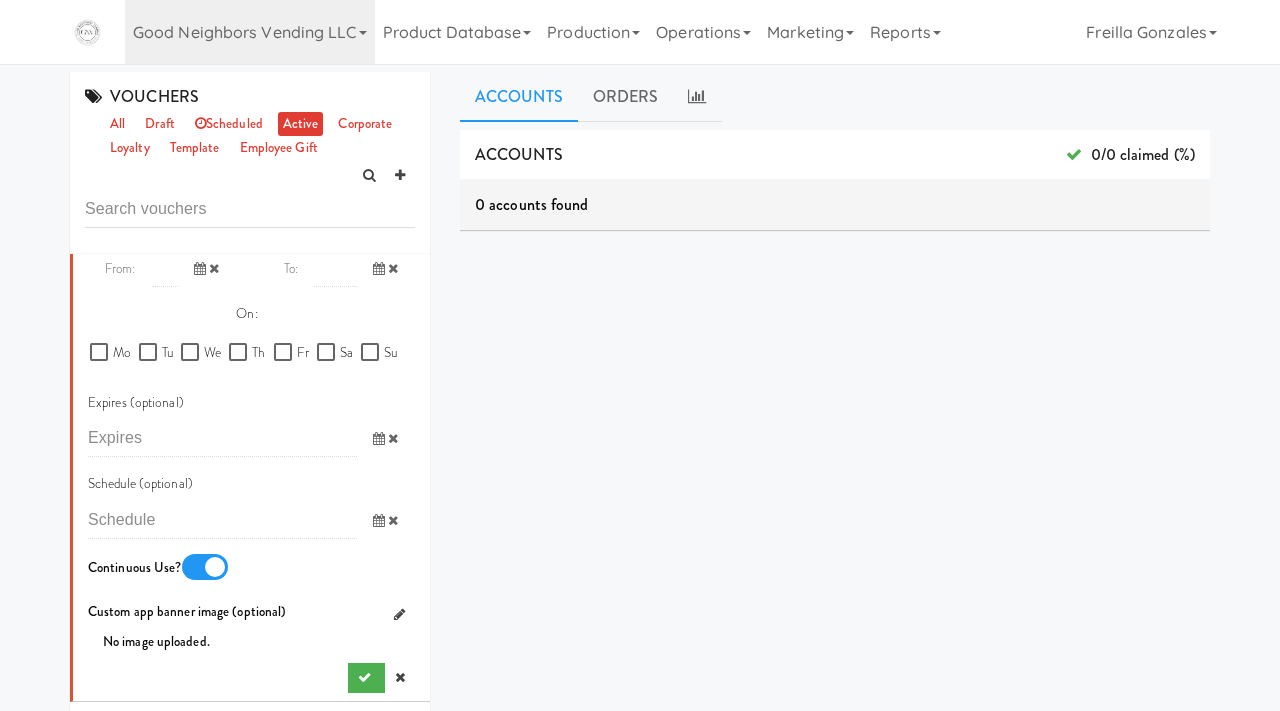 scroll, scrollTop: 1350, scrollLeft: 0, axis: vertical 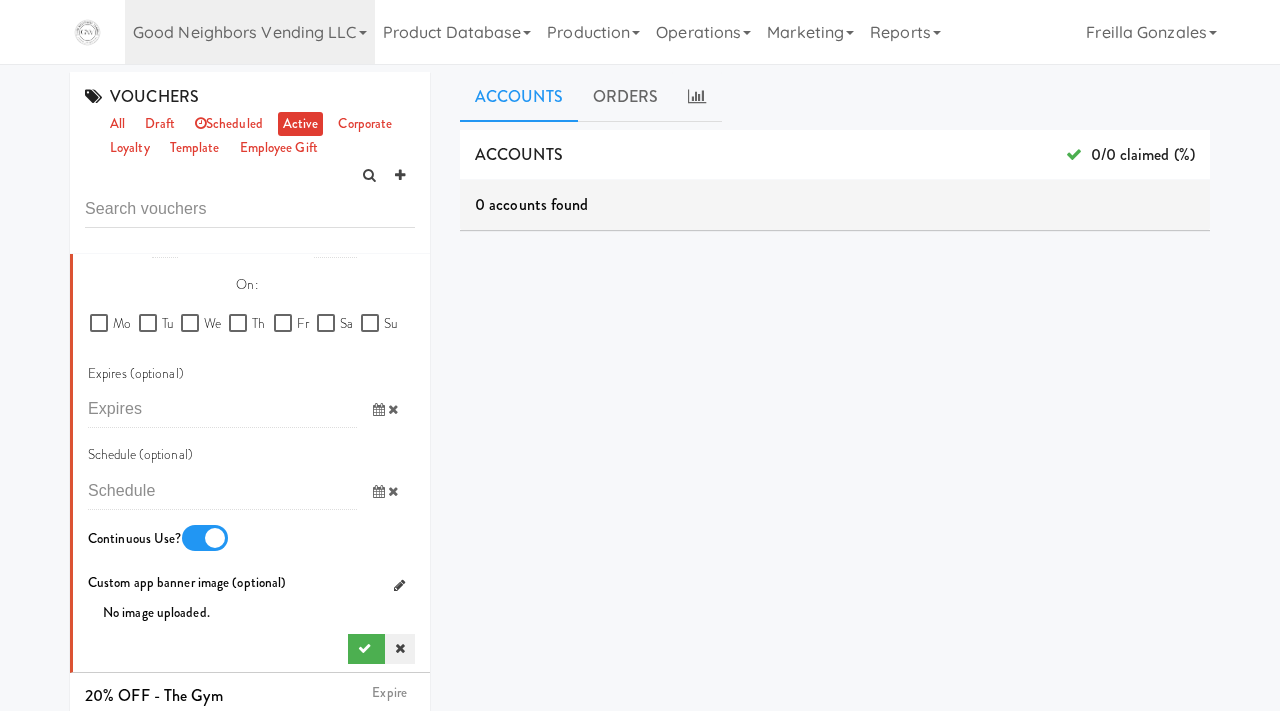 click at bounding box center (400, 648) 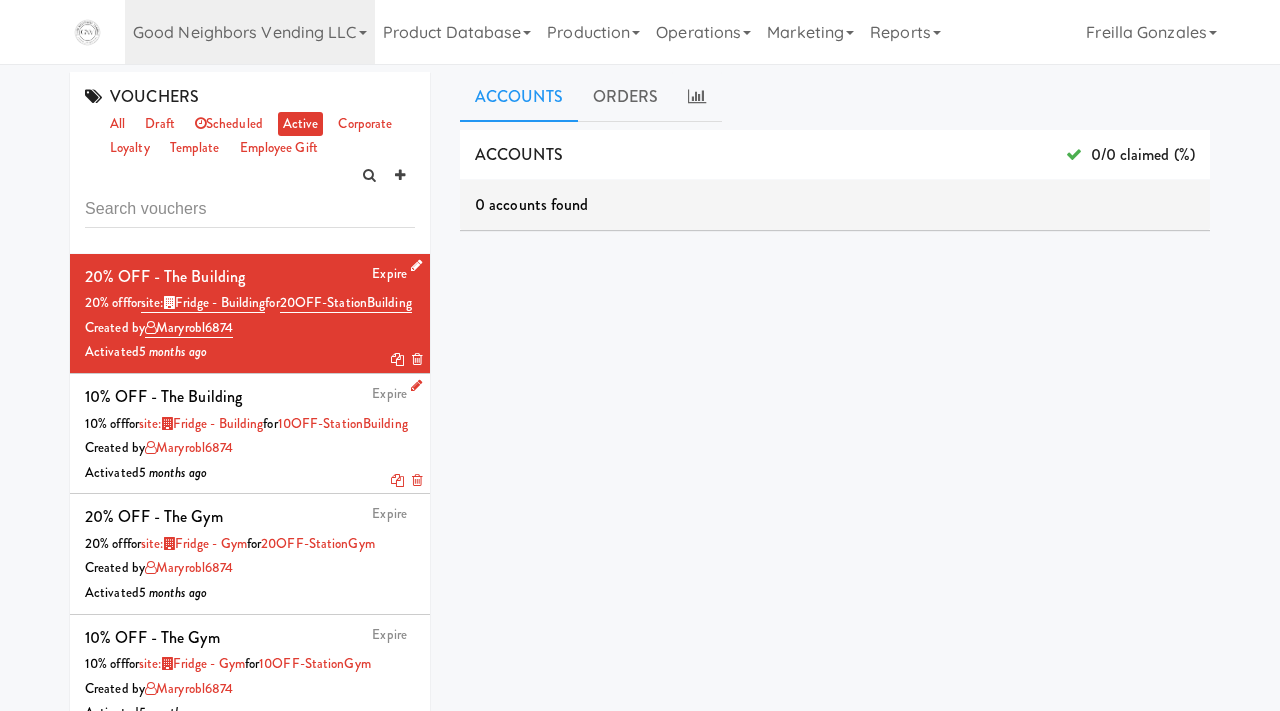 click at bounding box center (416, 265) 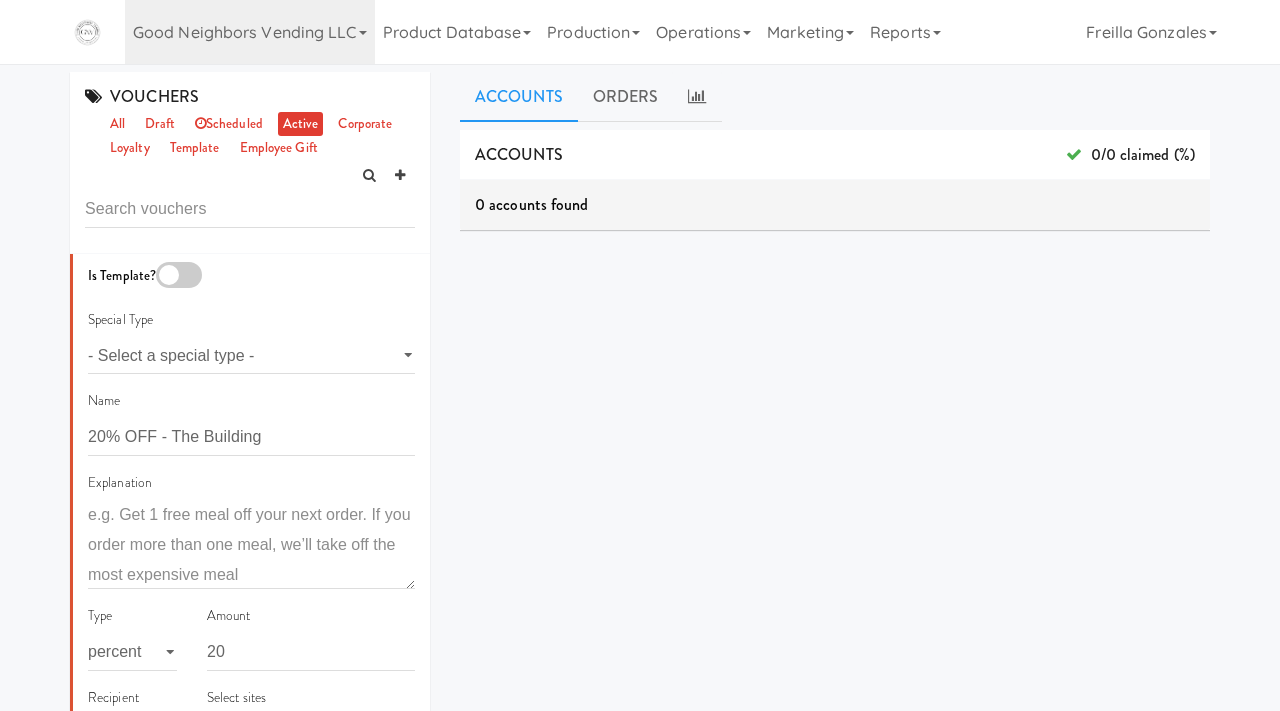 scroll, scrollTop: 839, scrollLeft: 0, axis: vertical 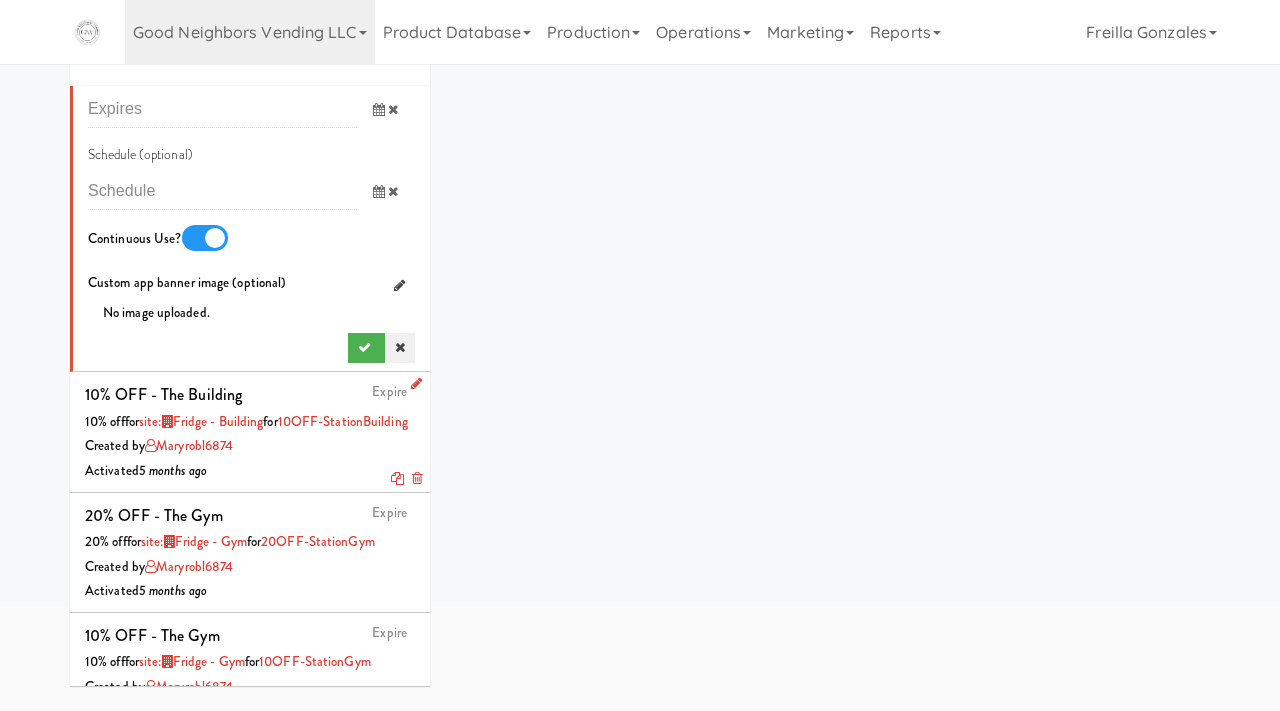 click at bounding box center (400, 348) 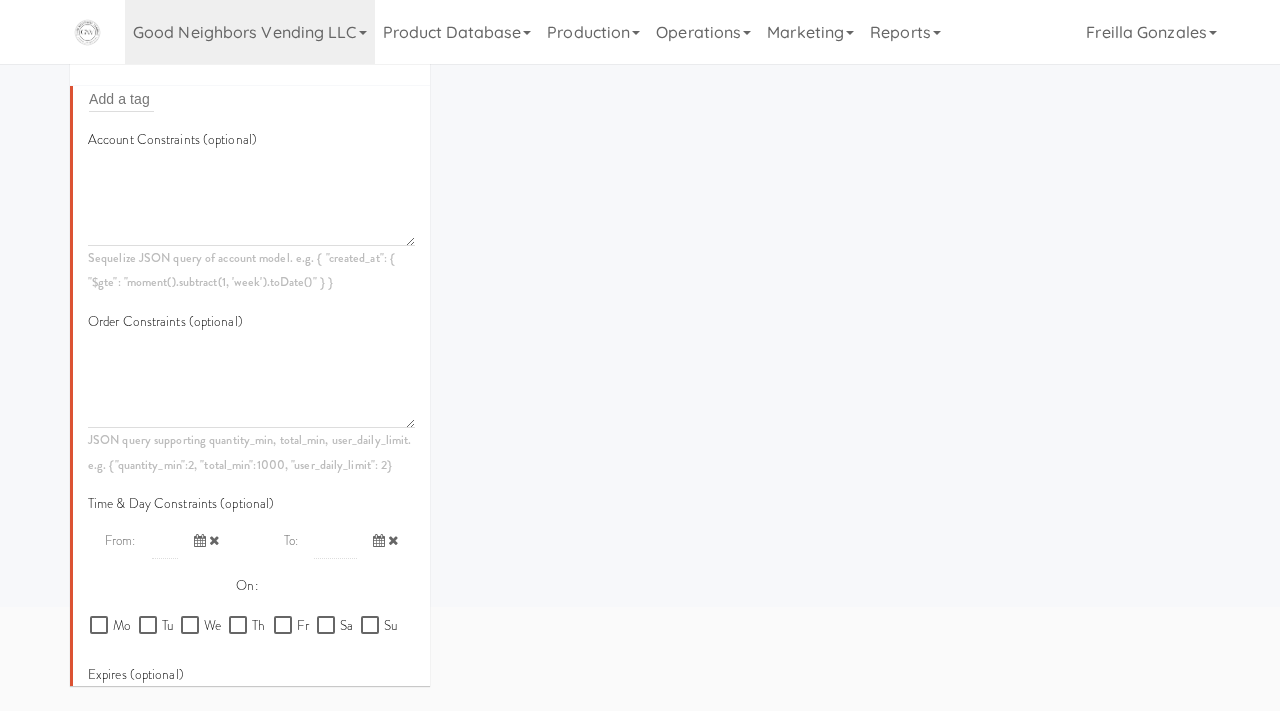 scroll, scrollTop: 0, scrollLeft: 0, axis: both 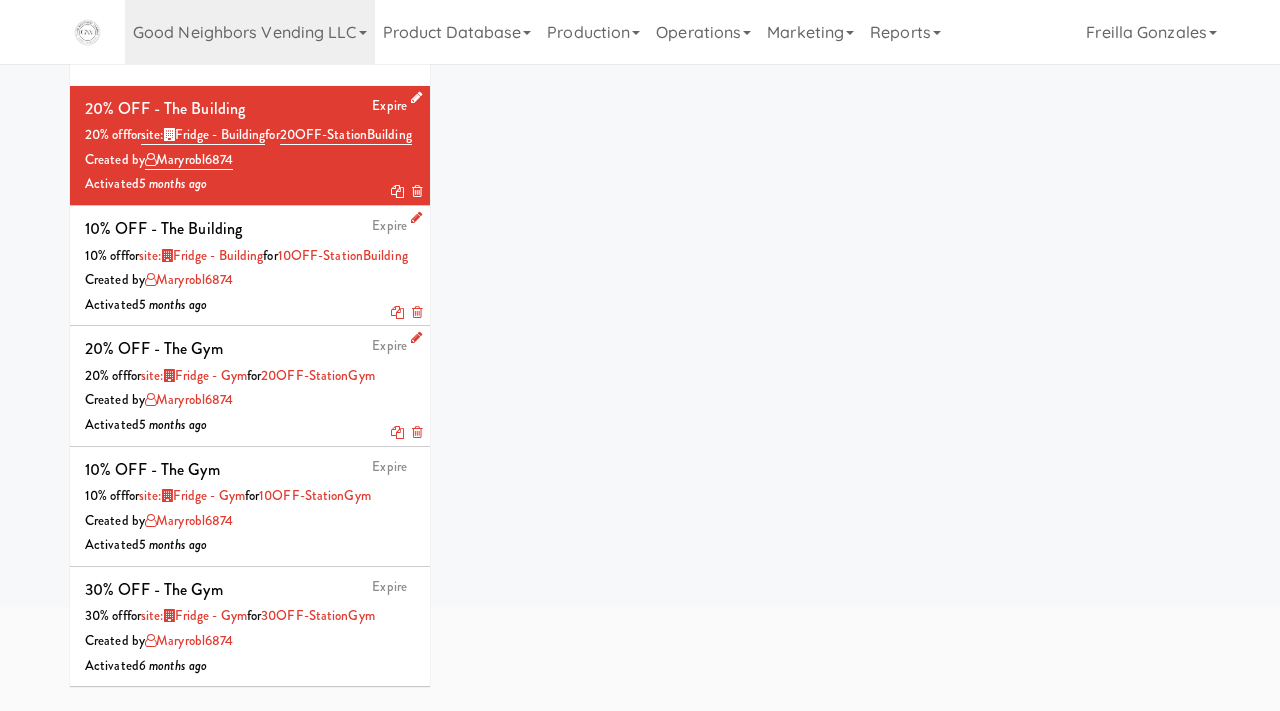 click at bounding box center [416, 337] 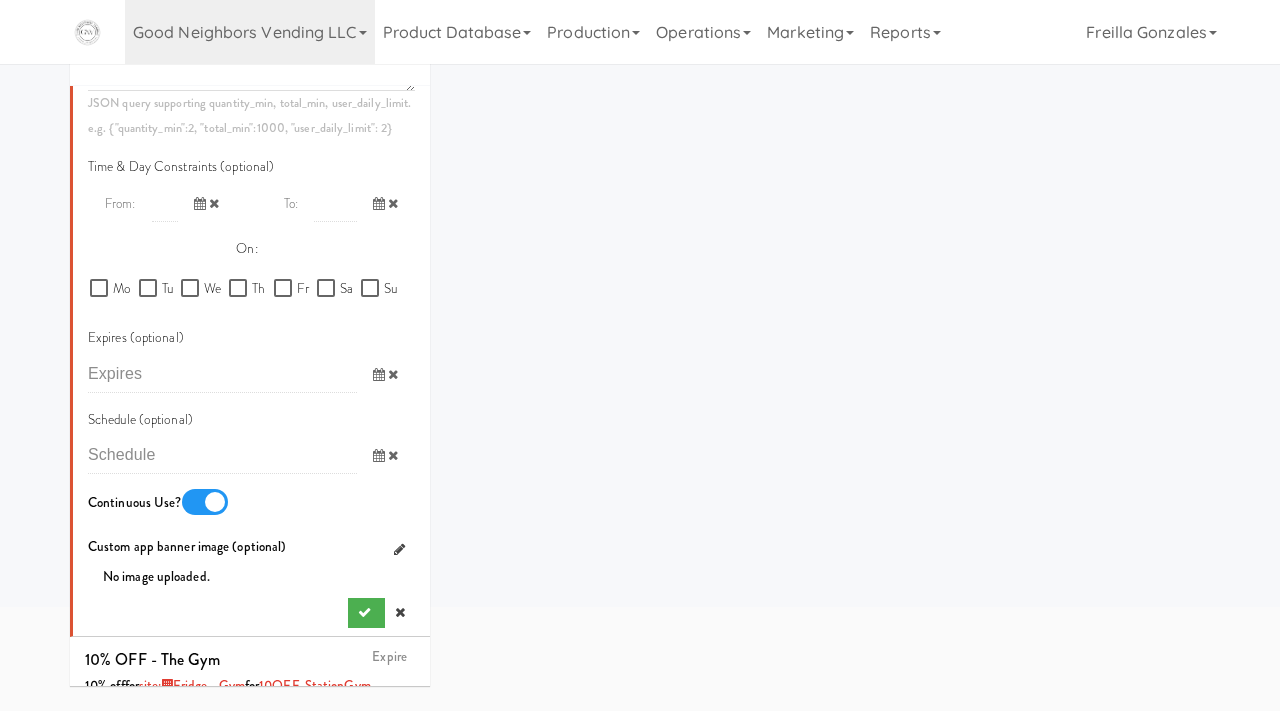 scroll, scrollTop: 1342, scrollLeft: 0, axis: vertical 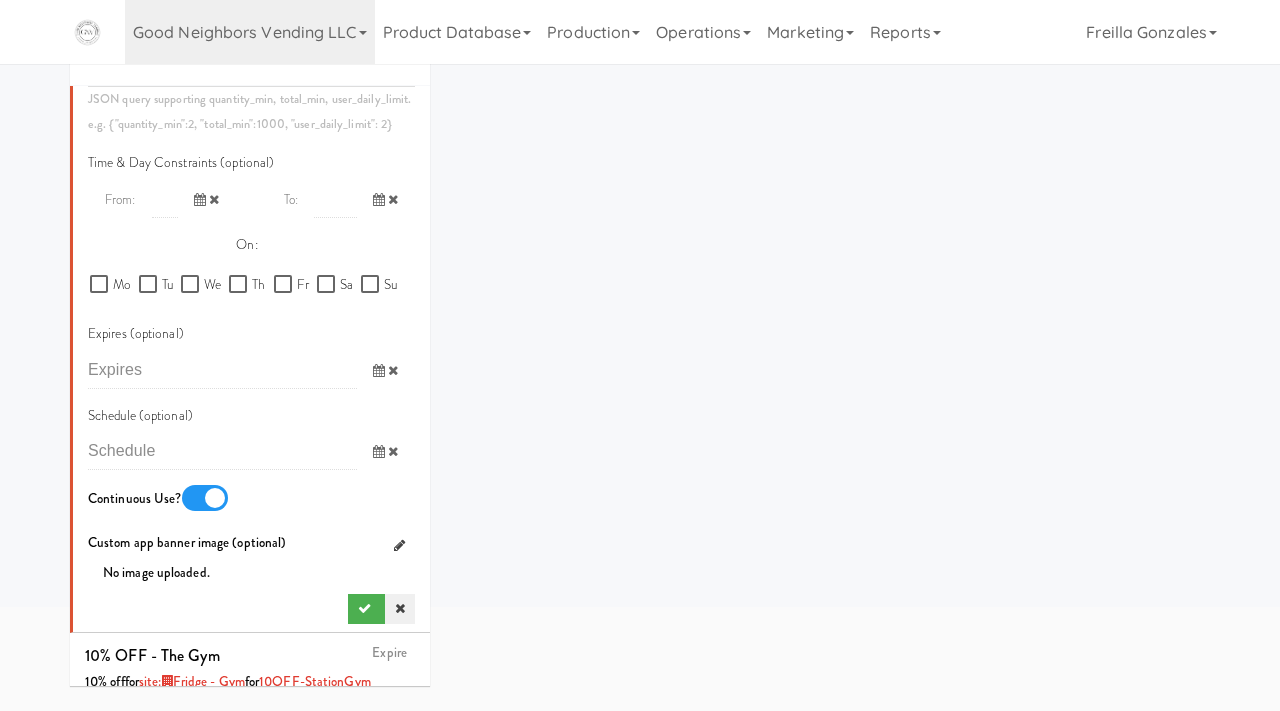 click at bounding box center (400, 608) 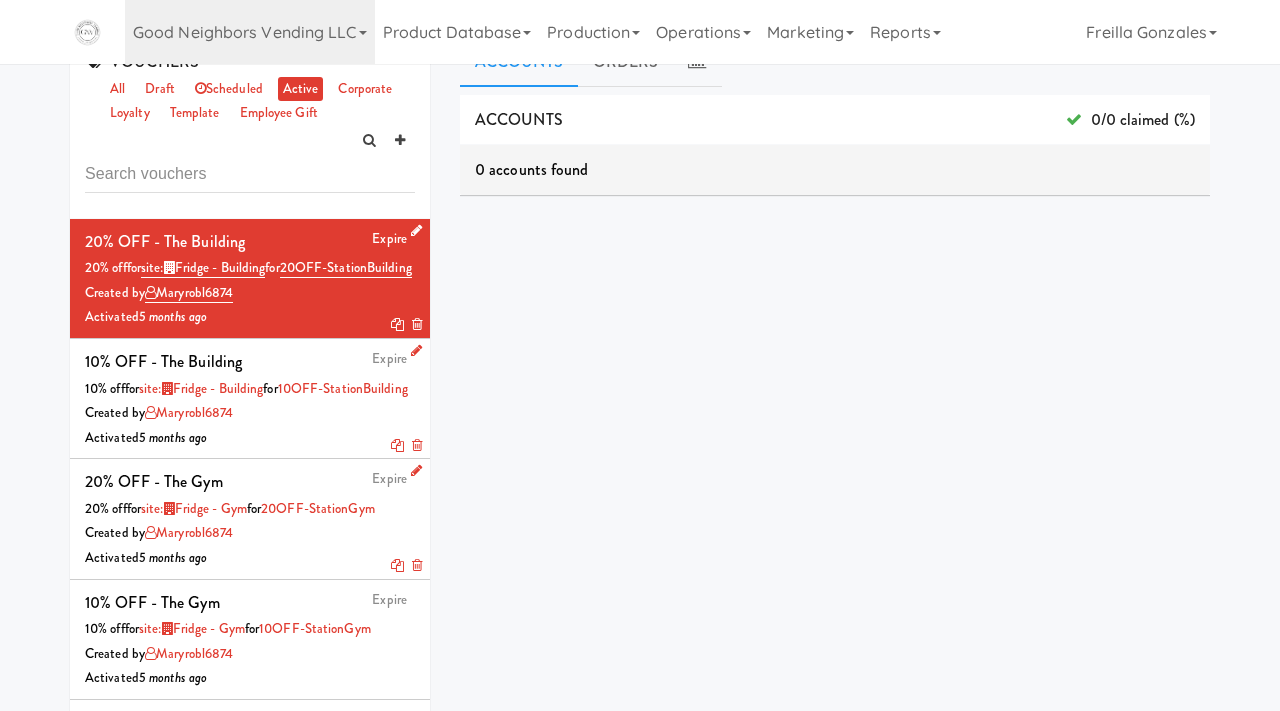 scroll, scrollTop: 27, scrollLeft: 0, axis: vertical 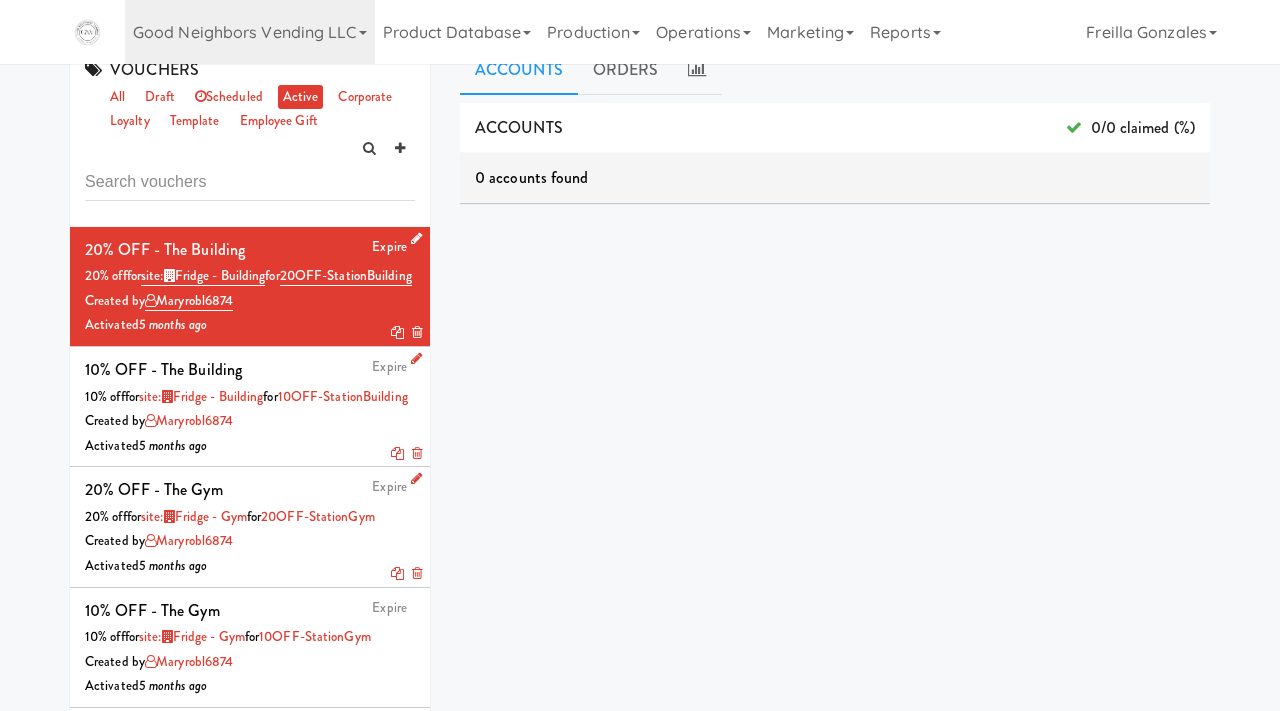 click at bounding box center [416, 238] 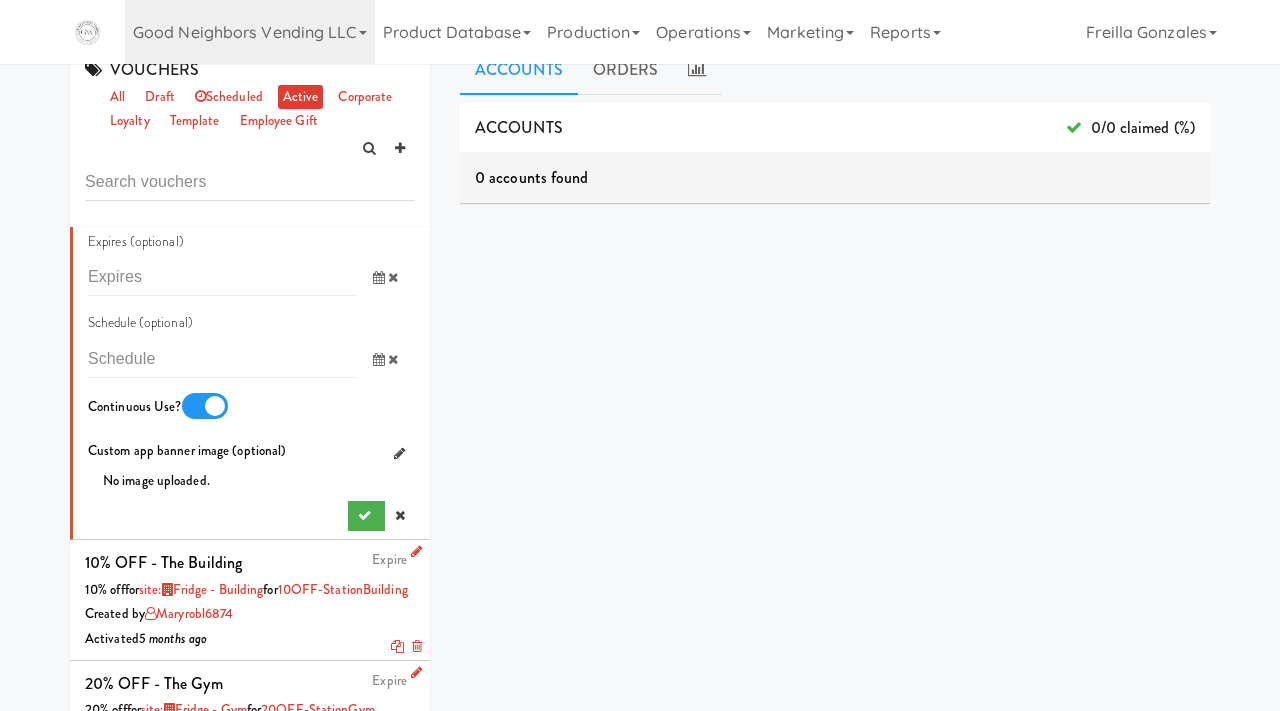 scroll, scrollTop: 1346, scrollLeft: 0, axis: vertical 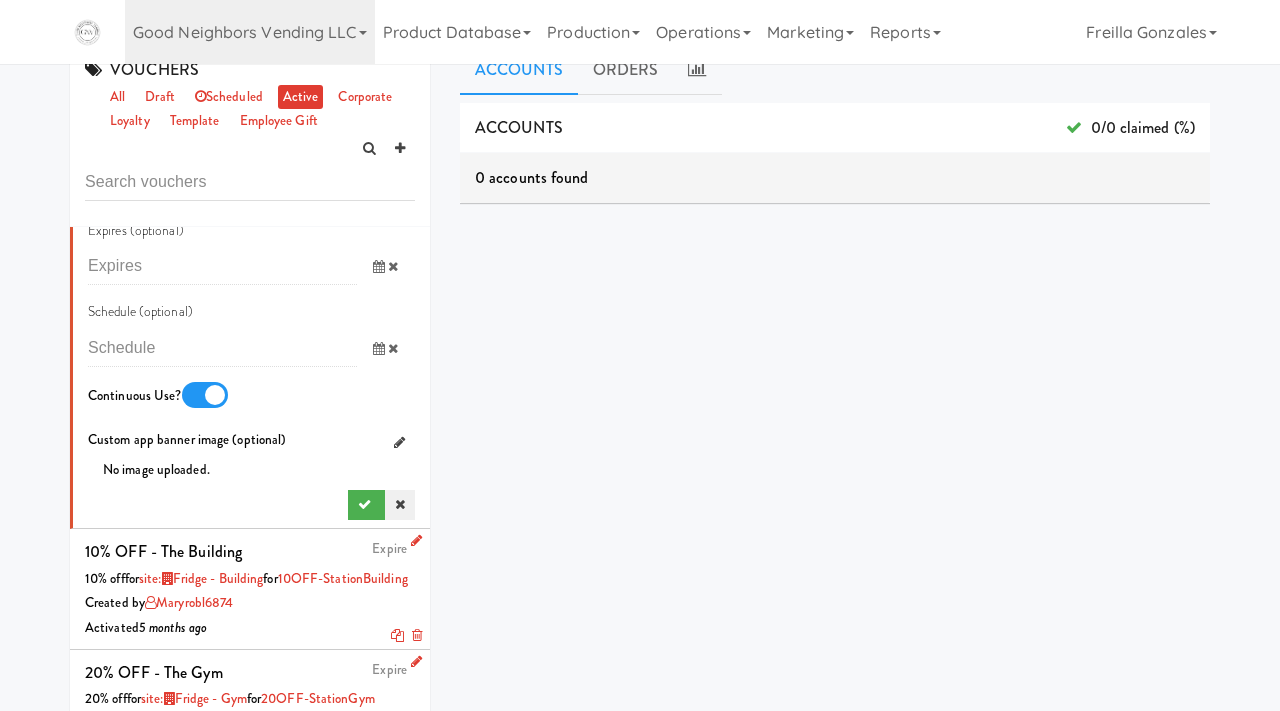 click at bounding box center (400, 504) 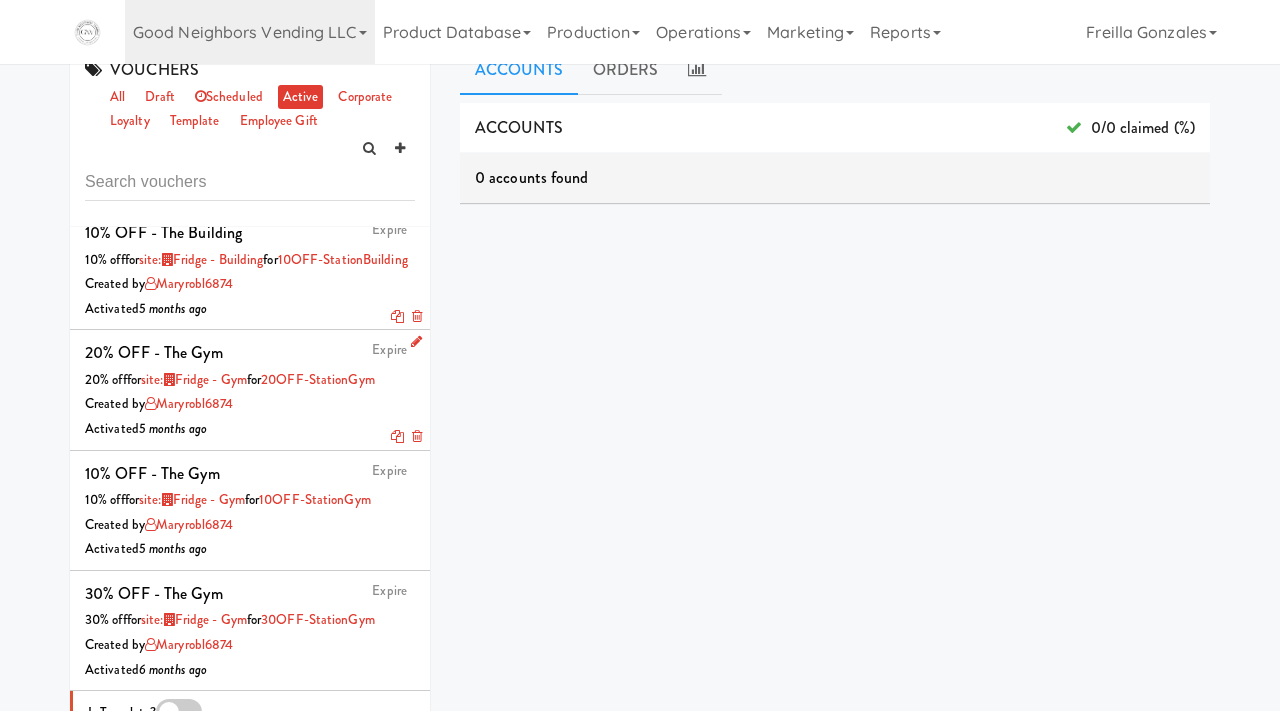 scroll, scrollTop: 142, scrollLeft: 0, axis: vertical 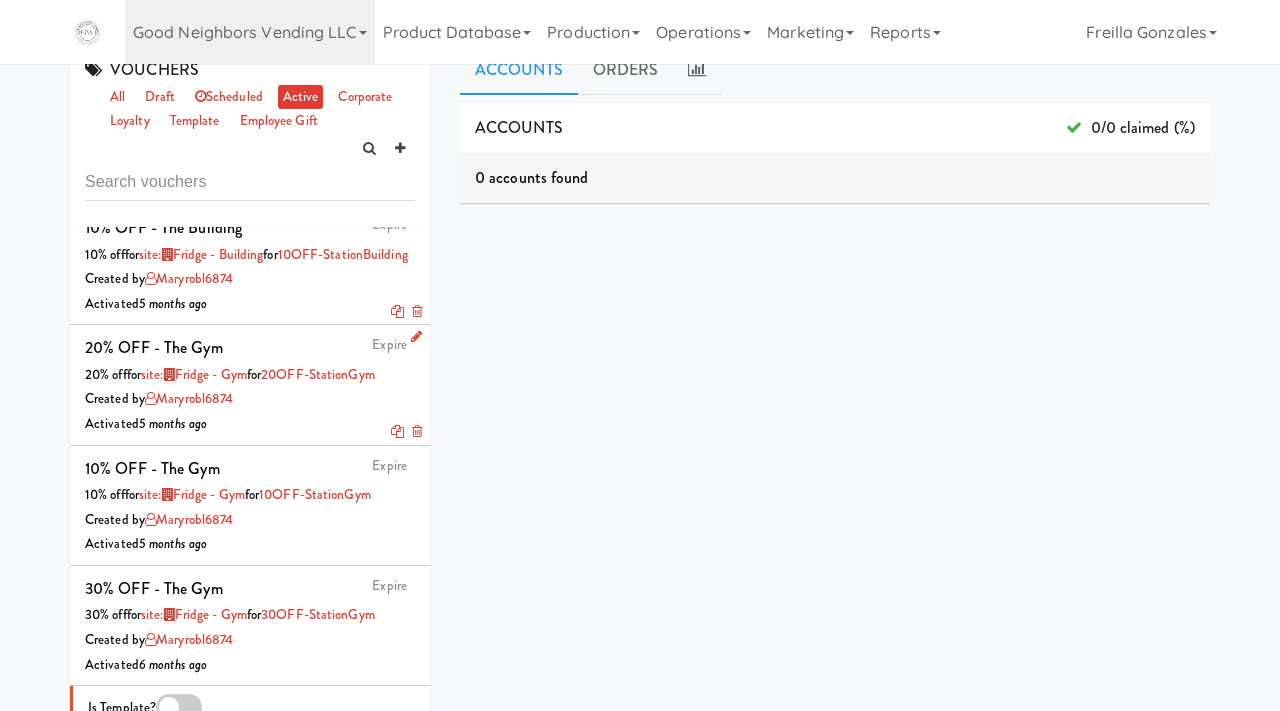 click at bounding box center [416, 216] 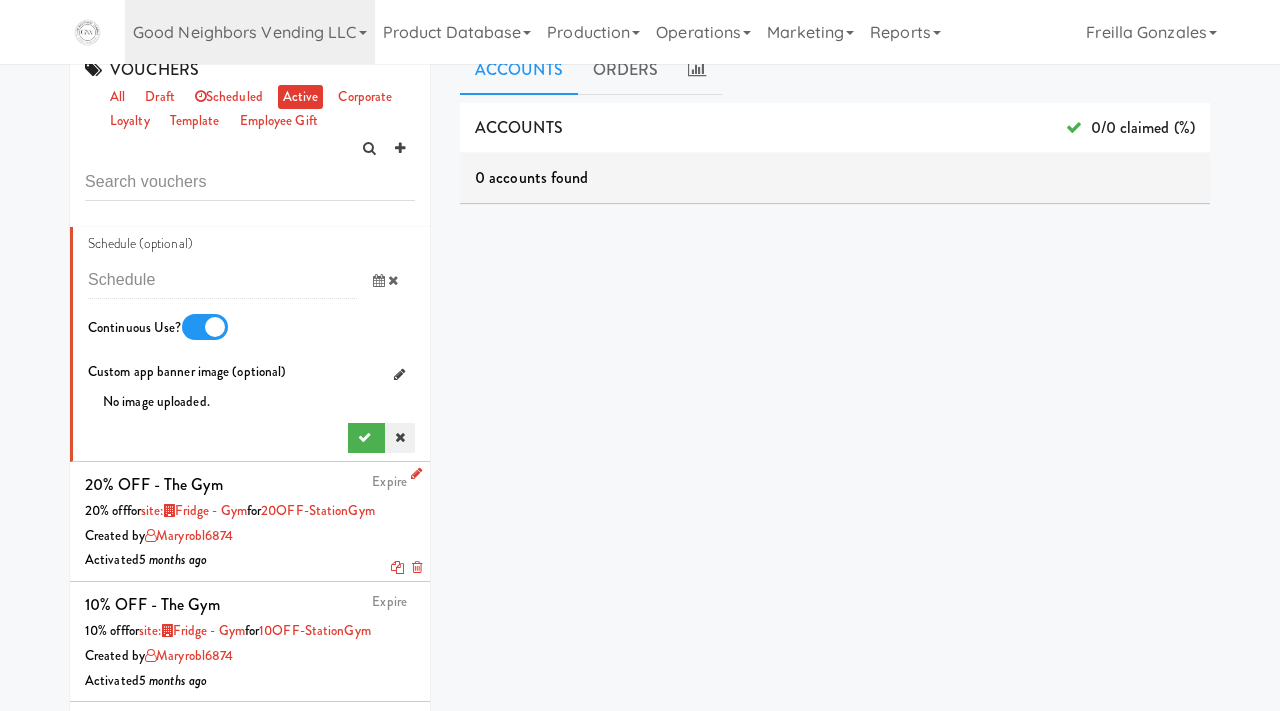 click at bounding box center [400, 437] 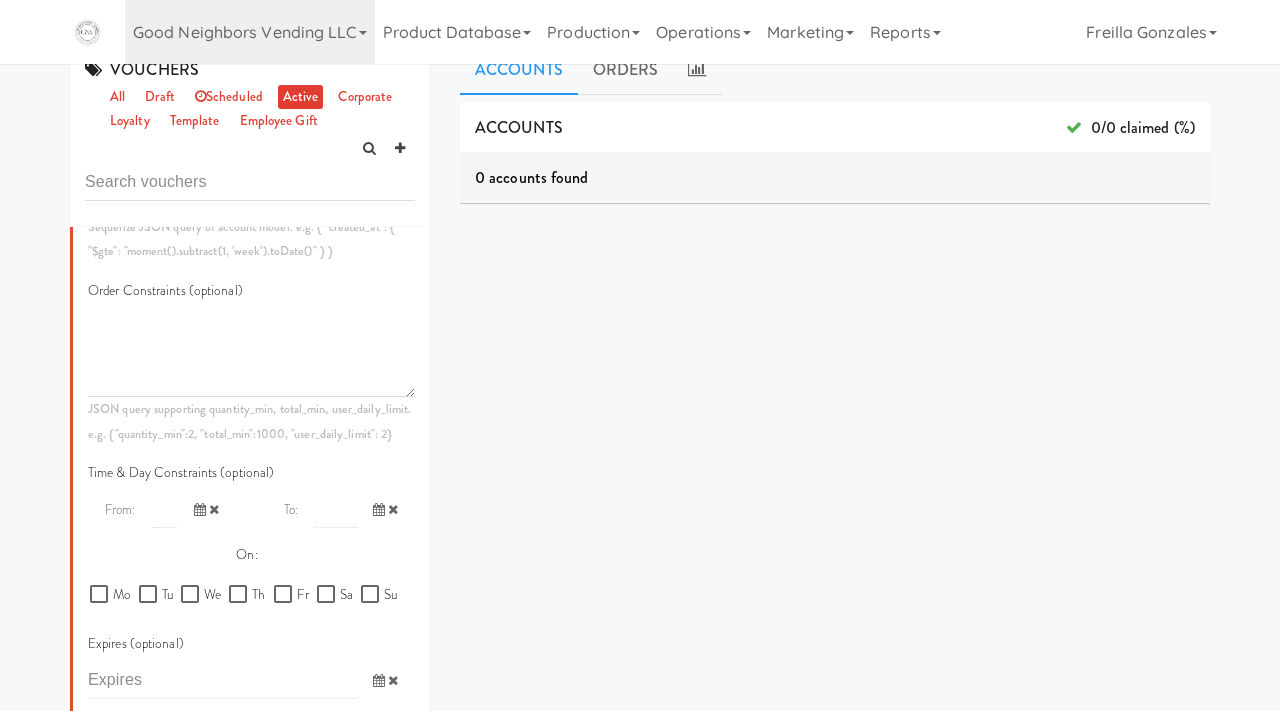 scroll, scrollTop: 30, scrollLeft: 0, axis: vertical 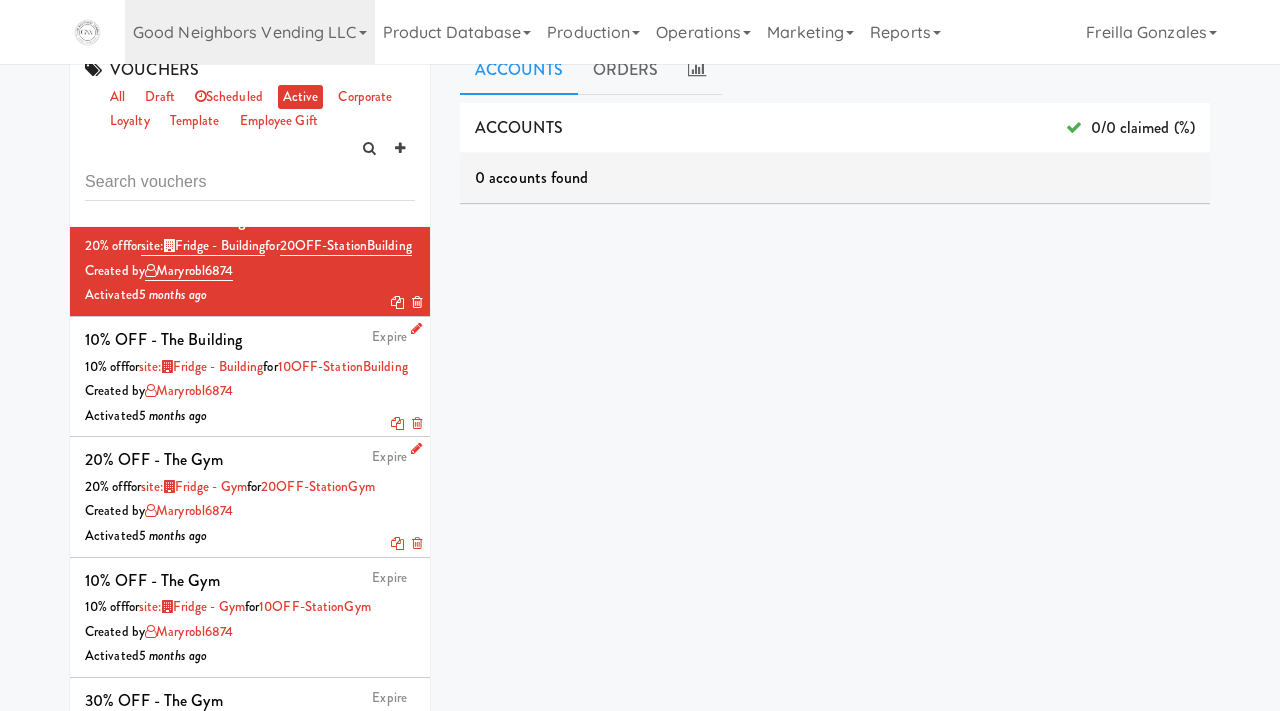 click at bounding box center [416, 448] 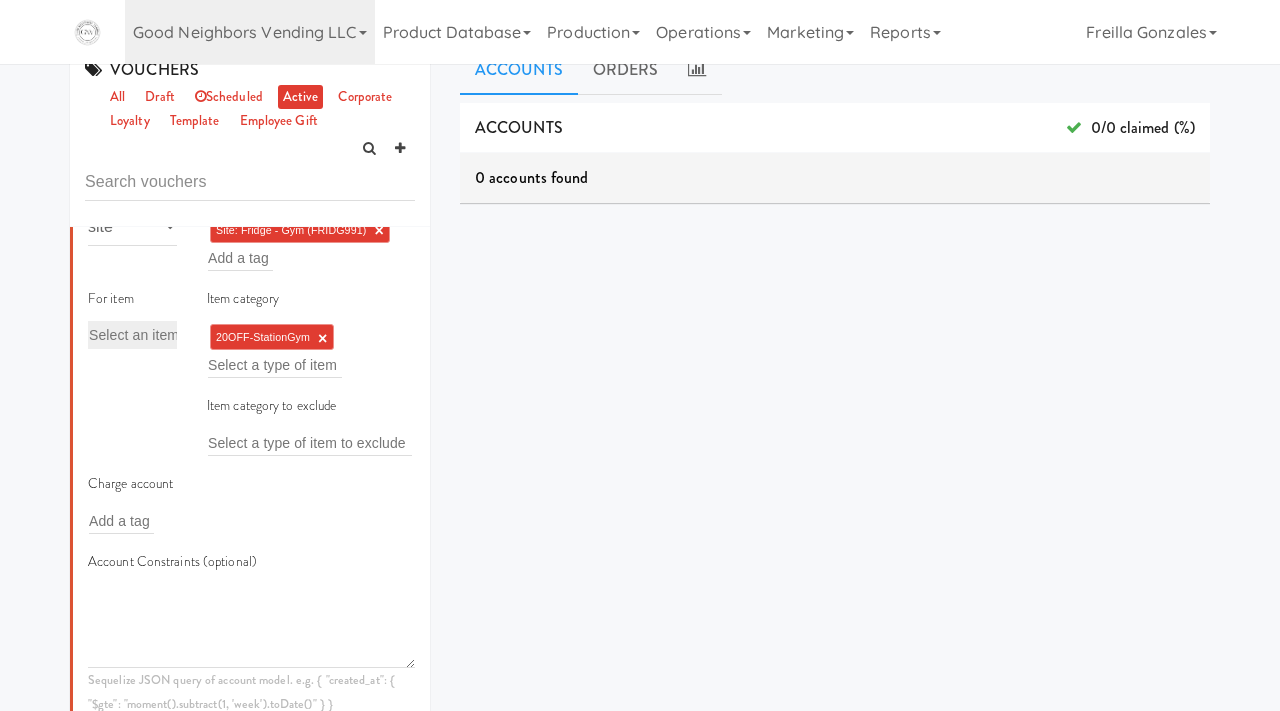 scroll, scrollTop: 721, scrollLeft: 0, axis: vertical 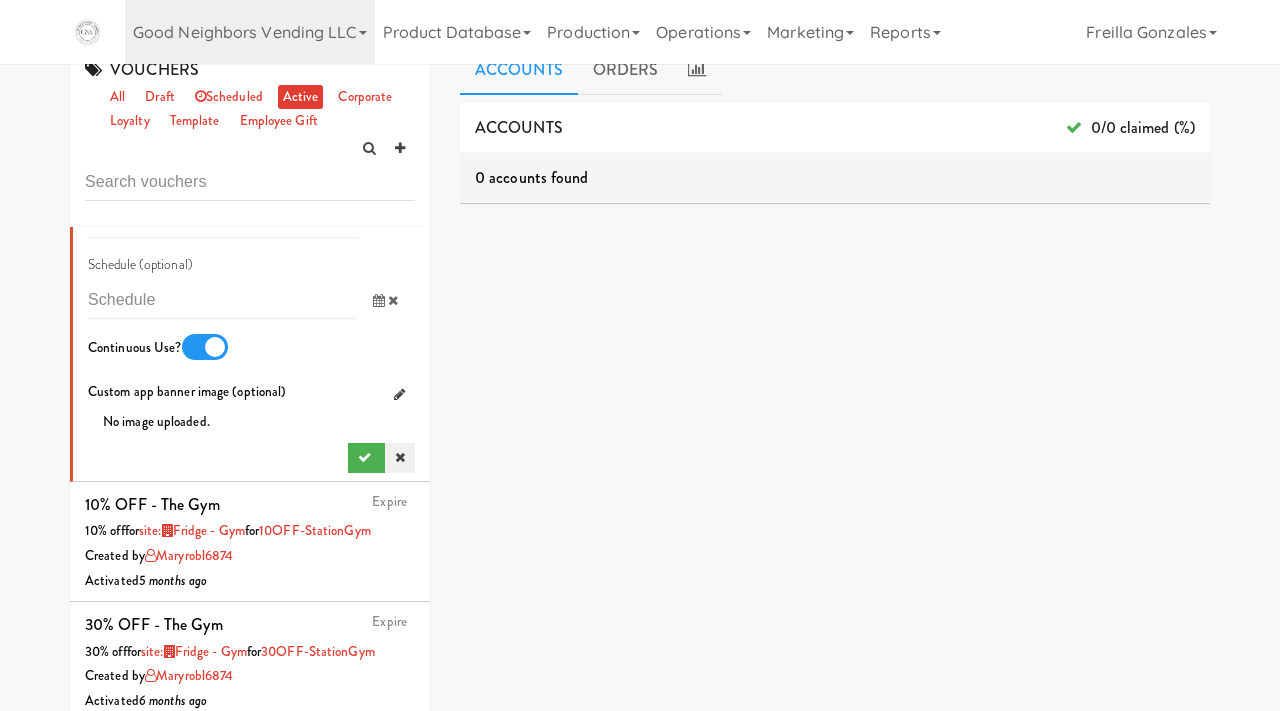 click at bounding box center (400, 457) 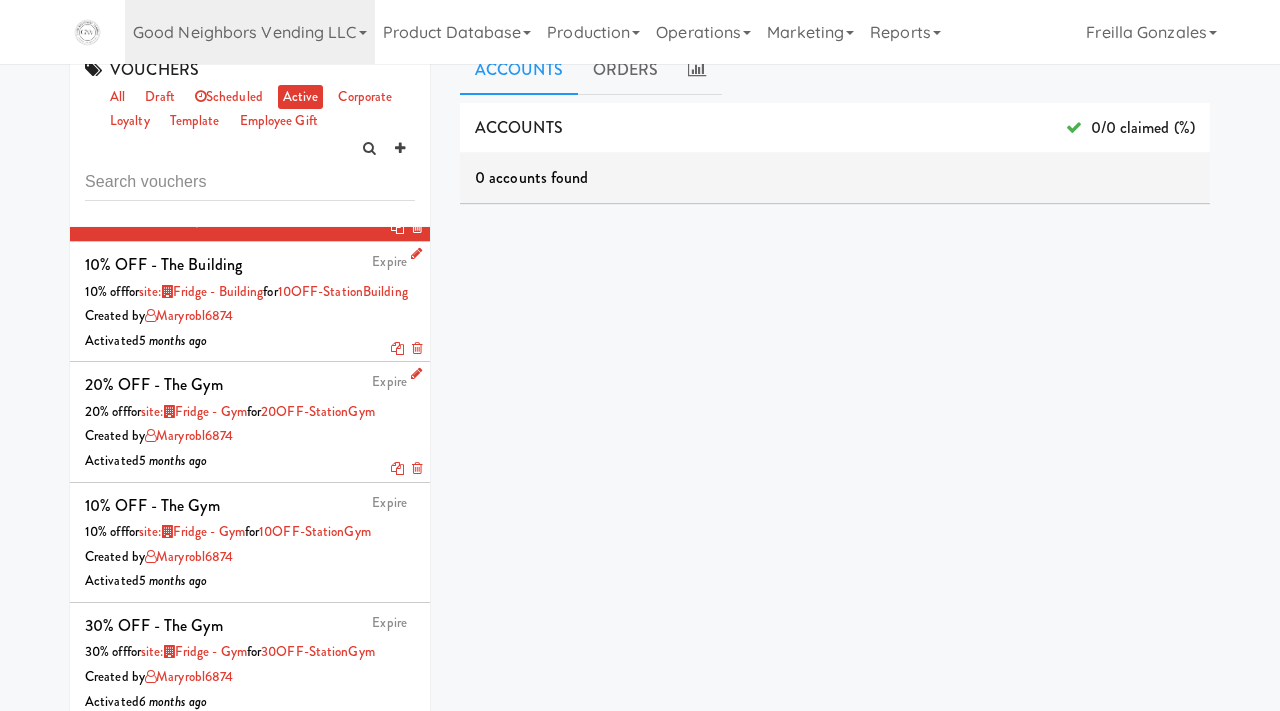 scroll, scrollTop: 0, scrollLeft: 0, axis: both 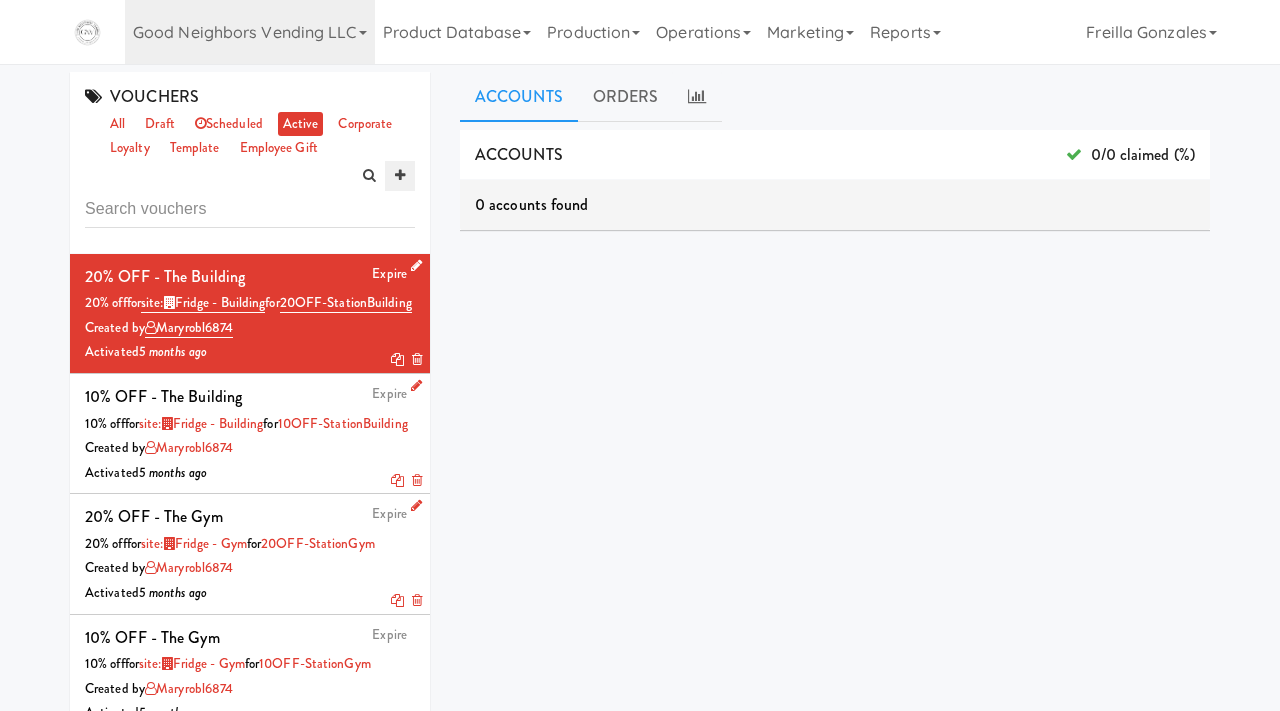 click at bounding box center [400, 175] 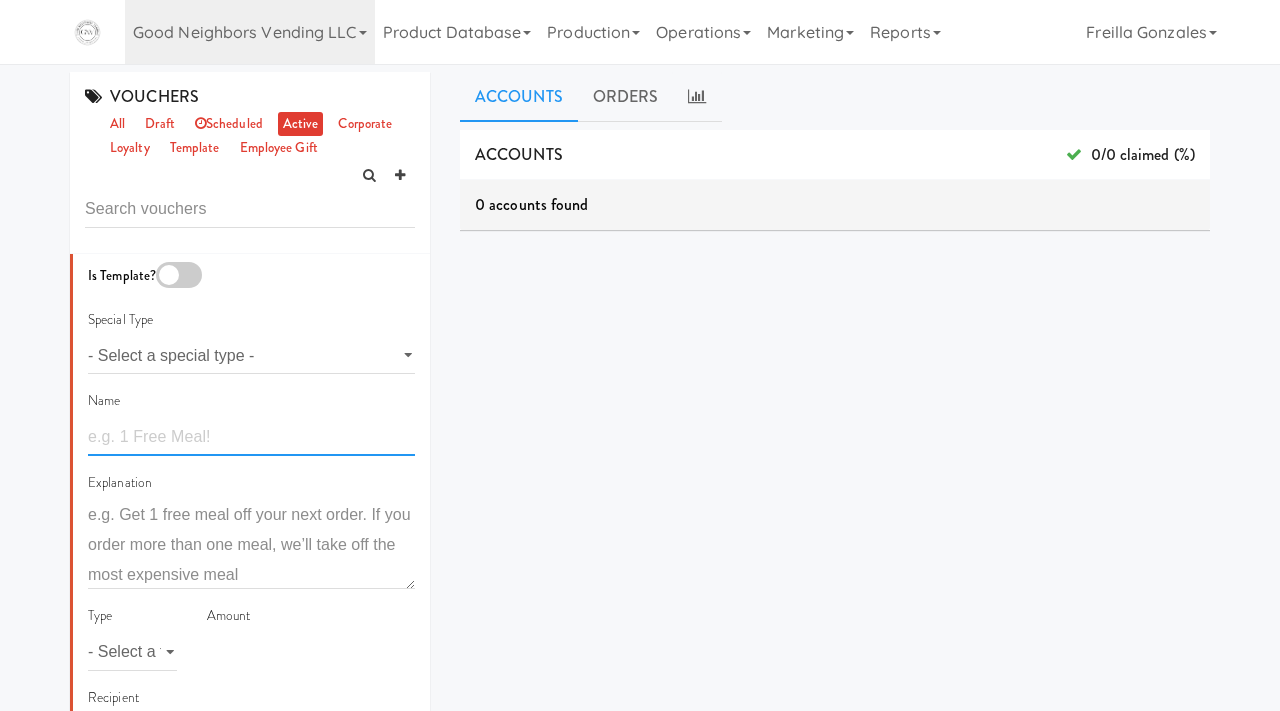 click at bounding box center (251, 437) 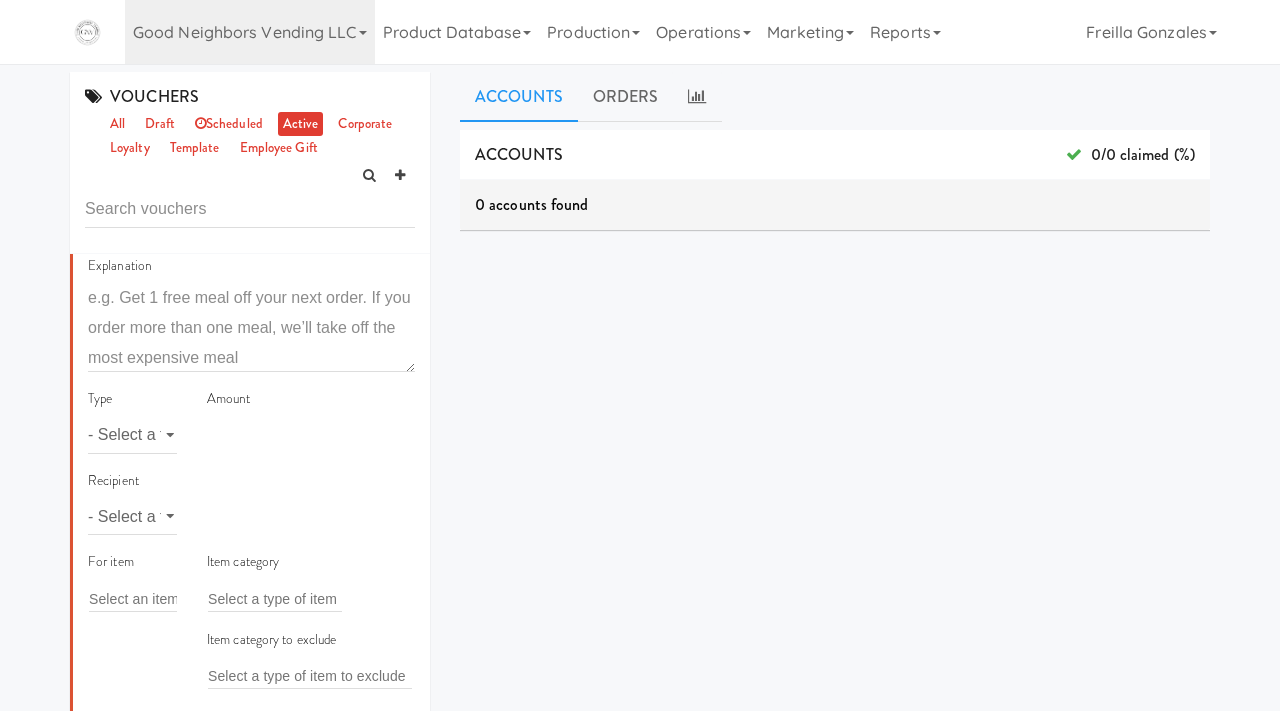 scroll, scrollTop: 224, scrollLeft: 0, axis: vertical 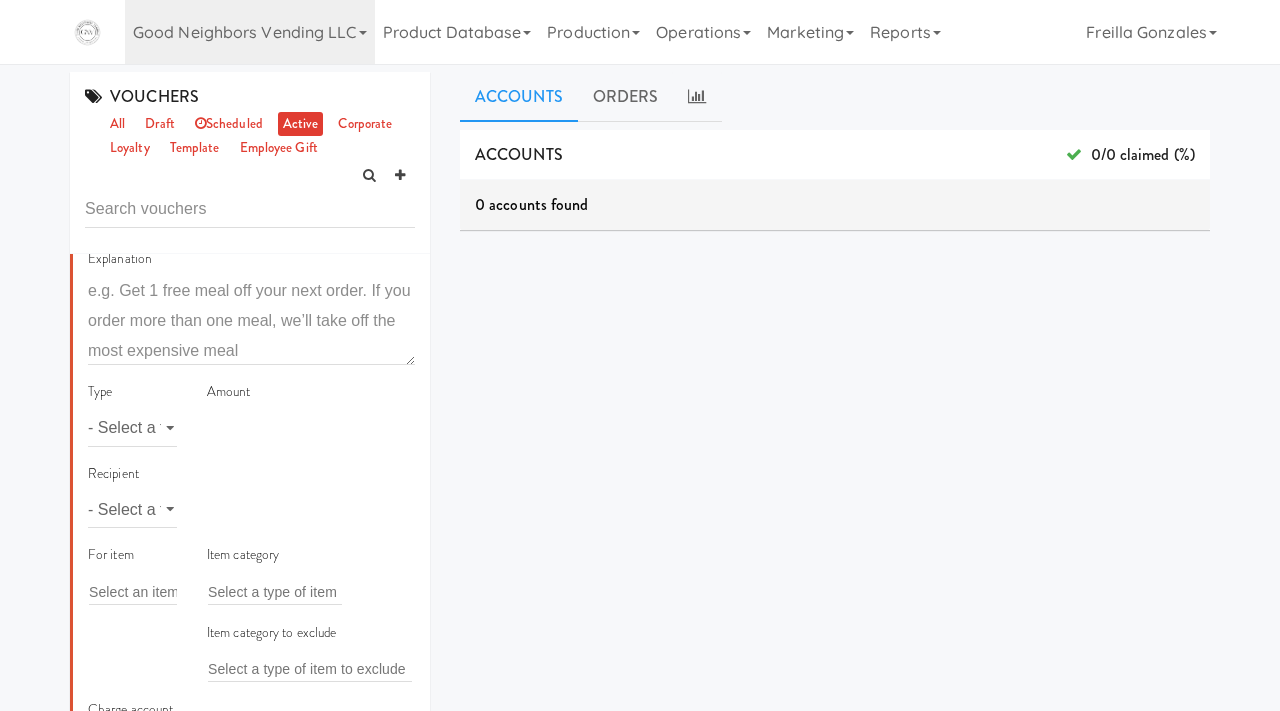 type on "10% OFF Welcome Back SALE!" 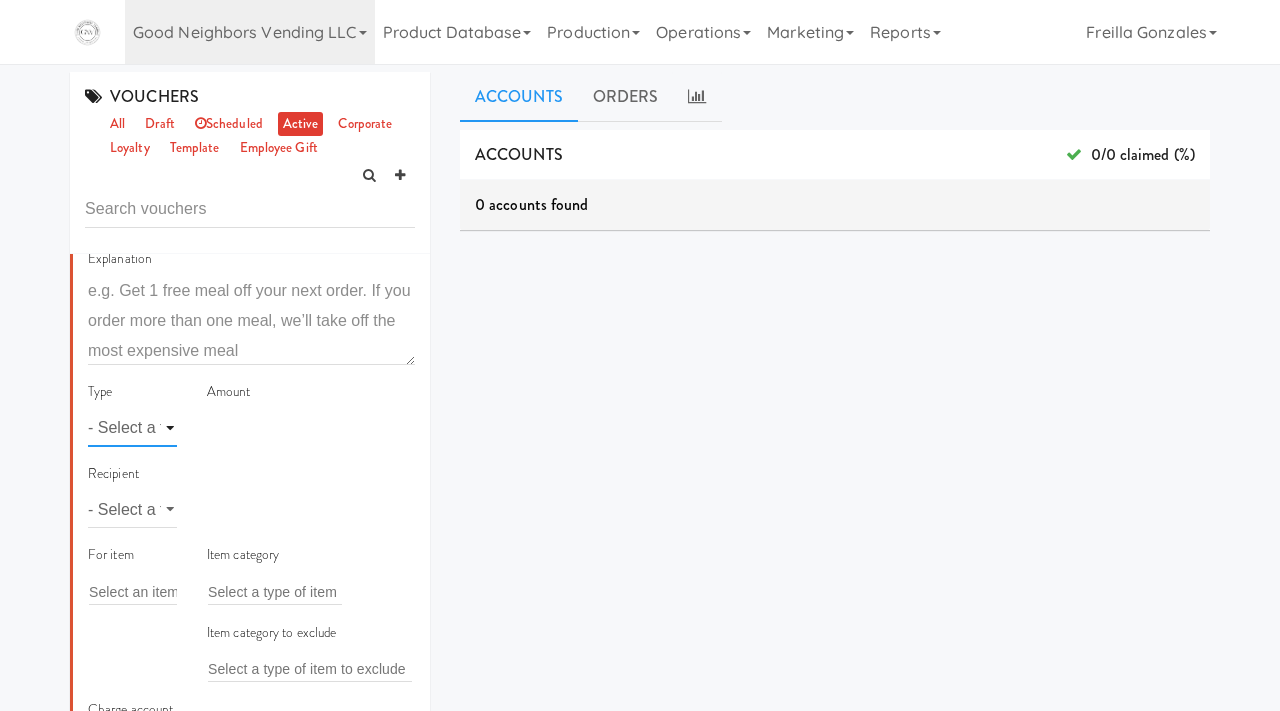 click on "- Select a type - meal item percent amount daily amount daily meal daily item points pointx pointx:earned pointx:subtotal pointx:total subtotal:max" at bounding box center (132, 428) 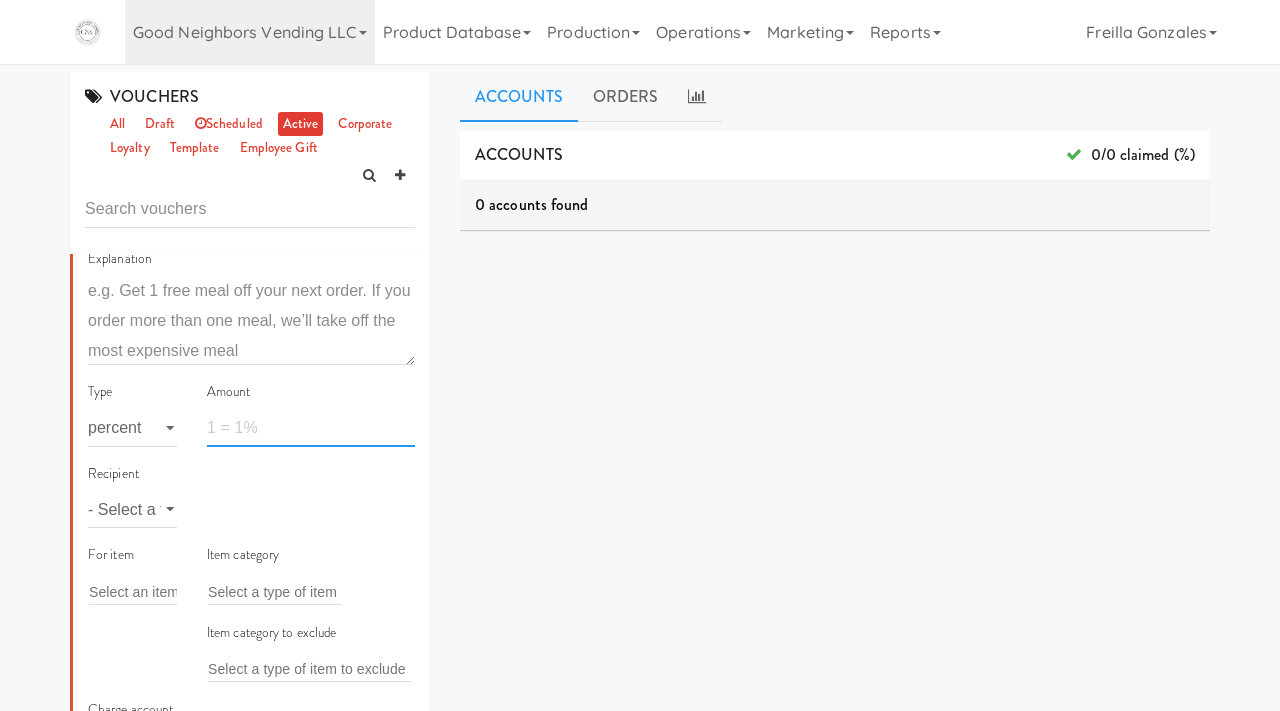 click at bounding box center (311, 428) 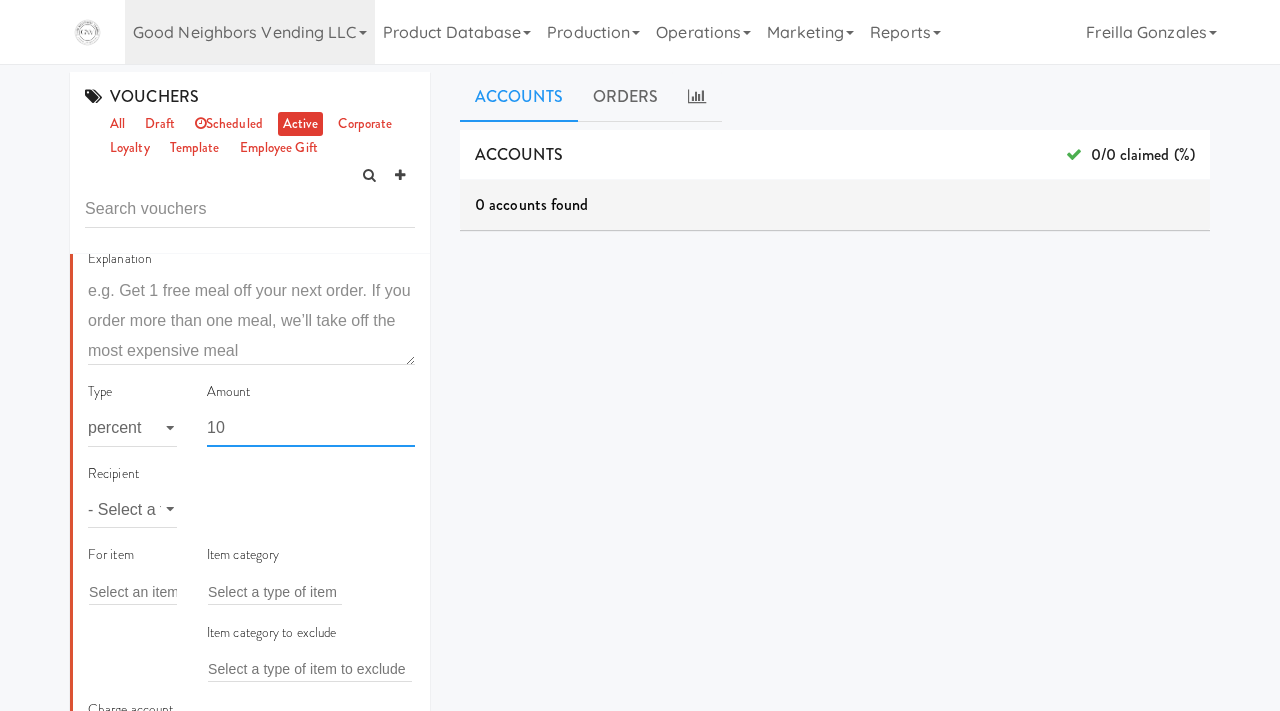type on "10" 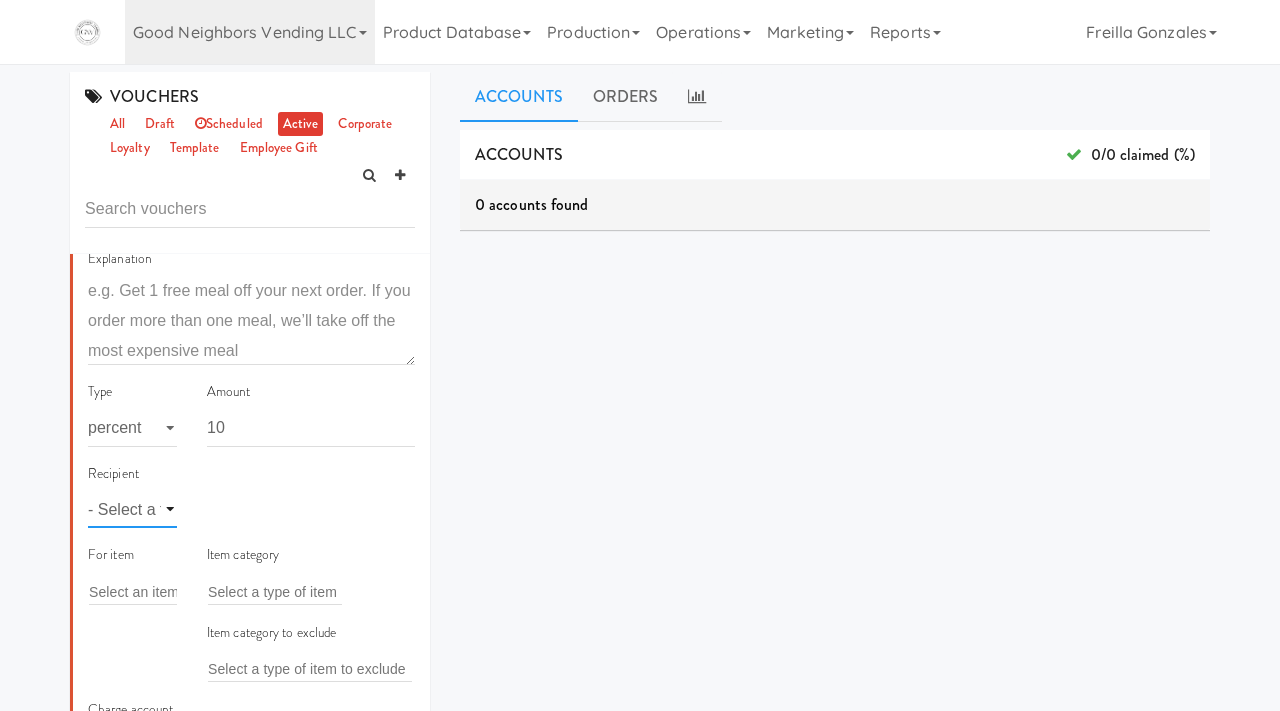 click on "- Select a type - user site company" at bounding box center [132, 509] 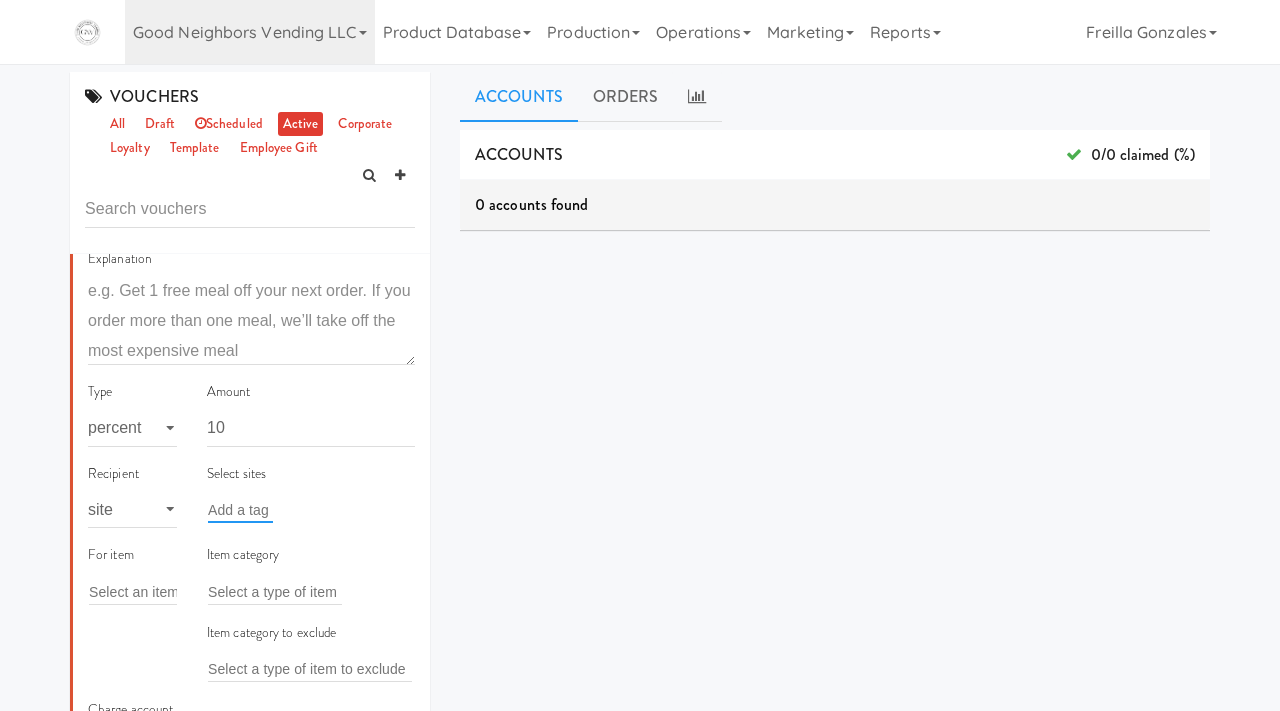 click at bounding box center (240, 510) 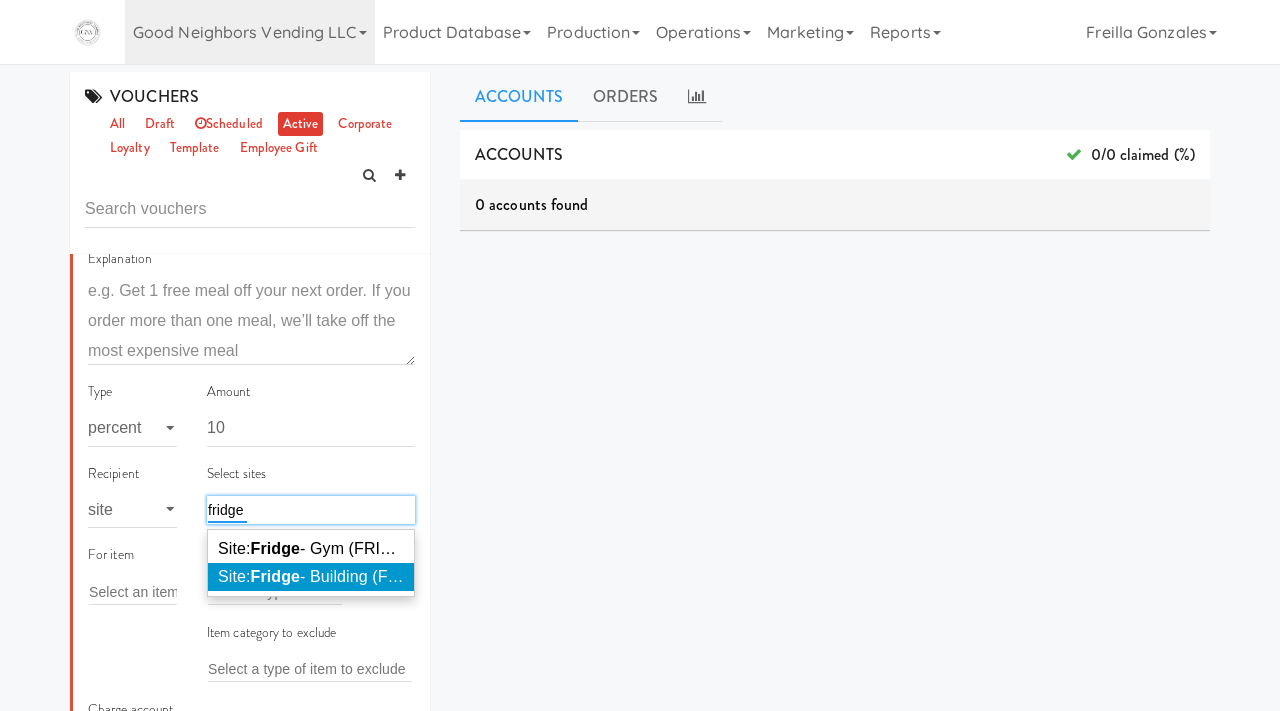 type on "fridge" 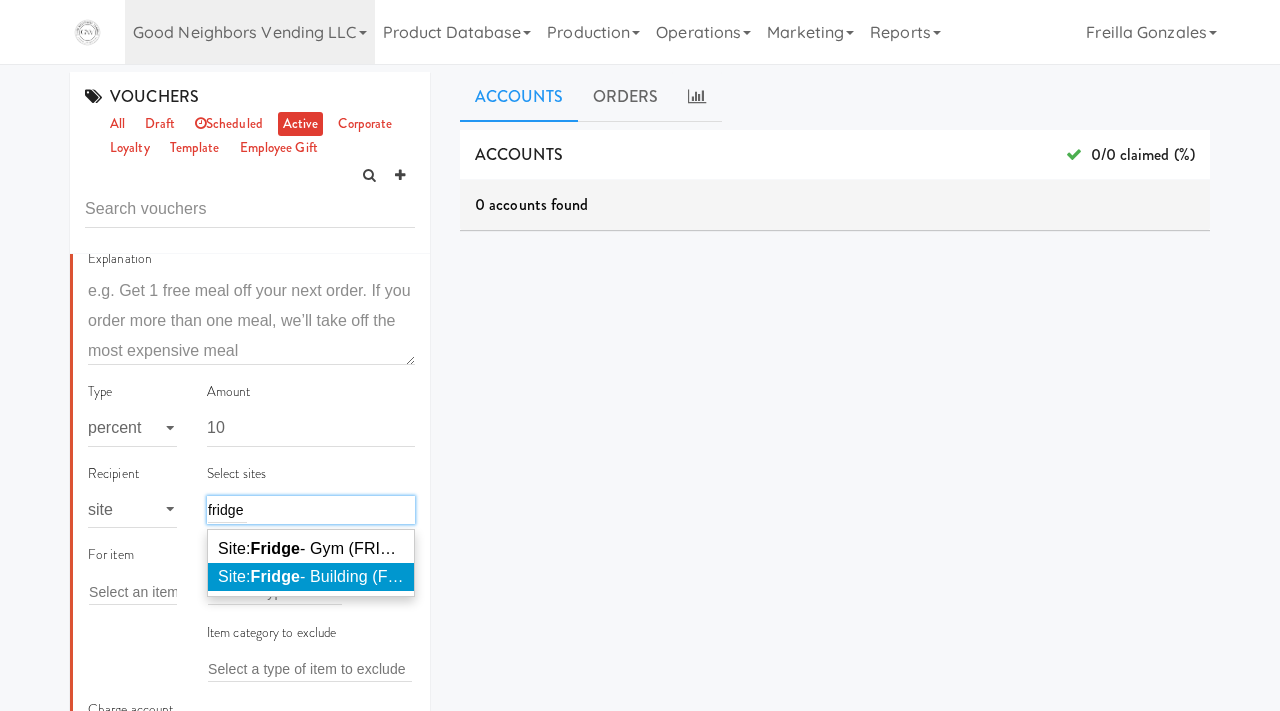 click on "Fridge" at bounding box center [276, 576] 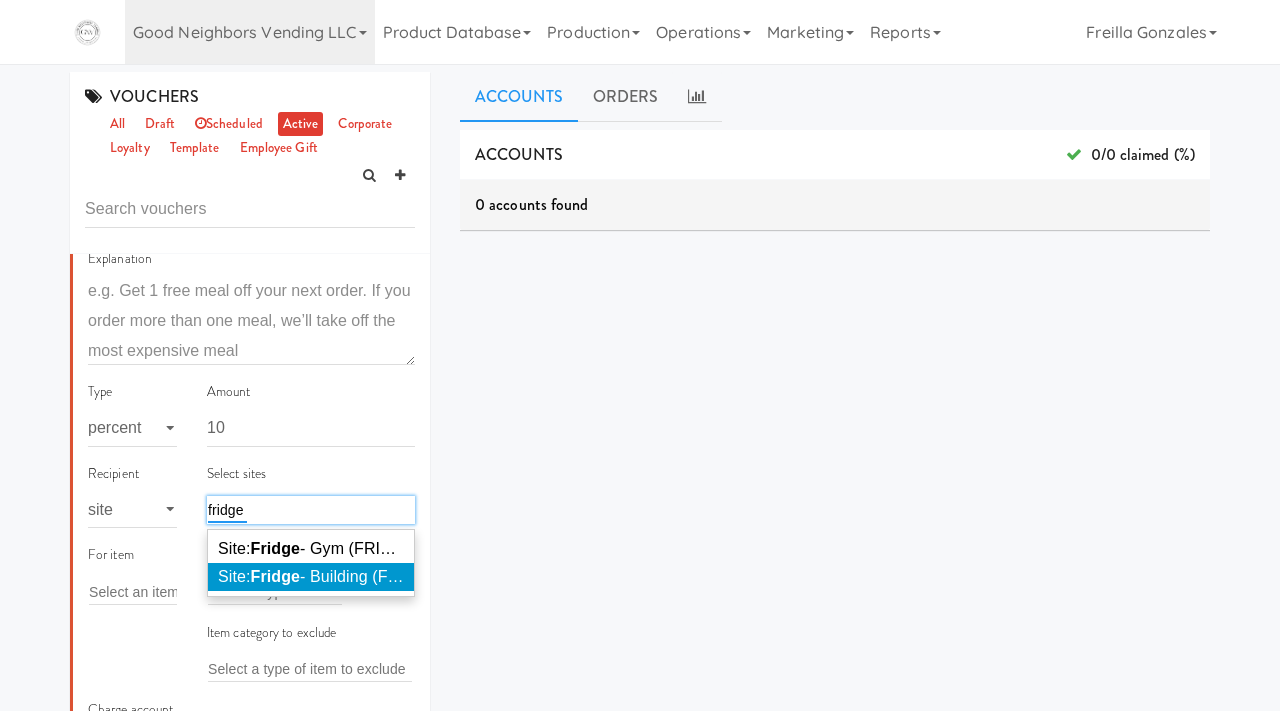 type 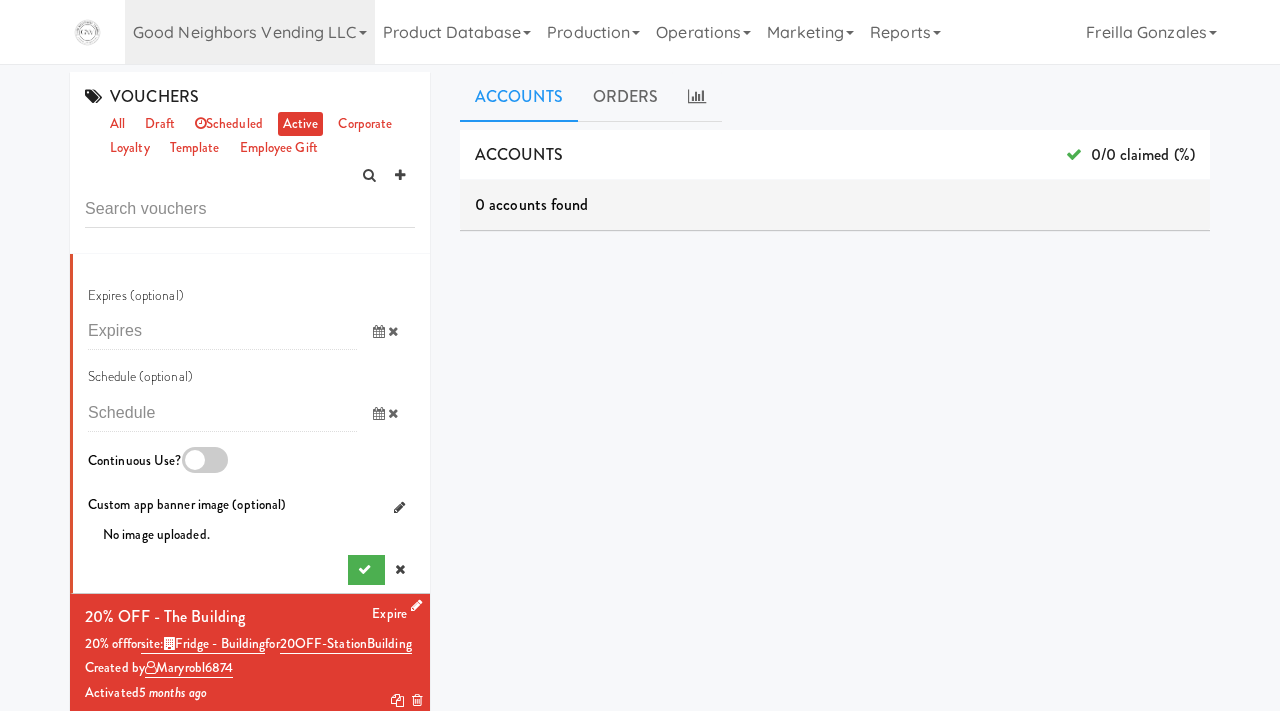 scroll, scrollTop: 1311, scrollLeft: 0, axis: vertical 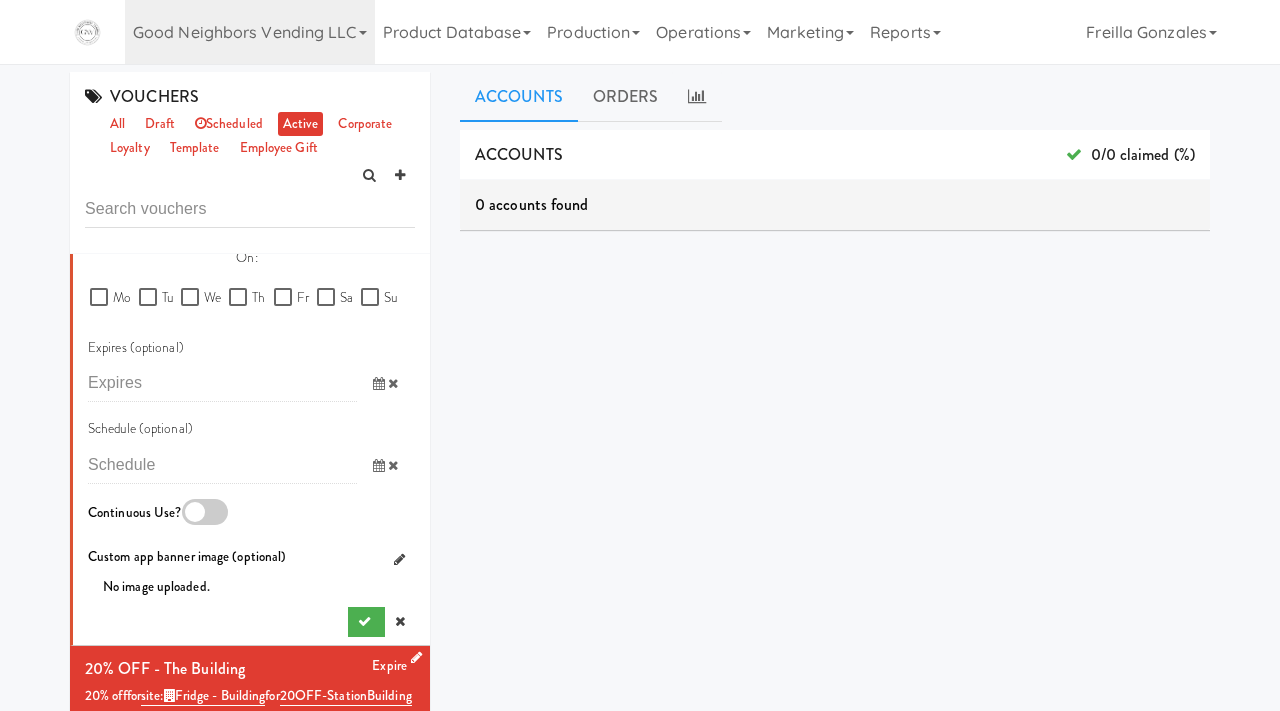 click at bounding box center (379, 465) 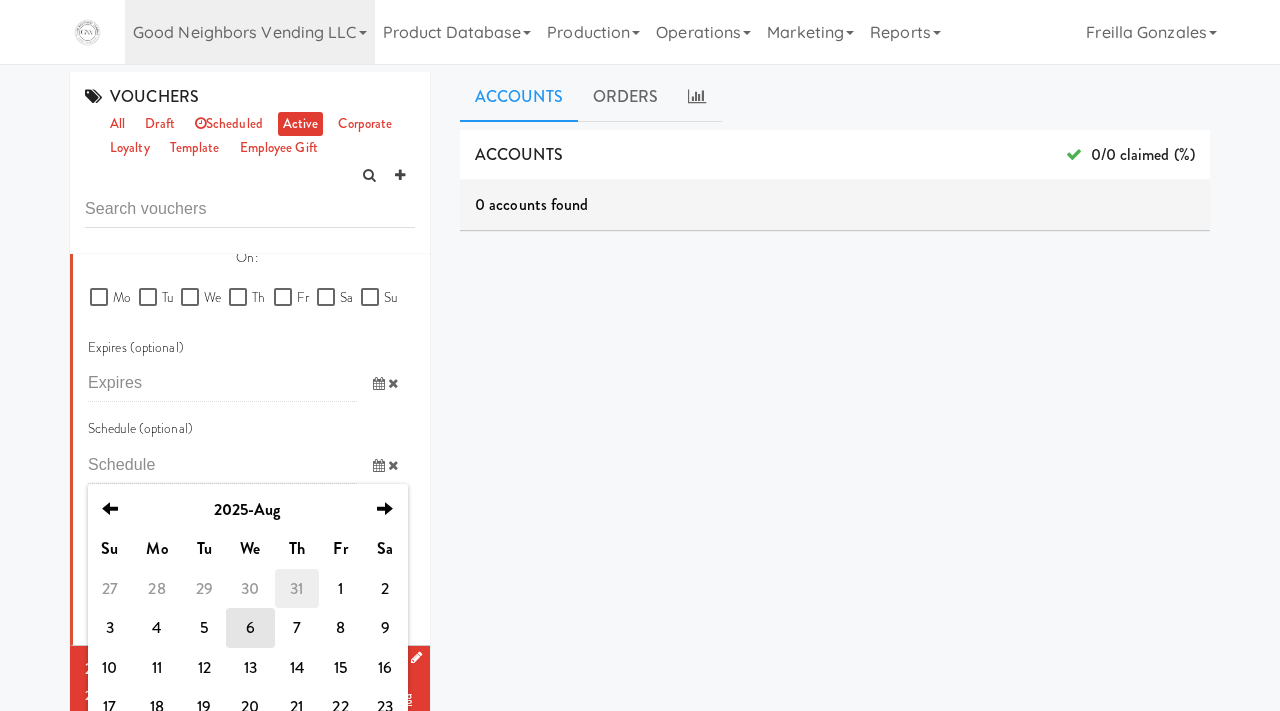 scroll, scrollTop: 1287, scrollLeft: 0, axis: vertical 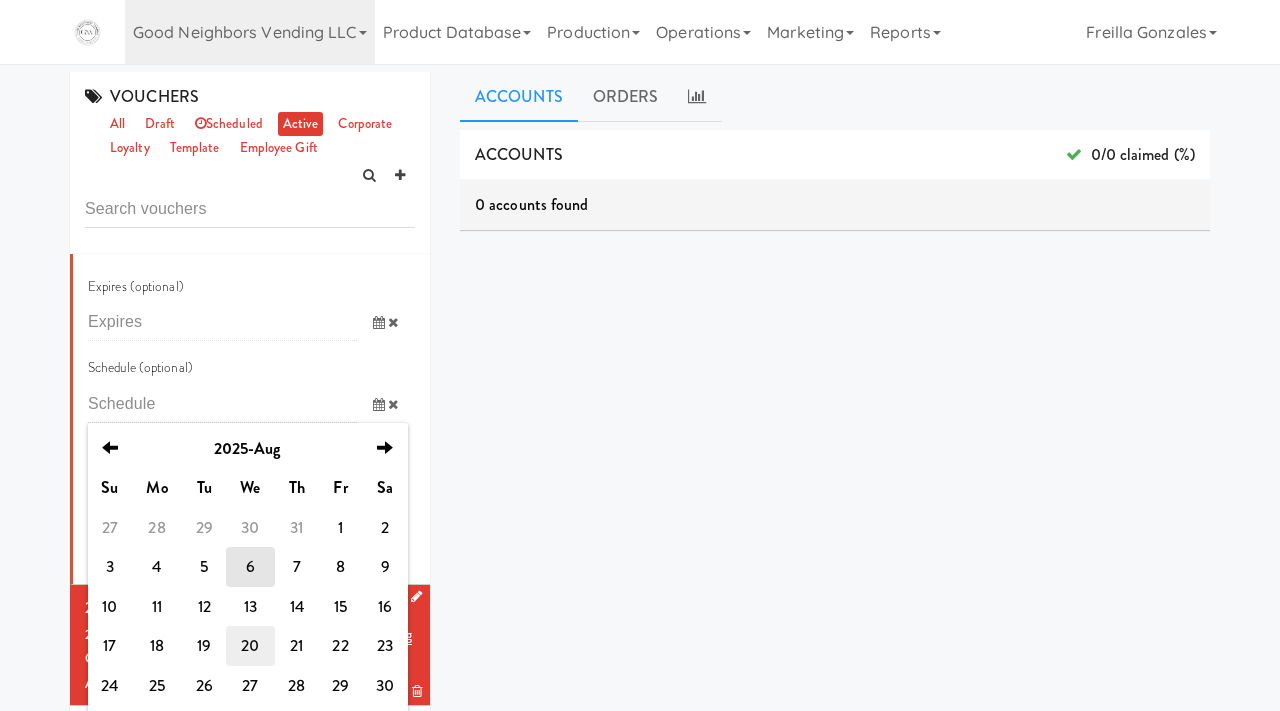 click on "20" at bounding box center [250, 646] 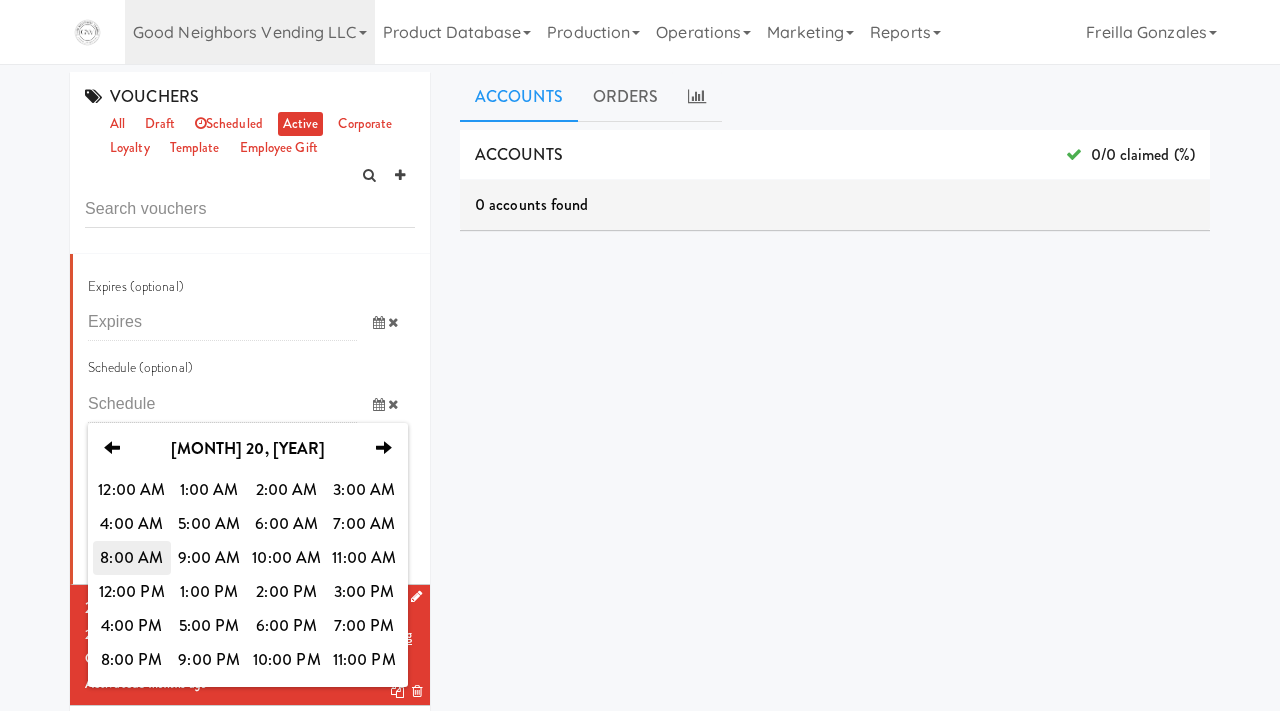 click on "8:00 AM" at bounding box center [132, 558] 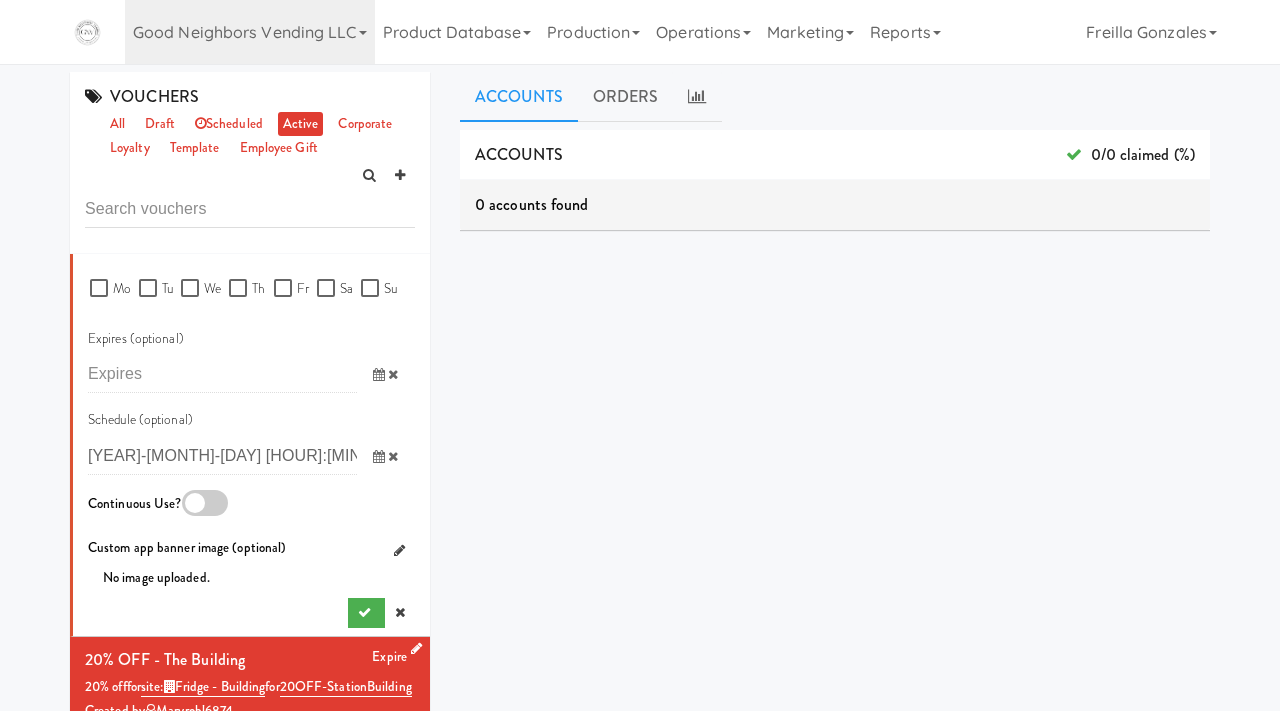 scroll, scrollTop: 1227, scrollLeft: 0, axis: vertical 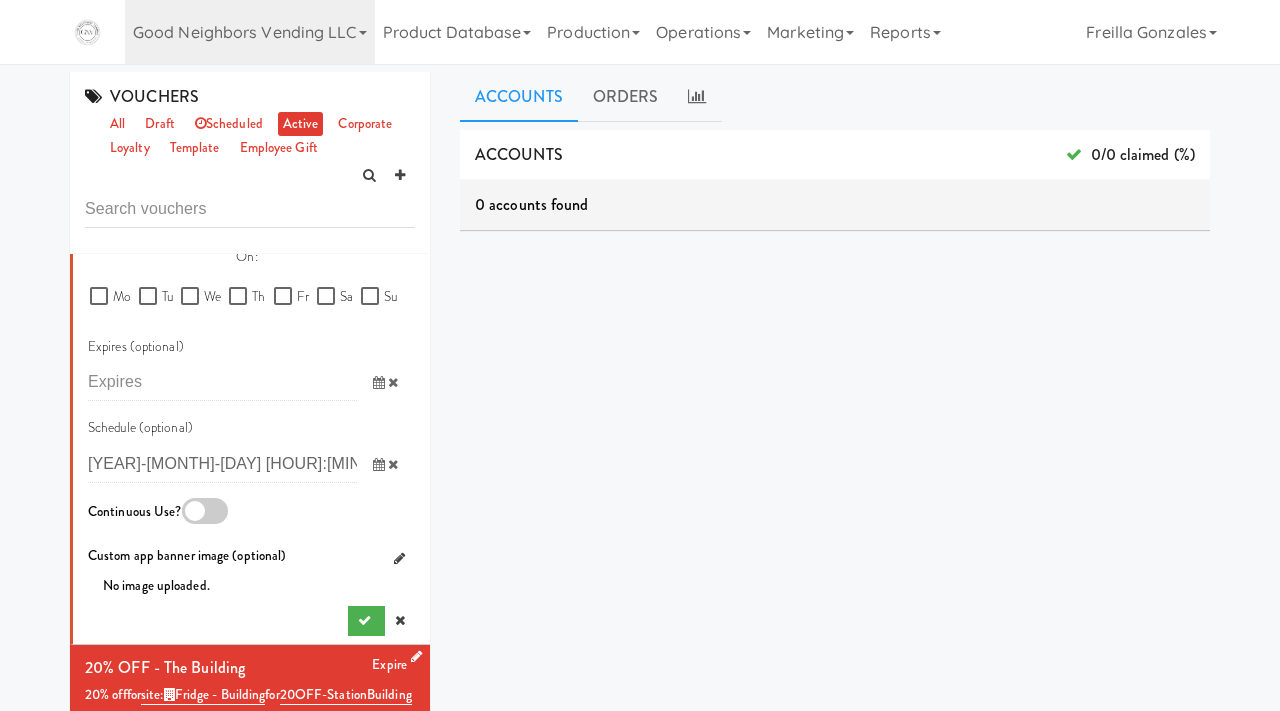 click at bounding box center (379, 382) 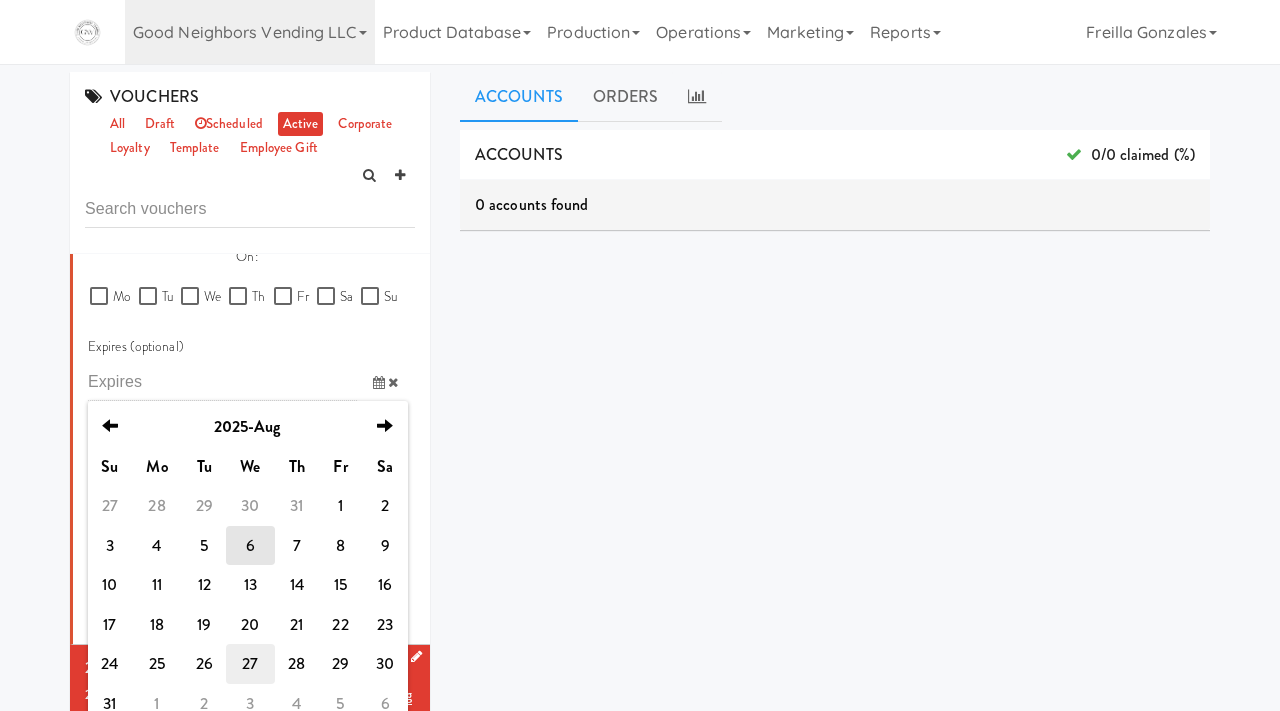 click on "27" at bounding box center [250, 664] 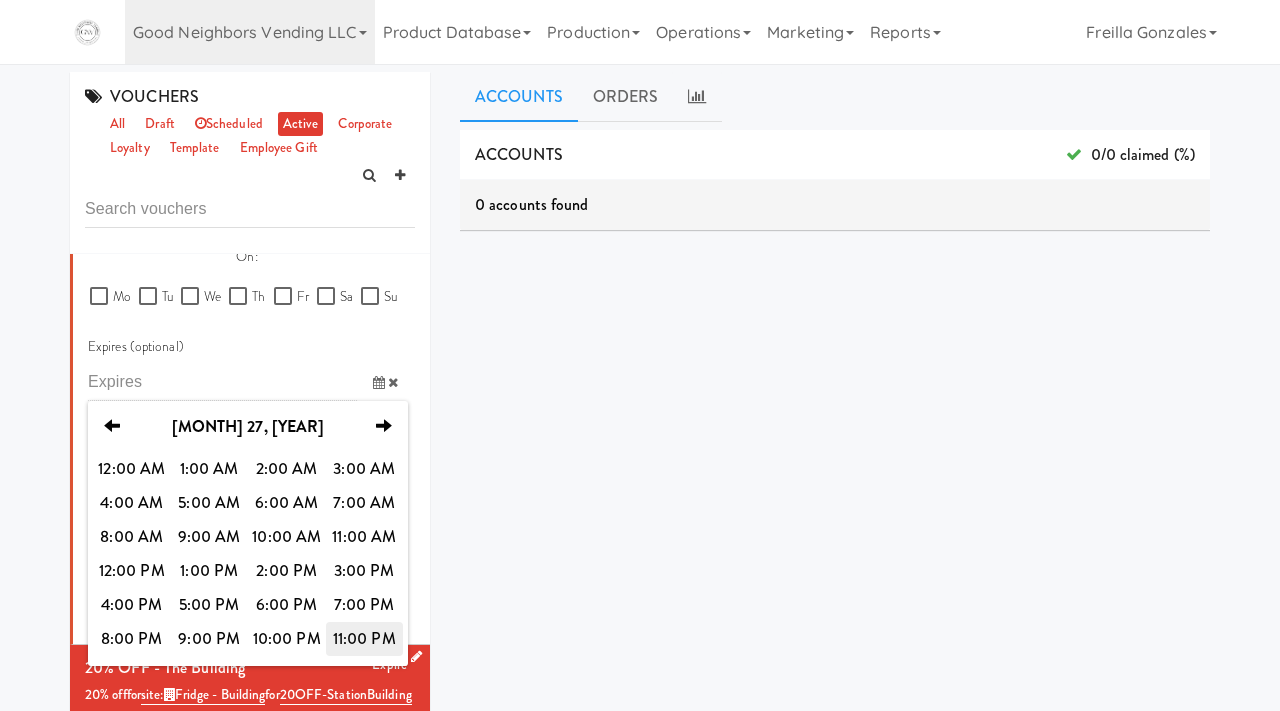 click on "11:00 PM" at bounding box center [365, 639] 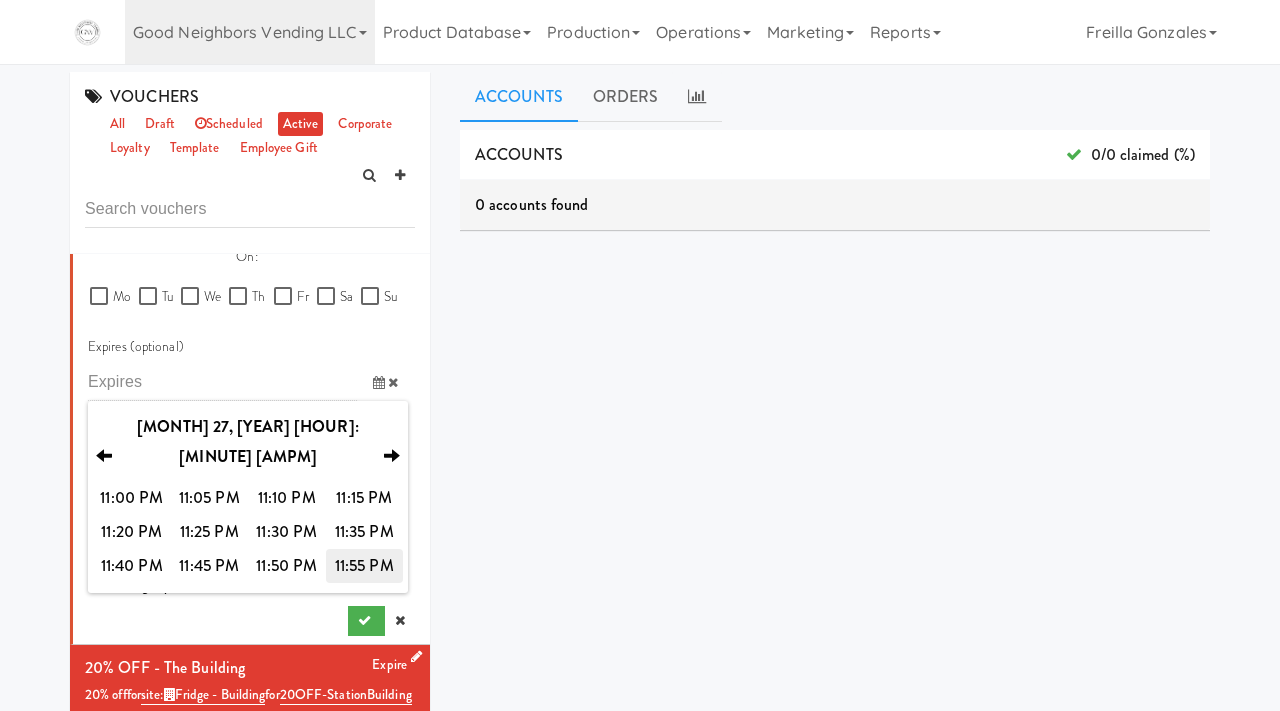 click on "11:55 PM" at bounding box center [365, 566] 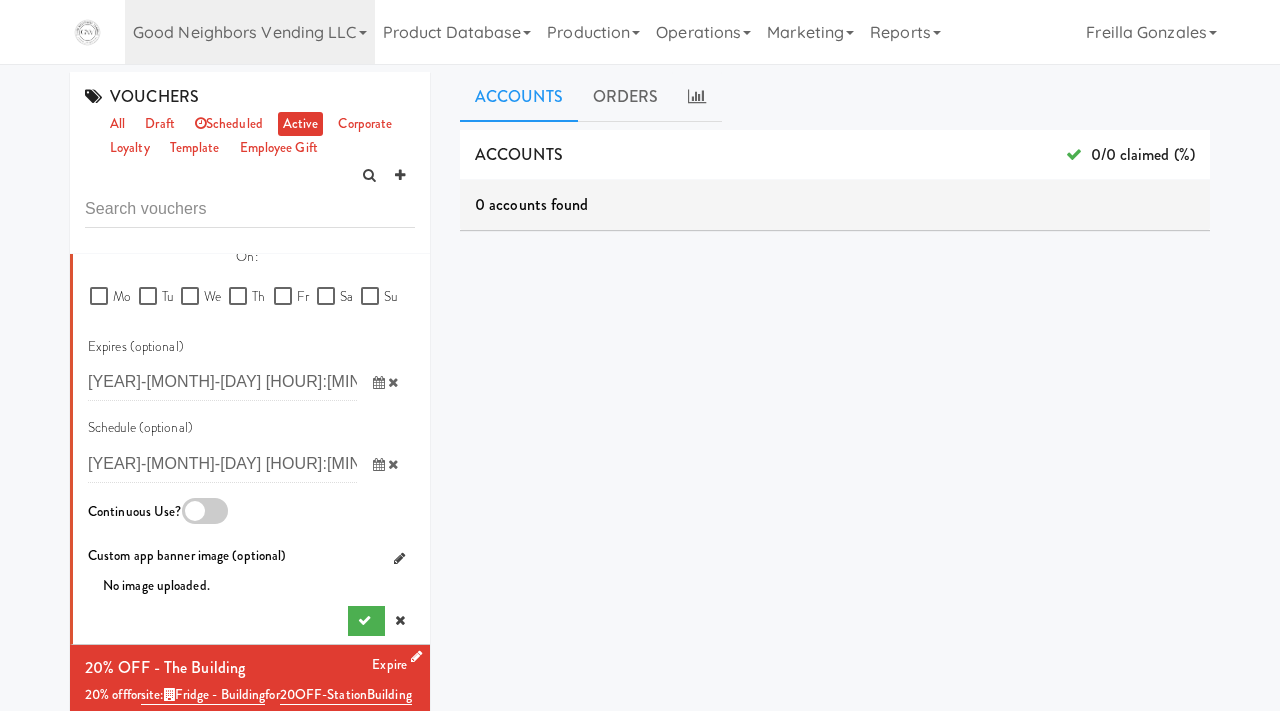 click at bounding box center (379, 382) 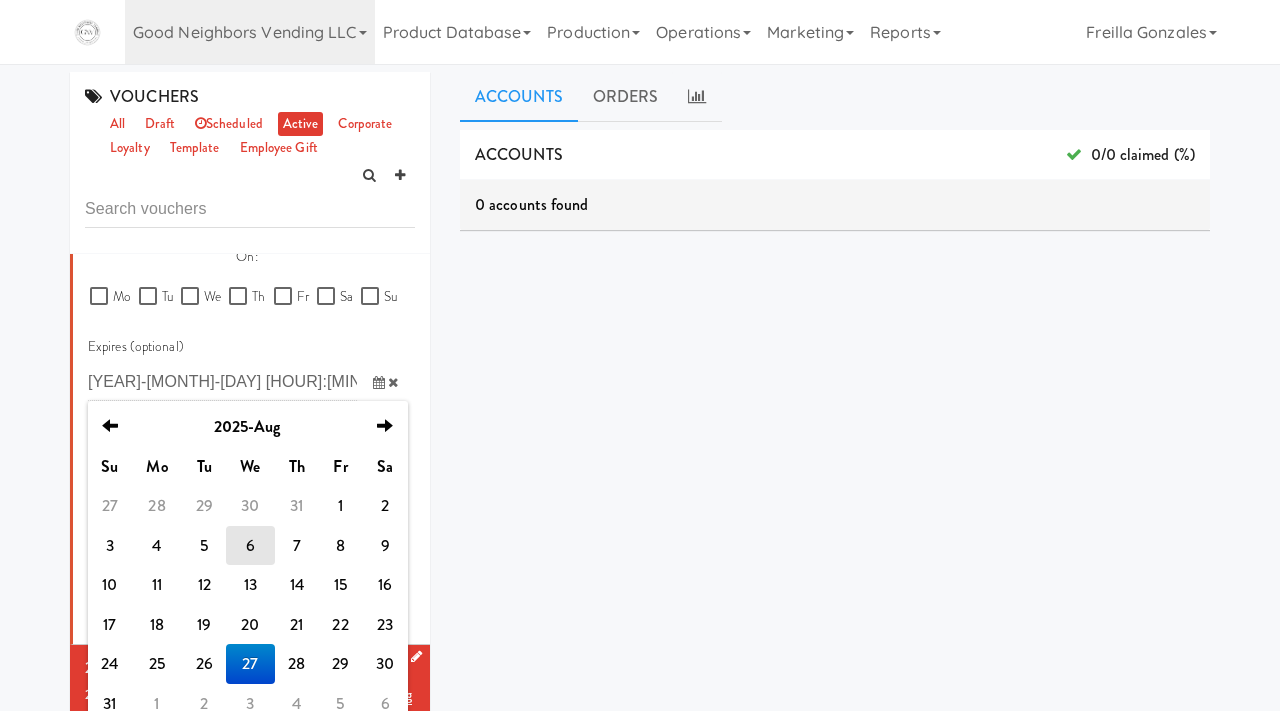 click on "27" at bounding box center [250, 664] 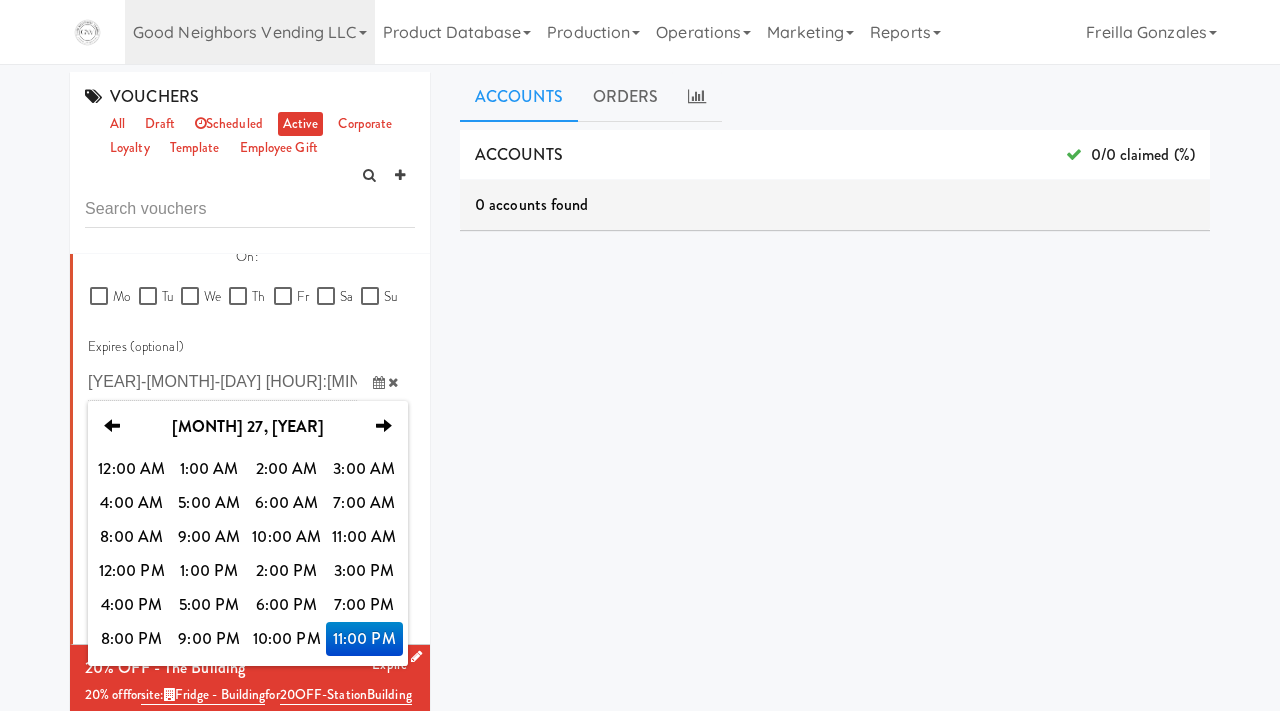 click on "11:00 PM" at bounding box center [365, 639] 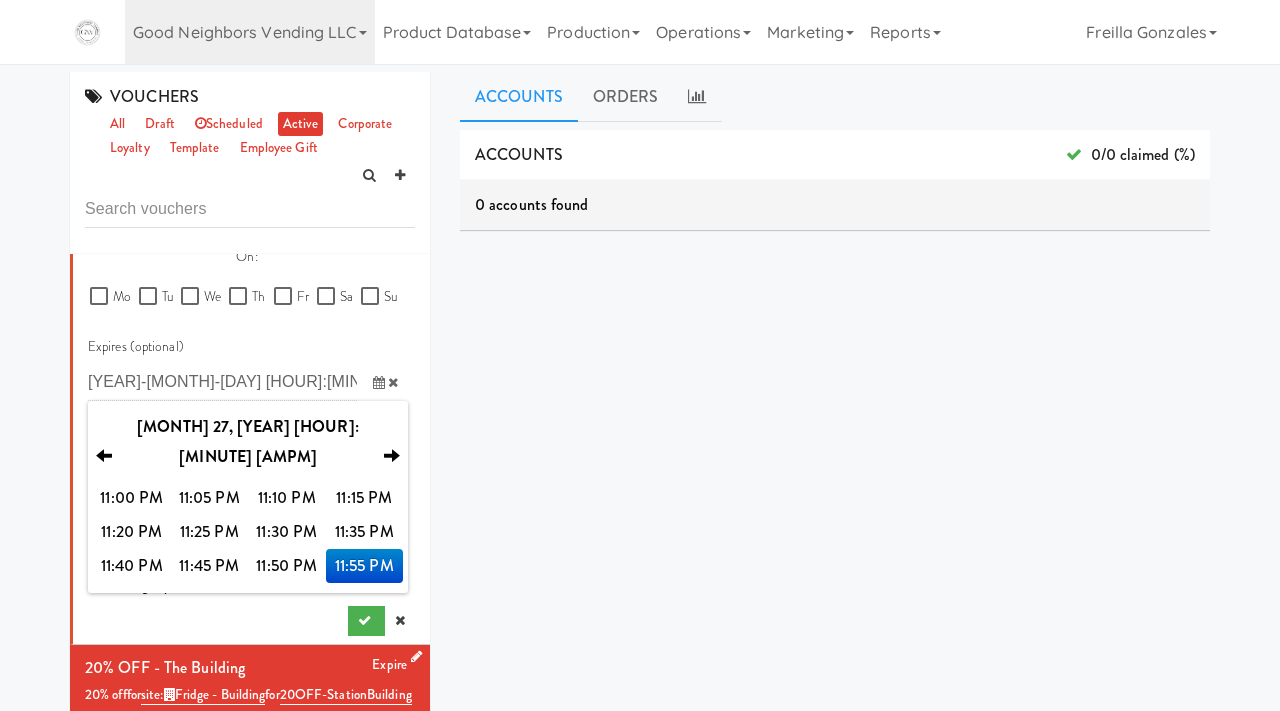 click on "11:55 PM" at bounding box center (365, 566) 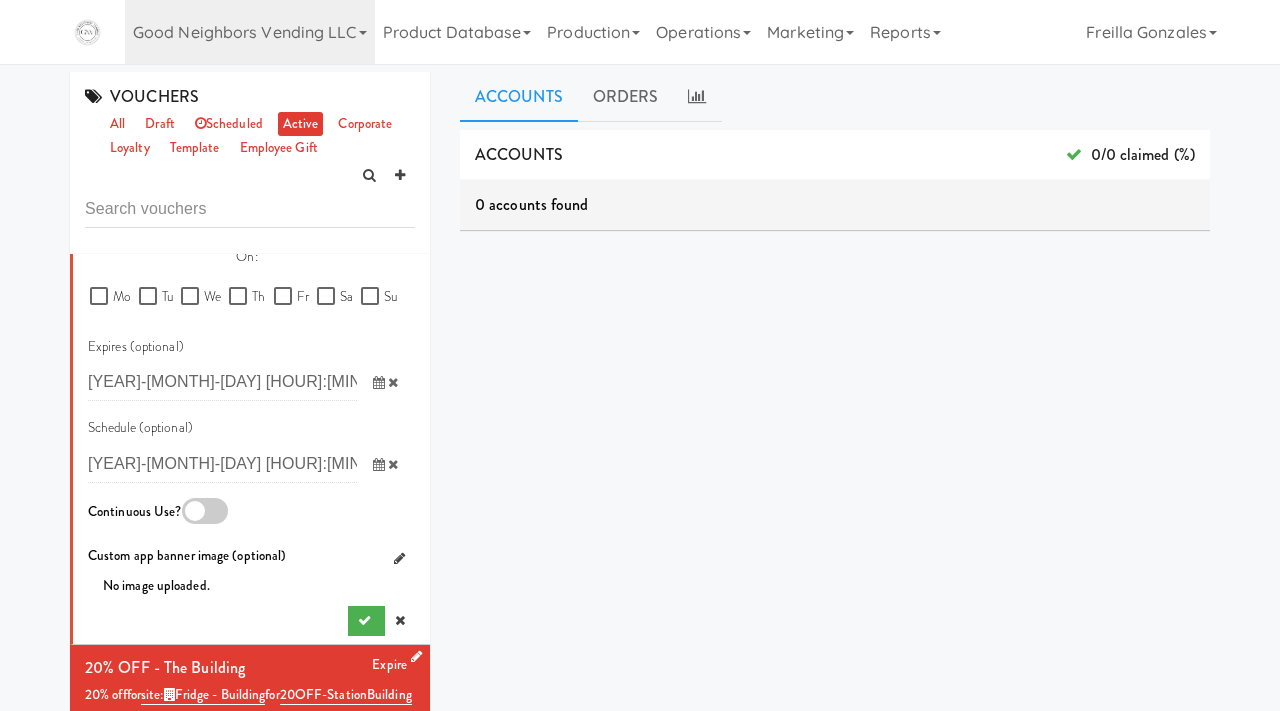 click at bounding box center [222, 382] 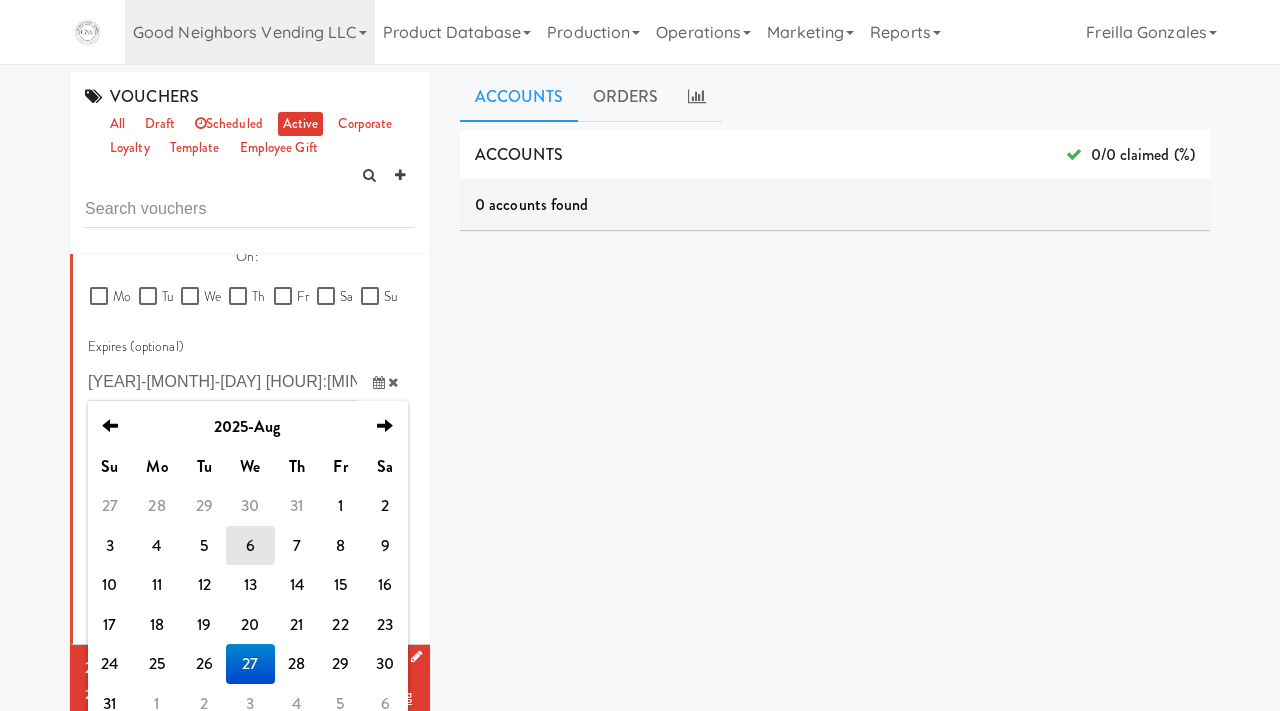 click at bounding box center [222, 382] 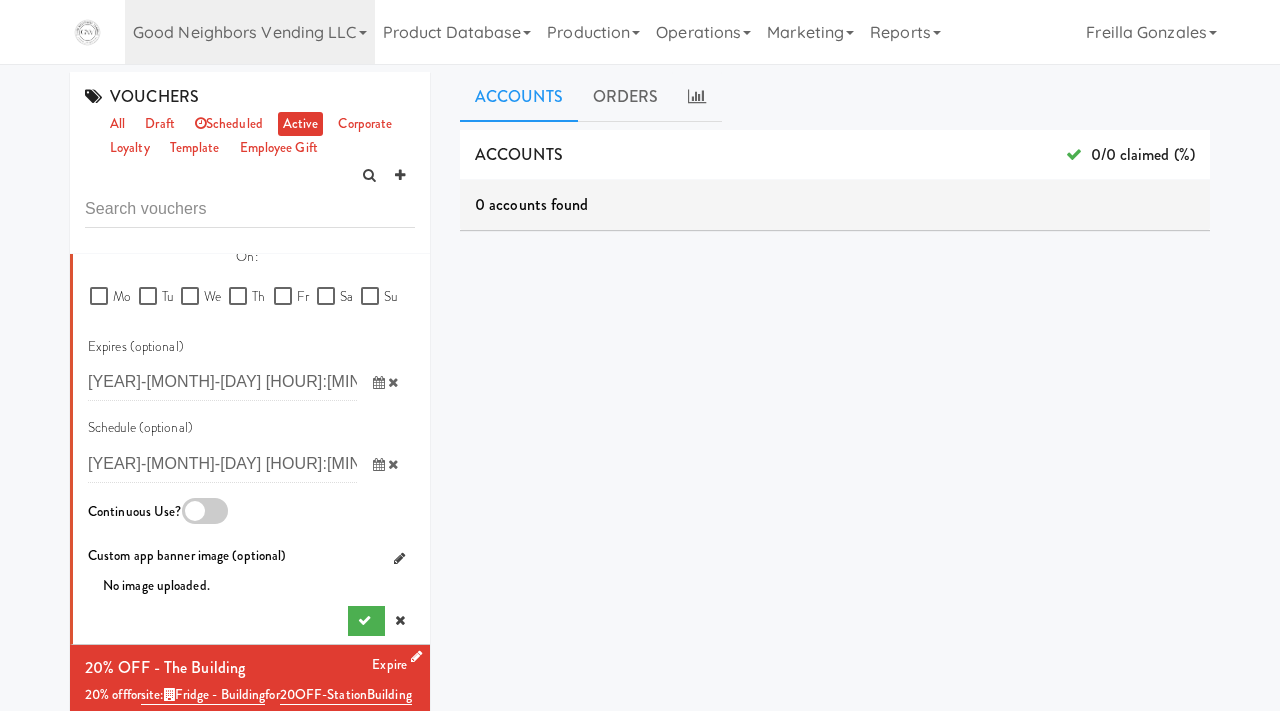 click at bounding box center (222, 382) 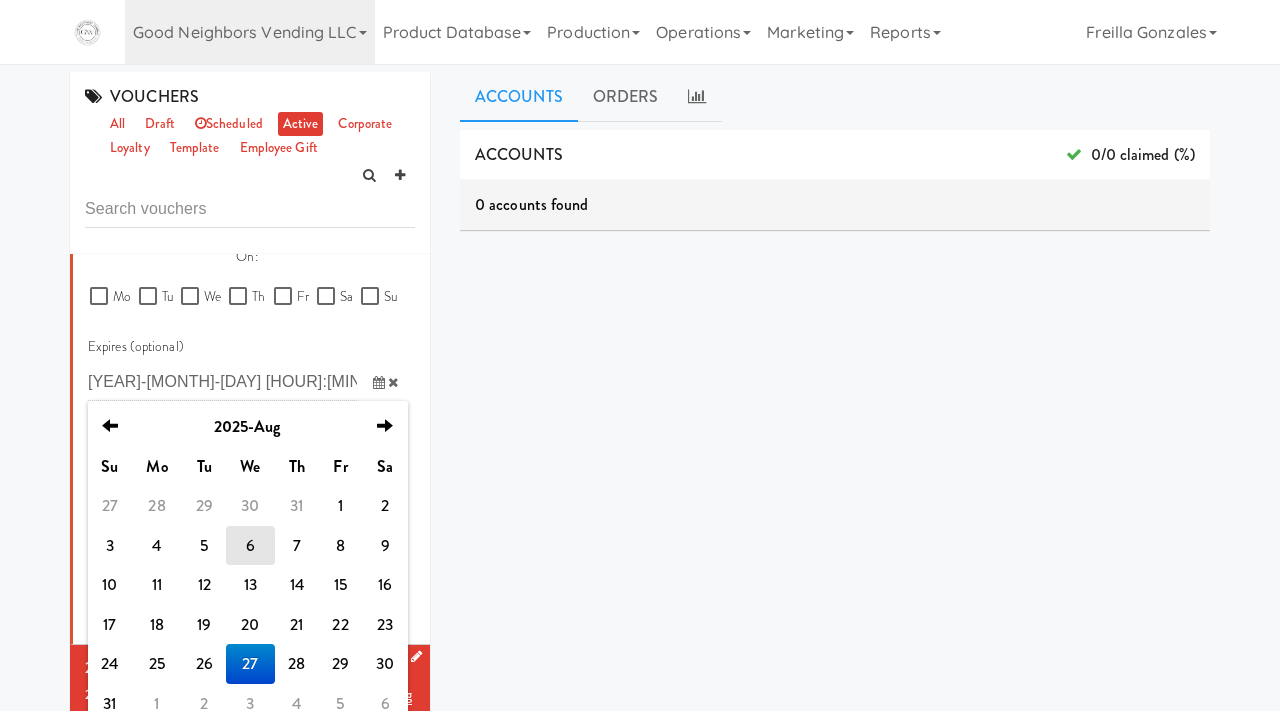 click at bounding box center (222, 382) 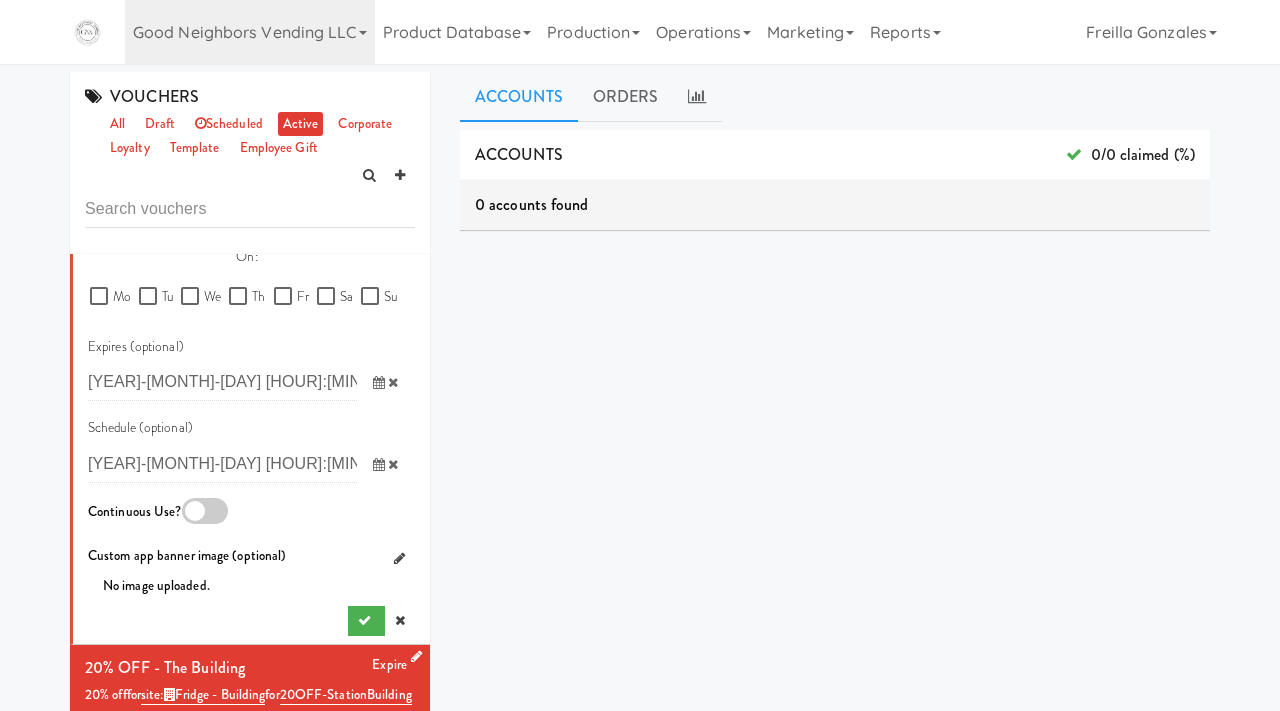 click at bounding box center (205, 511) 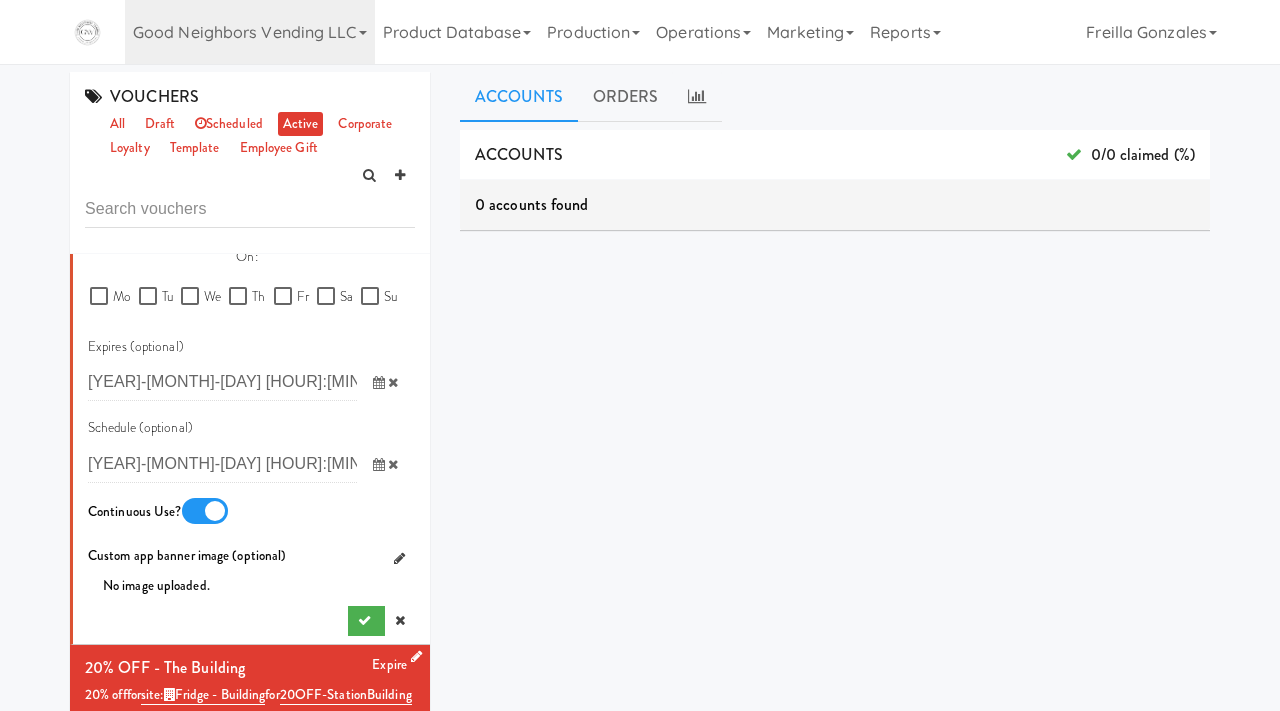 click on "Is Template?  Special Type - Select a special type - voting loyalty birthday employee gift Name 10% OFF Welcome Back SALE! Explanation Type - Select a type - meal item percent amount daily amount daily meal daily item points pointx pointx:earned pointx:subtotal pointx:total subtotal:max Amount 10 Recipient - Select a type - user site company Select sites Site:-Fridge---Building-(FRIDG900)   × Add a tag For item Select an item Item category Select a type of item Item category to exclude Select a type of item to exclude Charge account Add a tag Account Constraints (optional) Sequelize JSON query of account model. e.g. { "created_at": { "$gte": "moment().subtract(1, 'week').toDate()" } } Order Constraints (optional) JSON query supporting quantity_min, total_min, user_daily_limit. e.g. {"quantity_min":2, "total_min":1000, "user_daily_limit": 2} Time & Day Constraints (optional) From:
previous
Aug 6, 2025
next" at bounding box center (251, -164) 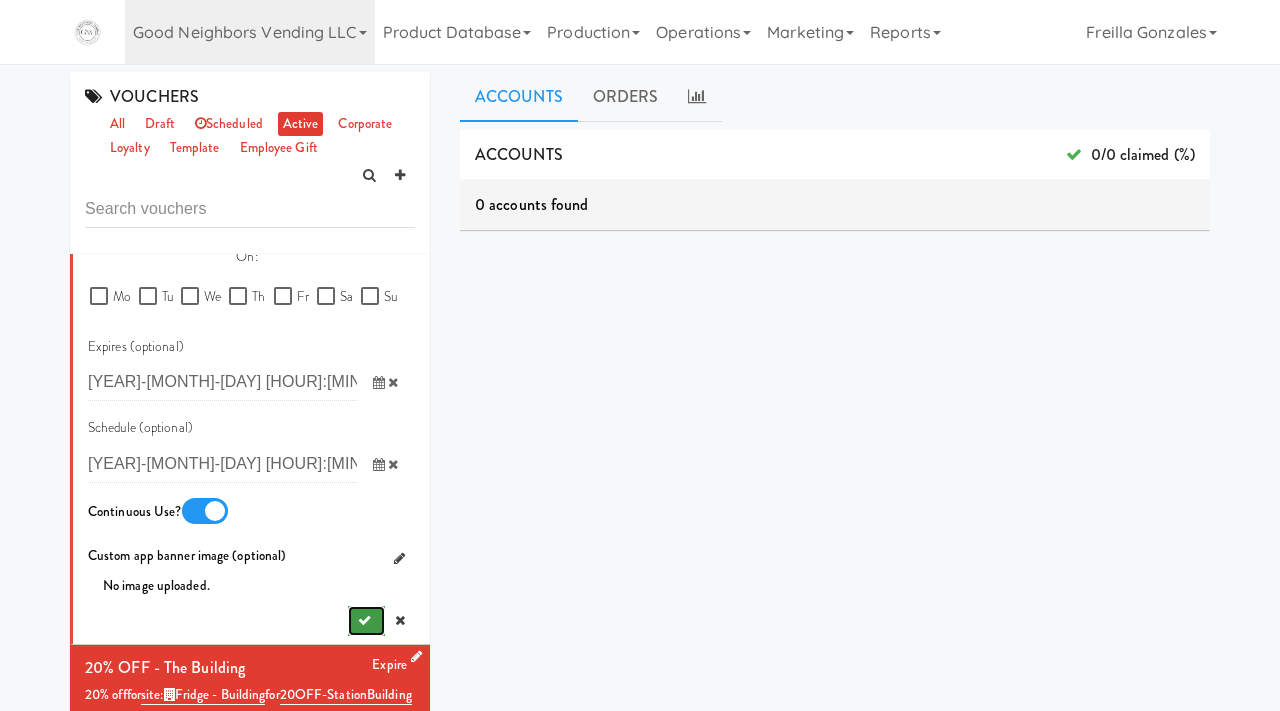click at bounding box center (364, 620) 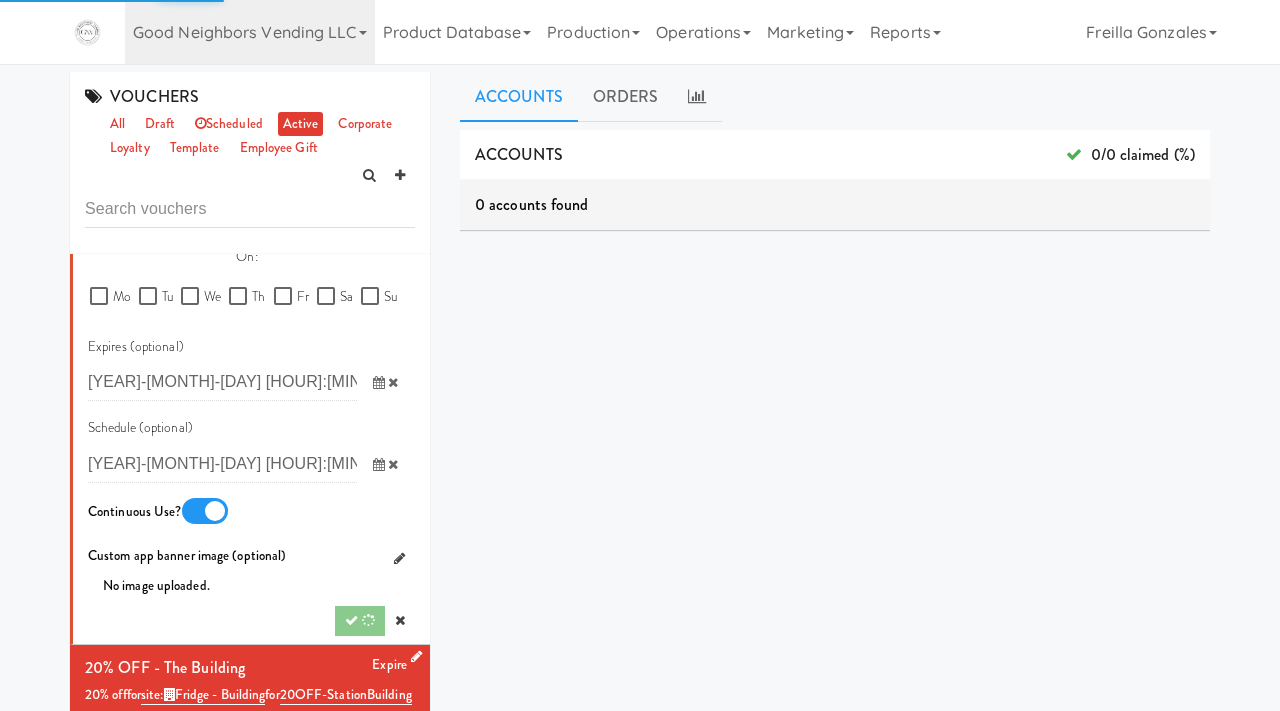 scroll, scrollTop: 0, scrollLeft: 0, axis: both 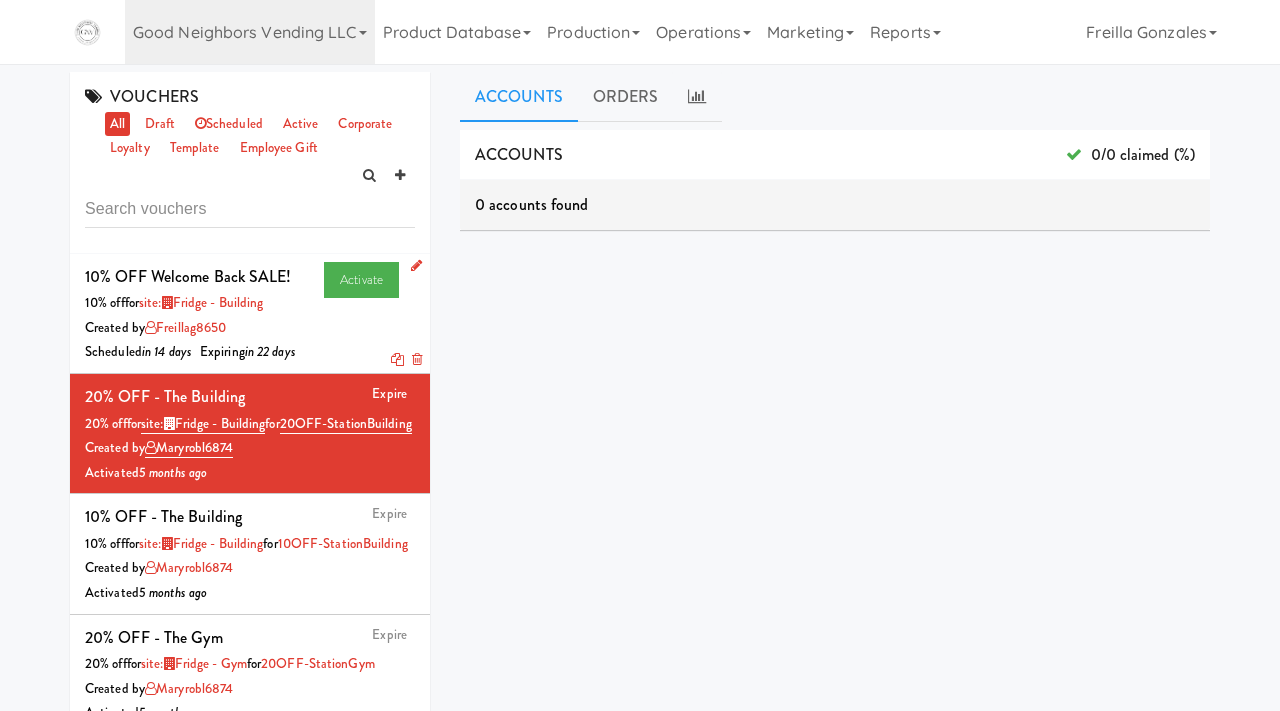 click at bounding box center [397, 359] 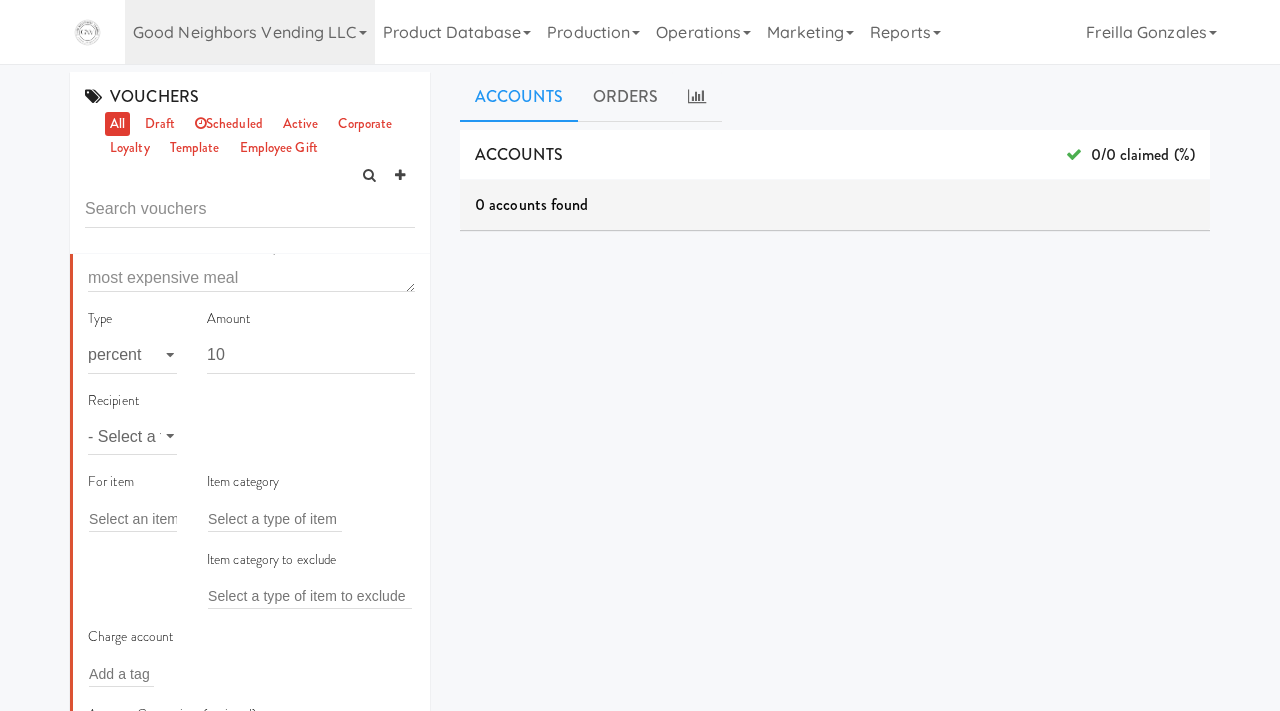 scroll, scrollTop: 271, scrollLeft: 0, axis: vertical 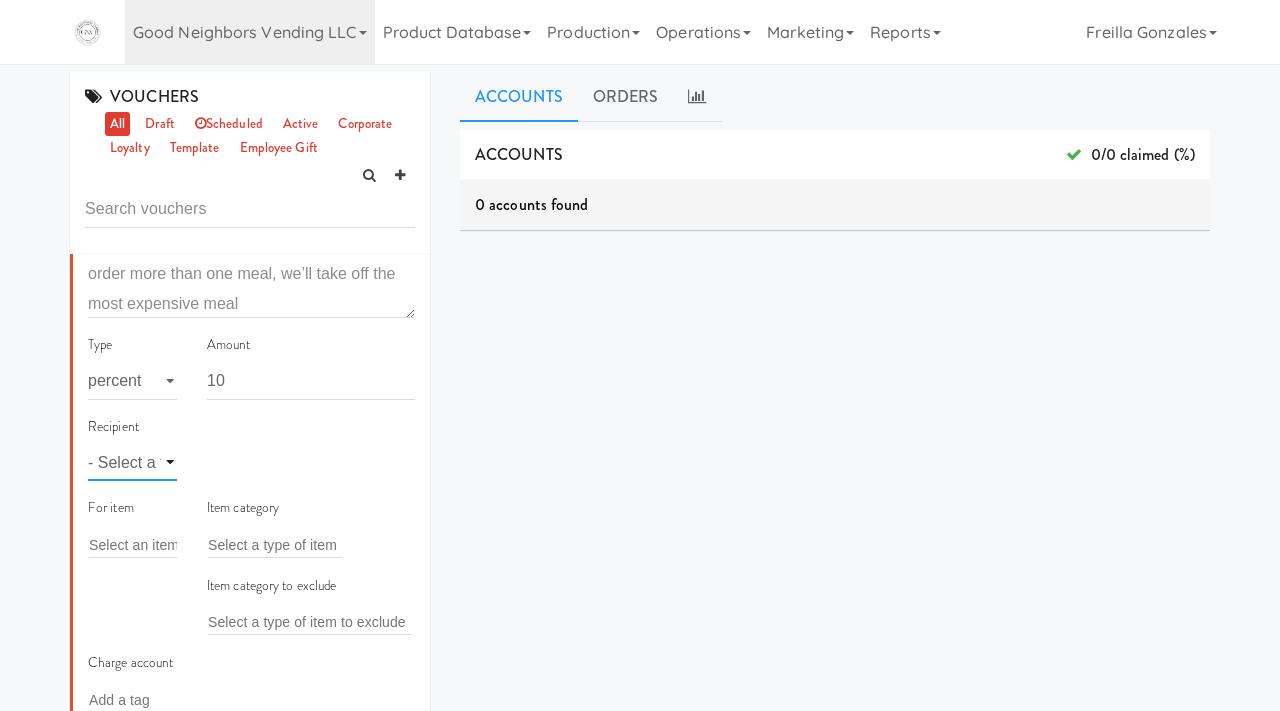 click on "- Select a type - user site company" at bounding box center (132, 462) 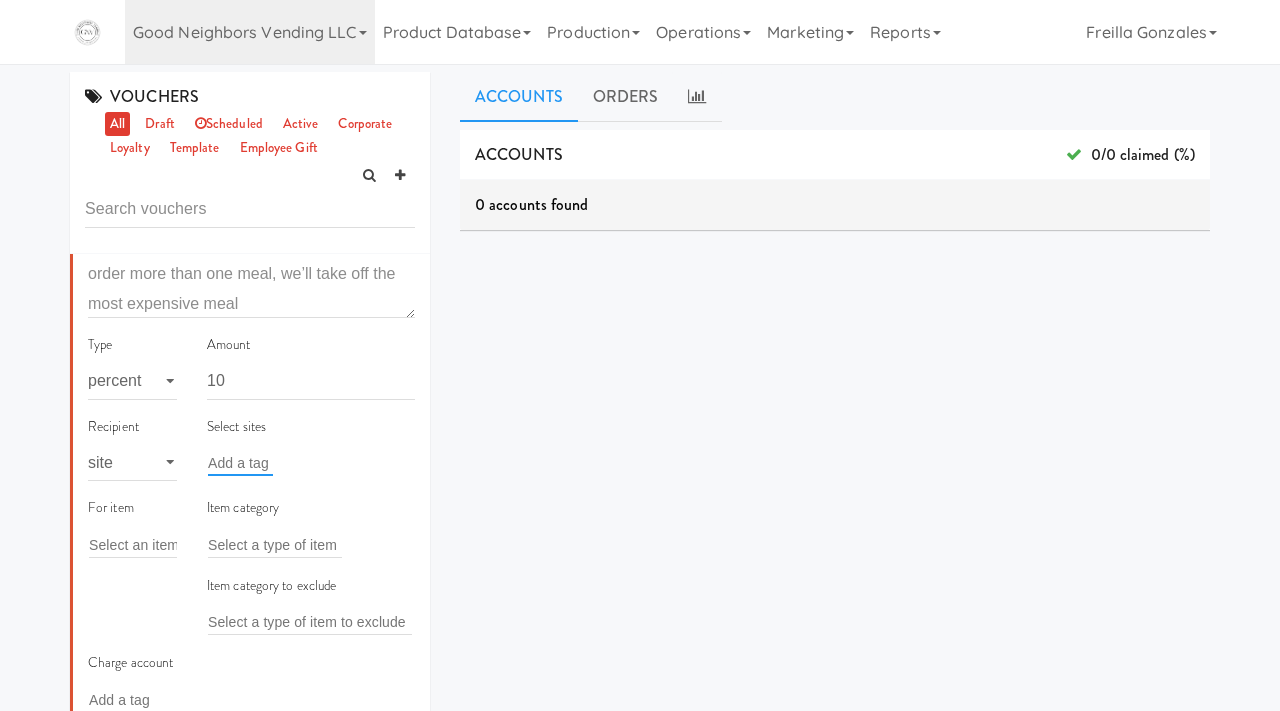 click at bounding box center (240, 463) 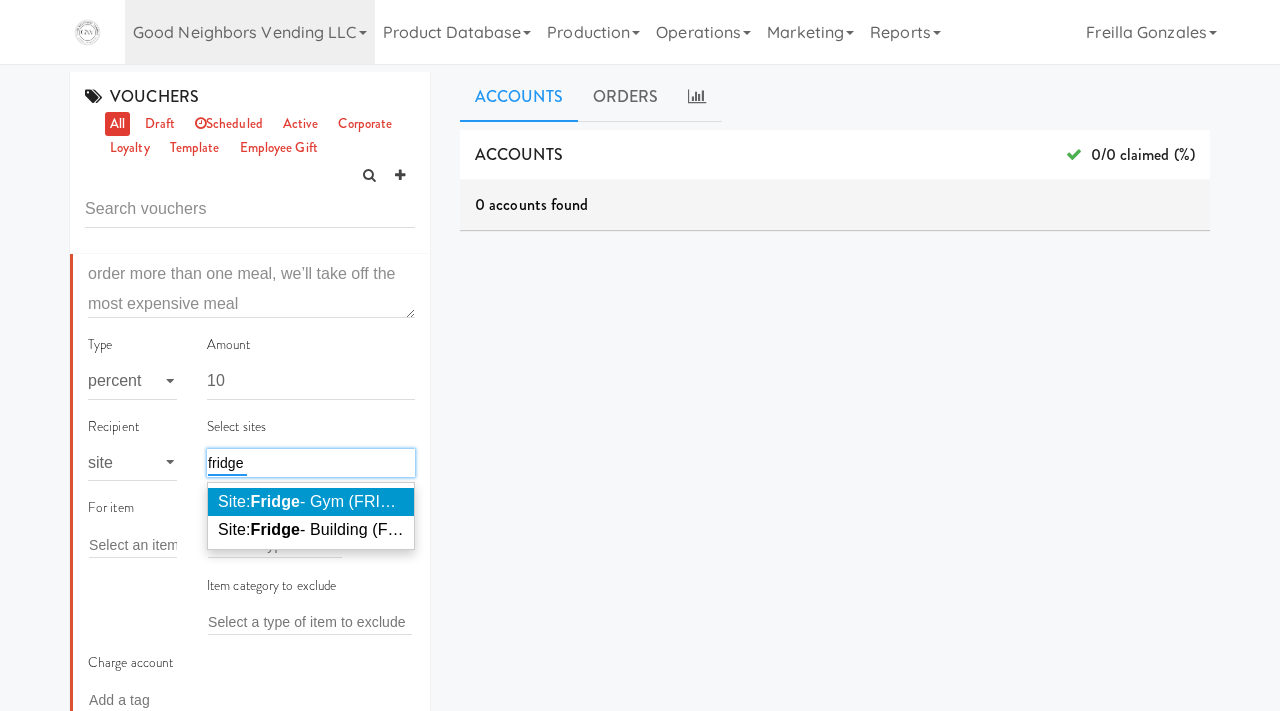 type on "fridge" 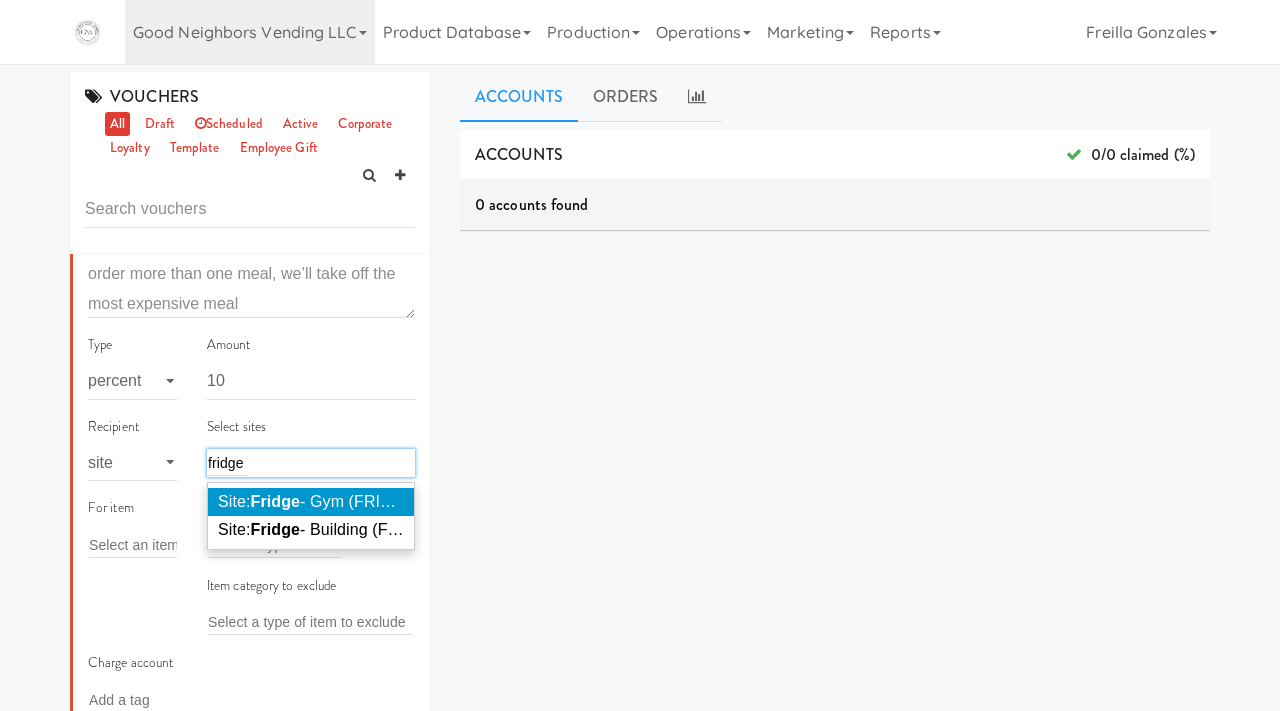 click on "Site:  Fridge  - Gym (FRIDG991)" at bounding box center [327, 501] 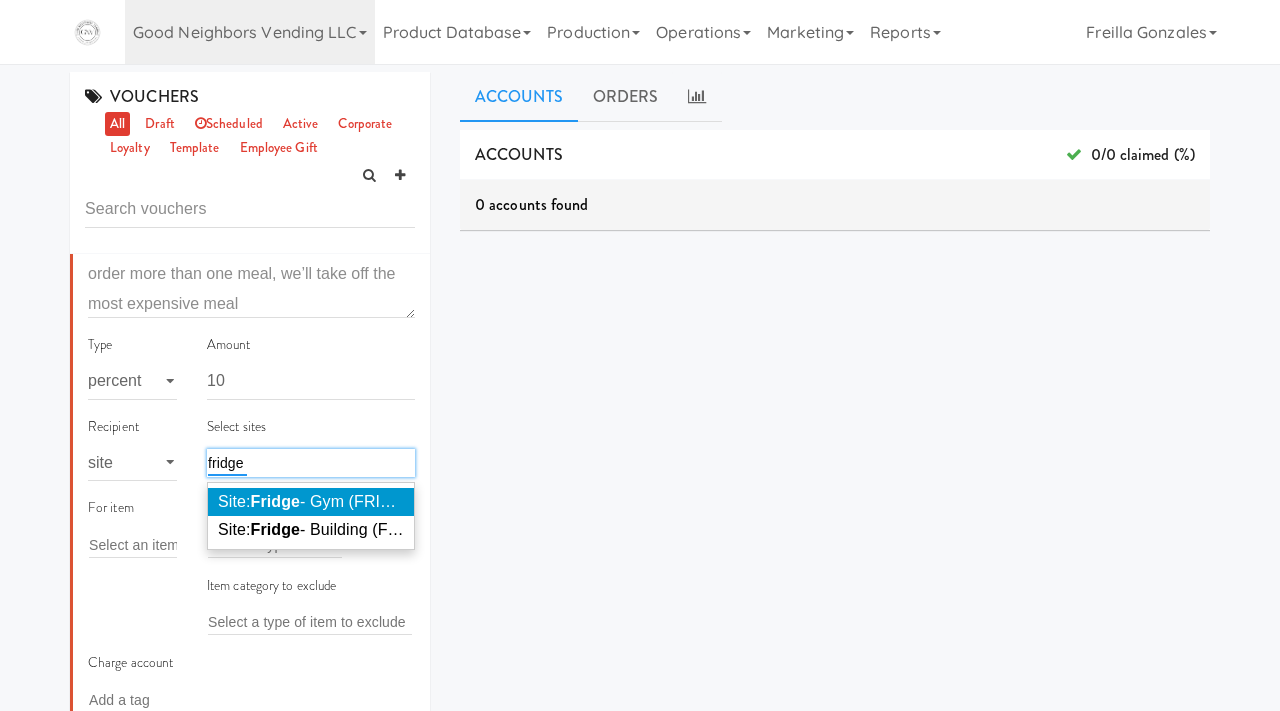 type 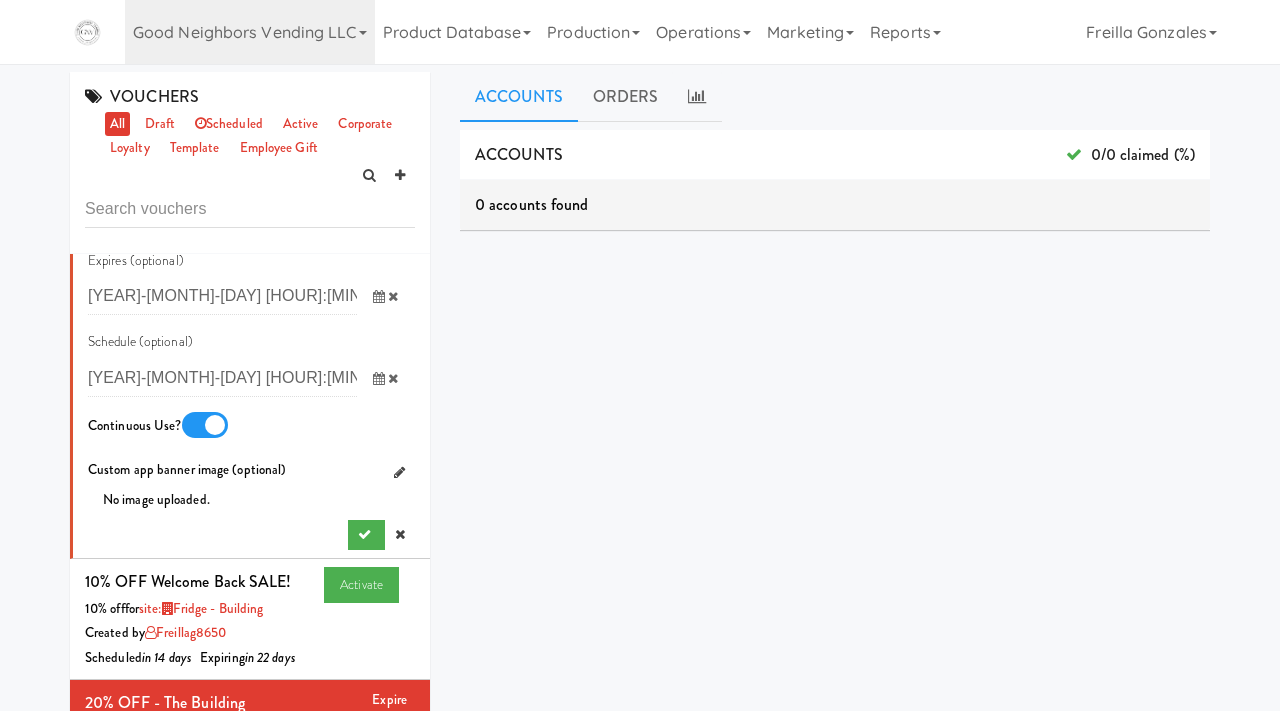 scroll, scrollTop: 1323, scrollLeft: 0, axis: vertical 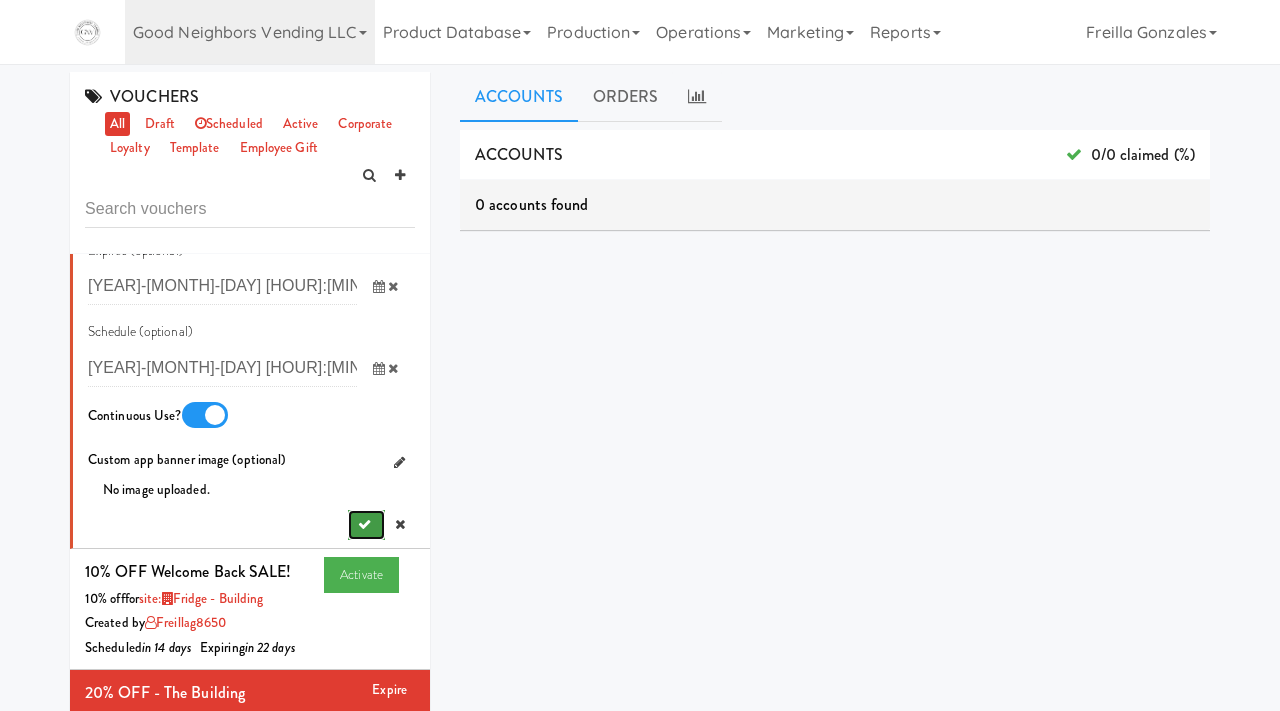 click at bounding box center [364, 524] 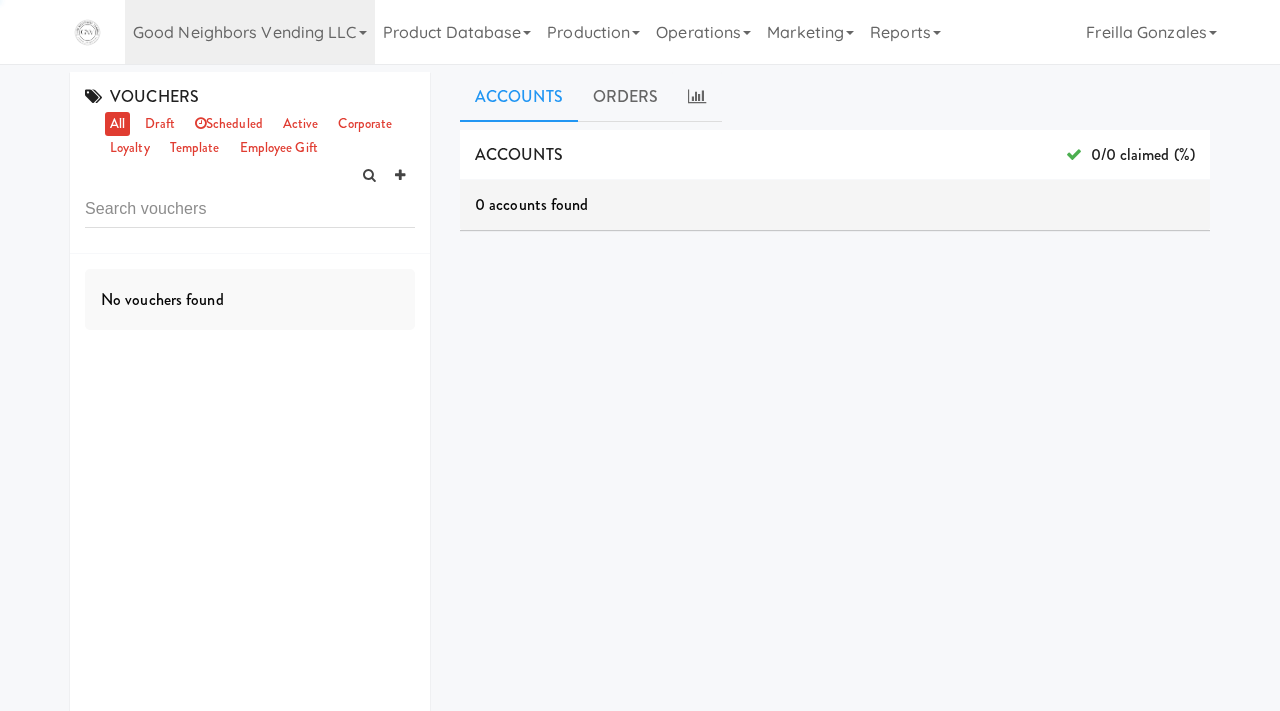 scroll, scrollTop: 0, scrollLeft: 0, axis: both 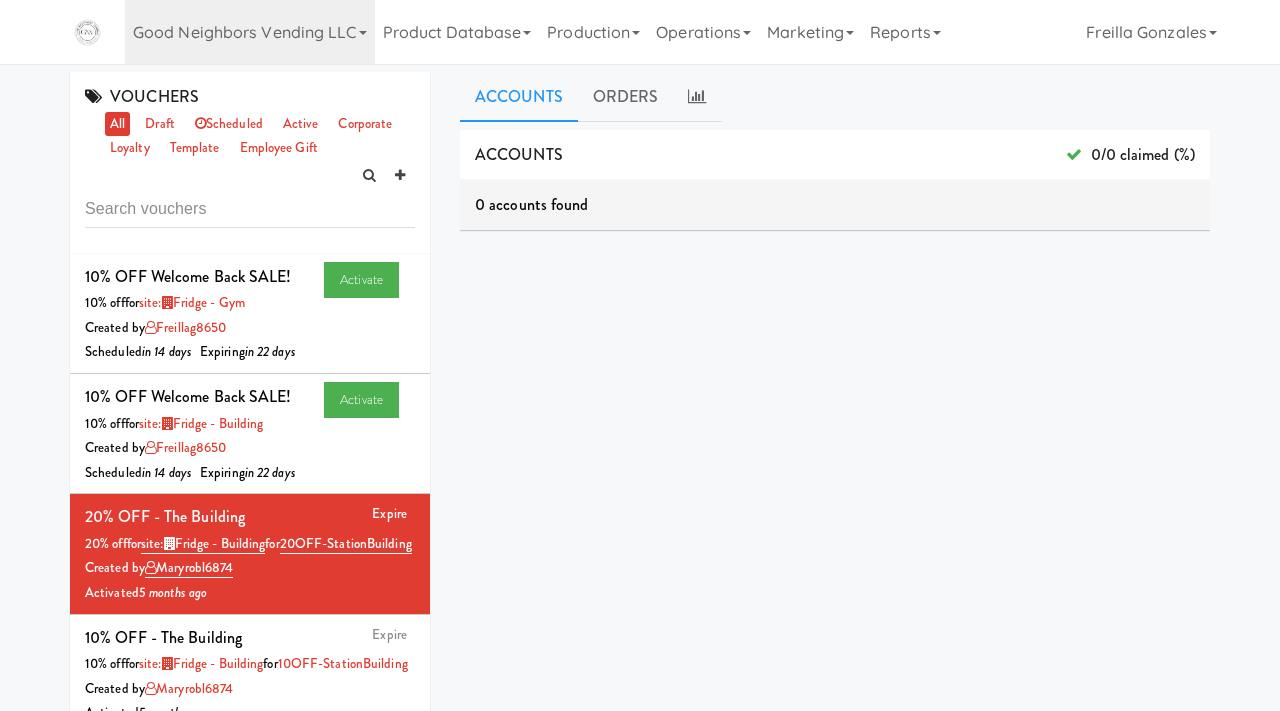 click on "Good Neighbors Vending LLC" at bounding box center [250, 32] 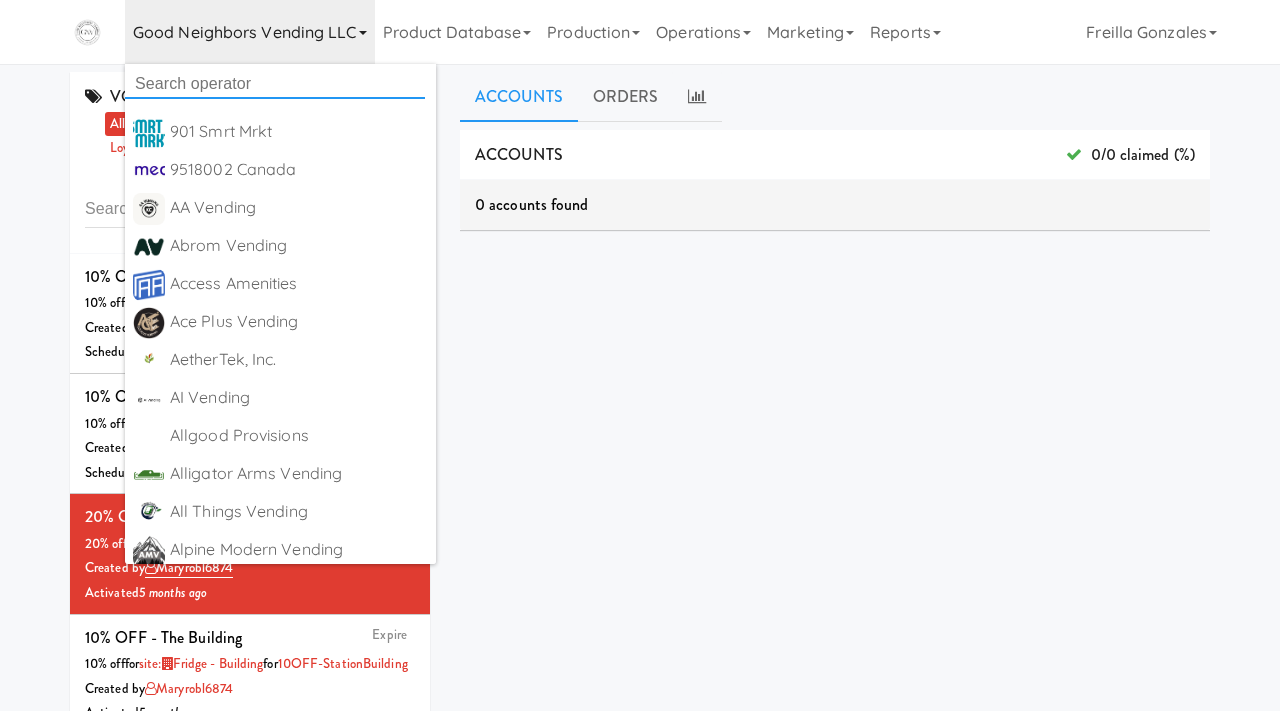 click at bounding box center (275, 84) 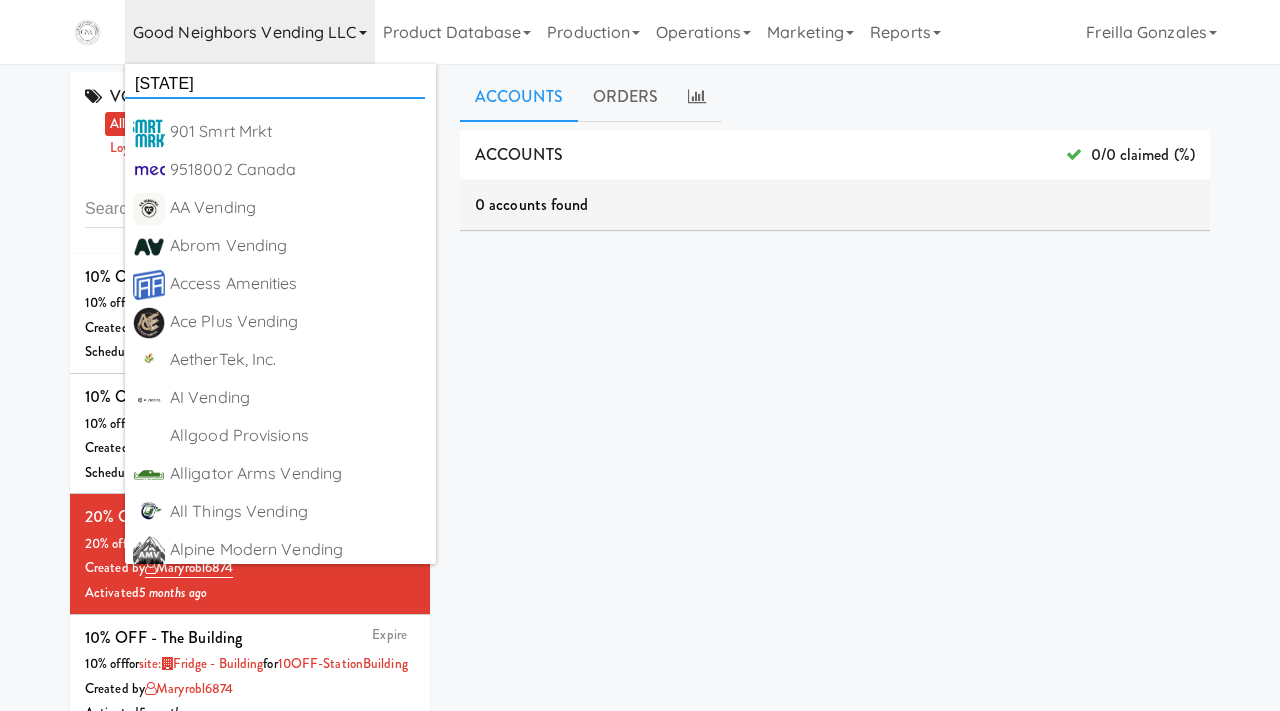 type on "[STATE]" 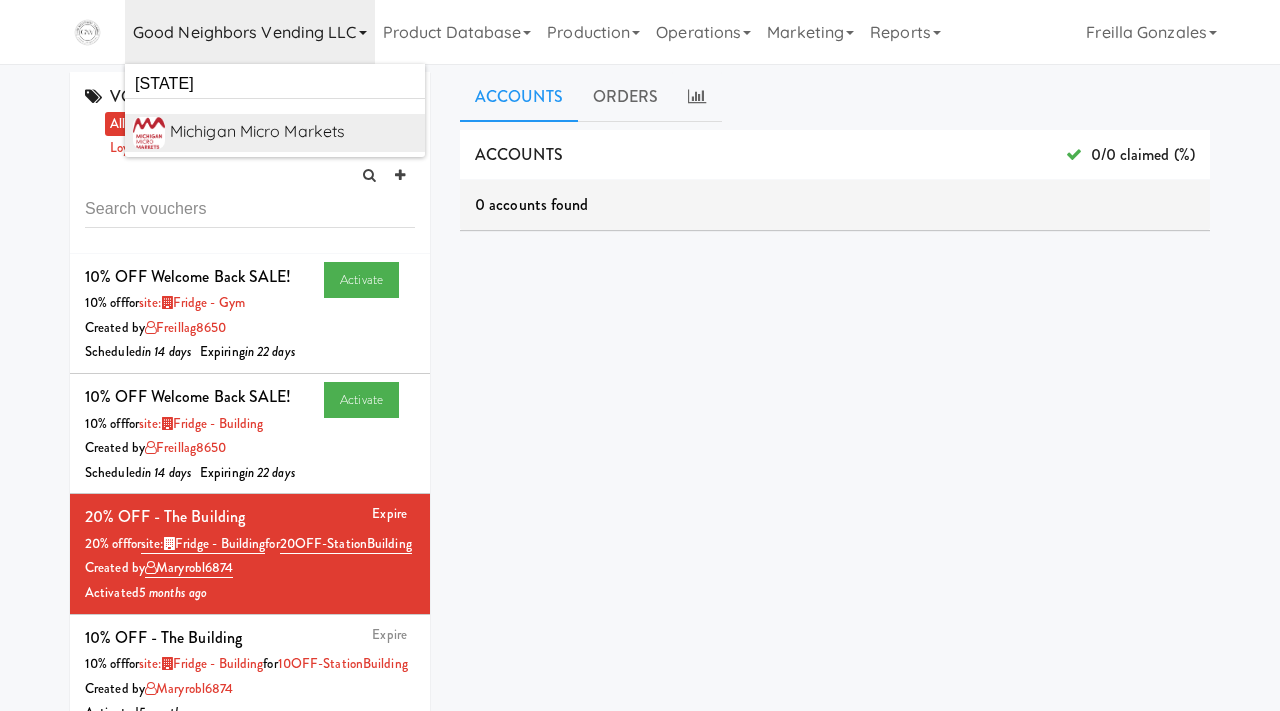 click on "Michigan Micro Markets" at bounding box center [293, 132] 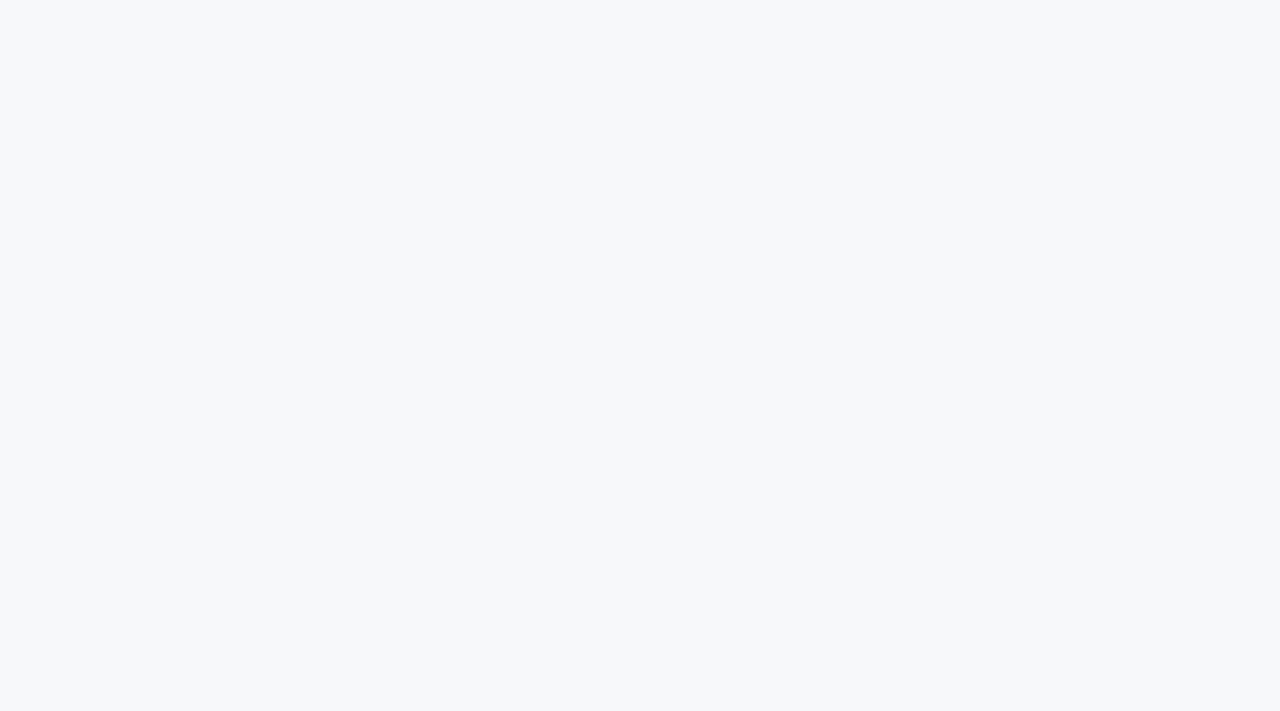 scroll, scrollTop: 0, scrollLeft: 0, axis: both 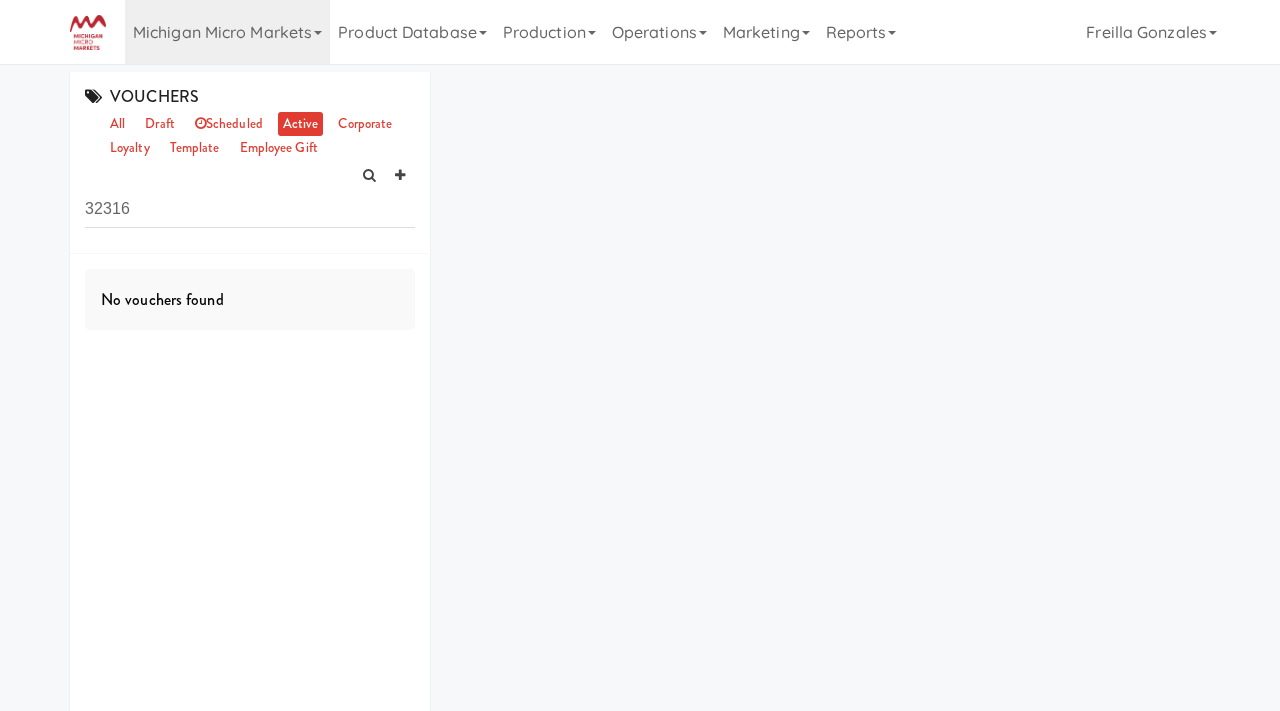 drag, startPoint x: 171, startPoint y: 213, endPoint x: 57, endPoint y: 215, distance: 114.01754 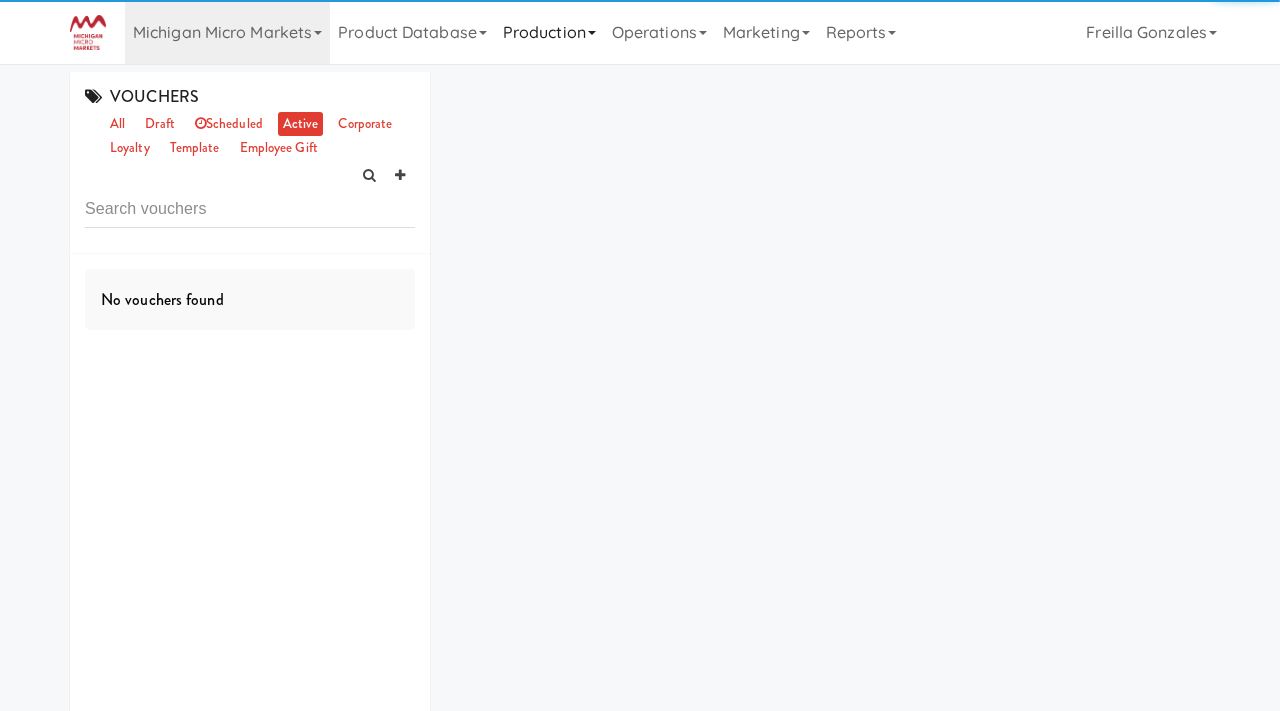 type 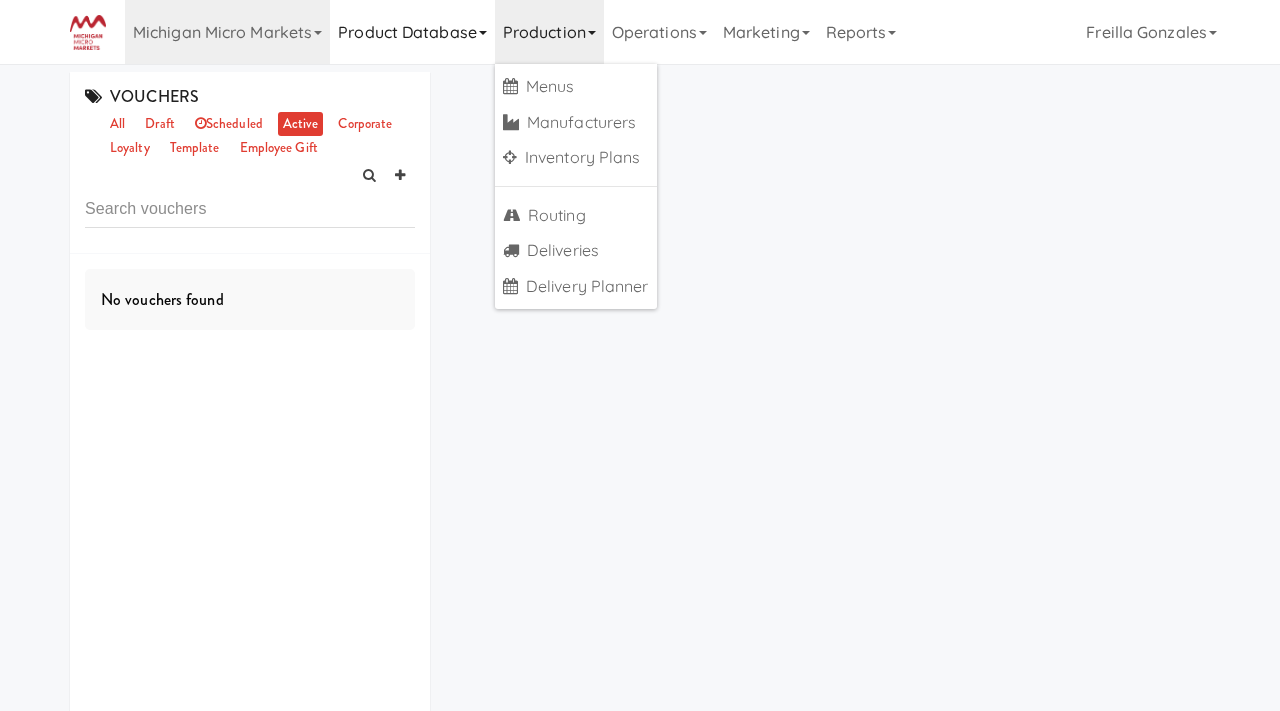 click on "Product Database" at bounding box center [412, 32] 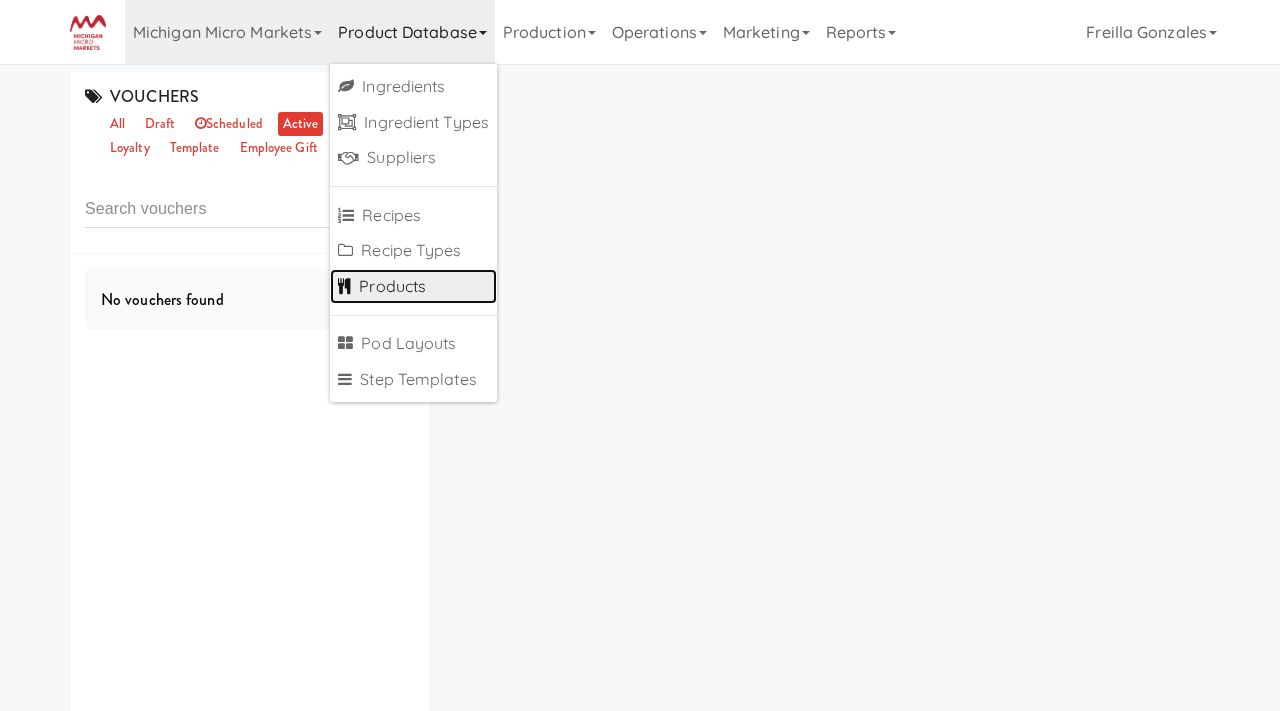 click on "Products" at bounding box center [413, 287] 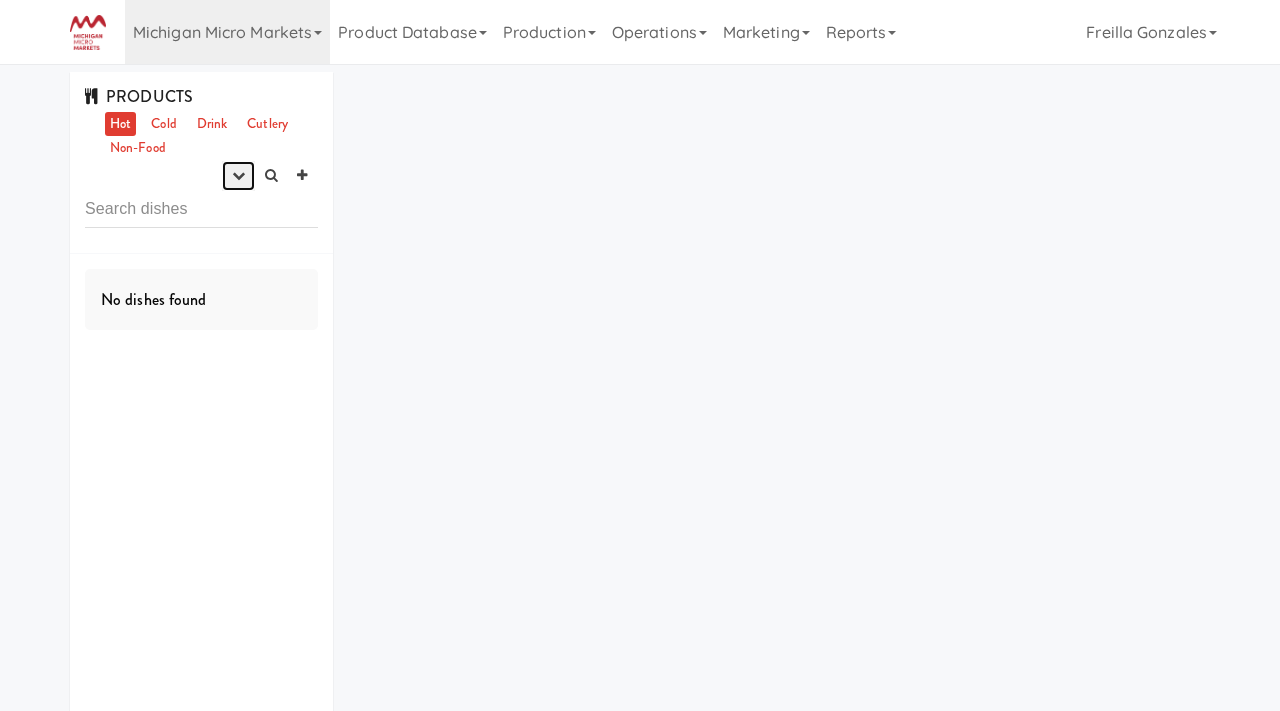 click at bounding box center (238, 176) 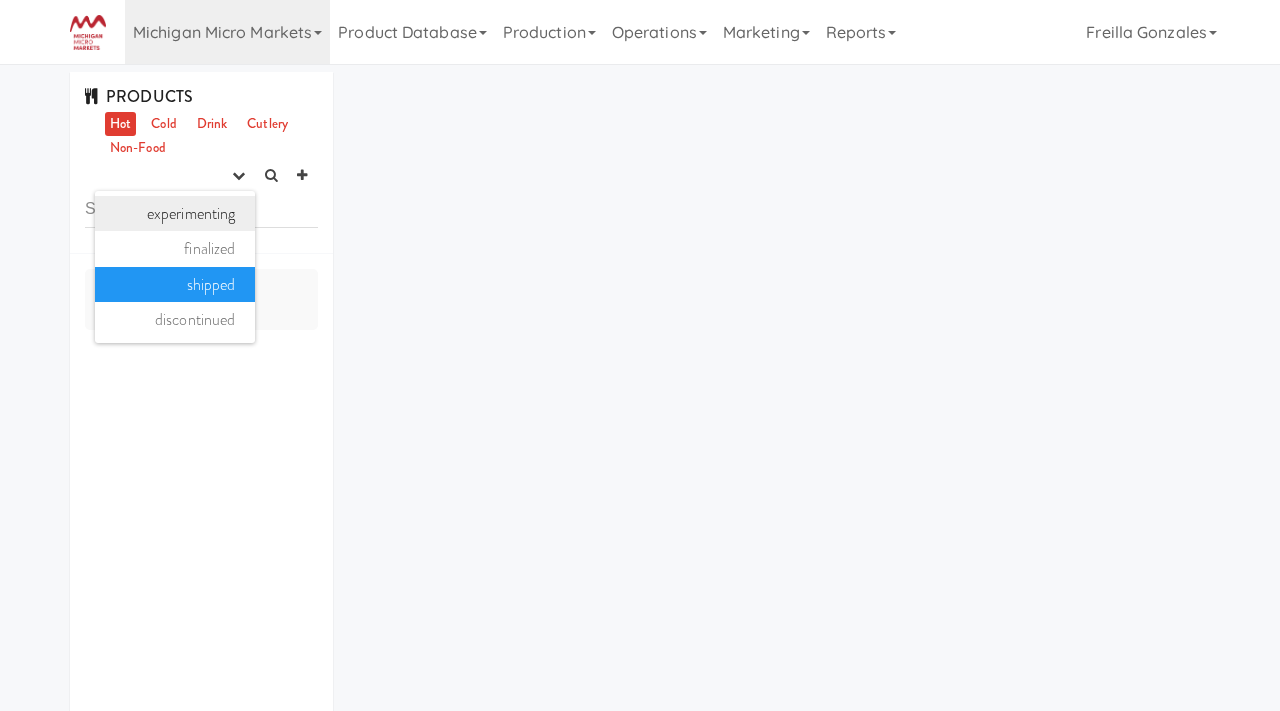 click on "experimenting" at bounding box center [175, 214] 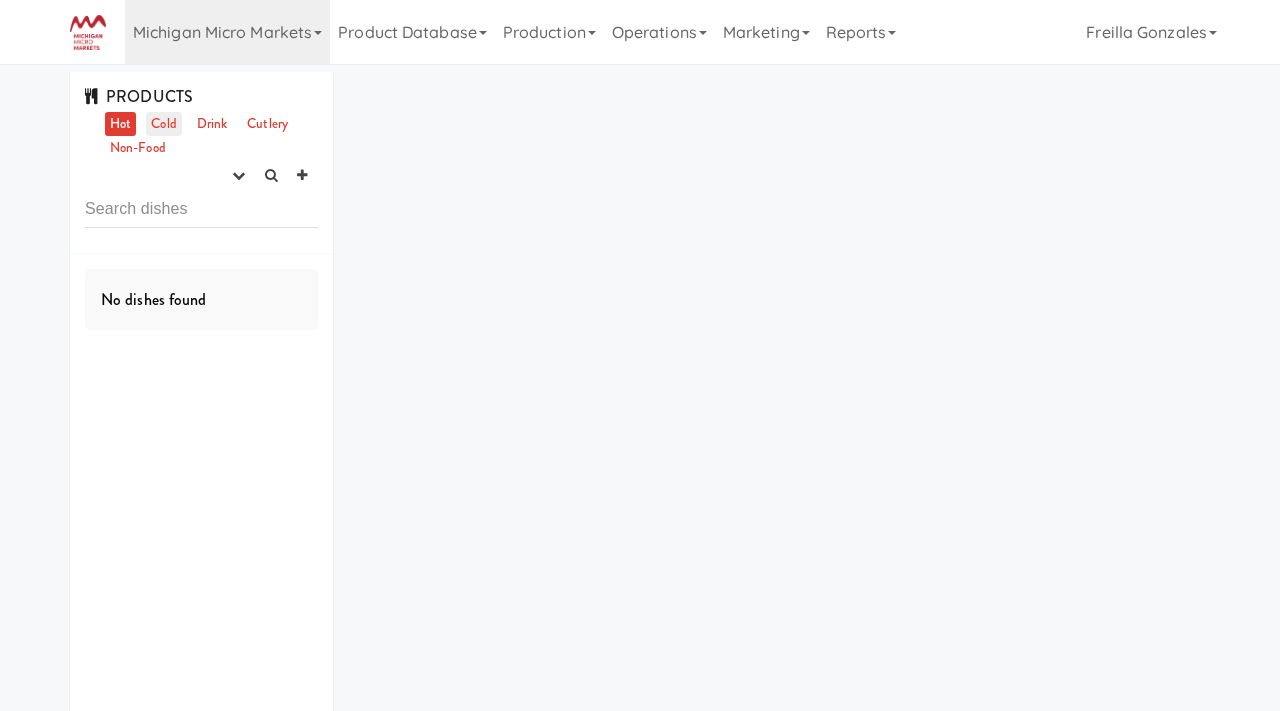click on "Cold" at bounding box center [163, 124] 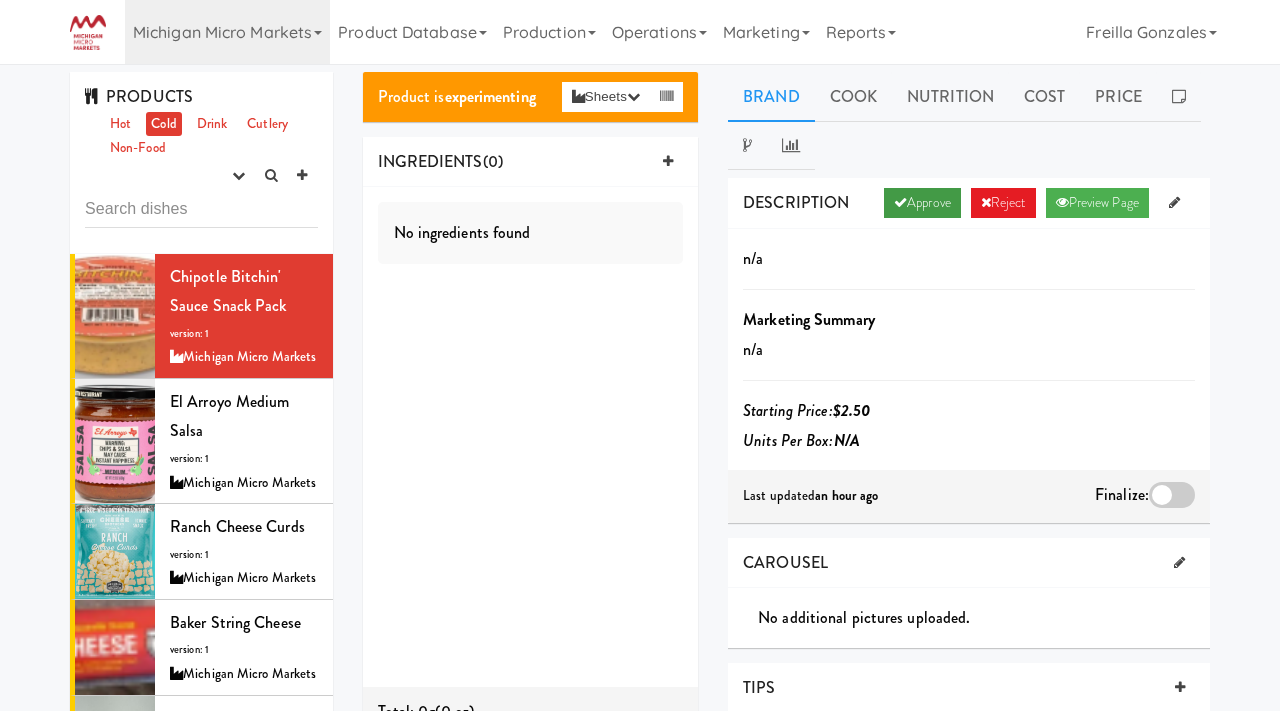 click at bounding box center (900, 202) 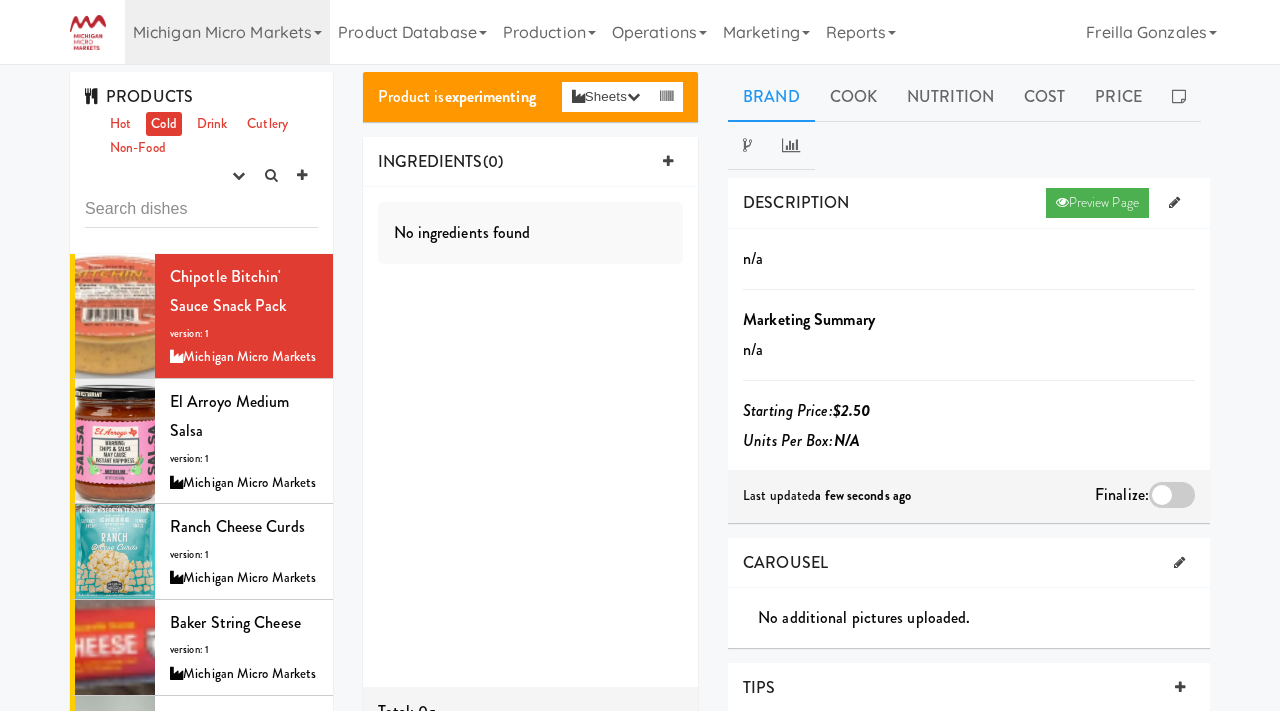 click at bounding box center [1172, 495] 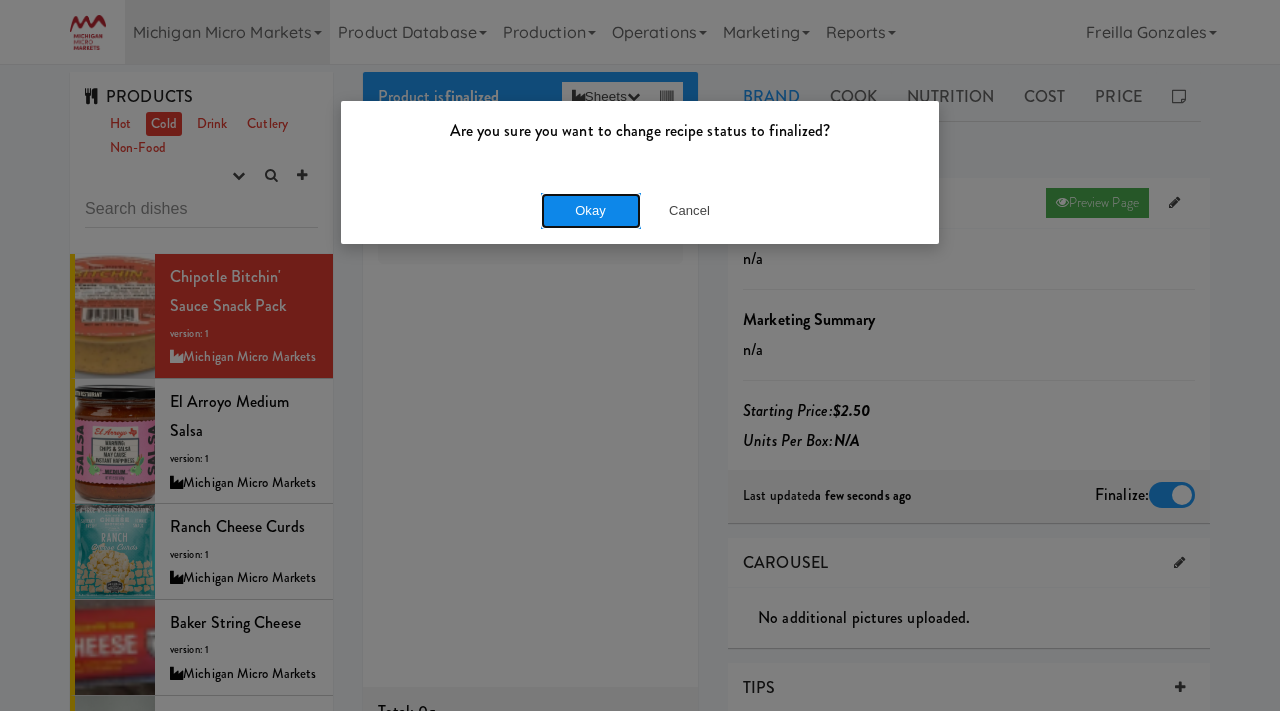 click on "Okay" at bounding box center (591, 211) 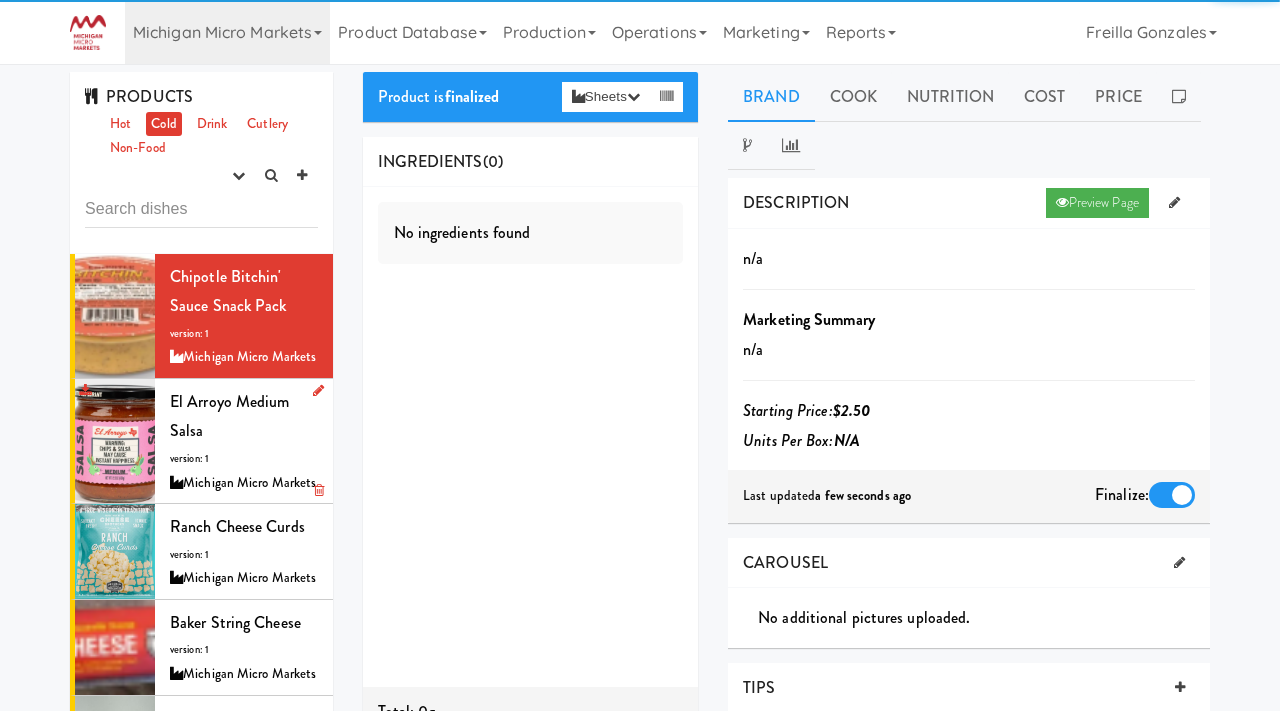 click on "El Arroyo Medium Salsa  version: 1  Michigan Micro Markets" at bounding box center (244, 441) 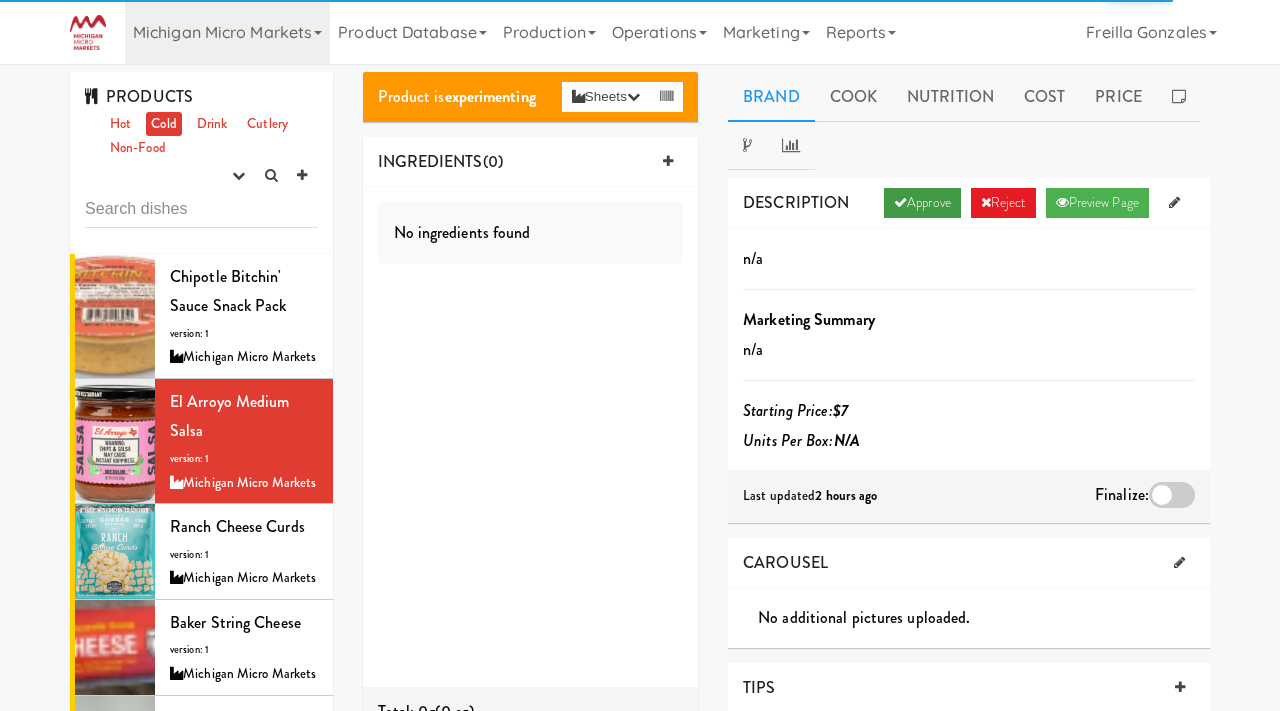 click on "Approve" at bounding box center (922, 203) 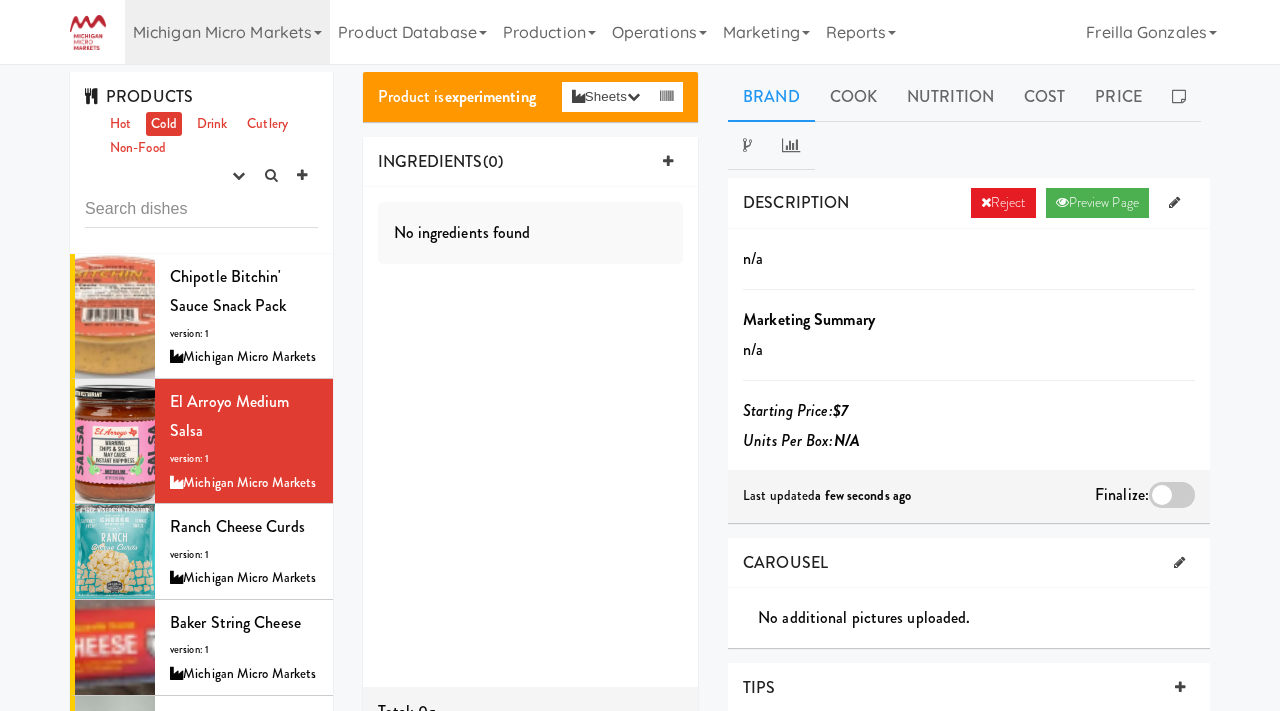 click at bounding box center [1172, 495] 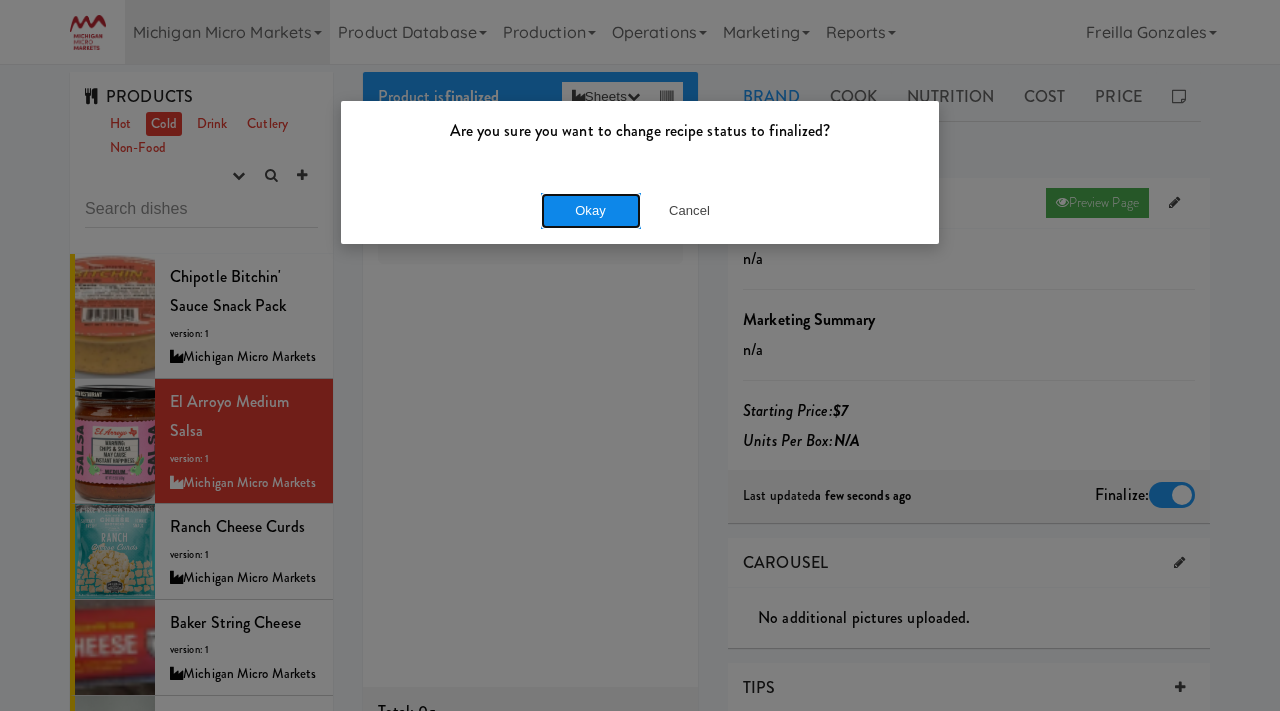 click on "Okay" at bounding box center [591, 211] 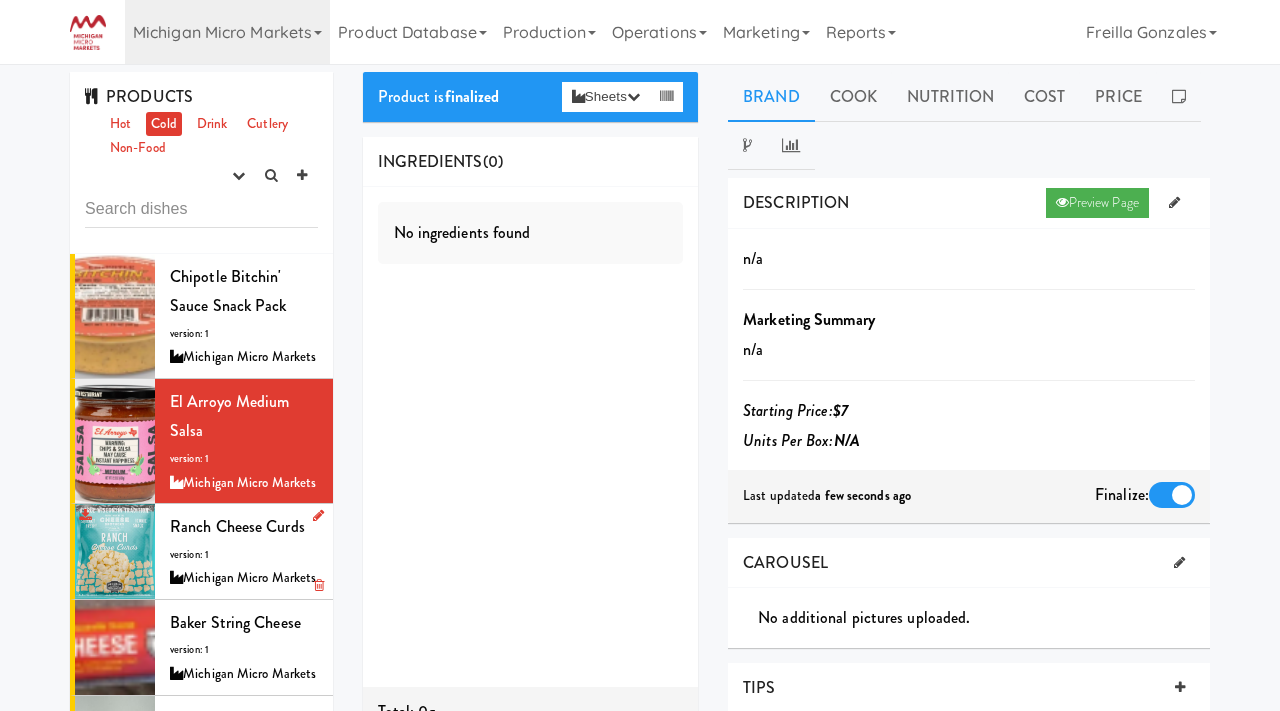 click on "Ranch Cheese Curds  version: 1  Michigan Micro Markets" at bounding box center (244, 551) 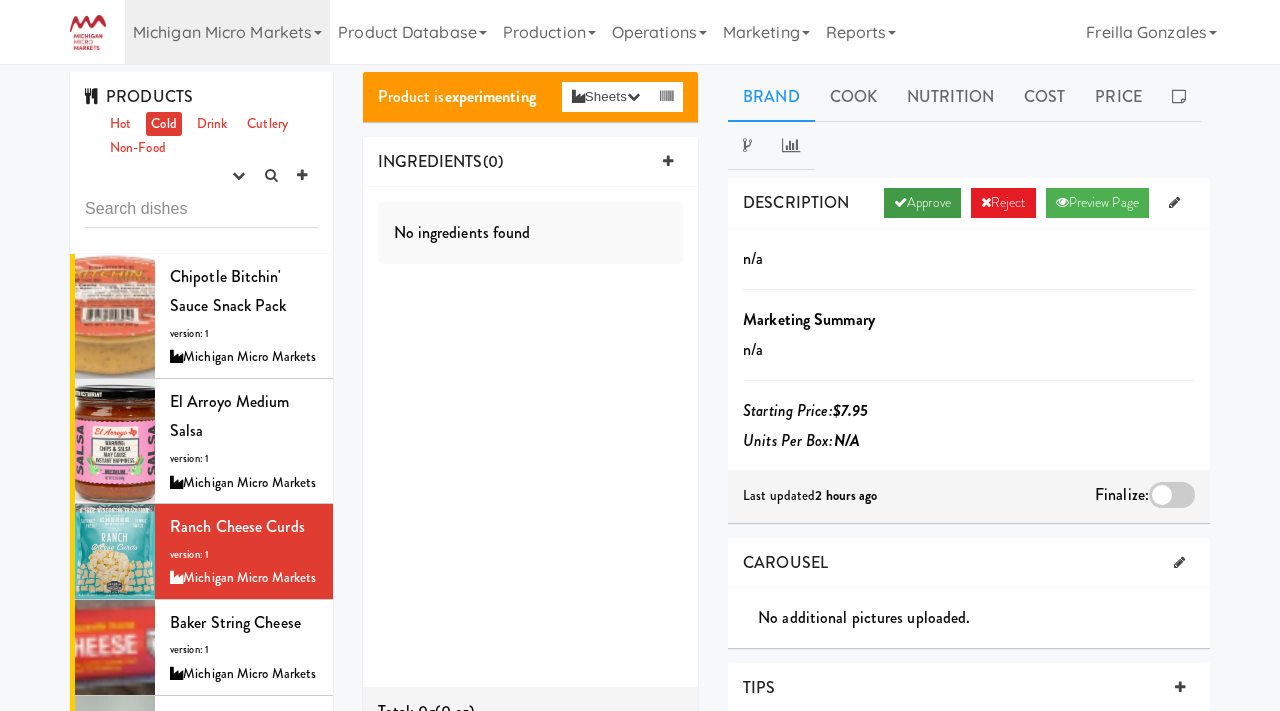 click on "Approve" at bounding box center [922, 203] 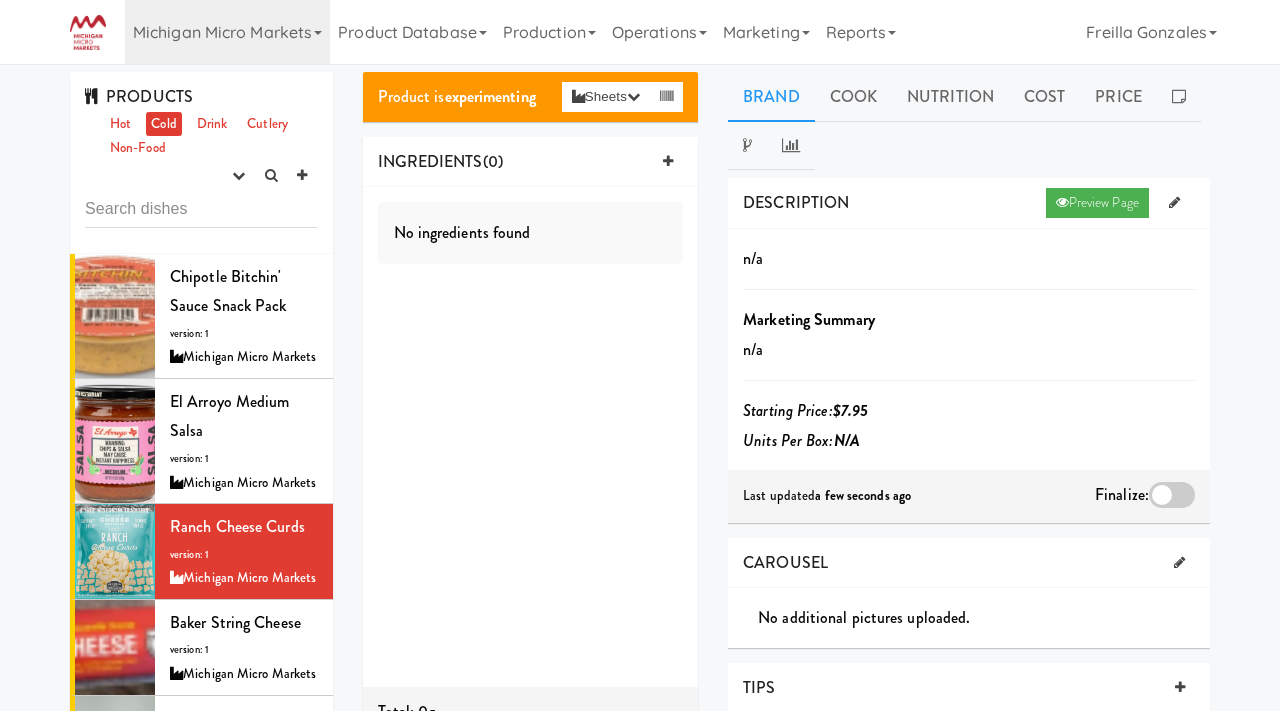 click at bounding box center (1172, 495) 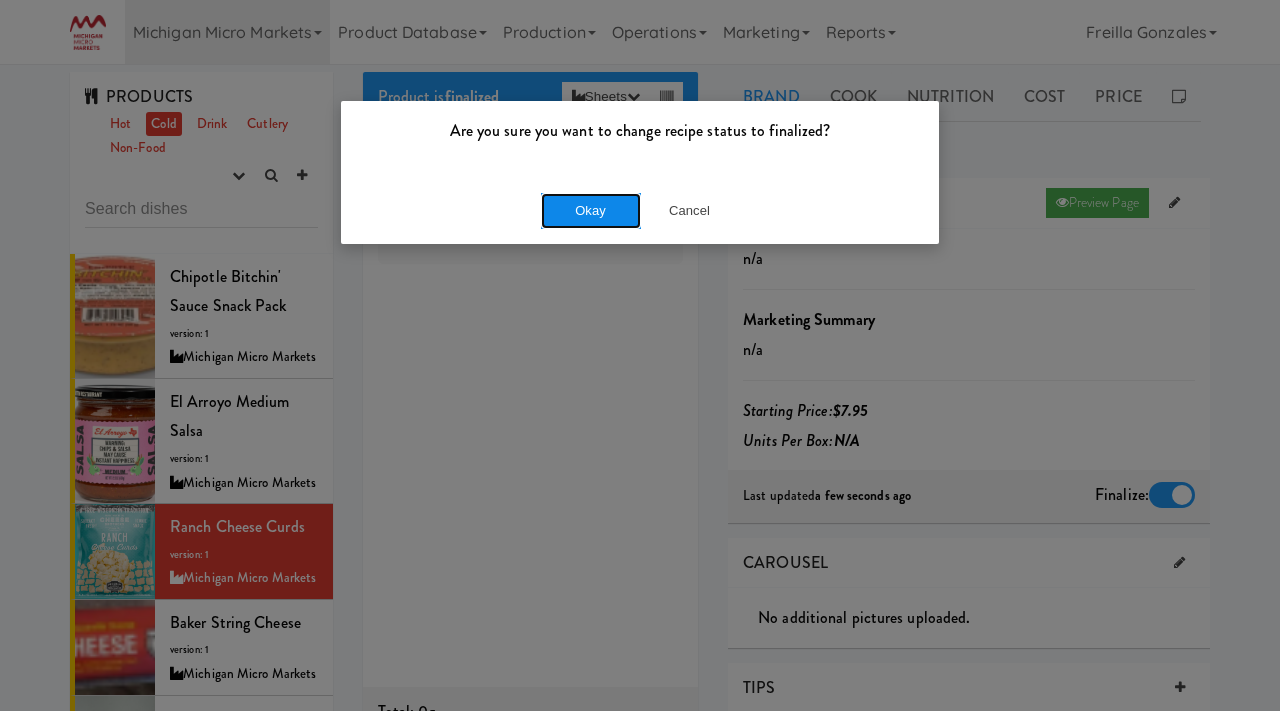 click on "Okay" at bounding box center (591, 211) 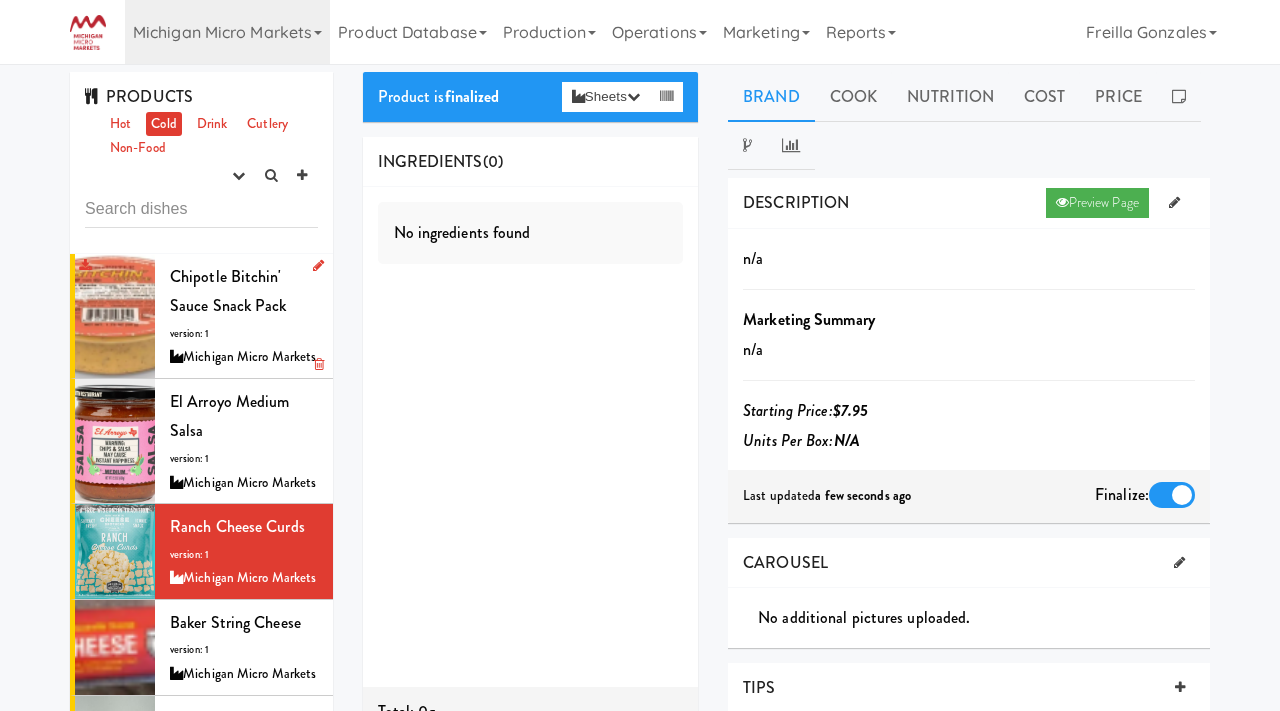 scroll, scrollTop: 91, scrollLeft: 0, axis: vertical 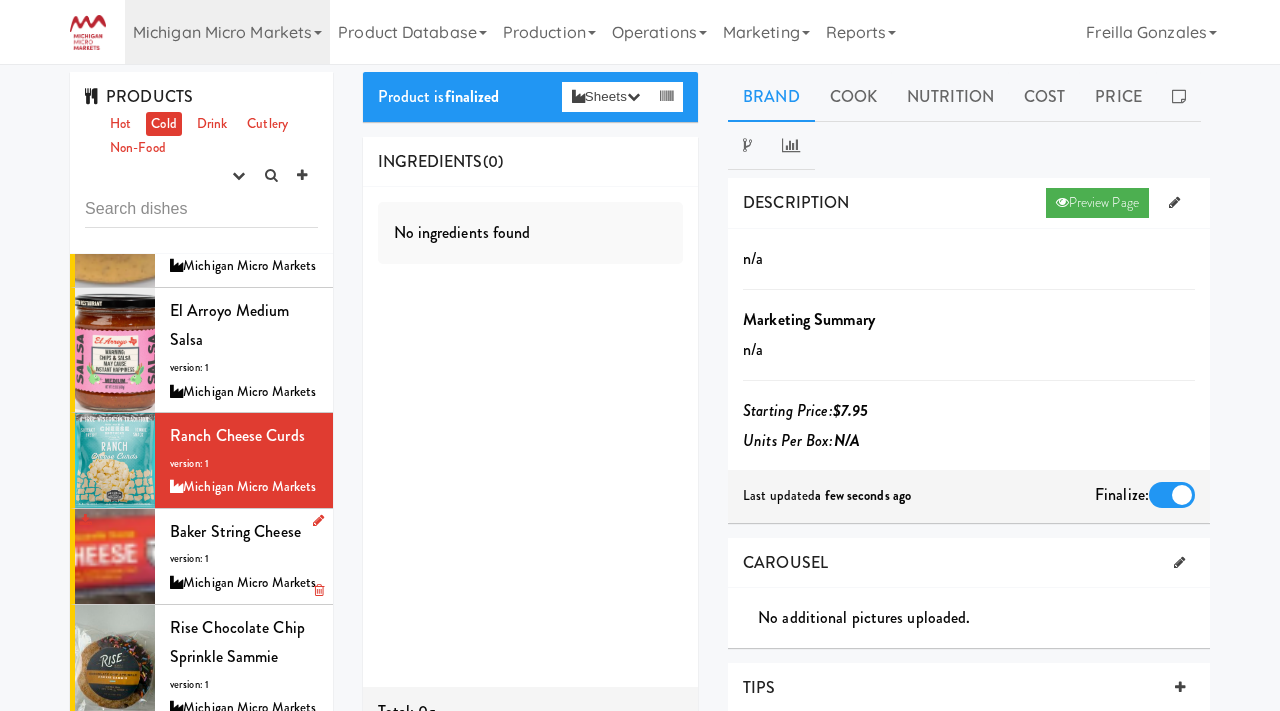 click on "Baker String Cheese  version: 1  Michigan Micro Markets" at bounding box center (244, 556) 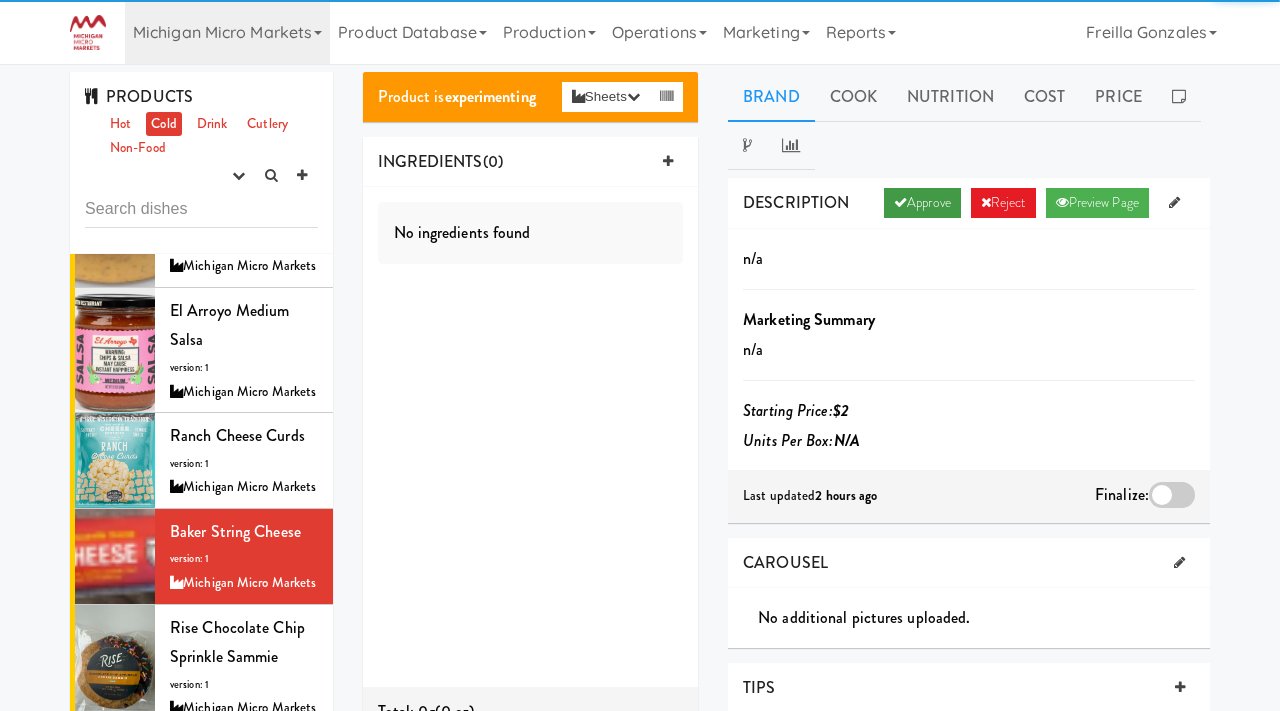 click at bounding box center [900, 202] 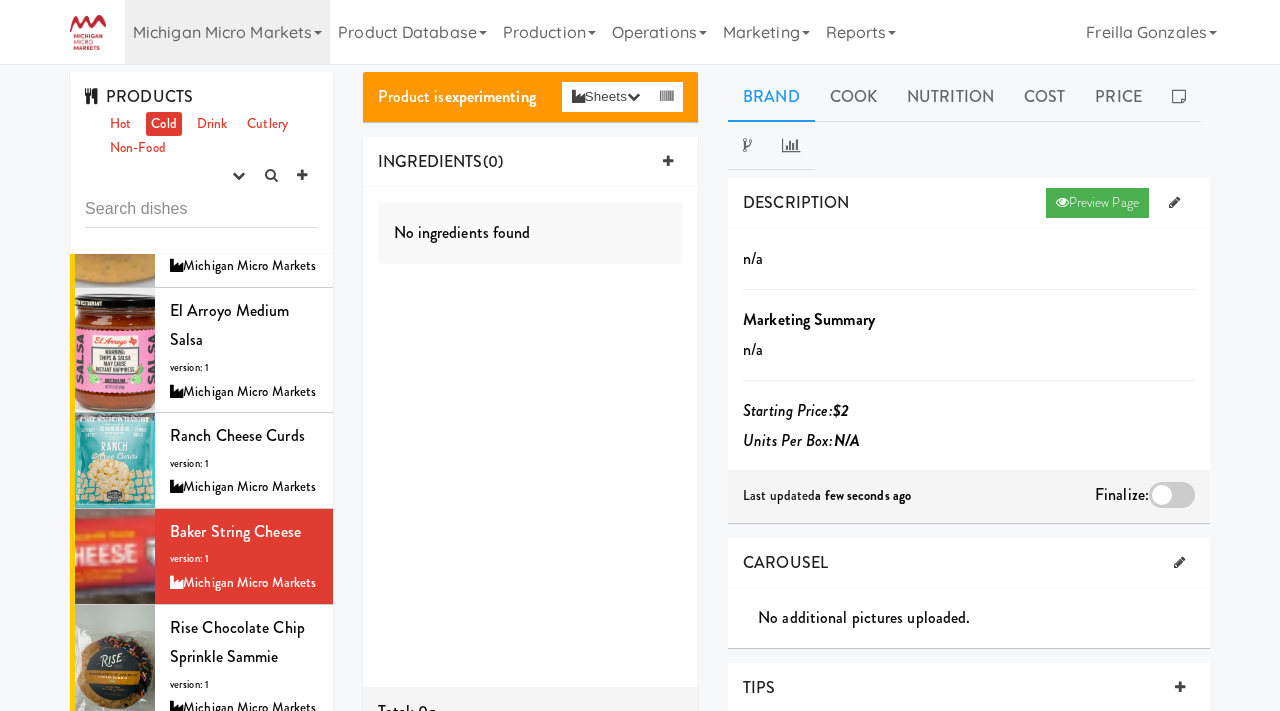 click at bounding box center (1172, 495) 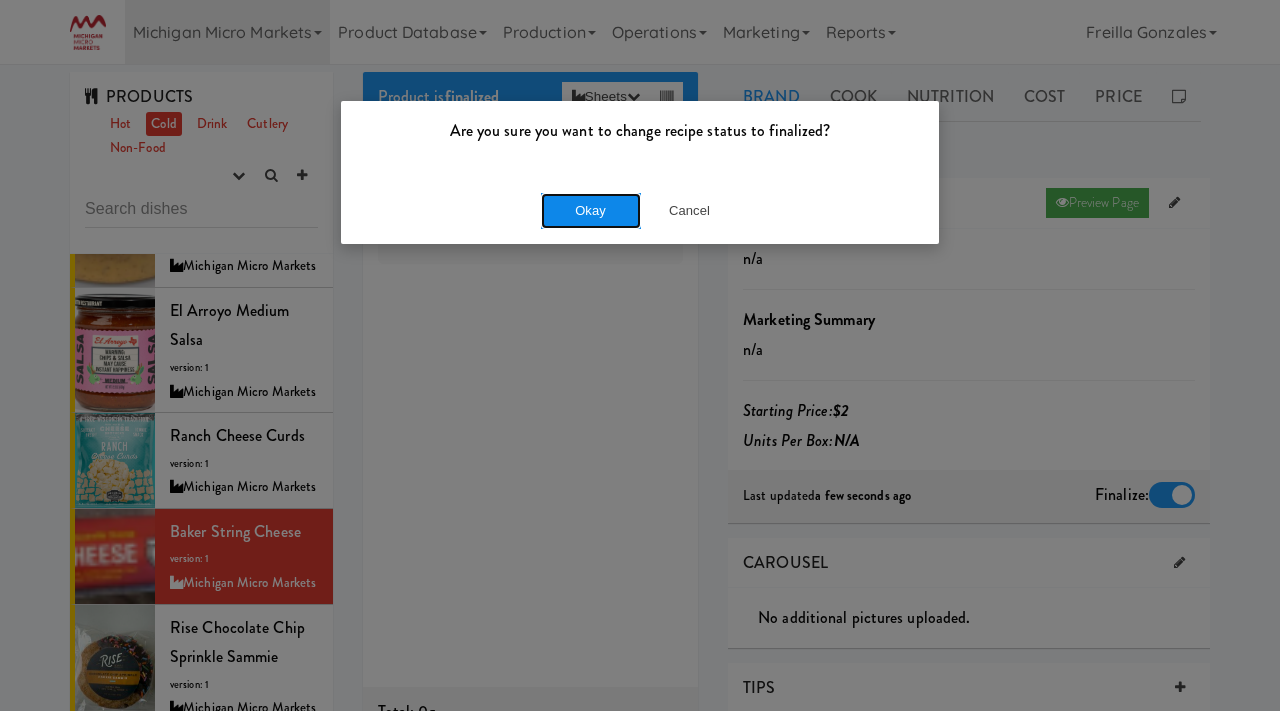 click on "Okay" at bounding box center (591, 211) 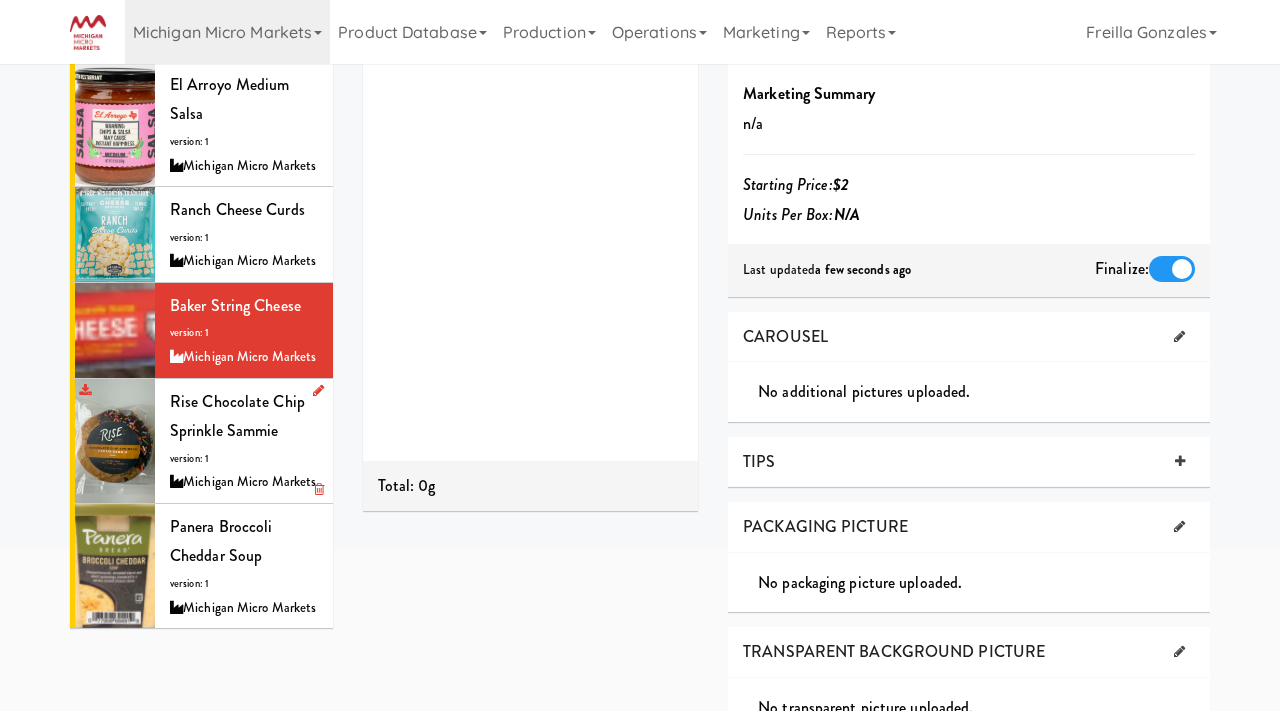 click on "Rise Chocolate Chip Sprinkle Sammie  version: 1  Michigan Micro Markets" at bounding box center (244, 441) 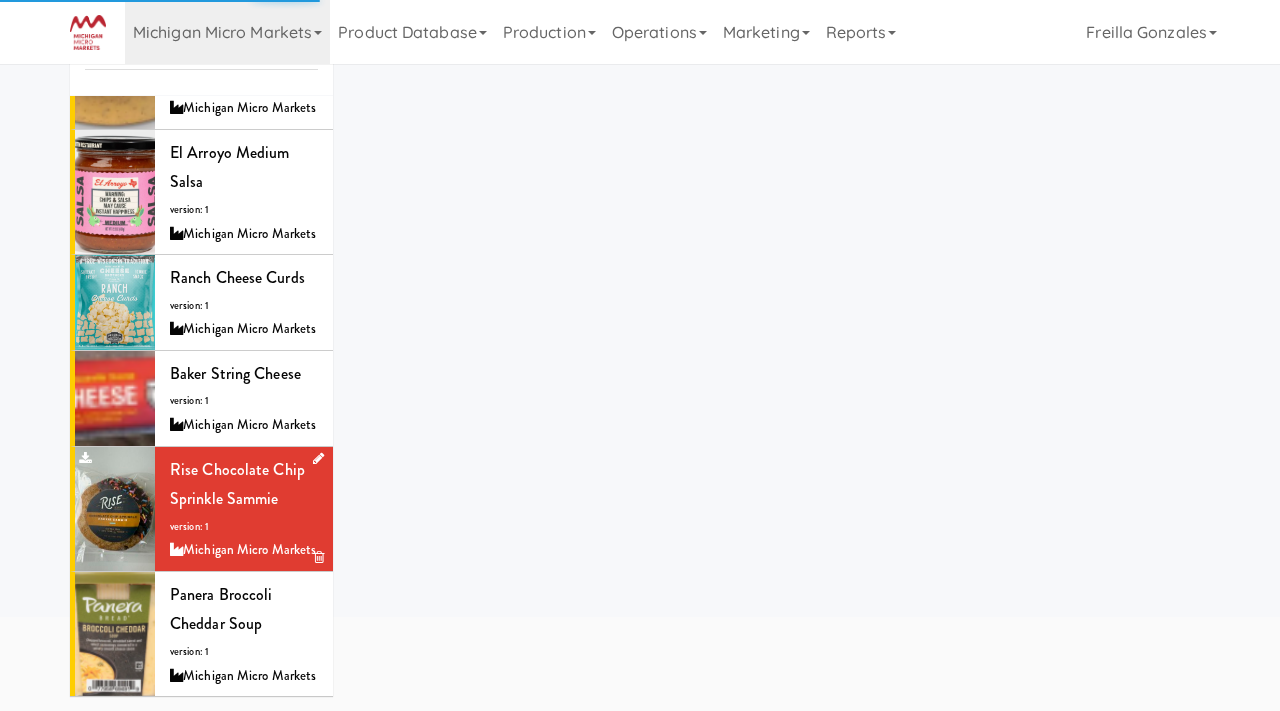 scroll, scrollTop: 226, scrollLeft: 0, axis: vertical 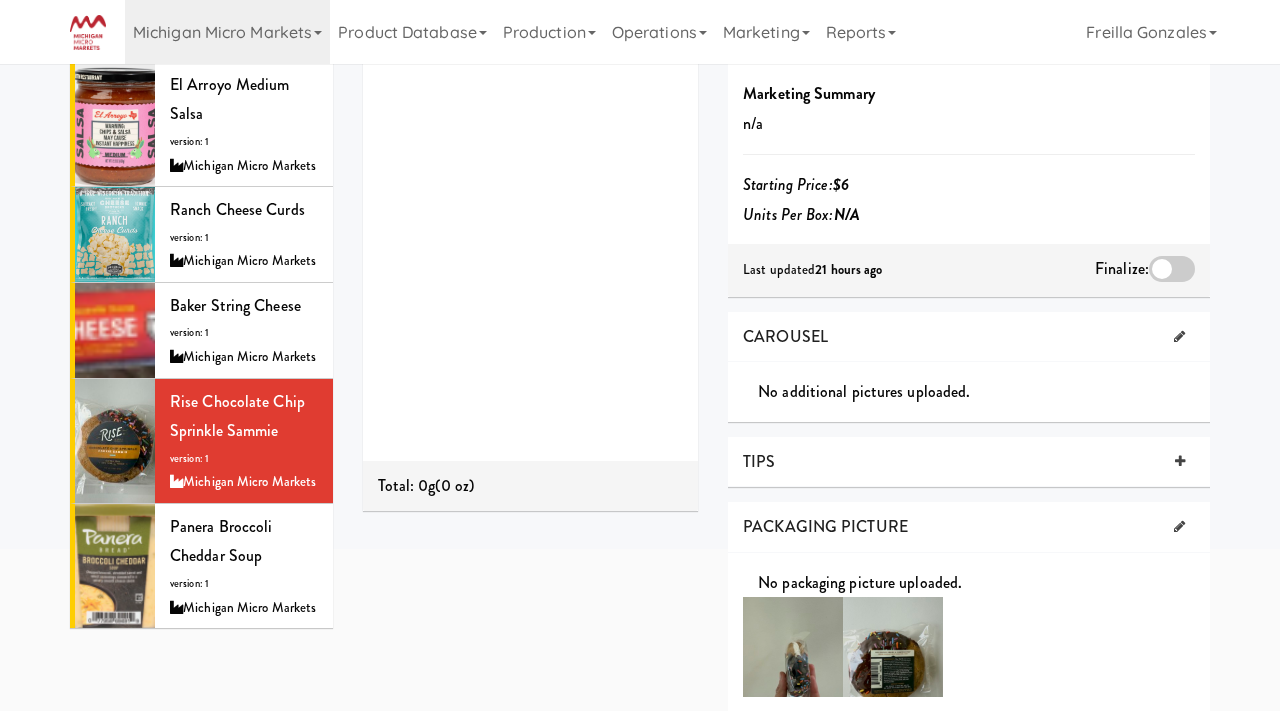 click at bounding box center [1172, 269] 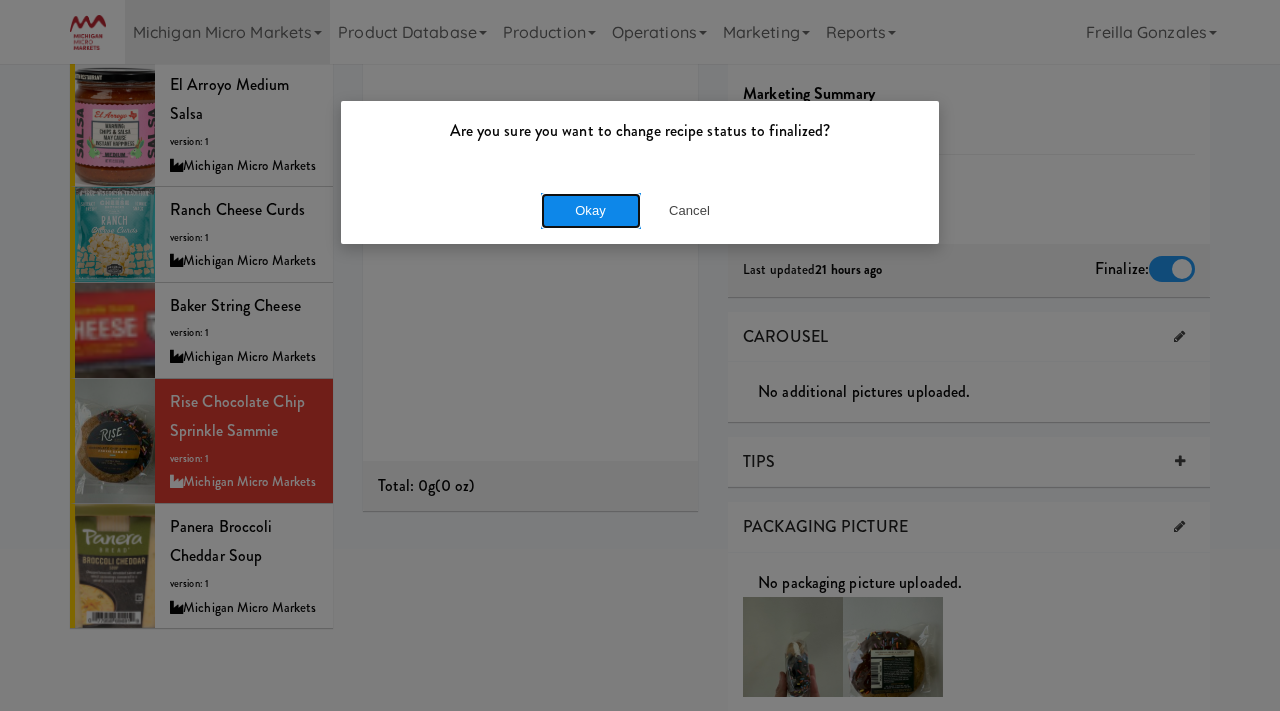click on "Okay" at bounding box center [591, 211] 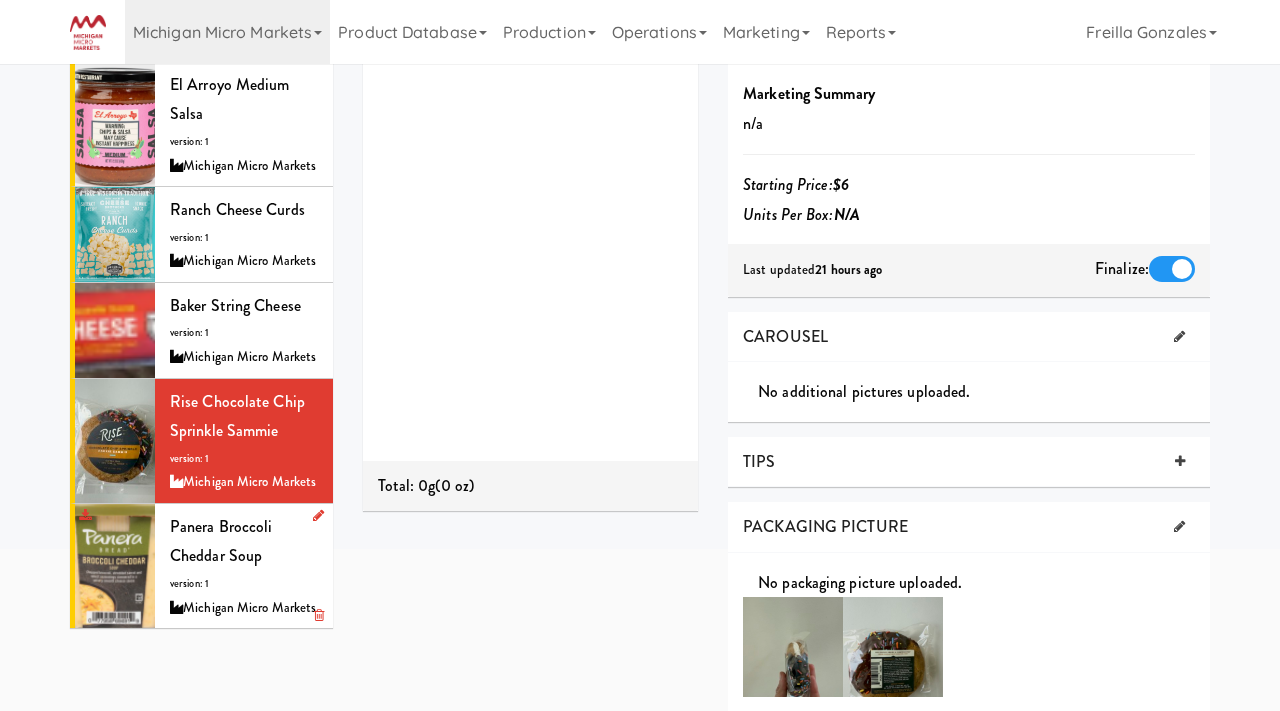 click on "Panera Broccoli Cheddar Soup  version: 1  Michigan Micro Markets" at bounding box center (244, 566) 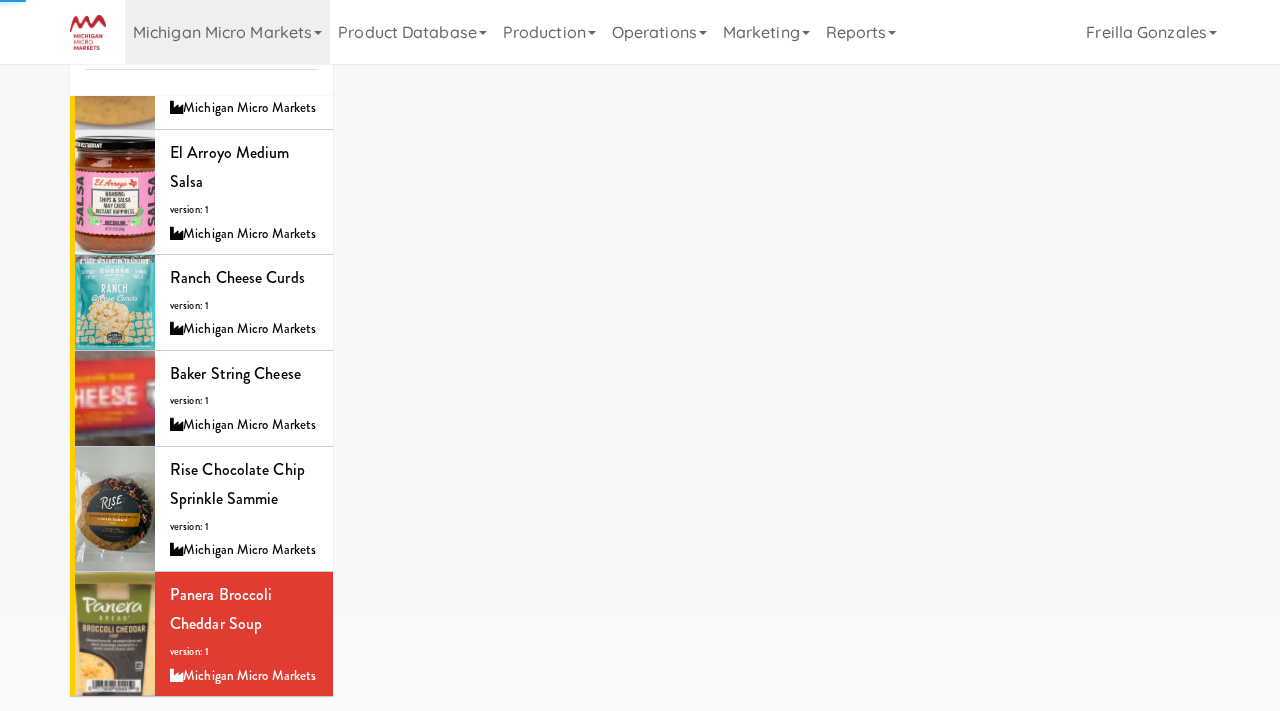 scroll, scrollTop: 226, scrollLeft: 0, axis: vertical 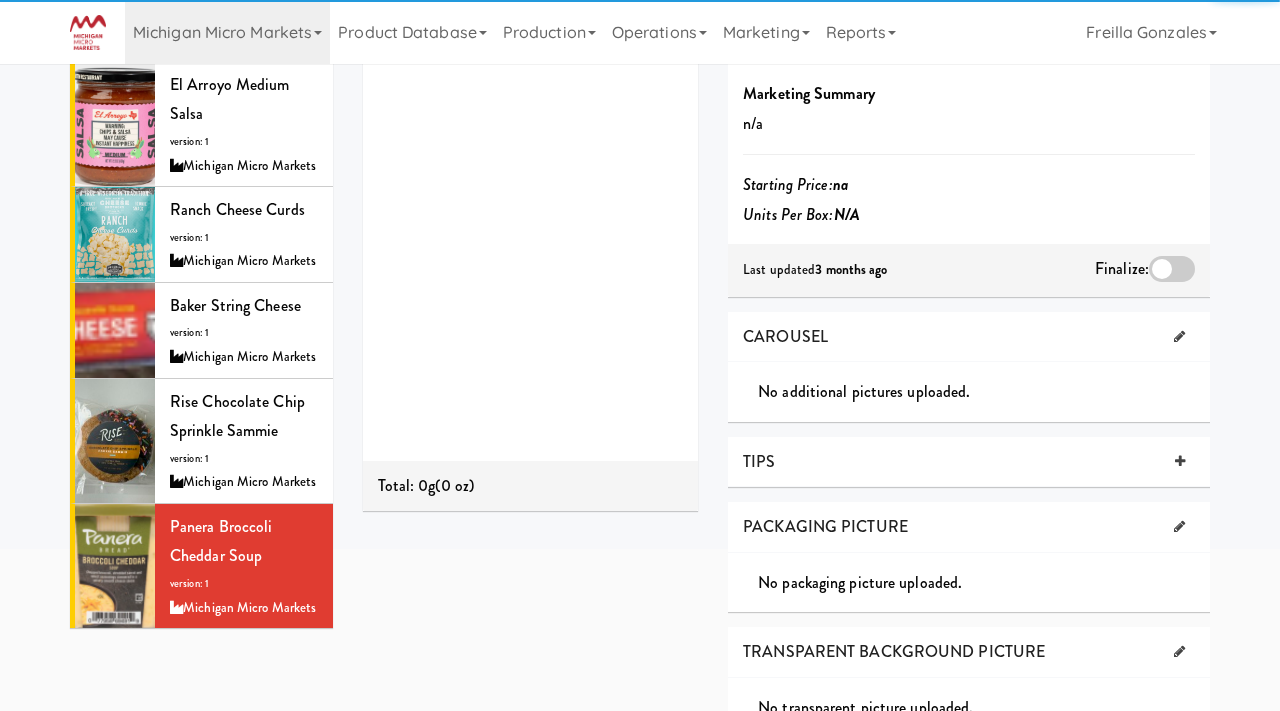 click at bounding box center [1172, 269] 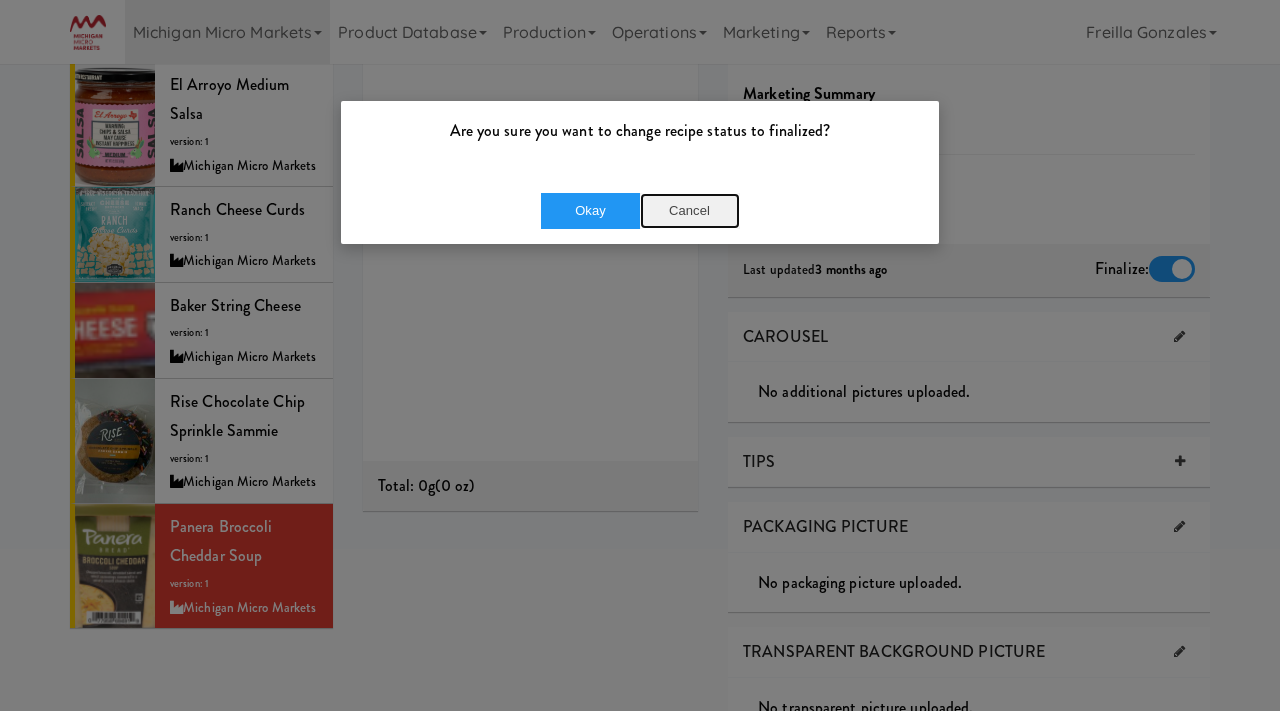 click on "Cancel" at bounding box center [690, 211] 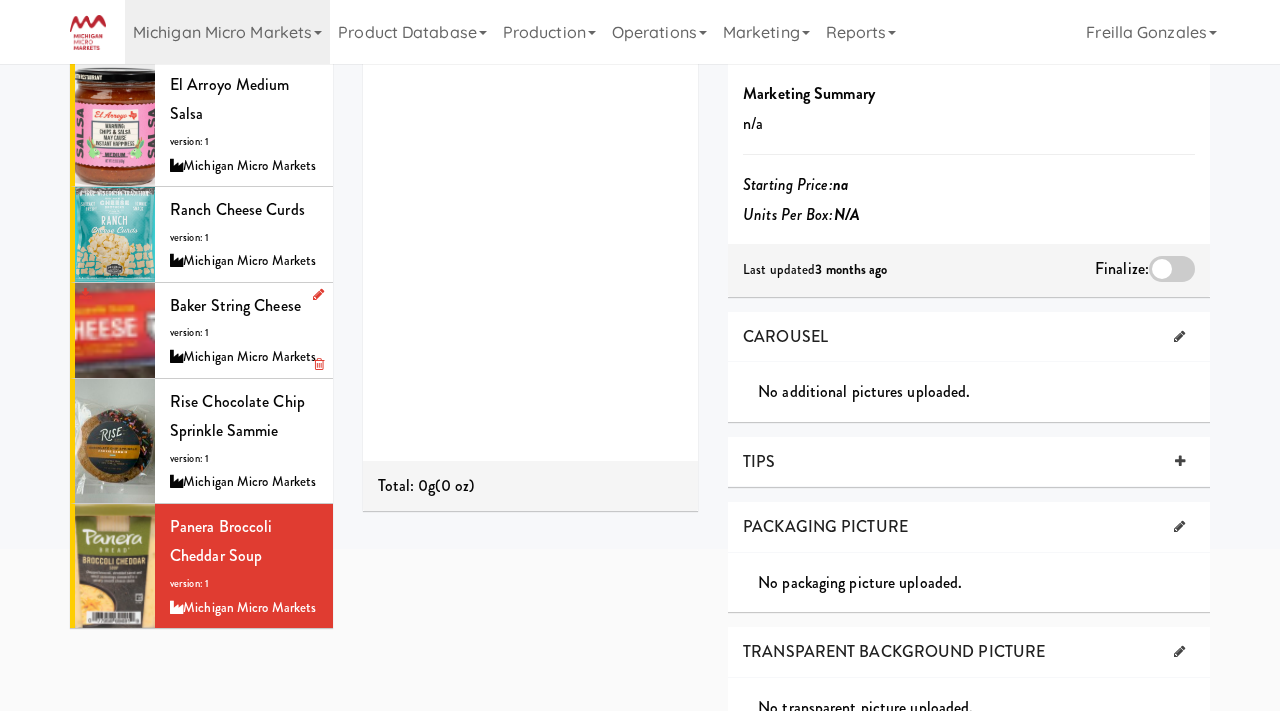 scroll, scrollTop: 0, scrollLeft: 0, axis: both 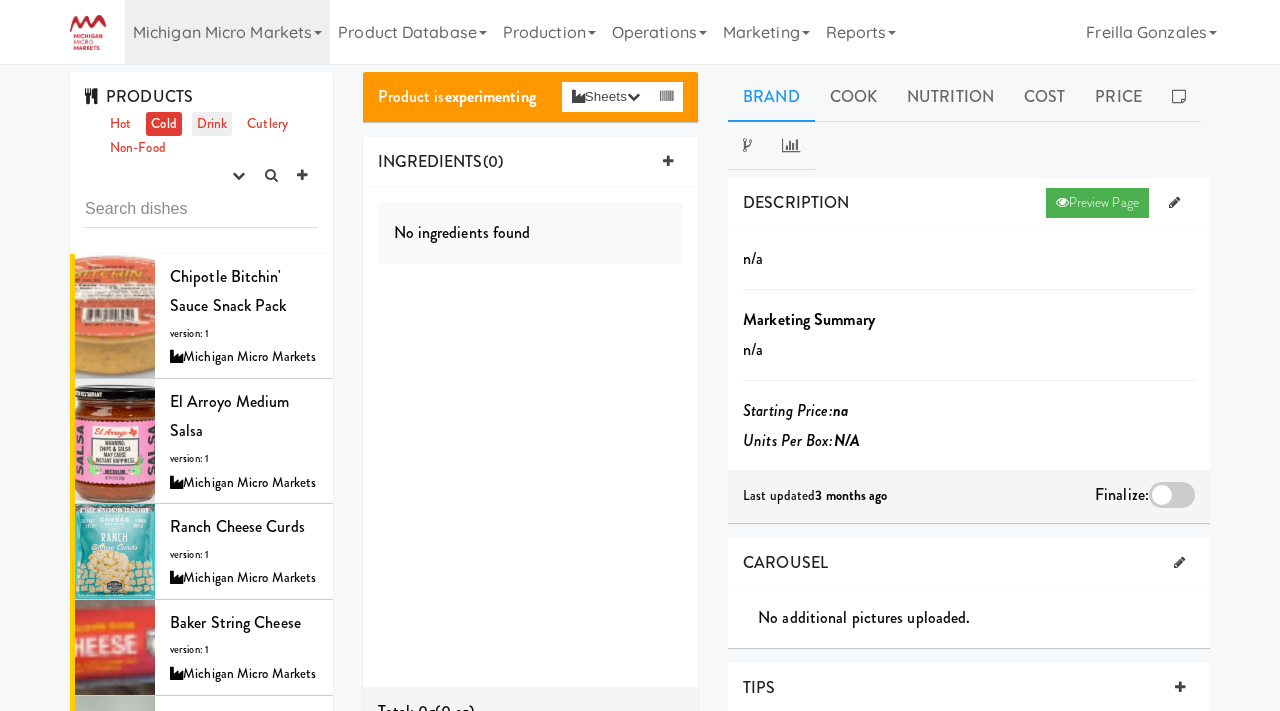 click on "Drink" at bounding box center (212, 124) 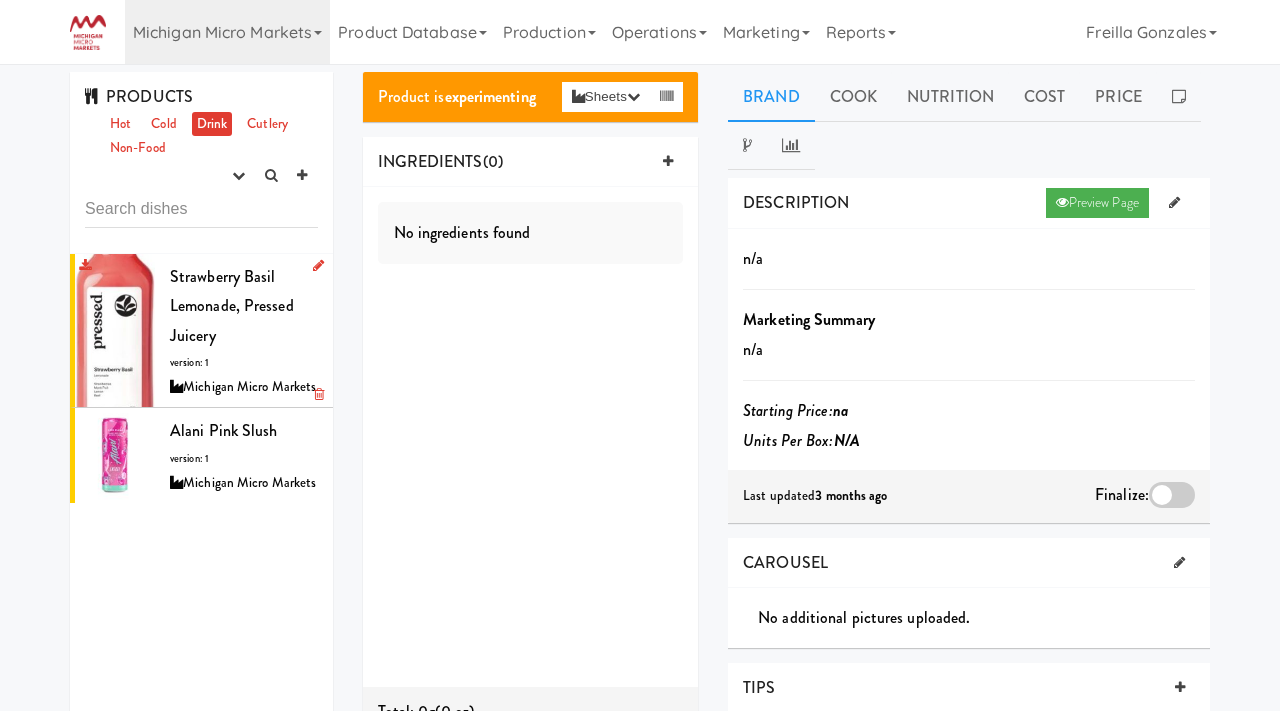 click on "Strawberry Basil Lemonade, Pressed Juicery  version: 1  Michigan Micro Markets" at bounding box center (244, 331) 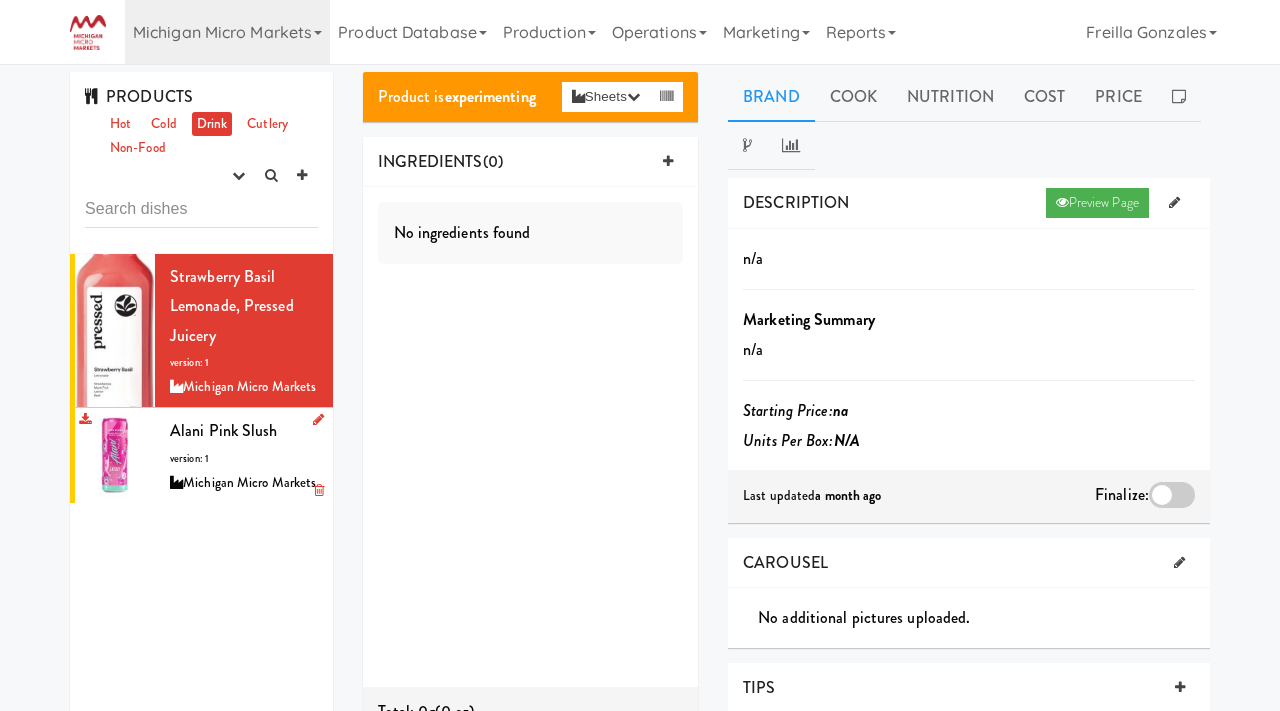 click on "Alani Pink Slush  version: 1  Michigan Micro Markets" at bounding box center [201, 455] 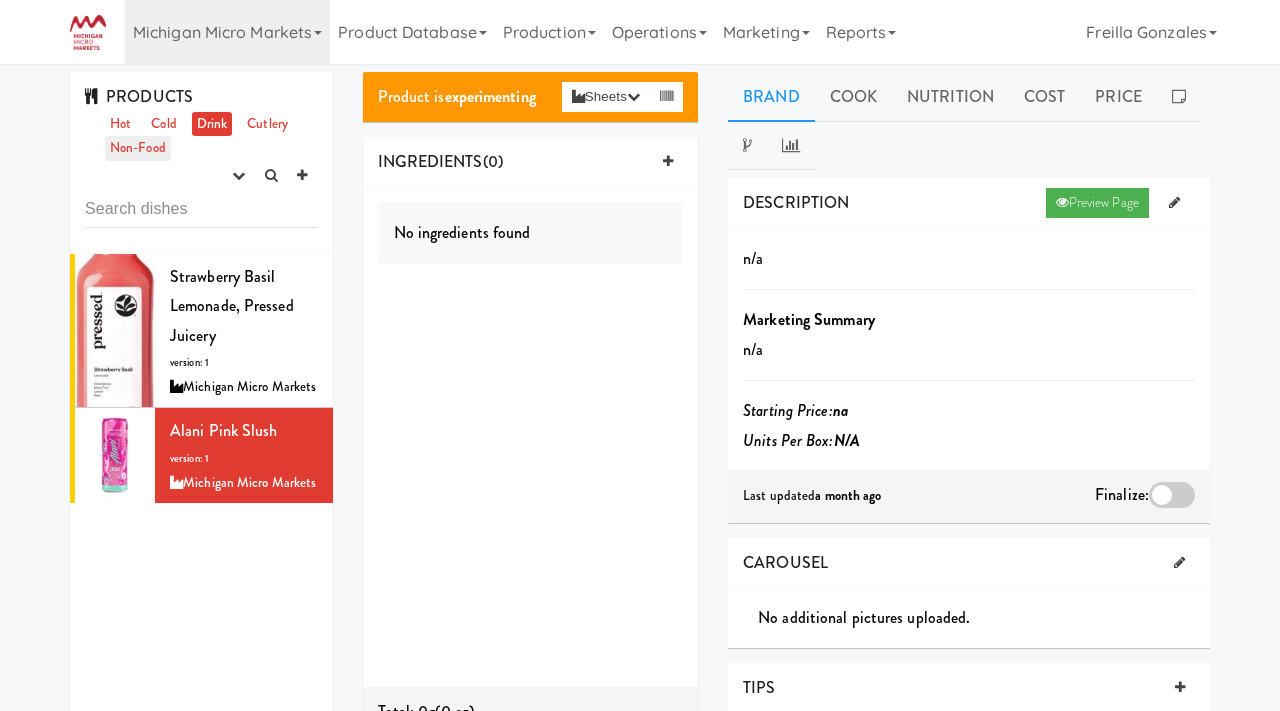 click on "Non-Food" at bounding box center [138, 148] 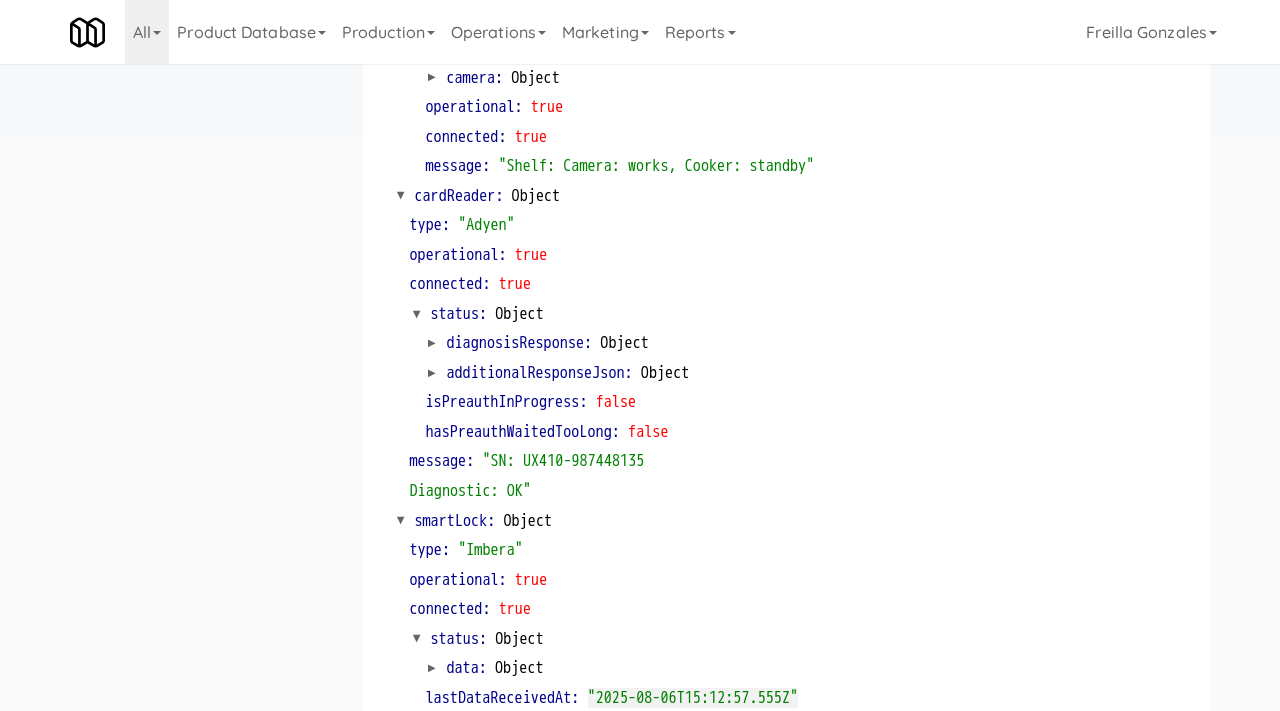 scroll, scrollTop: 0, scrollLeft: 0, axis: both 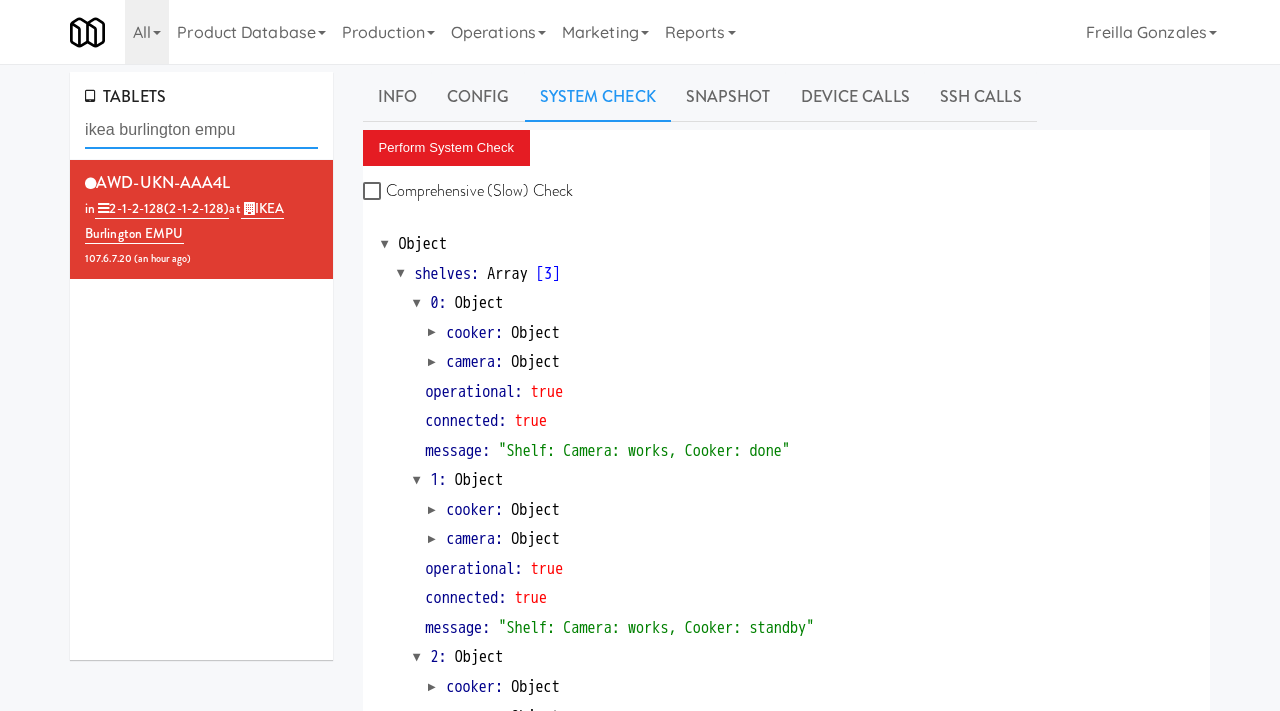click on "ikea burlington empu" at bounding box center (201, 130) 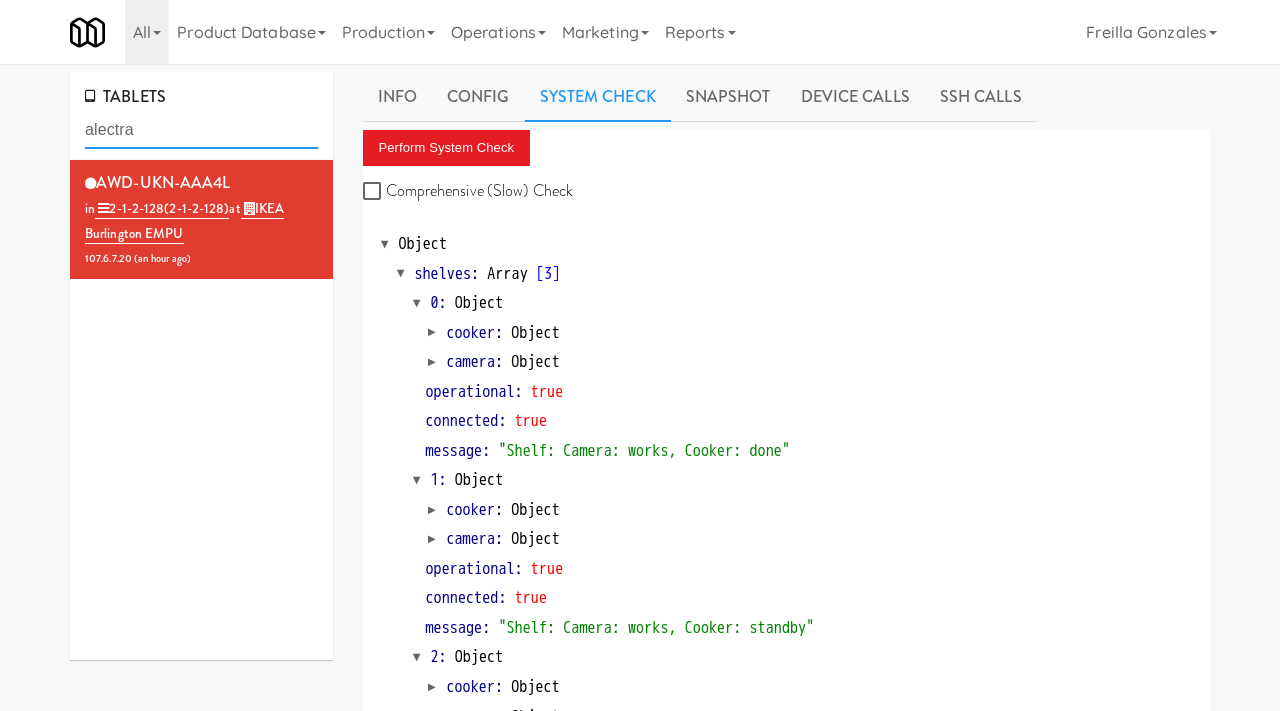 type on "alectra" 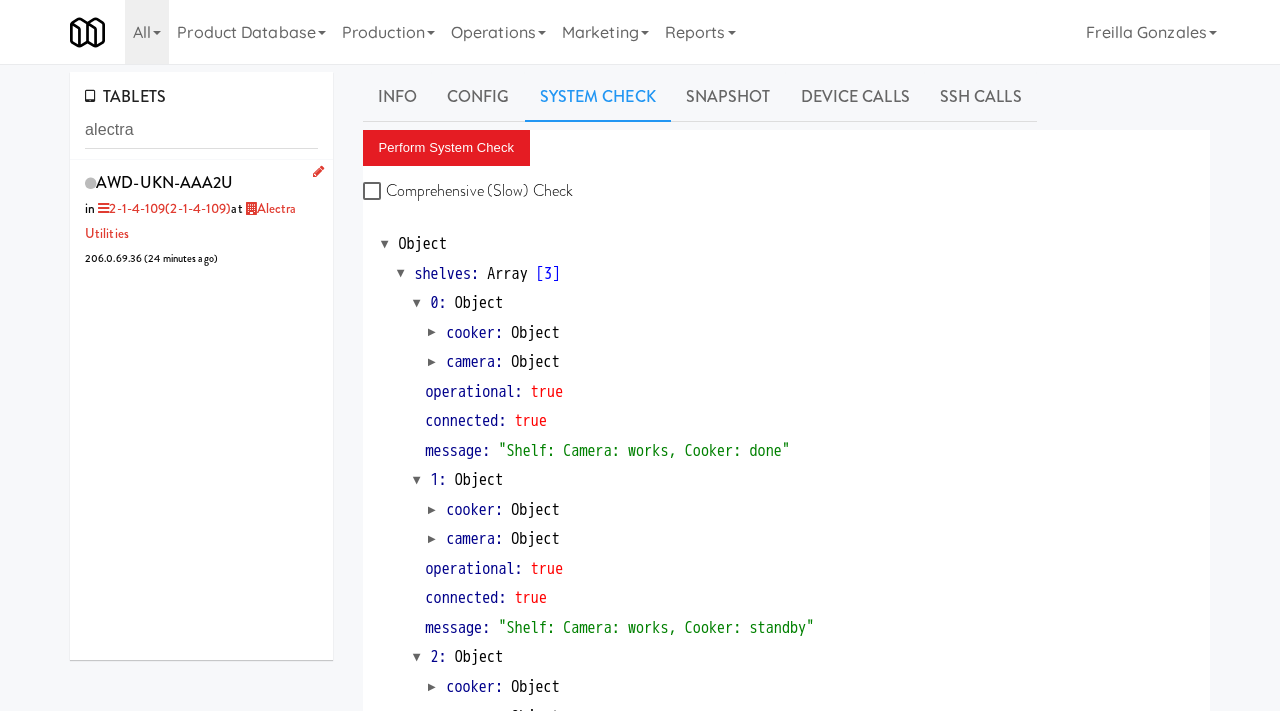 click on "AWD-UKN-AAA2U   in     2-1-4-109  (2-1-4-109)  at     Alectra Utilities 206.0.69.36 ( 24 minutes ago )" at bounding box center (201, 219) 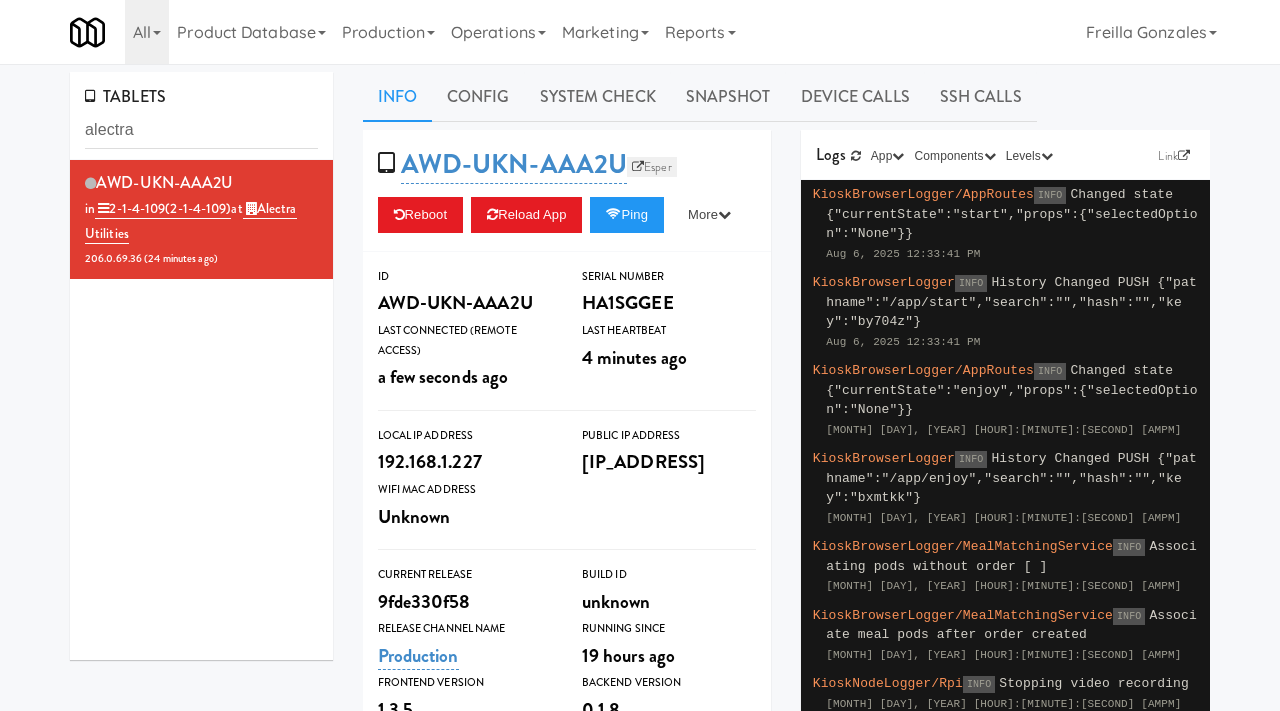 click on "Esper" at bounding box center [652, 167] 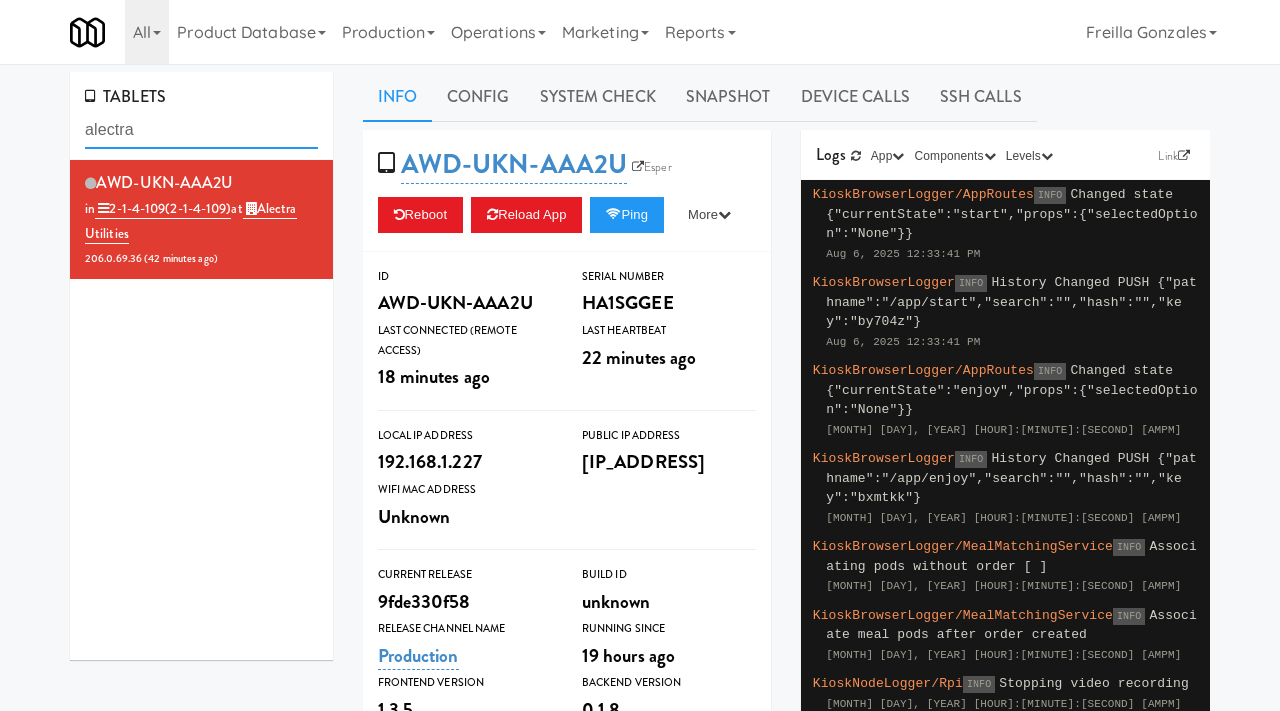 click on "alectra" at bounding box center [201, 130] 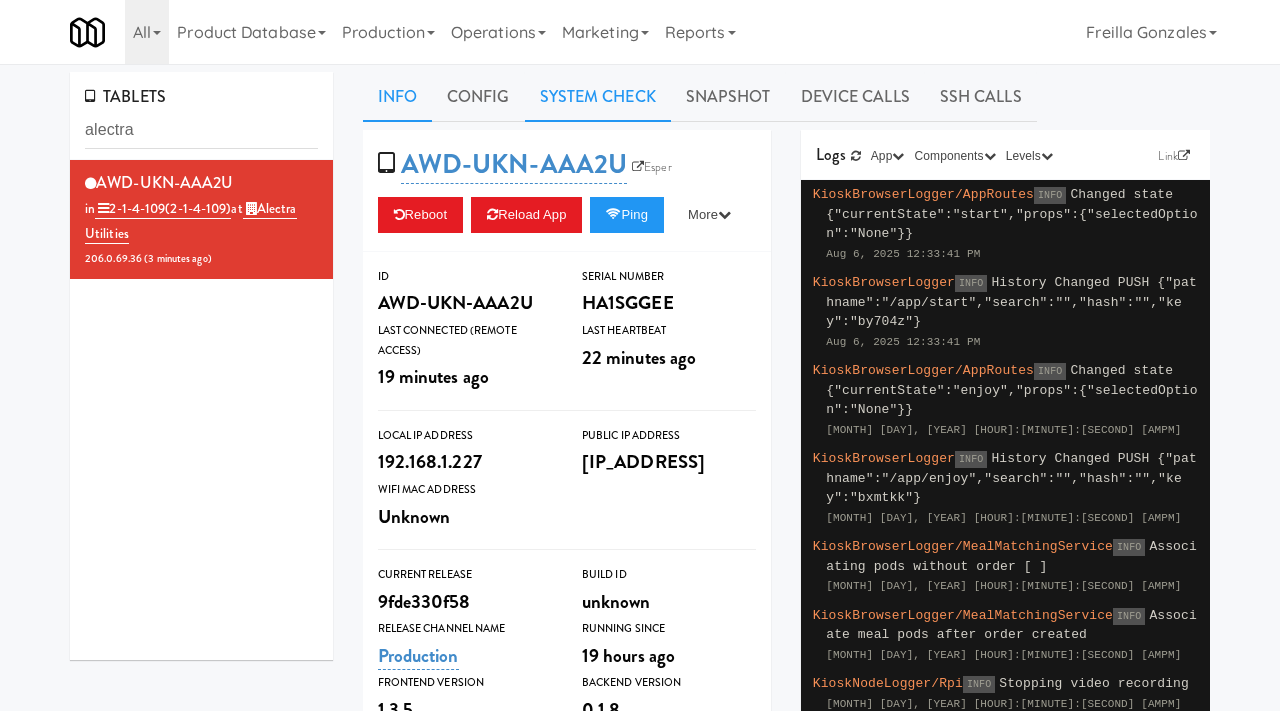 click on "System Check" at bounding box center (598, 97) 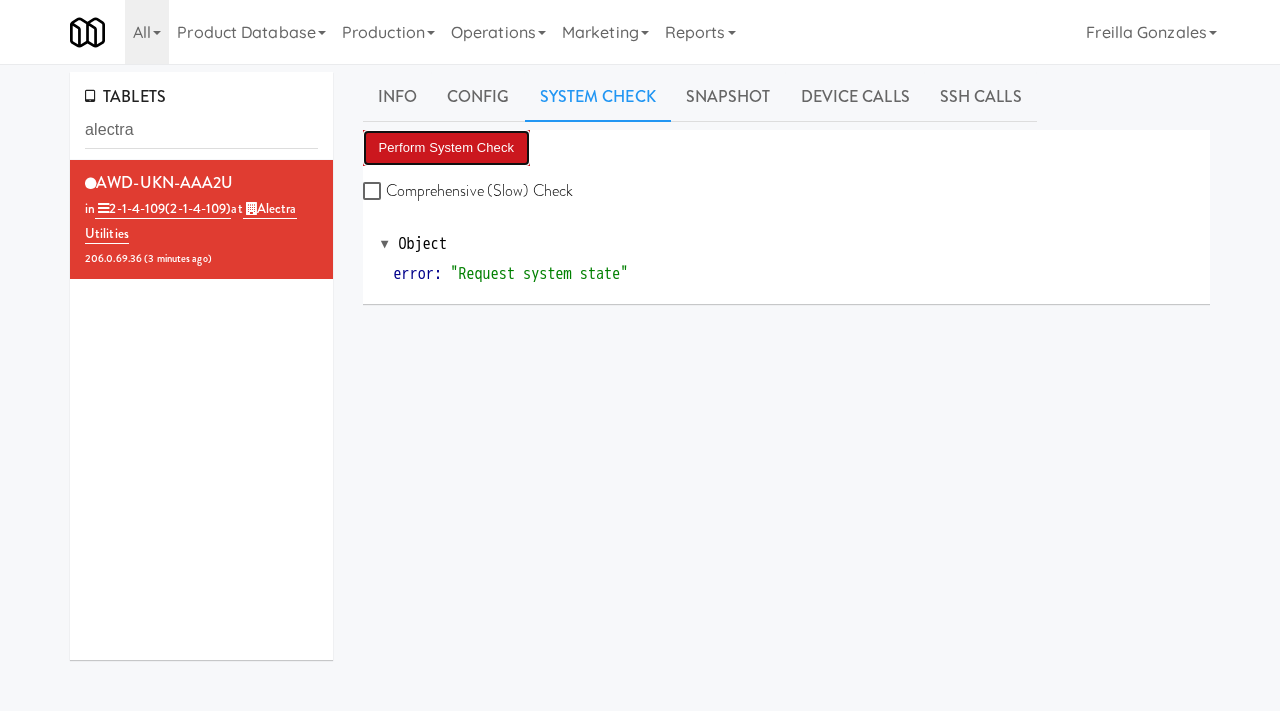 click on "Perform System Check" at bounding box center (447, 148) 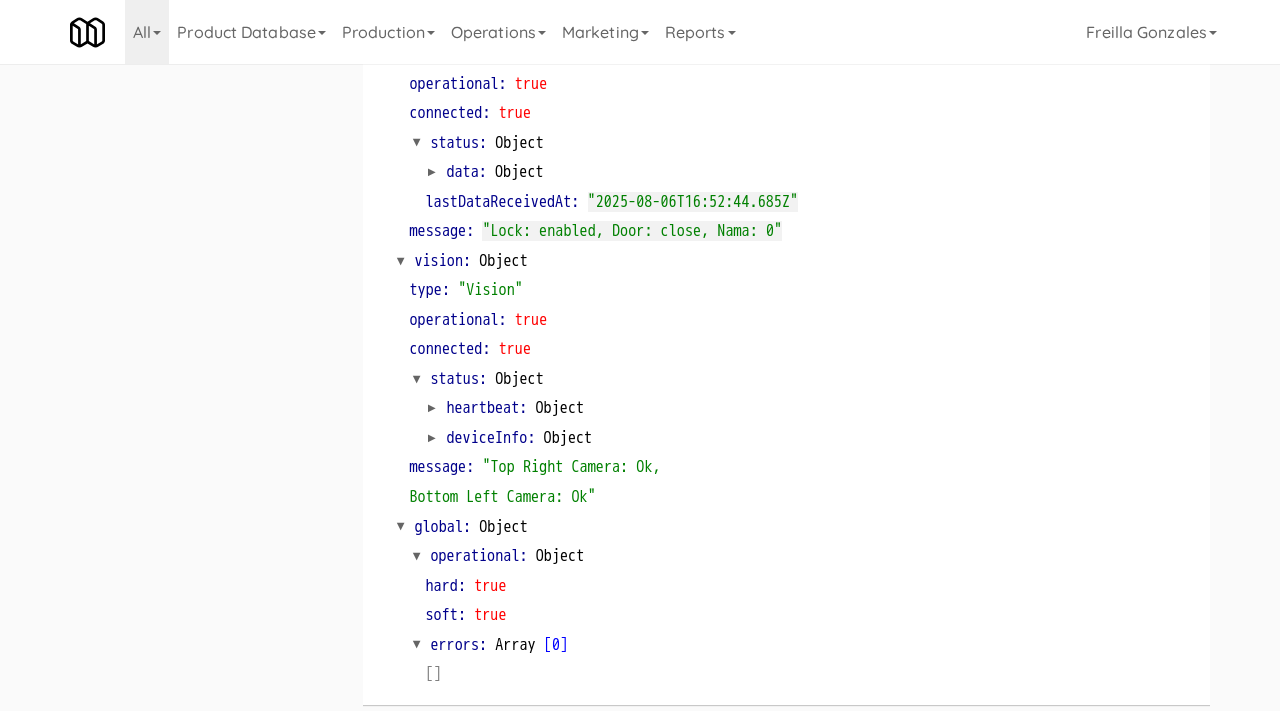 scroll, scrollTop: 1140, scrollLeft: 0, axis: vertical 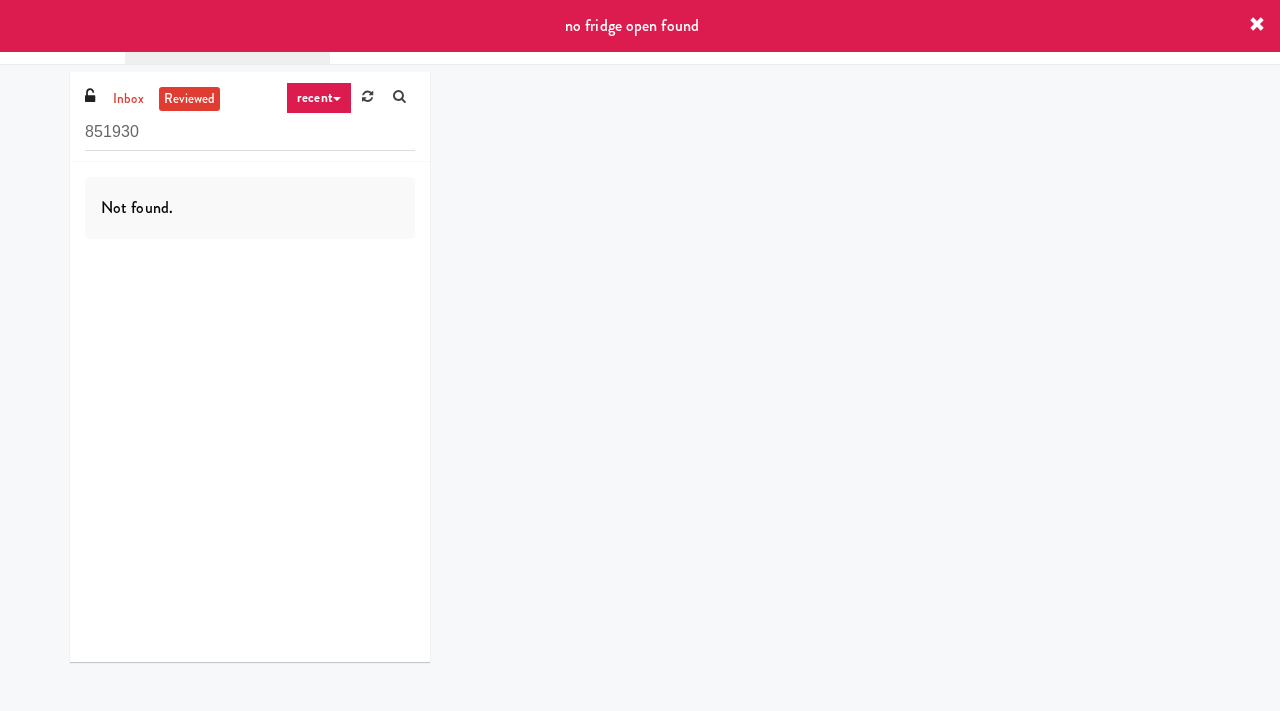 click on "no fridge open found" at bounding box center [640, 26] 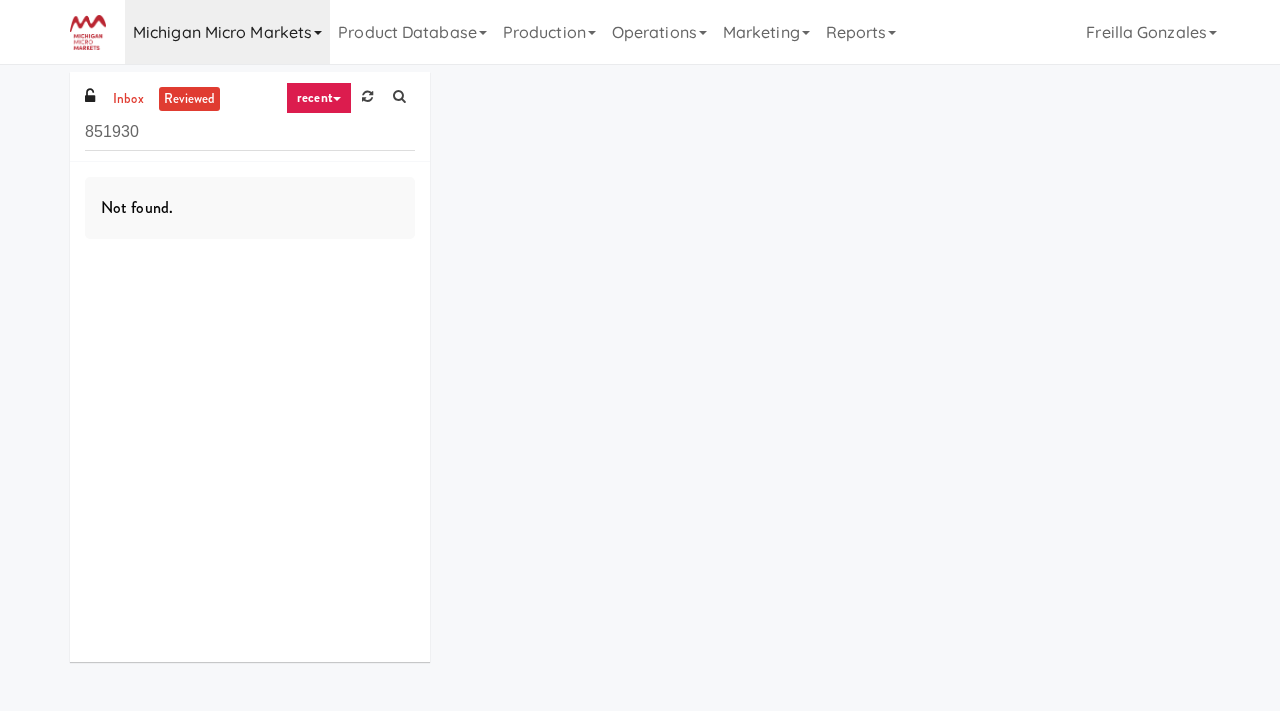 click on "Michigan Micro Markets" at bounding box center (227, 32) 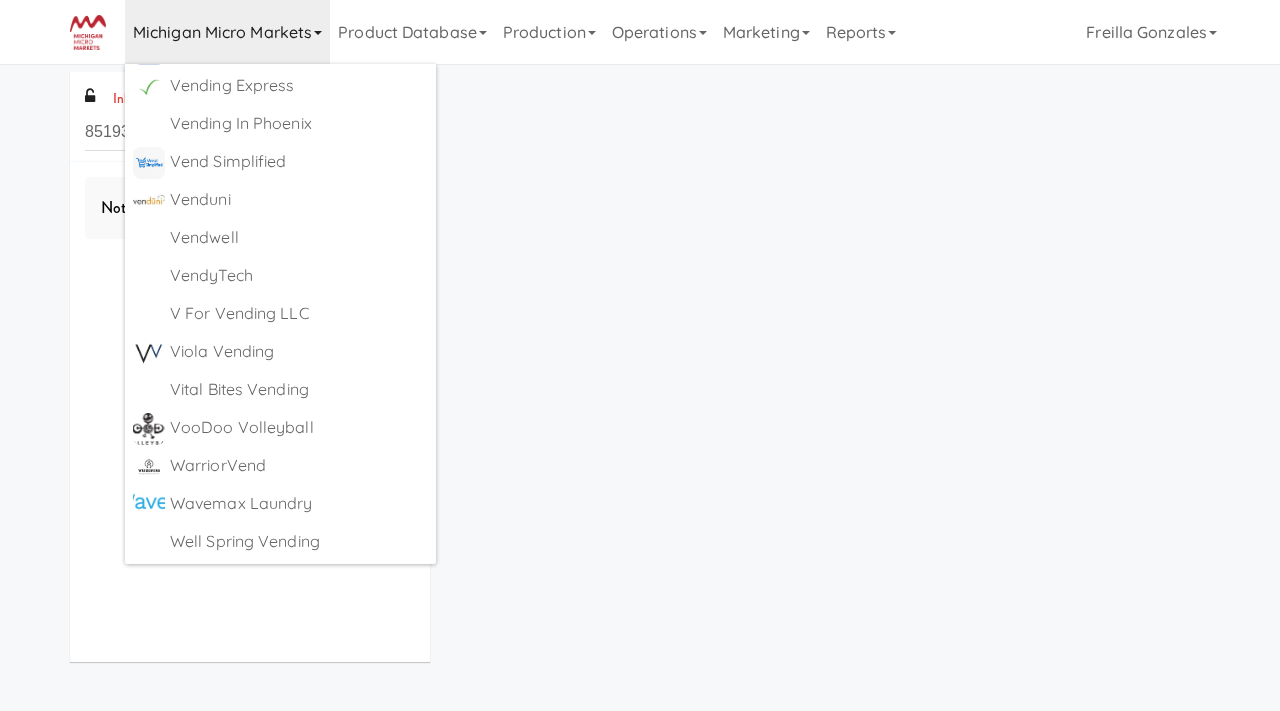 scroll, scrollTop: 8788, scrollLeft: 0, axis: vertical 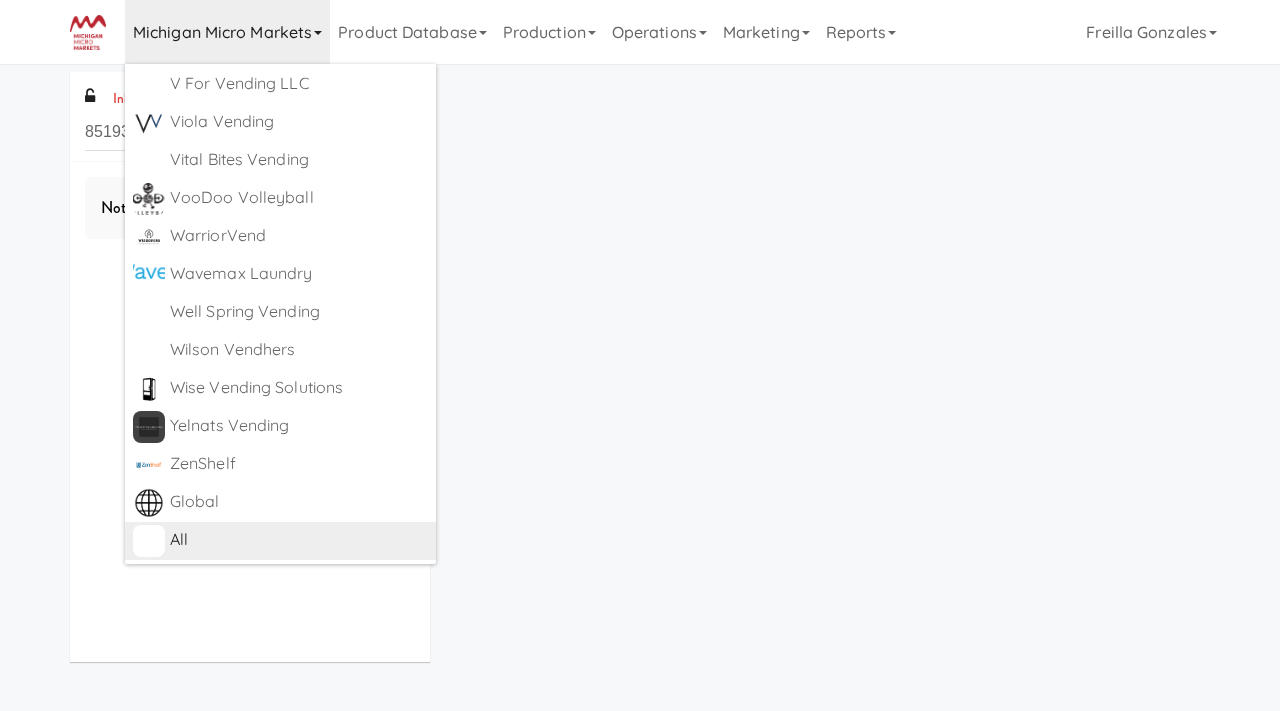 click on "All" at bounding box center [299, 540] 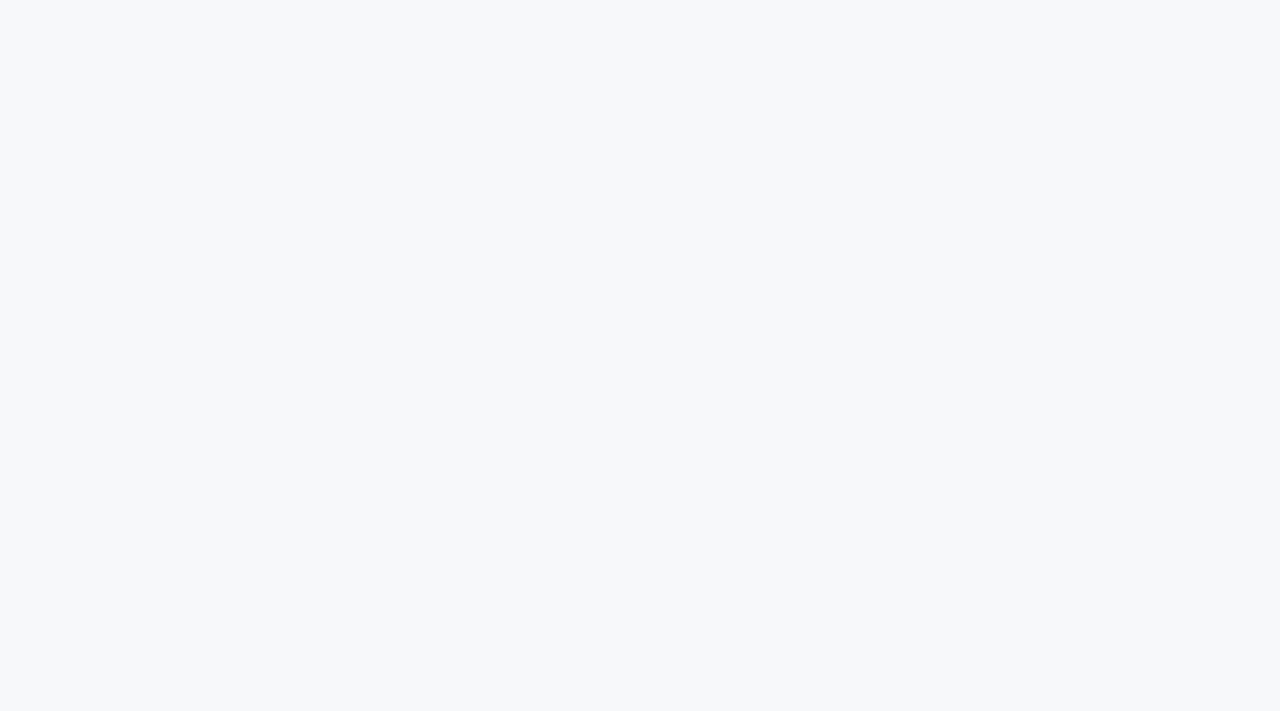 scroll, scrollTop: 0, scrollLeft: 0, axis: both 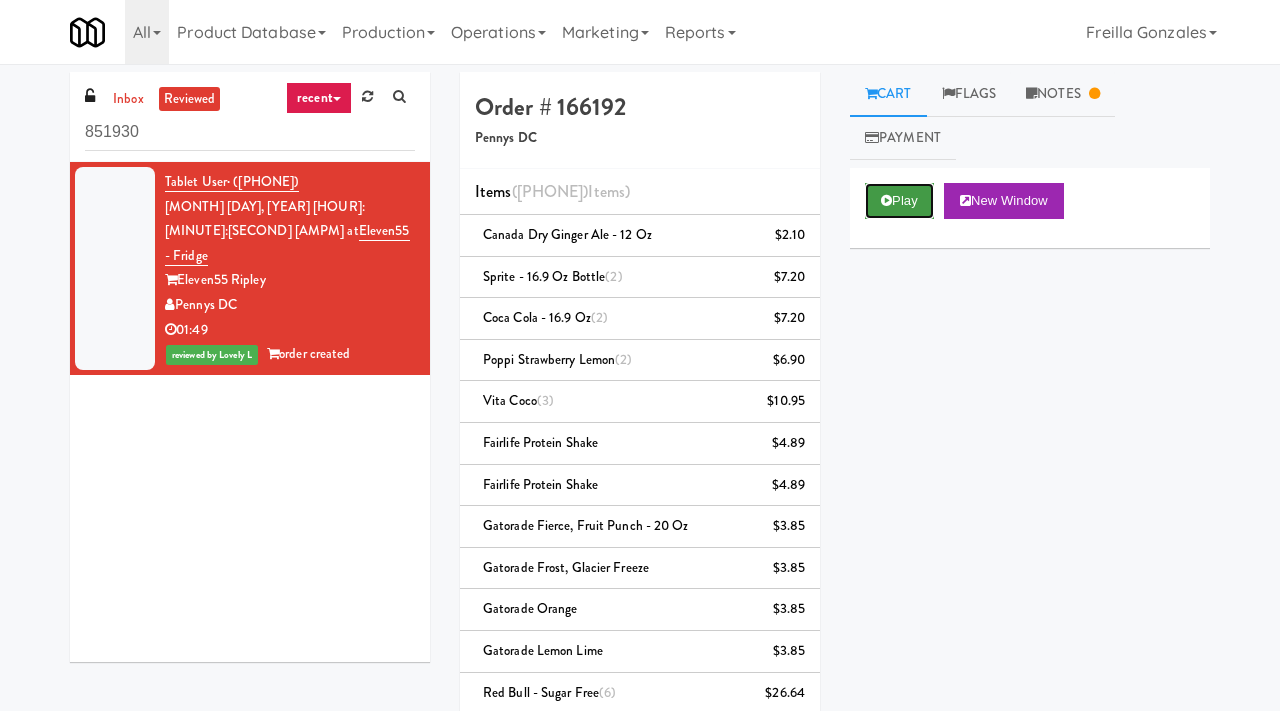 click on "Play" at bounding box center (899, 201) 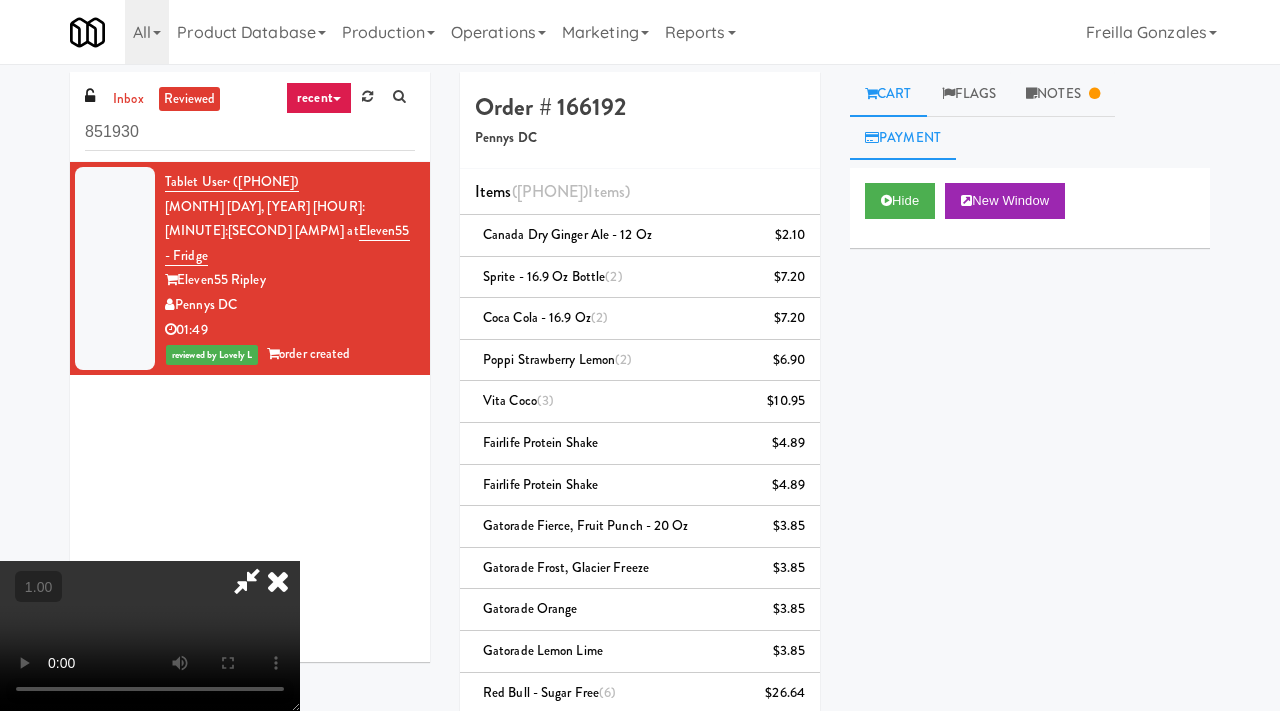 click on "Payment" at bounding box center [903, 138] 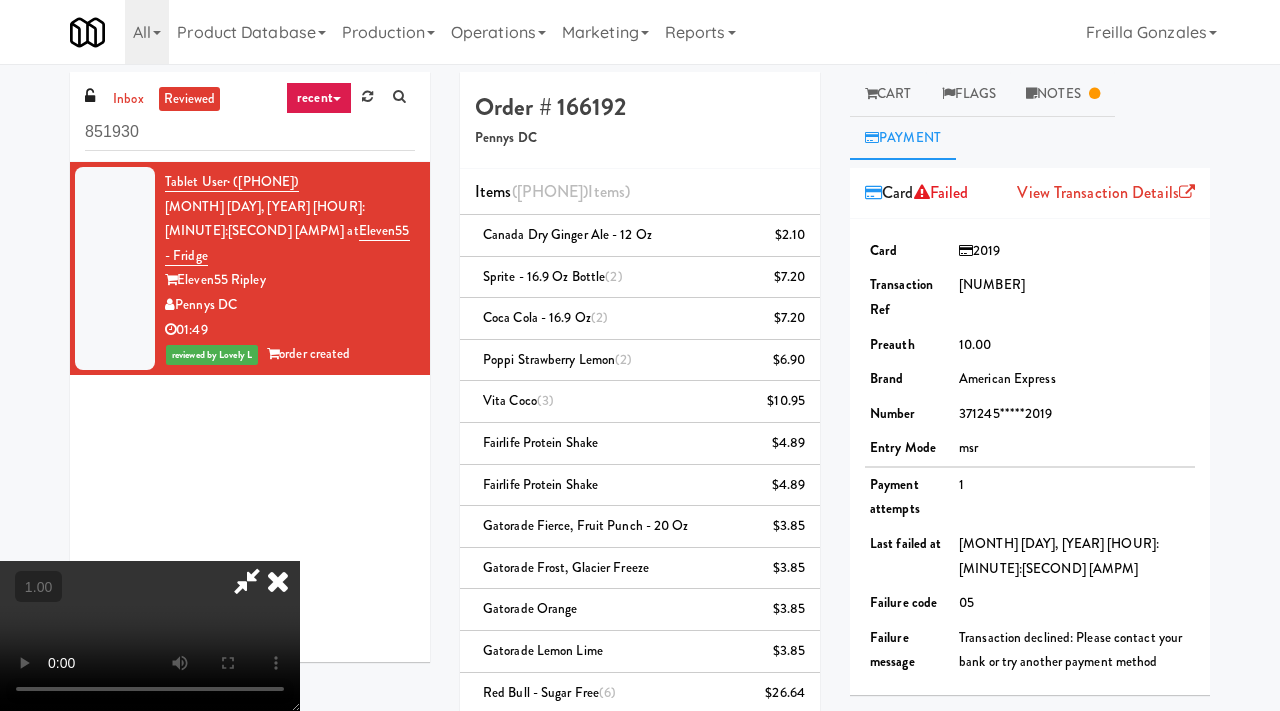 click at bounding box center [278, 581] 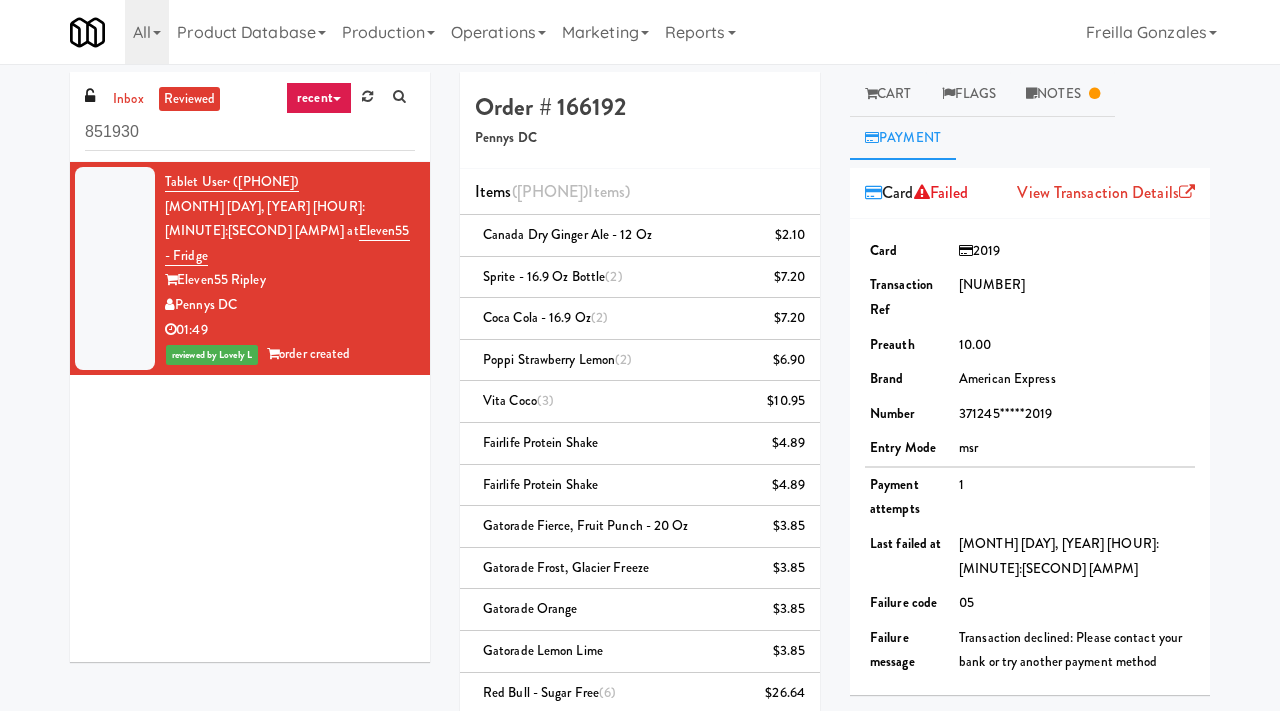 drag, startPoint x: 335, startPoint y: 179, endPoint x: 234, endPoint y: 184, distance: 101.12369 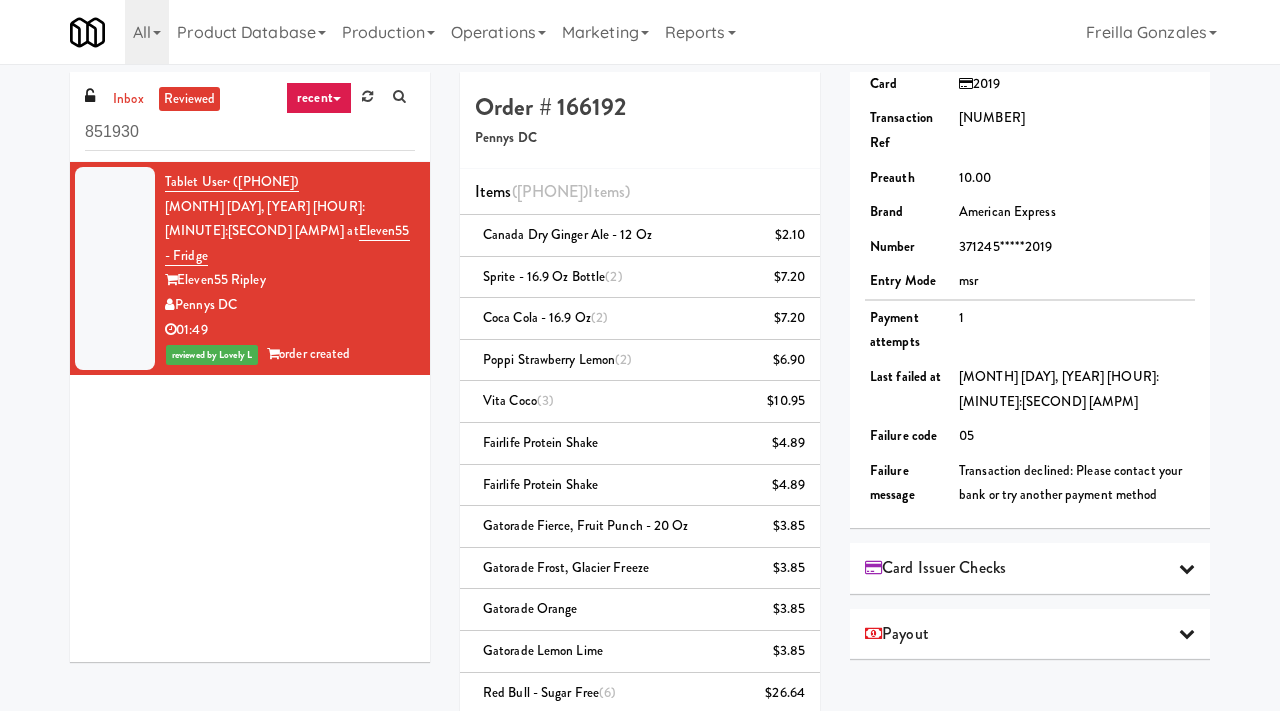 scroll, scrollTop: 215, scrollLeft: 0, axis: vertical 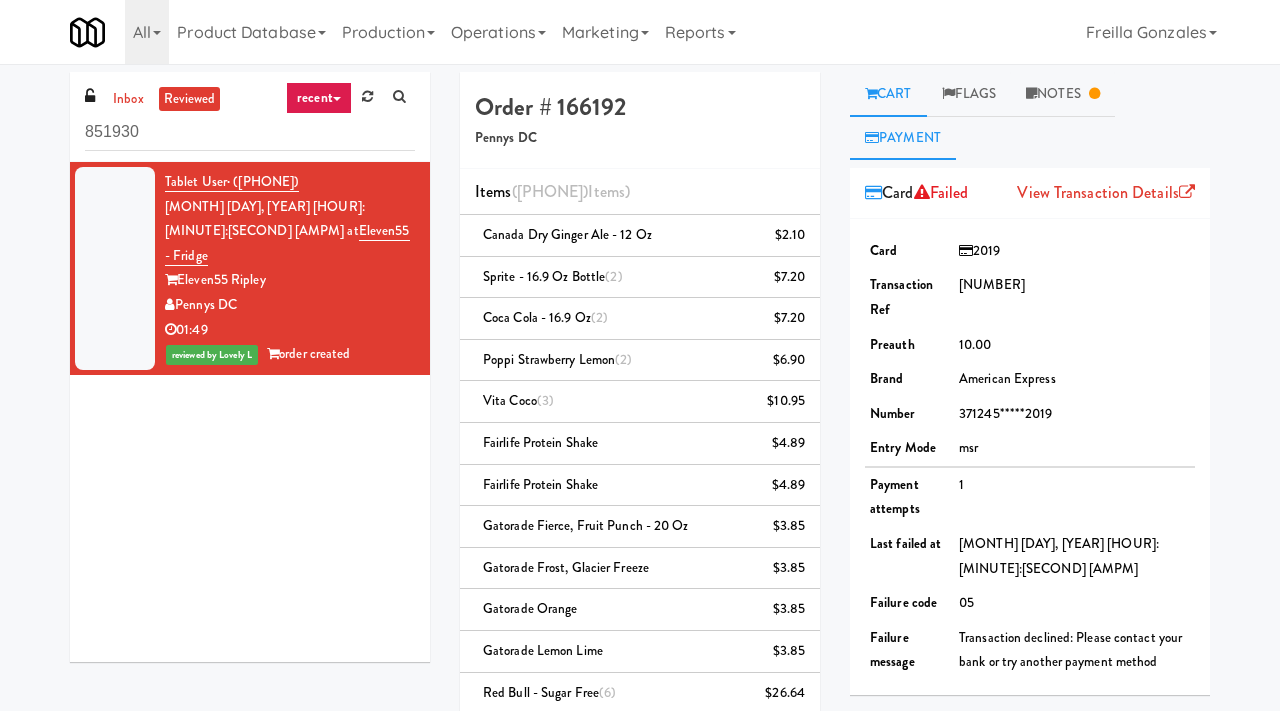 click on "Cart" at bounding box center [888, 94] 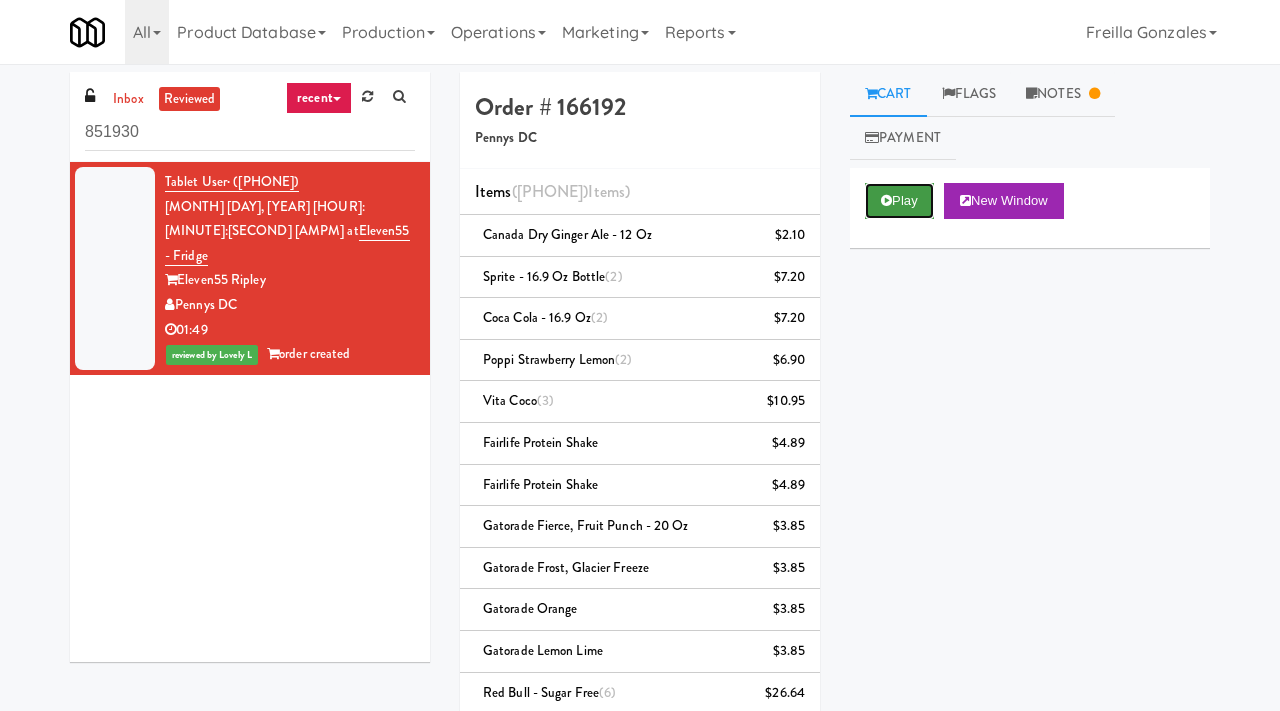 click on "Play" at bounding box center [899, 201] 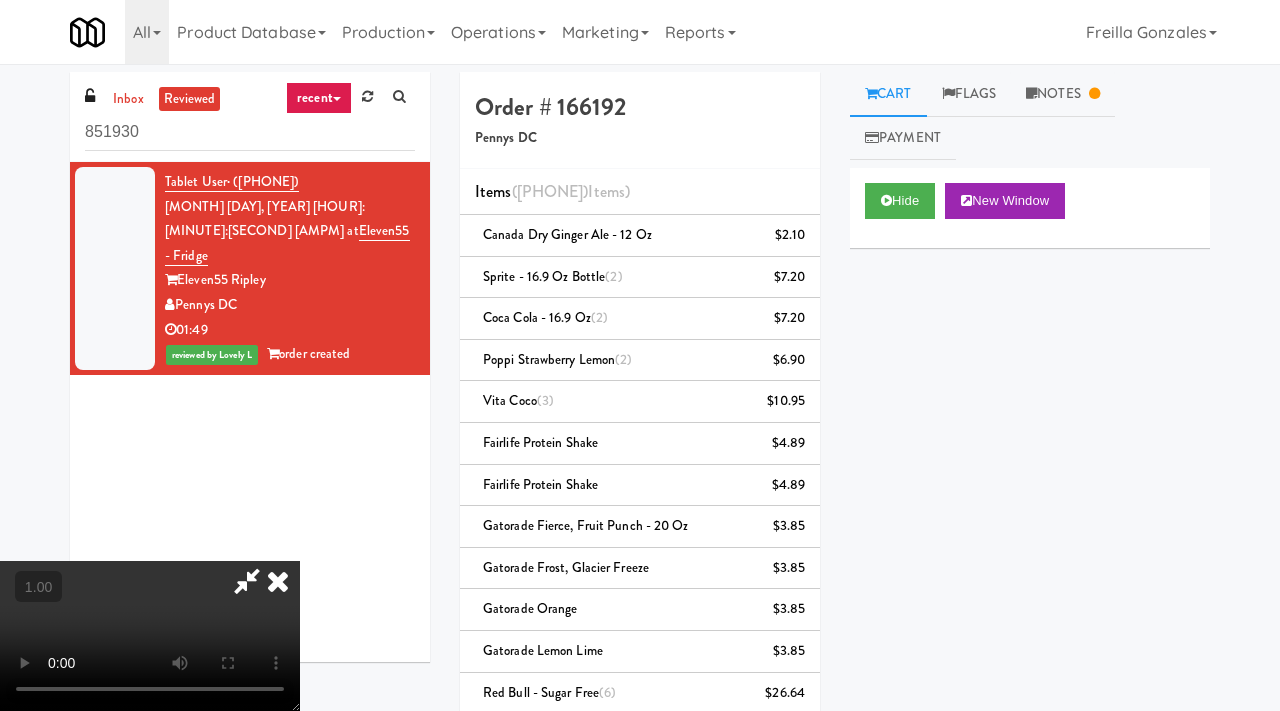 click at bounding box center [150, 636] 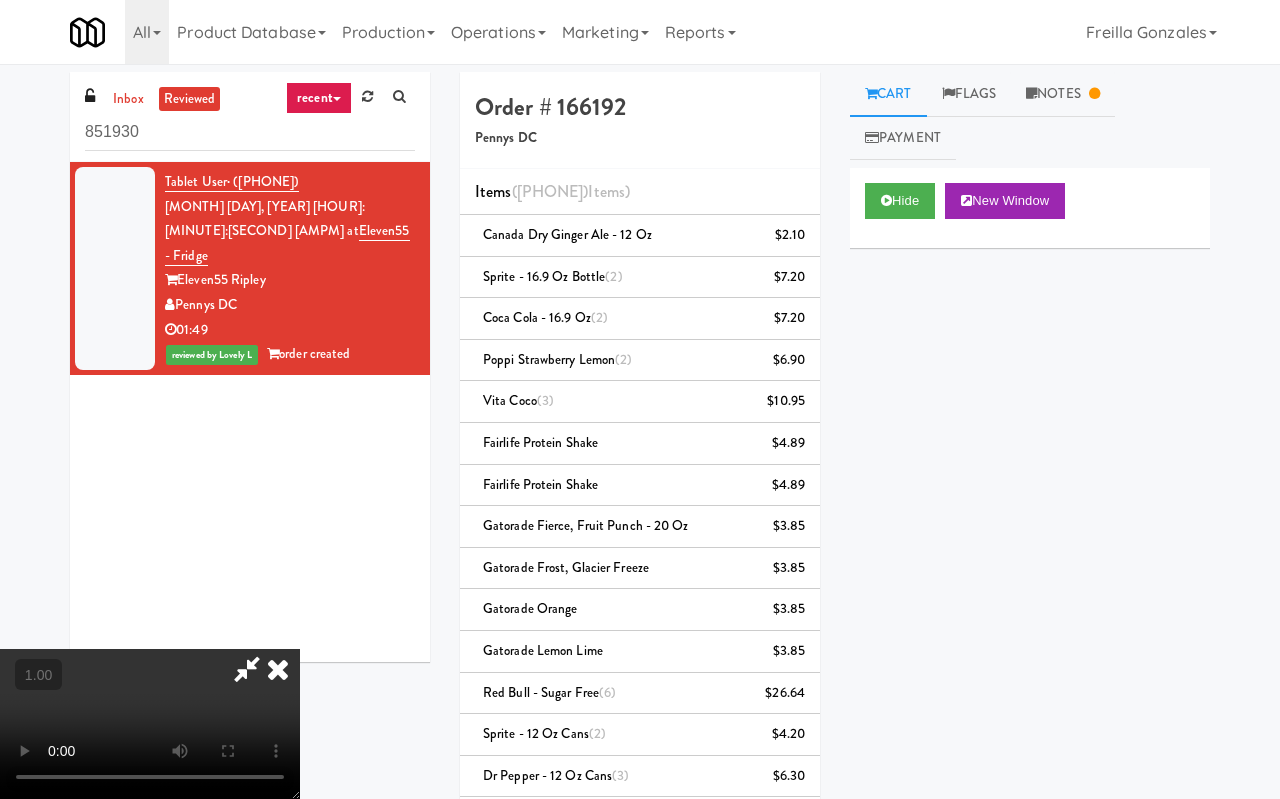 type 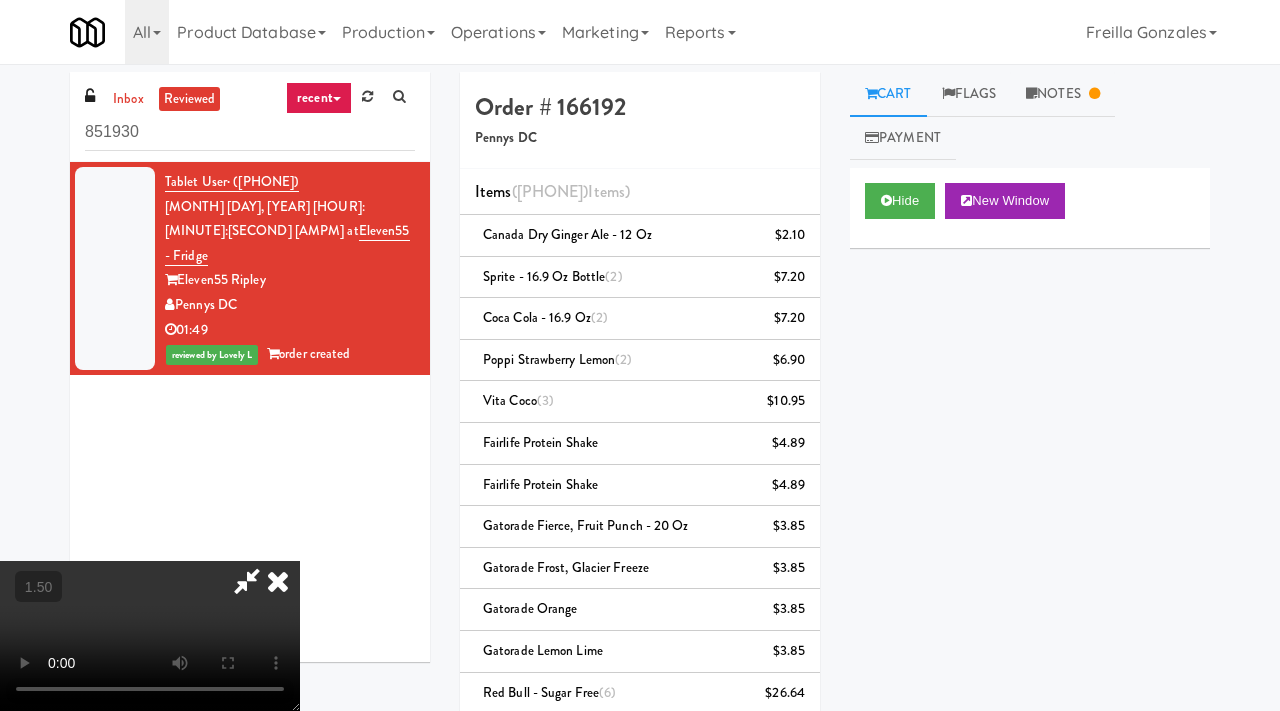 click at bounding box center (247, 581) 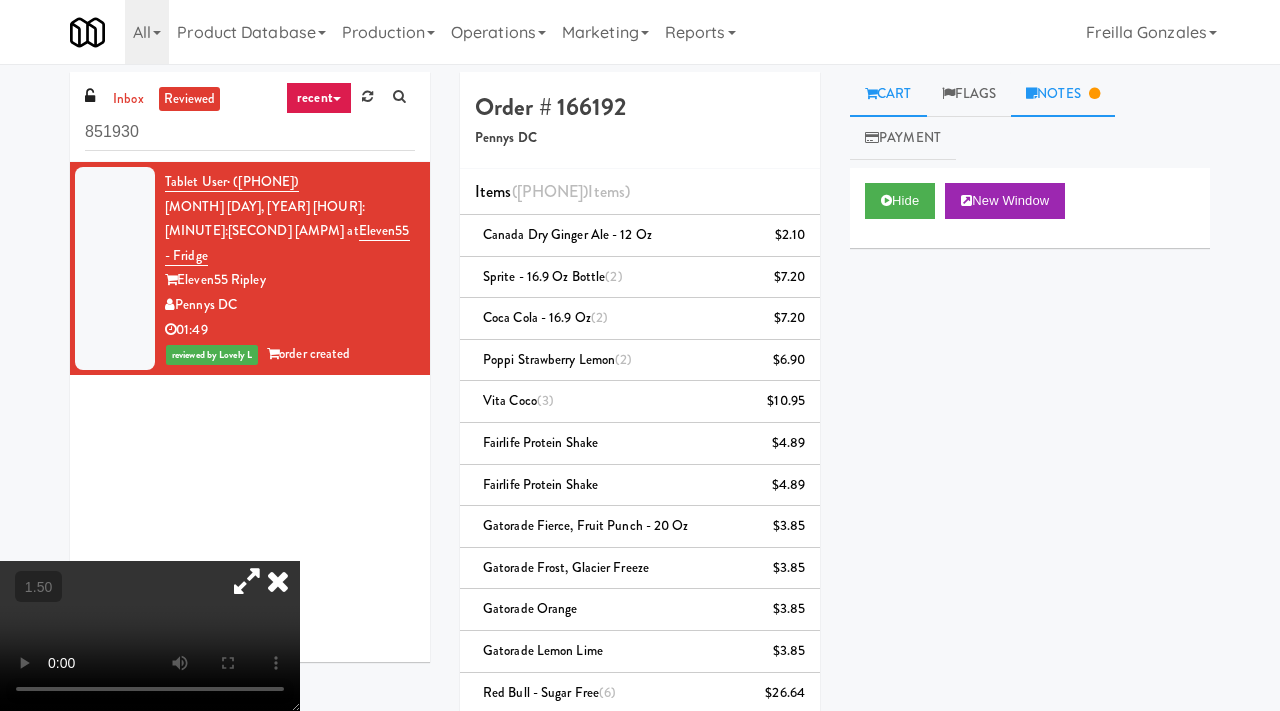 click on "Notes" at bounding box center (1063, 94) 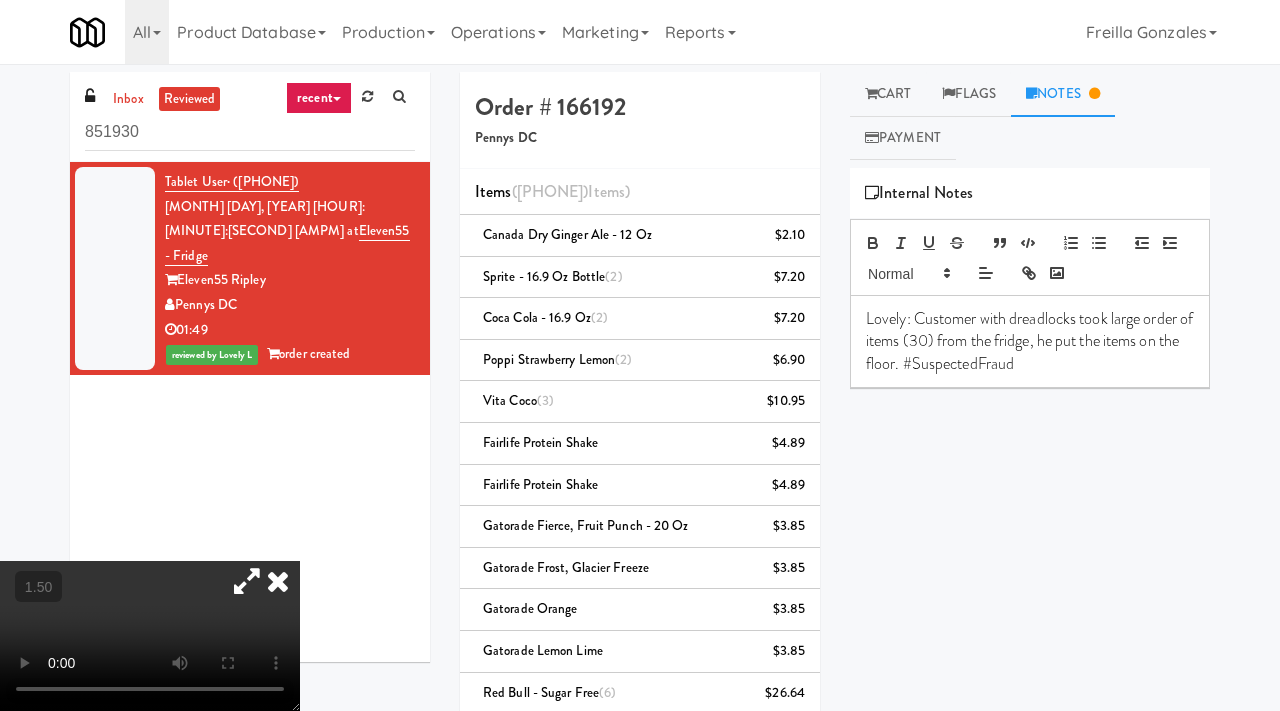 click on "Lovely: Customer with dreadlocks took large order of items (30) from the fridge, he put the items on the floor. #SuspectedFraud" at bounding box center (1030, 341) 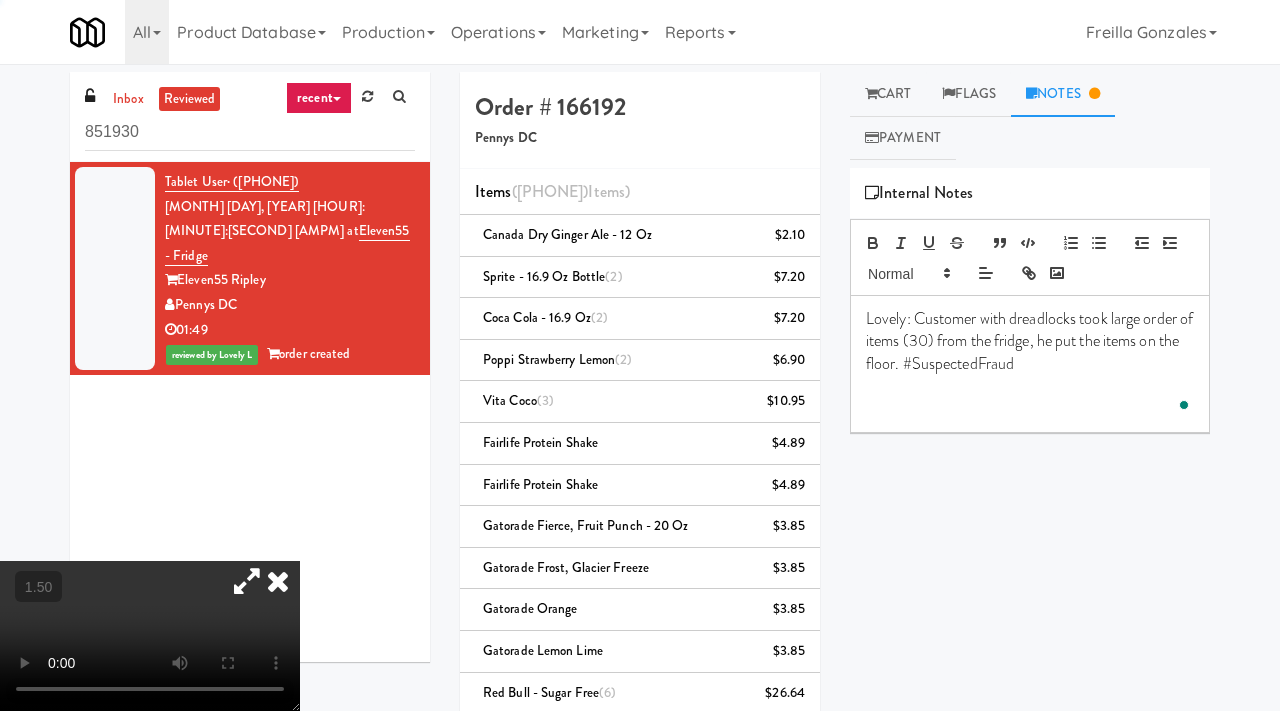 type 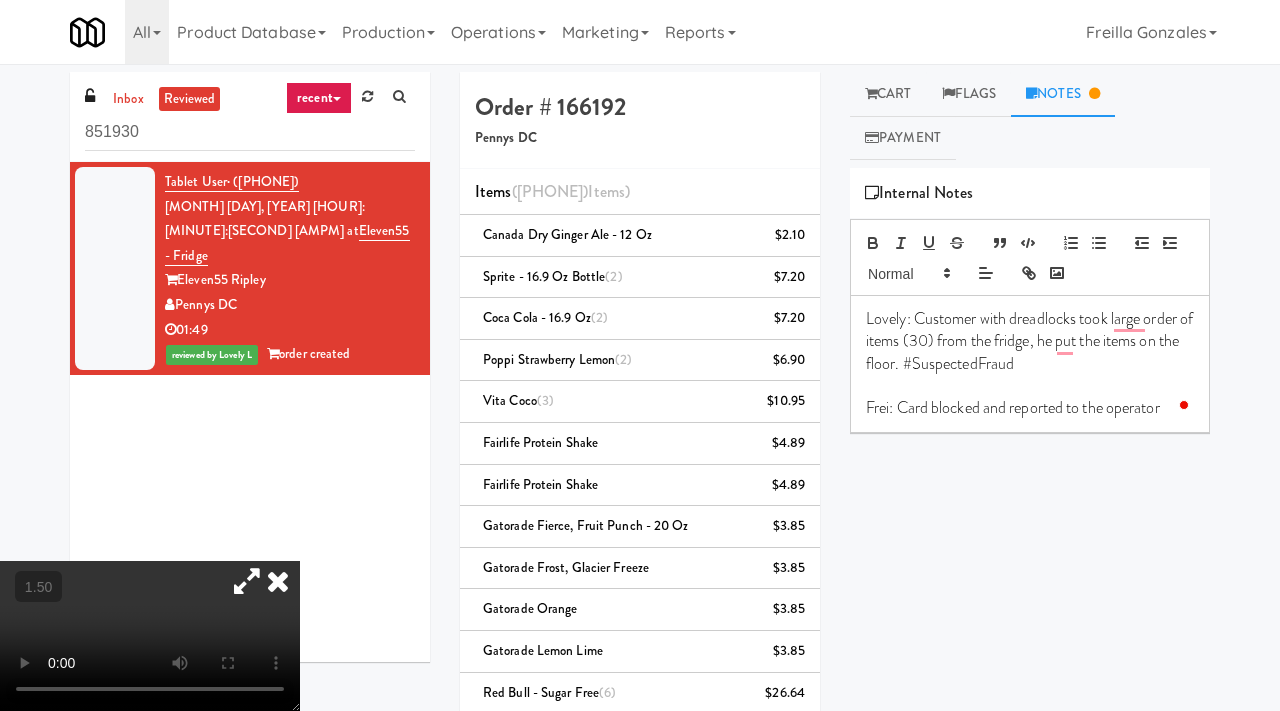 click at bounding box center [278, 581] 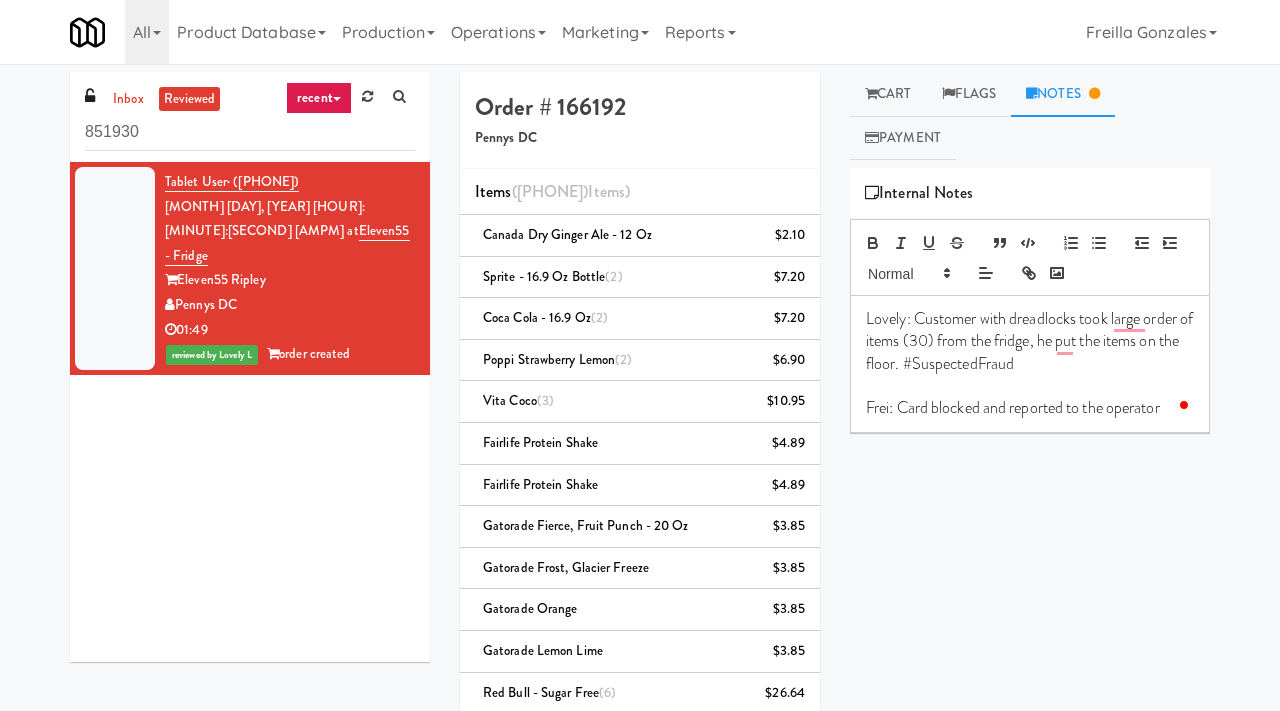 click on "Frei: Card blocked and reported to the operator" at bounding box center [1030, 408] 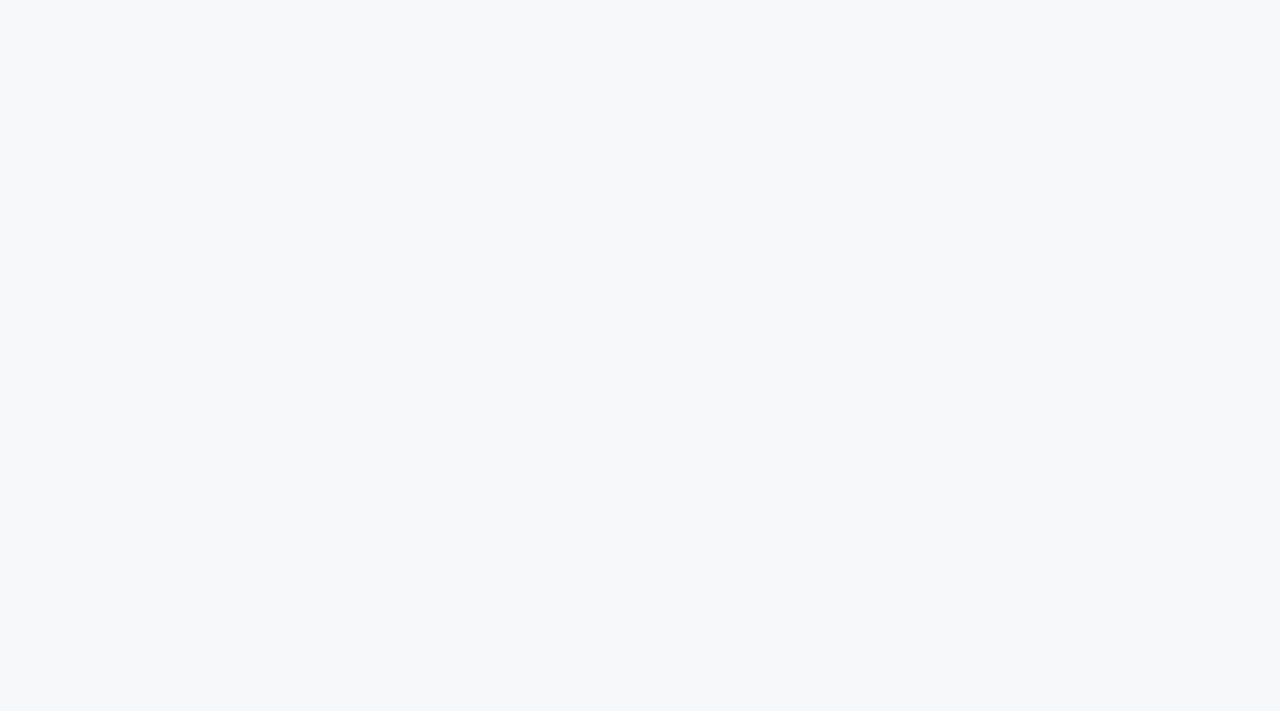 scroll, scrollTop: 0, scrollLeft: 0, axis: both 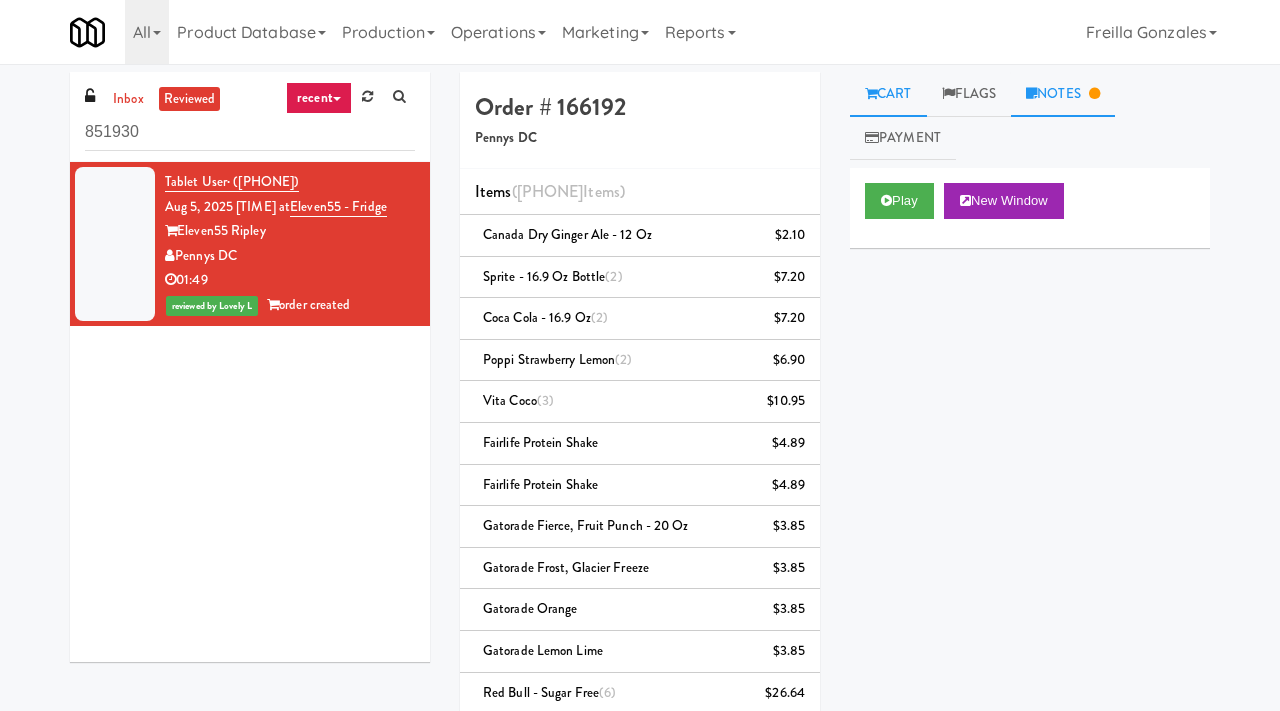 click on "Notes" at bounding box center (1063, 94) 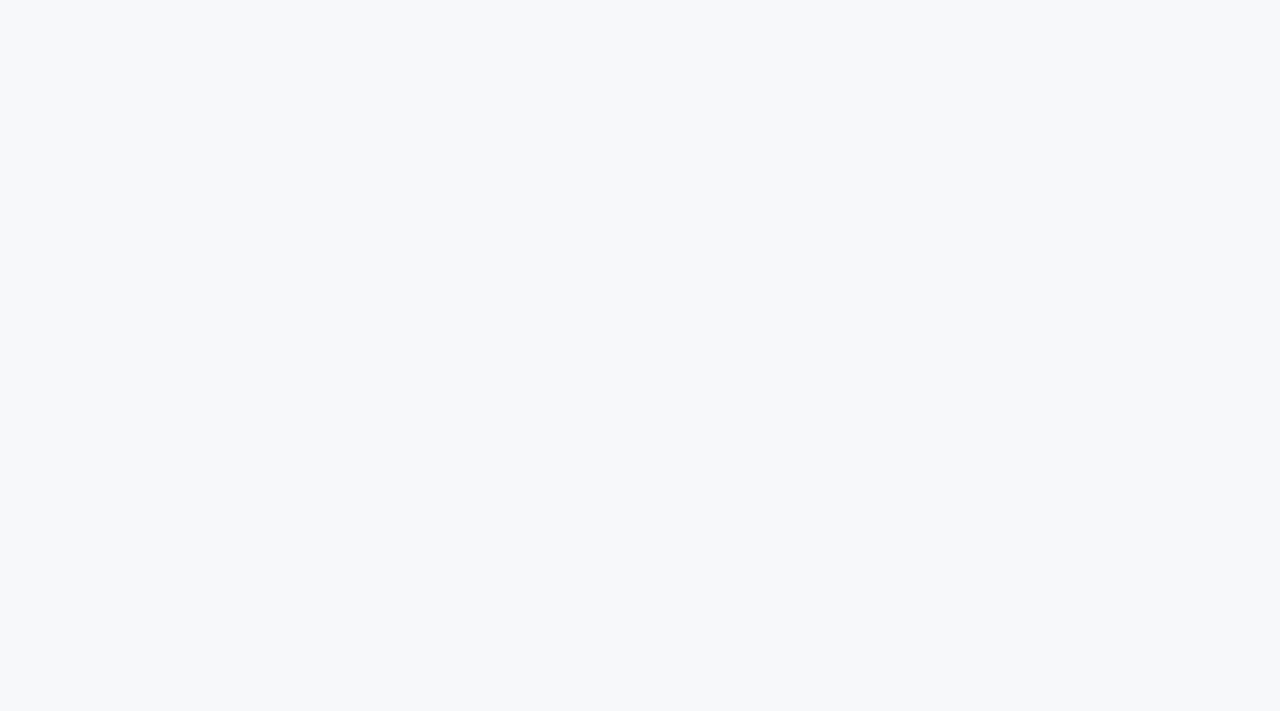 scroll, scrollTop: 0, scrollLeft: 0, axis: both 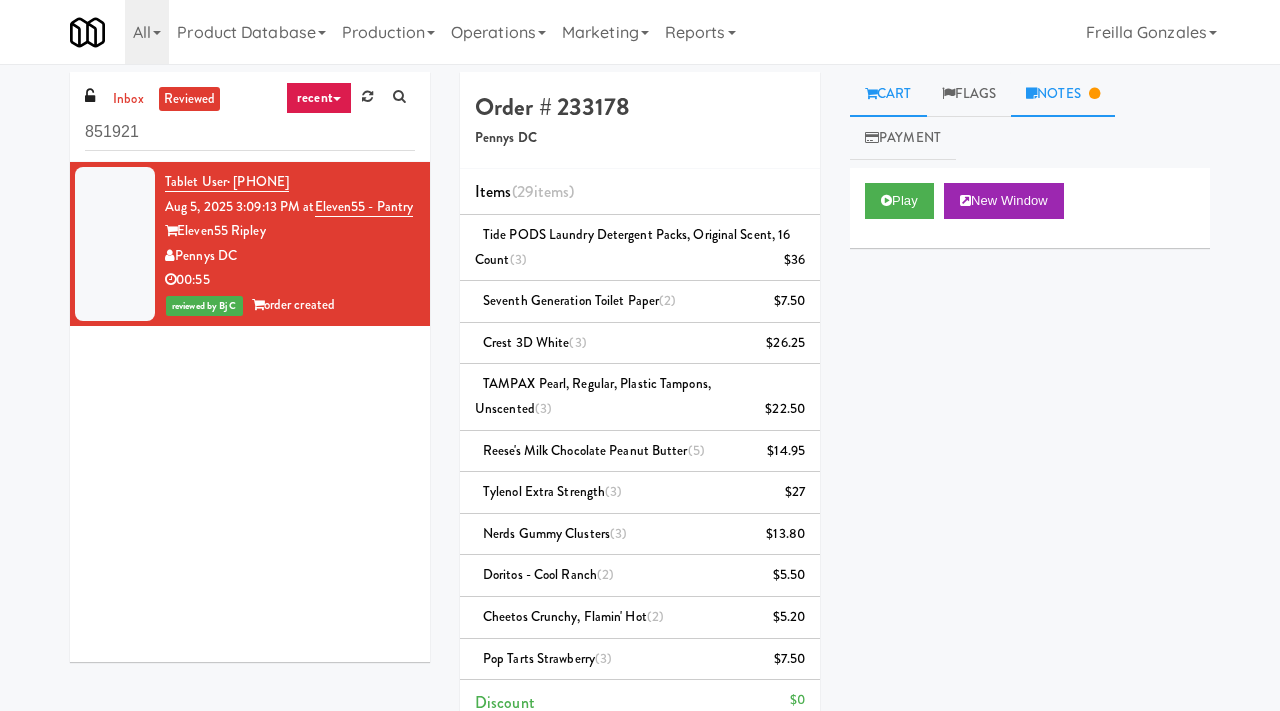 click on "Notes" at bounding box center [1063, 94] 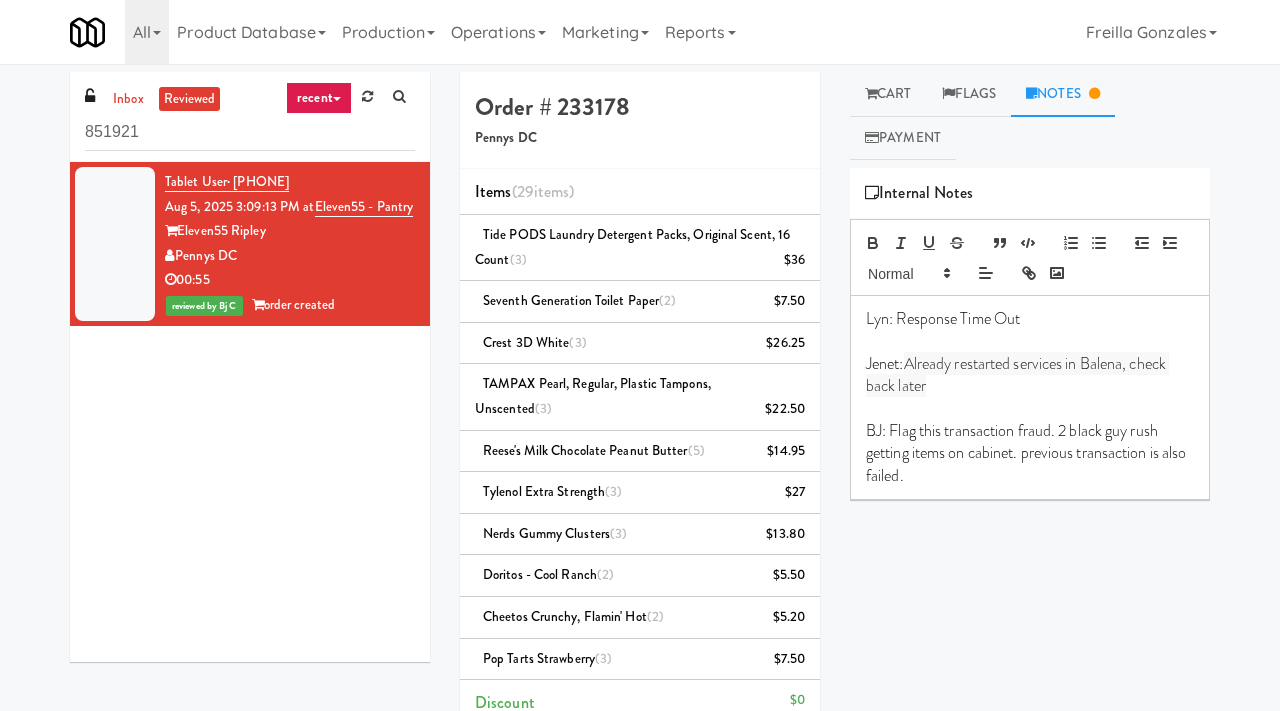 click on "BJ: Flag this transaction fraud. 2 black guy rush getting items on cabinet. previous transaction is also failed." at bounding box center [1030, 453] 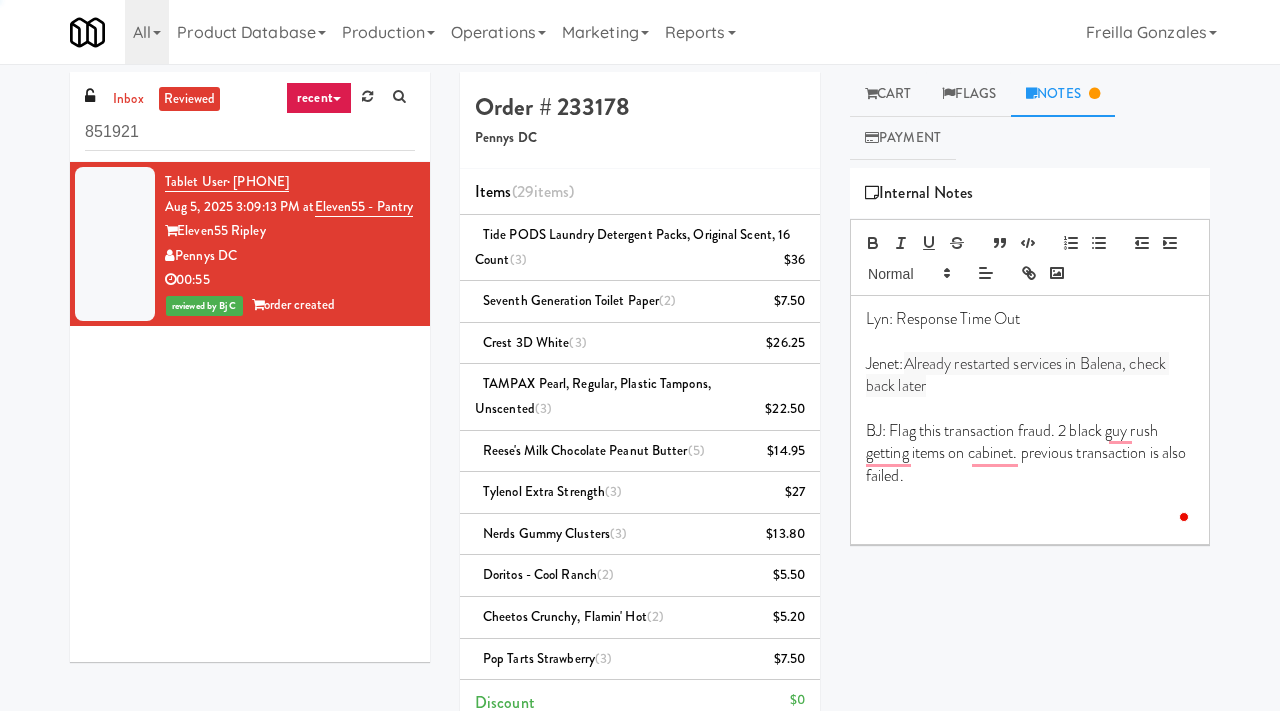 type 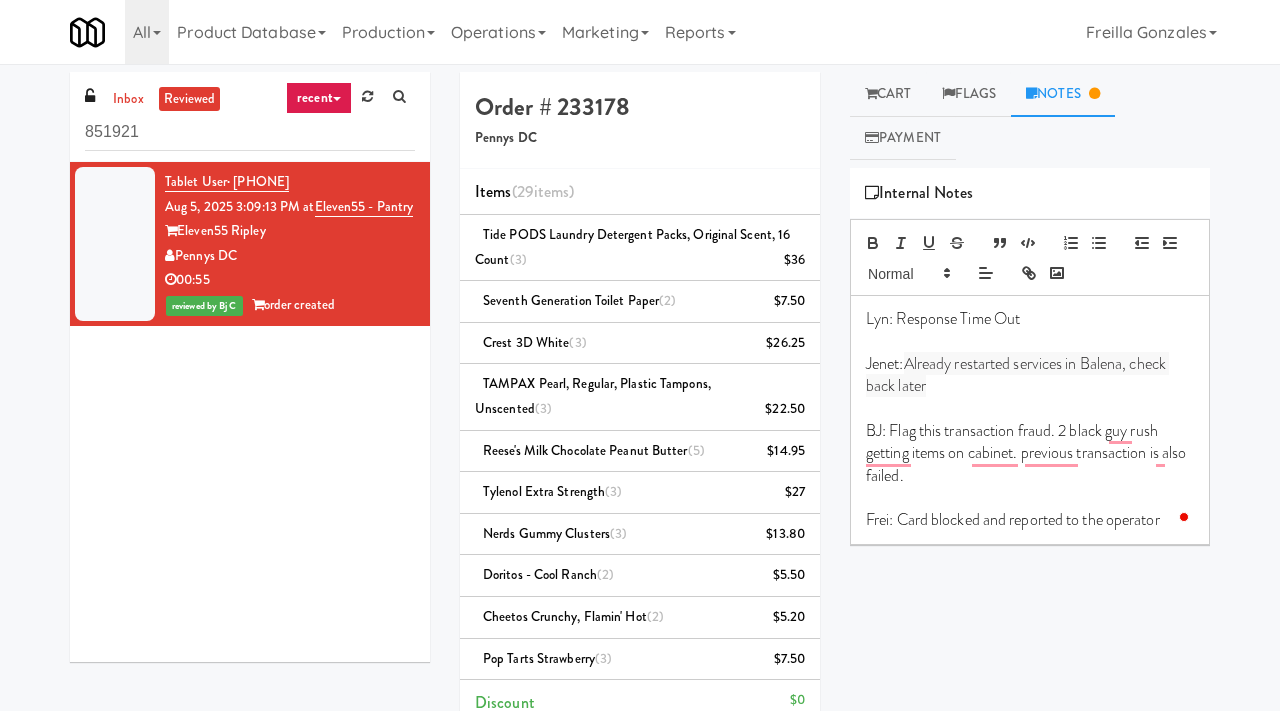click on "[DATE] [TIME] at Eleven55 - Pantry Eleven55 Ripley Pennys DC reviewed by [FIRST] [LAST] order created" at bounding box center [250, 412] 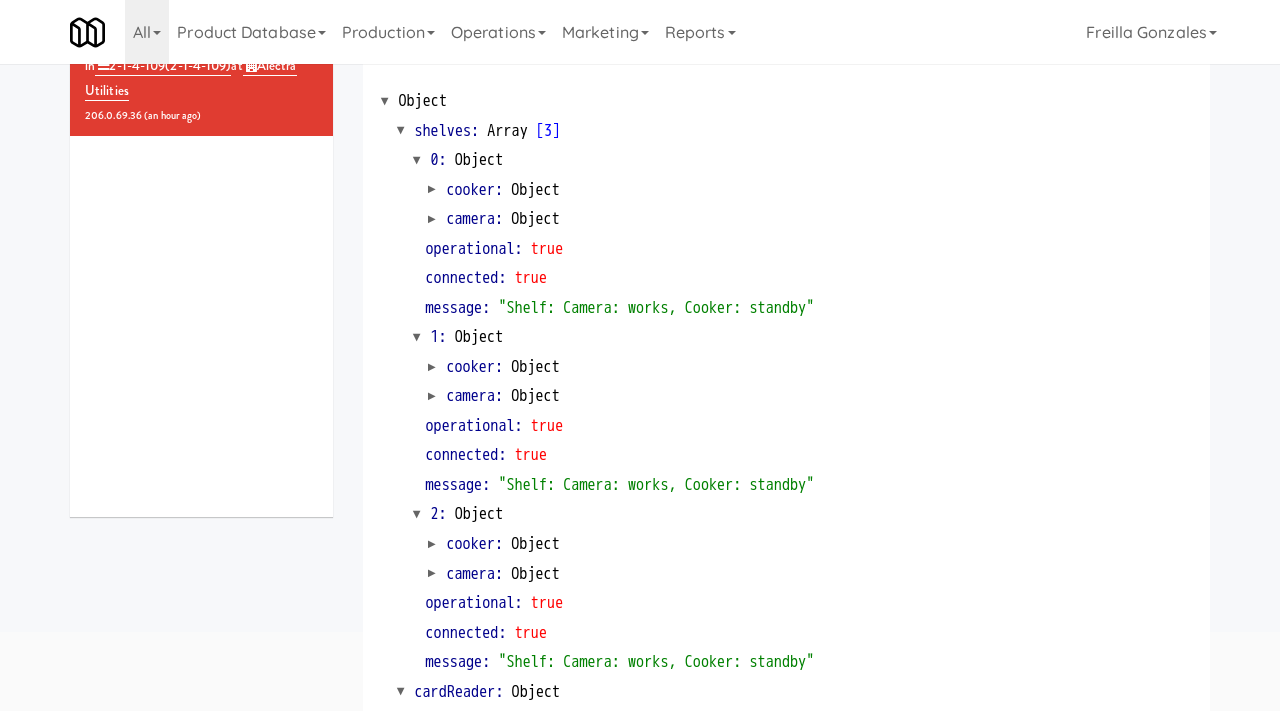 scroll, scrollTop: 0, scrollLeft: 0, axis: both 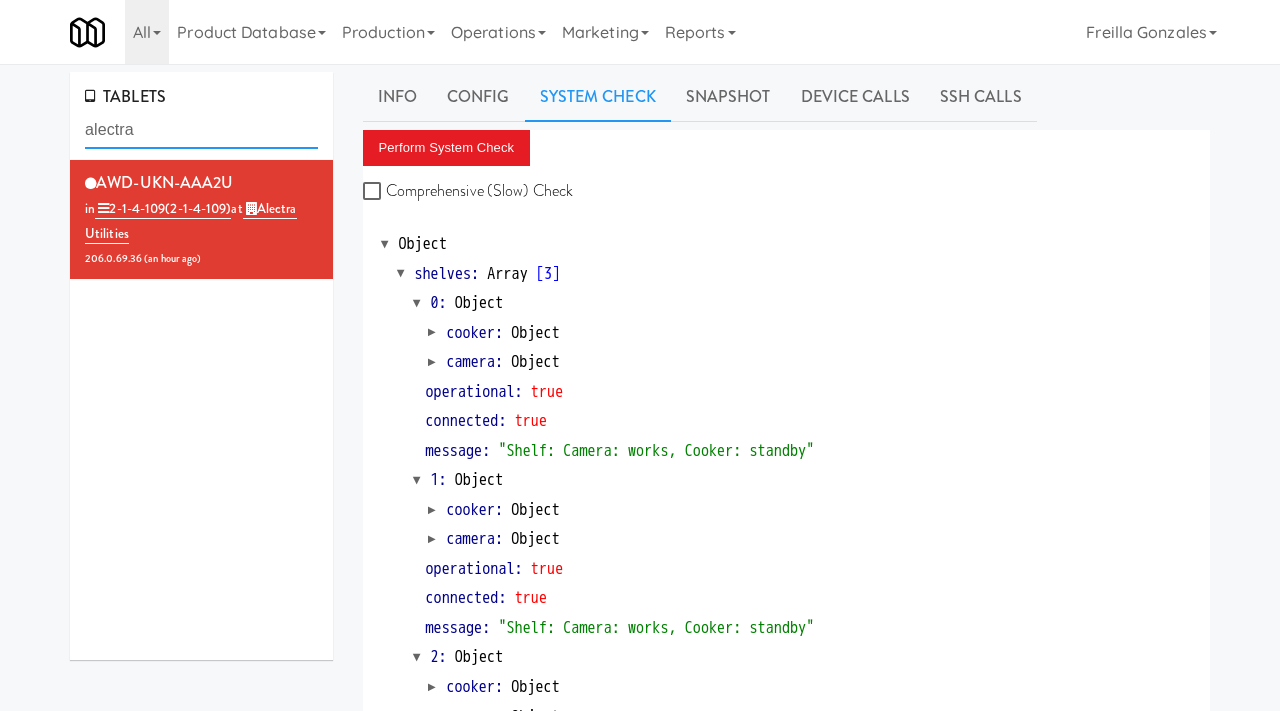 click on "alectra" at bounding box center (201, 130) 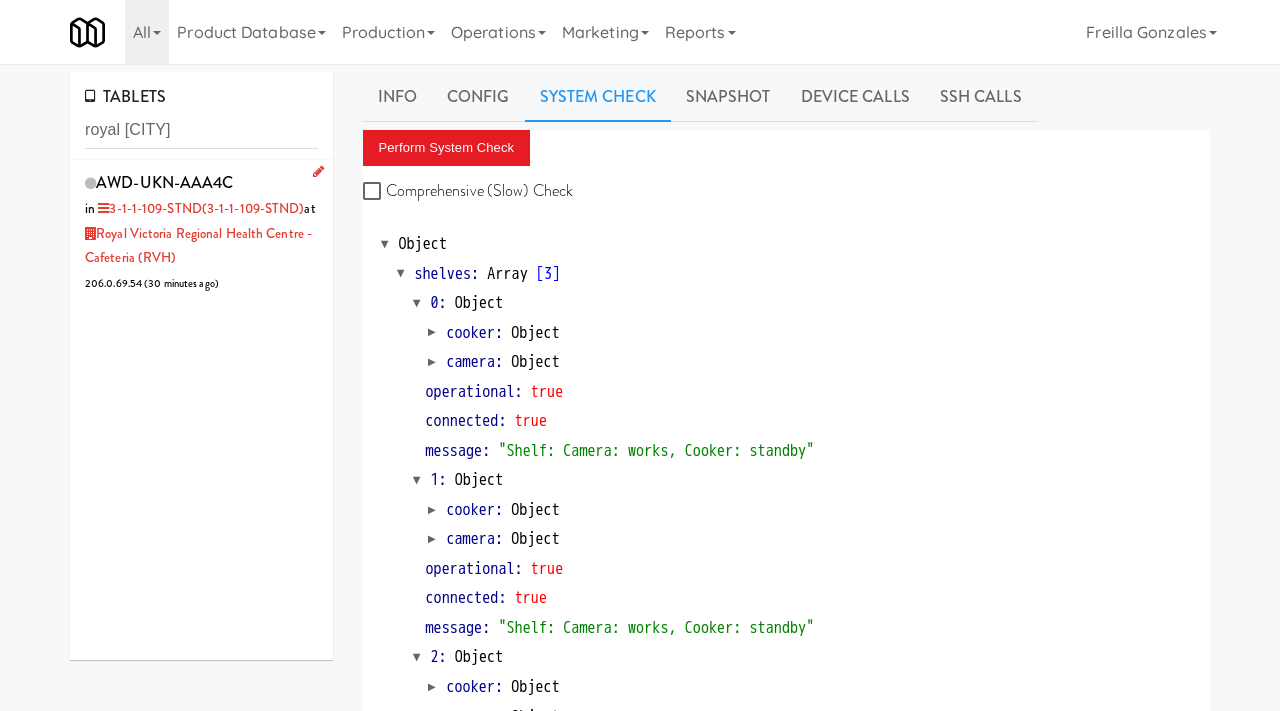 click on "AWD-UKN-AAA4C   in     3-1-1-109-STND  (3-1-1-109-STND)  at     [ORGANIZATION] - Cafeteria ([ABBREVIATION]) [IP_ADDRESS] ( [TIME_AGO] )" at bounding box center [201, 232] 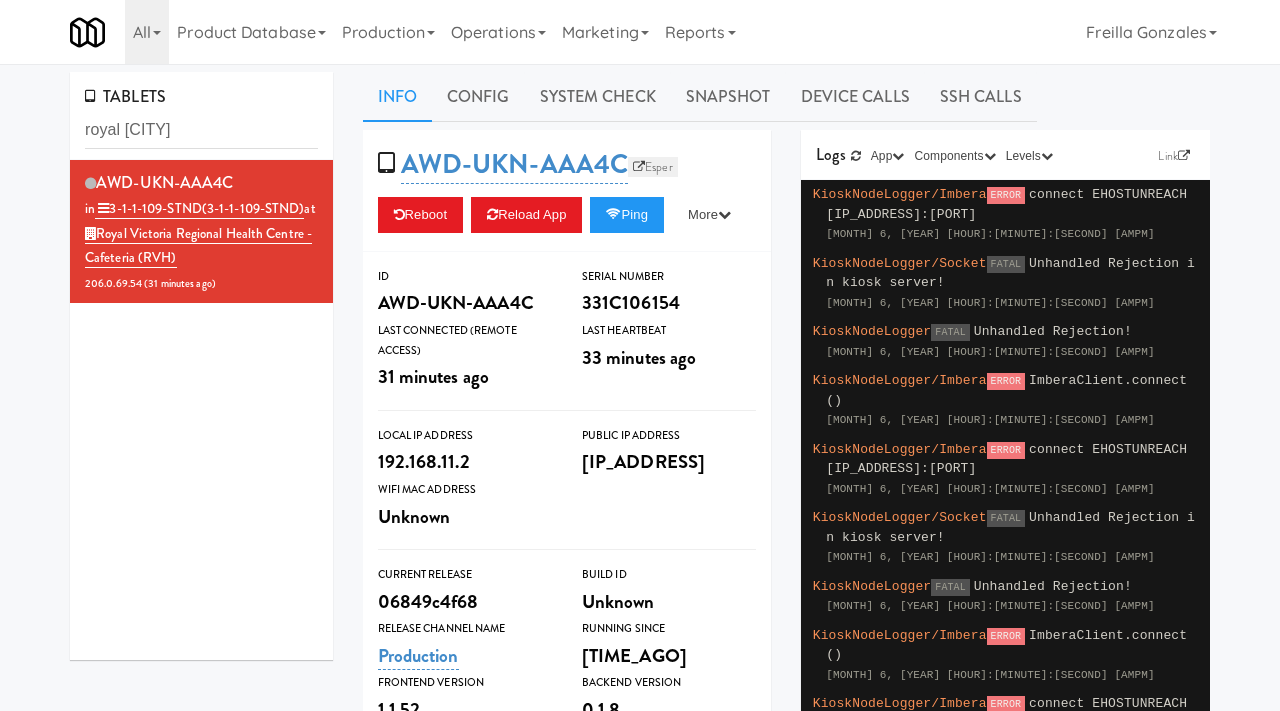 click on "Esper" at bounding box center [653, 167] 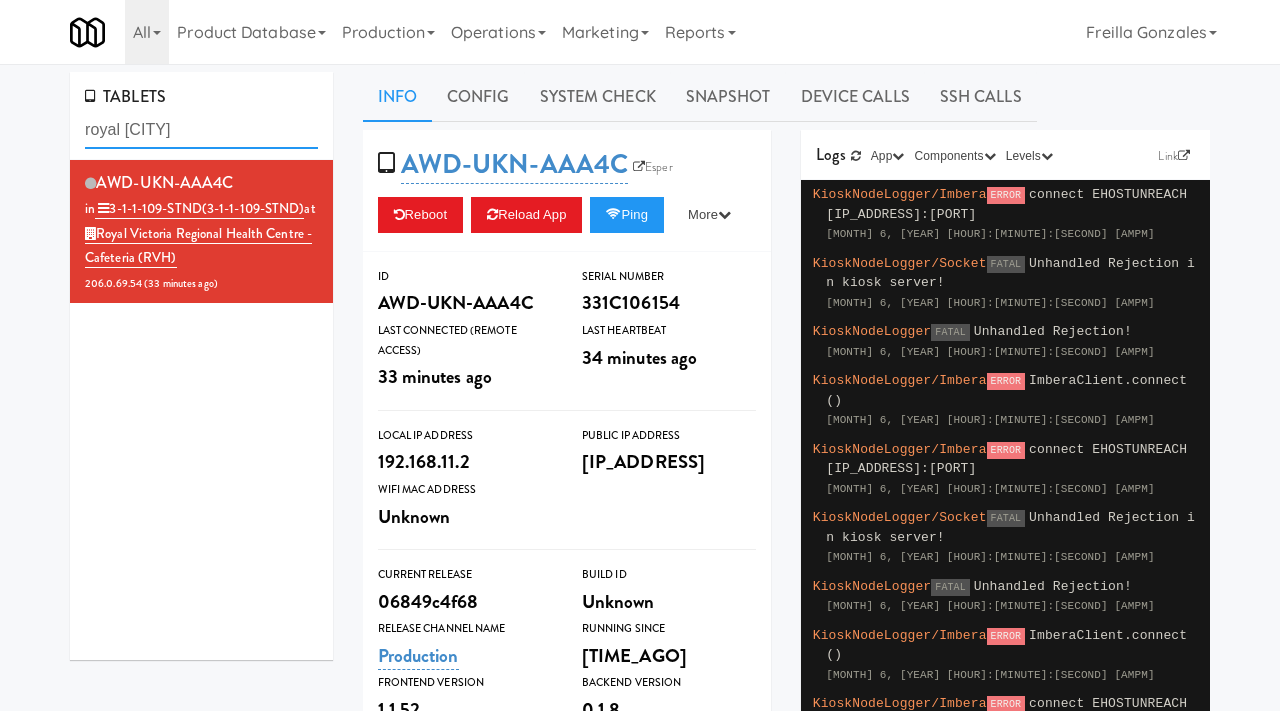 click on "royal [CITY]" at bounding box center [201, 130] 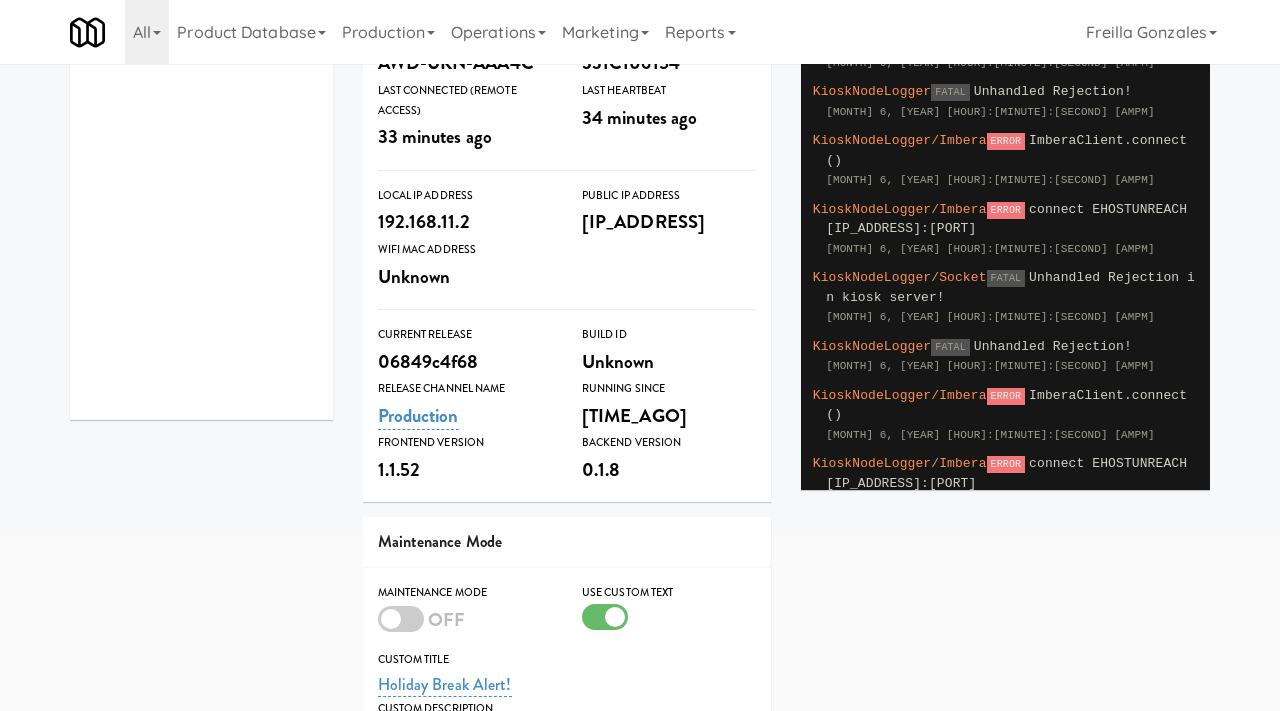 scroll, scrollTop: 0, scrollLeft: 0, axis: both 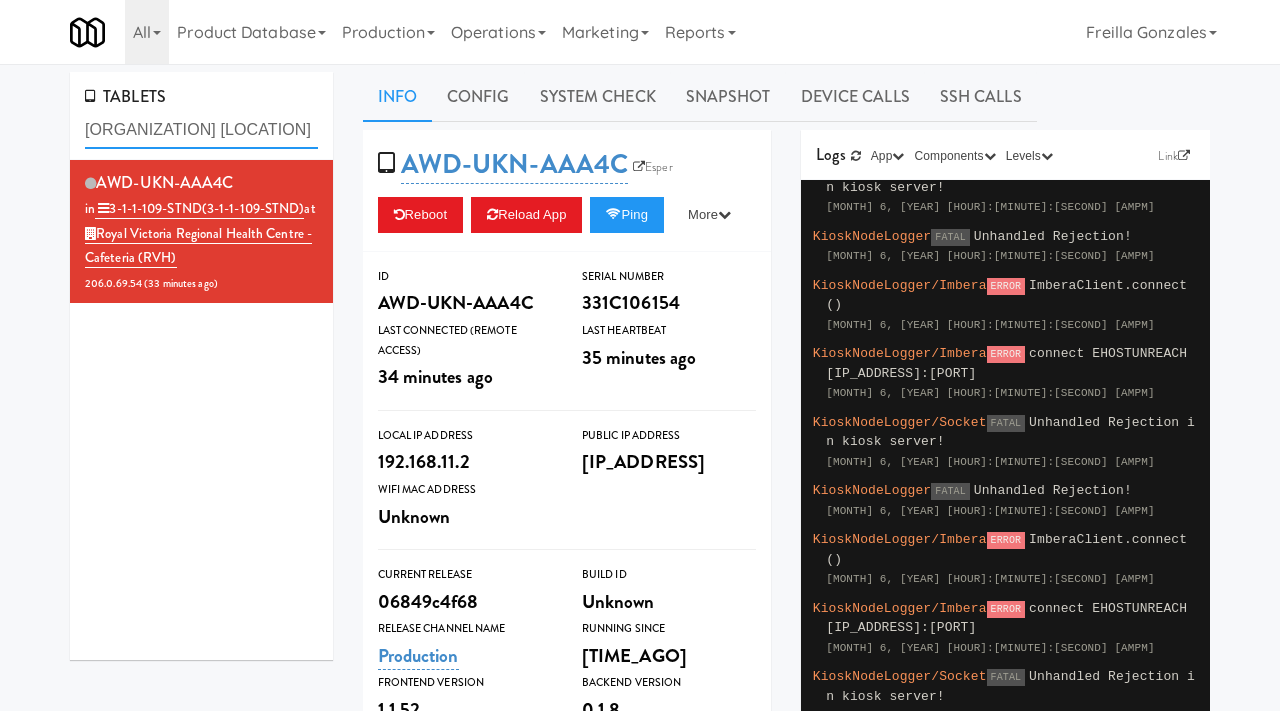 type on "[ORGANIZATION] [LOCATION]" 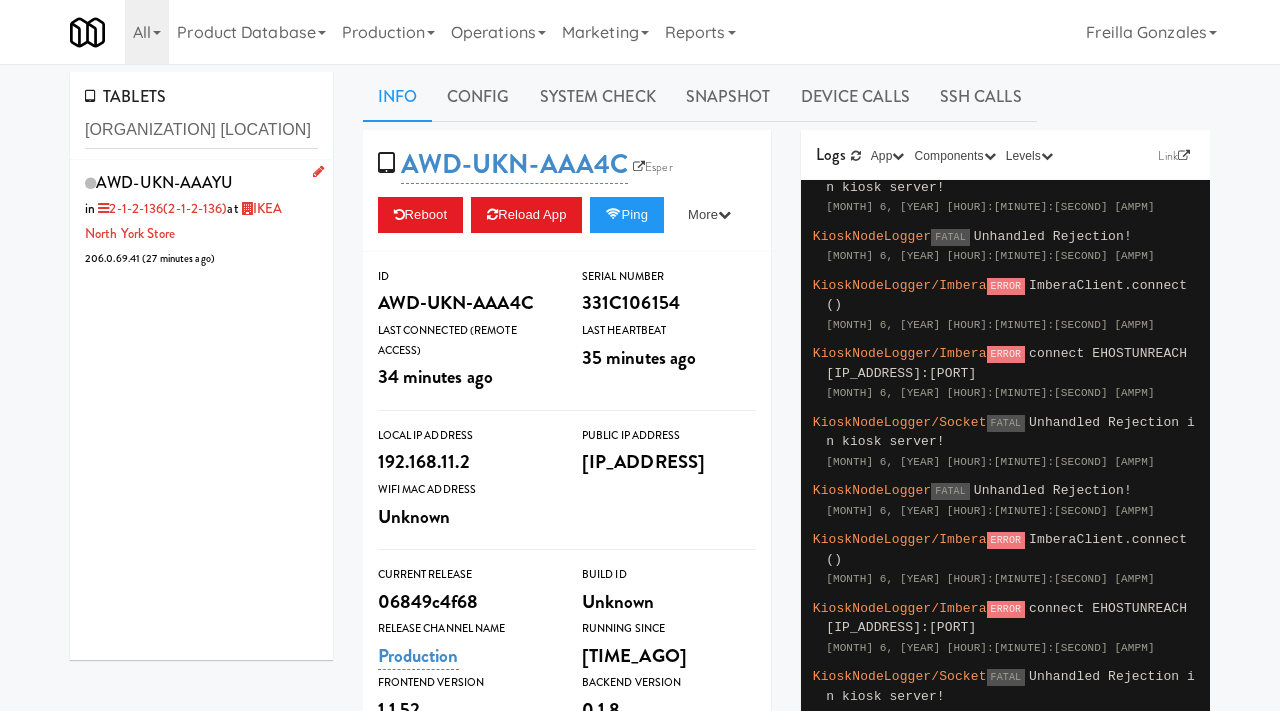 click on "AWD-UKN-AAAYU   in     2-1-2-136  (2-1-2-136)  at     [ORGANIZATION] [LOCATION] [IP_ADDRESS] ( [TIME_AGO] )" at bounding box center [201, 219] 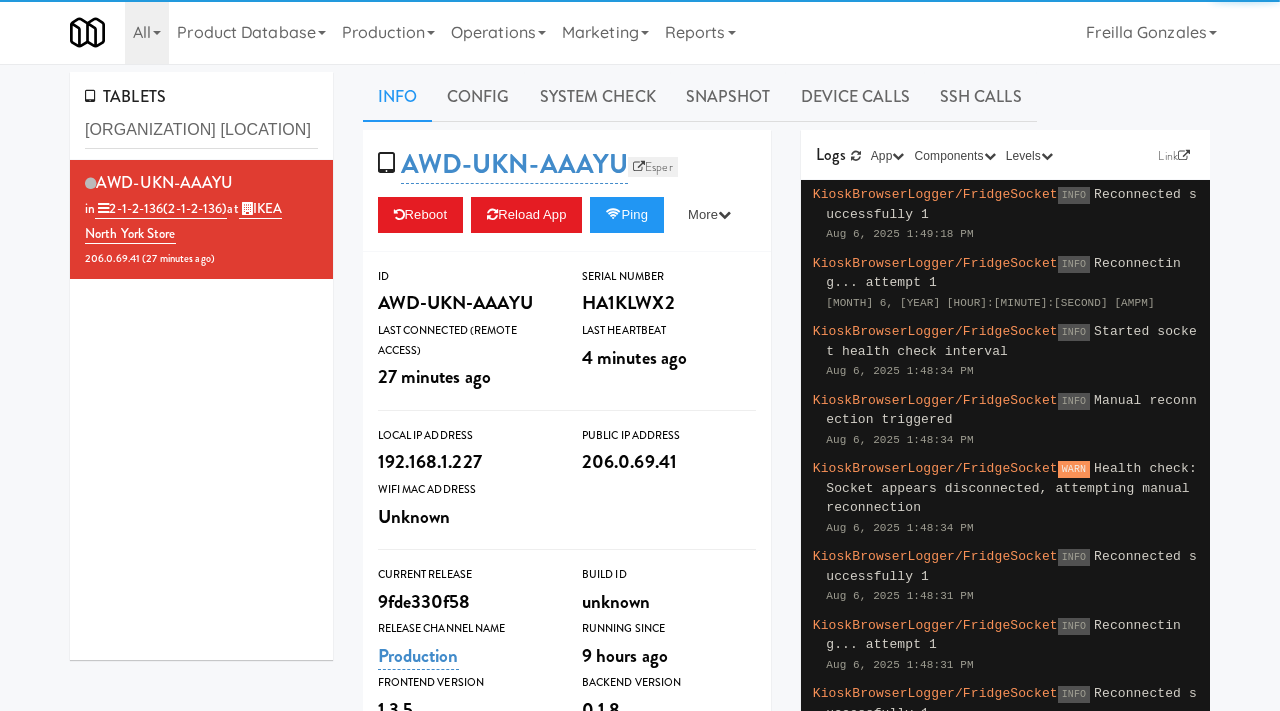 click on "Esper" at bounding box center (653, 167) 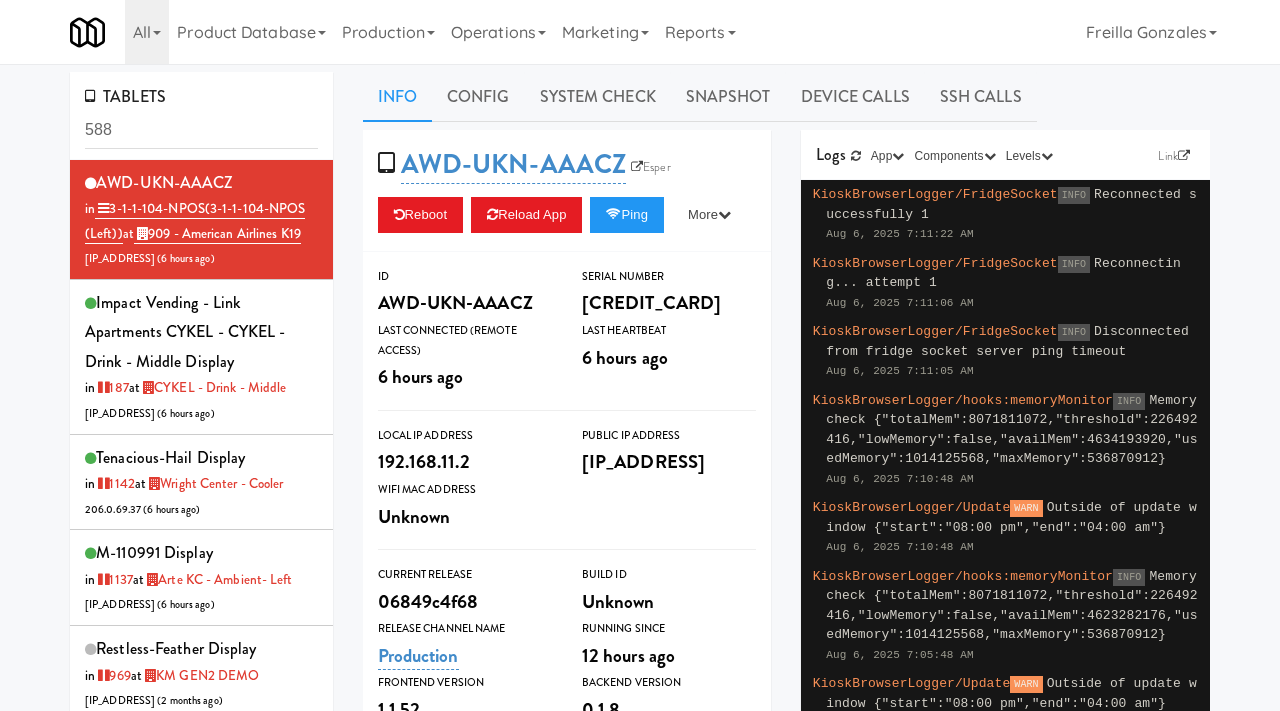 scroll, scrollTop: 0, scrollLeft: 0, axis: both 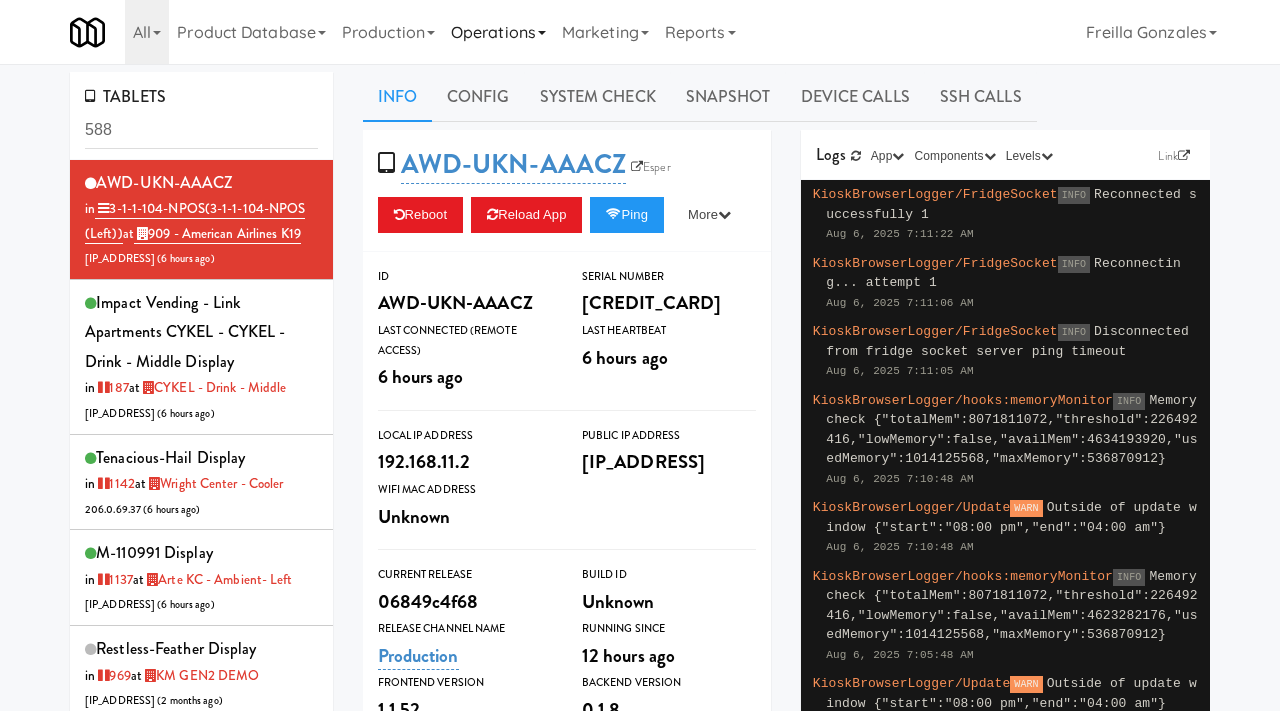 click on "Operations" at bounding box center (498, 32) 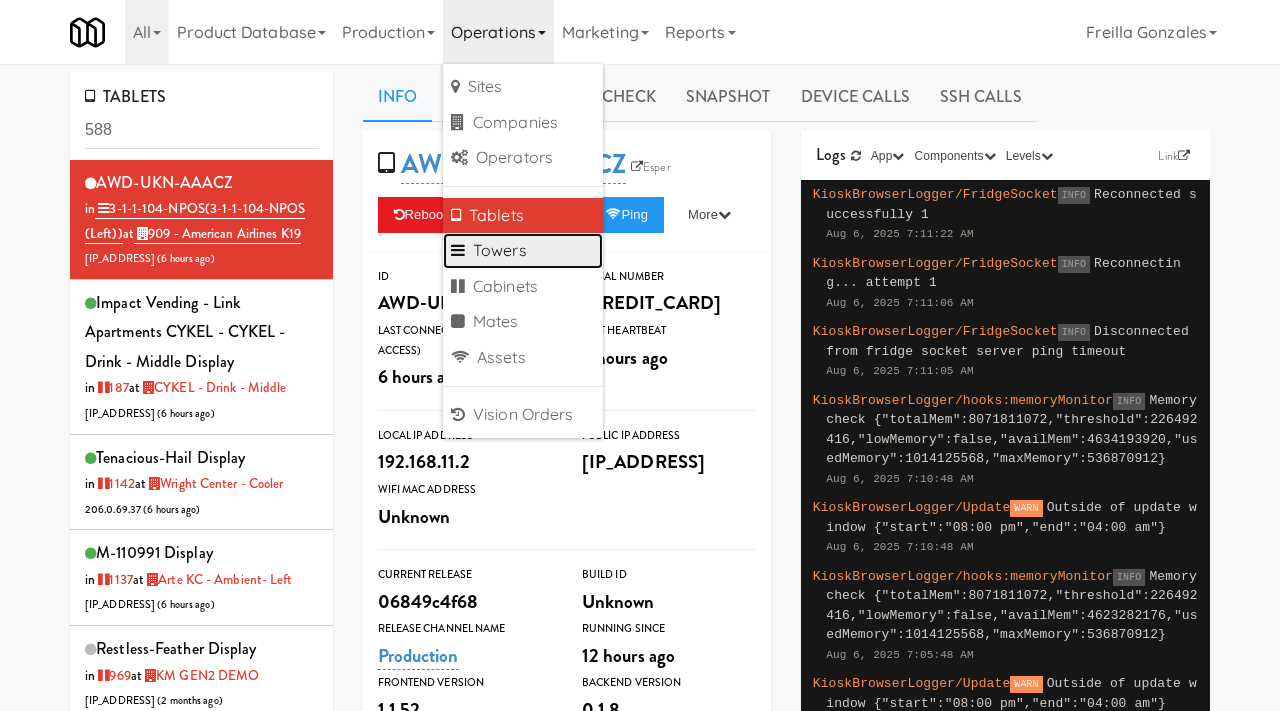 click on "Towers" at bounding box center (523, 251) 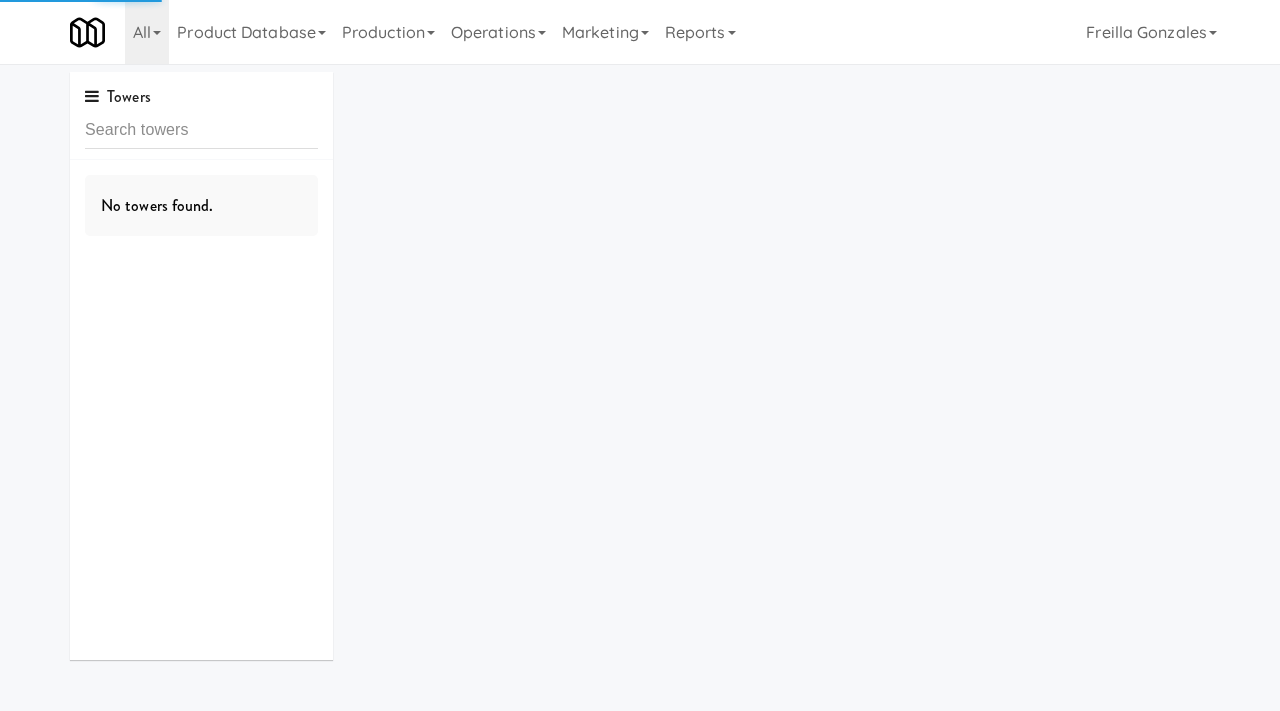 click at bounding box center [201, 130] 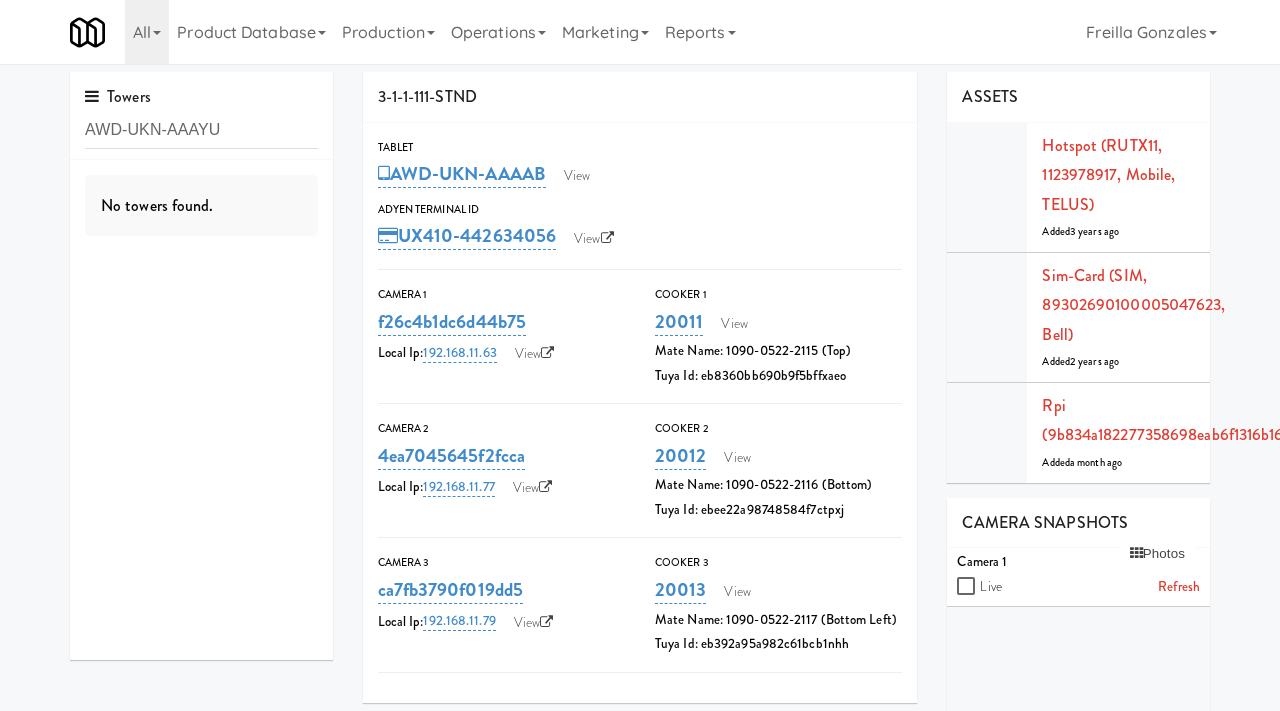type on "AWD-UKN-AAAYU" 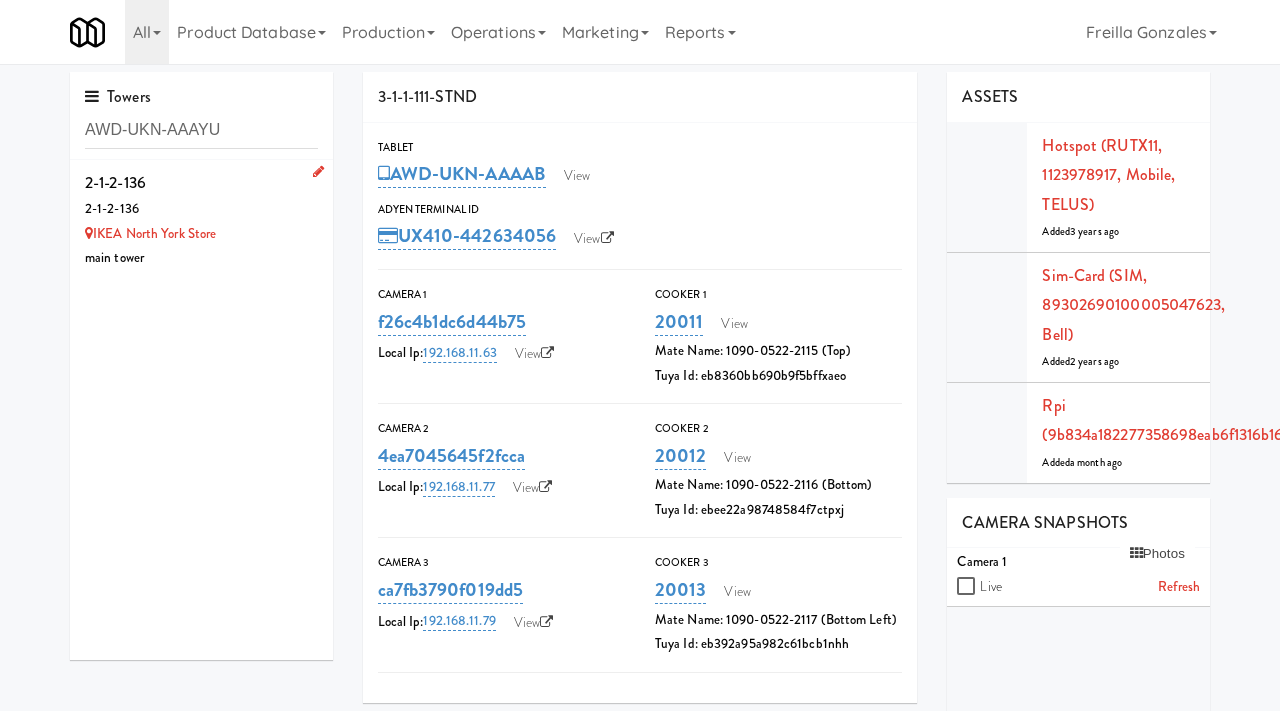 click on "2-1-2-136" at bounding box center (201, 209) 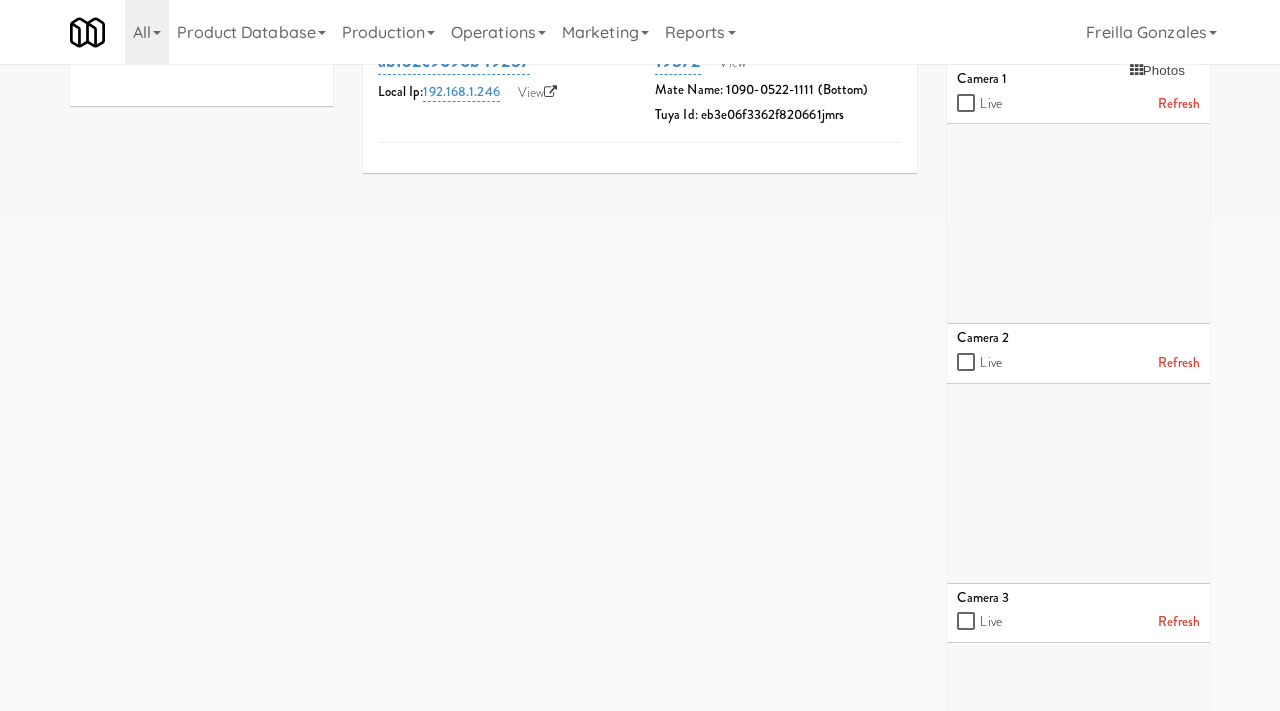 scroll, scrollTop: 565, scrollLeft: 0, axis: vertical 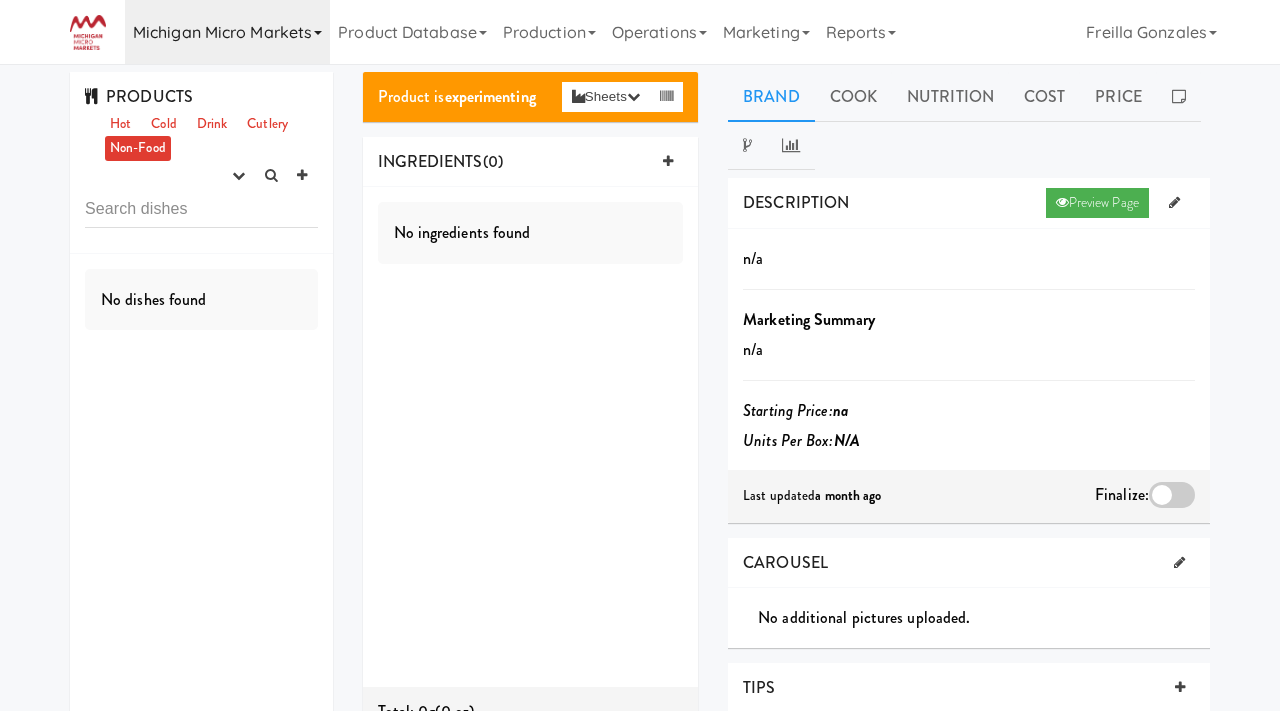 click on "Michigan Micro Markets" at bounding box center (227, 32) 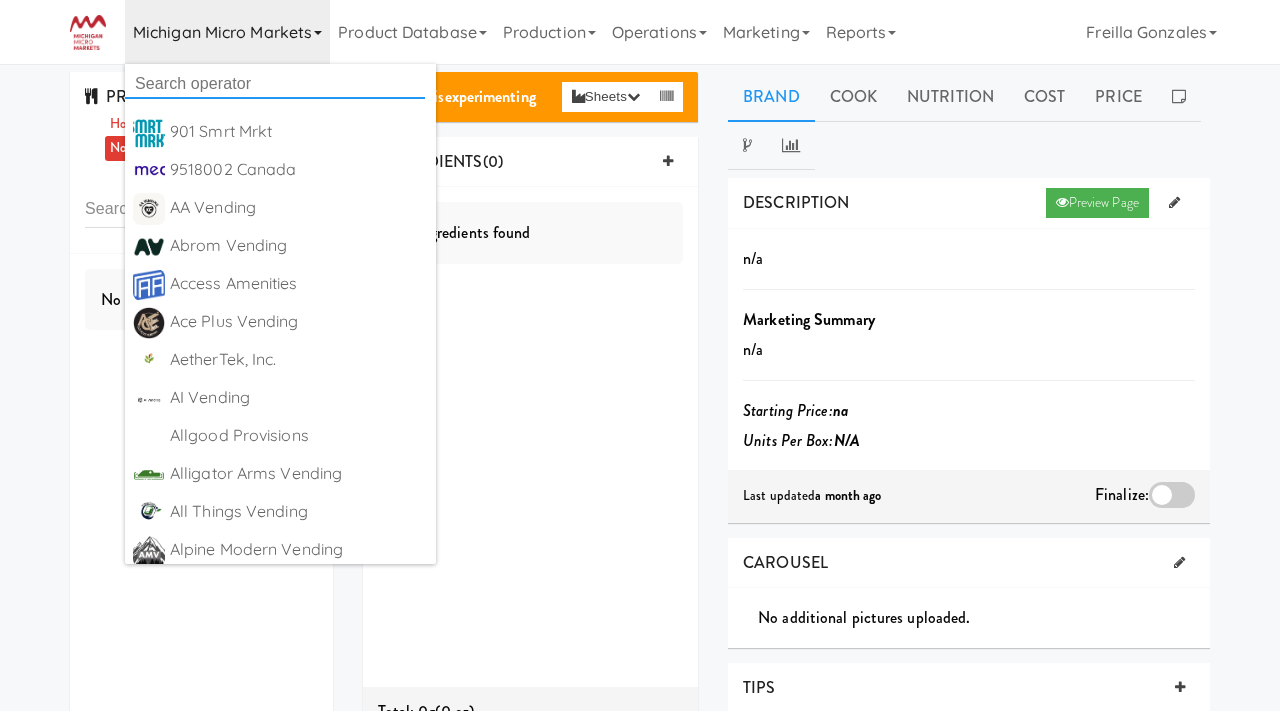 click at bounding box center (275, 84) 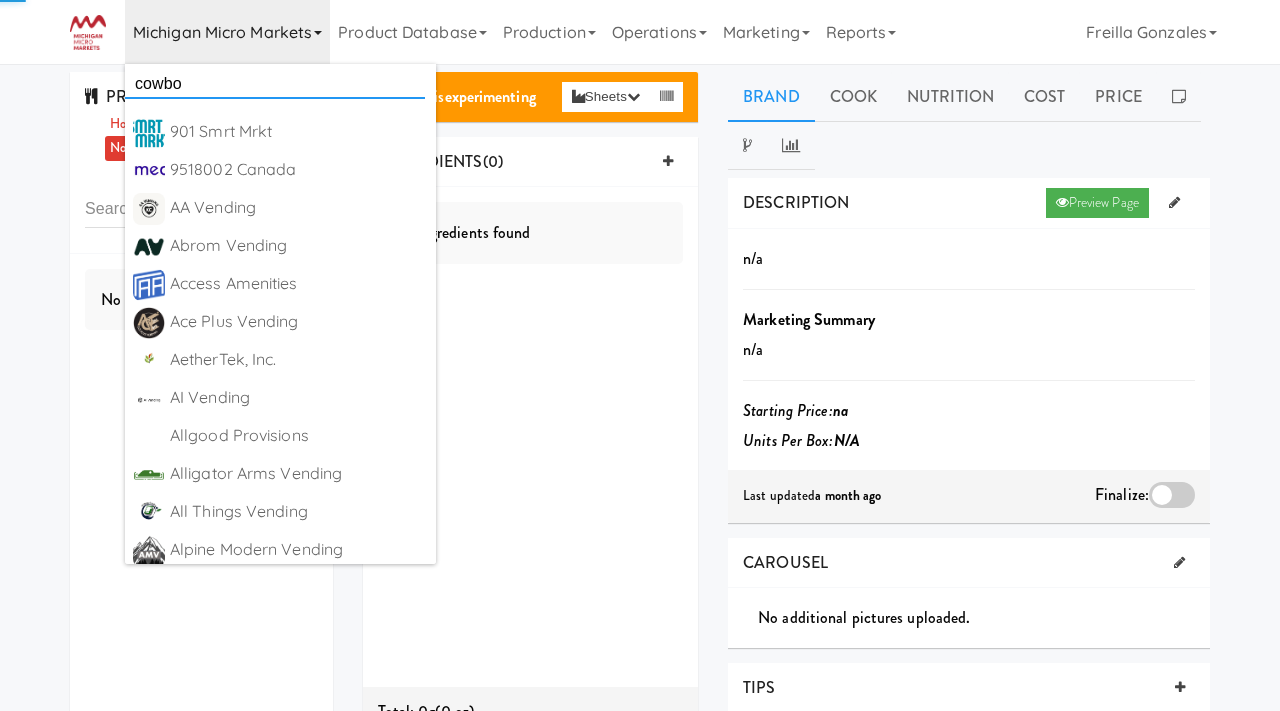 type on "cowboy" 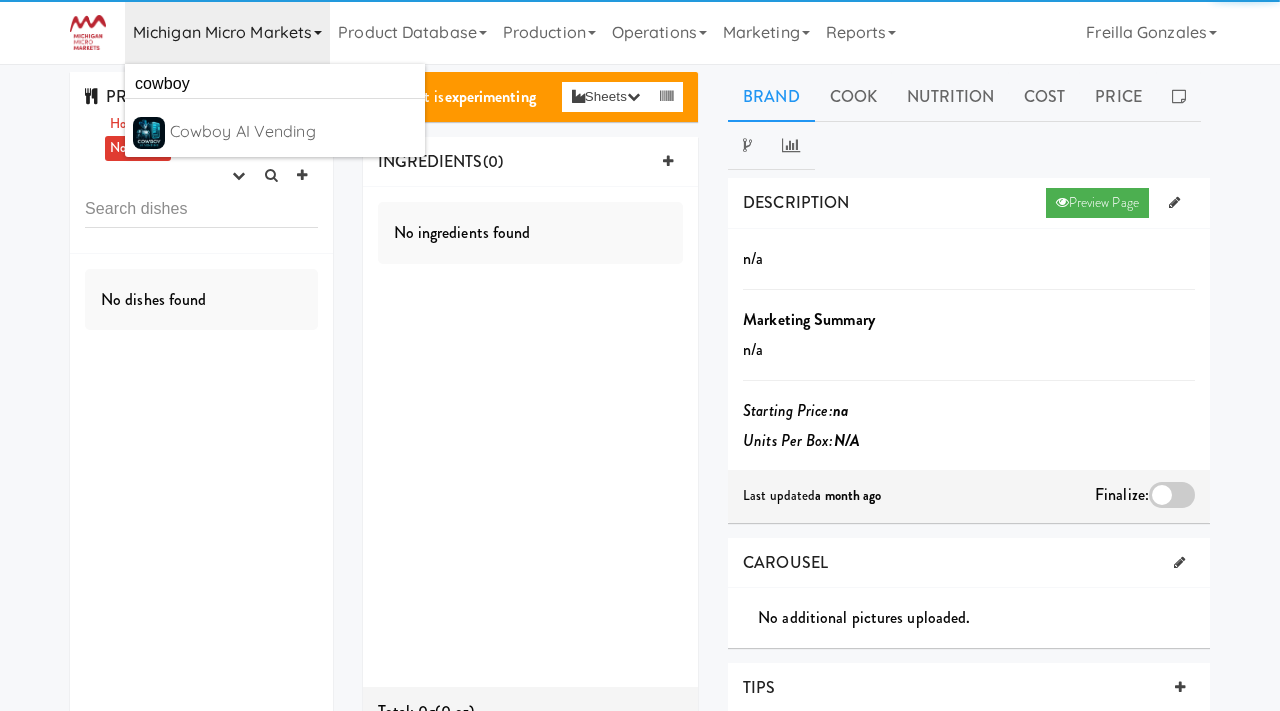 click on "Cowboy AI Vending" at bounding box center (293, 132) 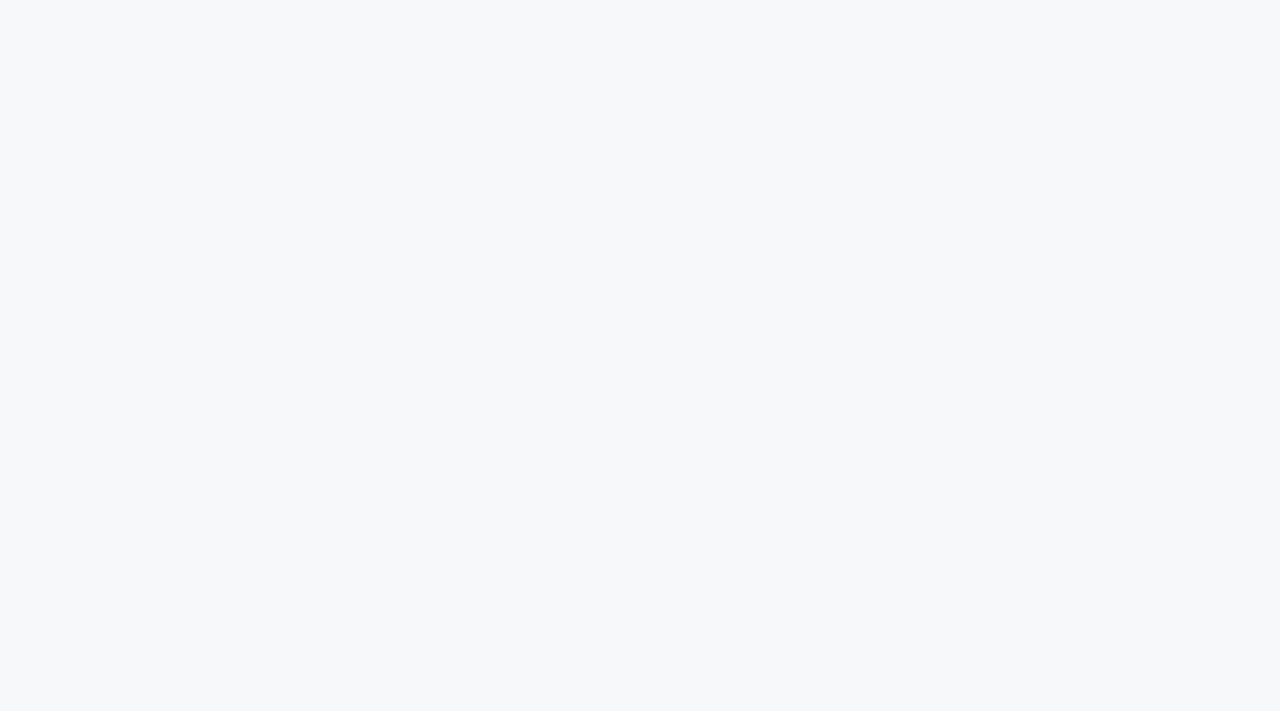 scroll, scrollTop: 0, scrollLeft: 0, axis: both 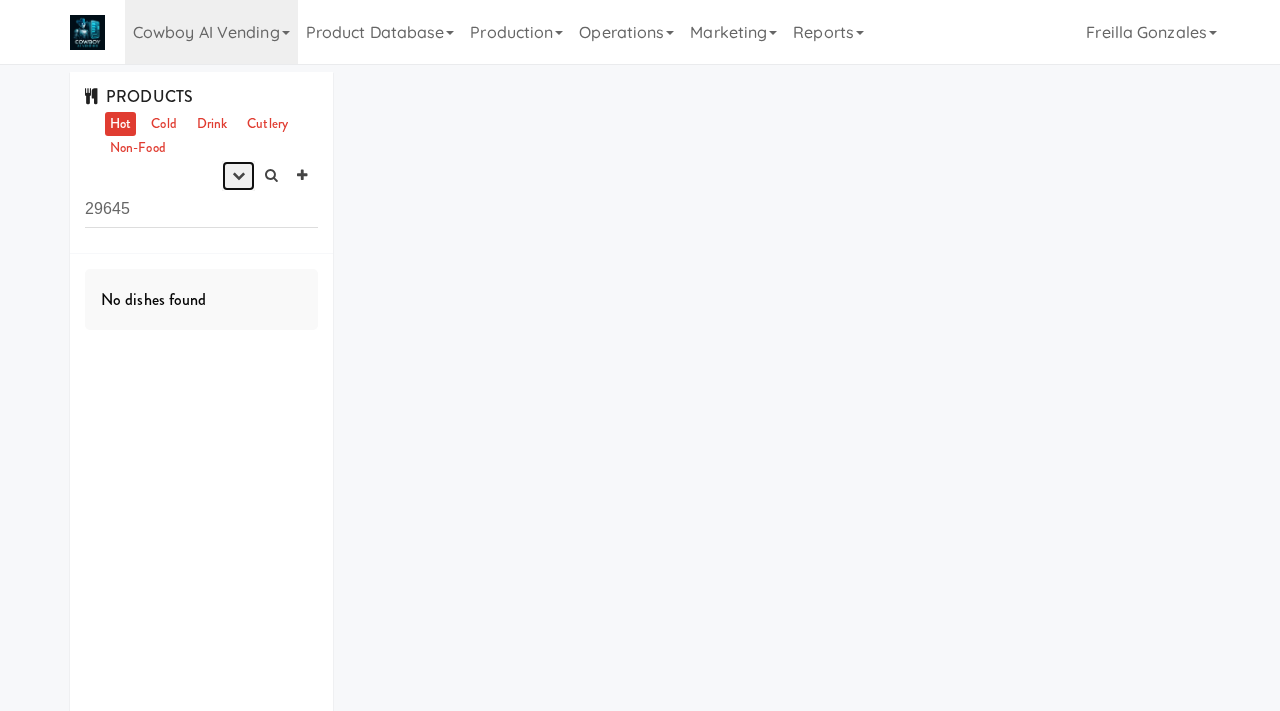 click at bounding box center (238, 176) 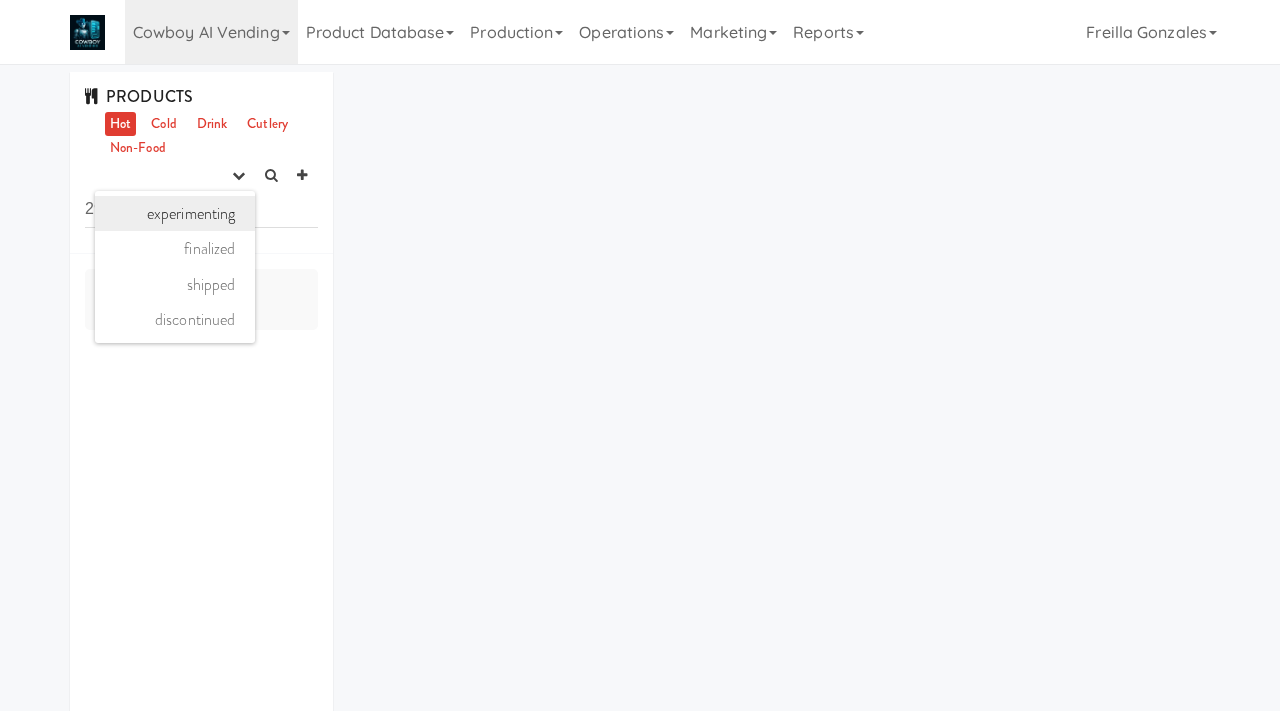 click on "experimenting" at bounding box center (175, 214) 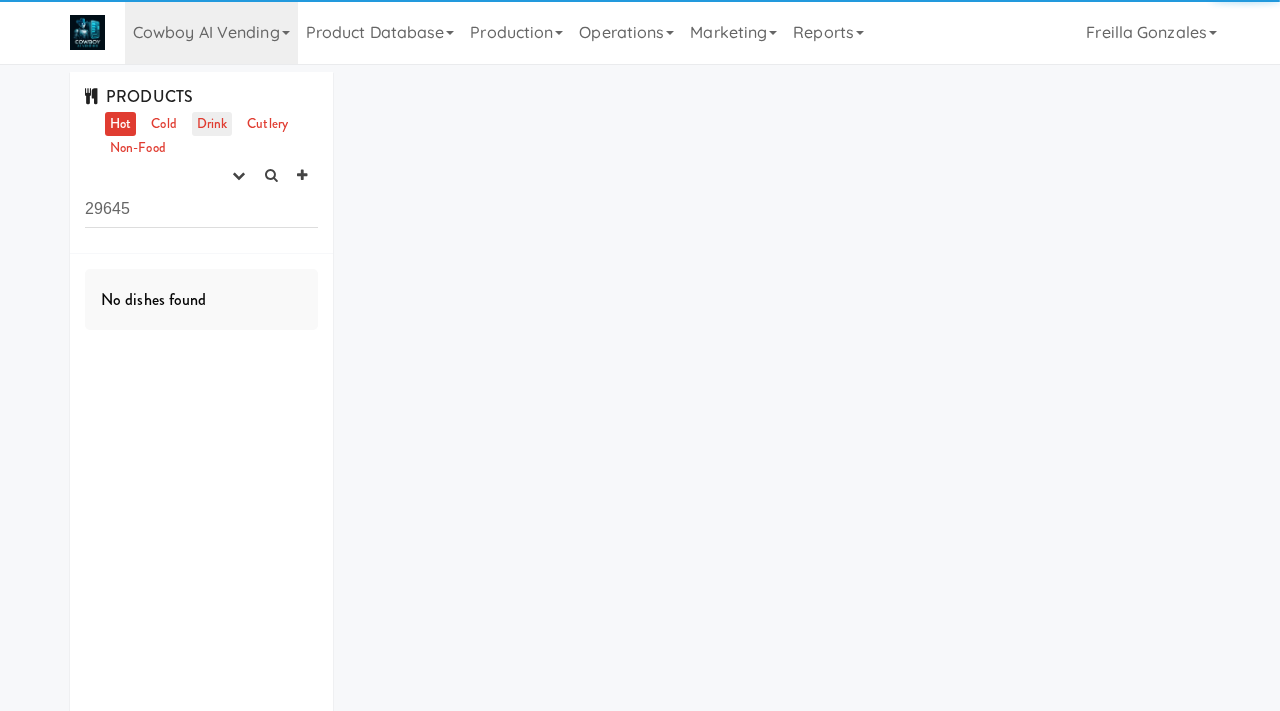 click on "Drink" at bounding box center [212, 124] 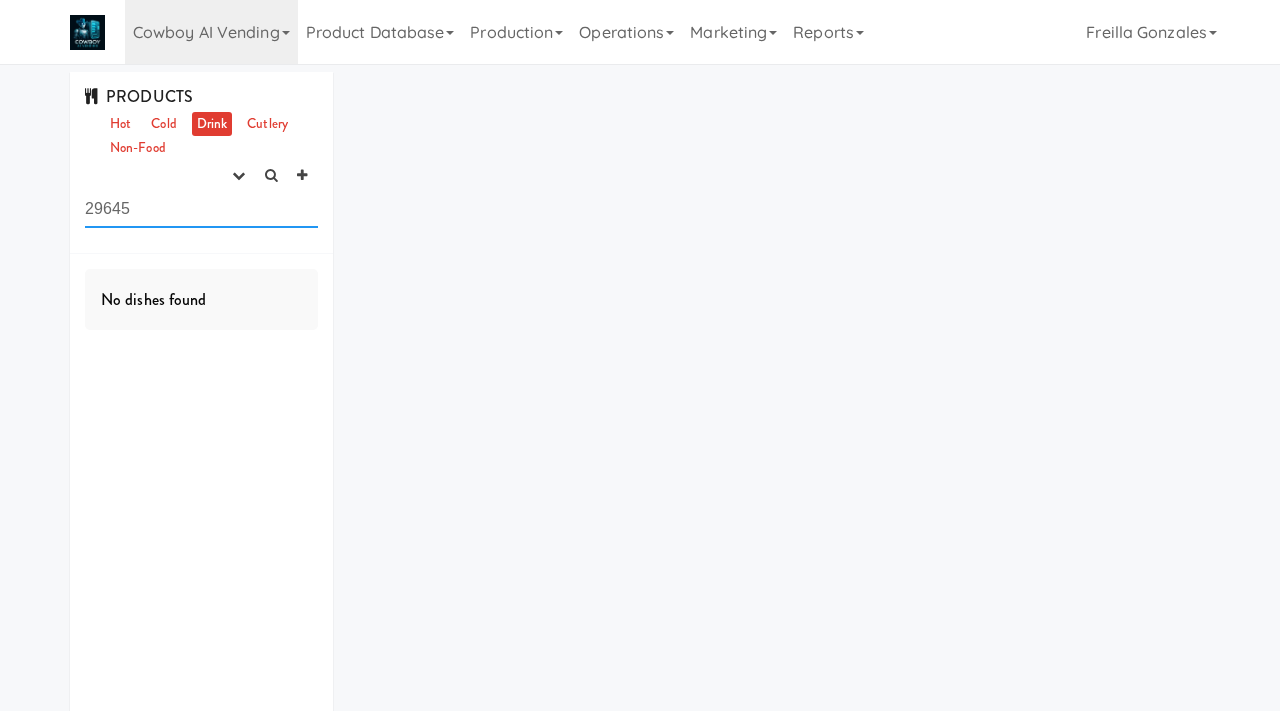 drag, startPoint x: 144, startPoint y: 206, endPoint x: 27, endPoint y: 204, distance: 117.01709 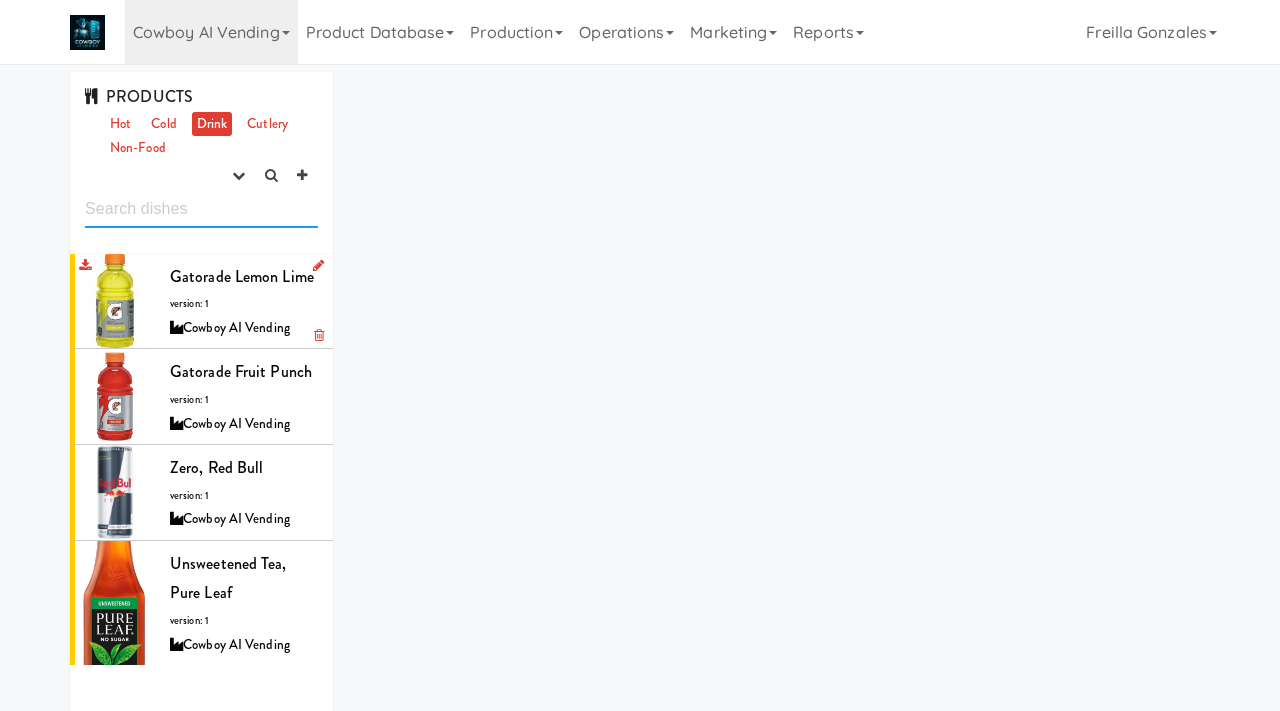 type 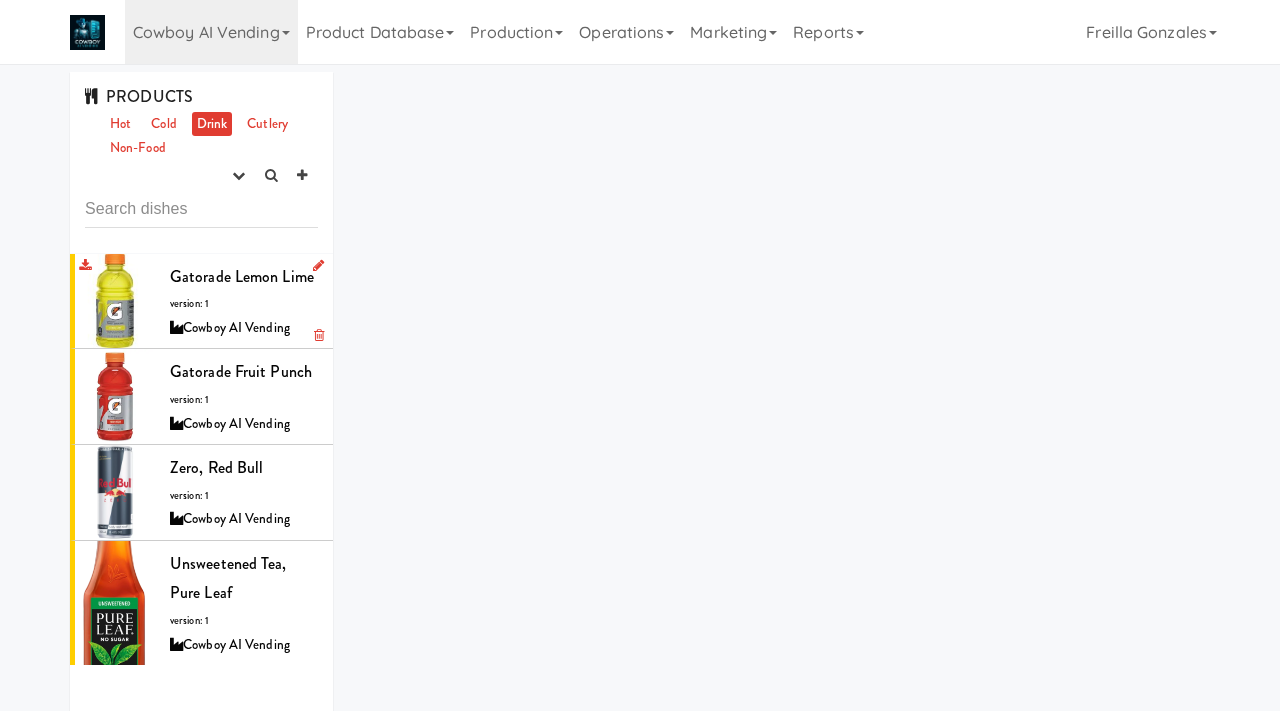 click on "Gatorade Lemon Lime" at bounding box center [242, 276] 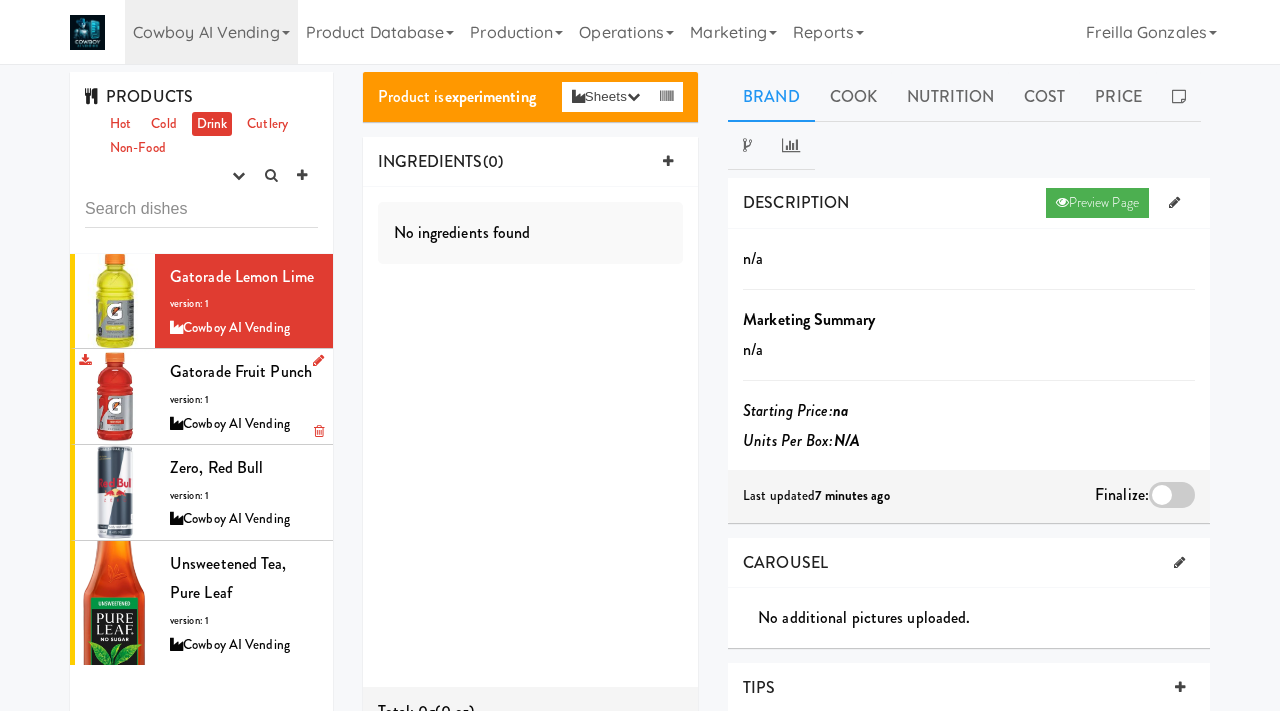 click on "Gatorade Fruit Punch  version: 1  Cowboy AI Vending" at bounding box center (244, 396) 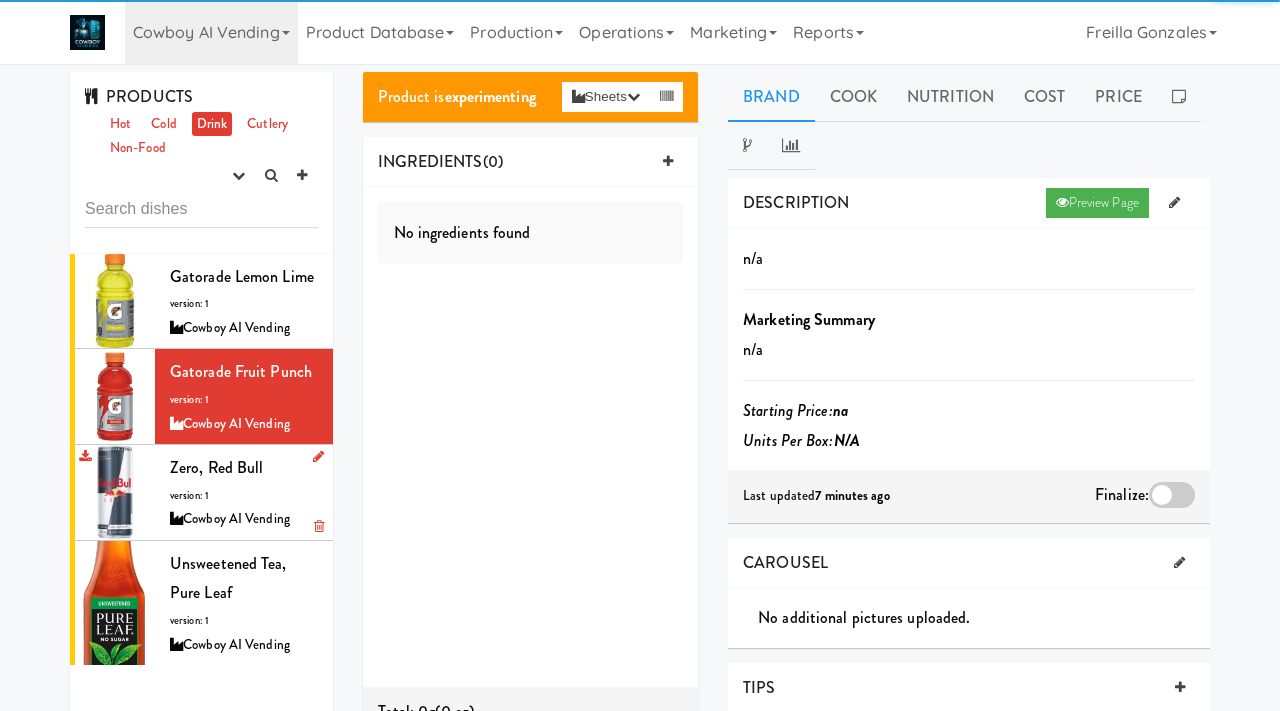 click on "Zero, Red Bull" at bounding box center [216, 467] 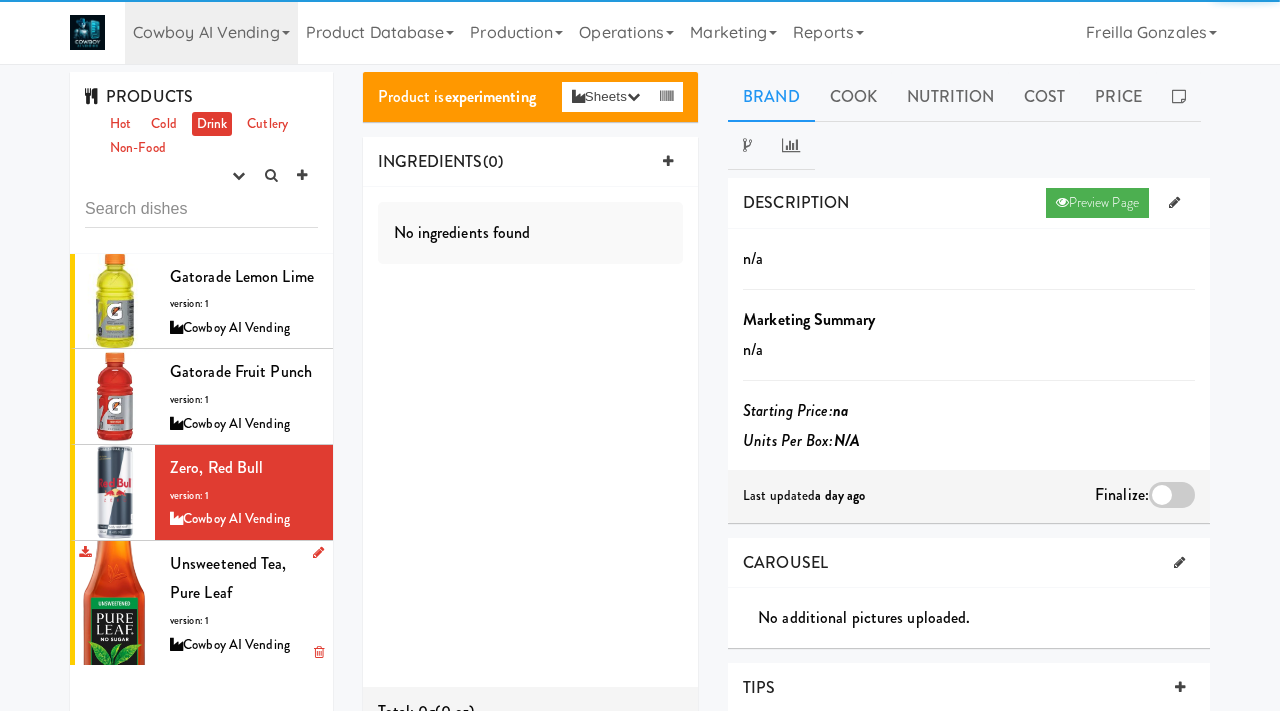 click on "Unsweetened Tea, Pure Leaf" at bounding box center (228, 578) 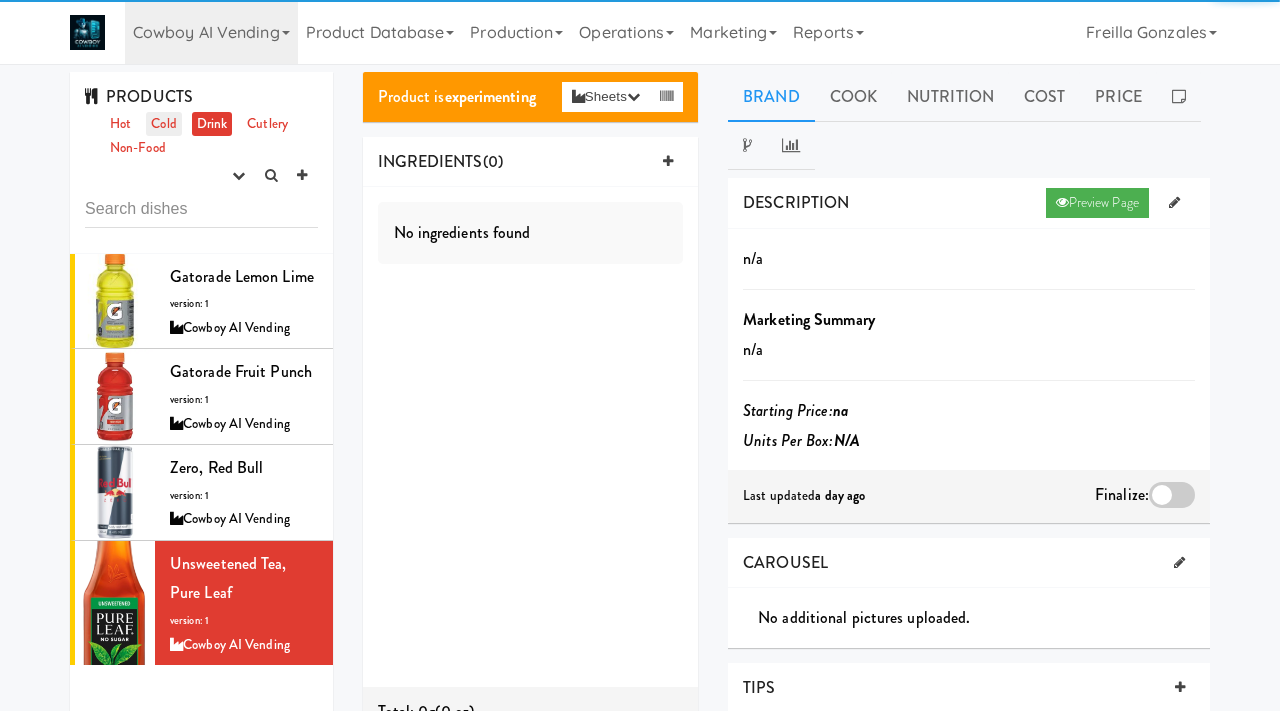 click on "Cold" at bounding box center [163, 124] 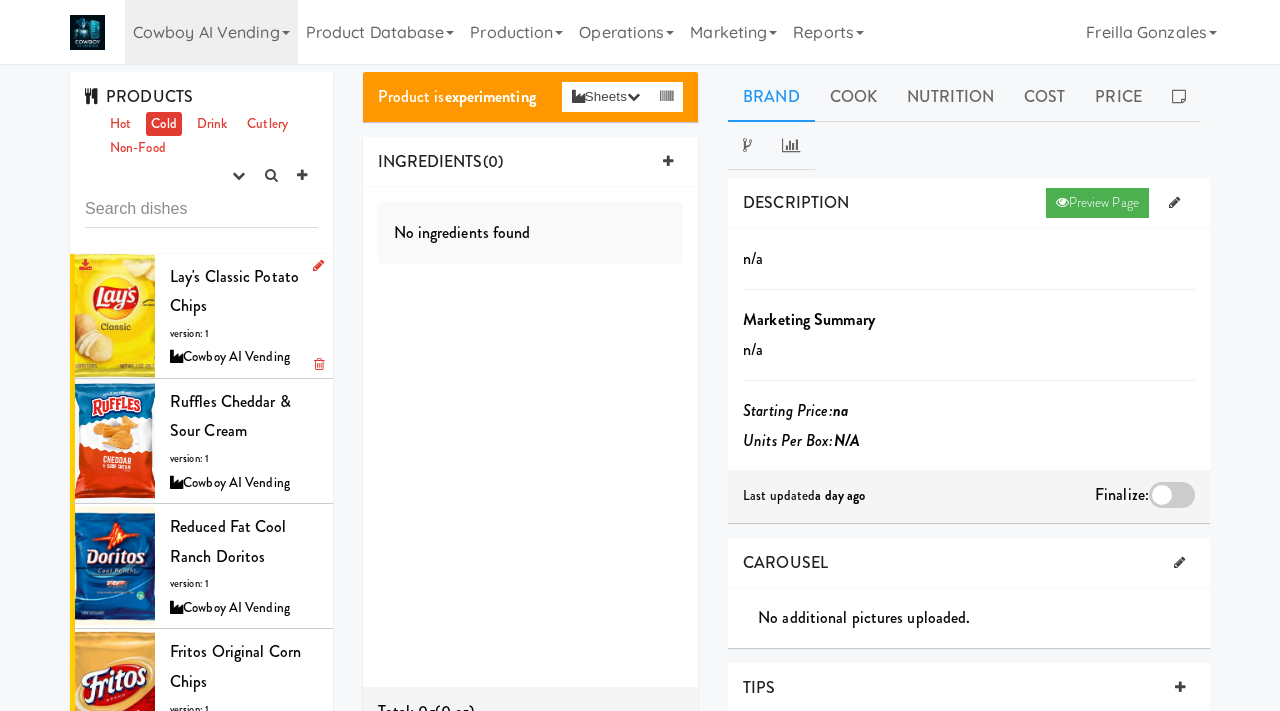click on "Lay's Classic Potato Chips" at bounding box center [234, 291] 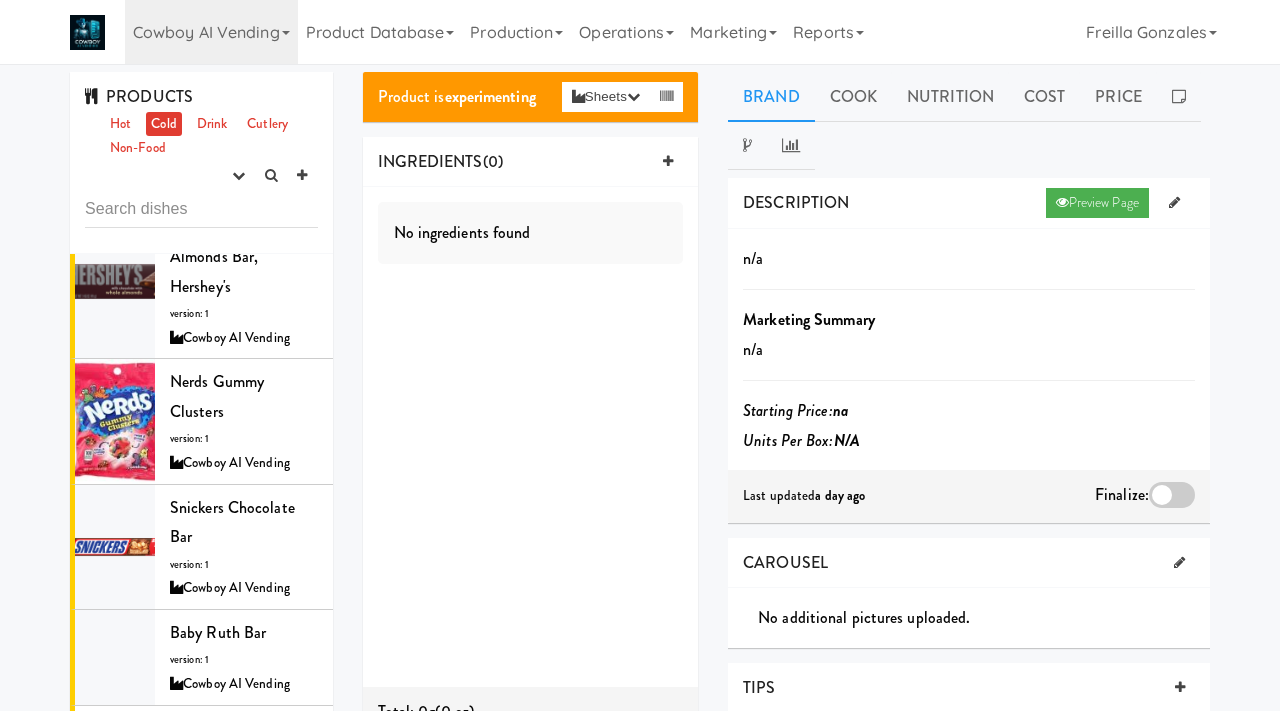 scroll, scrollTop: 1477, scrollLeft: 0, axis: vertical 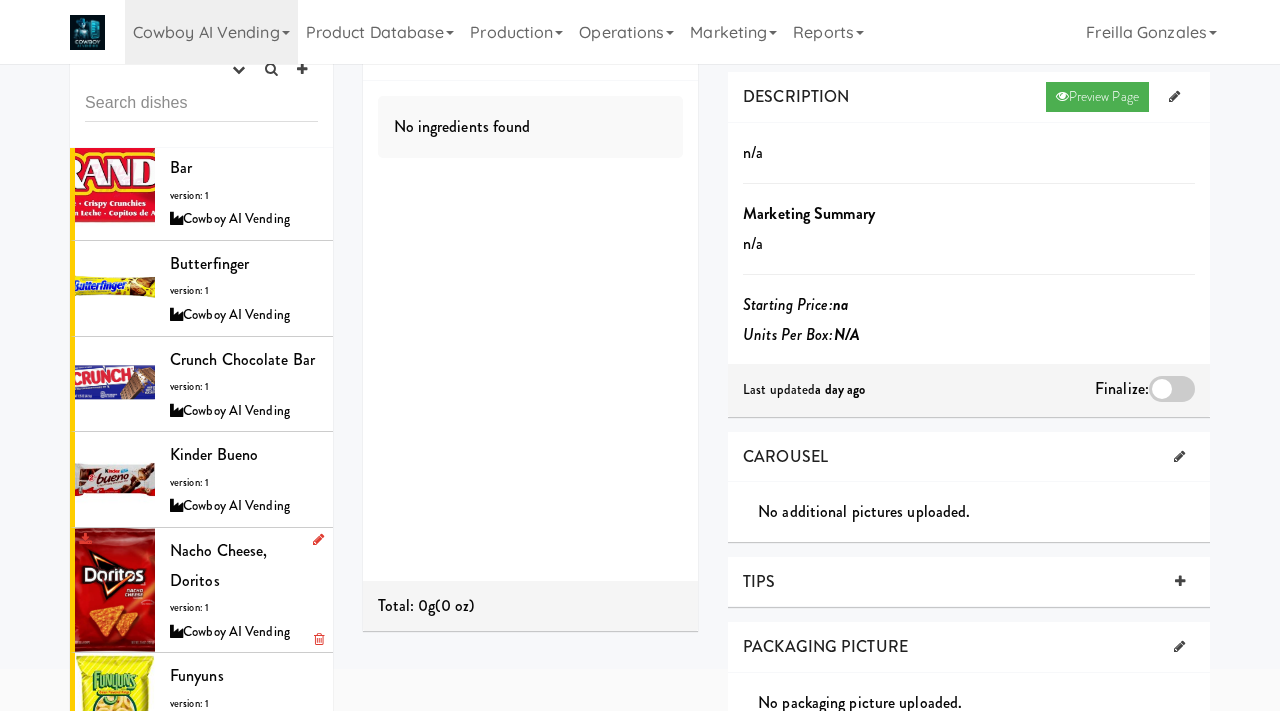 click on "Nacho Cheese, Doritos  version: 1  Cowboy AI Vending" at bounding box center (244, 590) 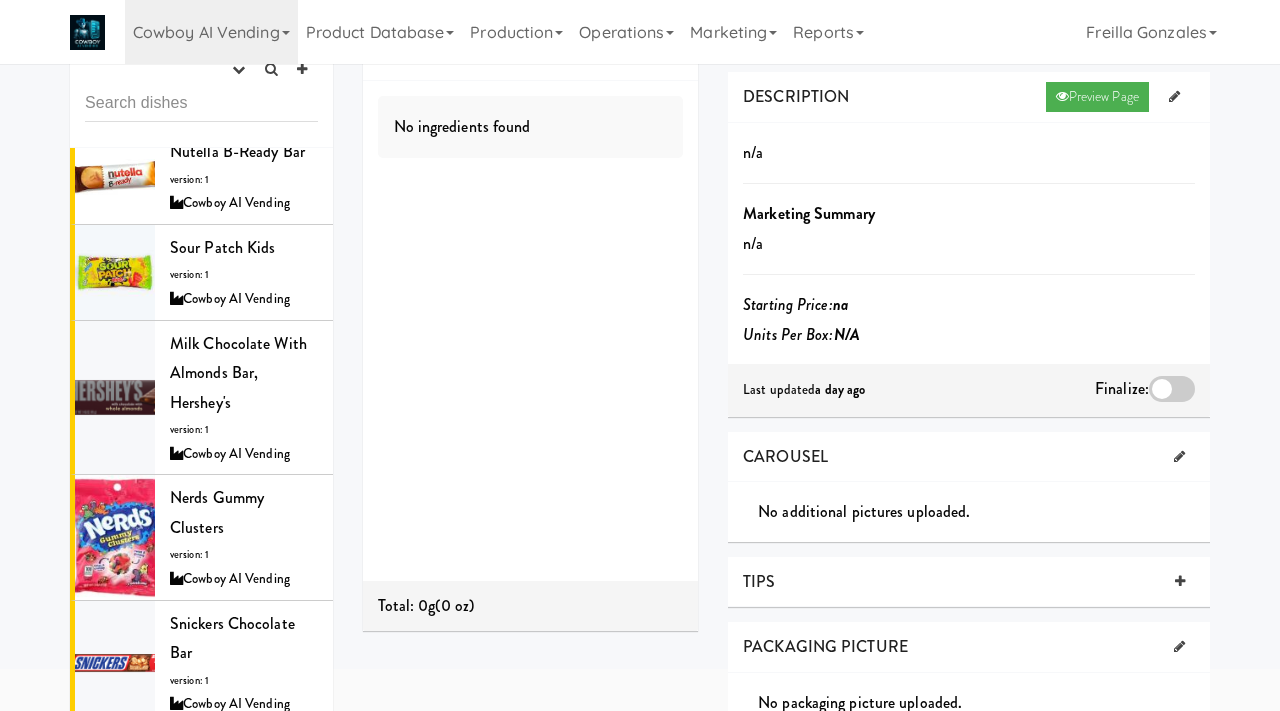 scroll, scrollTop: 633, scrollLeft: 0, axis: vertical 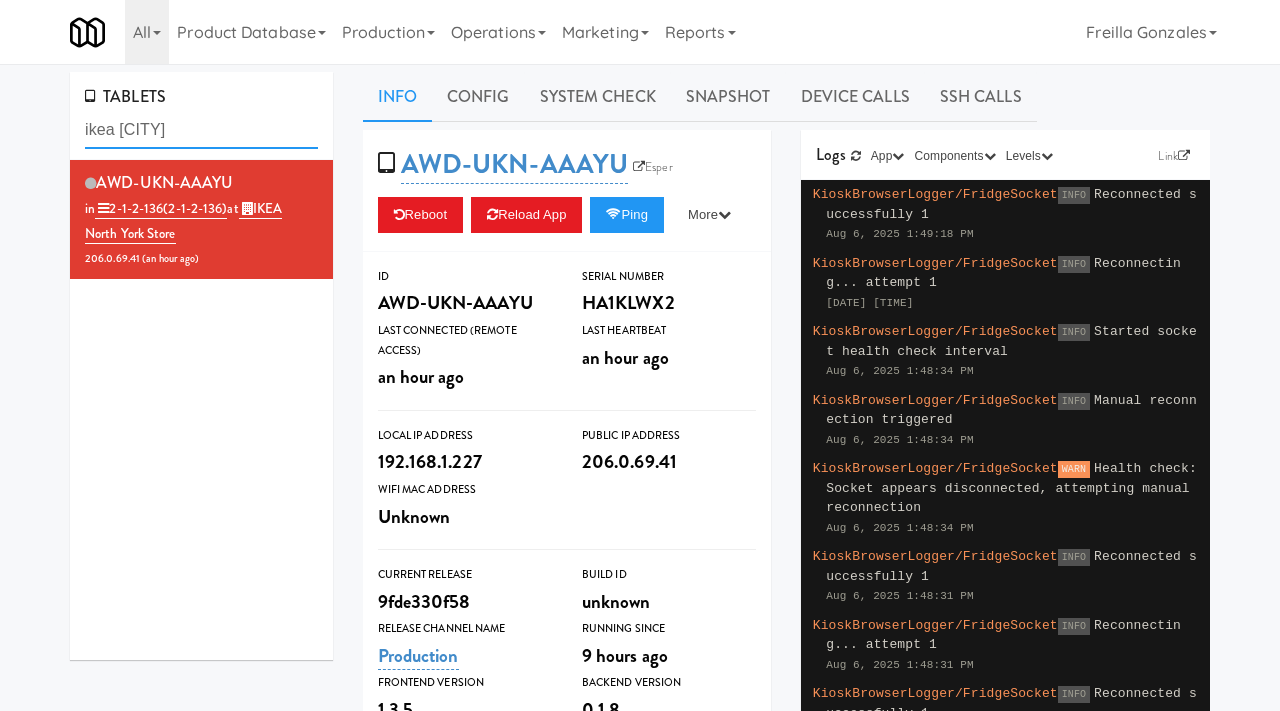click on "ikea [CITY]" at bounding box center (201, 130) 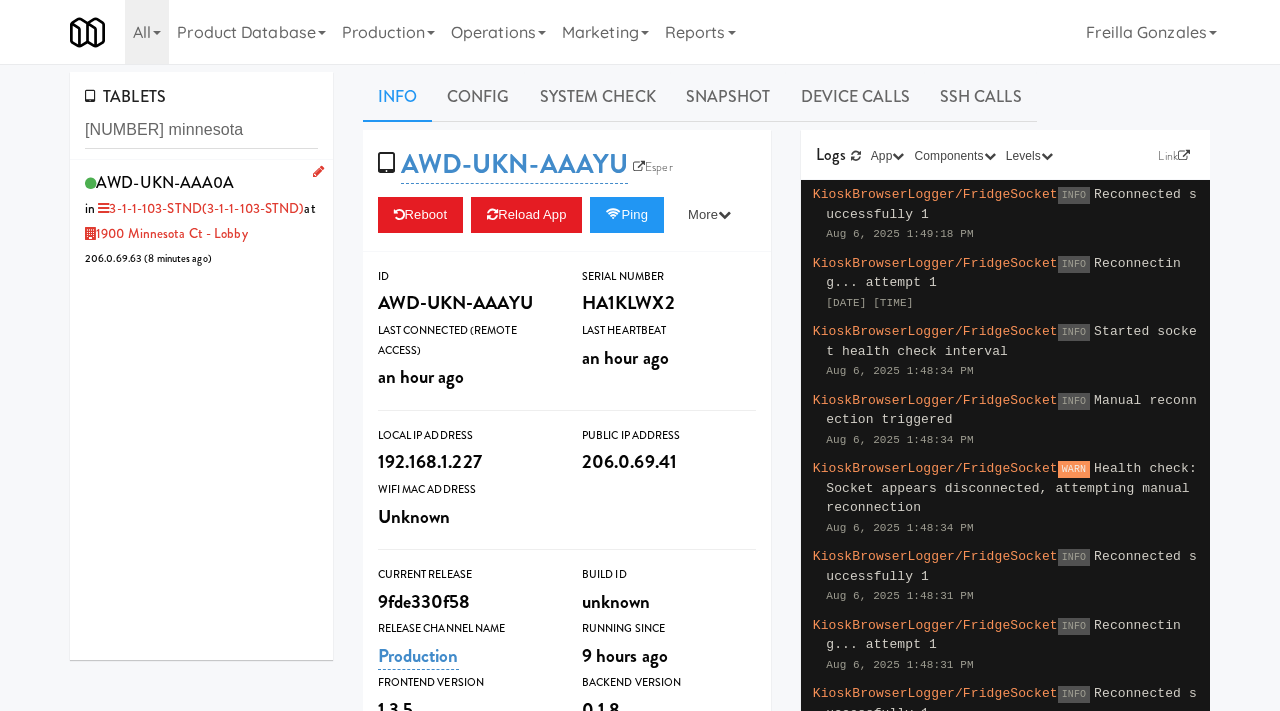 click on "AWD-UKN-AAA0A   in     3-1-1-103-STND  (3-1-1-103-STND)  at     [NUMBER] [STATE] Ct - Lobby [IP] ( [TIME] ago )" at bounding box center [201, 219] 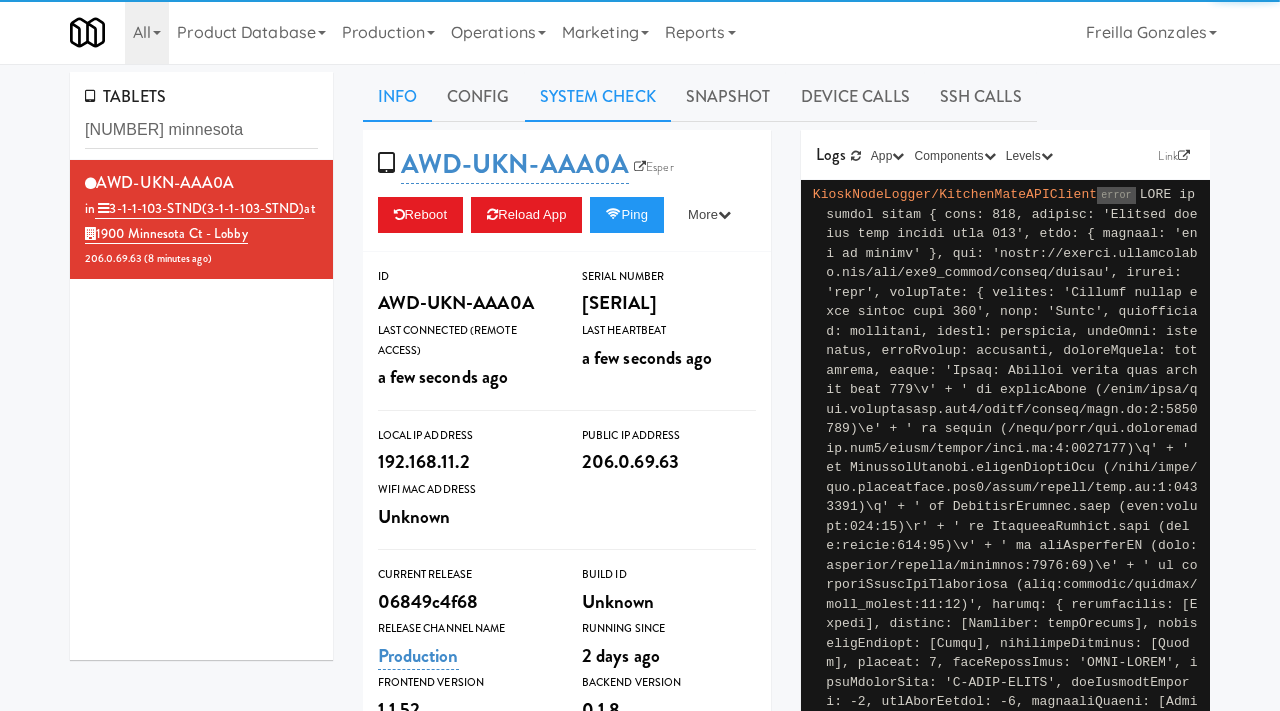 click on "System Check" at bounding box center [598, 97] 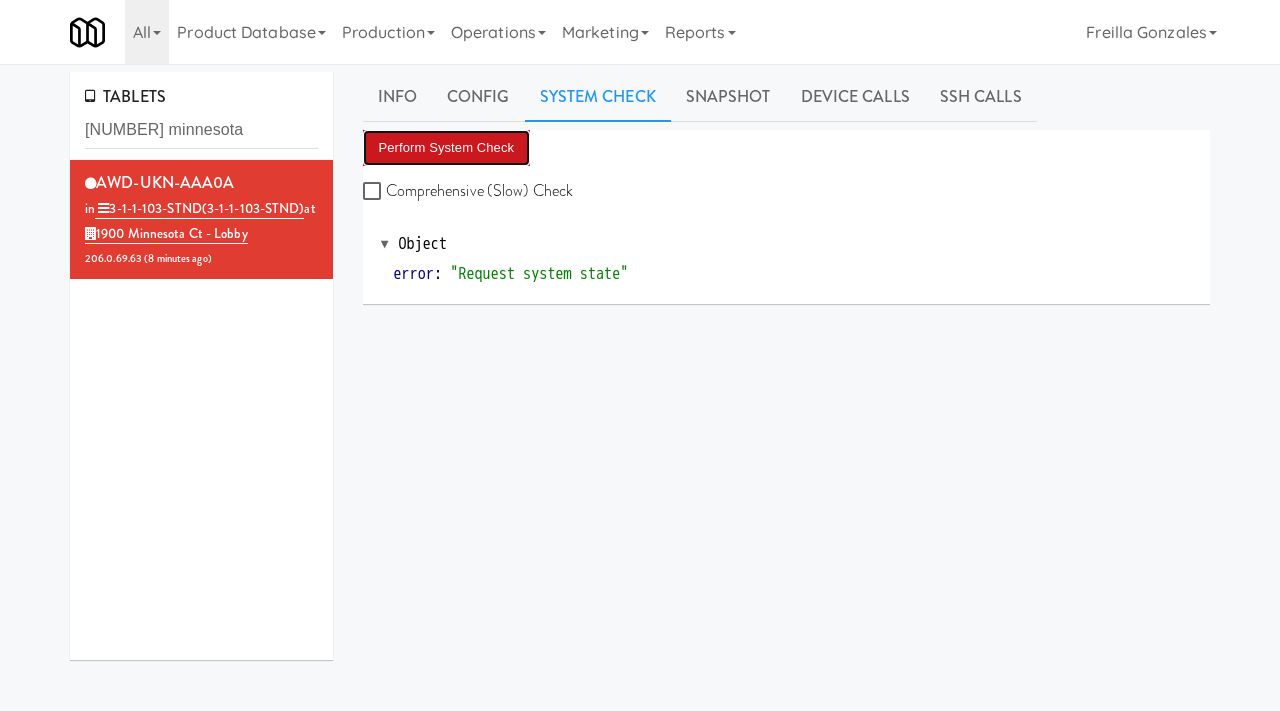 click on "Perform System Check" at bounding box center [447, 148] 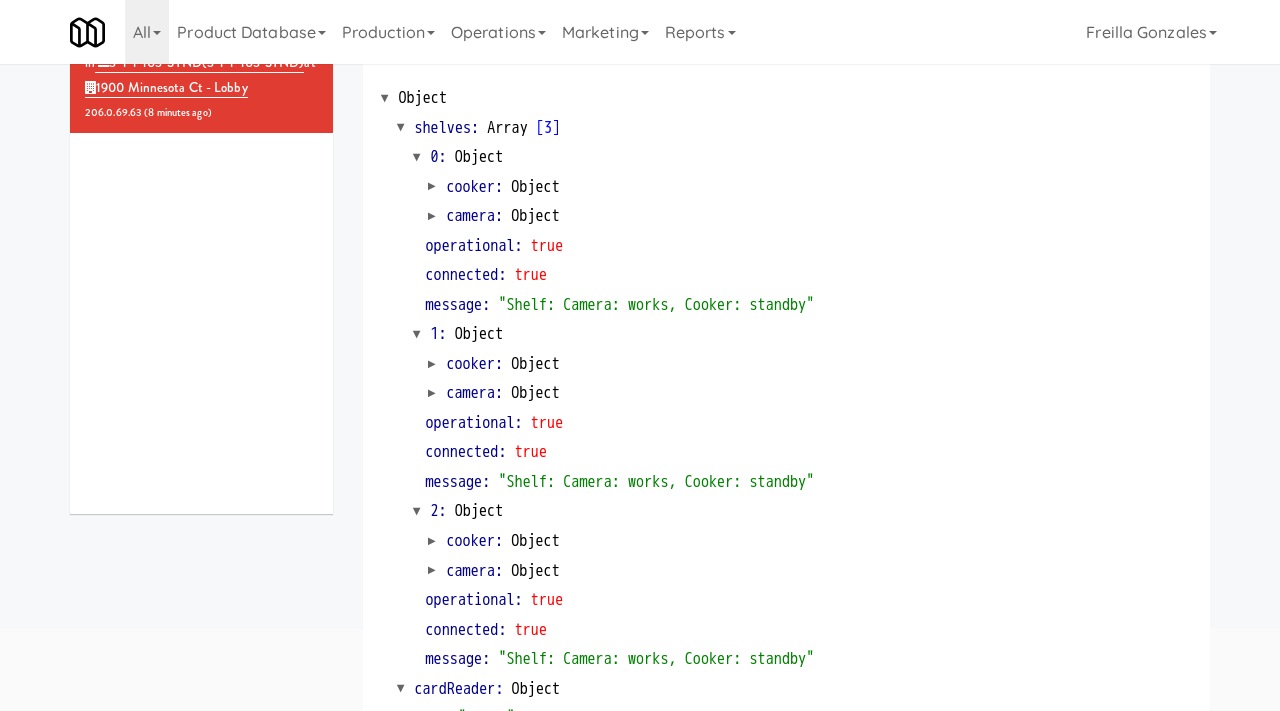 scroll, scrollTop: 0, scrollLeft: 0, axis: both 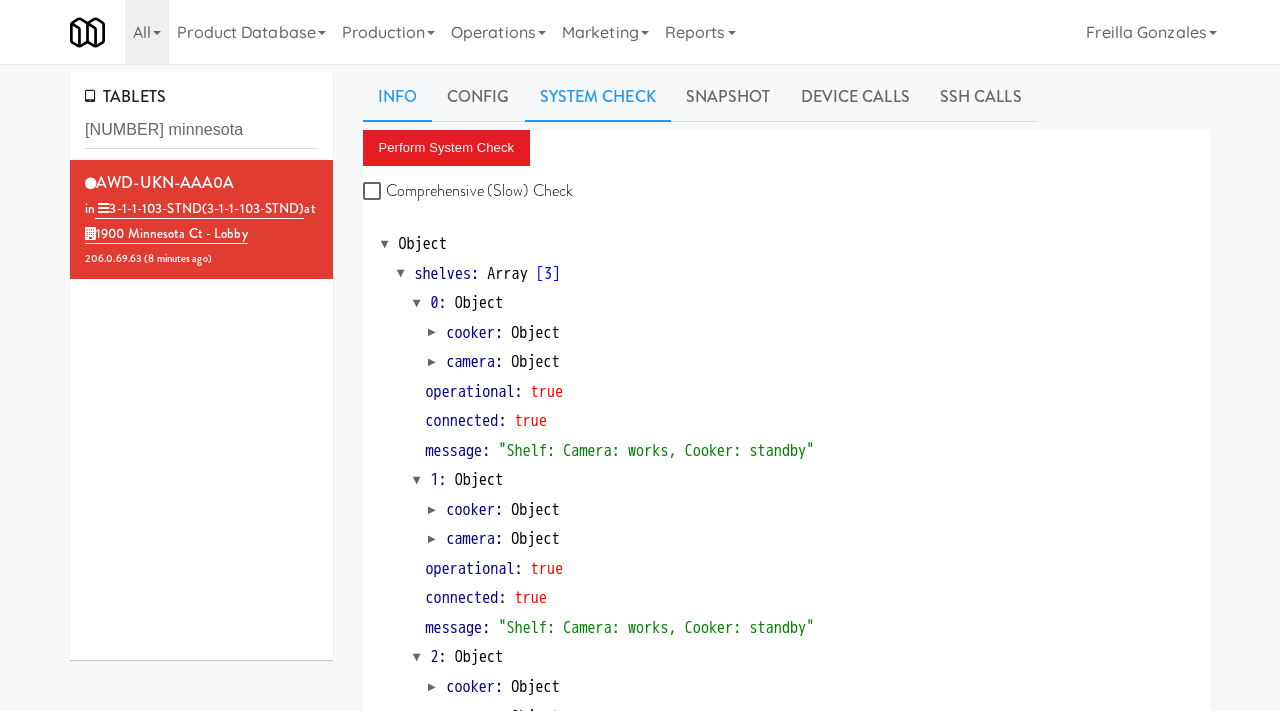 click on "Info" at bounding box center (397, 97) 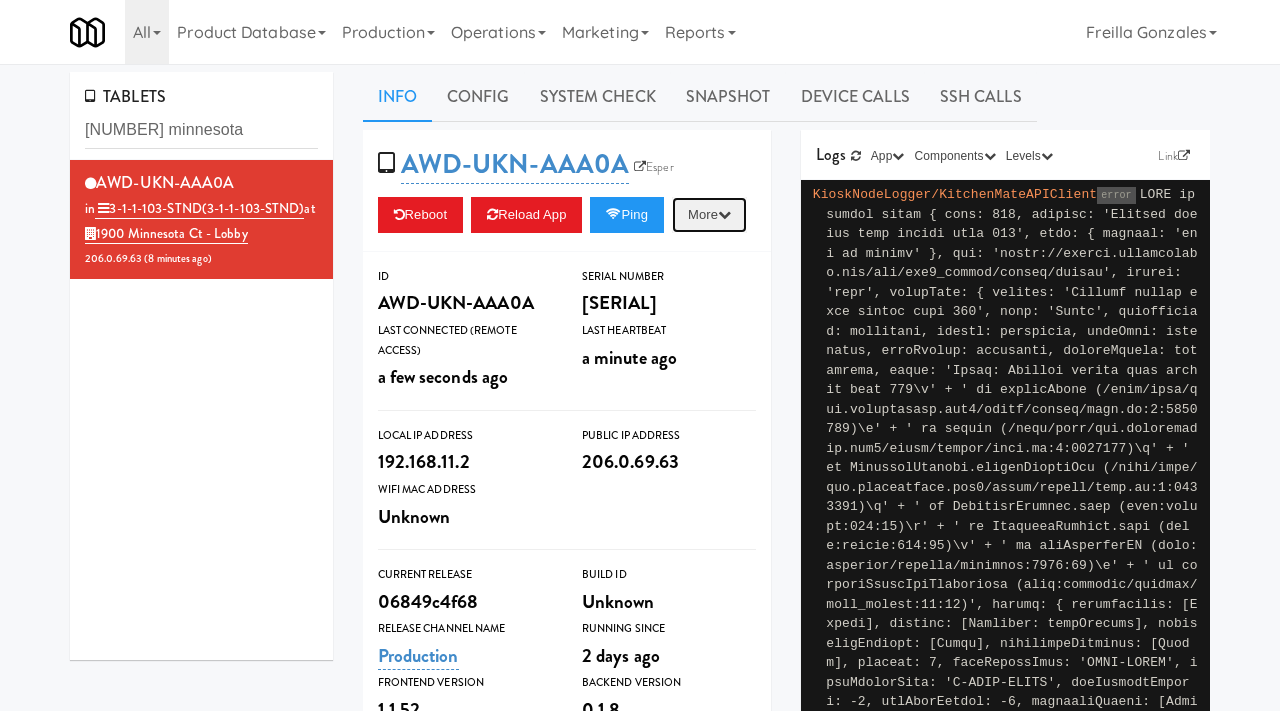 click at bounding box center (724, 214) 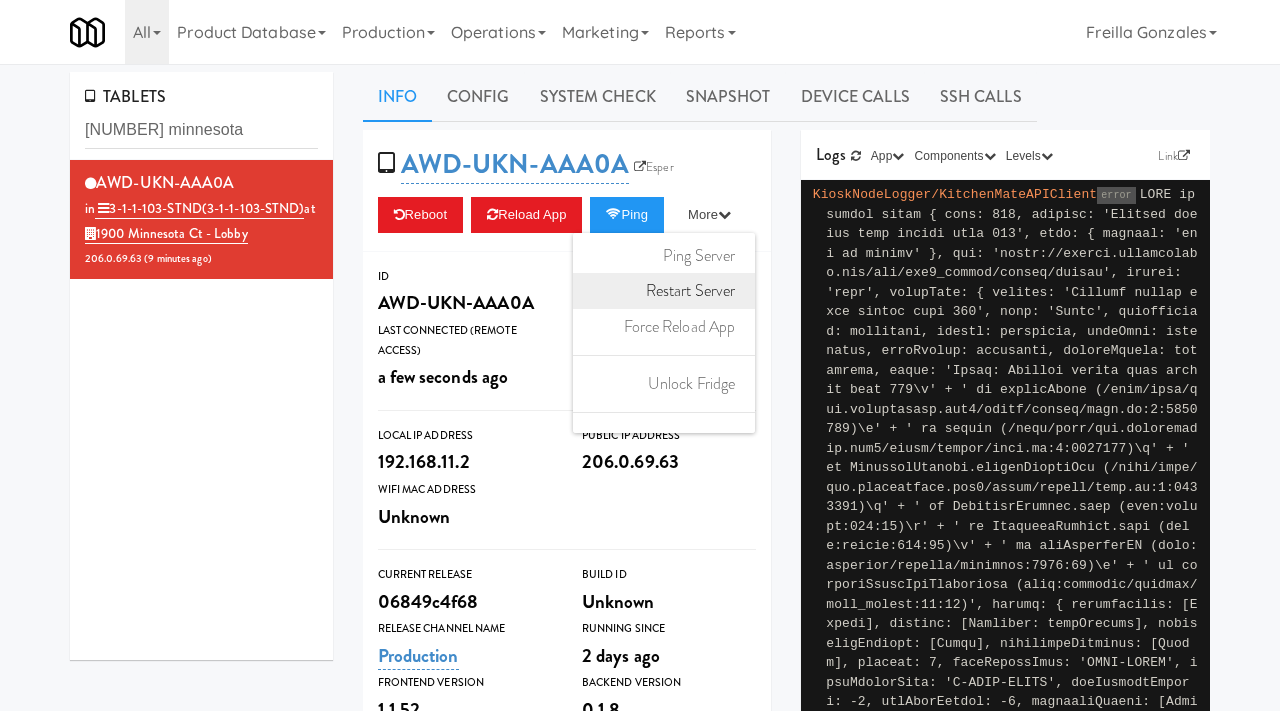 click on "Restart Server" at bounding box center (664, 291) 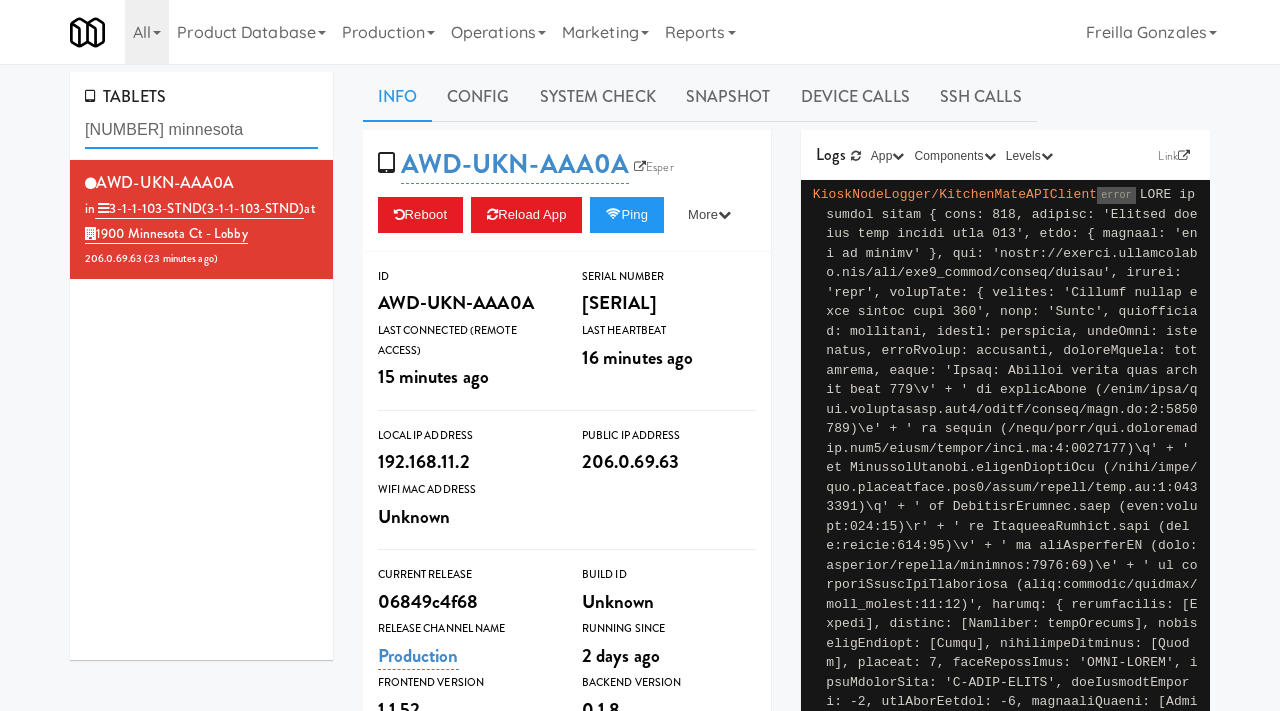 click on "1900 minnesota" at bounding box center (201, 130) 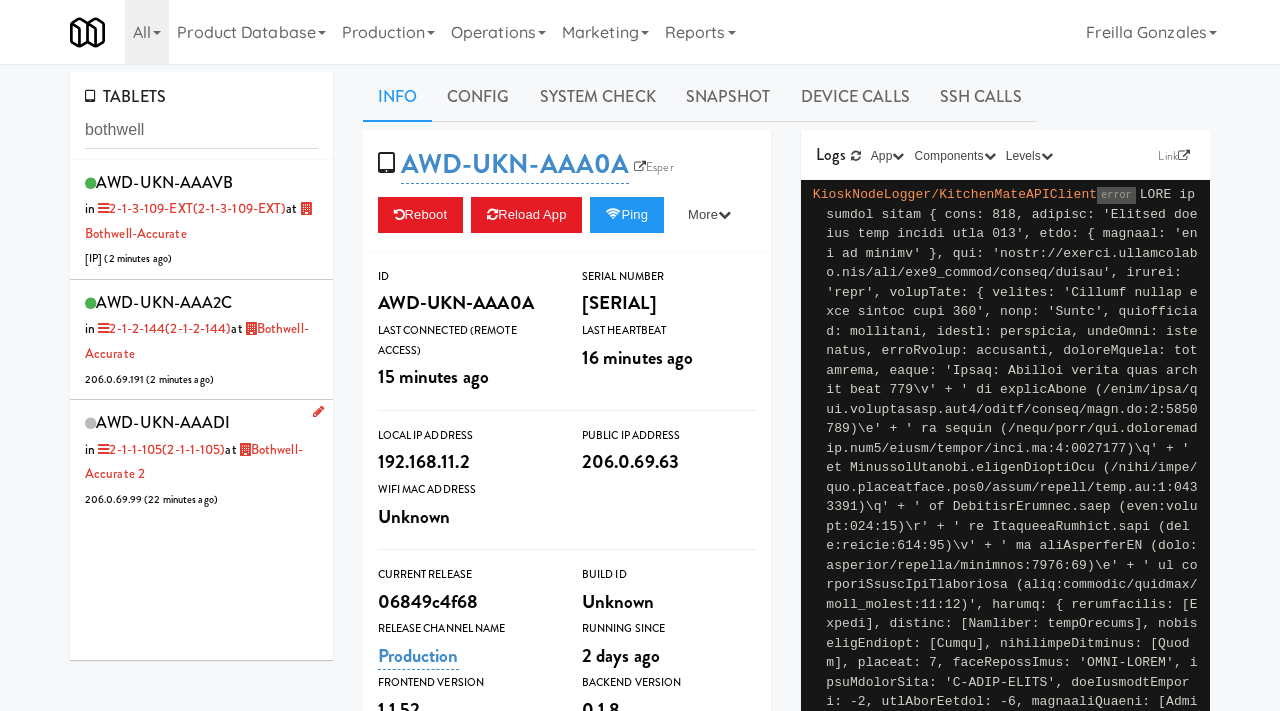 click on "AWD-UKN-AAADI   in     2-1-1-105  (2-1-1-105)  at     Bothwell-Accurate 2 206.0.69.99 ( 22 minutes ago )" at bounding box center (201, 459) 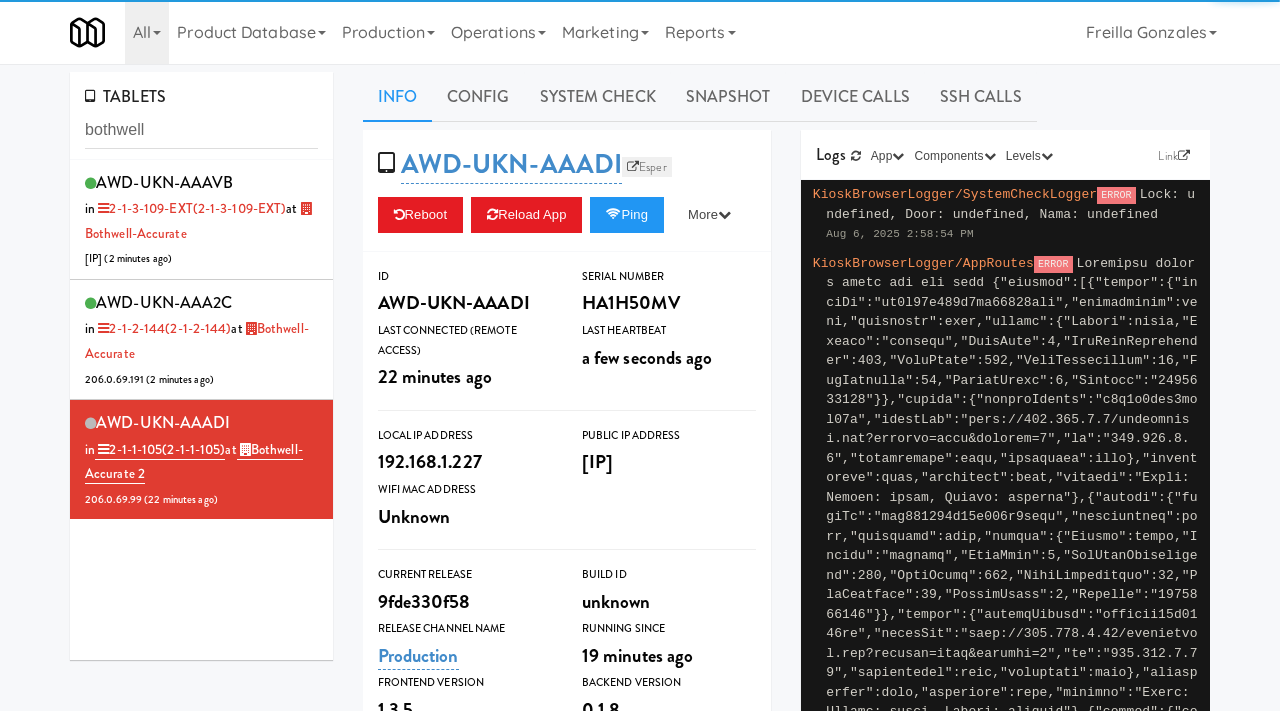 click on "Esper" at bounding box center [647, 167] 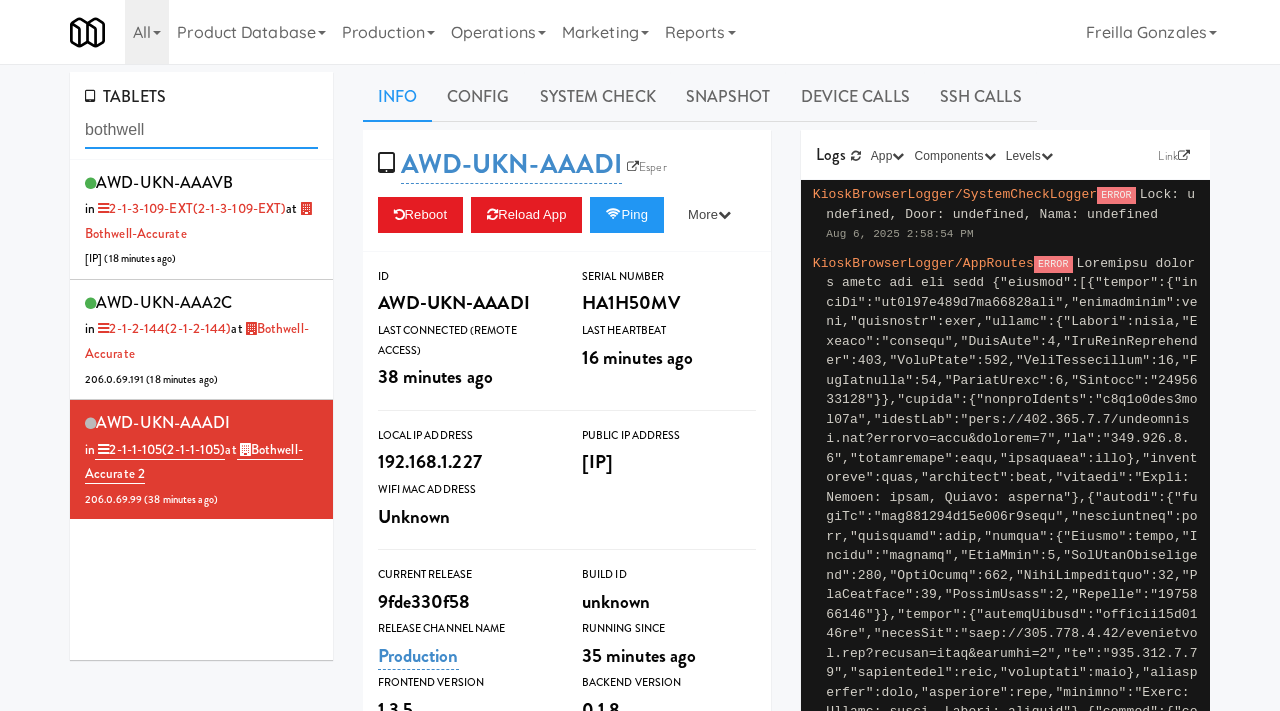 click on "bothwell" at bounding box center [201, 130] 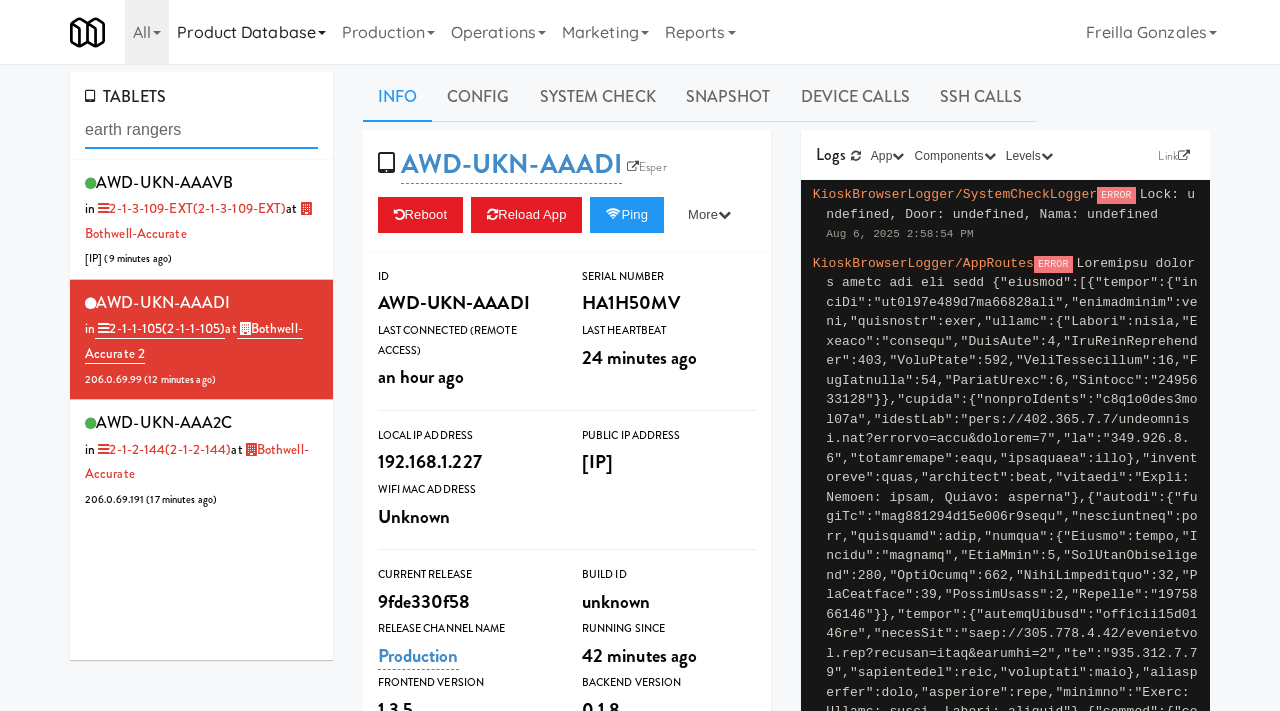 type on "earth rangers" 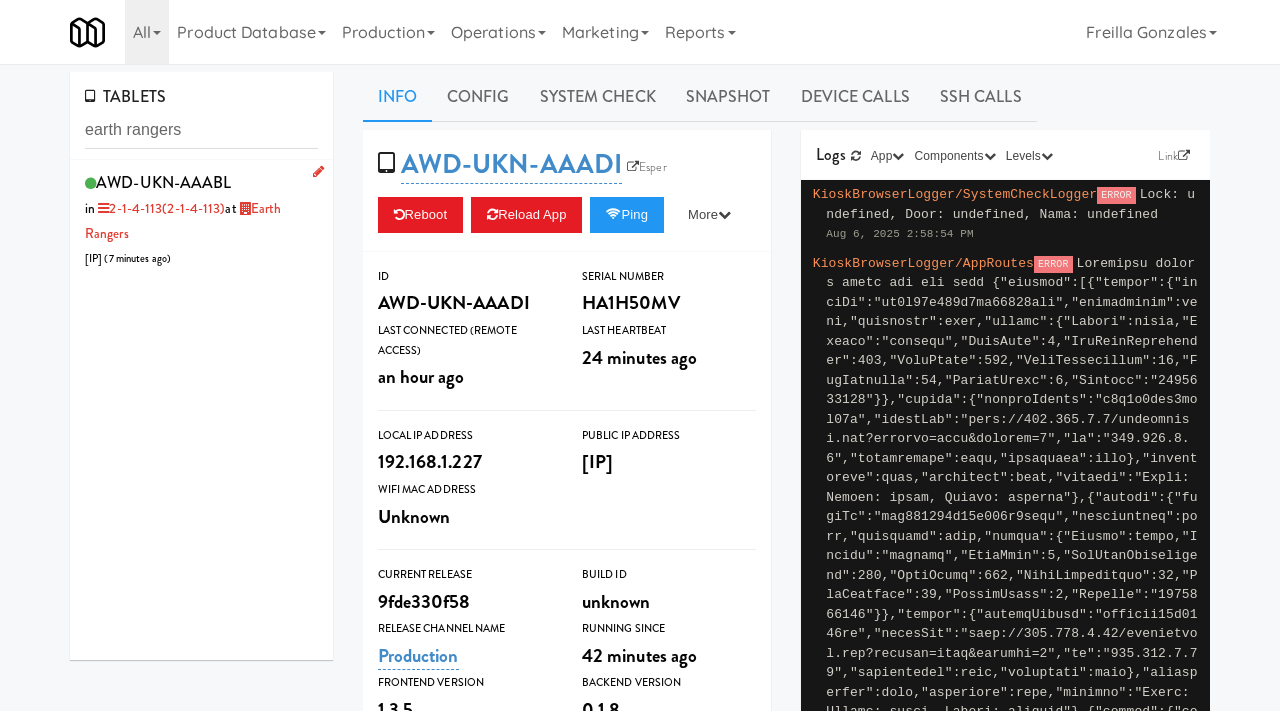 click on "AWD-UKN-AAABL   in     2-1-4-113  (2-1-4-113)  at     Earth Rangers 206.0.69.59 ( 7 minutes ago )" at bounding box center (201, 219) 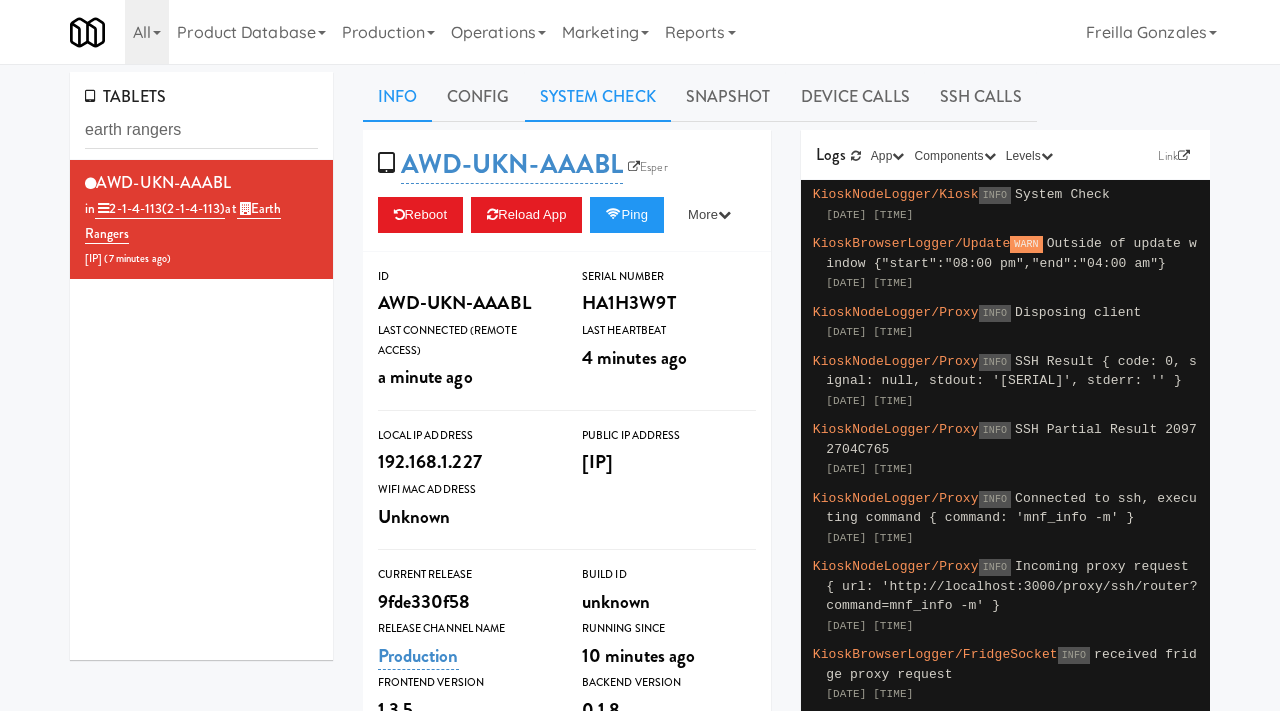 click on "System Check" at bounding box center (598, 97) 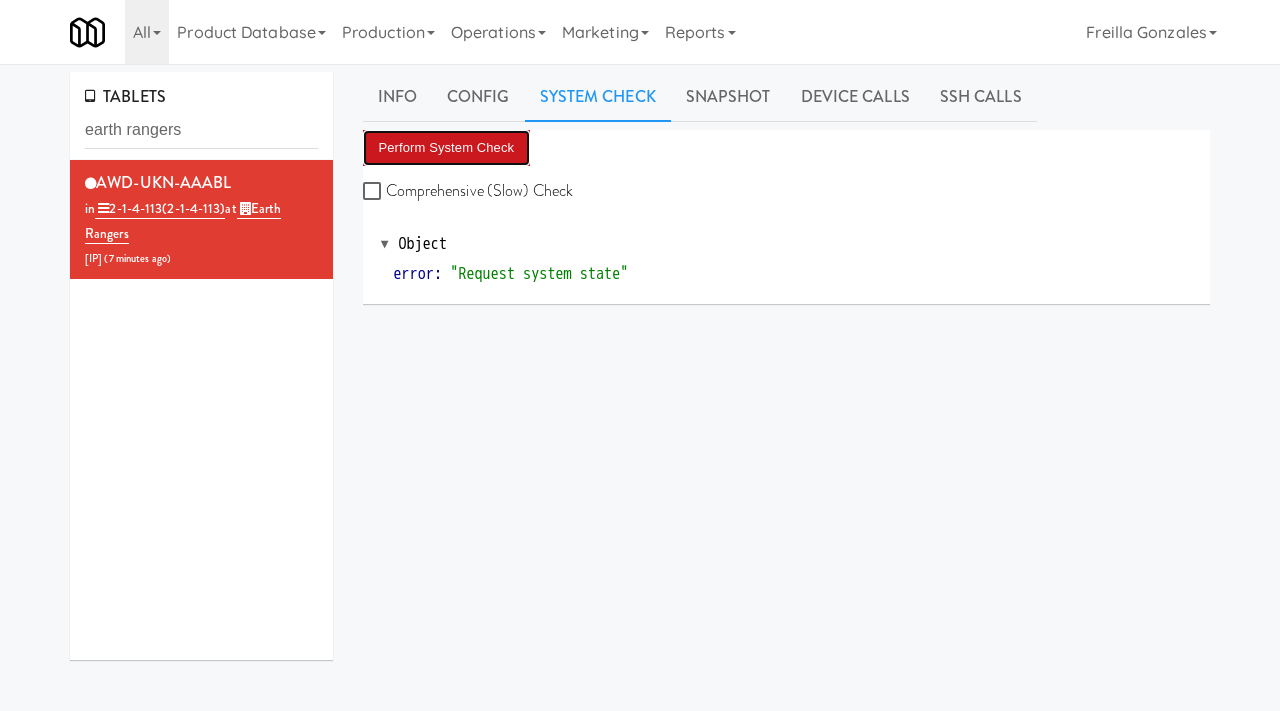 click on "Perform System Check" at bounding box center (447, 148) 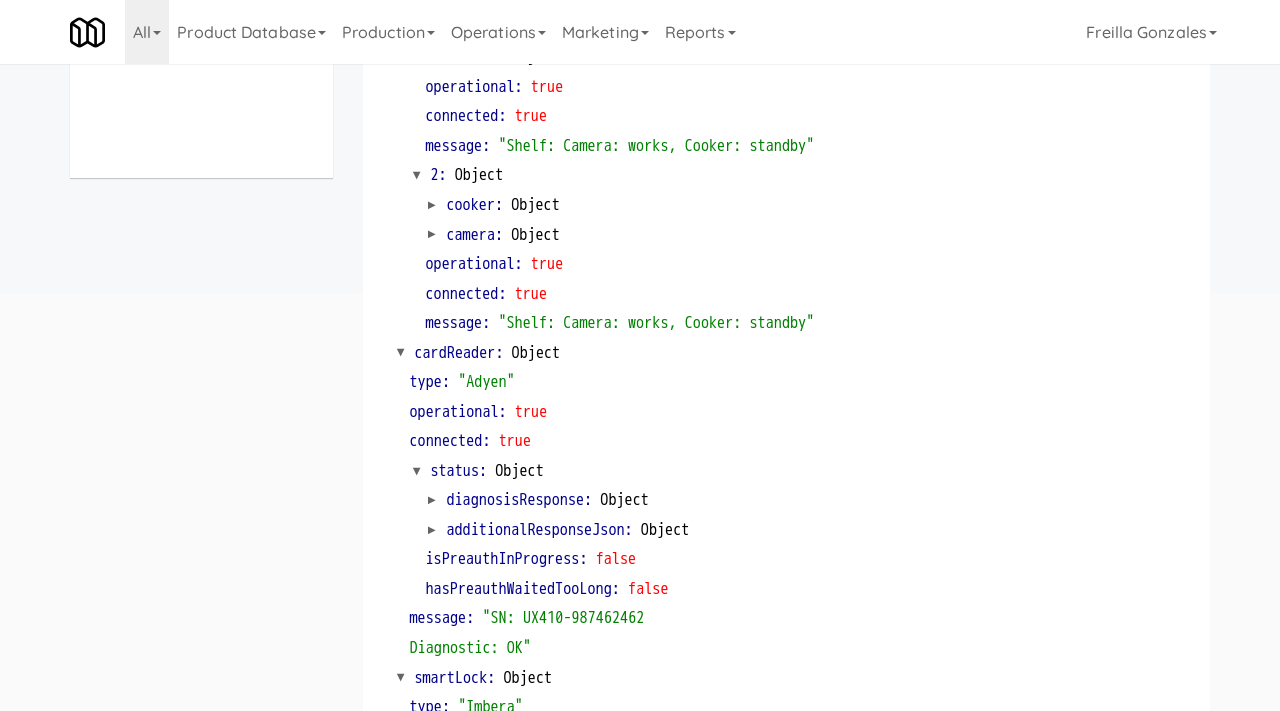 scroll, scrollTop: 0, scrollLeft: 0, axis: both 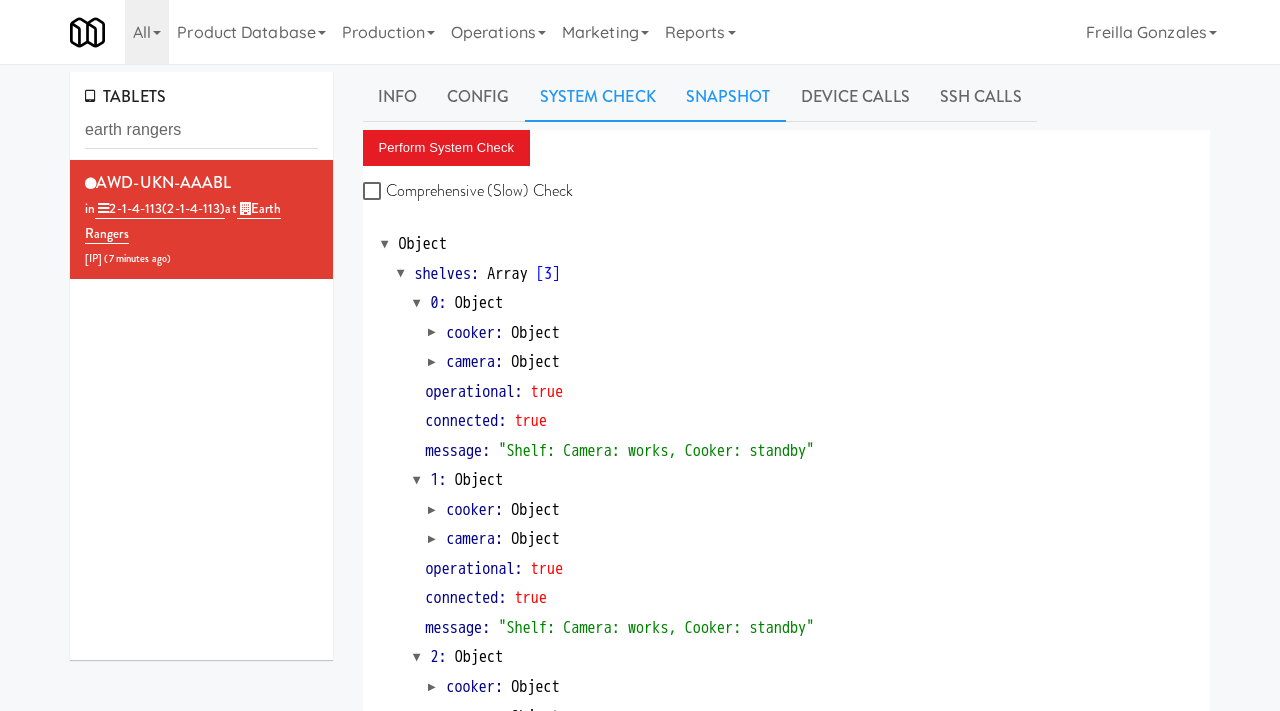 click on "Snapshot" at bounding box center [728, 97] 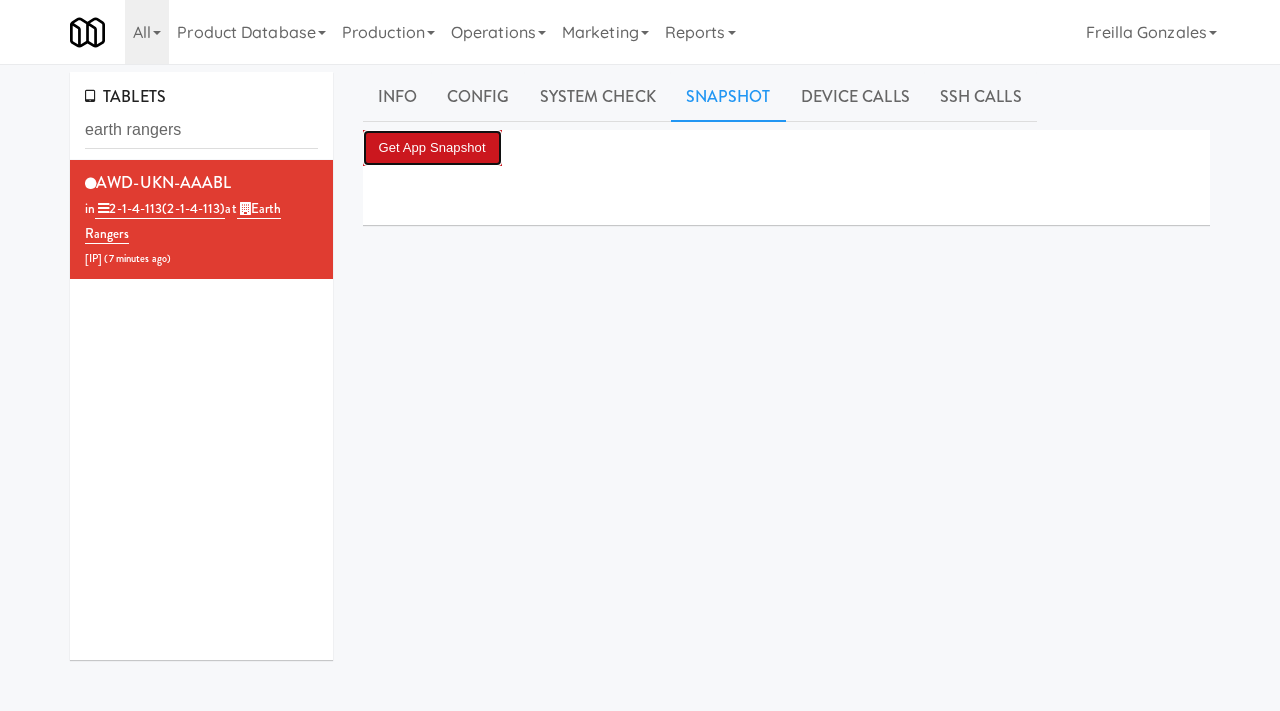 click on "Get App Snapshot" at bounding box center (432, 148) 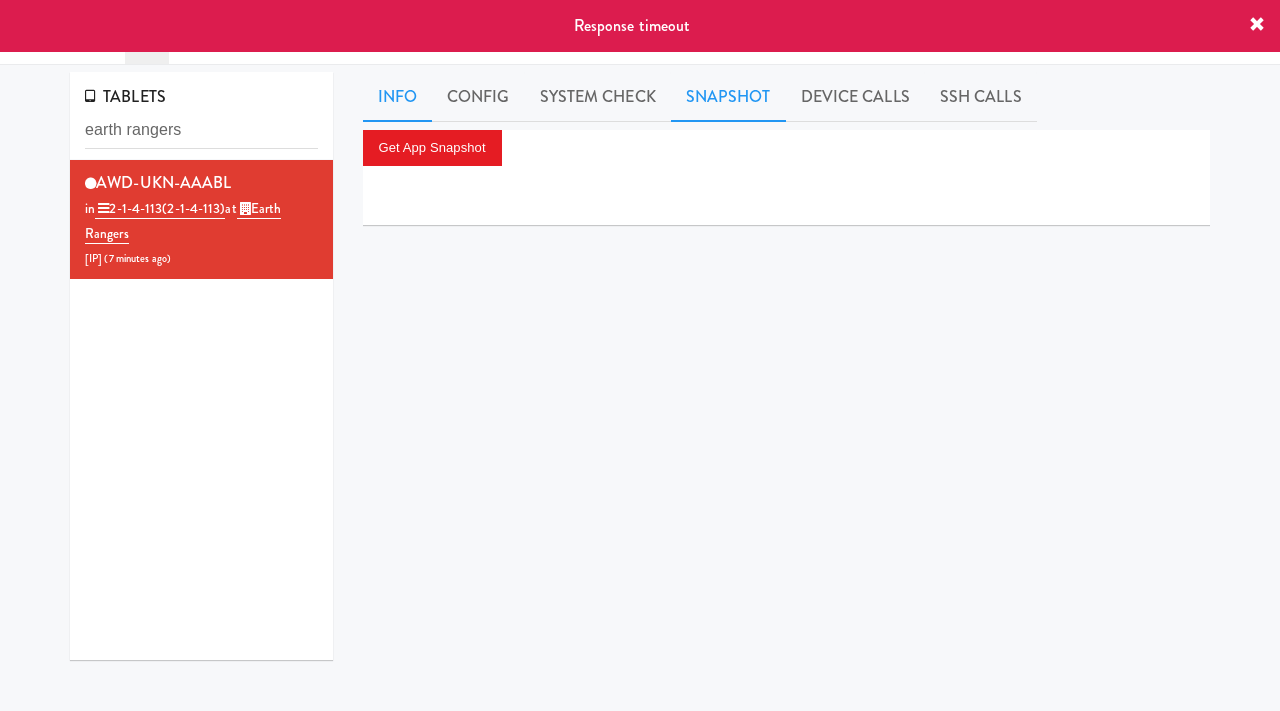 click on "Info" at bounding box center [397, 97] 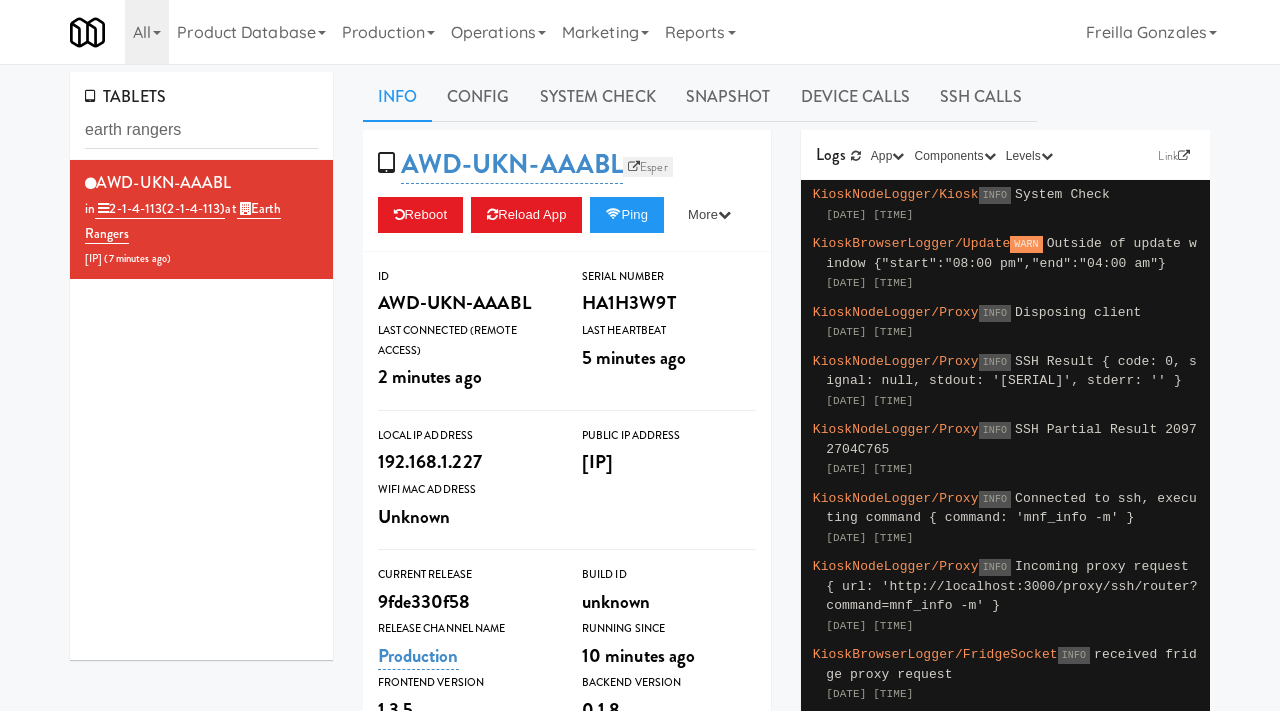 click on "Esper" at bounding box center (648, 167) 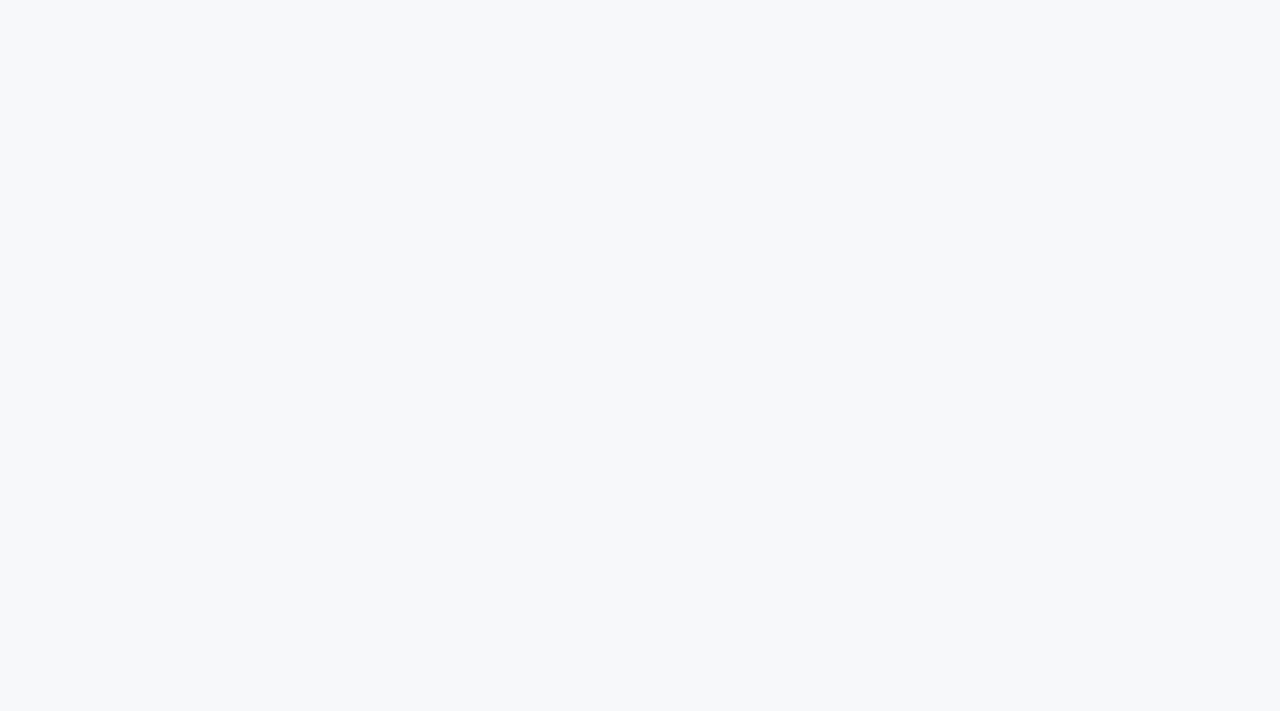 scroll, scrollTop: 64, scrollLeft: 0, axis: vertical 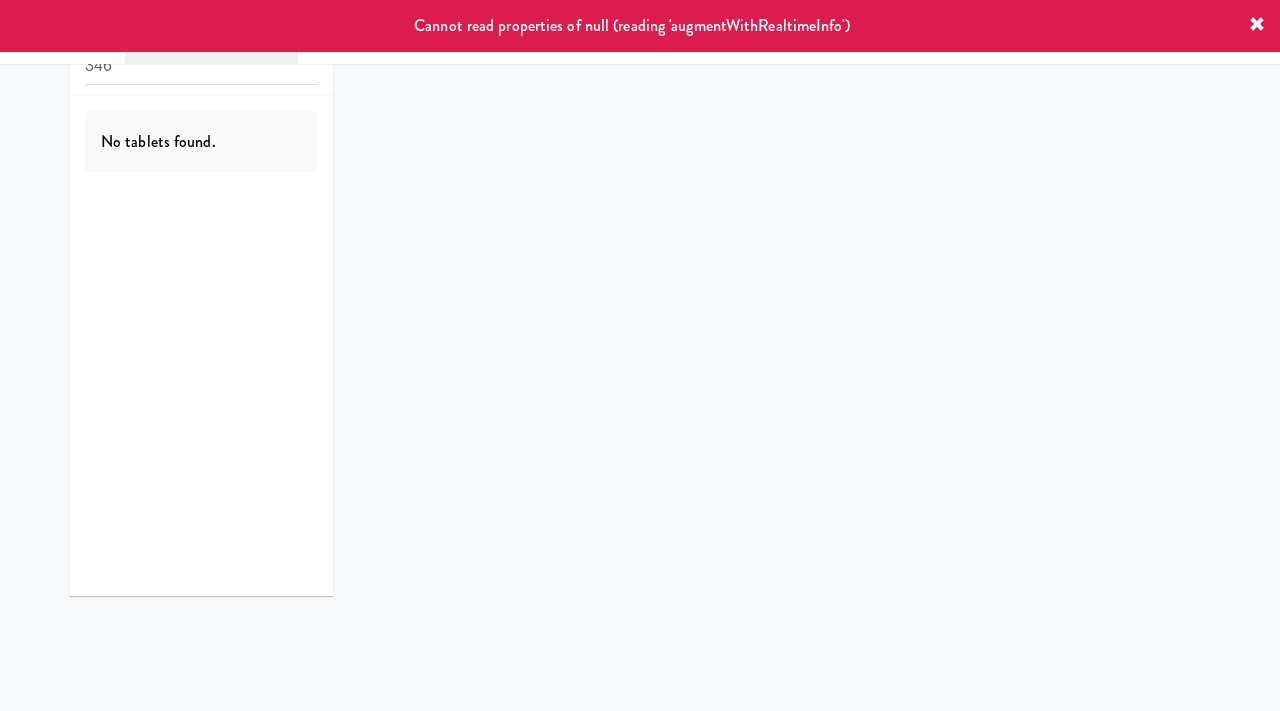 click at bounding box center [1257, 25] 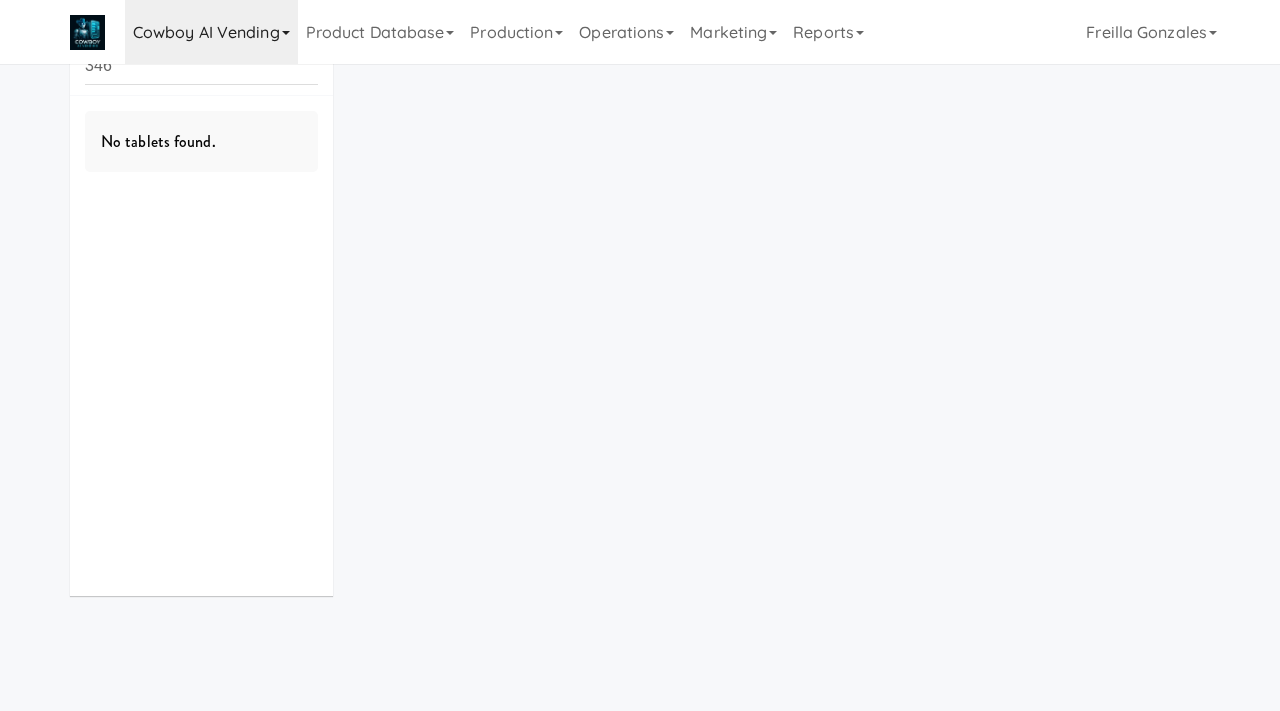 click on "Cowboy AI Vending" at bounding box center [211, 32] 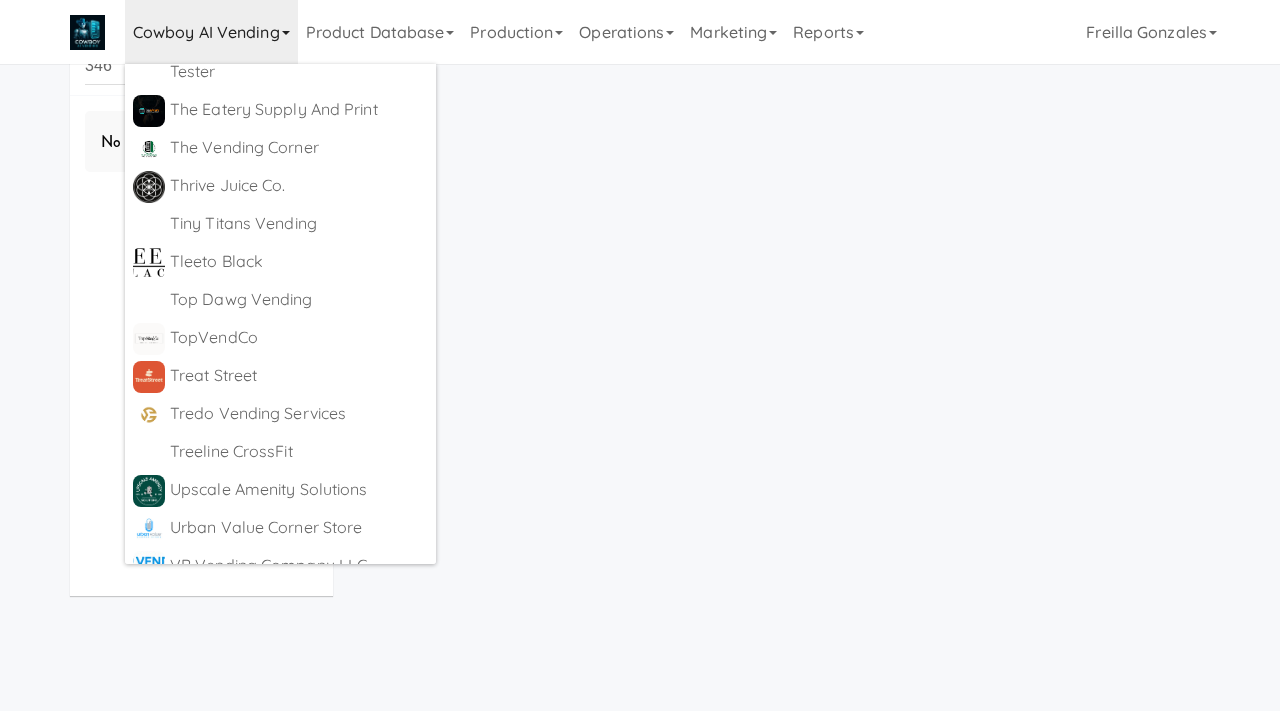scroll, scrollTop: 8978, scrollLeft: 0, axis: vertical 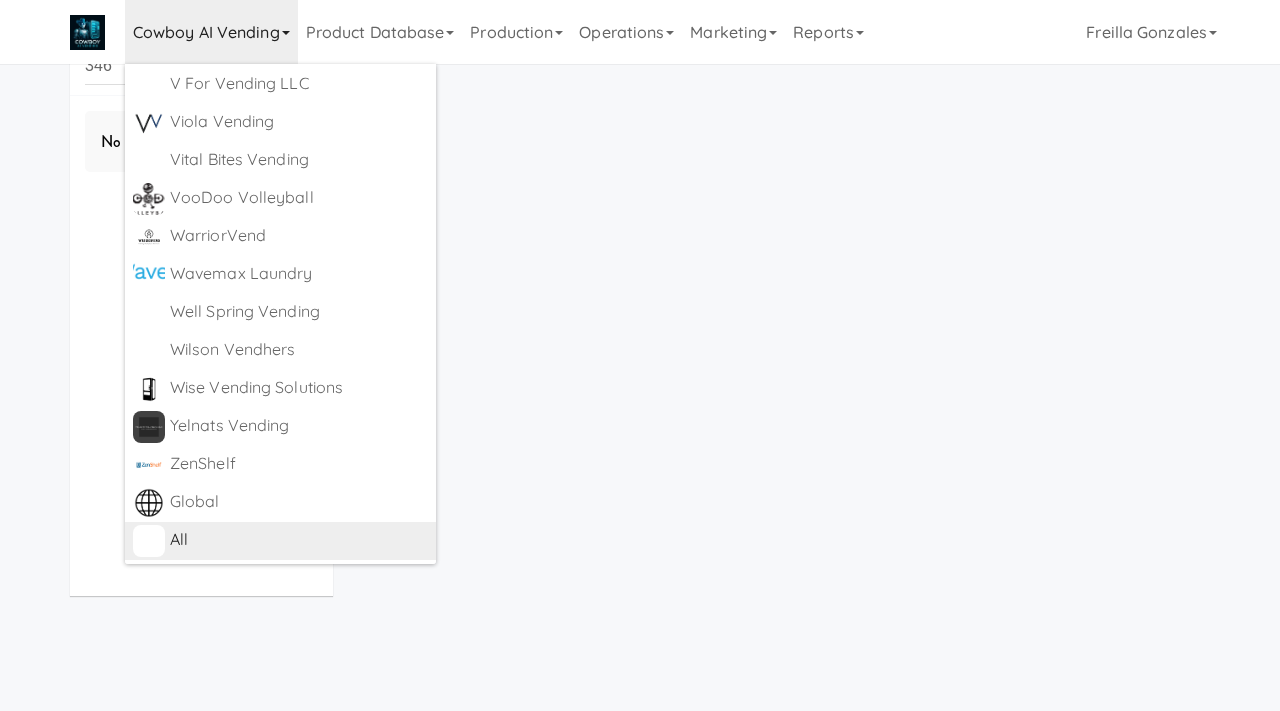 click on "All" at bounding box center [299, 540] 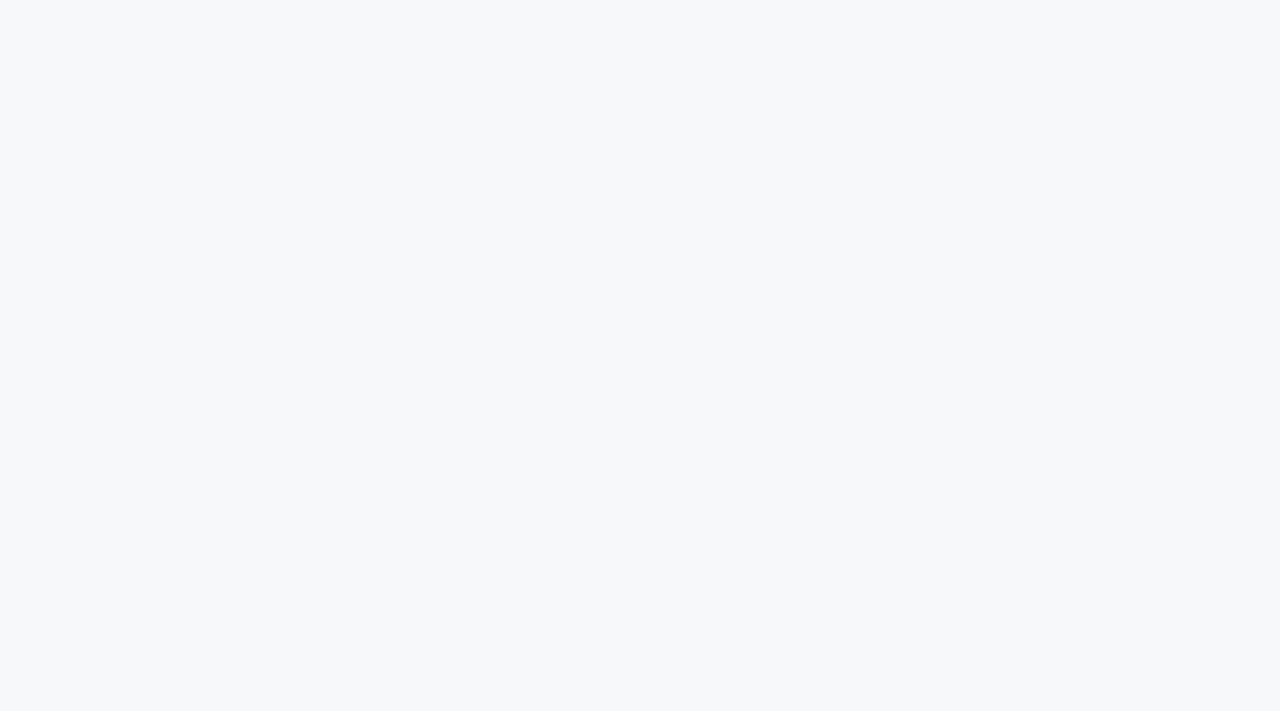 scroll, scrollTop: 64, scrollLeft: 0, axis: vertical 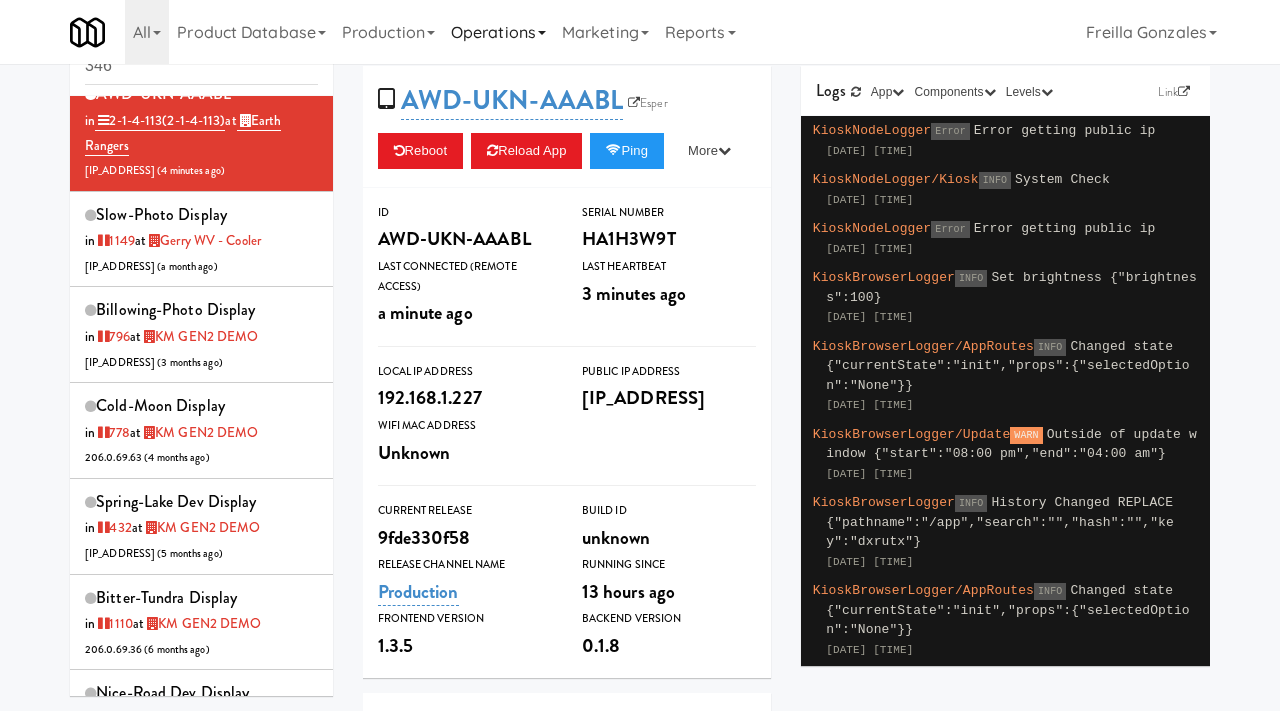 click on "Operations" at bounding box center [498, 32] 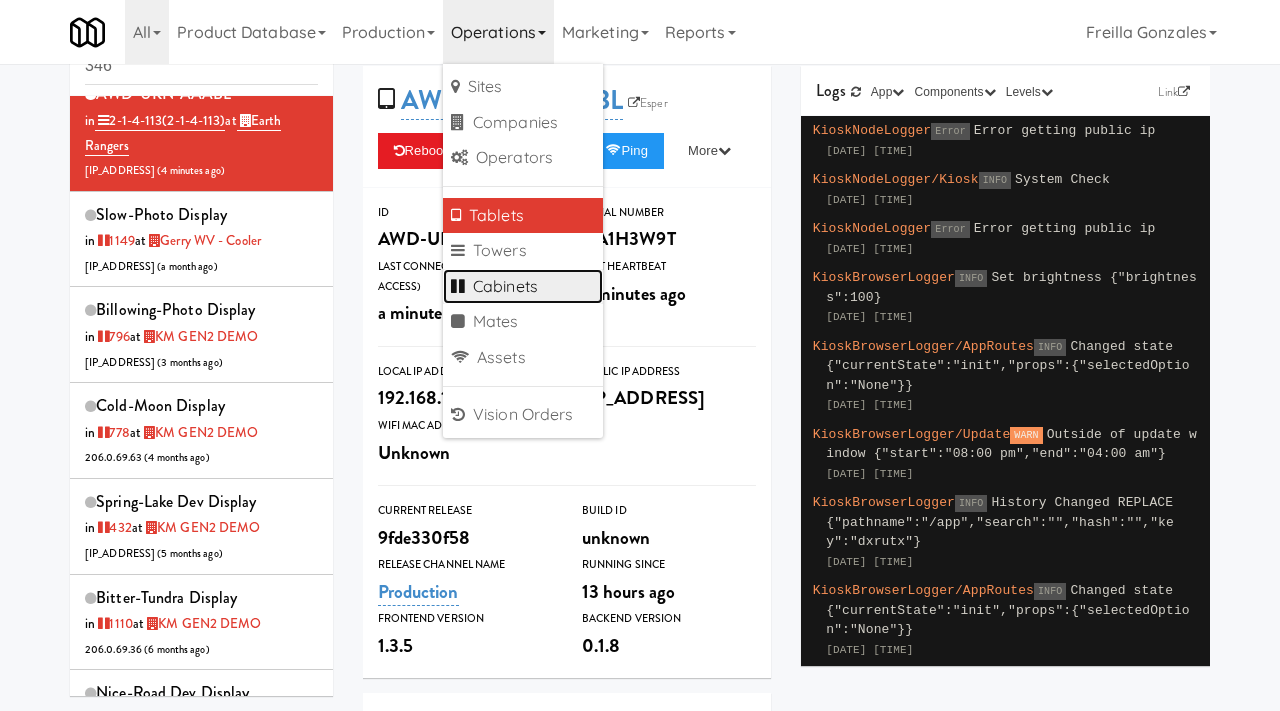 click on "Cabinets" at bounding box center [523, 287] 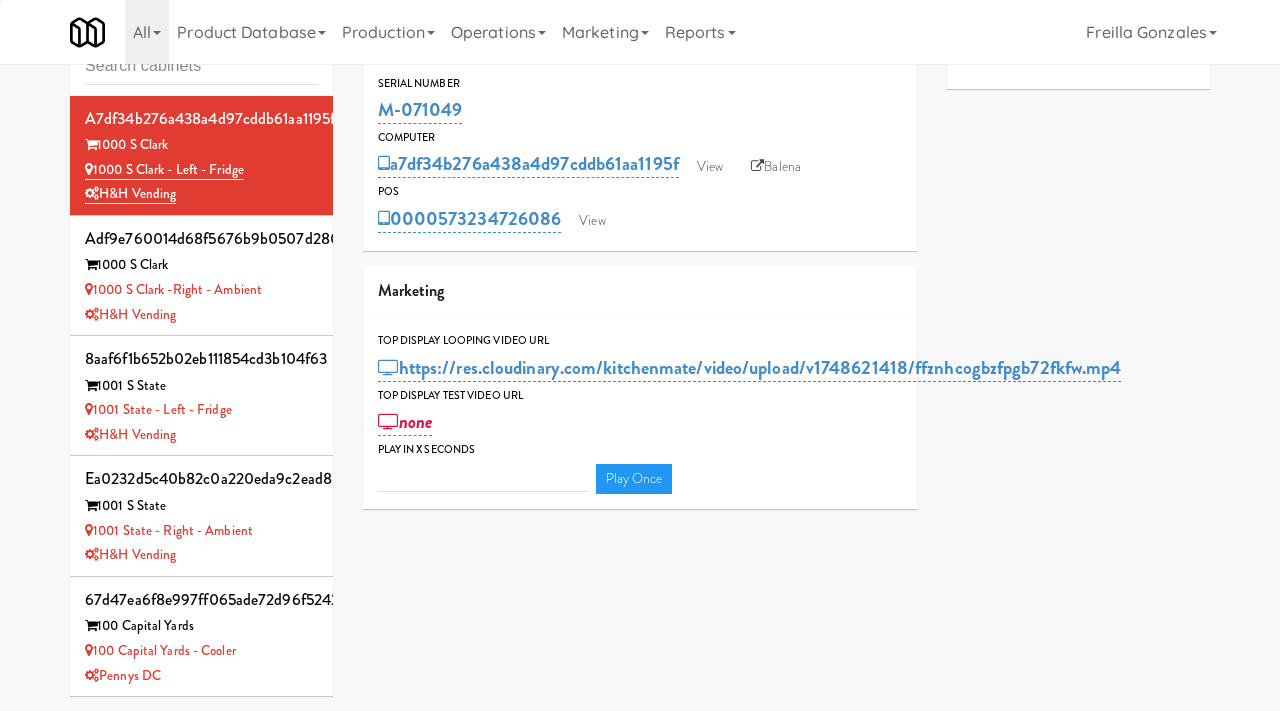 type on "3" 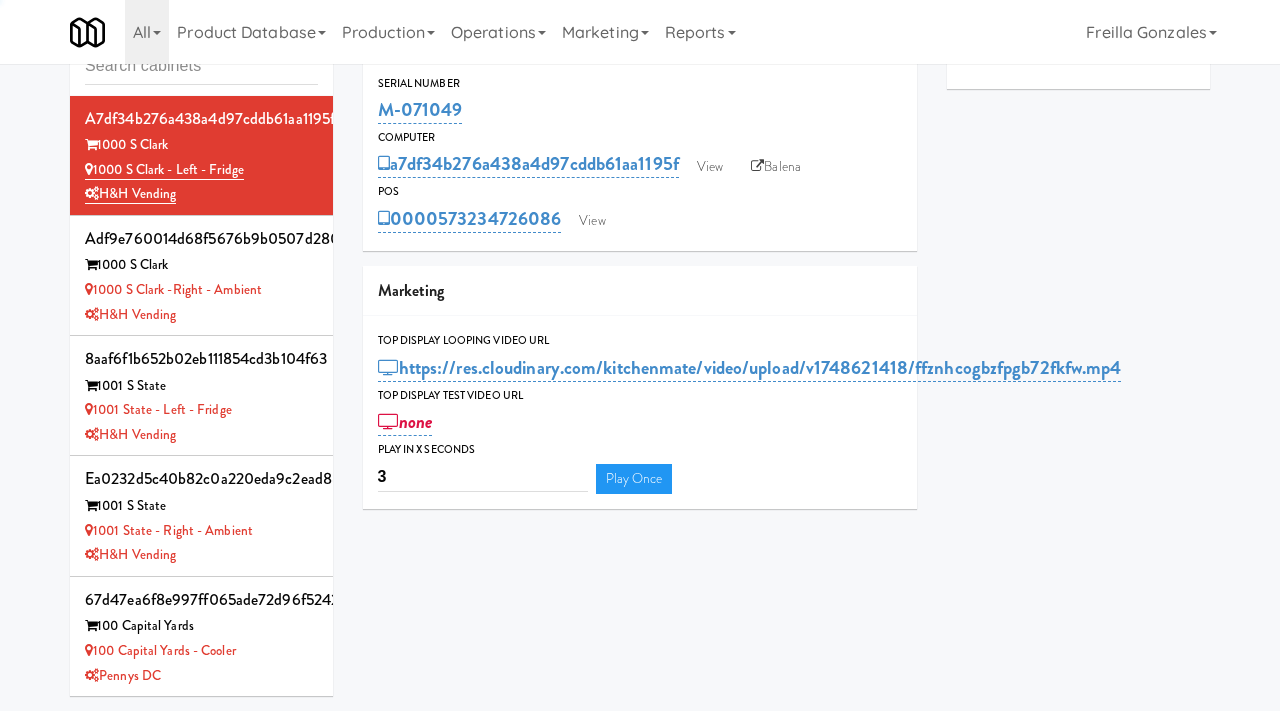 click at bounding box center [201, 66] 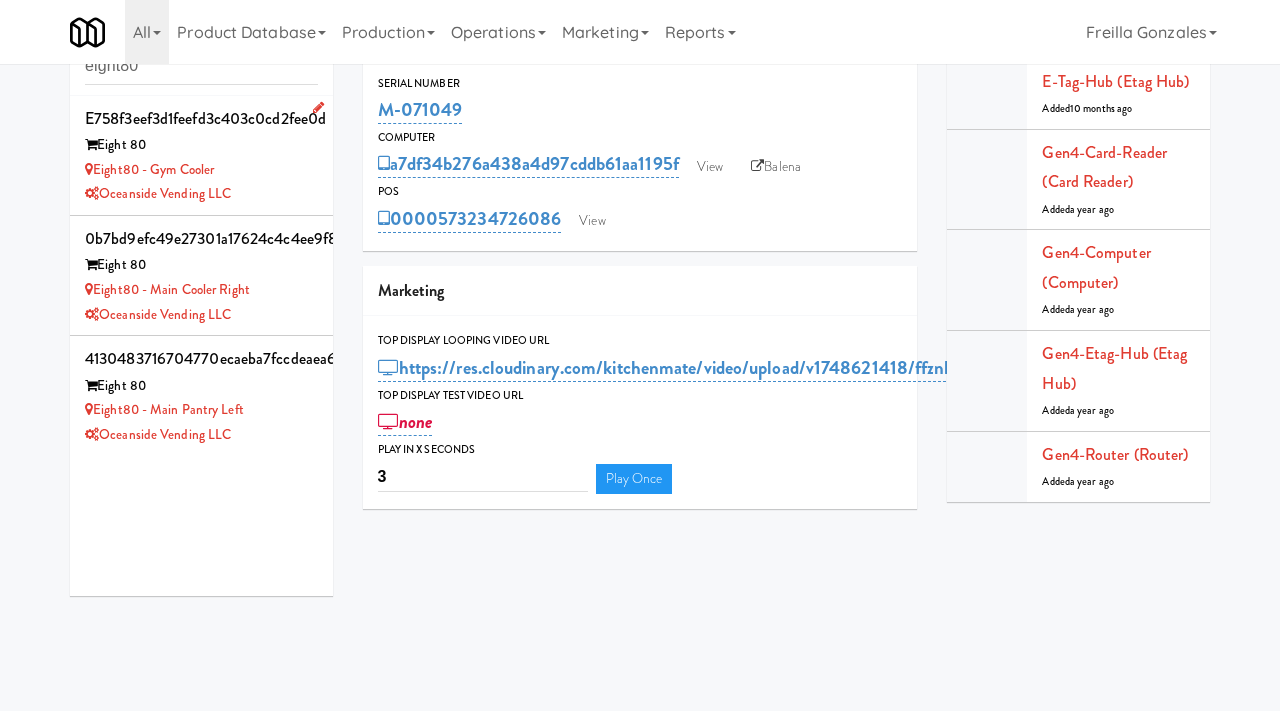 type on "eight80" 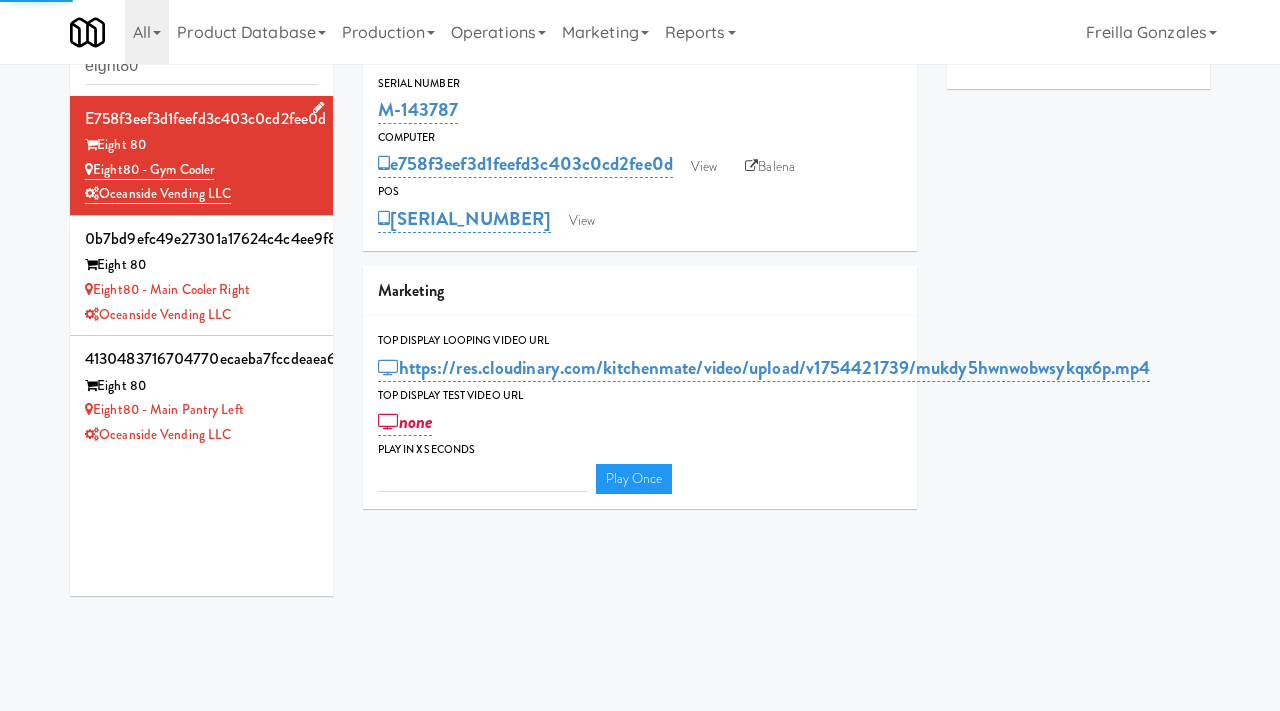 type on "3" 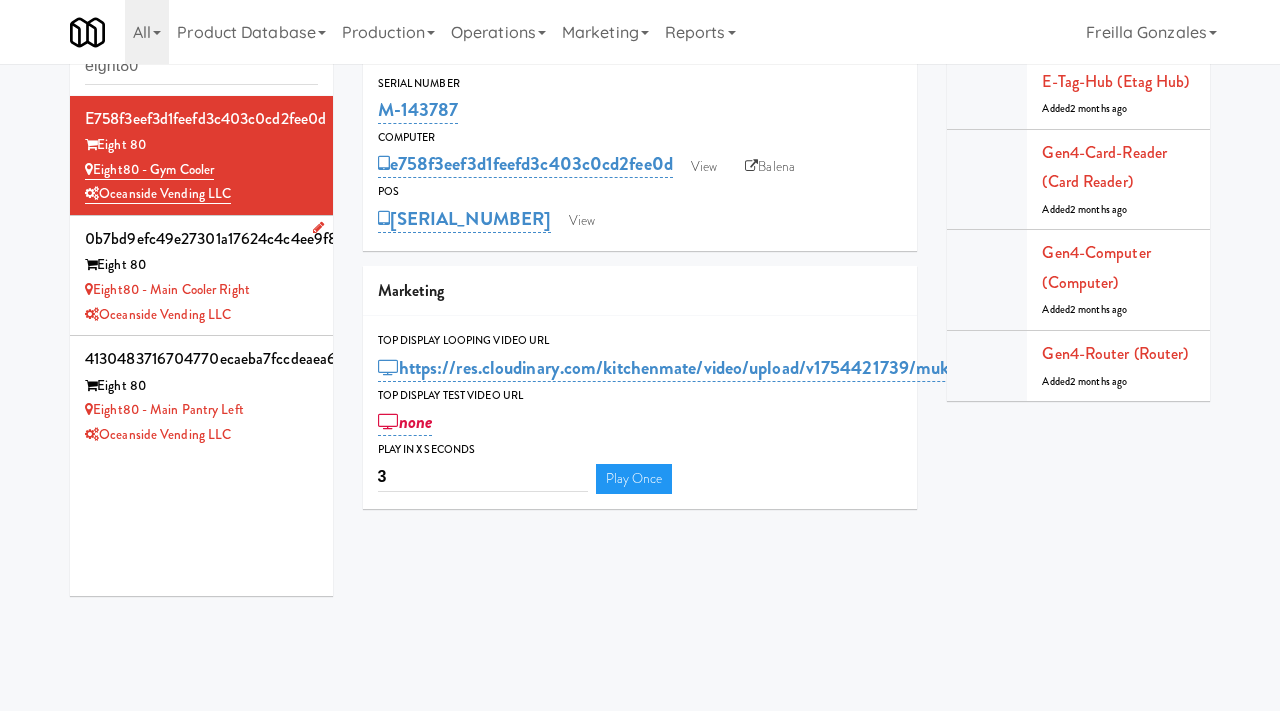 click on "Eight80 - Main Cooler Right" at bounding box center (201, 290) 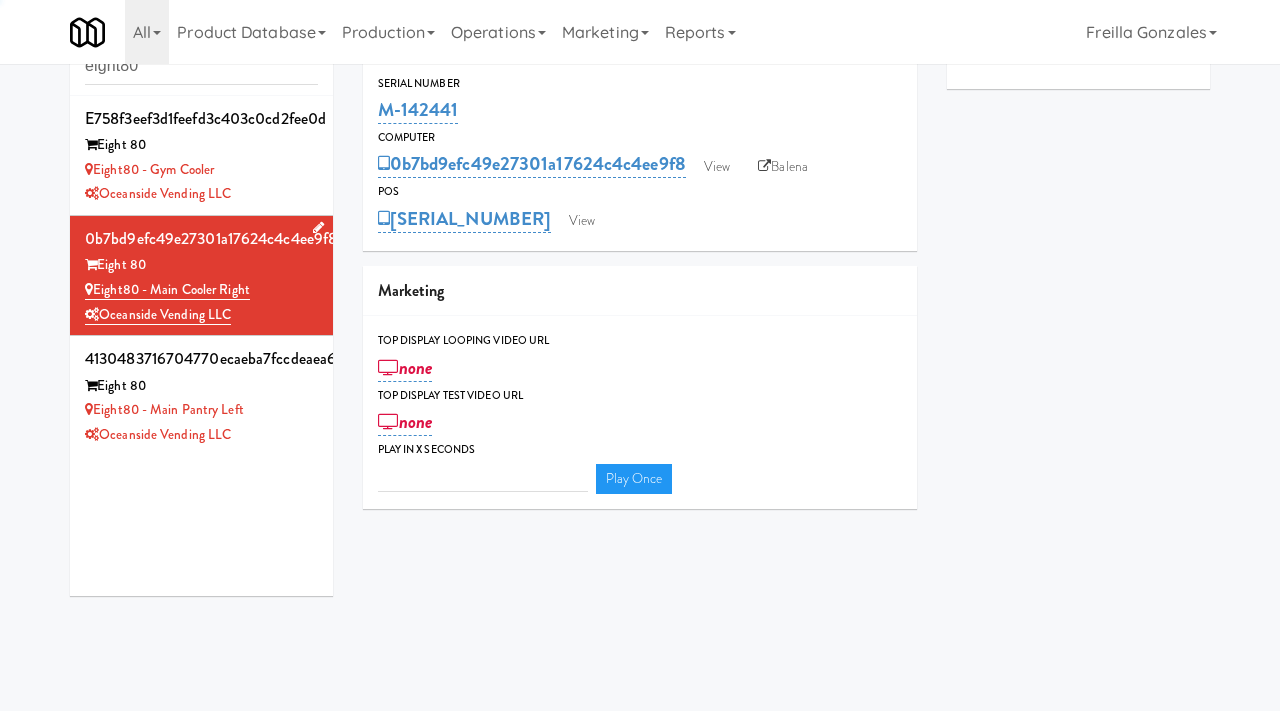 type on "3" 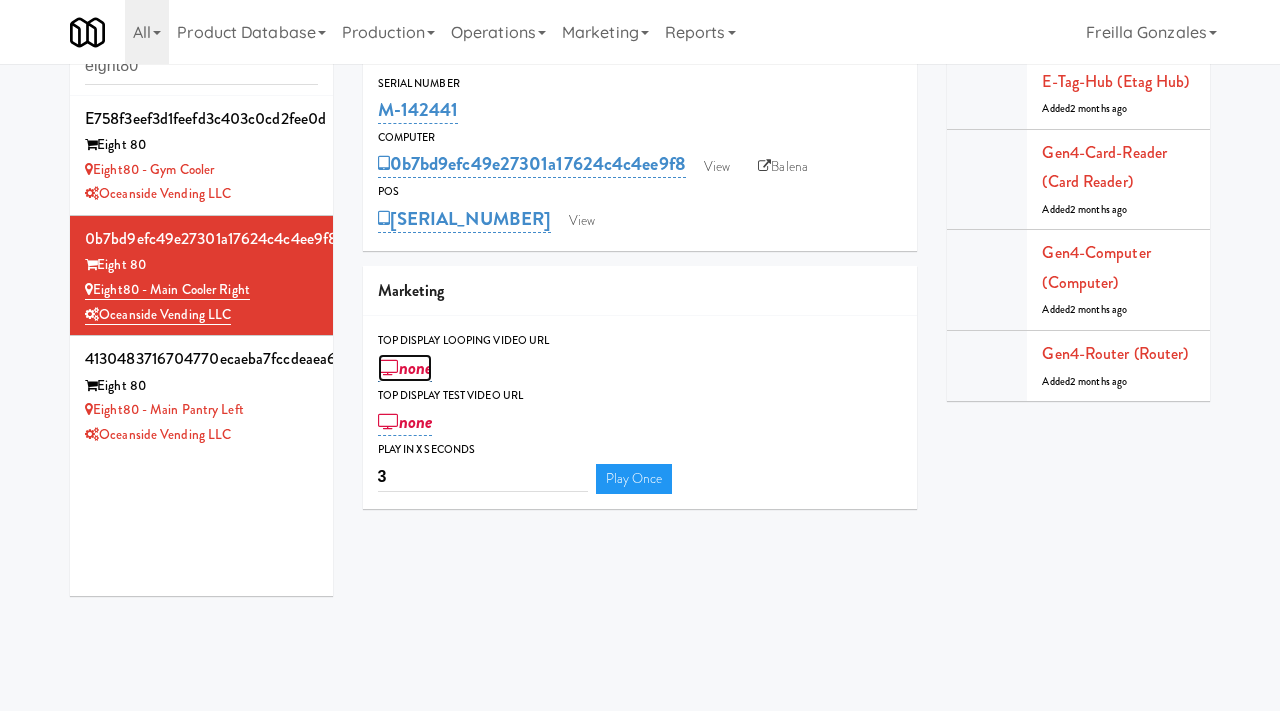 click on "none" at bounding box center [405, 368] 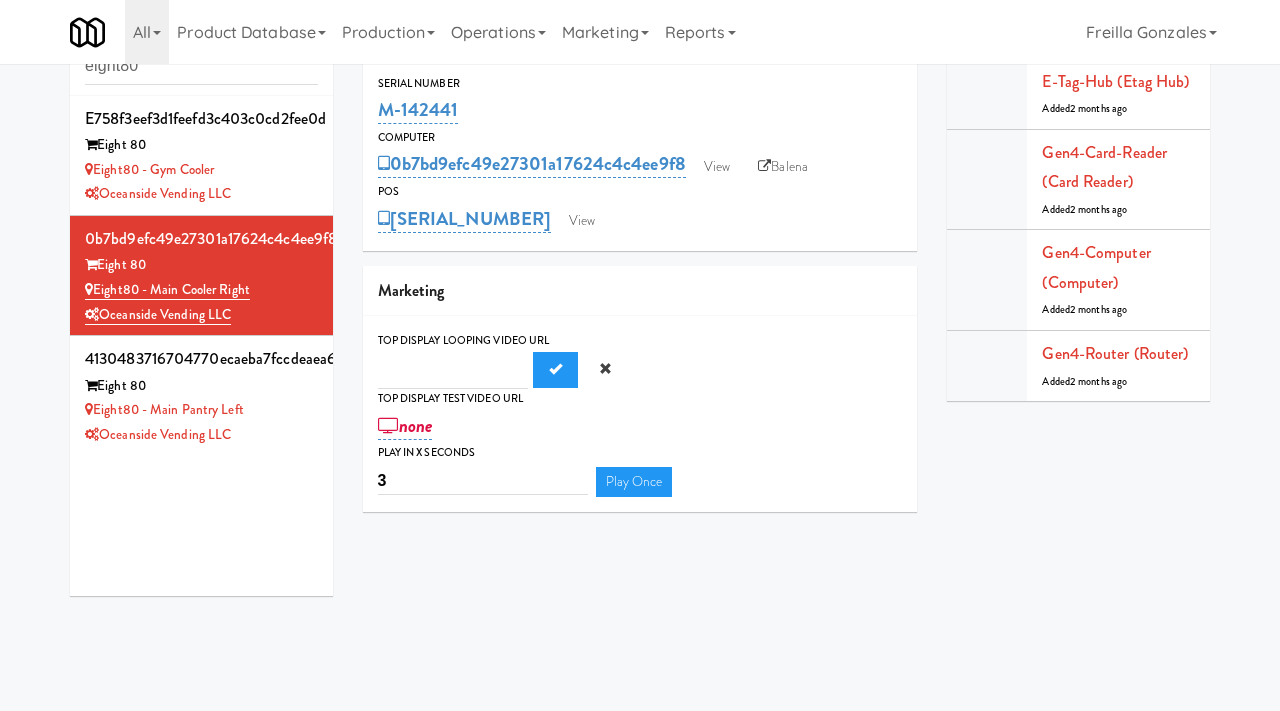 click at bounding box center [453, 370] 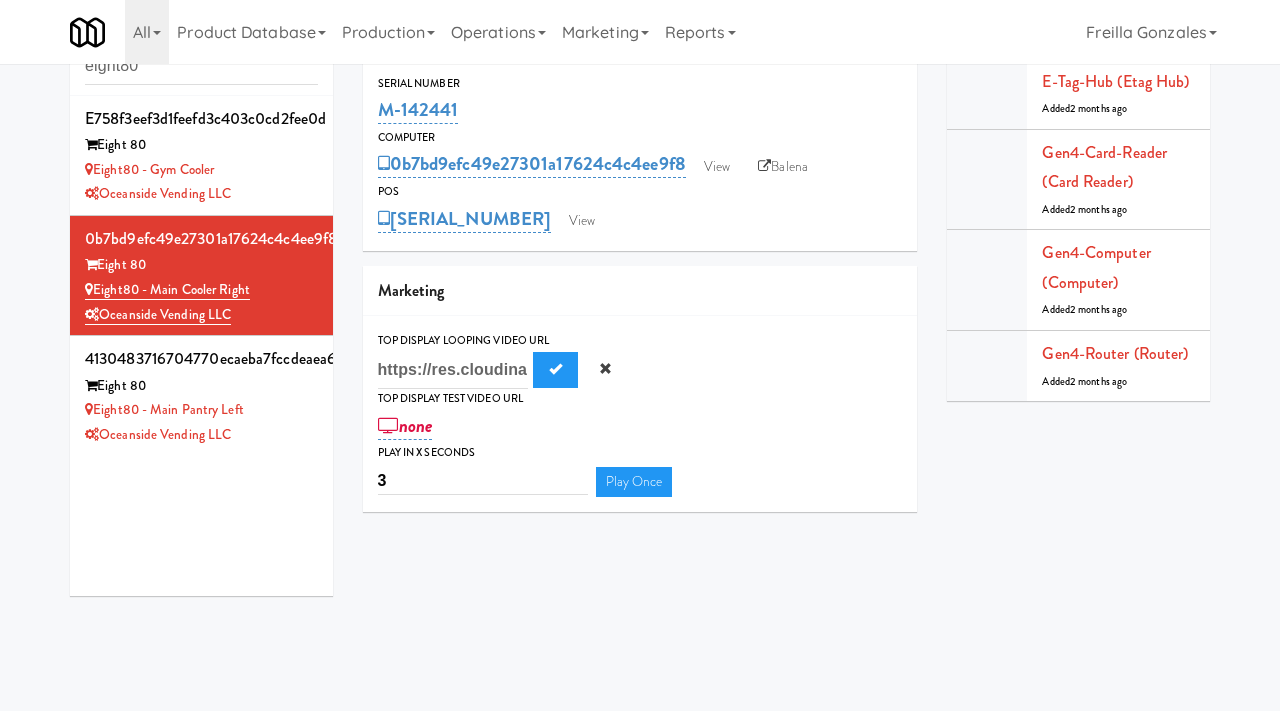 scroll, scrollTop: 0, scrollLeft: 842, axis: horizontal 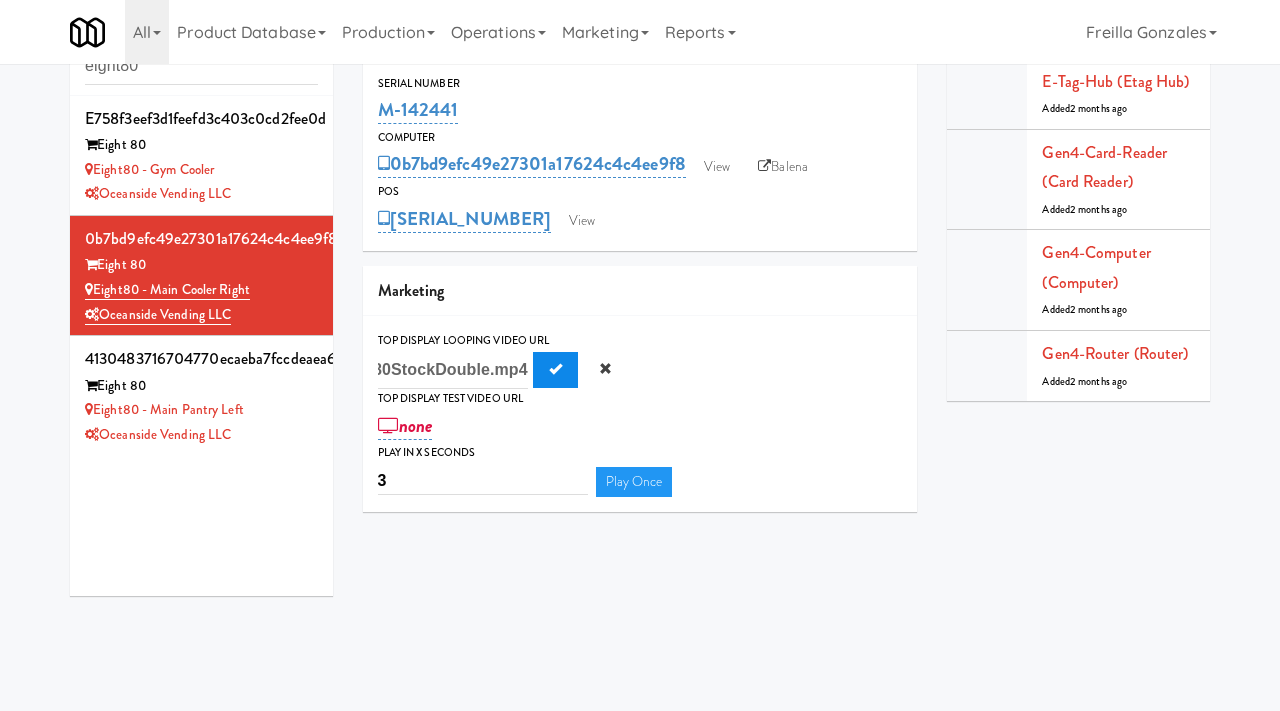 type on "https://res.cloudinary.com/kitchenmate/video/upload/w_1920,h_540,c_crop,x_0,y_0/v1754507453/Gen4/Eight80StockDouble.mp4" 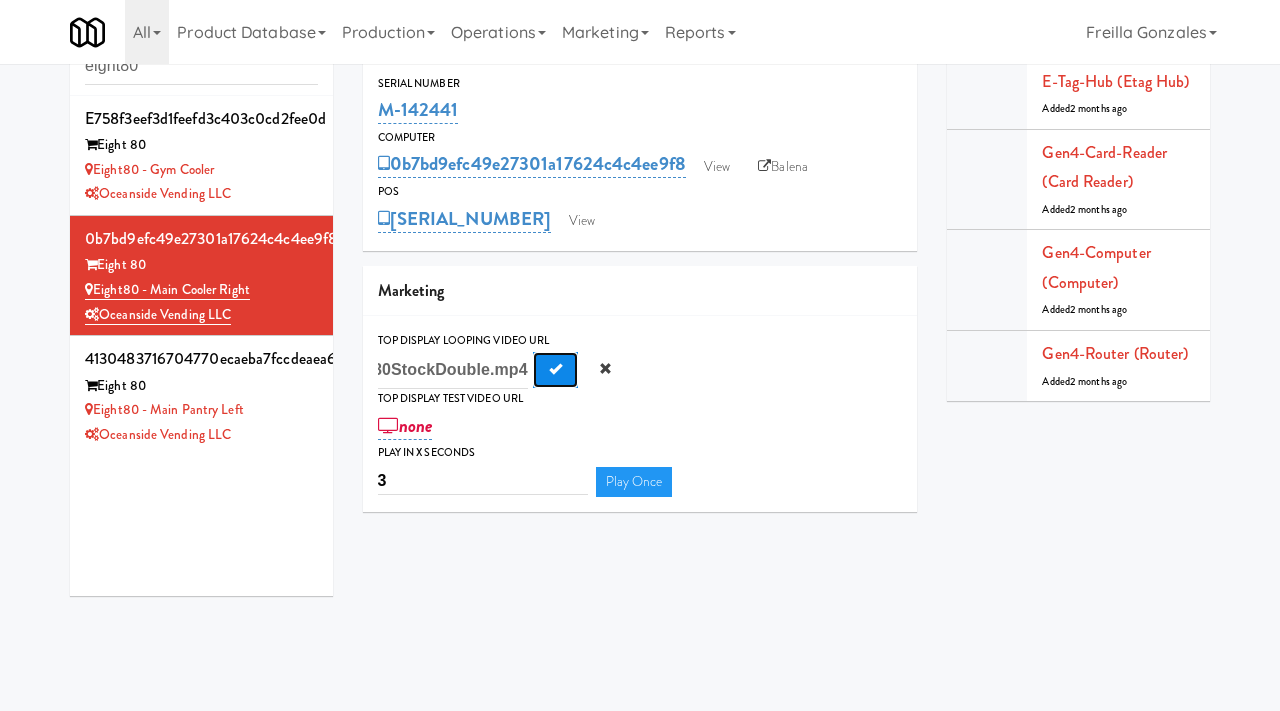 click at bounding box center (555, 370) 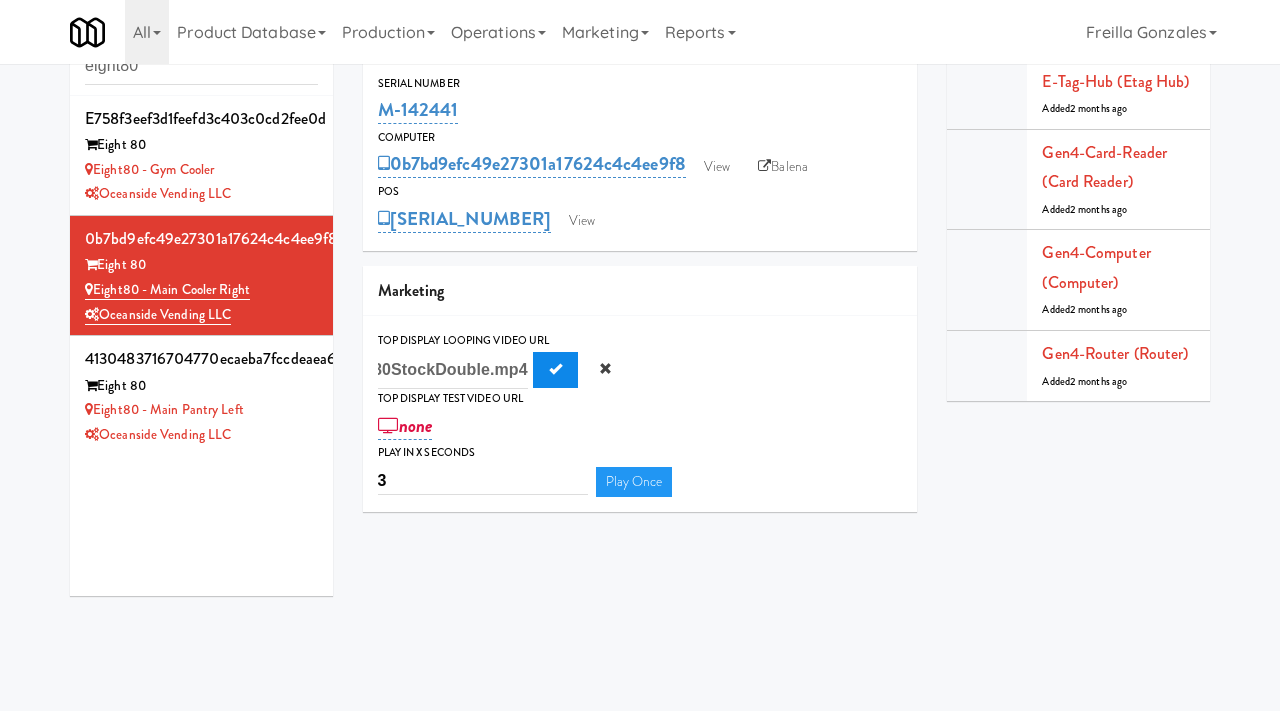 scroll, scrollTop: 0, scrollLeft: 0, axis: both 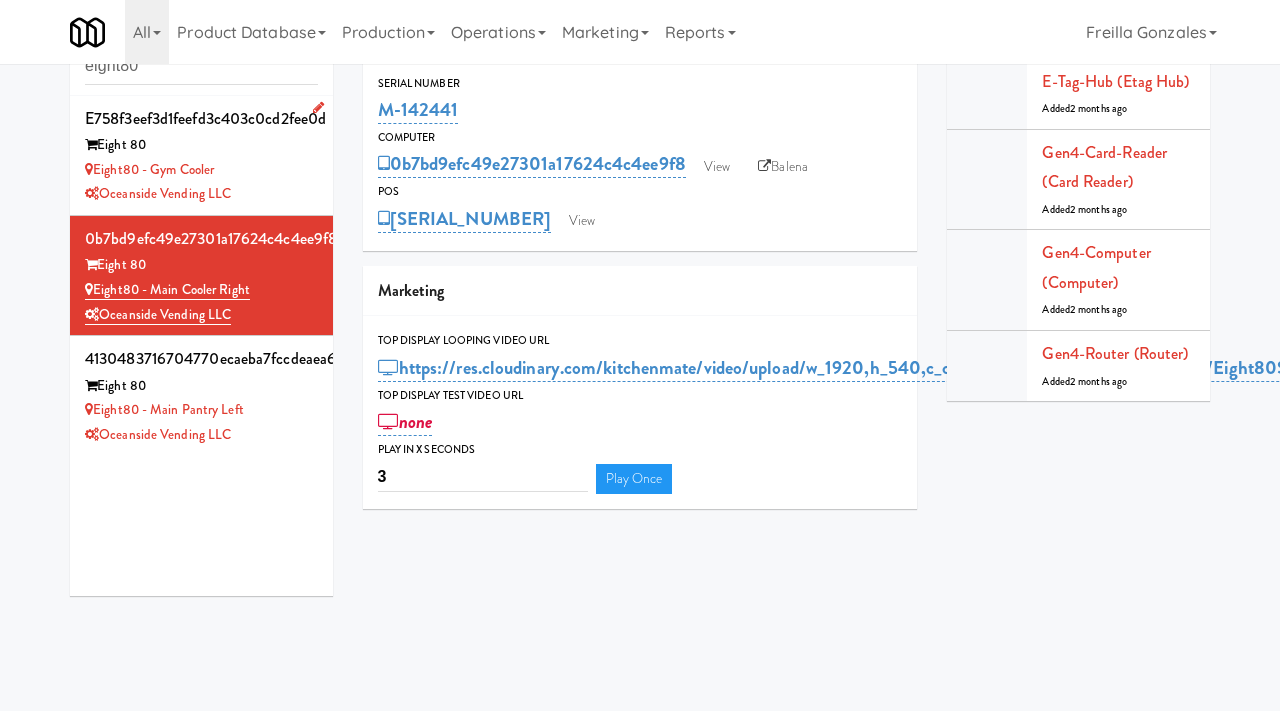 click on "Oceanside Vending LLC" at bounding box center [201, 194] 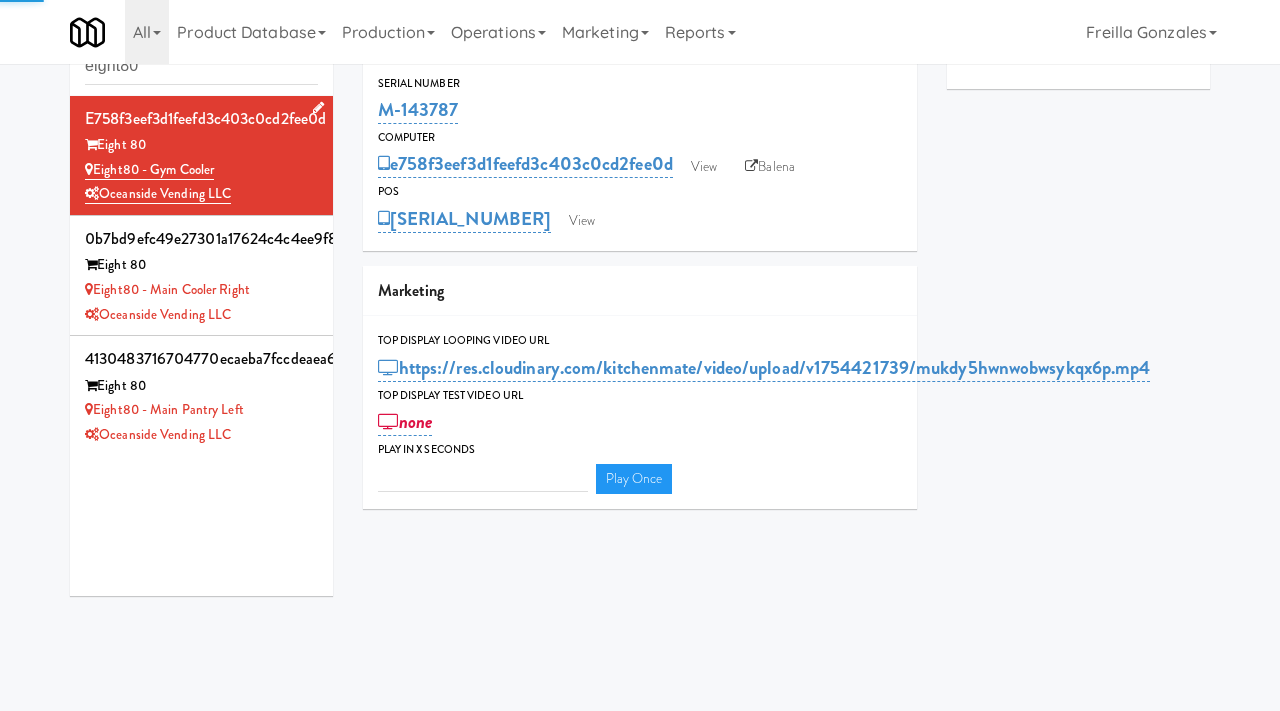 type on "3" 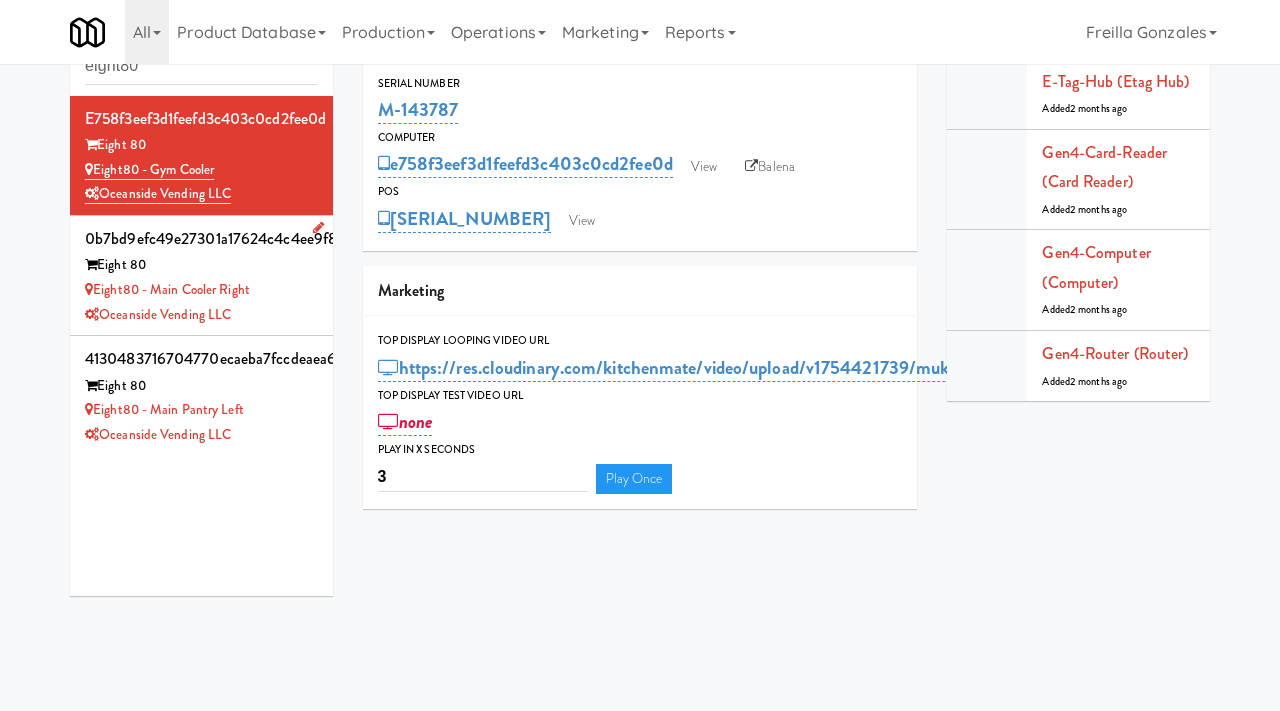 click on "Oceanside Vending LLC" at bounding box center [201, 315] 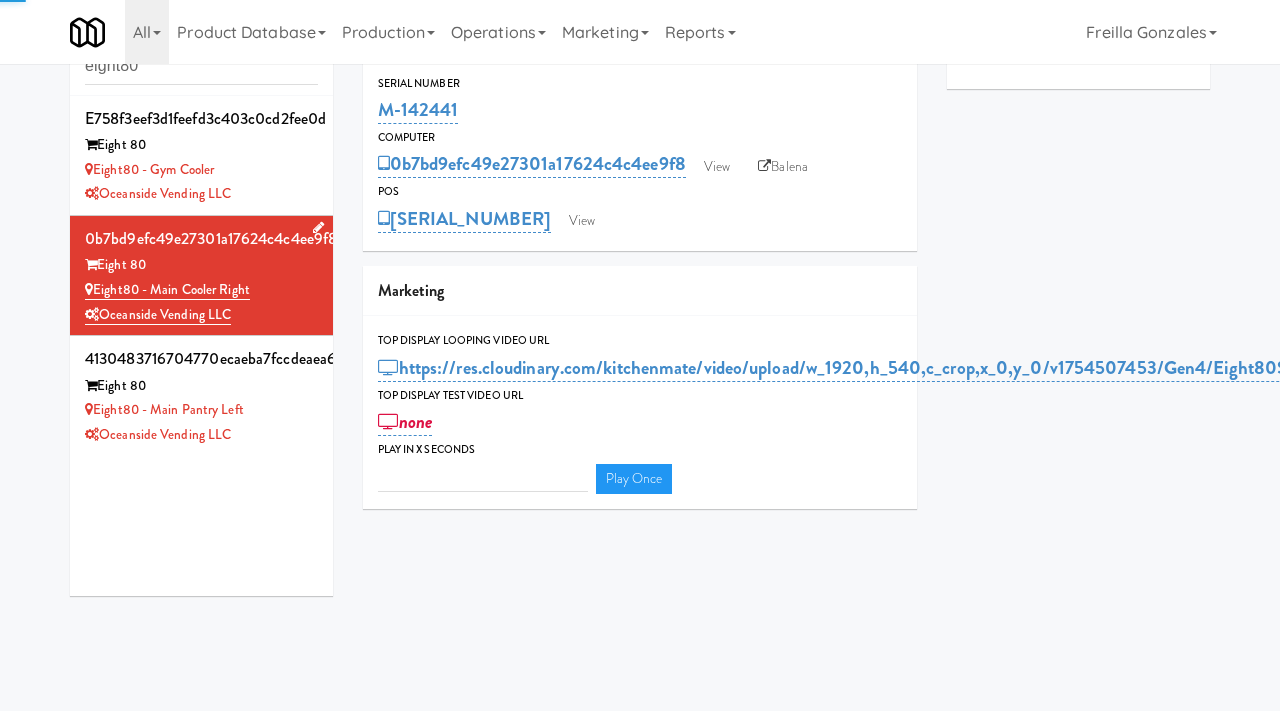 type on "3" 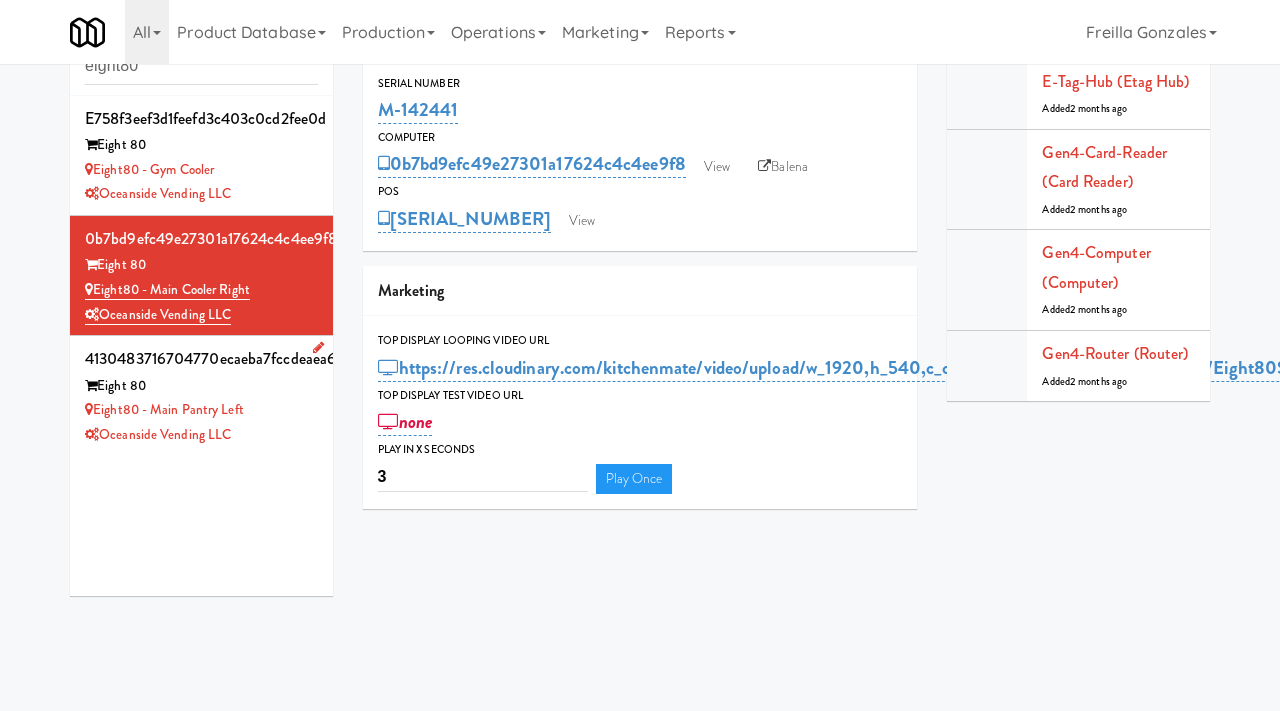 click on "Eight80 - Main Pantry Left" at bounding box center (201, 410) 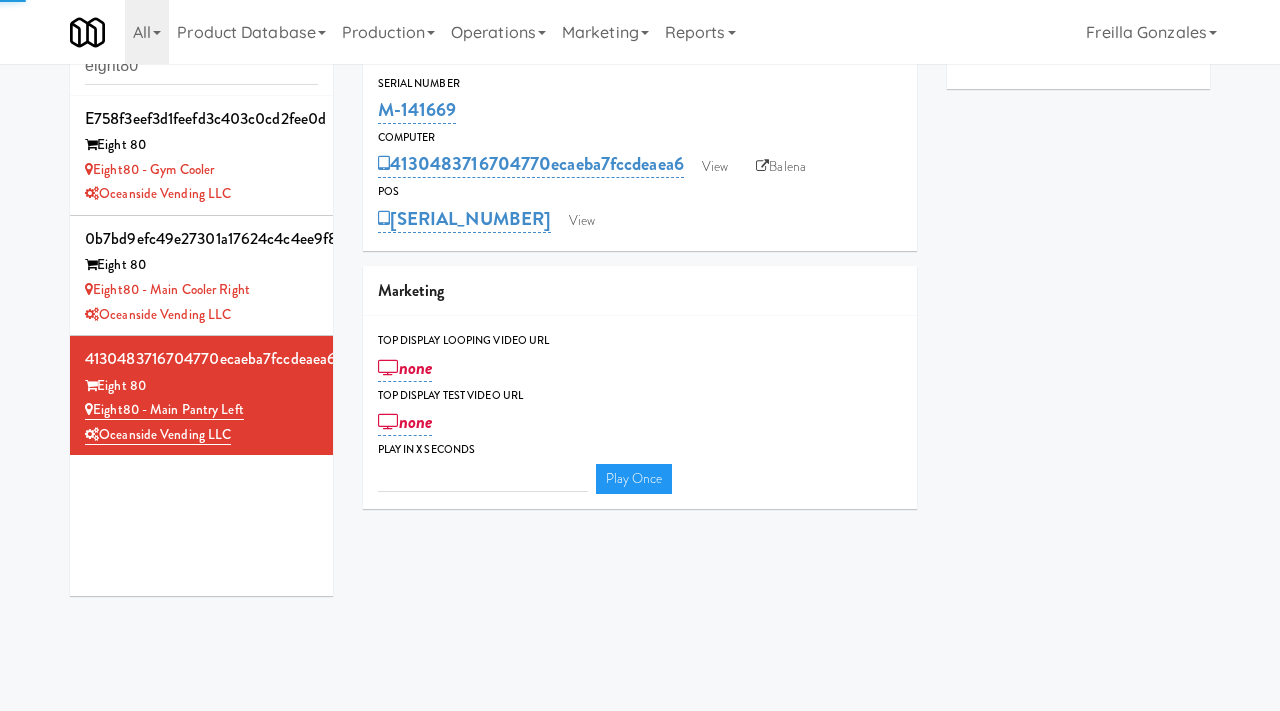 type on "3" 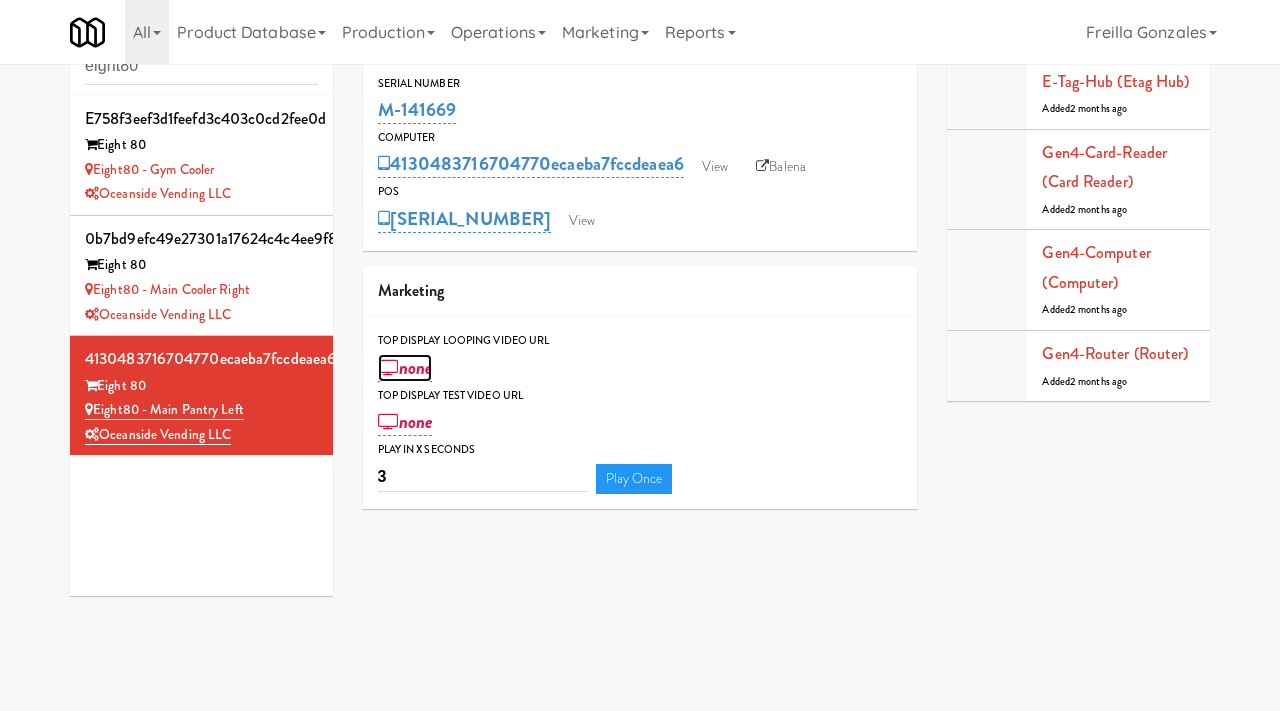 click on "none" at bounding box center (405, 368) 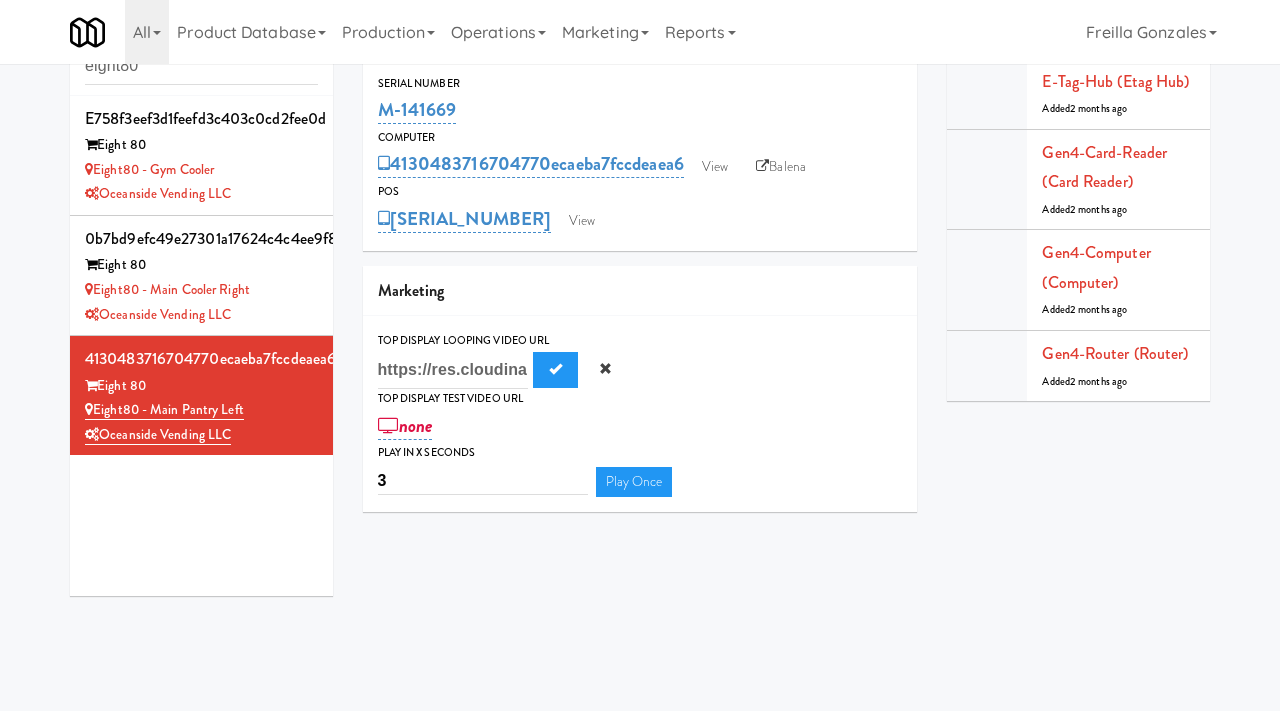 scroll, scrollTop: 0, scrollLeft: 869, axis: horizontal 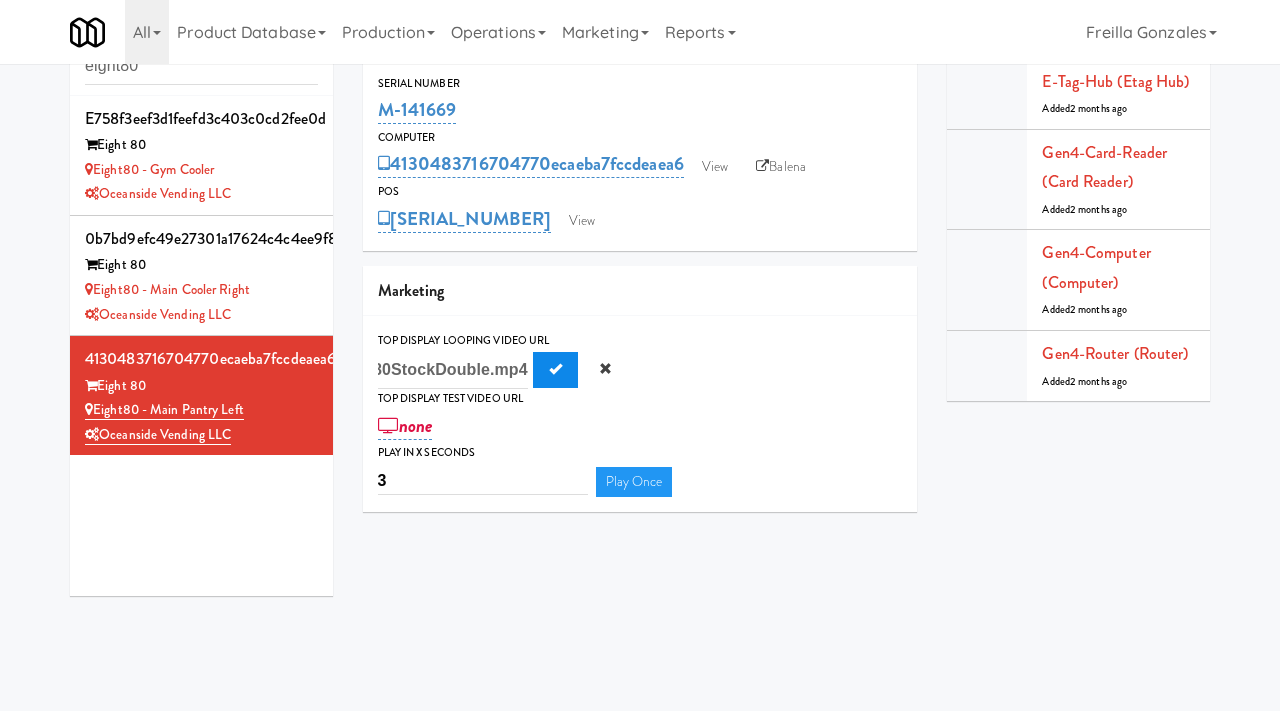 type on "https://res.cloudinary.com/kitchenmate/video/upload/w_1920,h_540,c_crop,x_1920,y_0/v1754507453/Gen4/Eight80StockDouble.mp4" 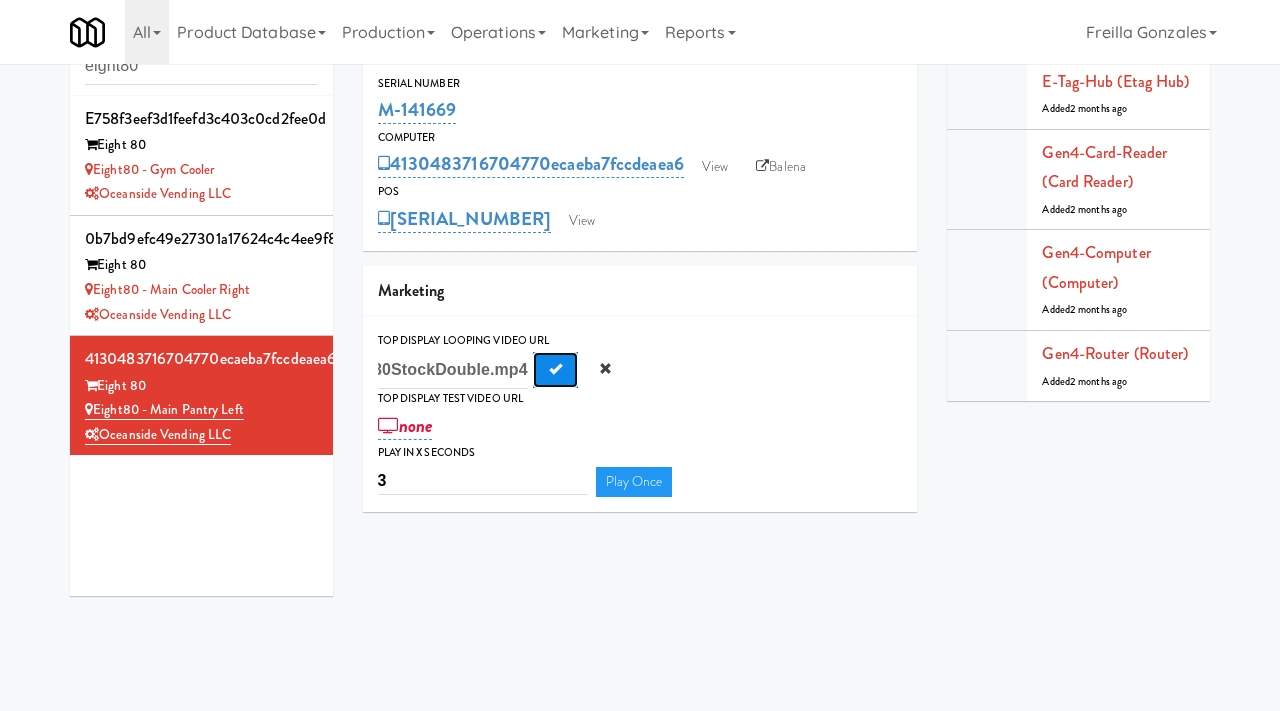 click at bounding box center [555, 368] 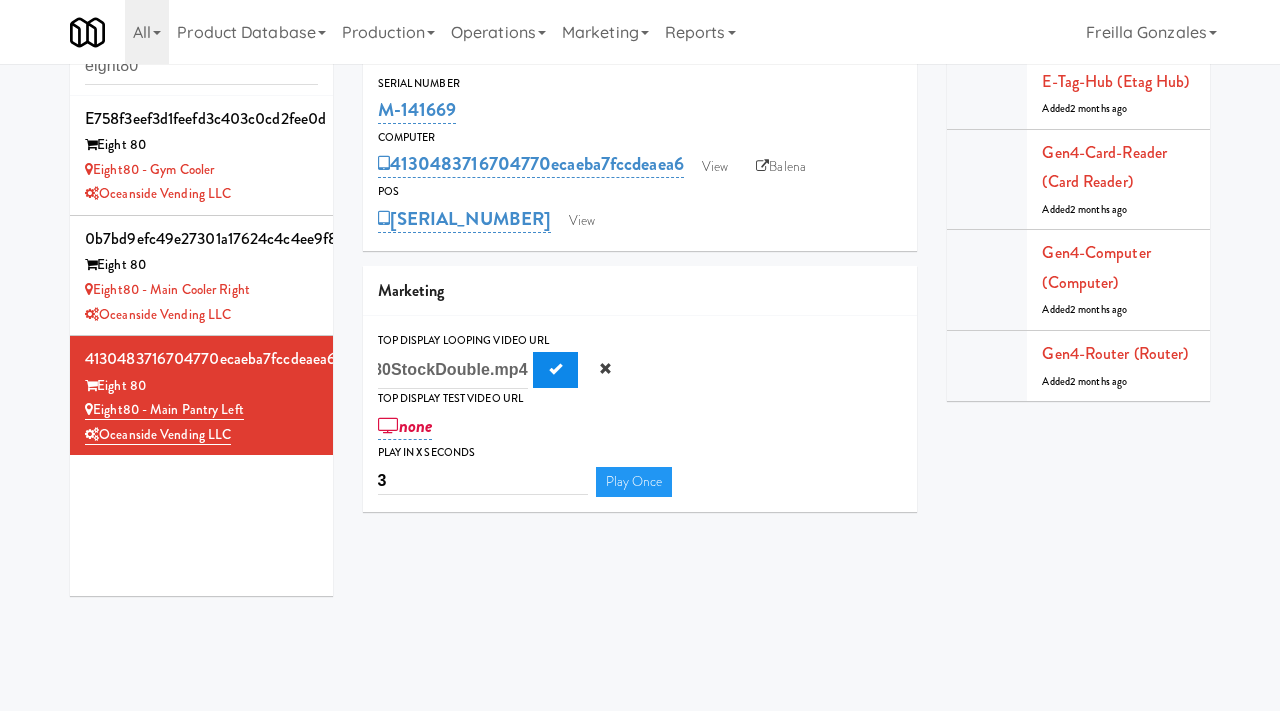 scroll, scrollTop: 0, scrollLeft: 0, axis: both 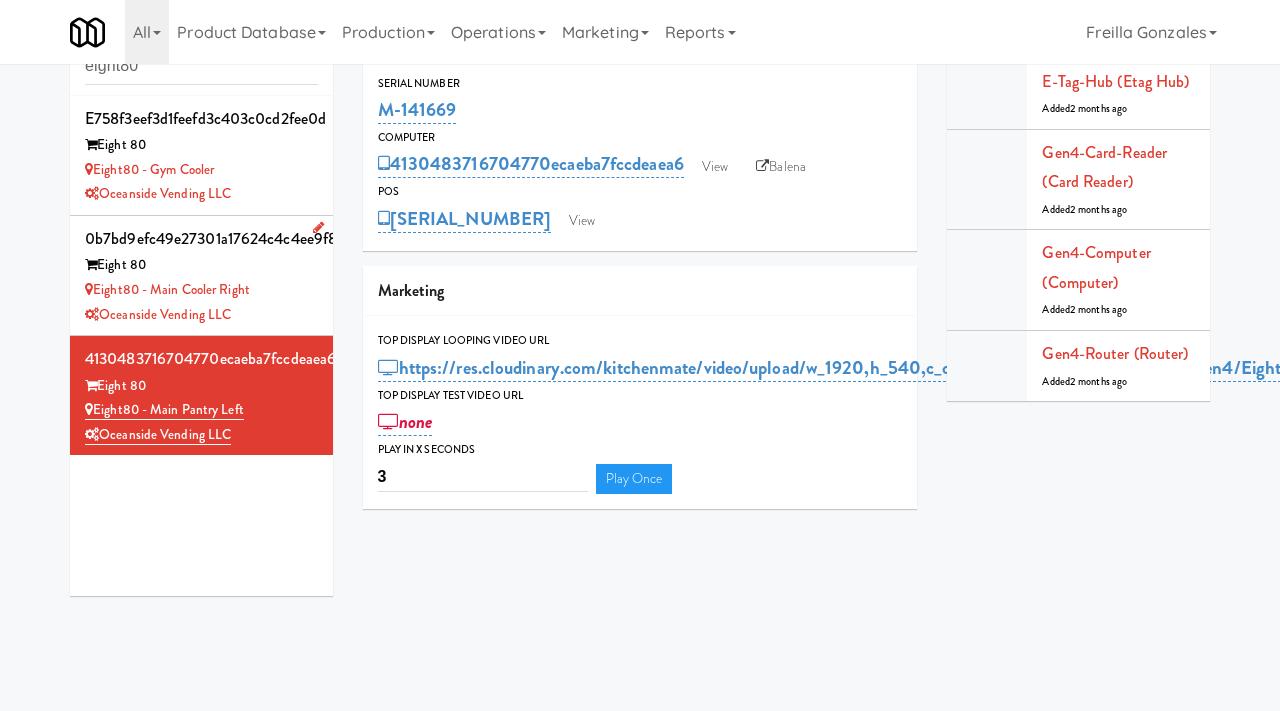 click on "Eight80 - Main Cooler Right" at bounding box center [201, 290] 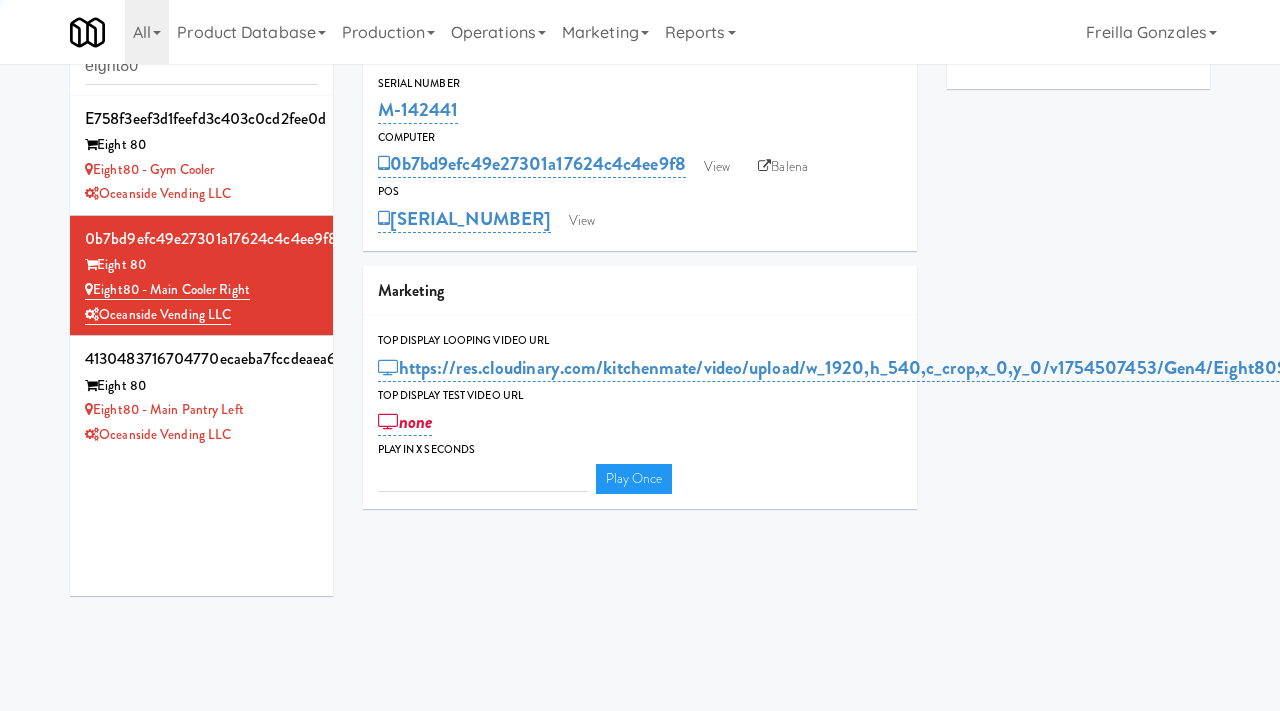type on "3" 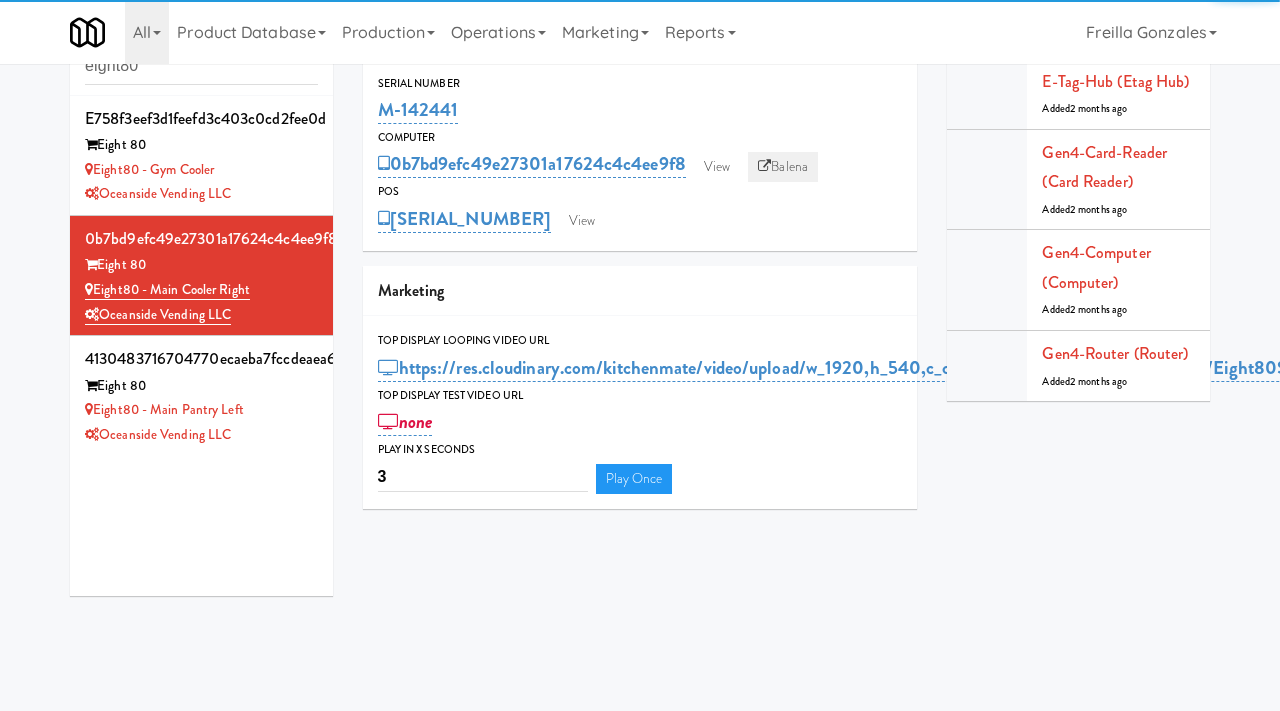 click on "Balena" at bounding box center (783, 167) 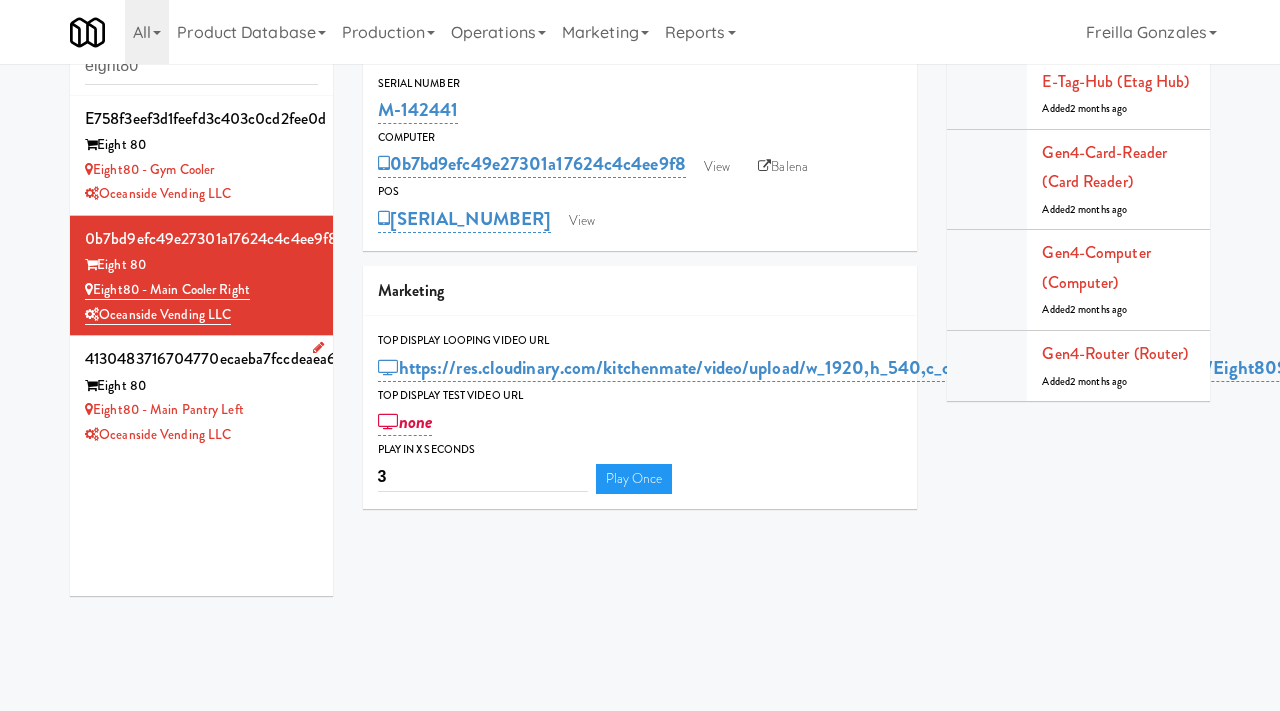 click on "Eight 80" at bounding box center (201, 386) 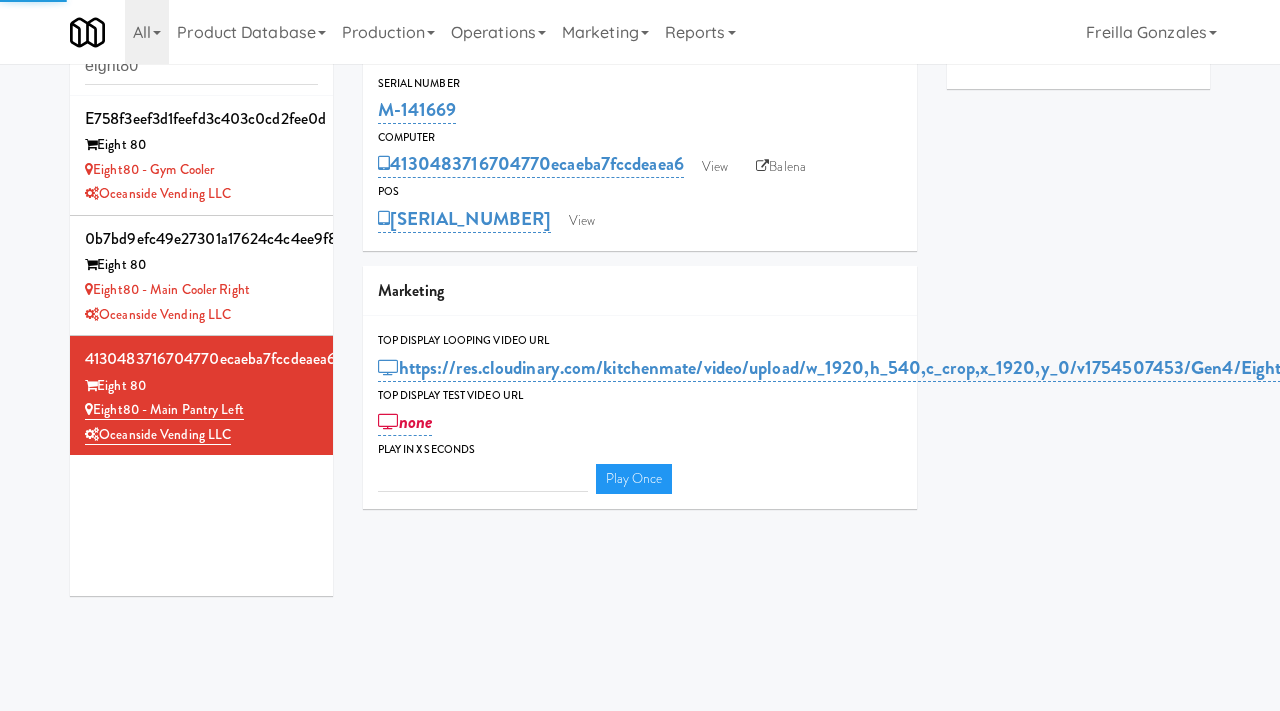 type on "3" 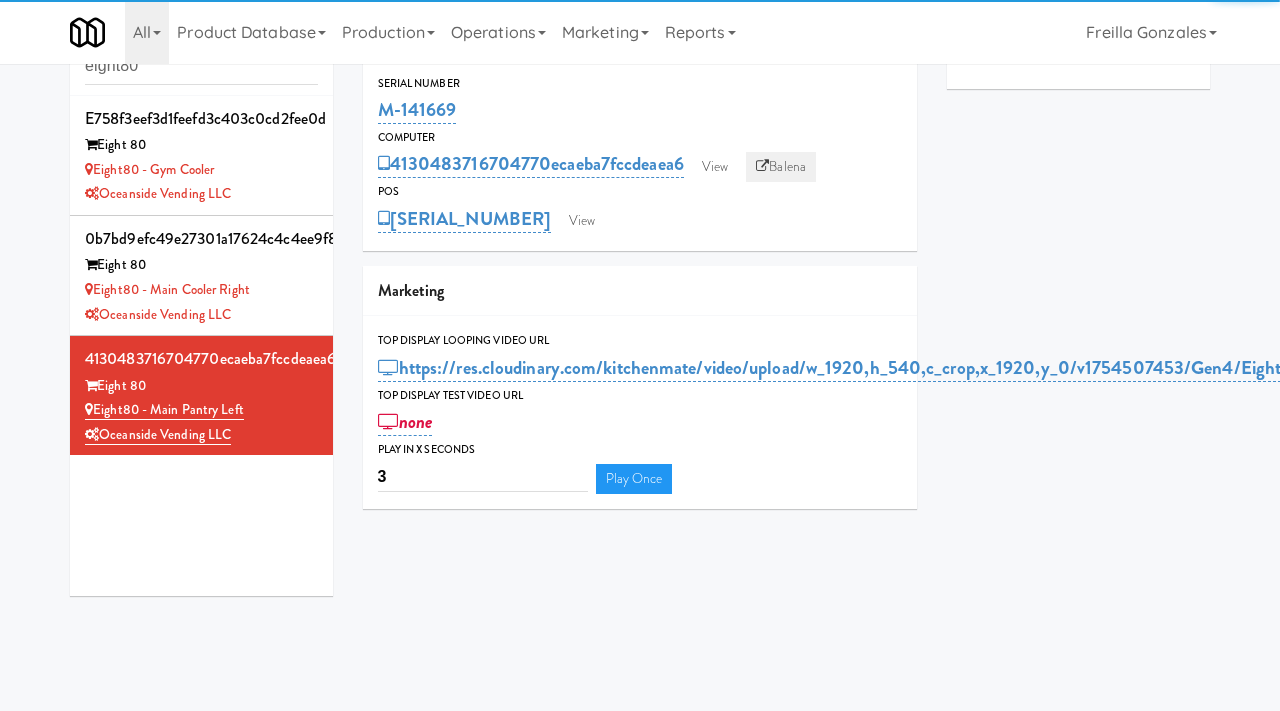 click on "Balena" at bounding box center (781, 167) 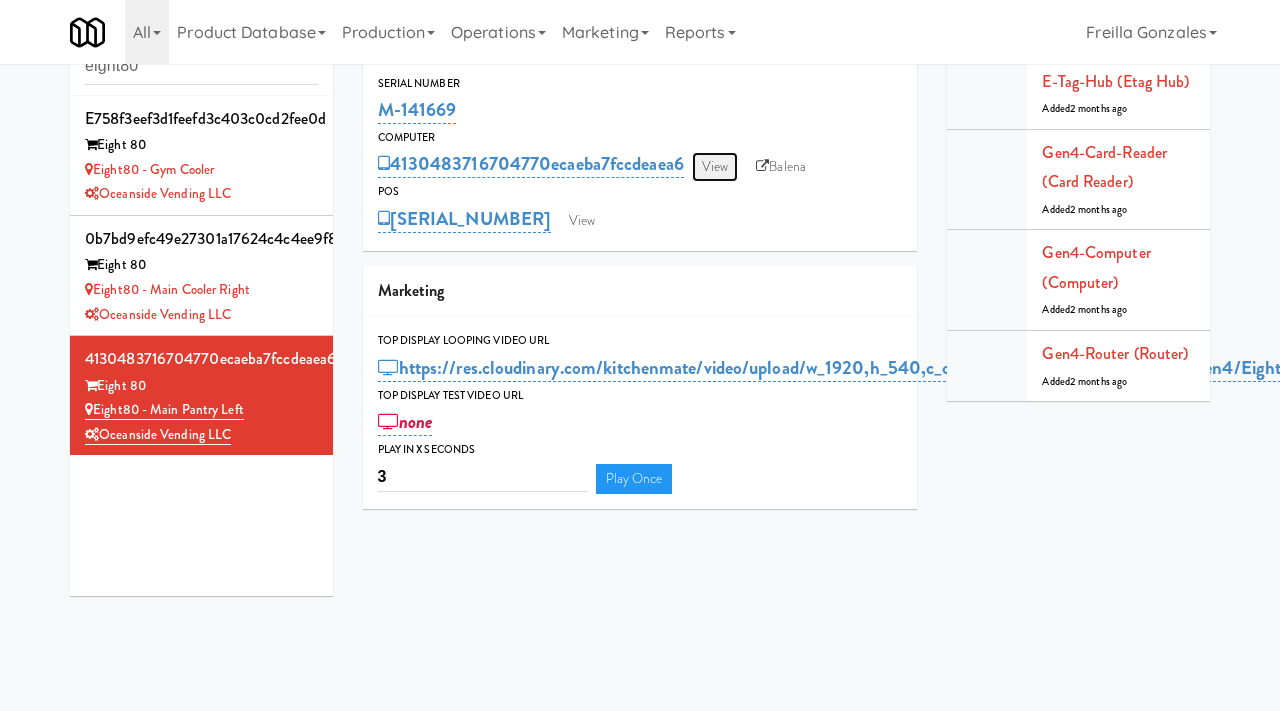 click on "View" at bounding box center [715, 167] 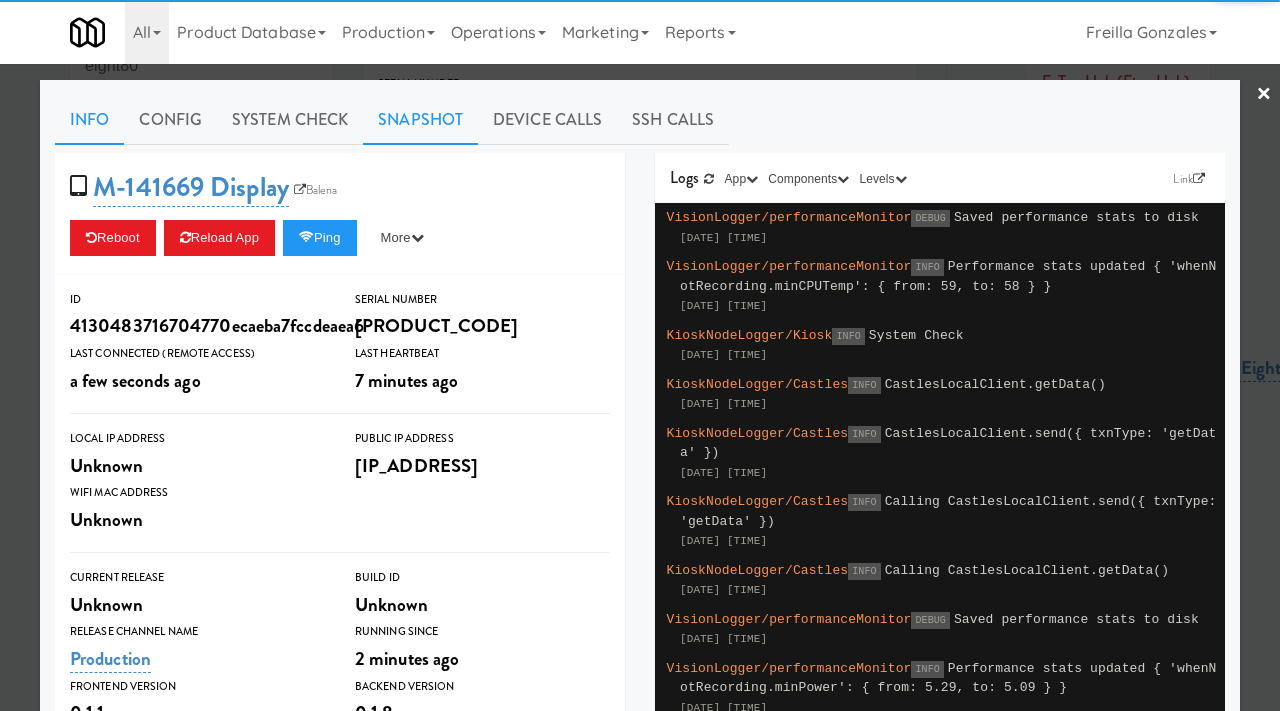 click on "Snapshot" at bounding box center (420, 120) 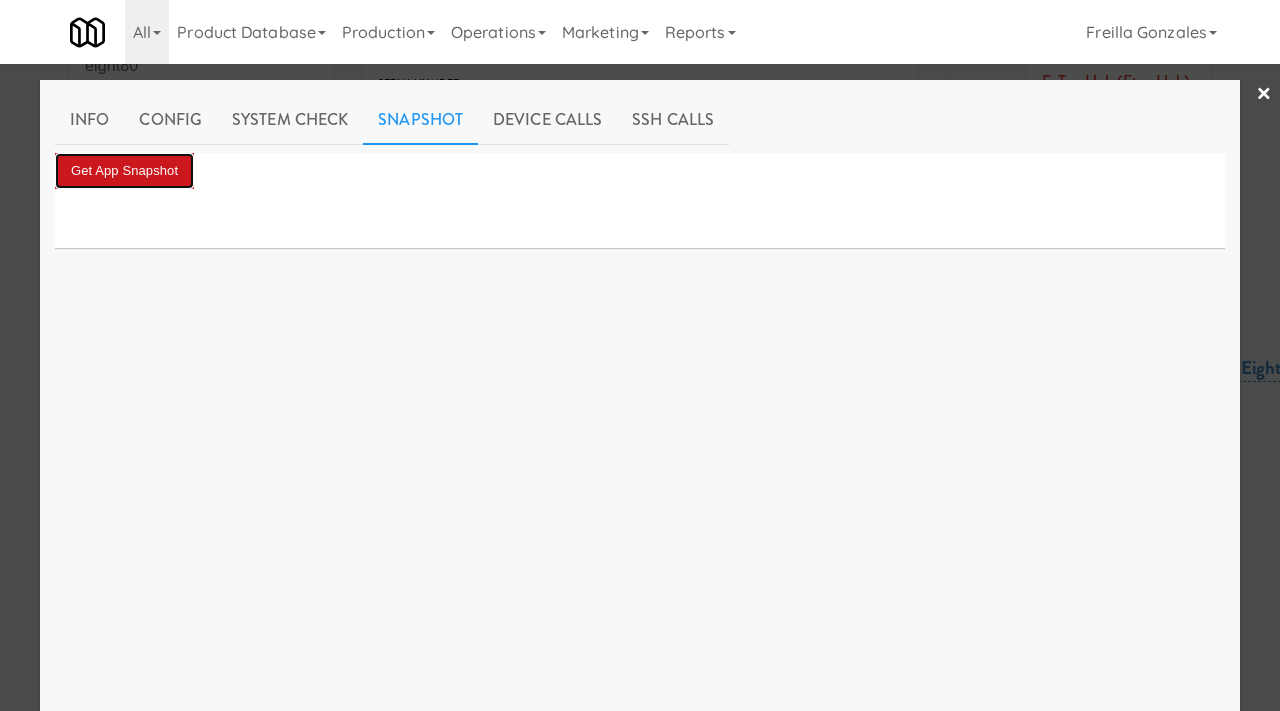 click on "Get App Snapshot" at bounding box center [124, 171] 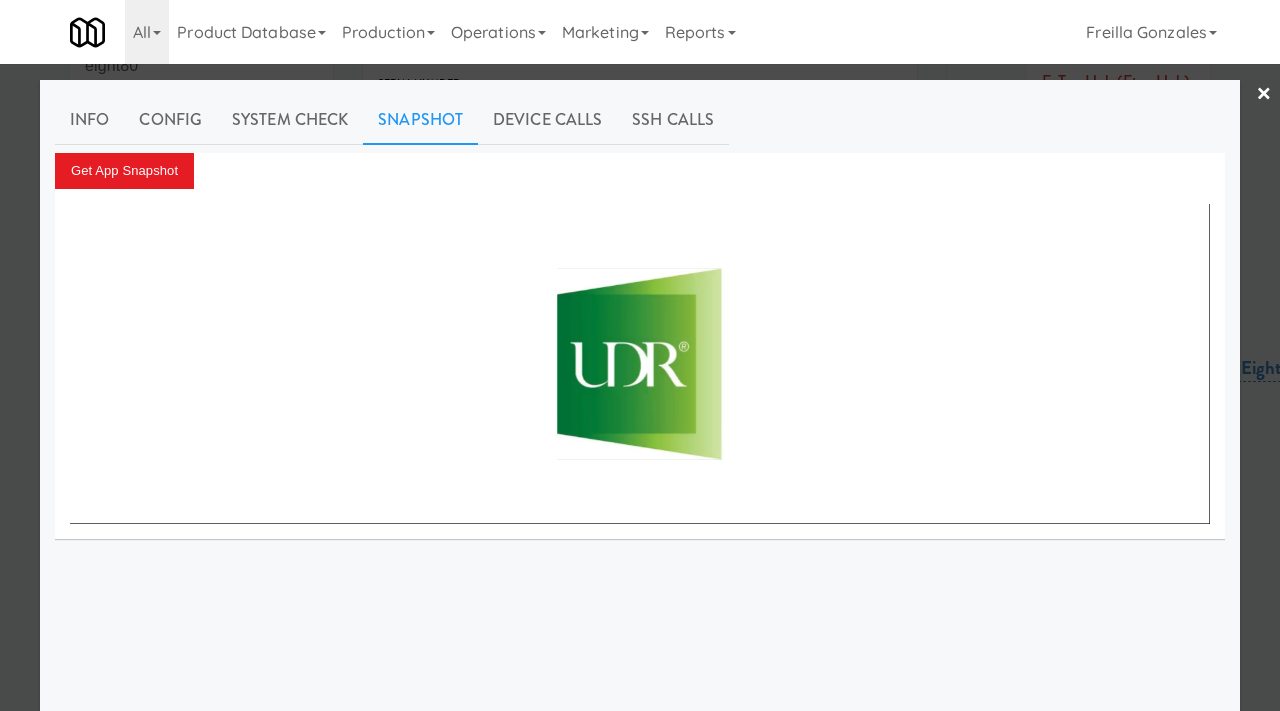 click at bounding box center (640, 355) 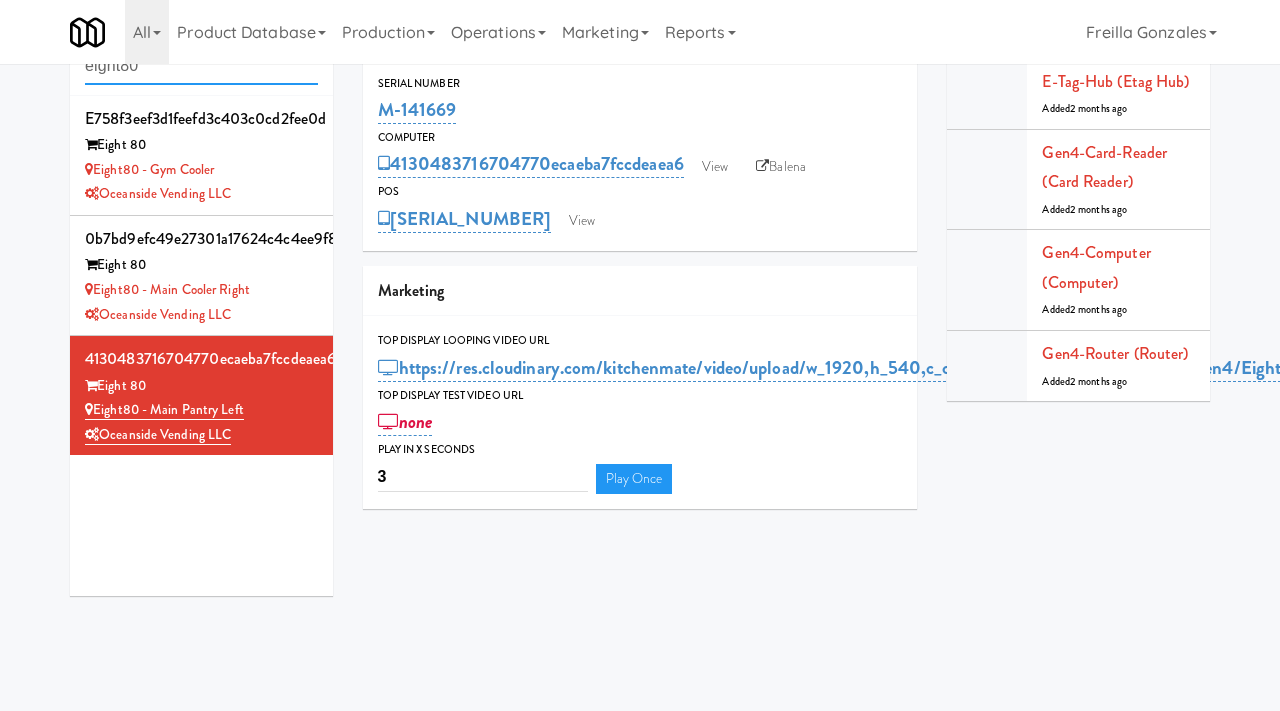 click on "eight80" at bounding box center (201, 66) 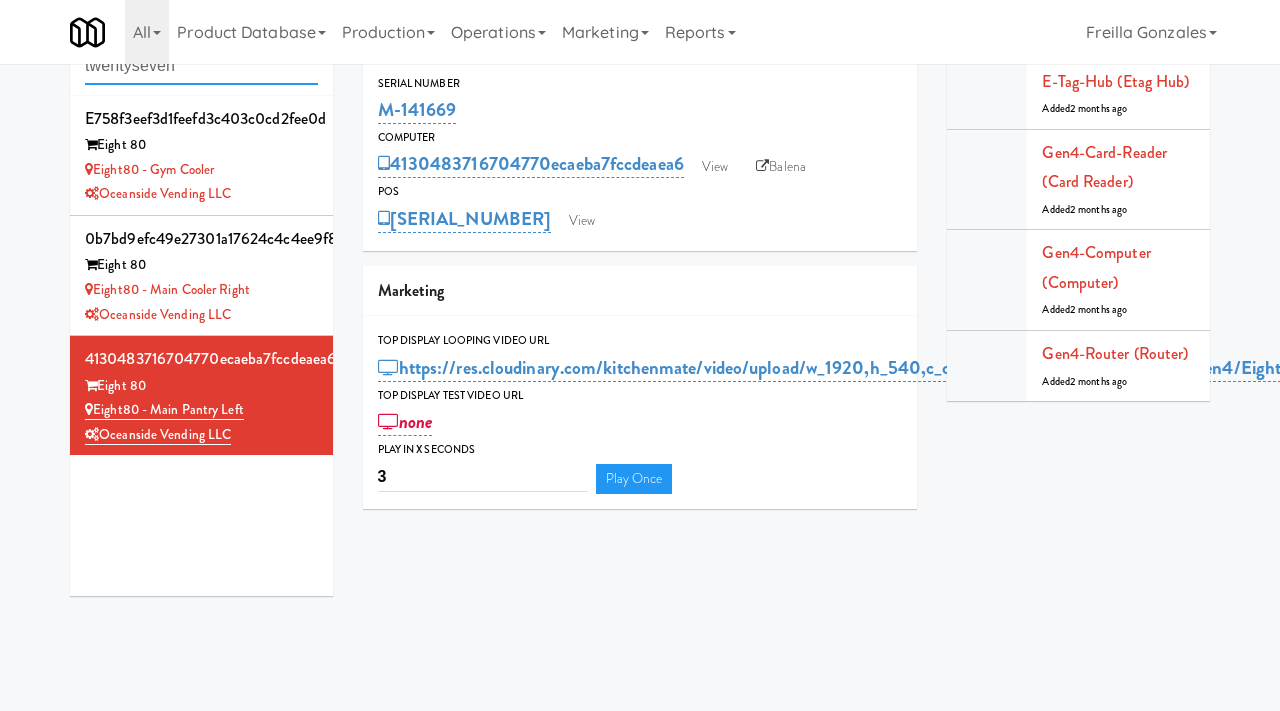 type on "twentyseven" 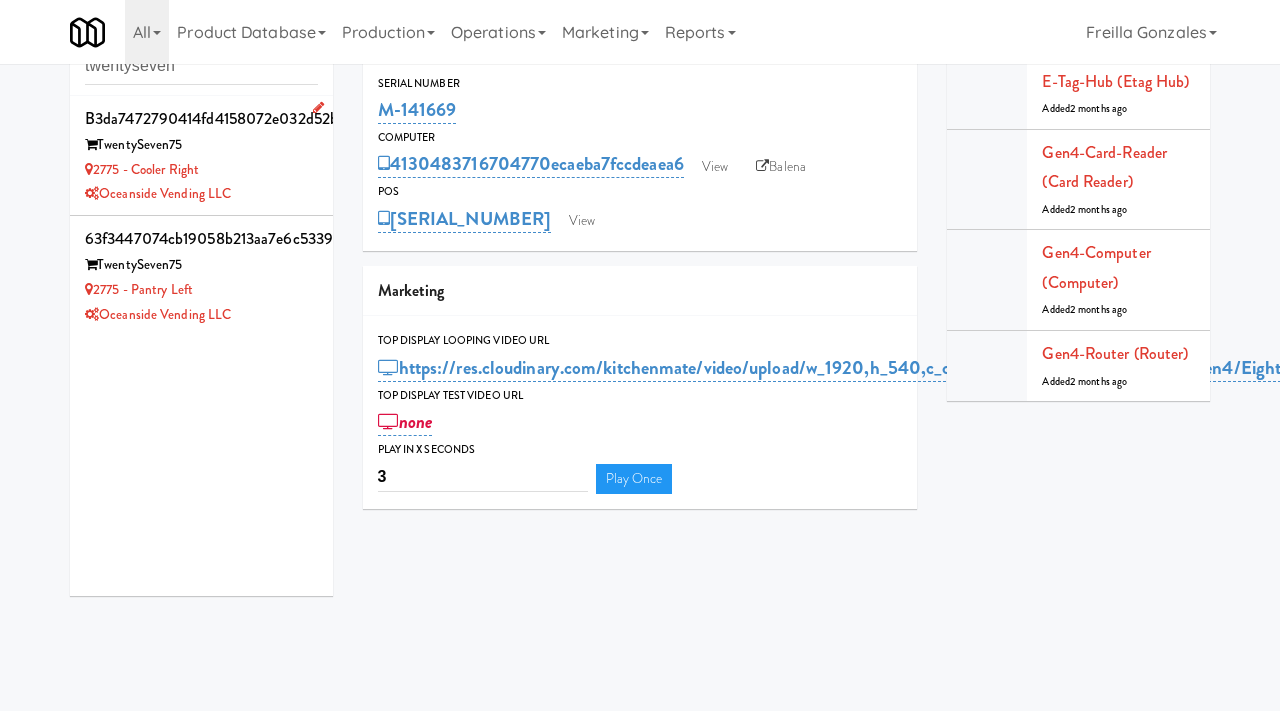 click on "2775 - Cooler Right" at bounding box center [201, 170] 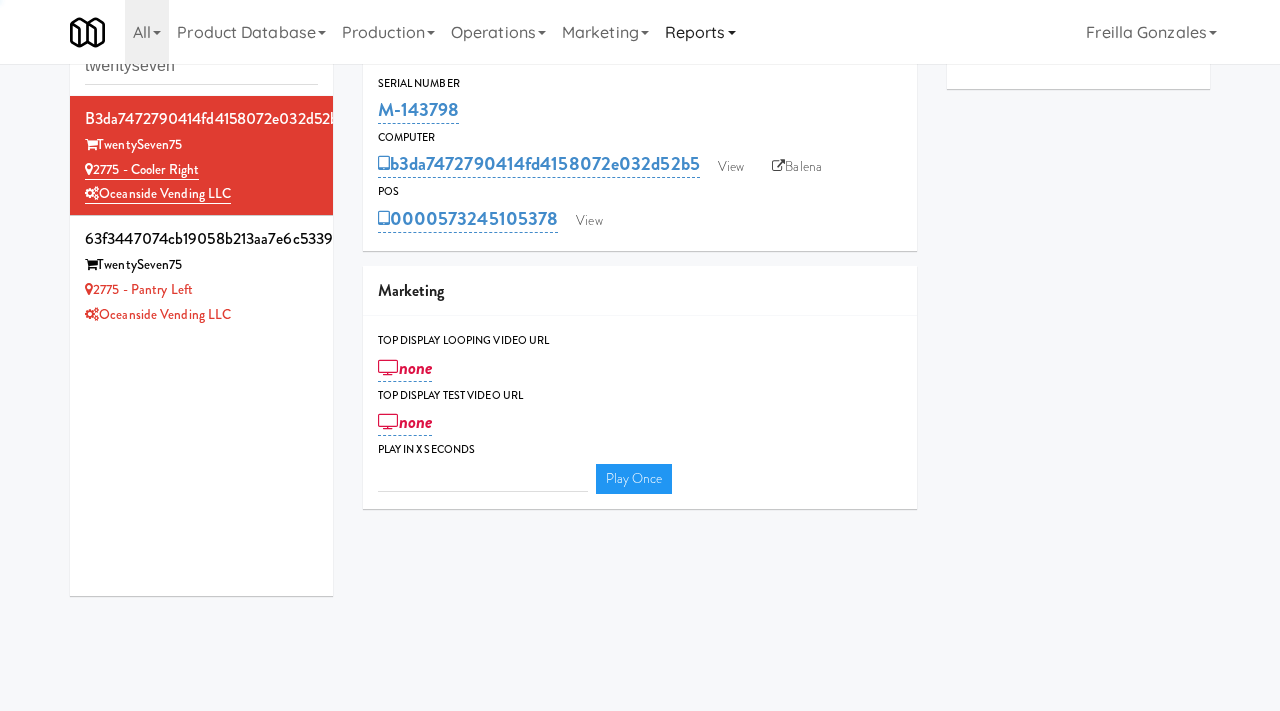 type on "3" 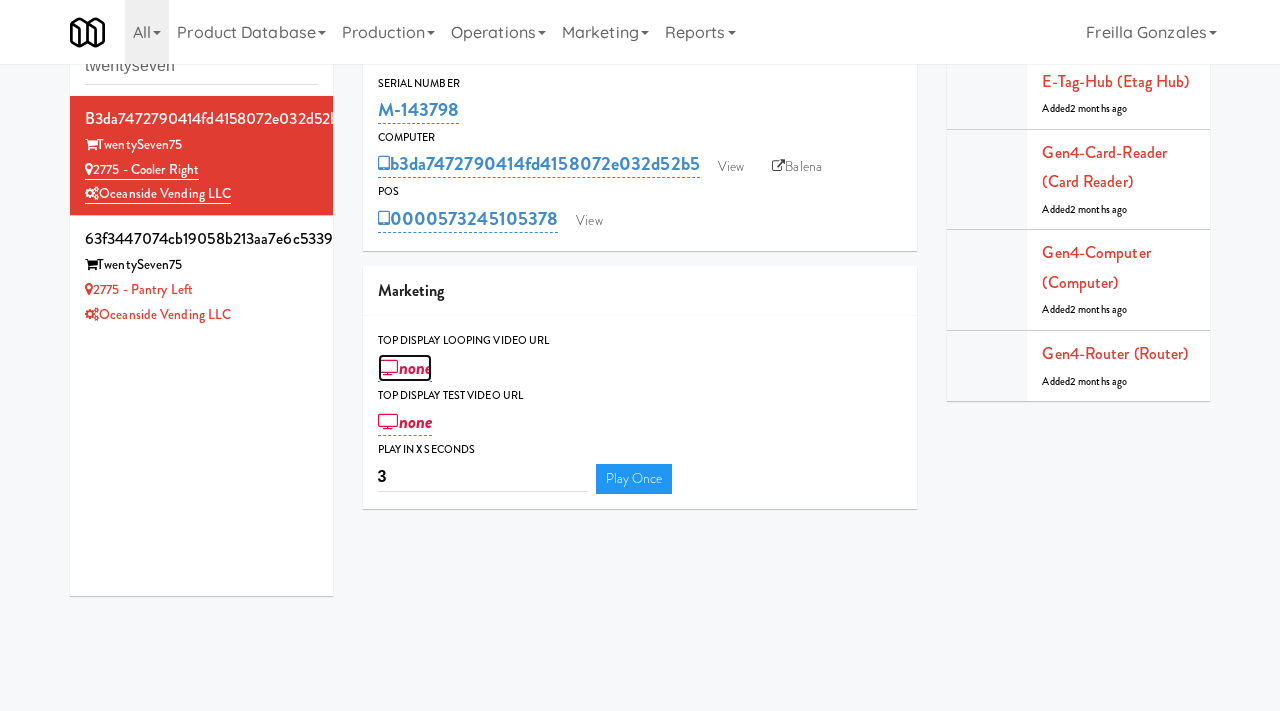 click on "none" at bounding box center [405, 368] 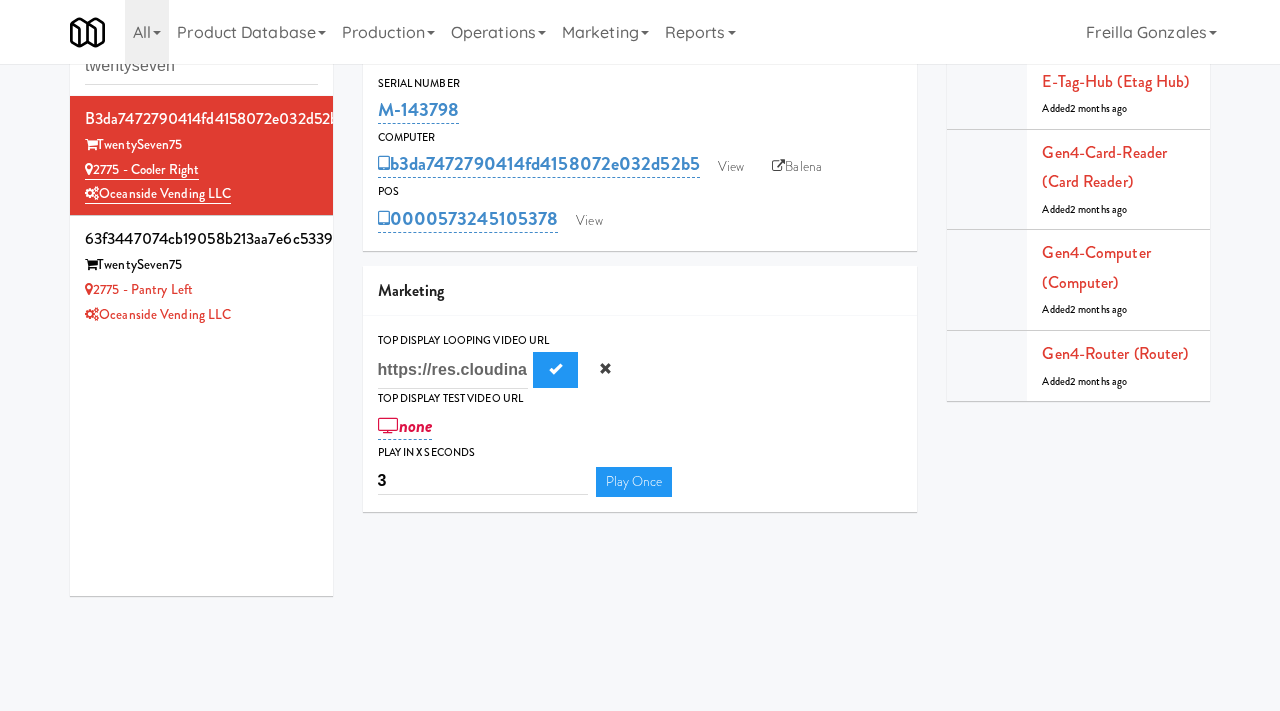 scroll, scrollTop: 0, scrollLeft: 849, axis: horizontal 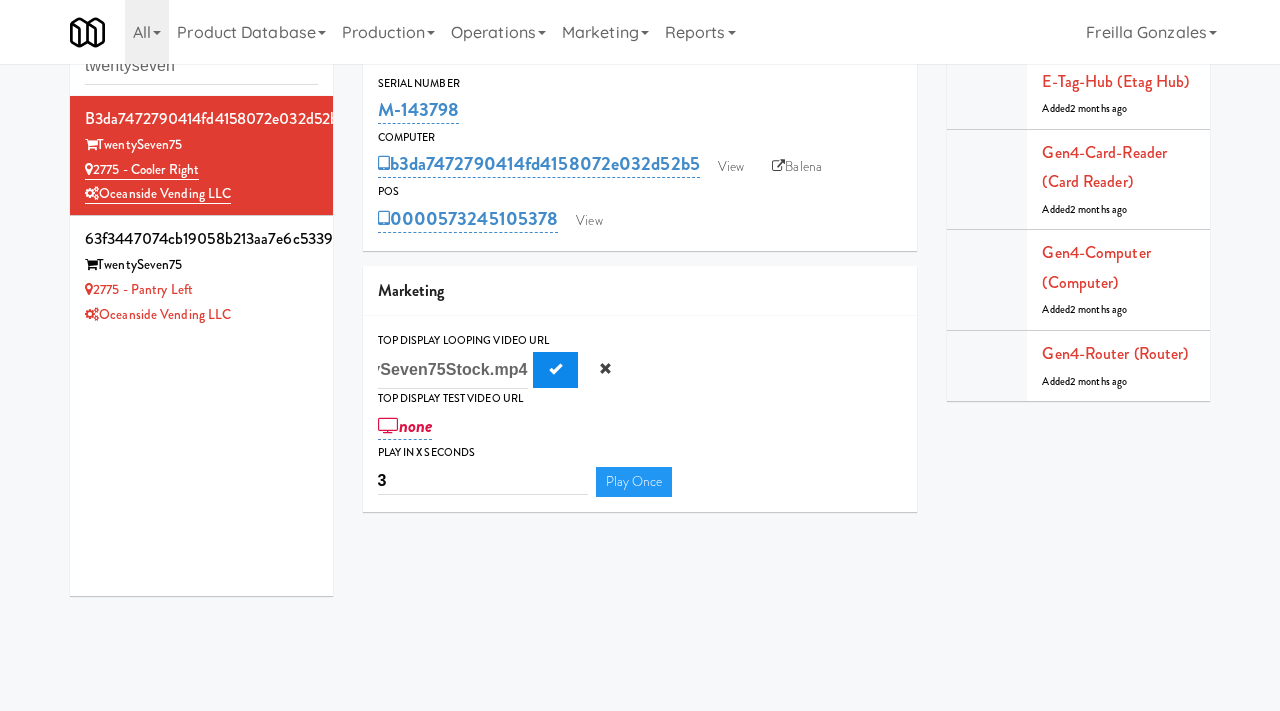 type on "https://res.cloudinary.com/kitchenmate/video/upload/w_1920,h_540,c_crop,x_0,y_0/v1754508058/Gen4/TwentySeven75Stock.mp4" 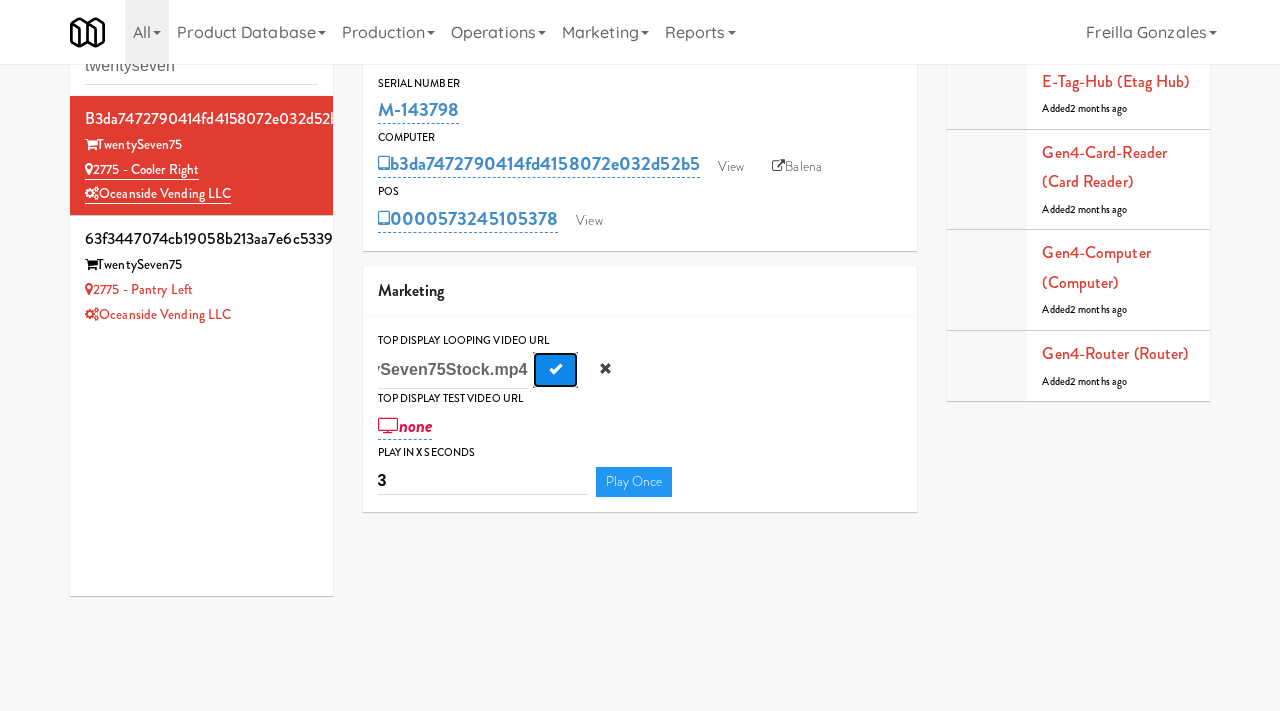 click at bounding box center [555, 368] 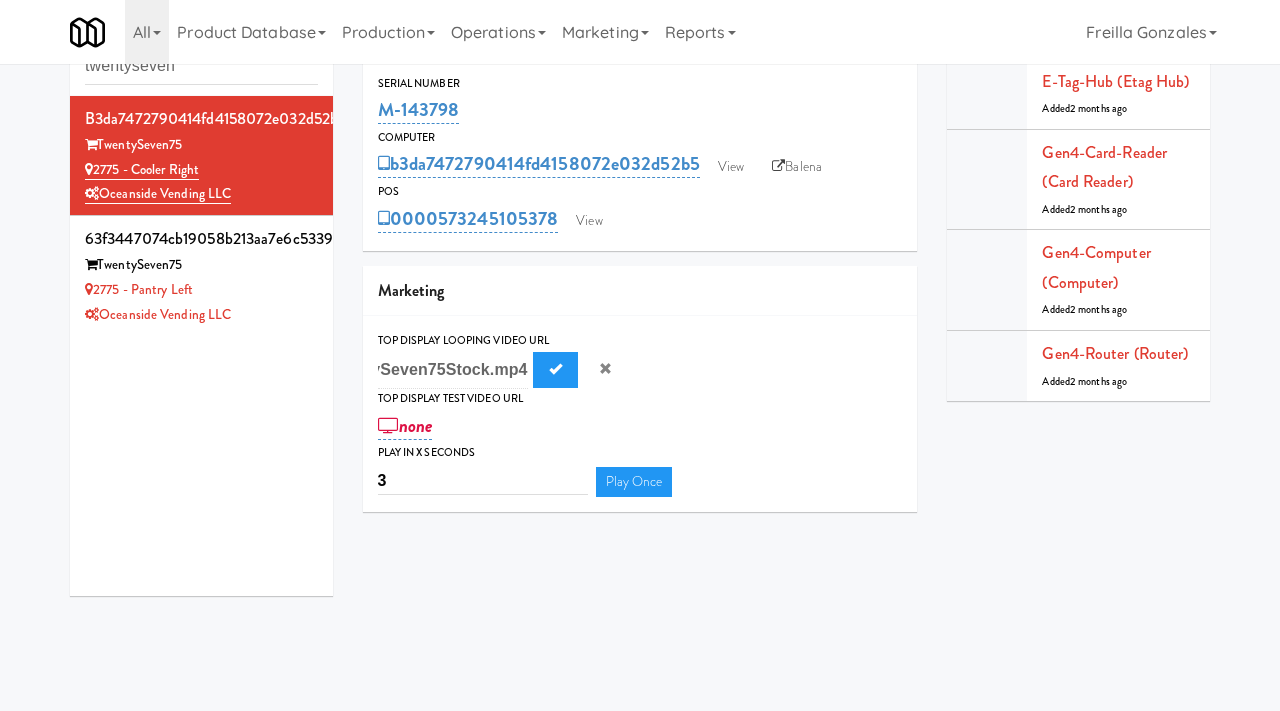 scroll, scrollTop: 0, scrollLeft: 0, axis: both 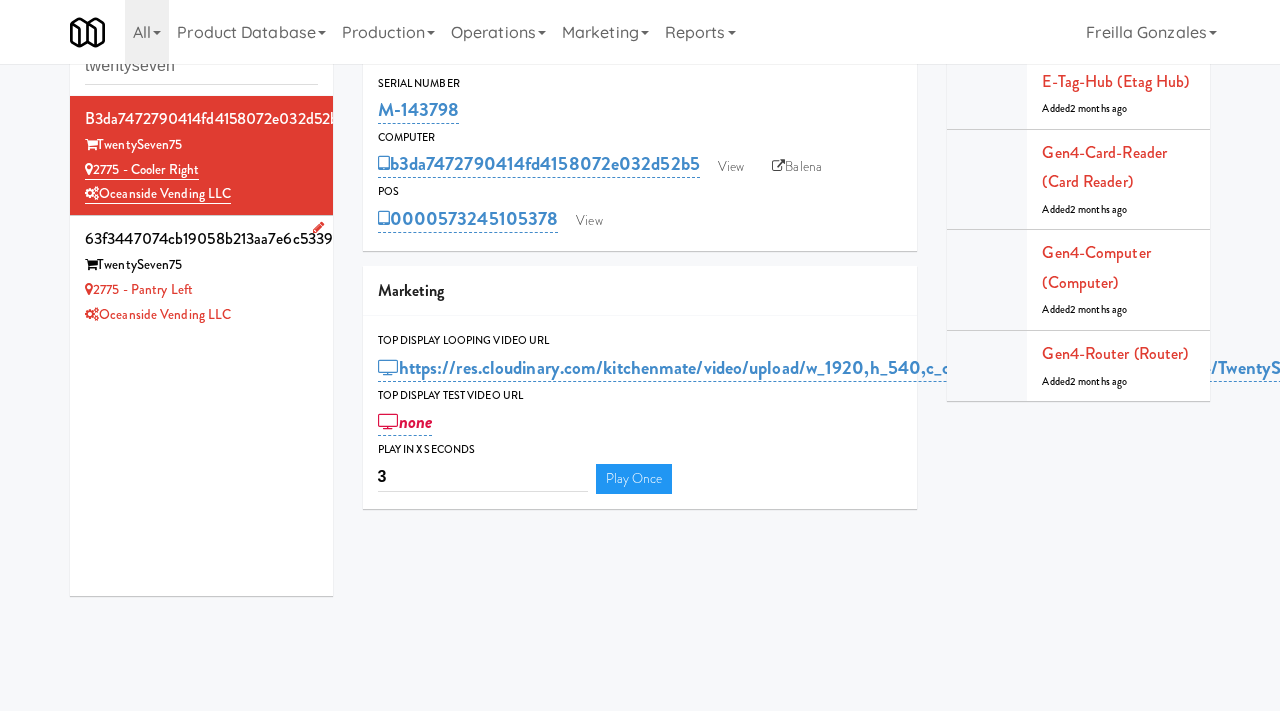 click on "Oceanside Vending LLC" at bounding box center [201, 315] 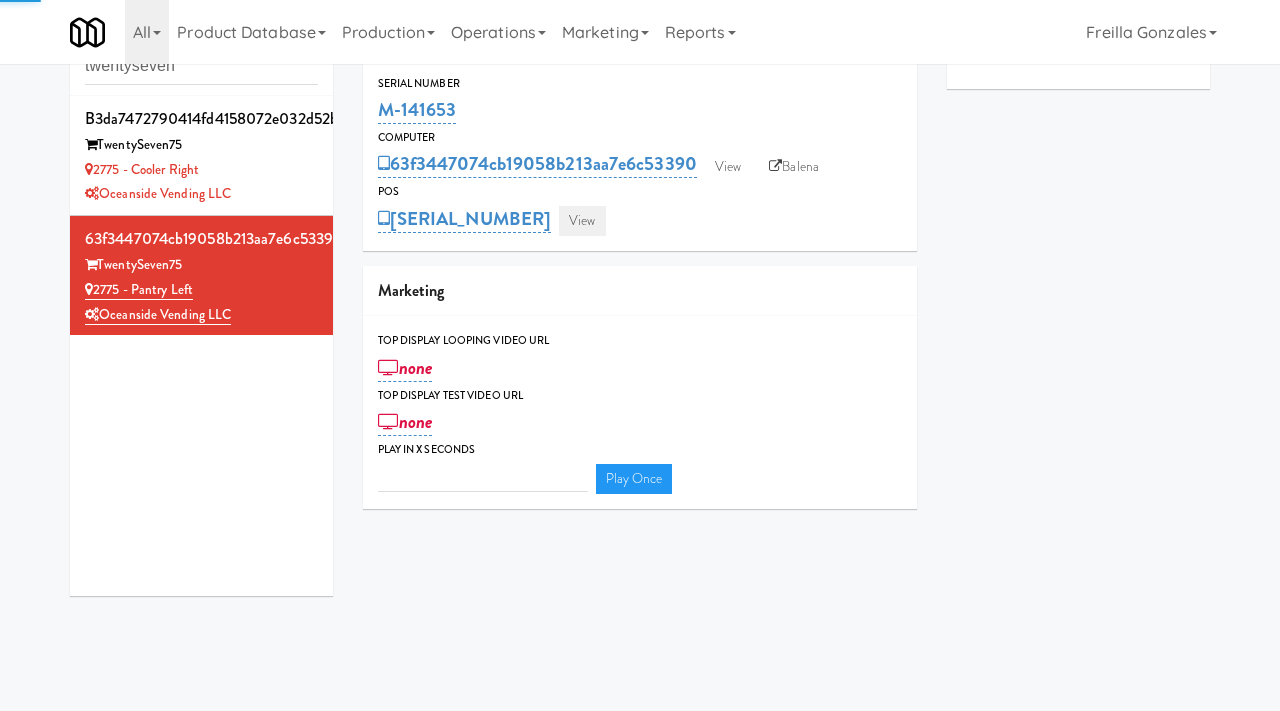type on "3" 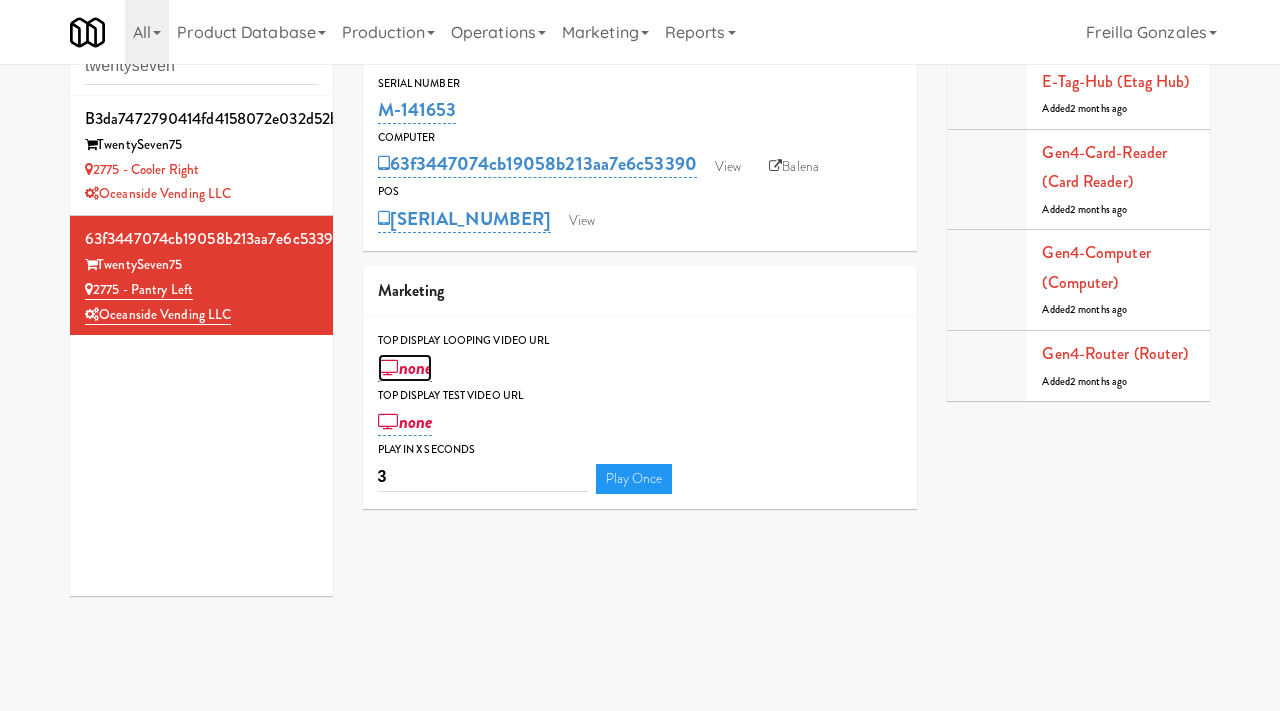 click on "none" at bounding box center [405, 368] 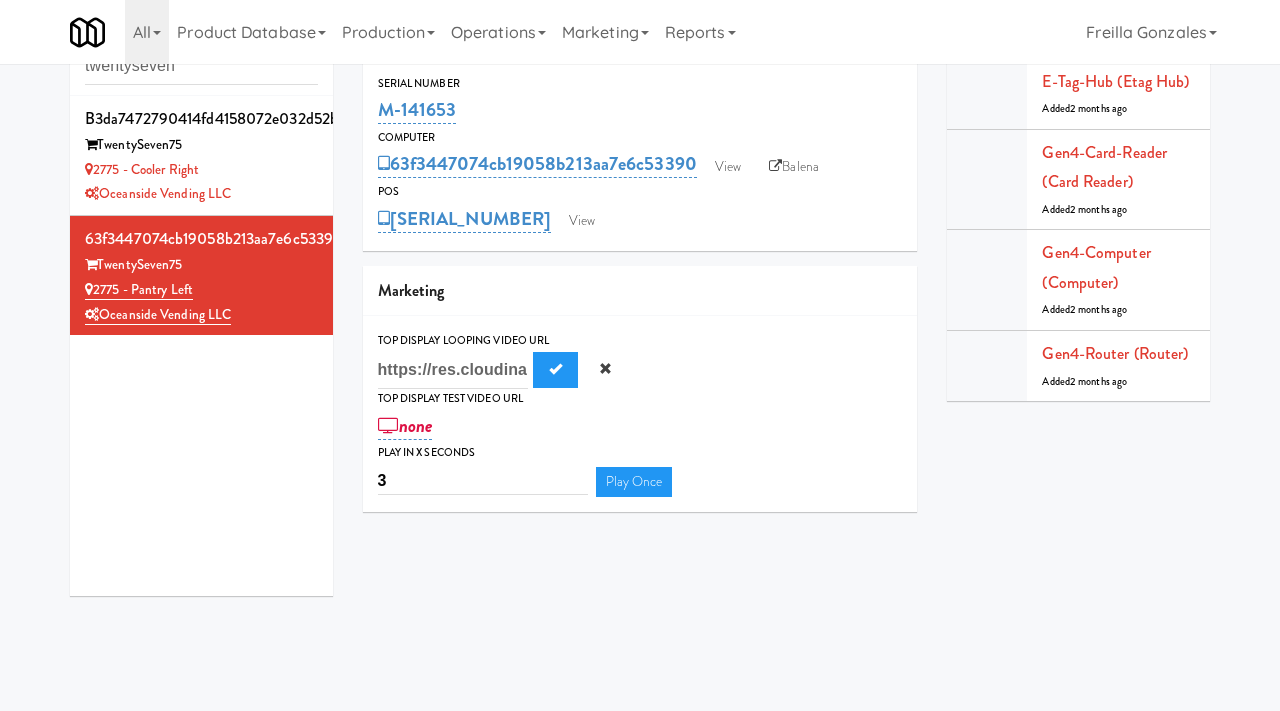 scroll, scrollTop: 0, scrollLeft: 876, axis: horizontal 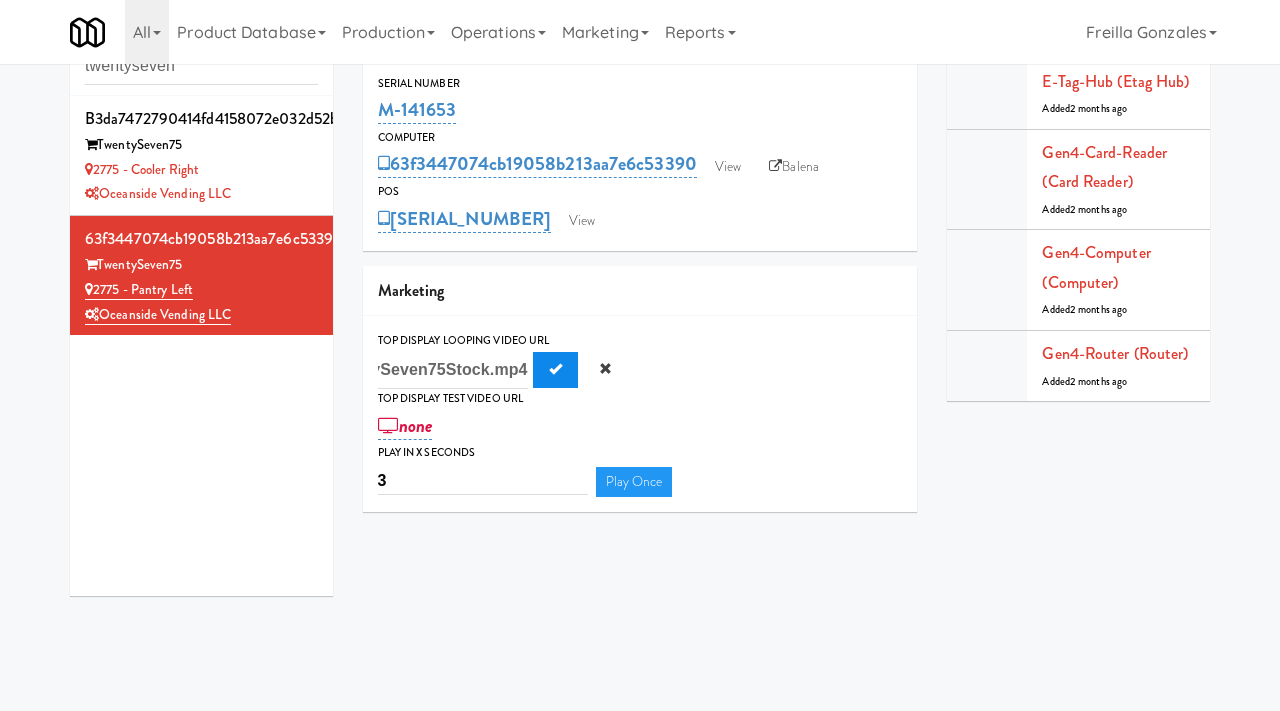 type on "https://res.cloudinary.com/kitchenmate/video/upload/w_1920,h_540,c_crop,x_1920,y_0/v1754508058/Gen4/TwentySeven75Stock.mp4" 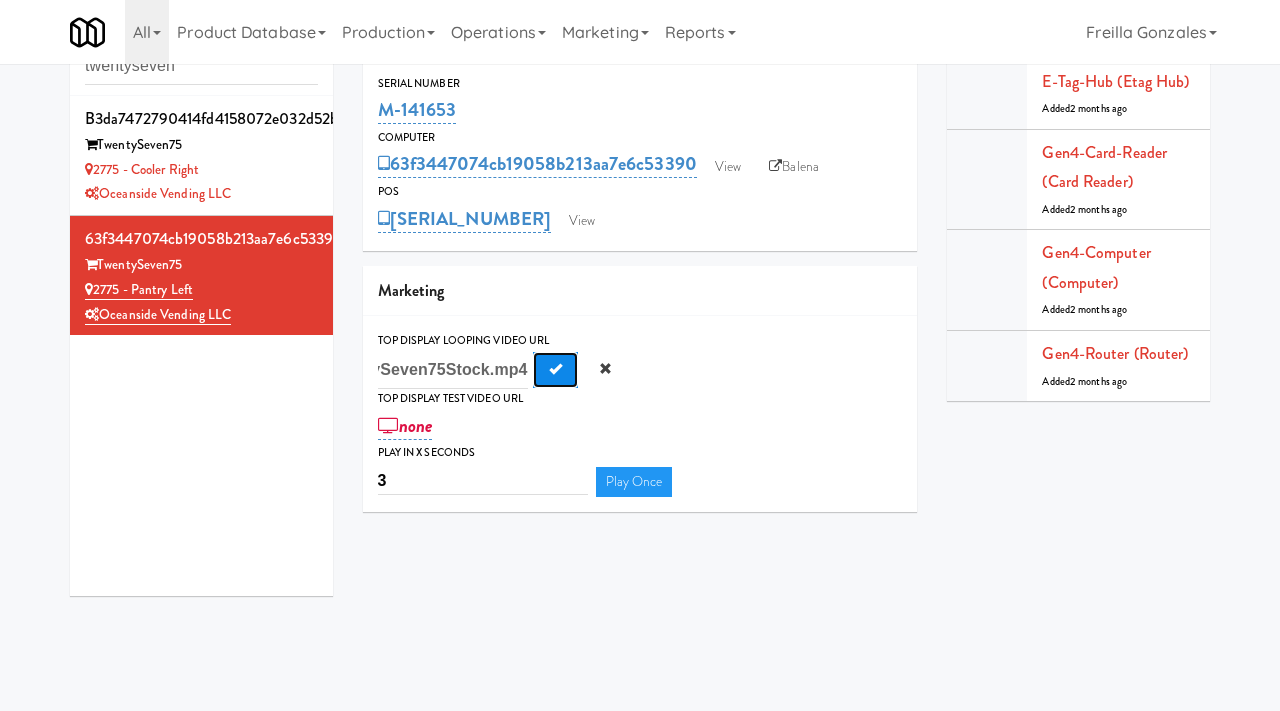 click at bounding box center [555, 370] 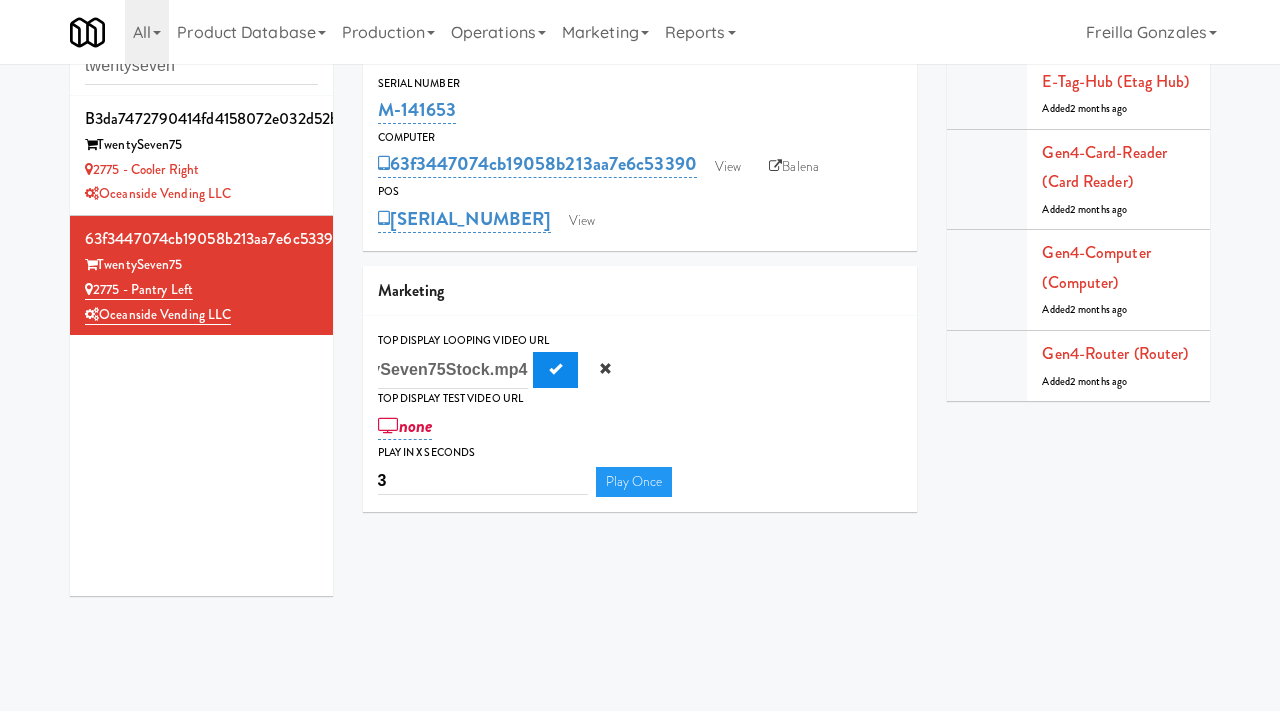 scroll, scrollTop: 0, scrollLeft: 0, axis: both 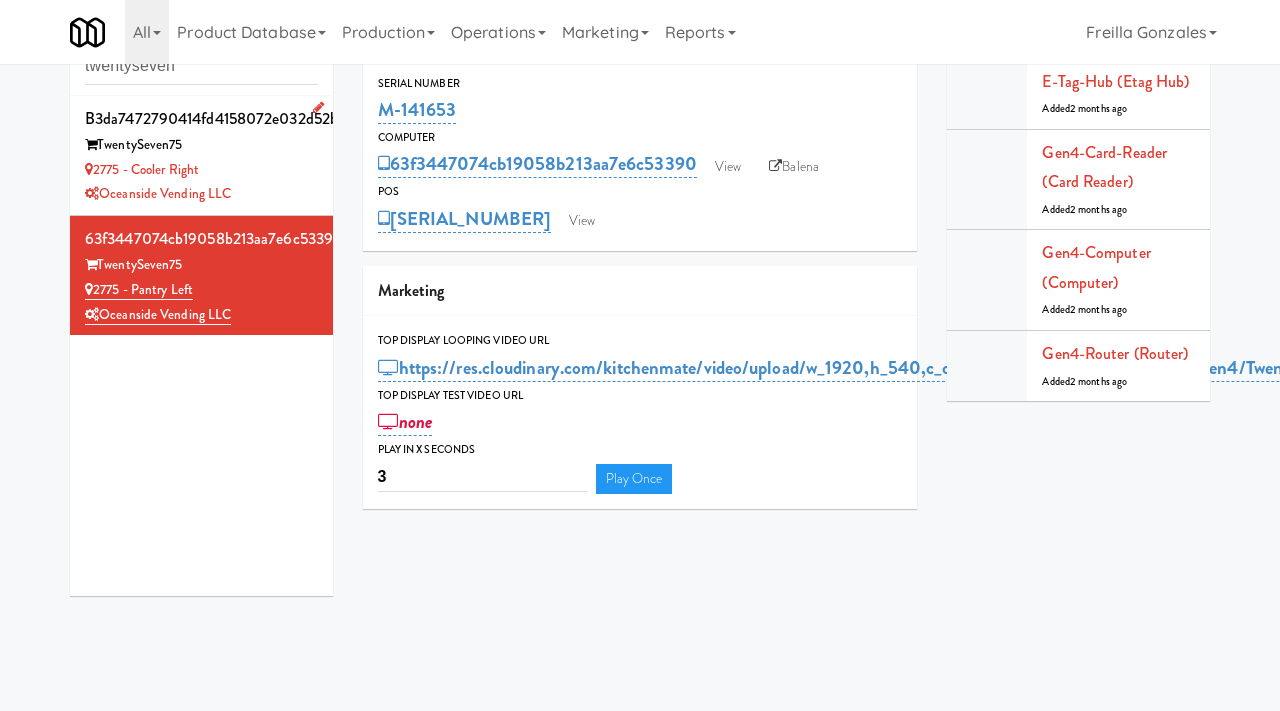 click on "2775 - Cooler Right" at bounding box center (201, 170) 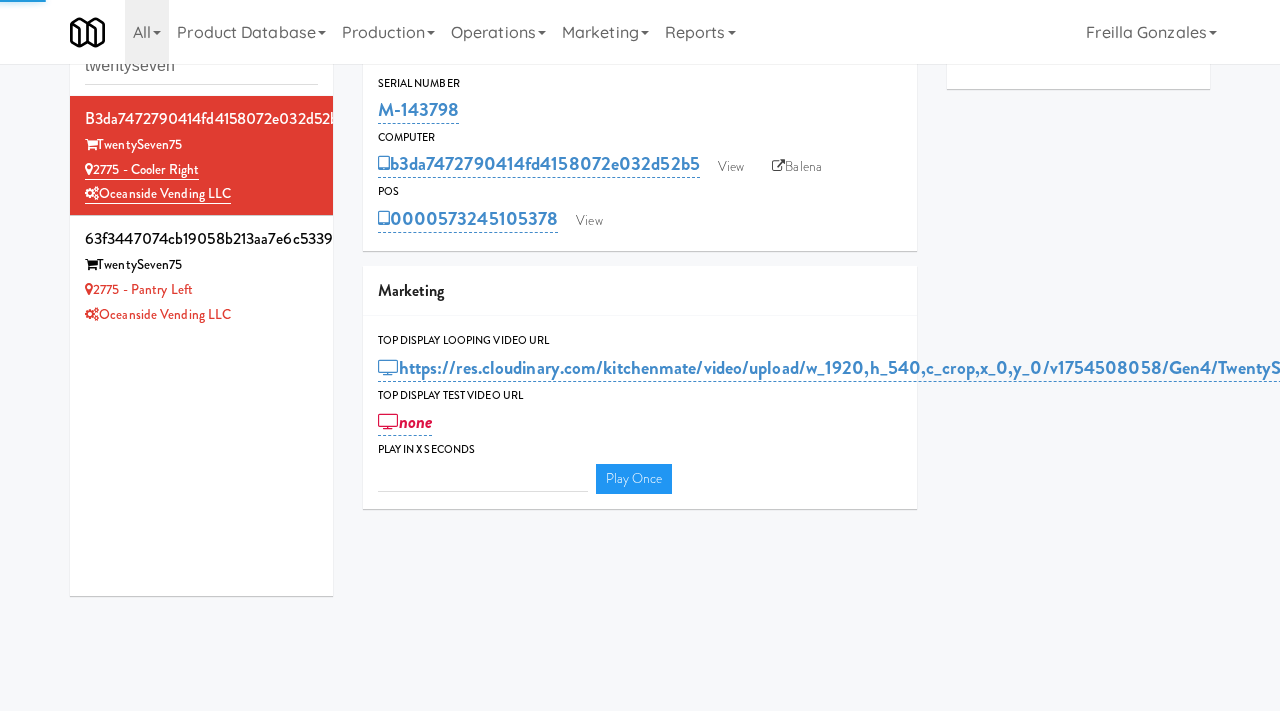 type on "3" 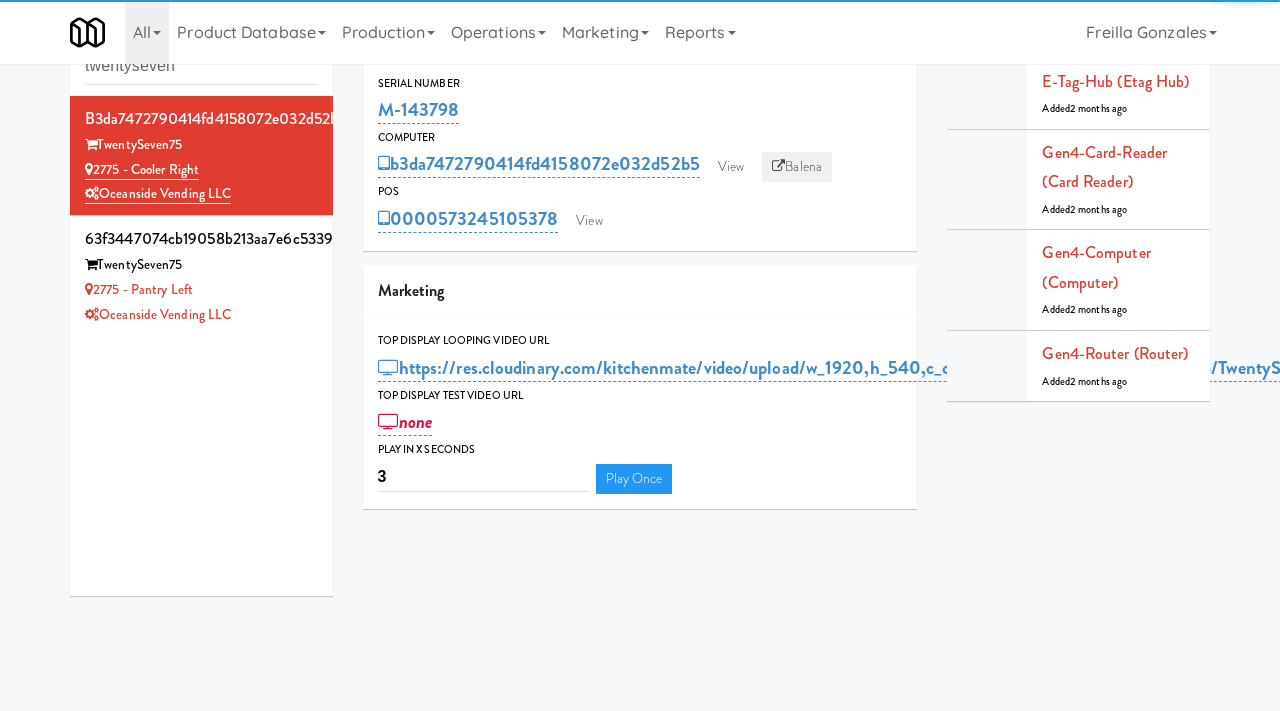 click on "Balena" at bounding box center [797, 167] 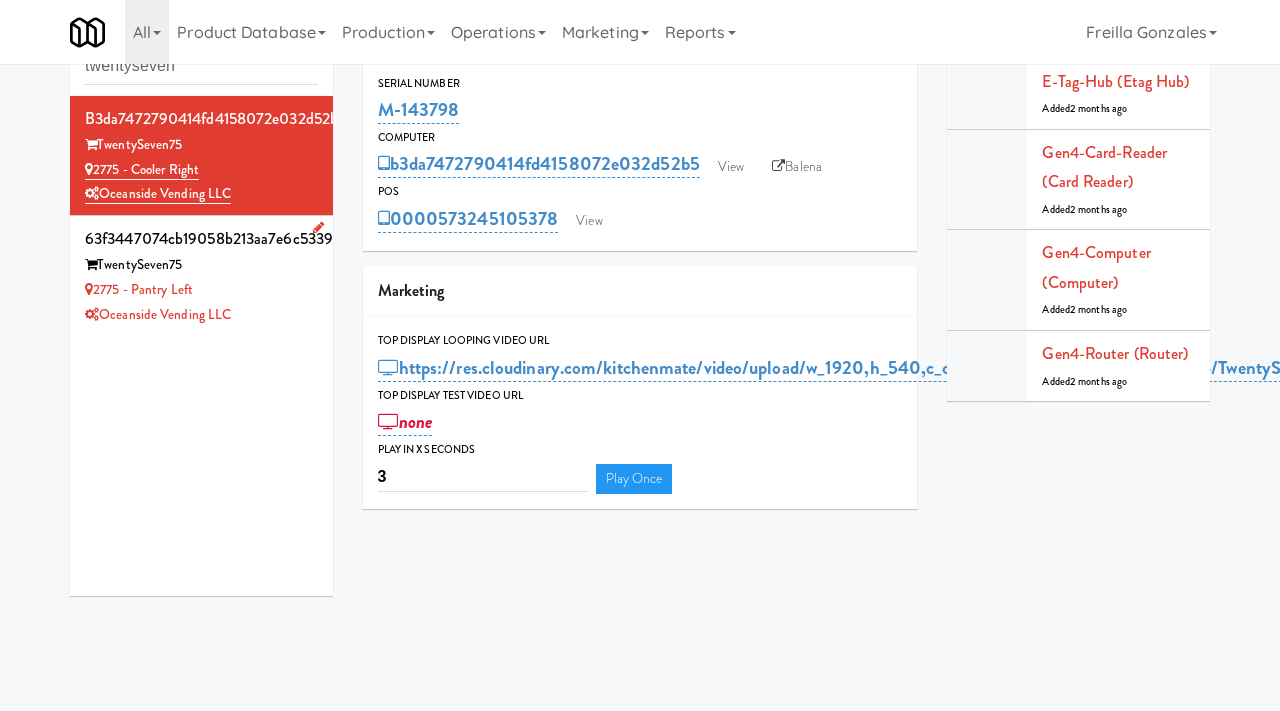 click on "2775 - Pantry Left" at bounding box center [201, 290] 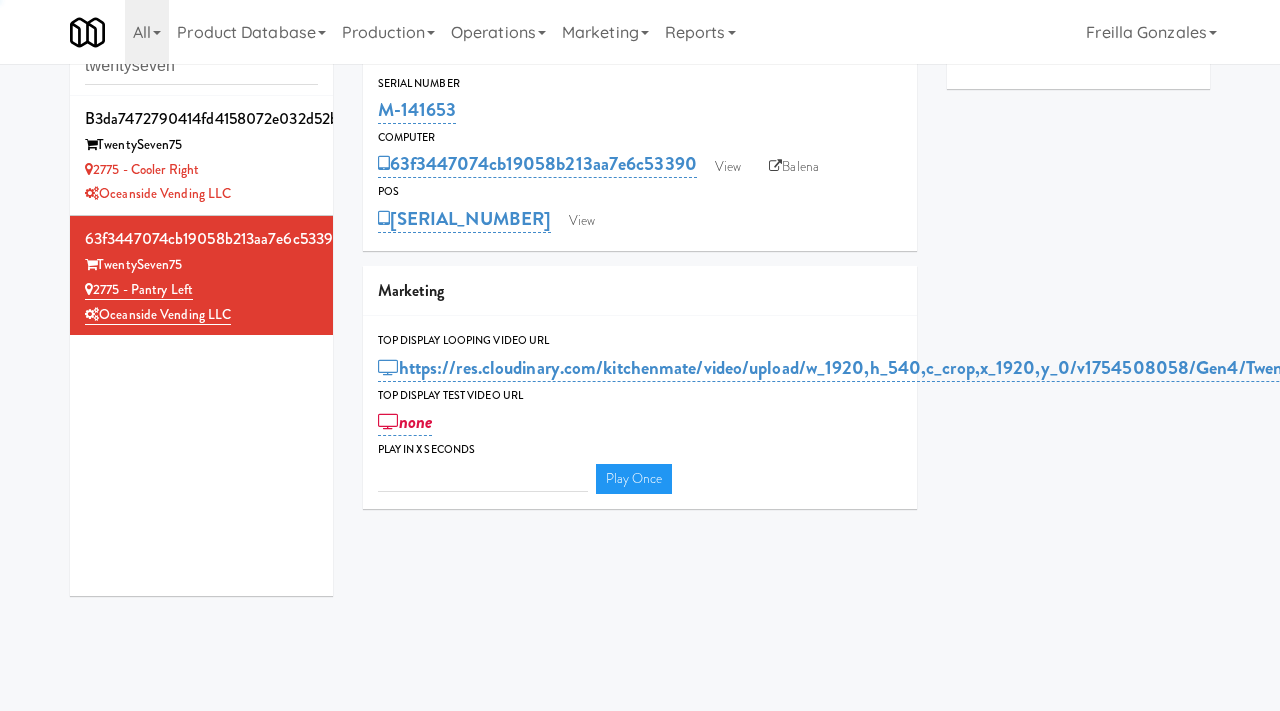 type on "3" 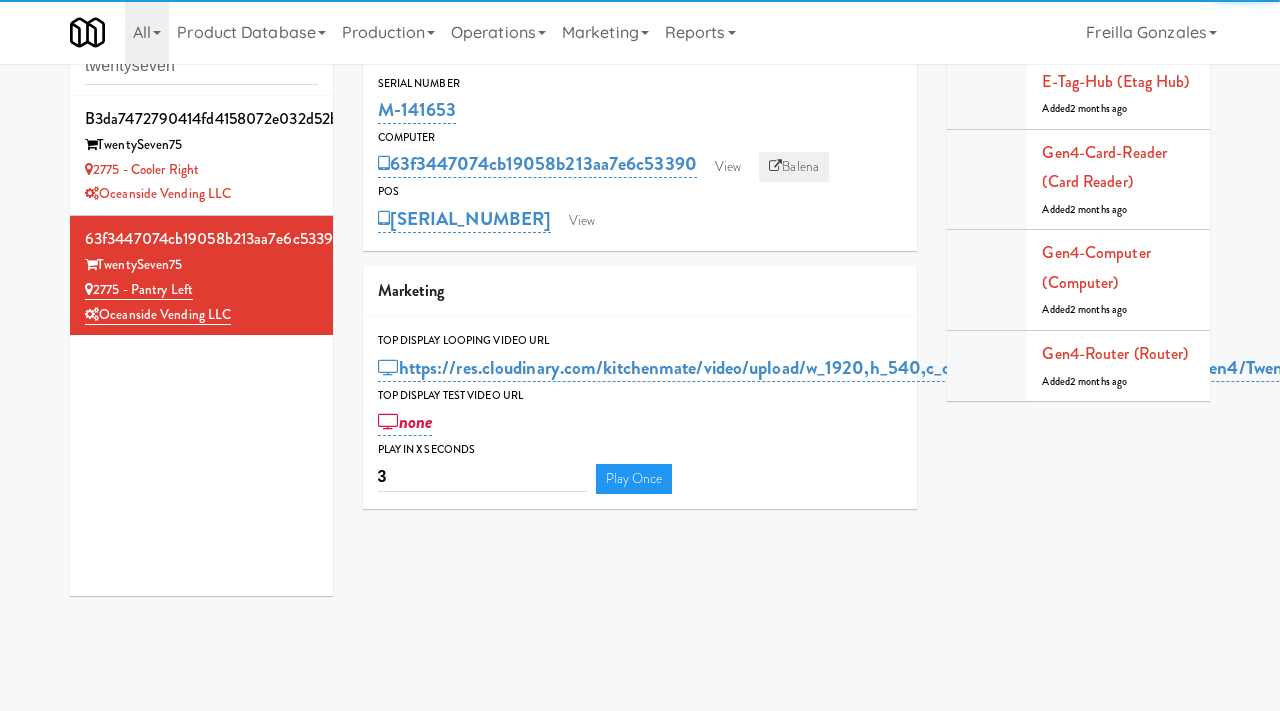click on "Balena" at bounding box center (794, 167) 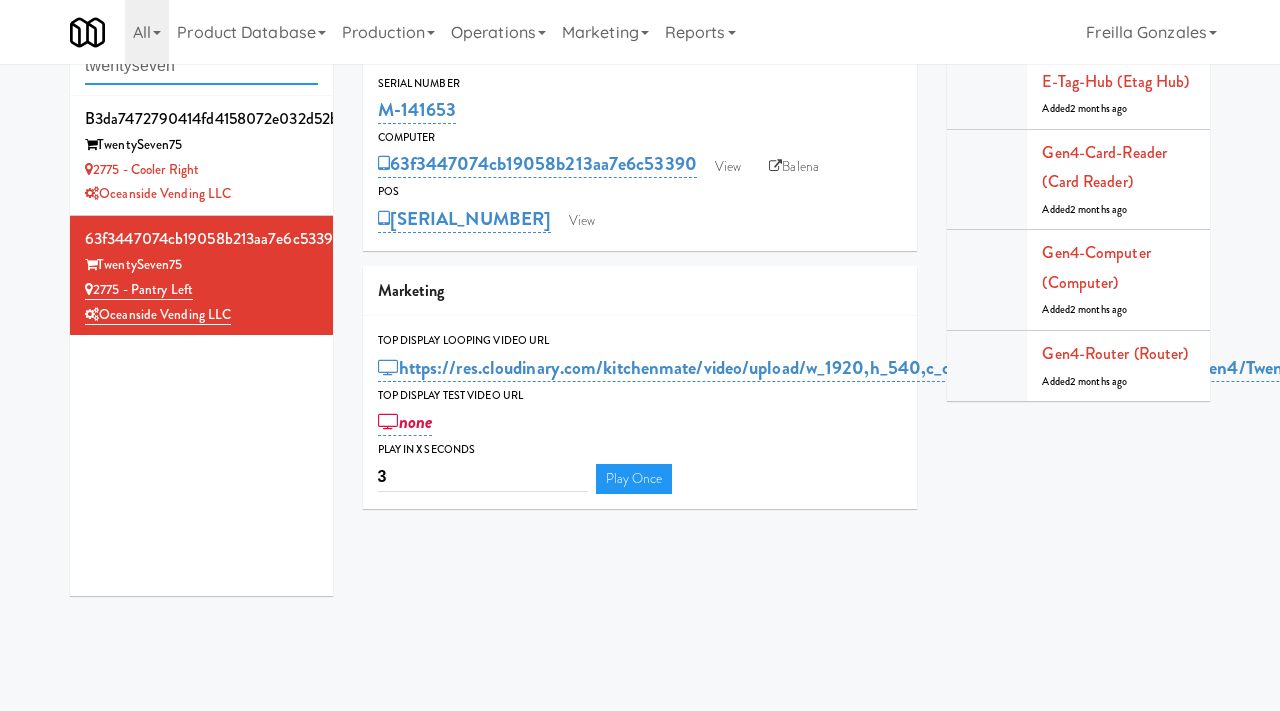 click on "twentyseven" at bounding box center [201, 66] 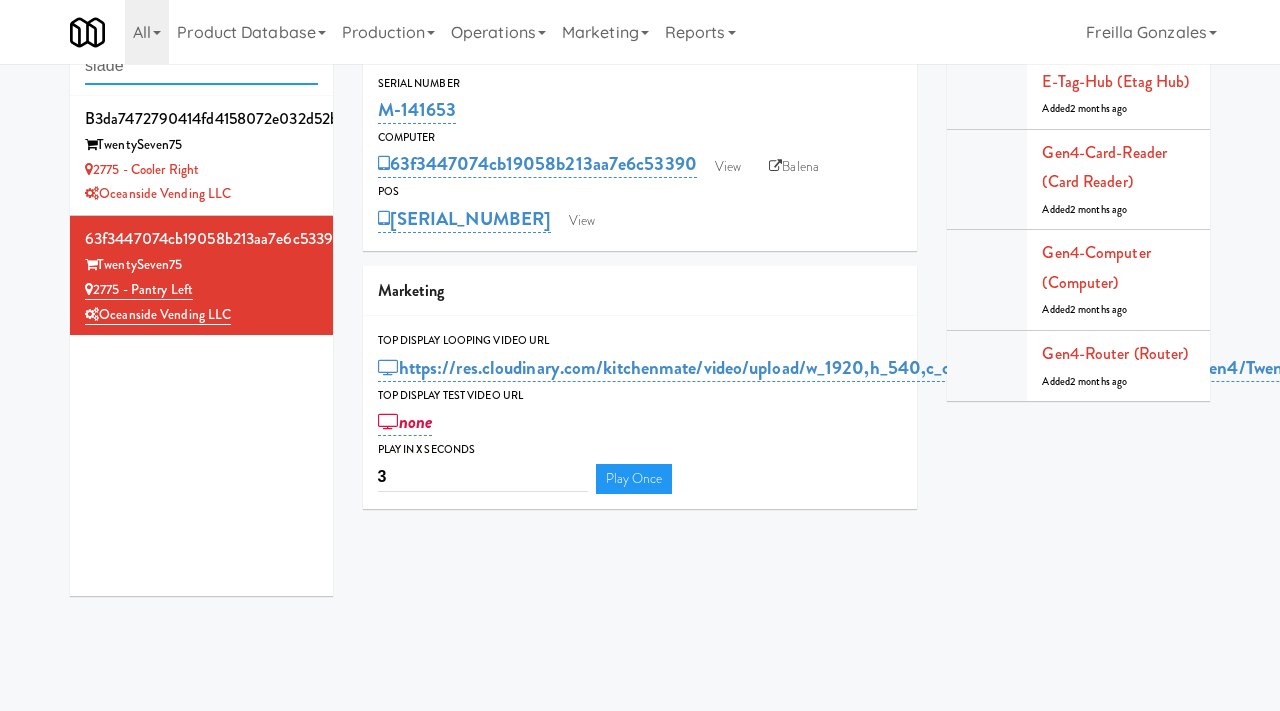 type on "slade" 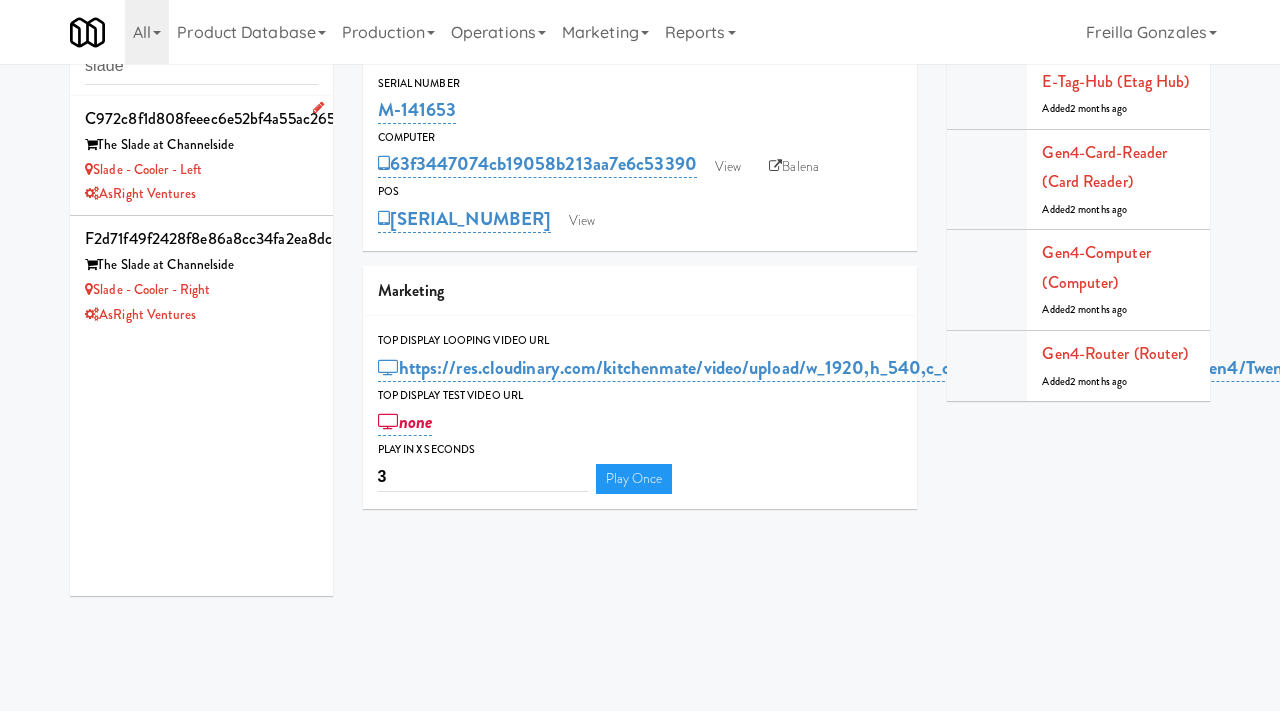 click on "Slade - Cooler - Left" at bounding box center [201, 170] 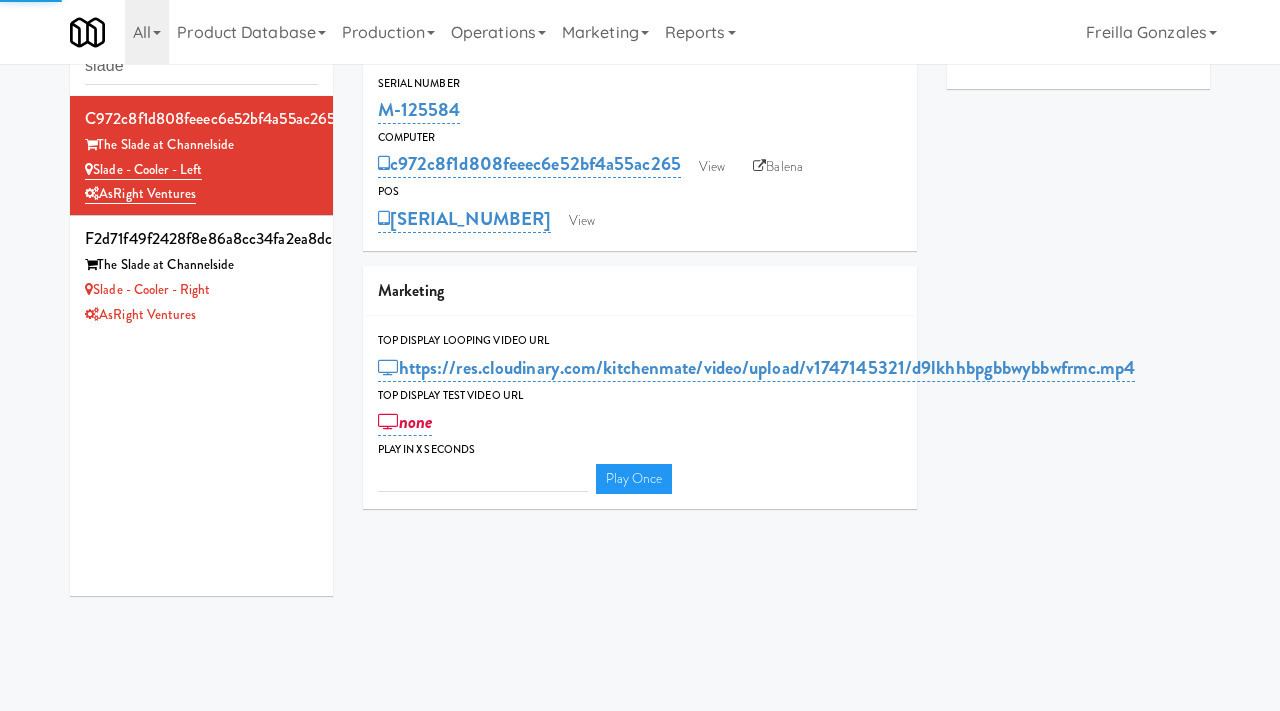 type on "3" 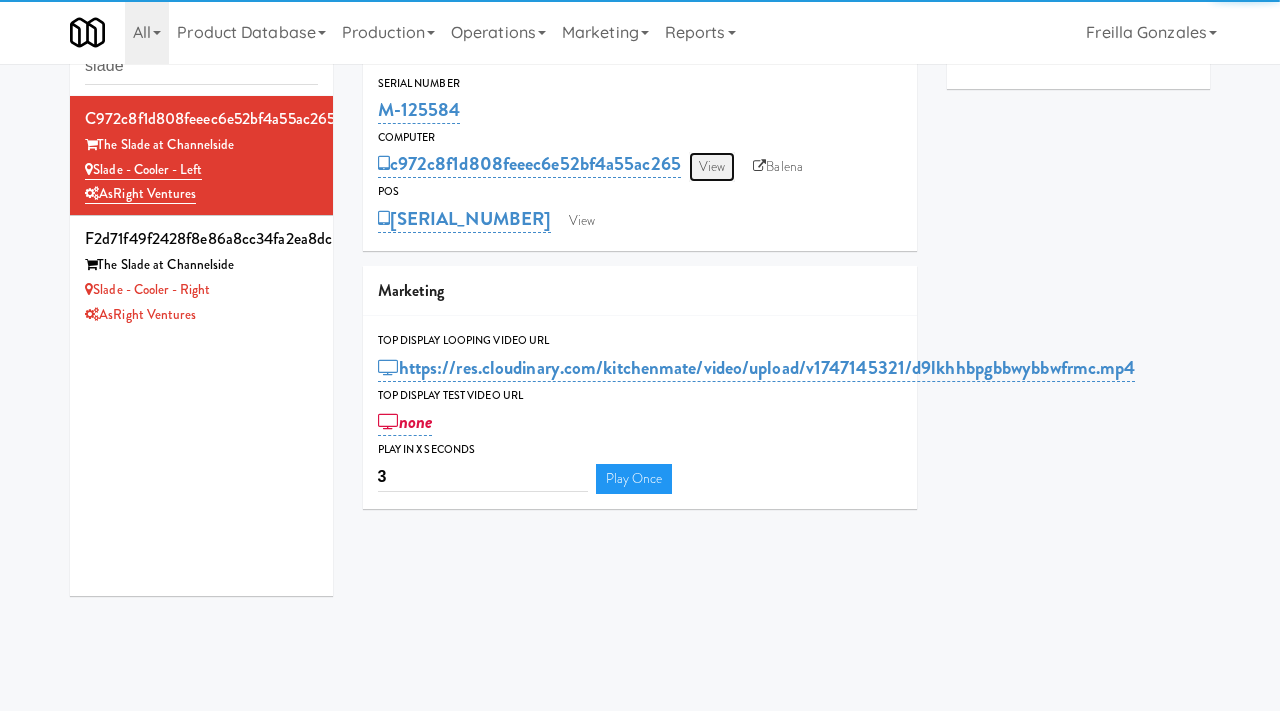 click on "View" at bounding box center [712, 167] 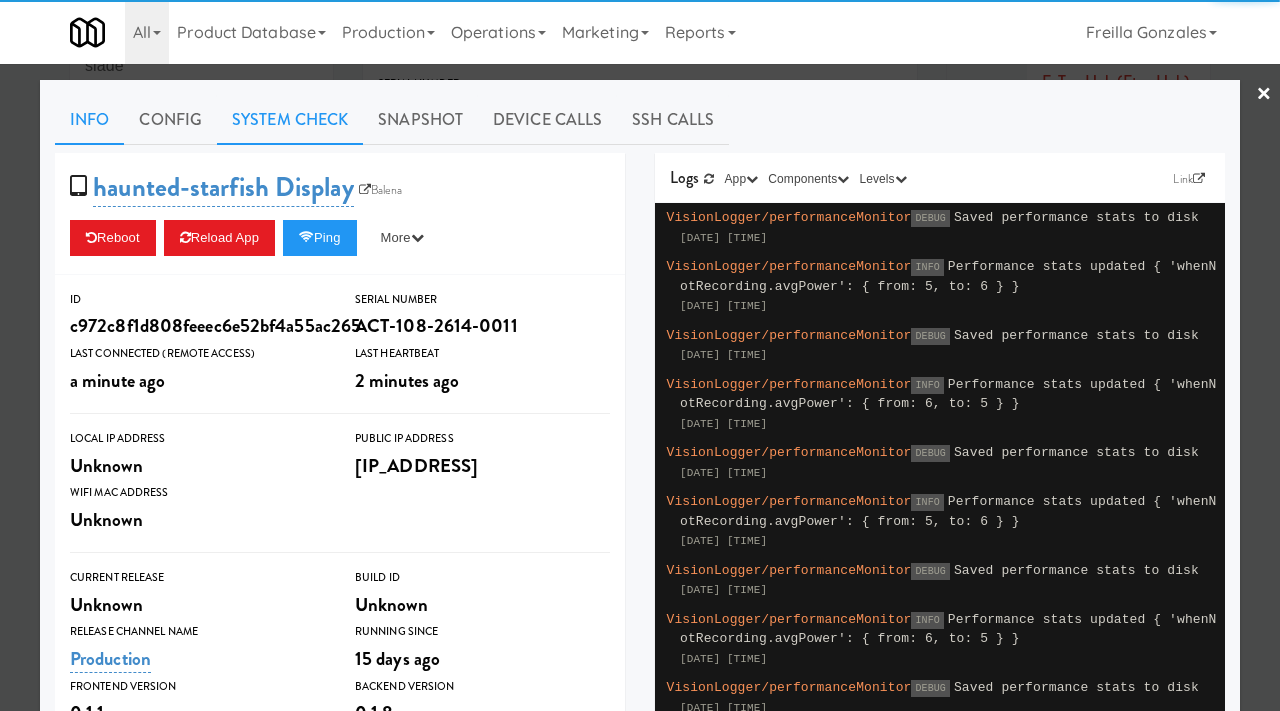 click on "System Check" at bounding box center (290, 120) 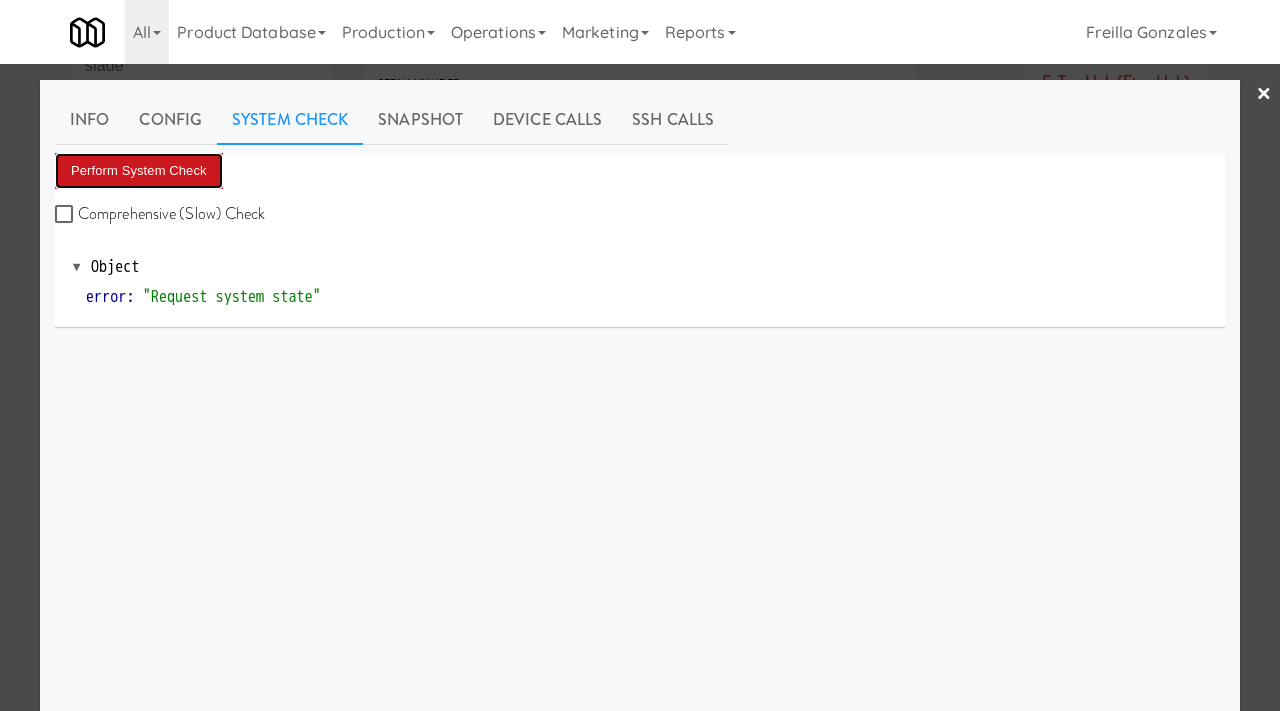 click on "Perform System Check" at bounding box center (139, 171) 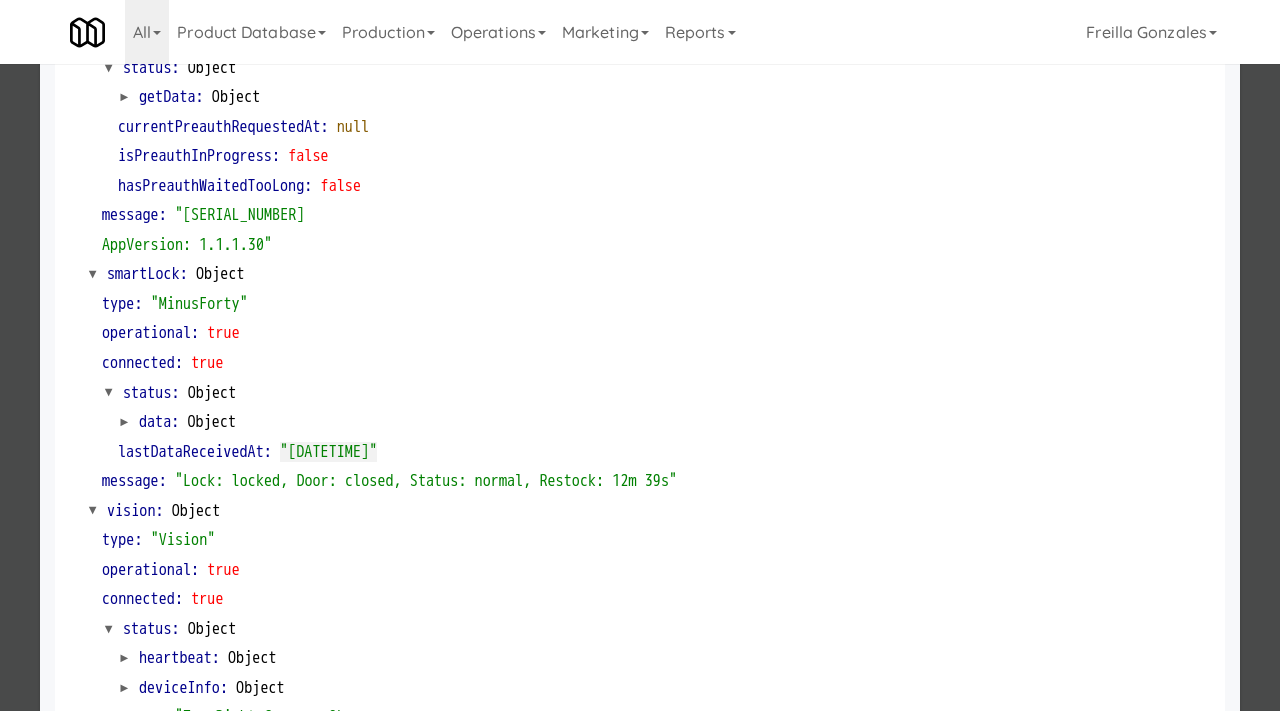 scroll, scrollTop: 355, scrollLeft: 0, axis: vertical 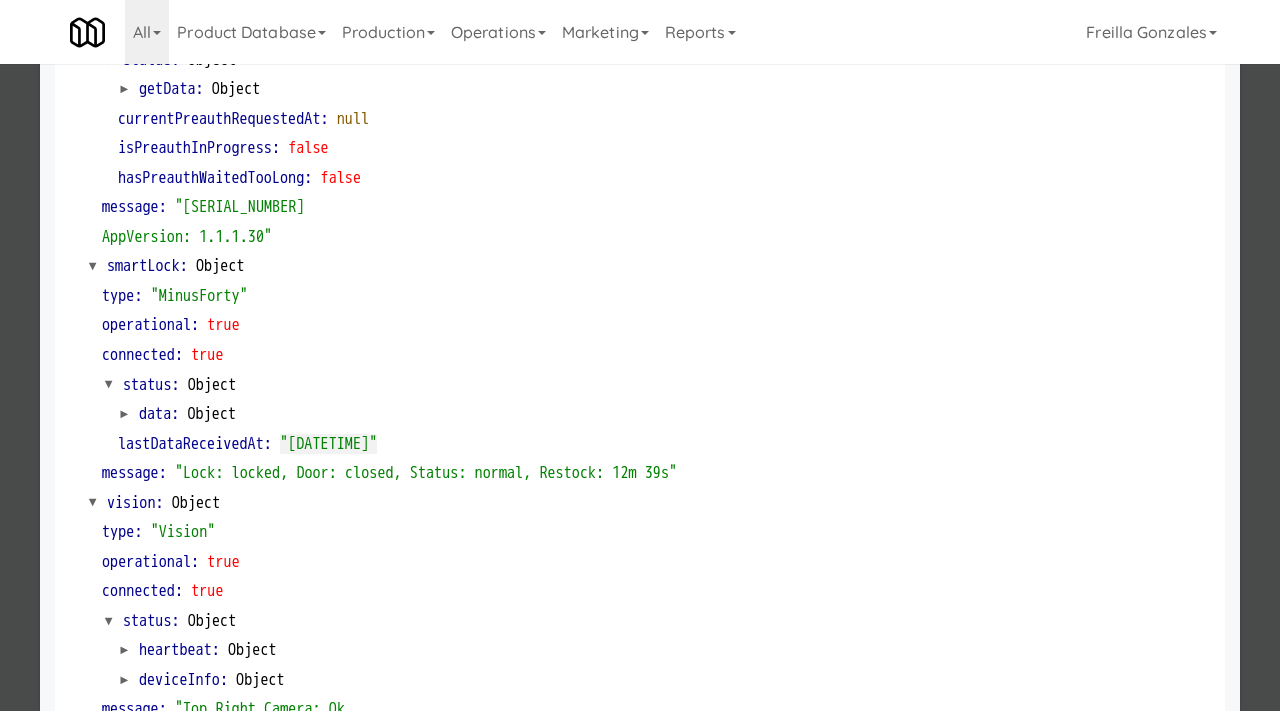 click at bounding box center [640, 355] 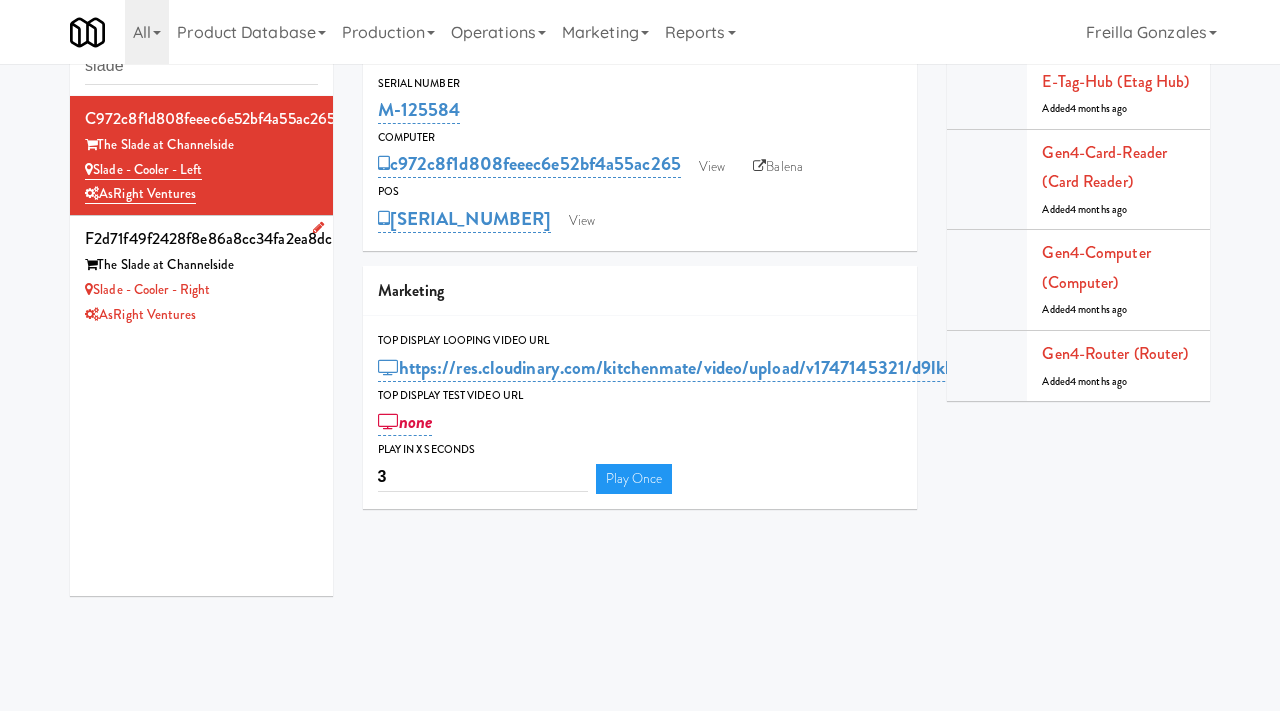 click on "AsRight Ventures" at bounding box center (201, 315) 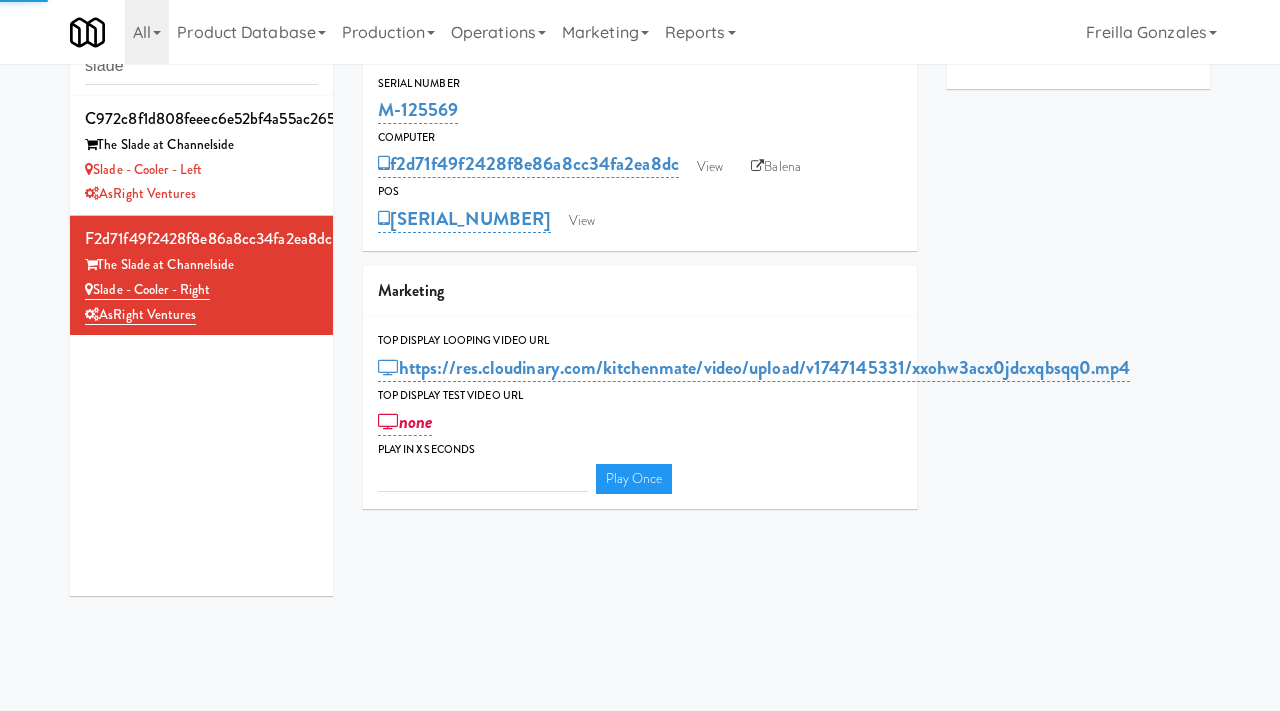 type on "3" 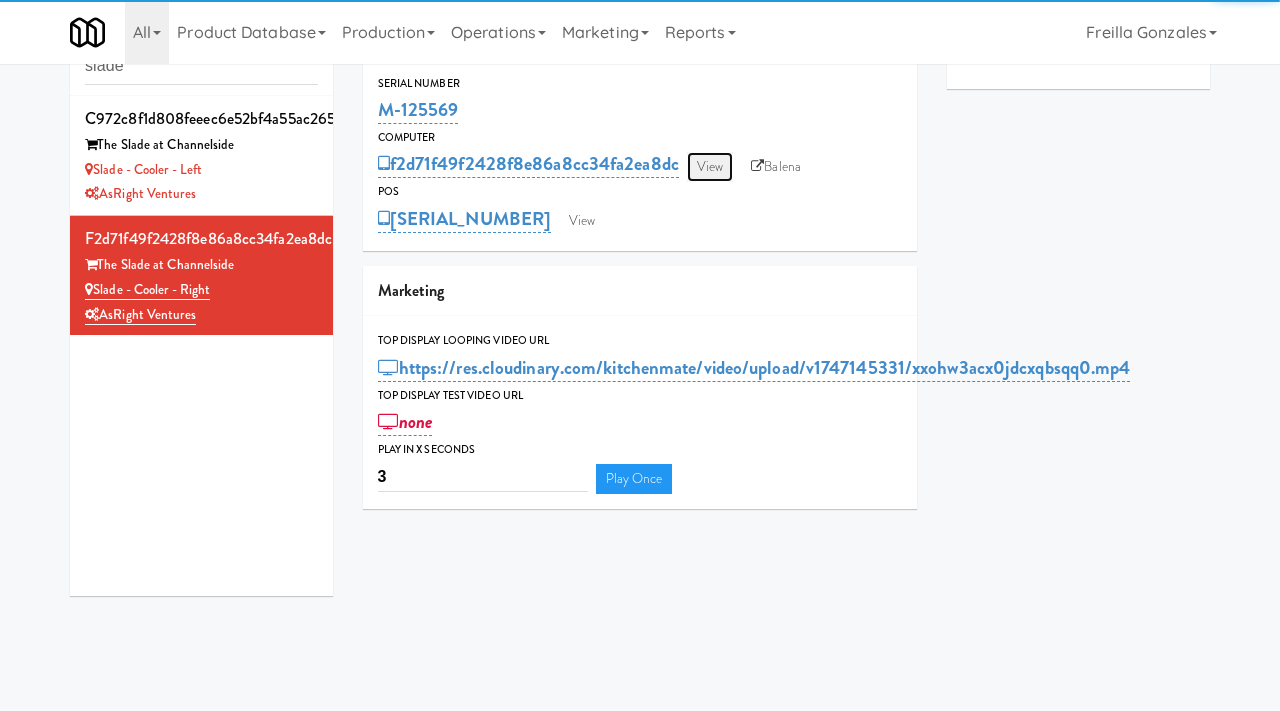 click on "View" at bounding box center [710, 167] 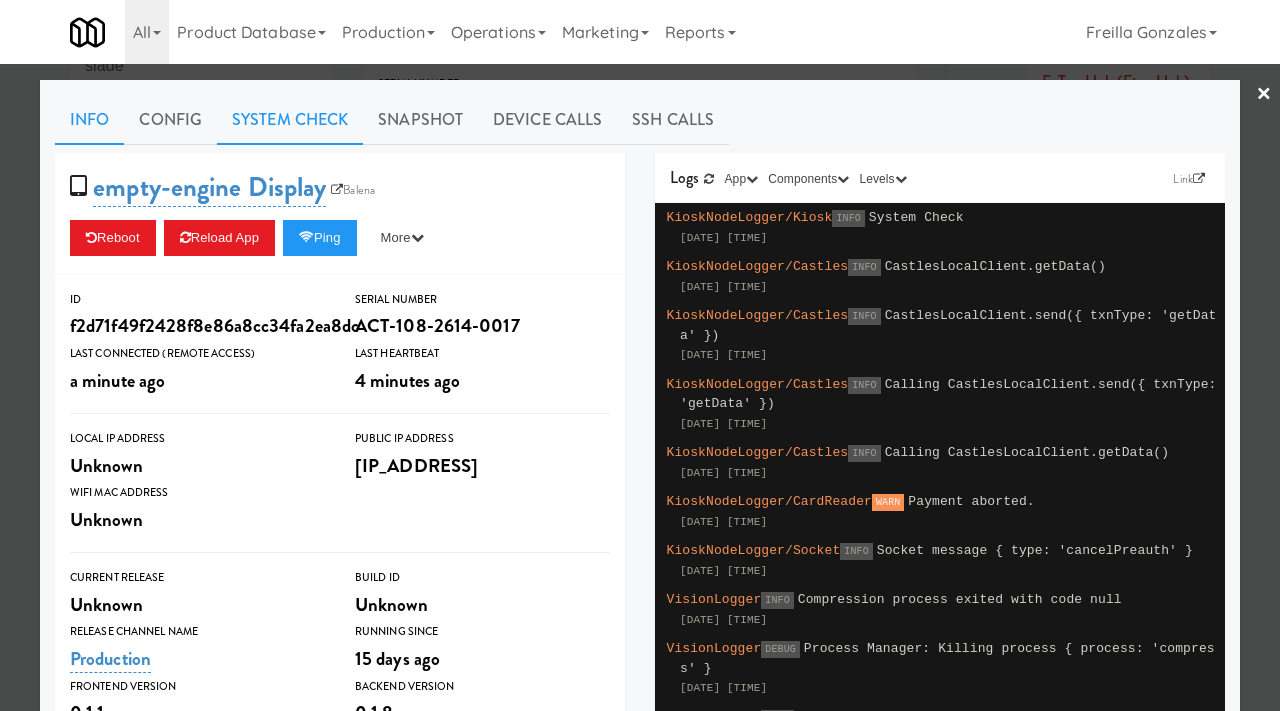 click on "System Check" at bounding box center (290, 120) 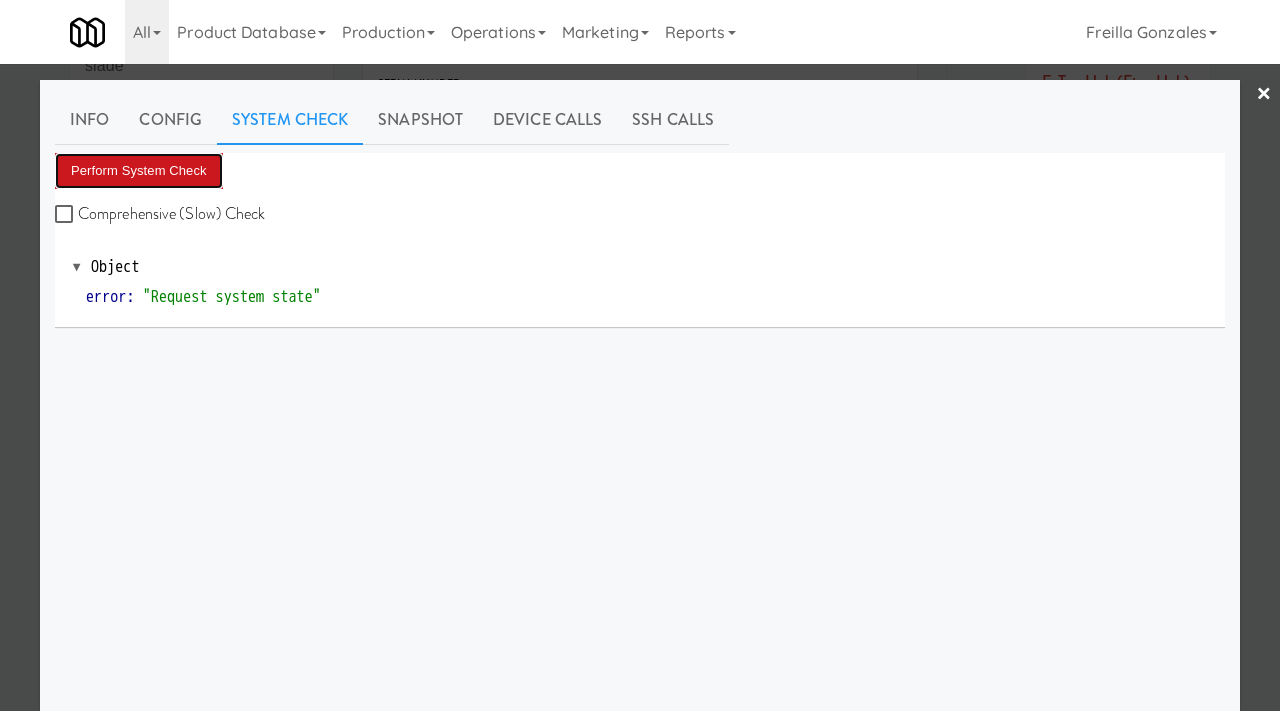 click on "Perform System Check" at bounding box center [139, 171] 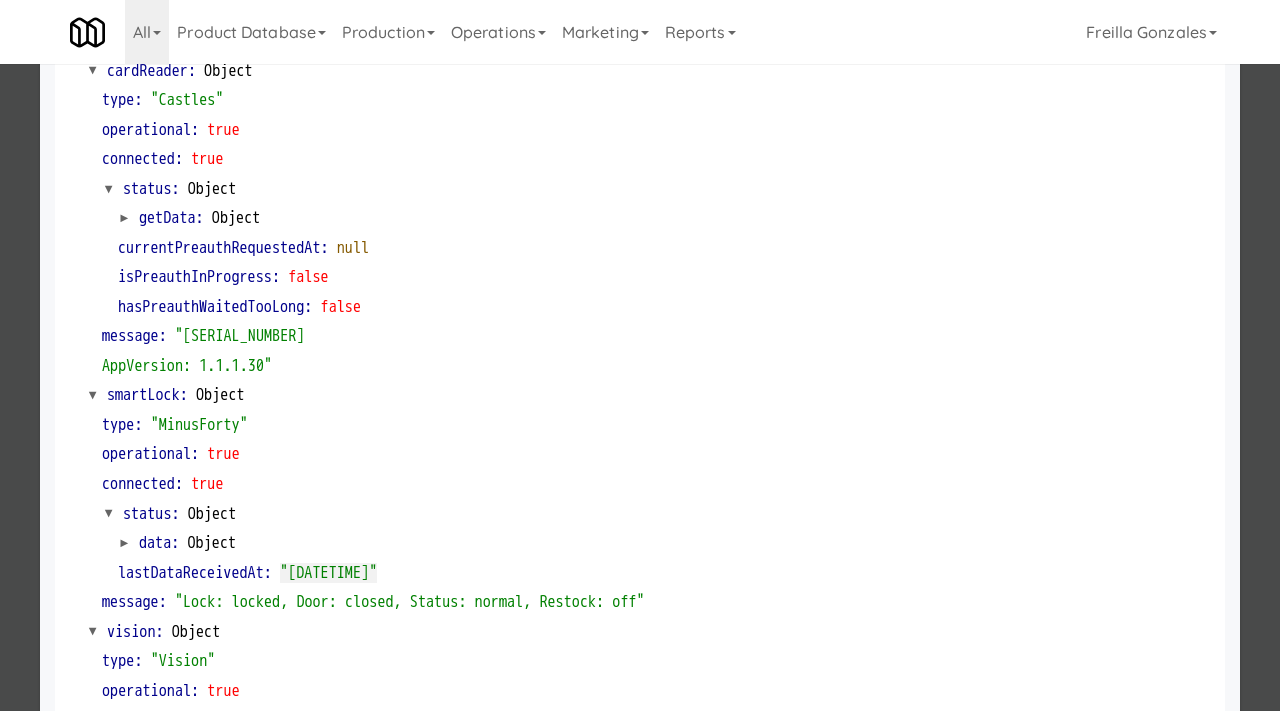 scroll, scrollTop: 229, scrollLeft: 0, axis: vertical 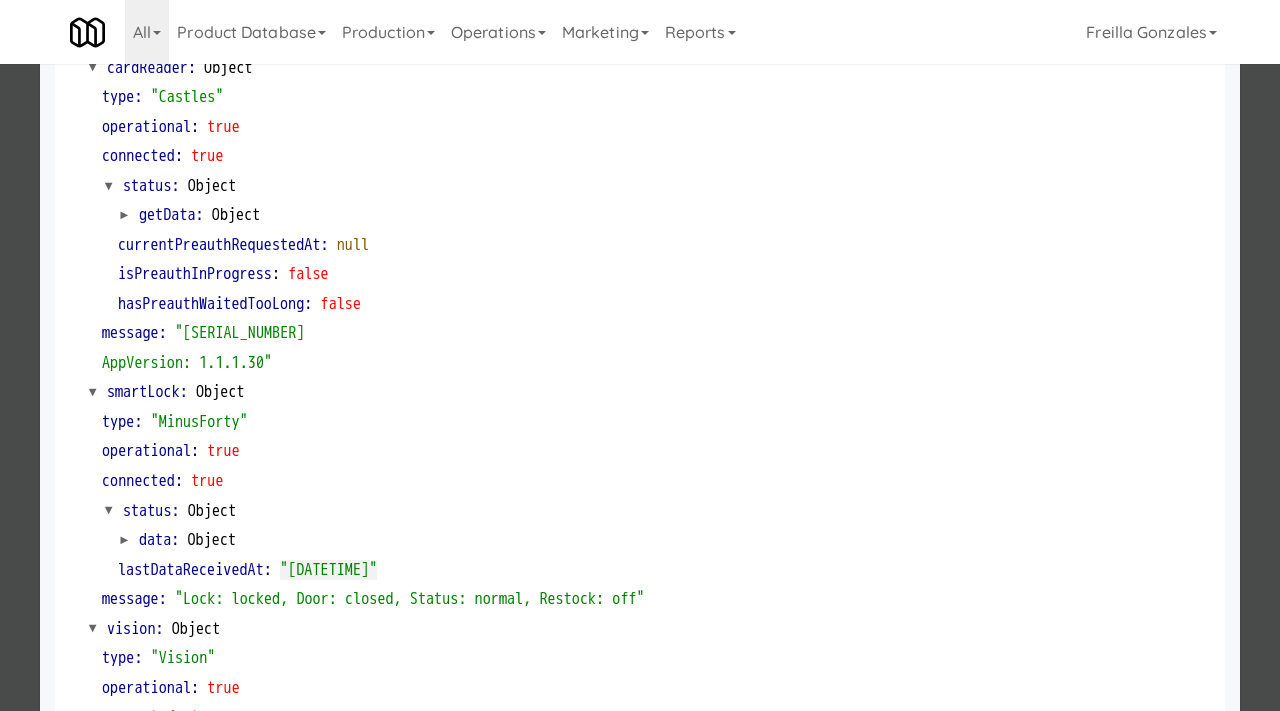 click at bounding box center (640, 355) 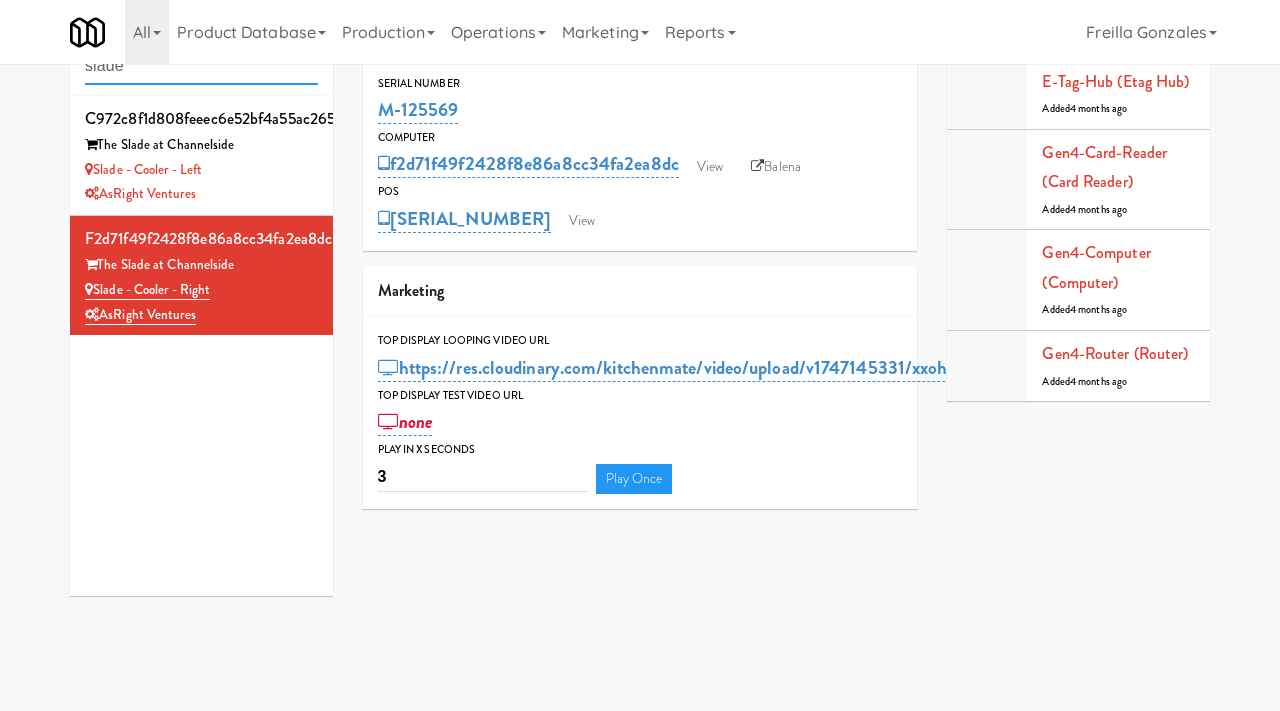 click on "slade" at bounding box center (201, 66) 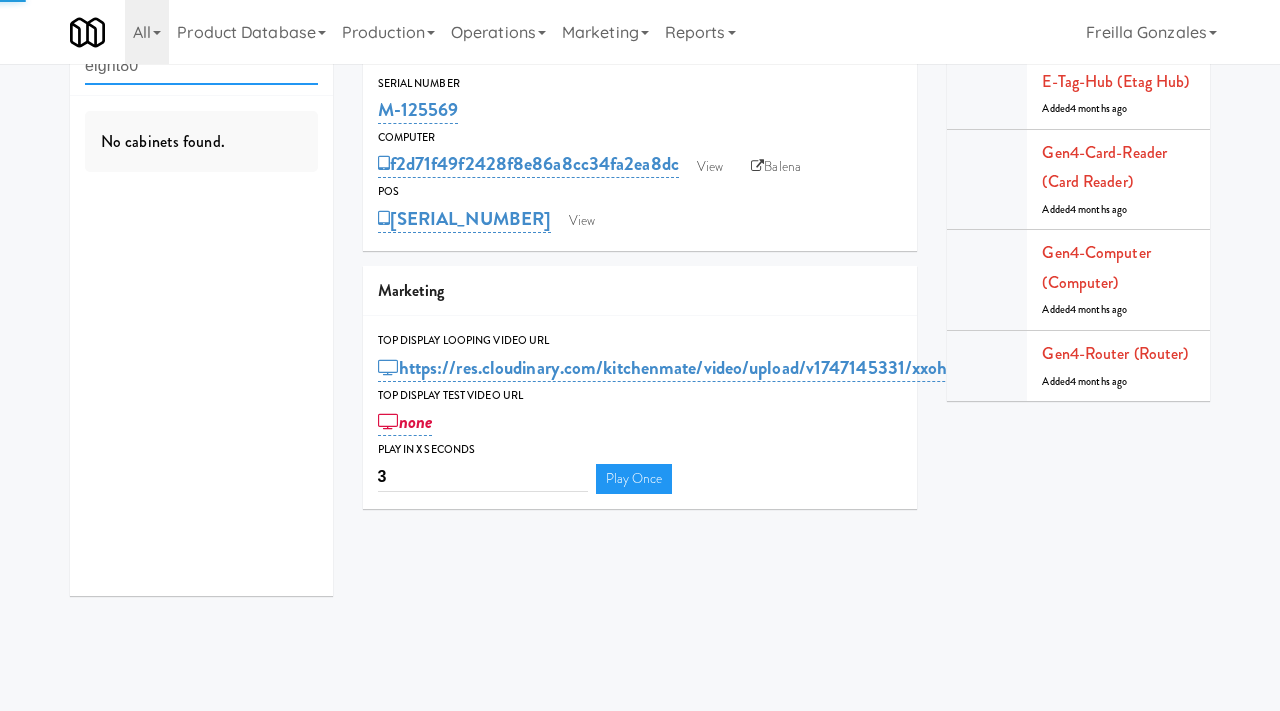 type on "eight80" 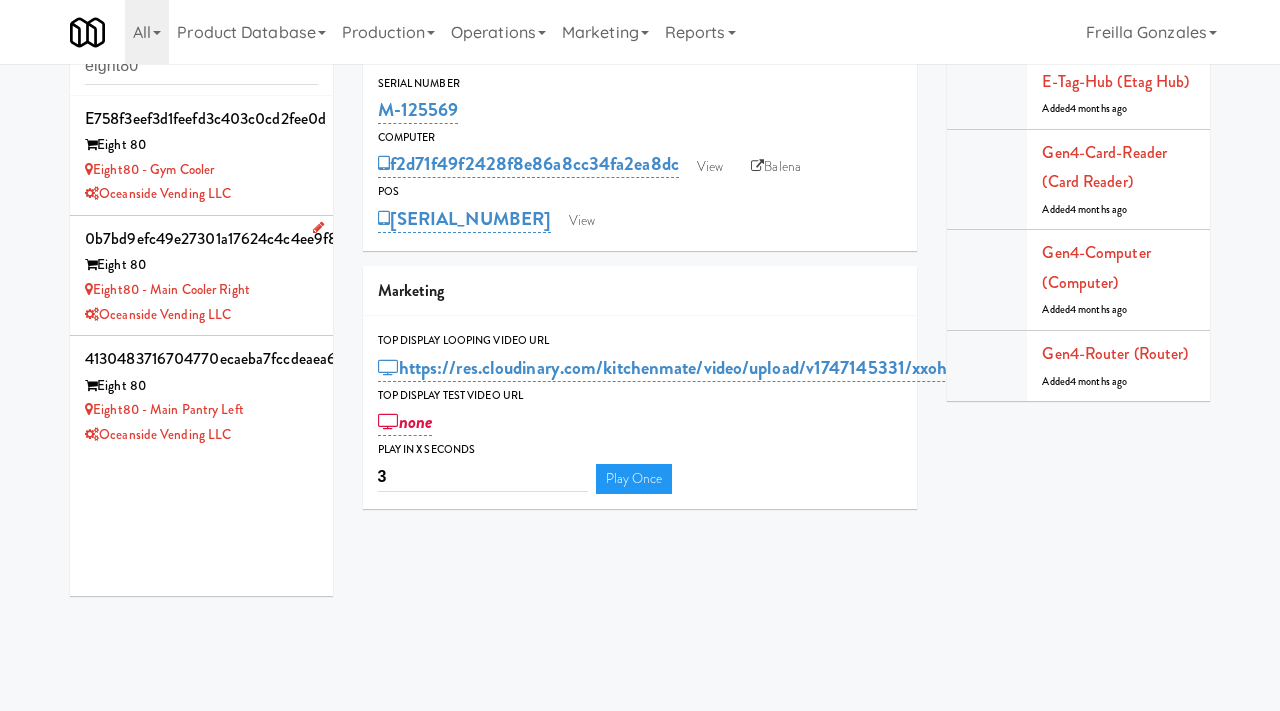 click on "Eight 80" at bounding box center (201, 265) 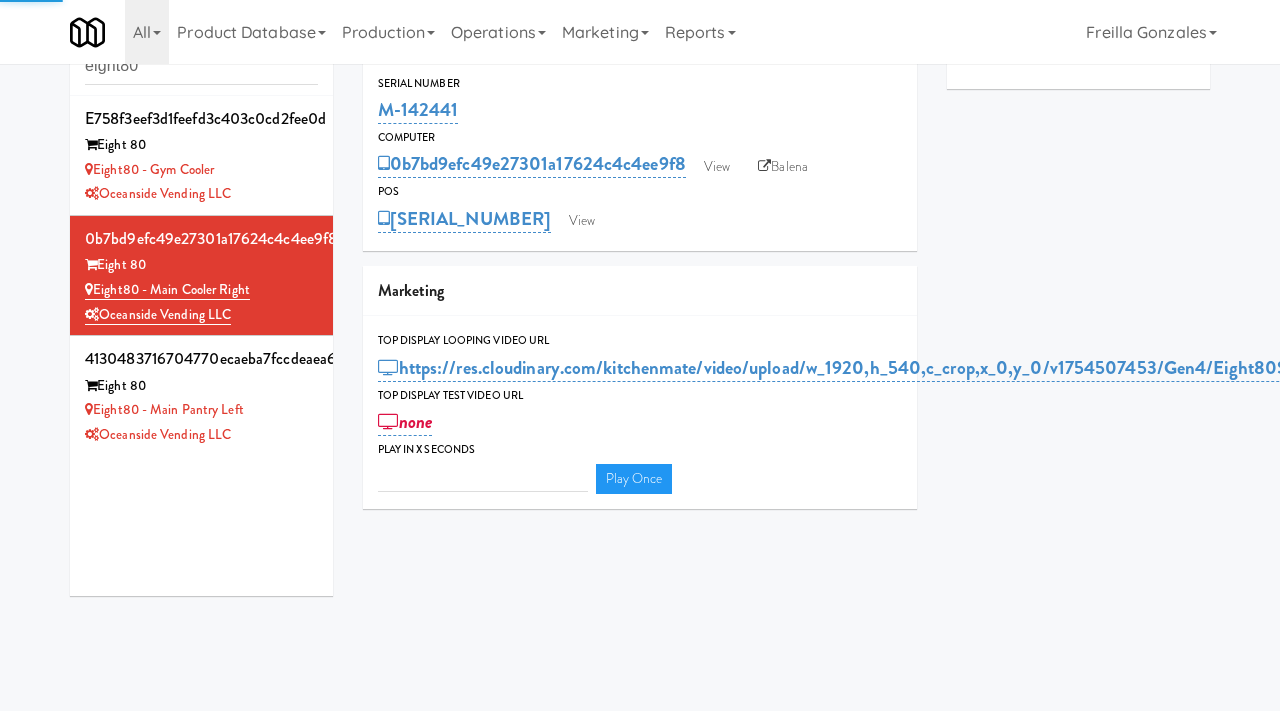type on "3" 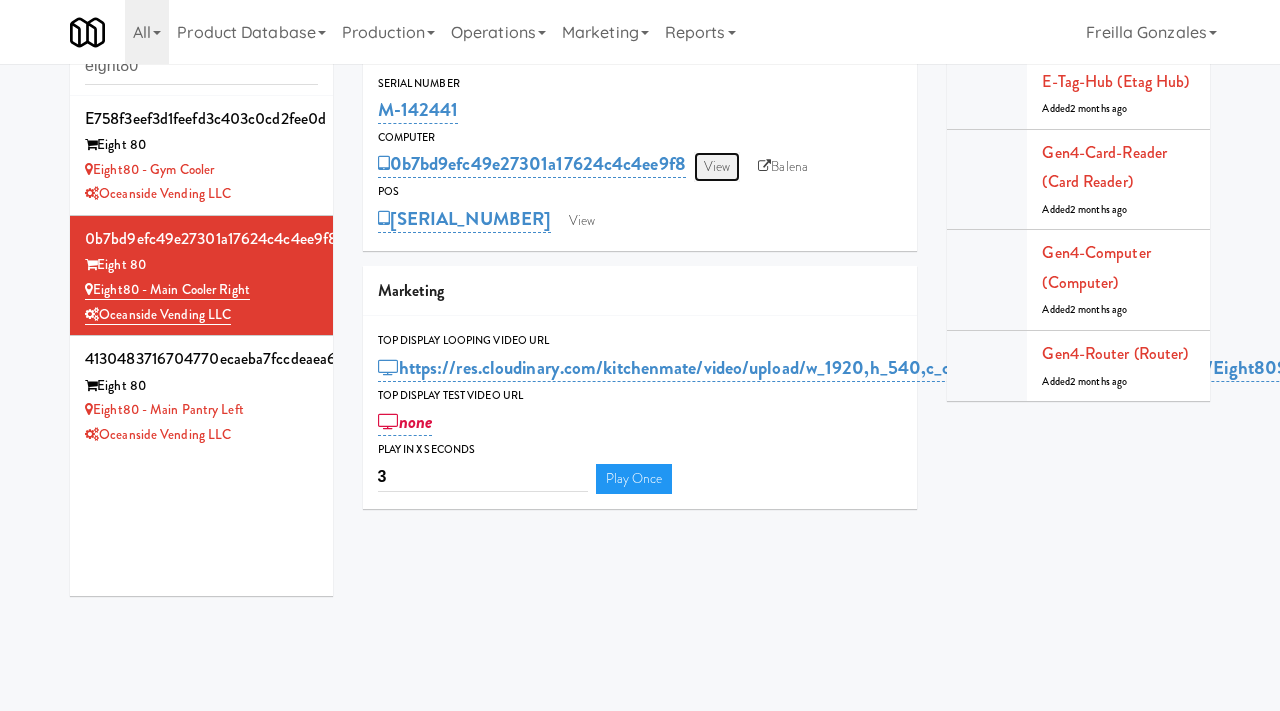click on "View" at bounding box center (717, 167) 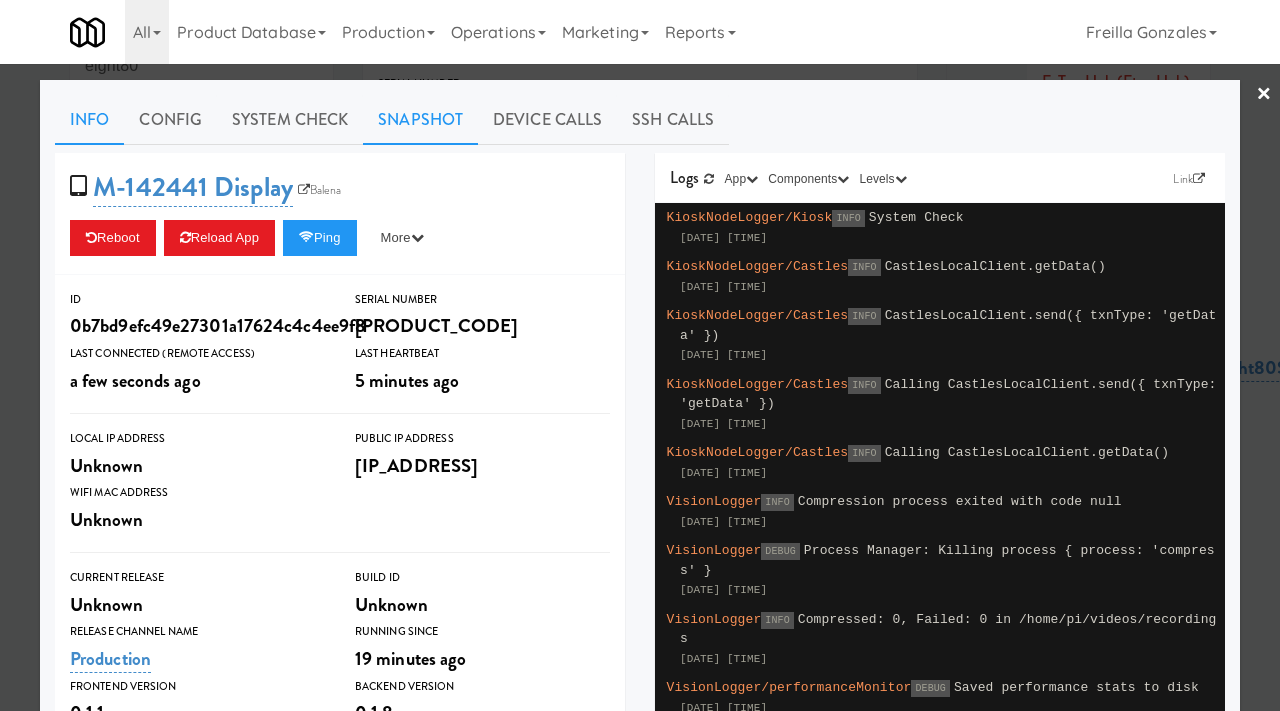 click on "Snapshot" at bounding box center [420, 120] 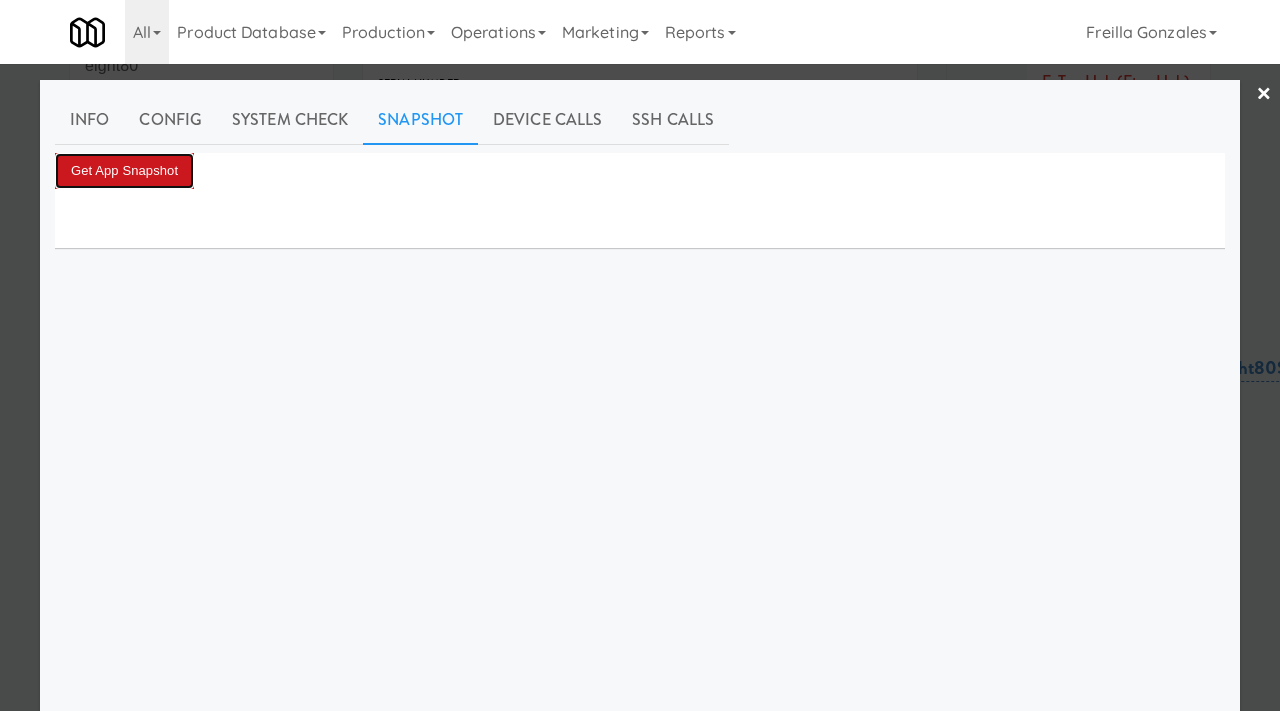 click on "Get App Snapshot" at bounding box center [124, 171] 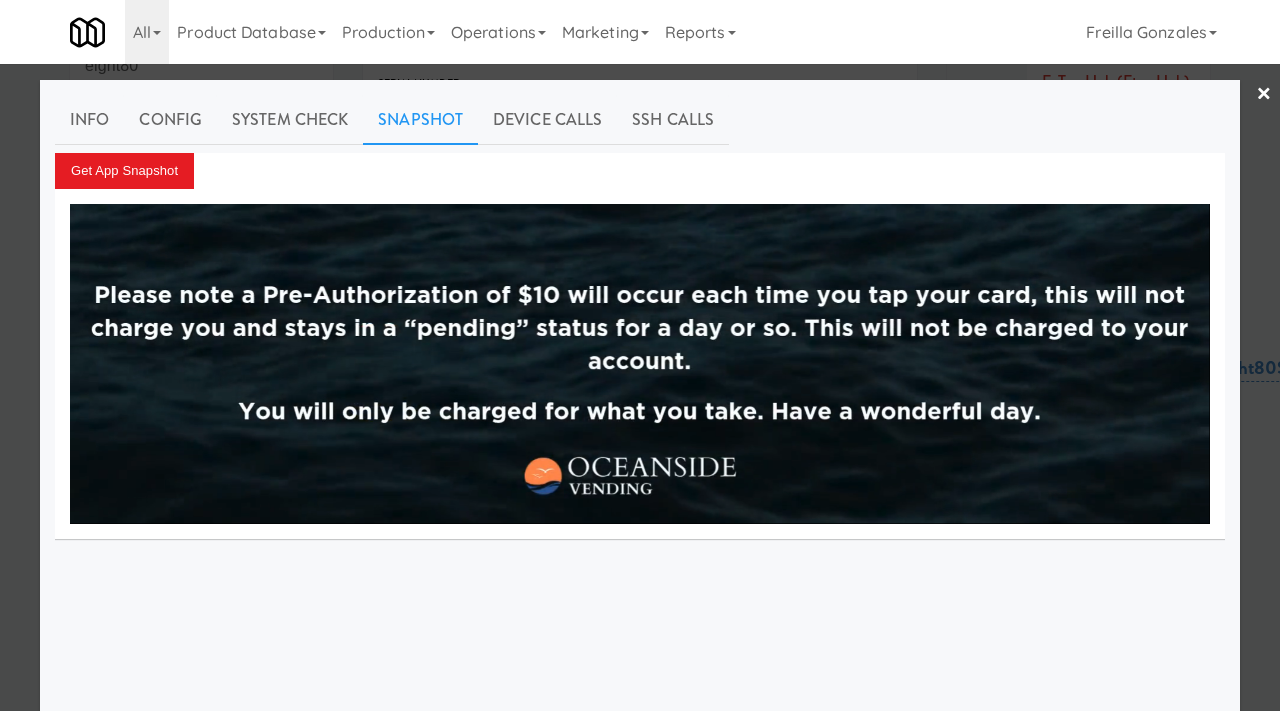 click on "All   901 Smrt Mrkt https://classic.micromart.com/tablets/346?operator_id=142   9518002 Canada https://classic.micromart.com/tablets/346?operator_id=259   A&A Vending https://classic.micromart.com/tablets/346?operator_id=450   AA Vending https://classic.micromart.com/tablets/346?operator_id=374   Abrom Vending https://classic.micromart.com/tablets/346?operator_id=294   Access Amenities https://classic.micromart.com/tablets/346?operator_id=194   Ace Plus Vending https://classic.micromart.com/tablets/346?operator_id=300   ADN Vending https://classic.micromart.com/tablets/346?operator_id=449   AetherTek, Inc. https://classic.micromart.com/tablets/346?operator_id=183   AI Vending https://classic.micromart.com/tablets/346?operator_id=276   Allgood Provisions https://classic.micromart.com/tablets/346?operator_id=309   Alligator Arms Vending https://classic.micromart.com/tablets/346?operator_id=159   All Things Vending https://classic.micromart.com/tablets/346?operator_id=178   Alpine Modern Vending" at bounding box center (640, 32) 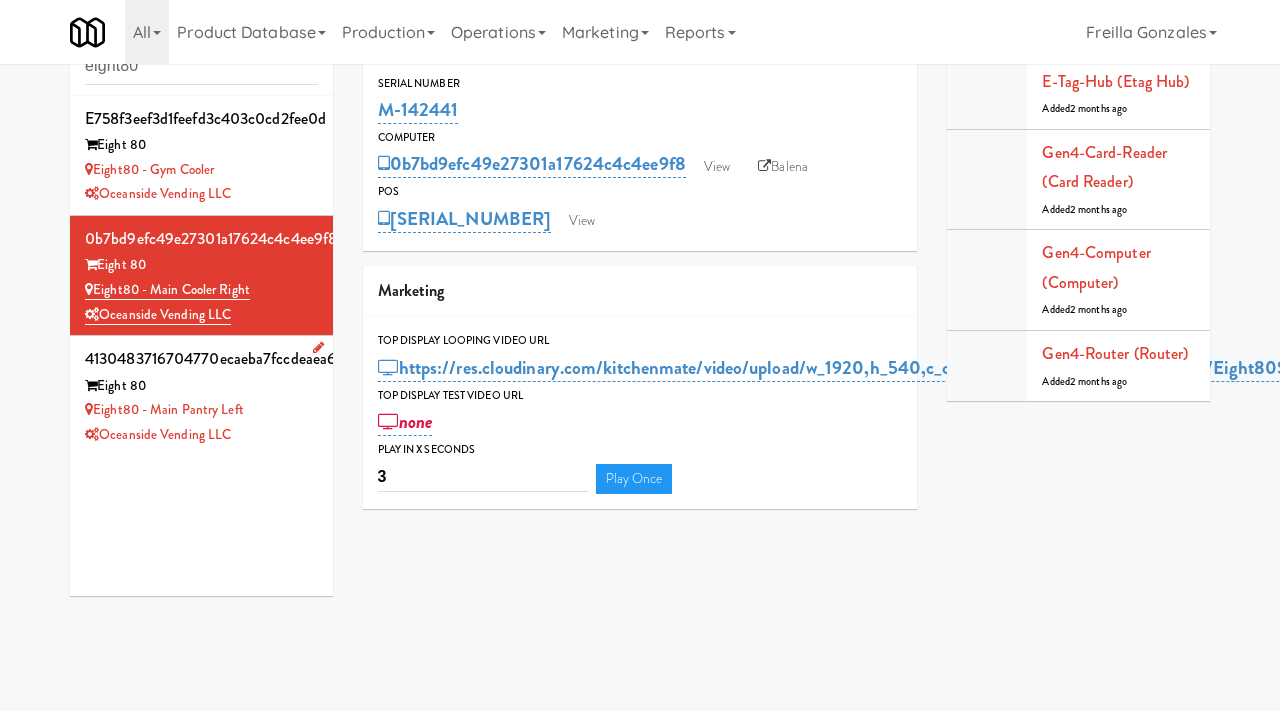 click on "Eight80 - Main Pantry Left" at bounding box center (201, 410) 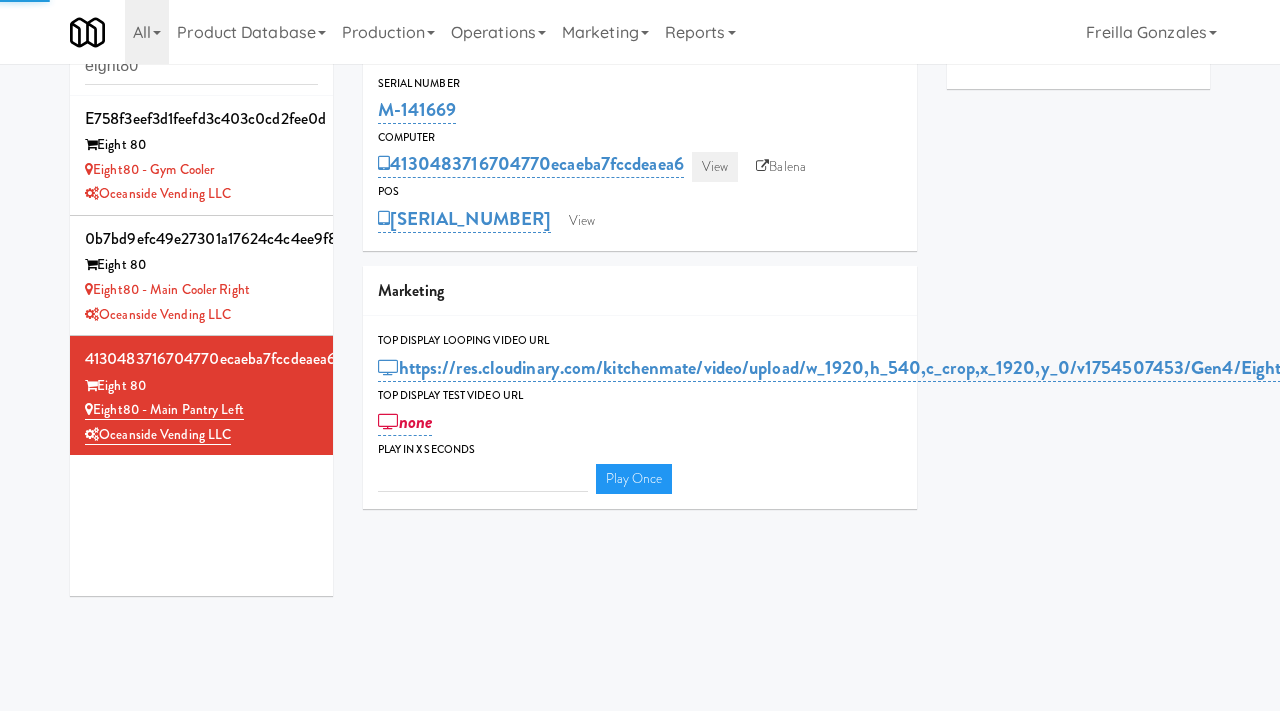 type on "3" 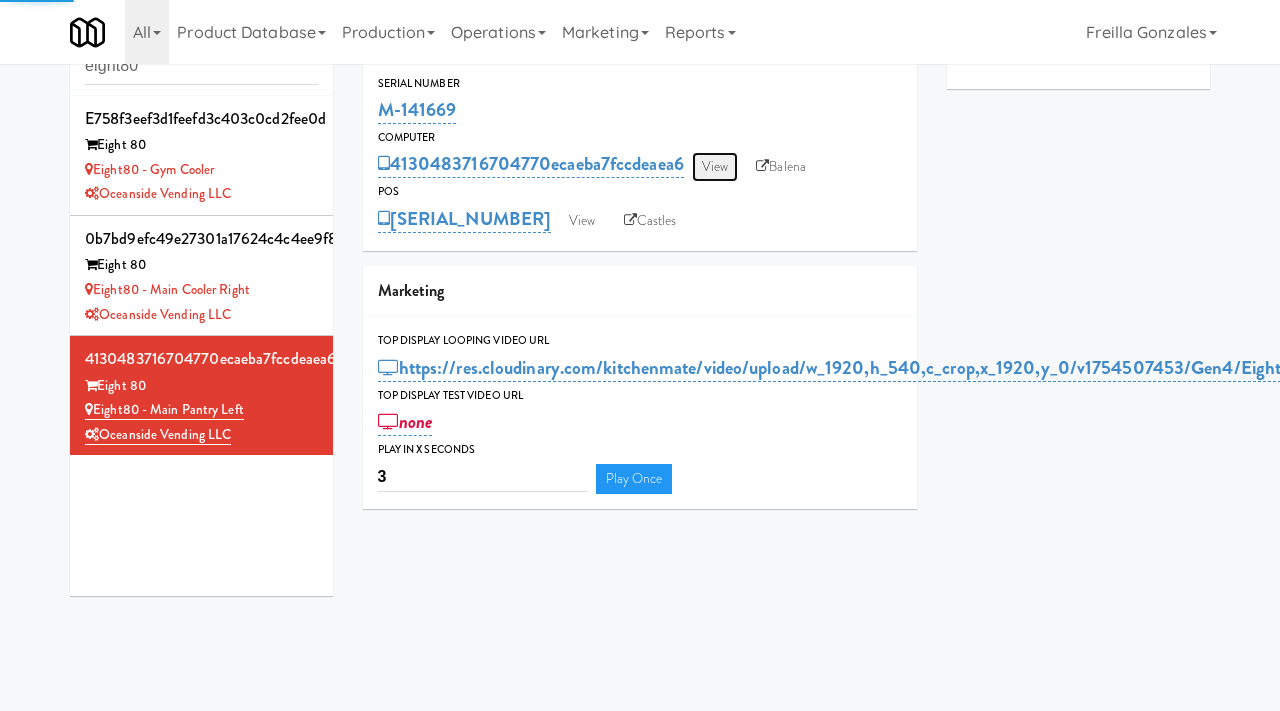 click on "View" at bounding box center (715, 167) 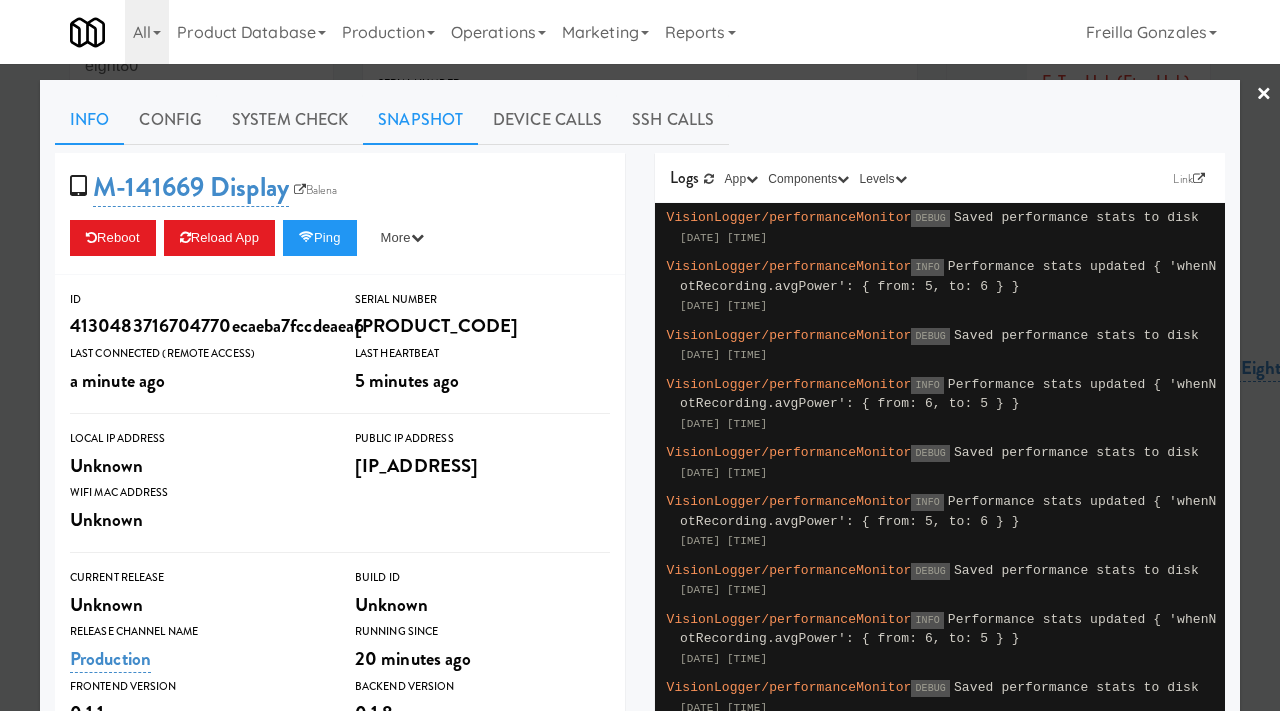 click on "Snapshot" at bounding box center [420, 120] 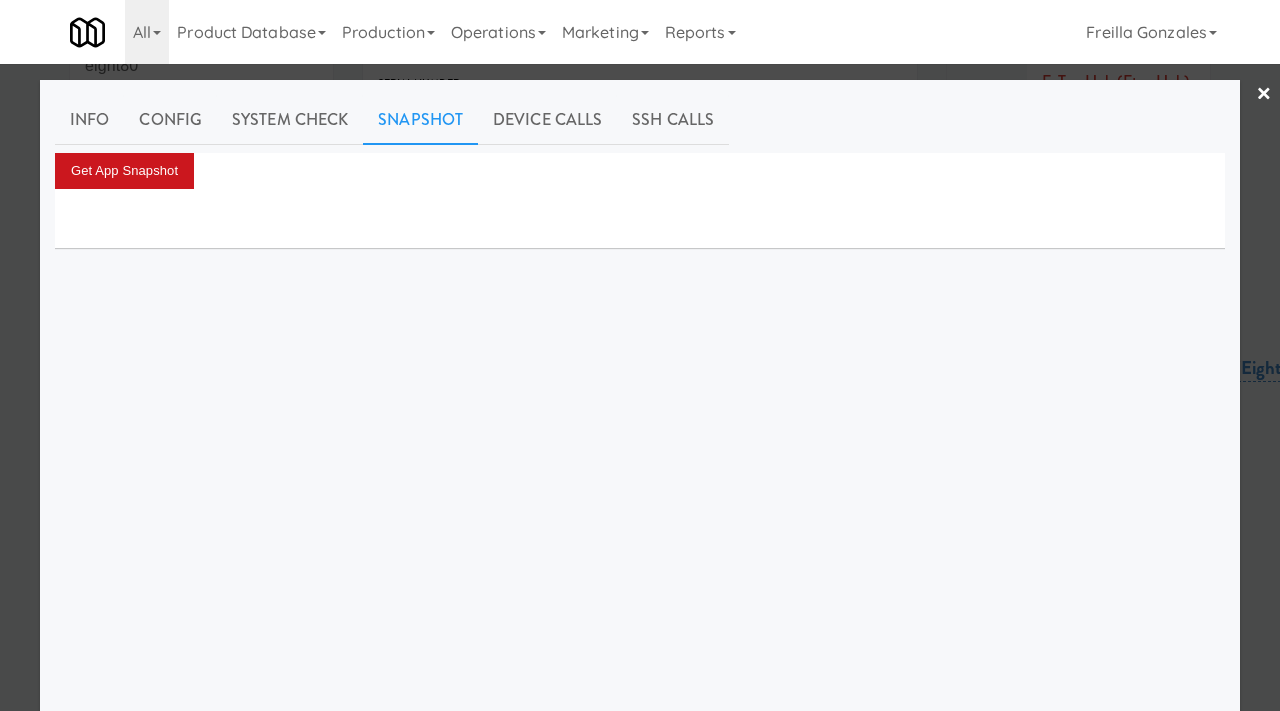 click on "Get App Snapshot" at bounding box center (124, 171) 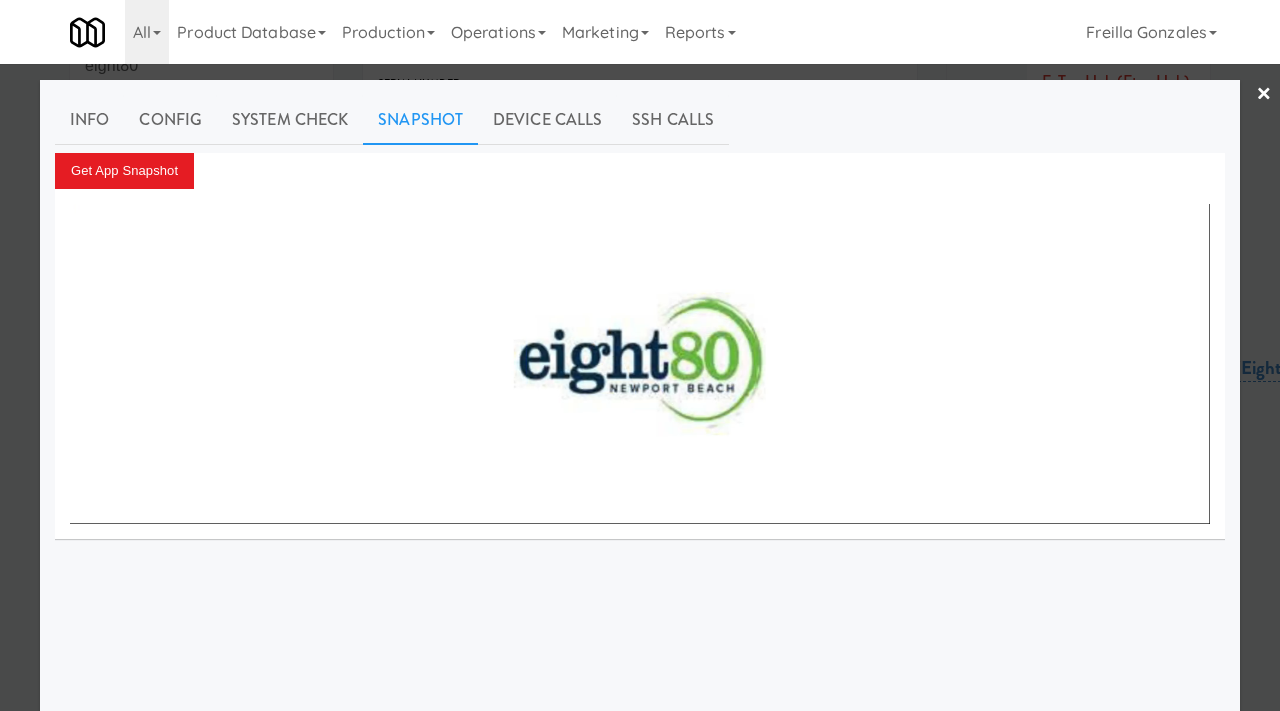 click on "All   901 Smrt Mrkt https://classic.micromart.com/tablets/346?operator_id=142   9518002 Canada https://classic.micromart.com/tablets/346?operator_id=259   A&A Vending https://classic.micromart.com/tablets/346?operator_id=450   AA Vending https://classic.micromart.com/tablets/346?operator_id=374   Abrom Vending https://classic.micromart.com/tablets/346?operator_id=294   Access Amenities https://classic.micromart.com/tablets/346?operator_id=194   Ace Plus Vending https://classic.micromart.com/tablets/346?operator_id=300   ADN Vending https://classic.micromart.com/tablets/346?operator_id=449   AetherTek, Inc. https://classic.micromart.com/tablets/346?operator_id=183   AI Vending https://classic.micromart.com/tablets/346?operator_id=276   Allgood Provisions https://classic.micromart.com/tablets/346?operator_id=309   Alligator Arms Vending https://classic.micromart.com/tablets/346?operator_id=159   All Things Vending https://classic.micromart.com/tablets/346?operator_id=178   Alpine Modern Vending" at bounding box center (640, 32) 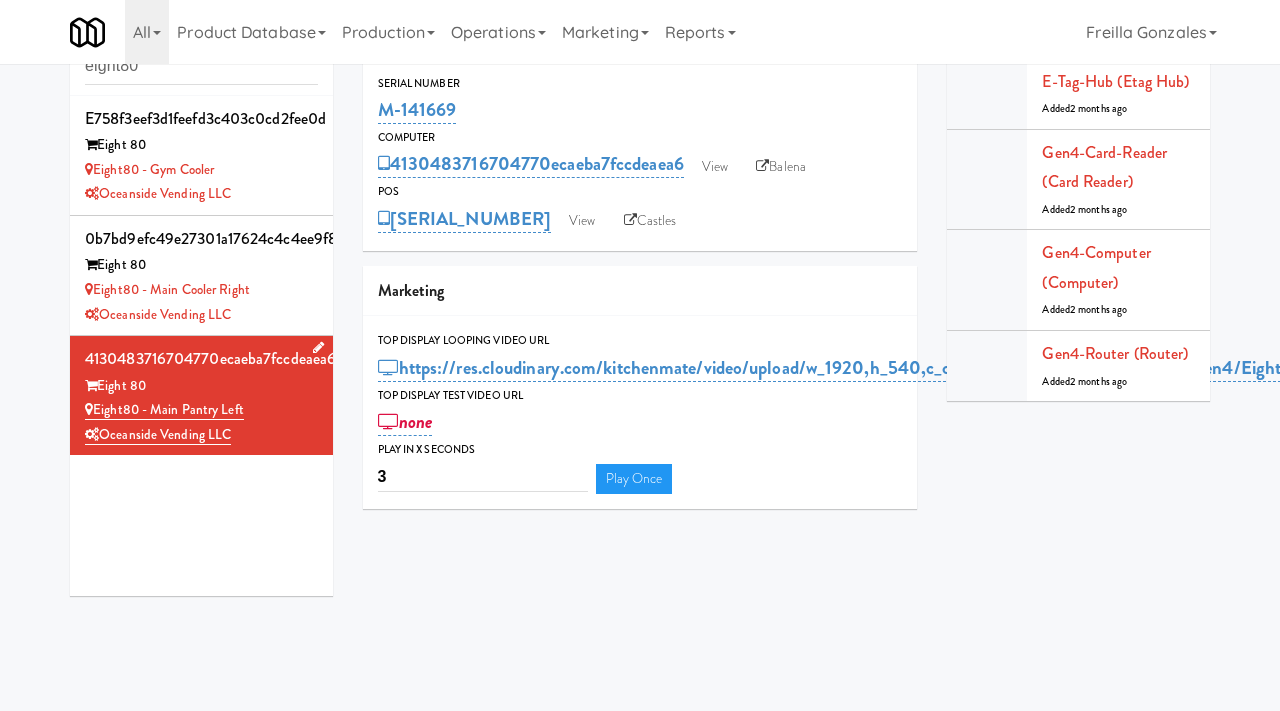 drag, startPoint x: 252, startPoint y: 411, endPoint x: 96, endPoint y: 412, distance: 156.0032 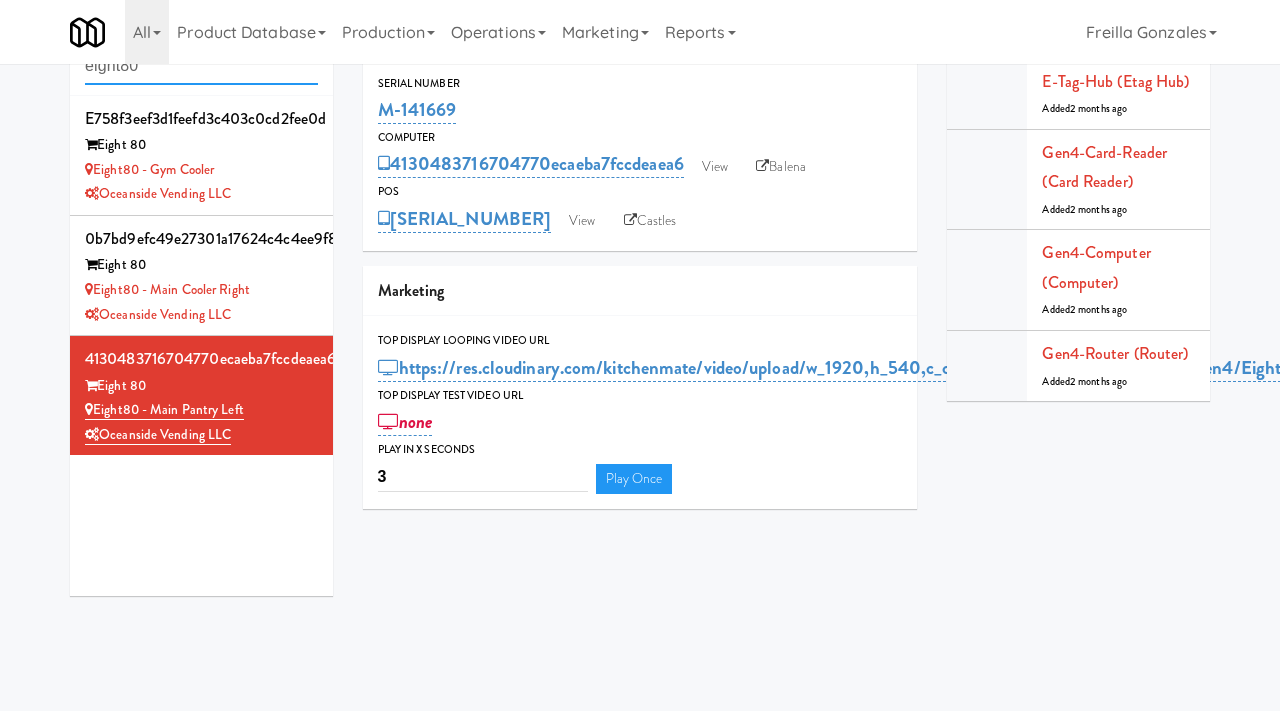 click on "eight80" at bounding box center [201, 66] 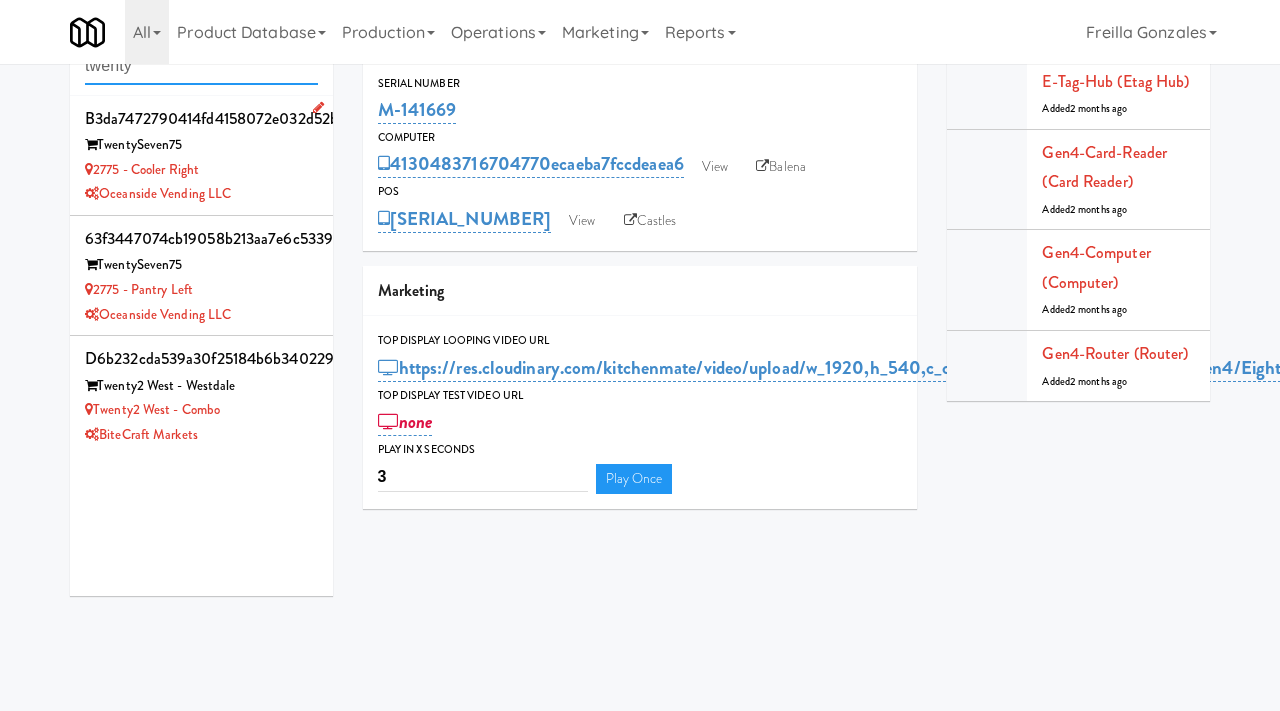 type on "twenty" 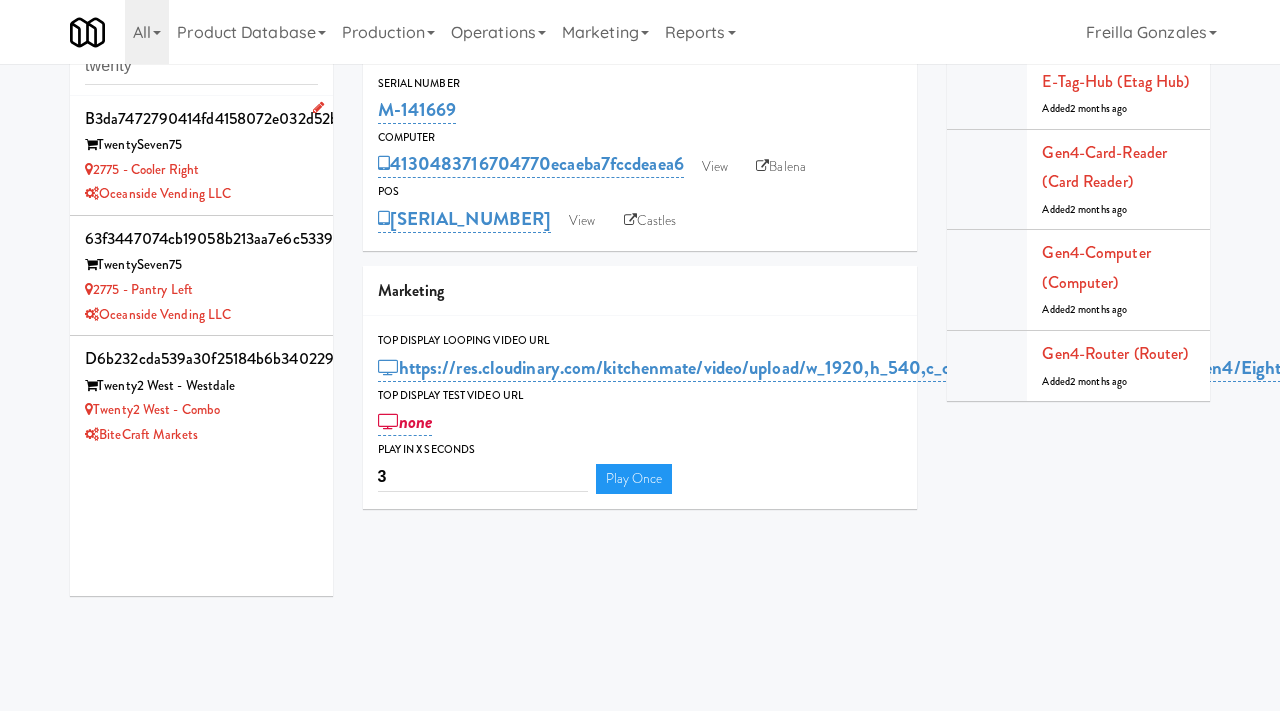 click on "2775 - Cooler Right" at bounding box center (201, 170) 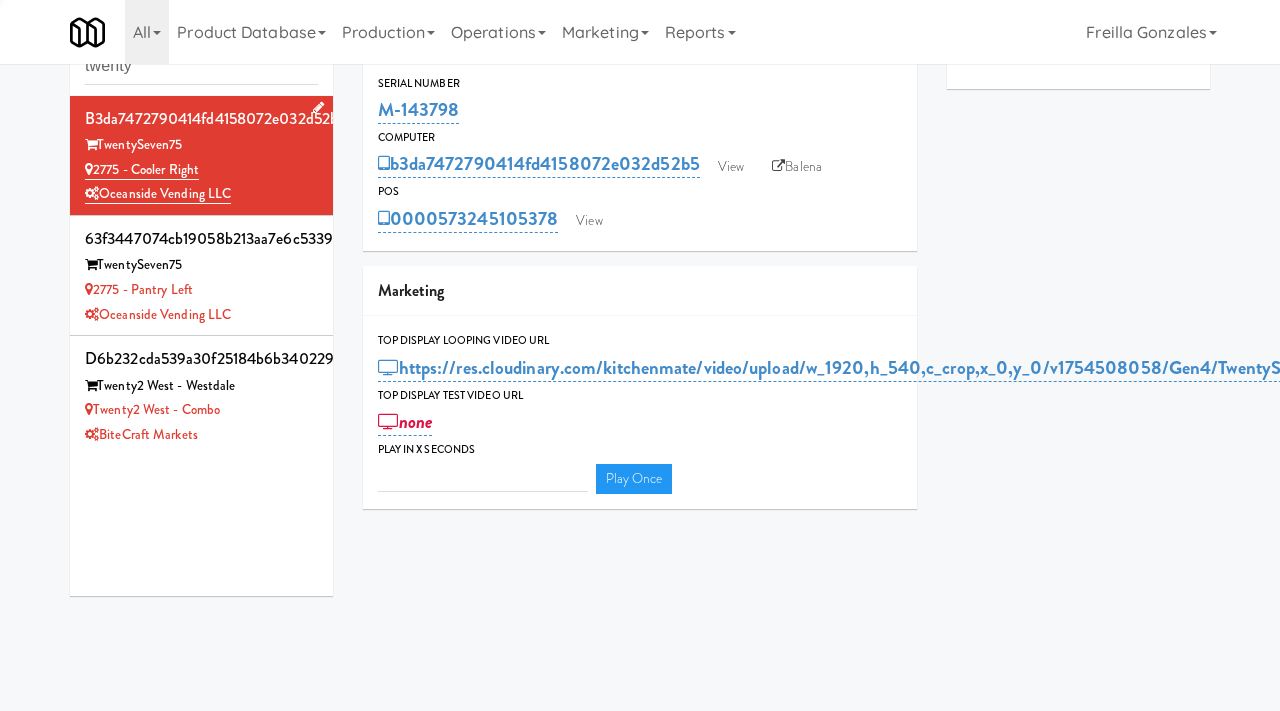 type on "3" 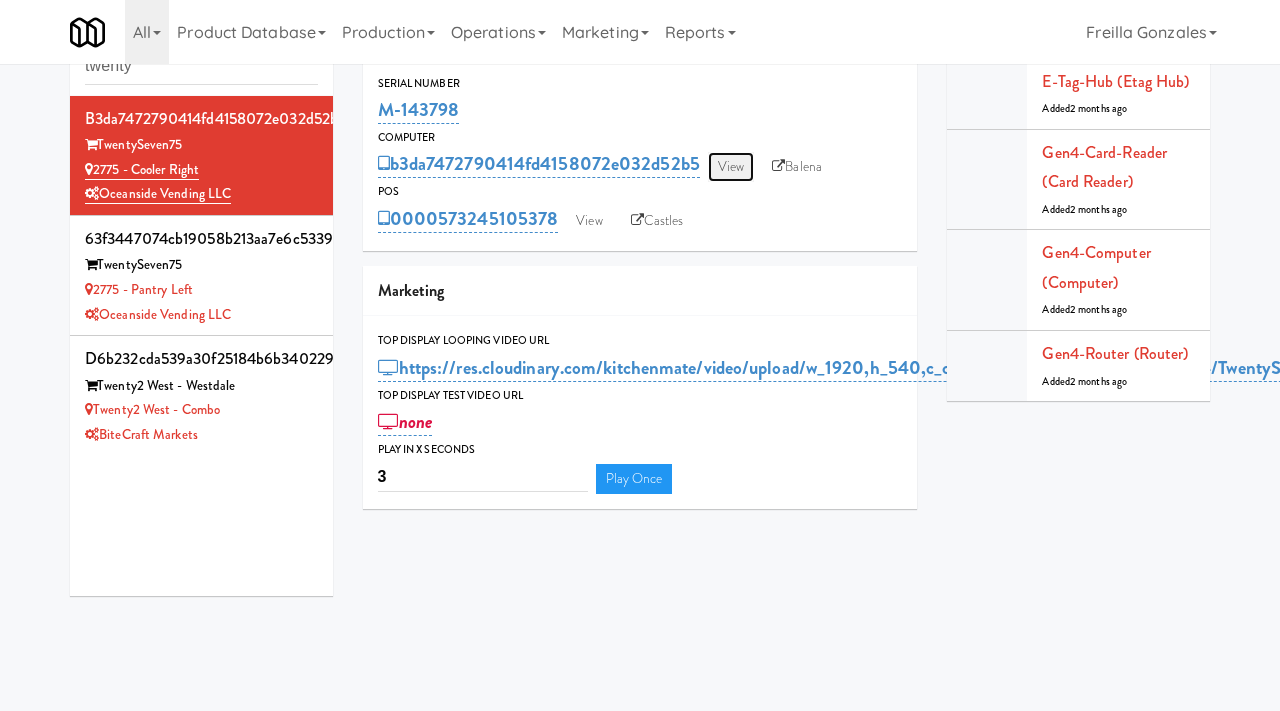 click on "View" at bounding box center [731, 167] 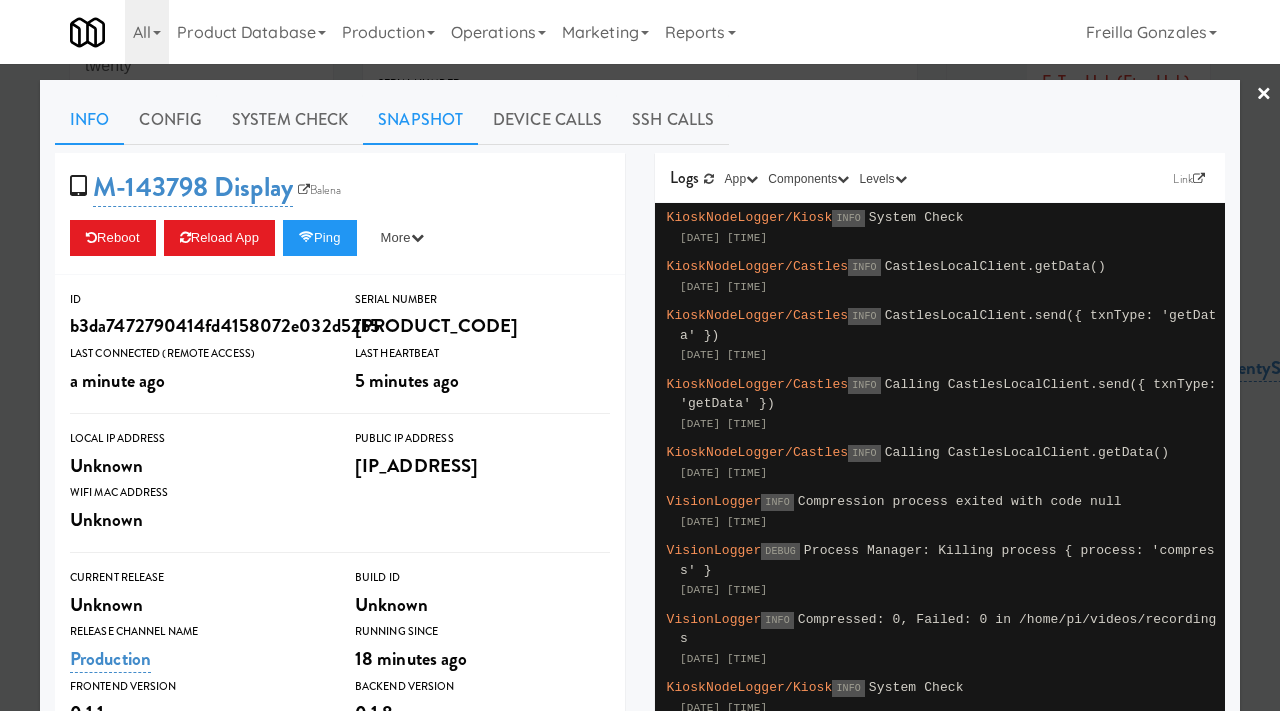 click on "Snapshot" at bounding box center [420, 120] 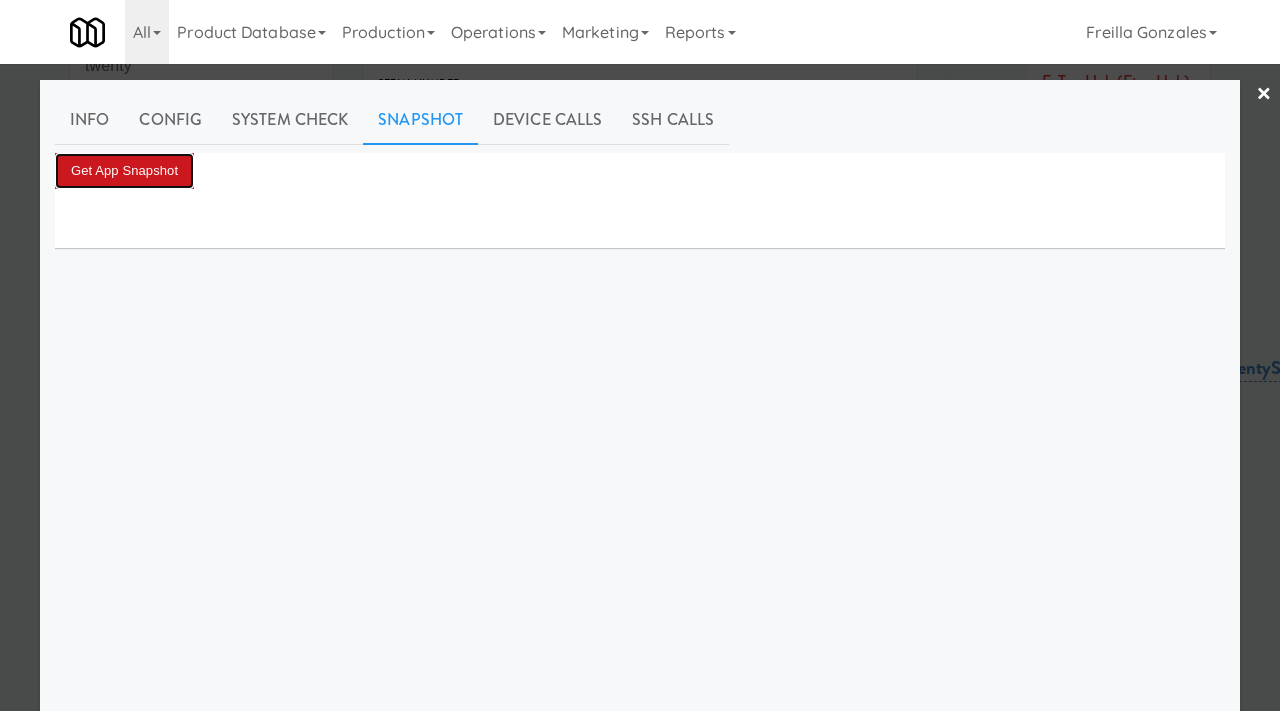 click on "Get App Snapshot" at bounding box center (124, 171) 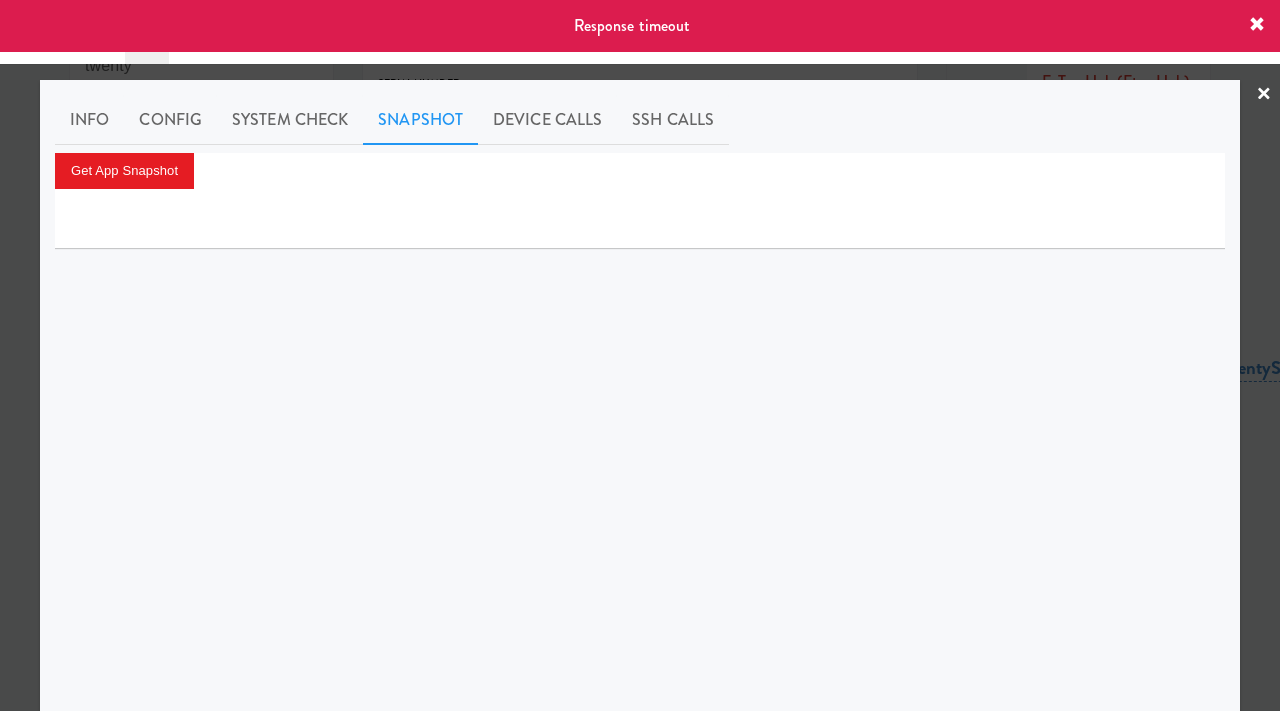 click at bounding box center (640, 355) 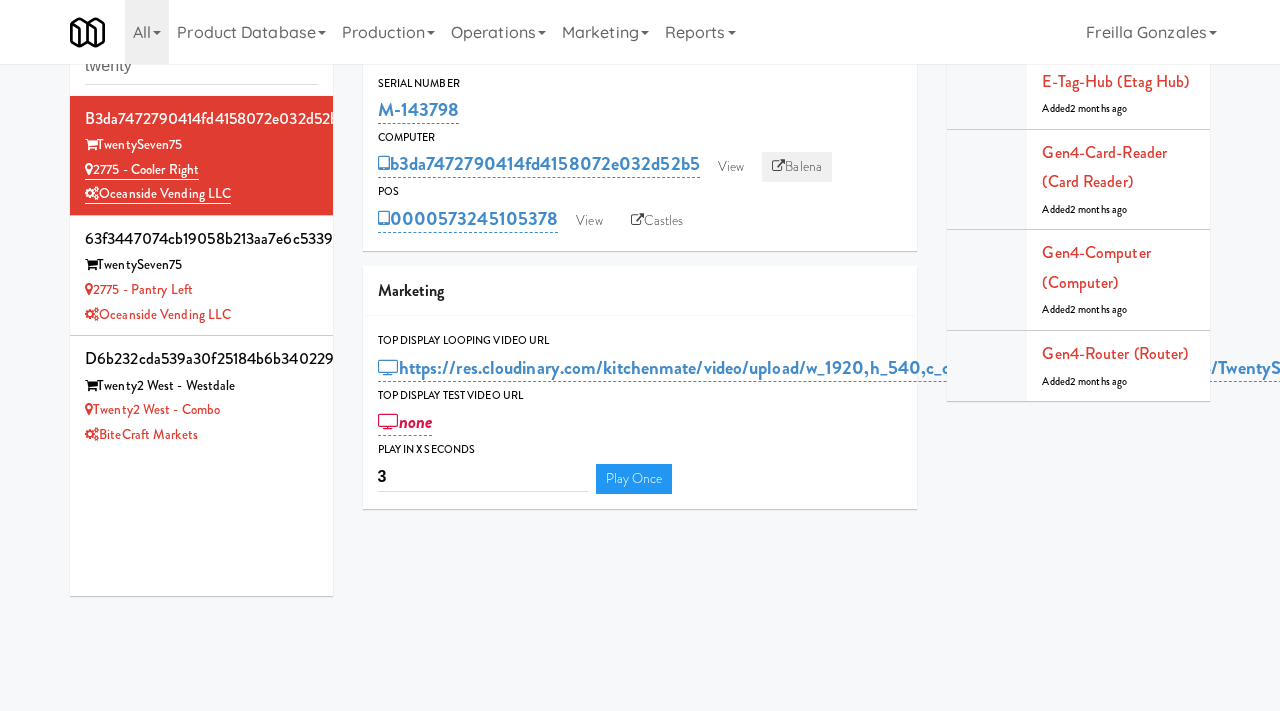 click on "Balena" at bounding box center [797, 167] 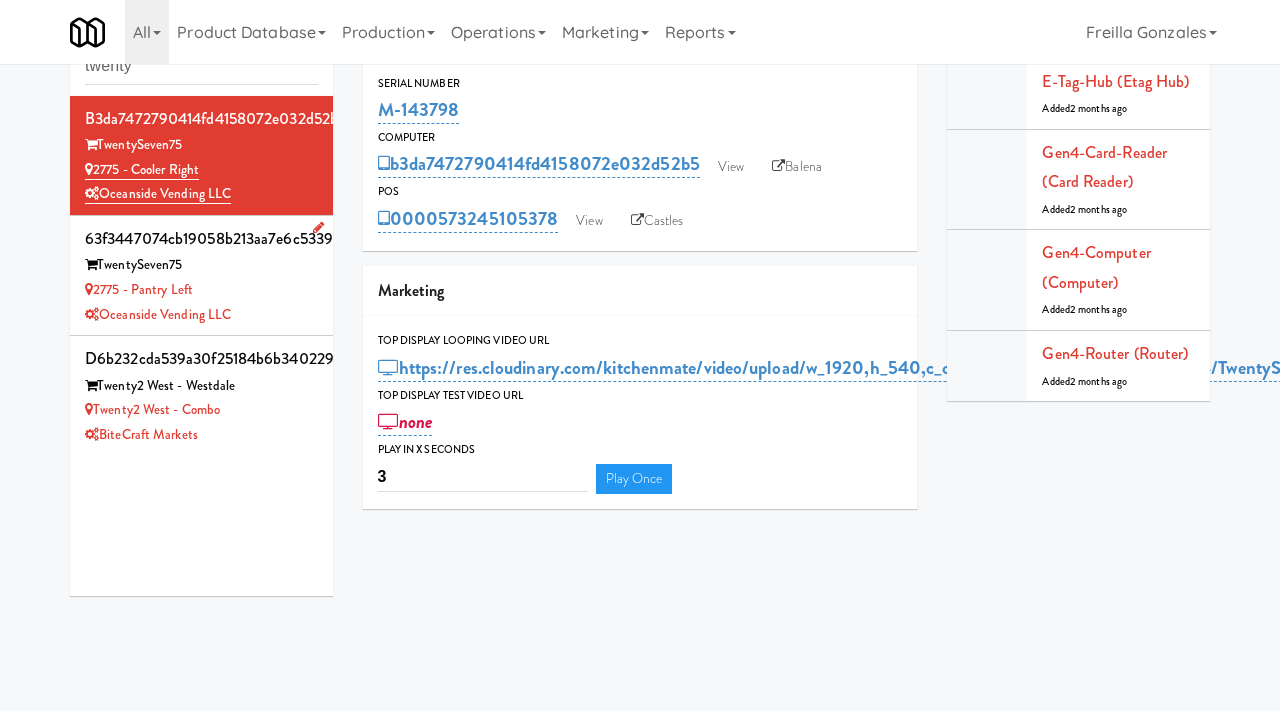 click on "2775 - Pantry Left" at bounding box center [201, 290] 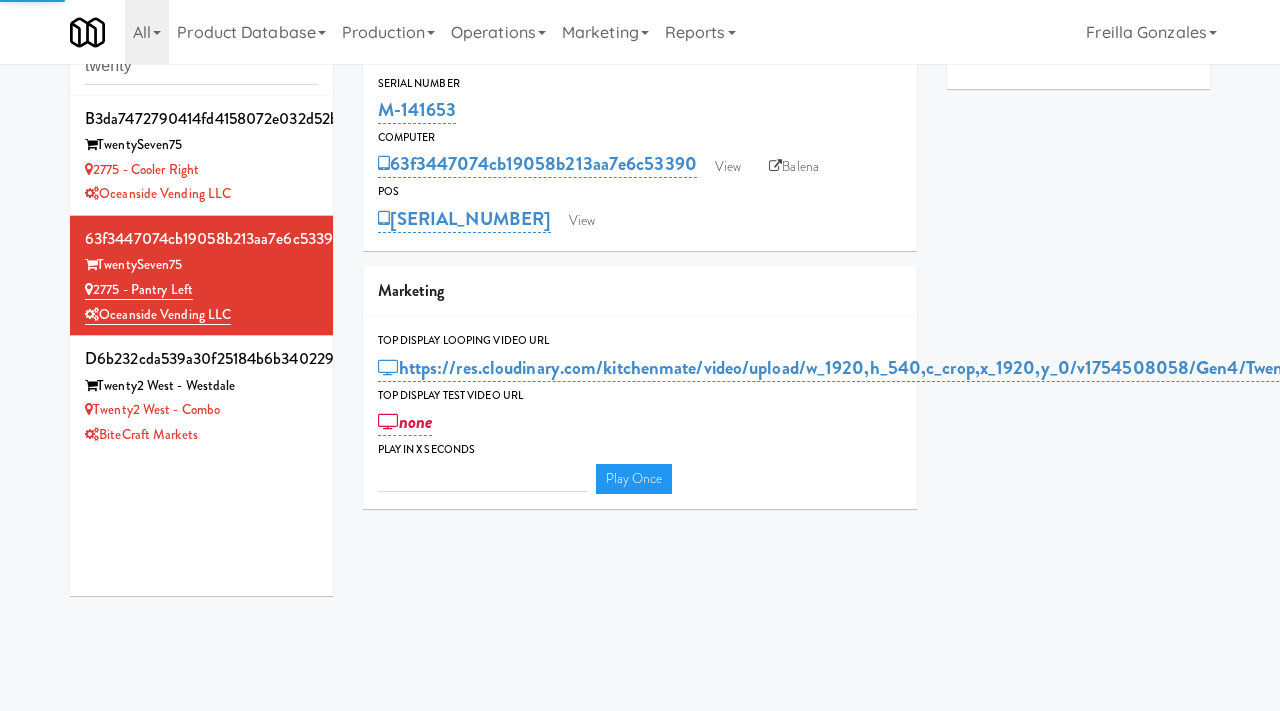 type on "3" 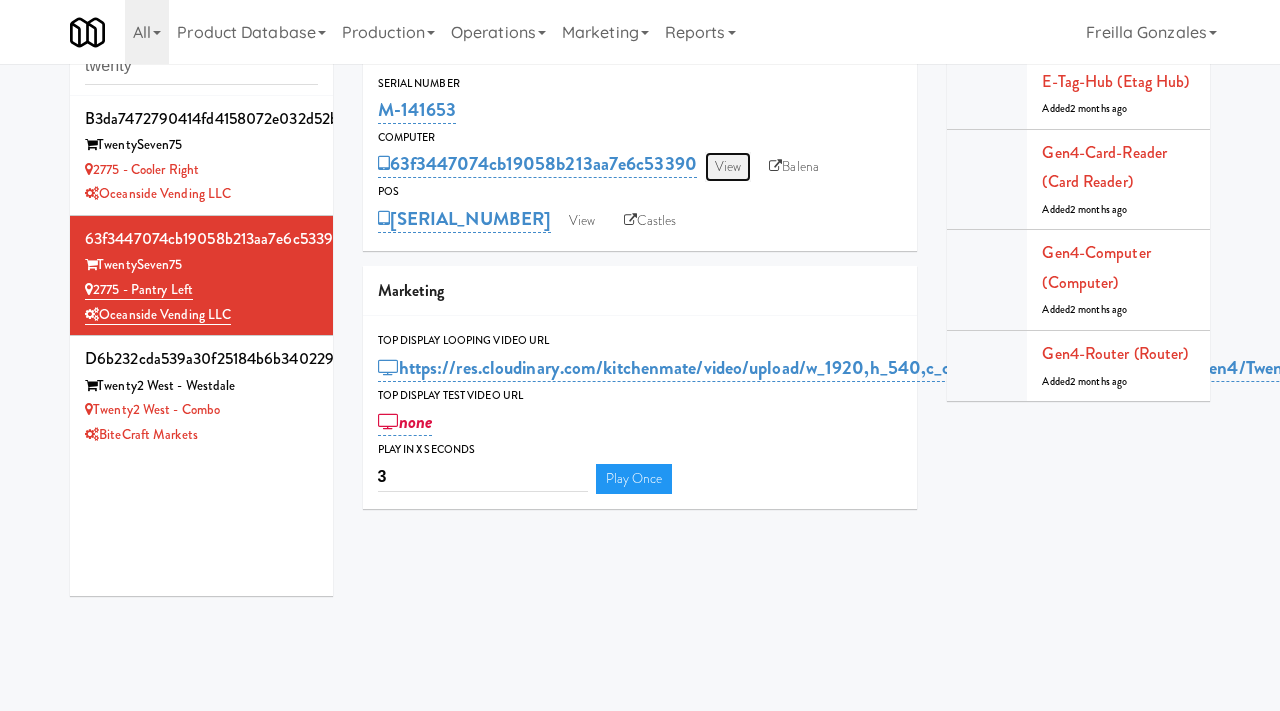 click on "View" at bounding box center [728, 167] 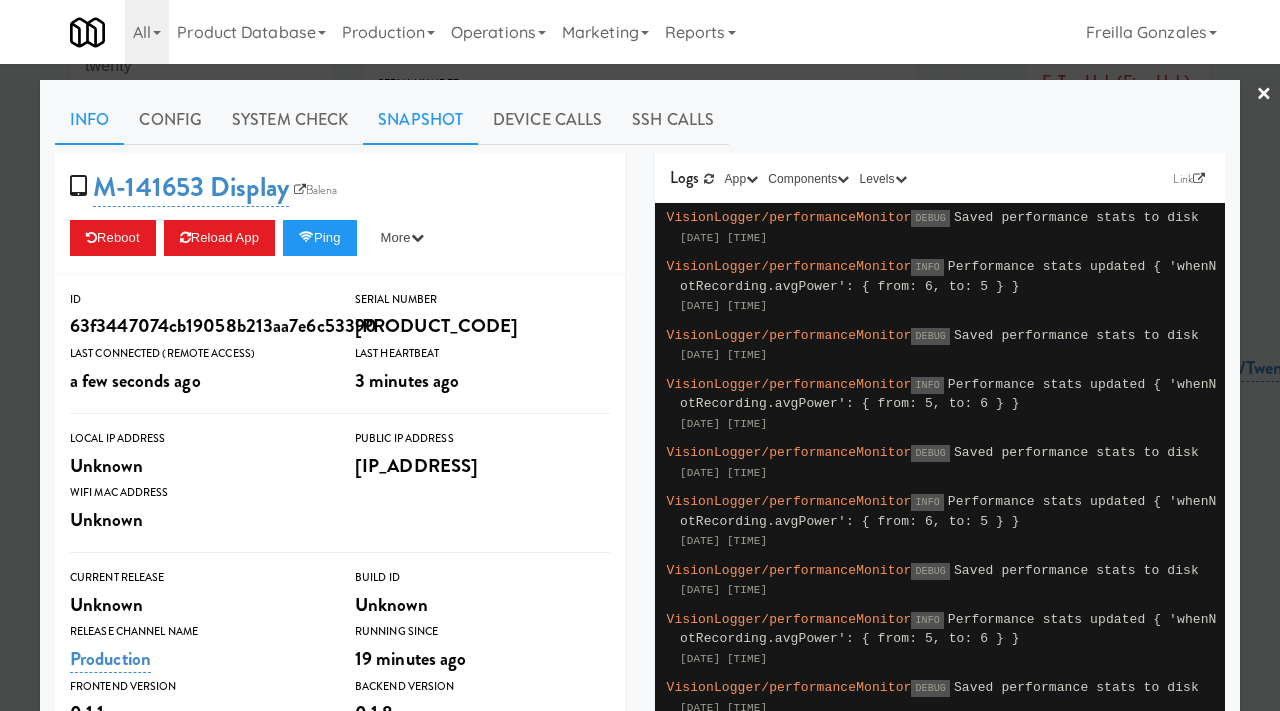 click on "Snapshot" at bounding box center [420, 120] 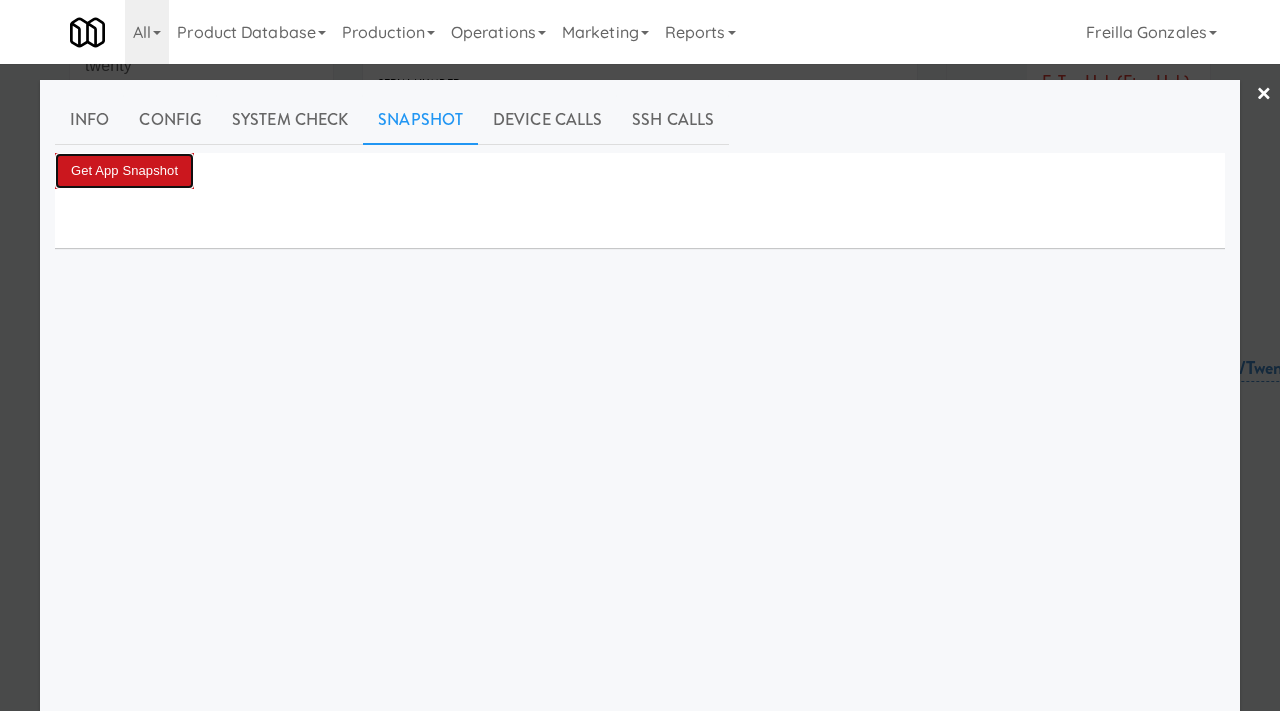 click on "Get App Snapshot" at bounding box center [124, 171] 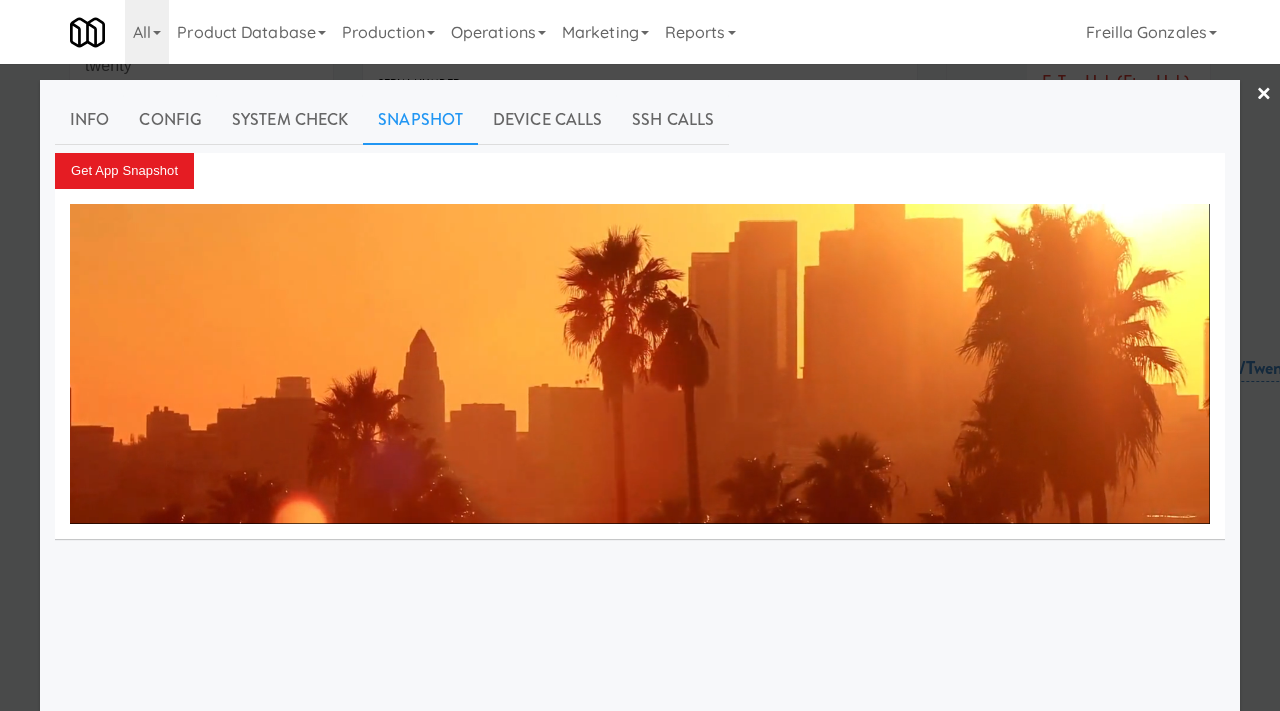click on "×" at bounding box center (1264, 95) 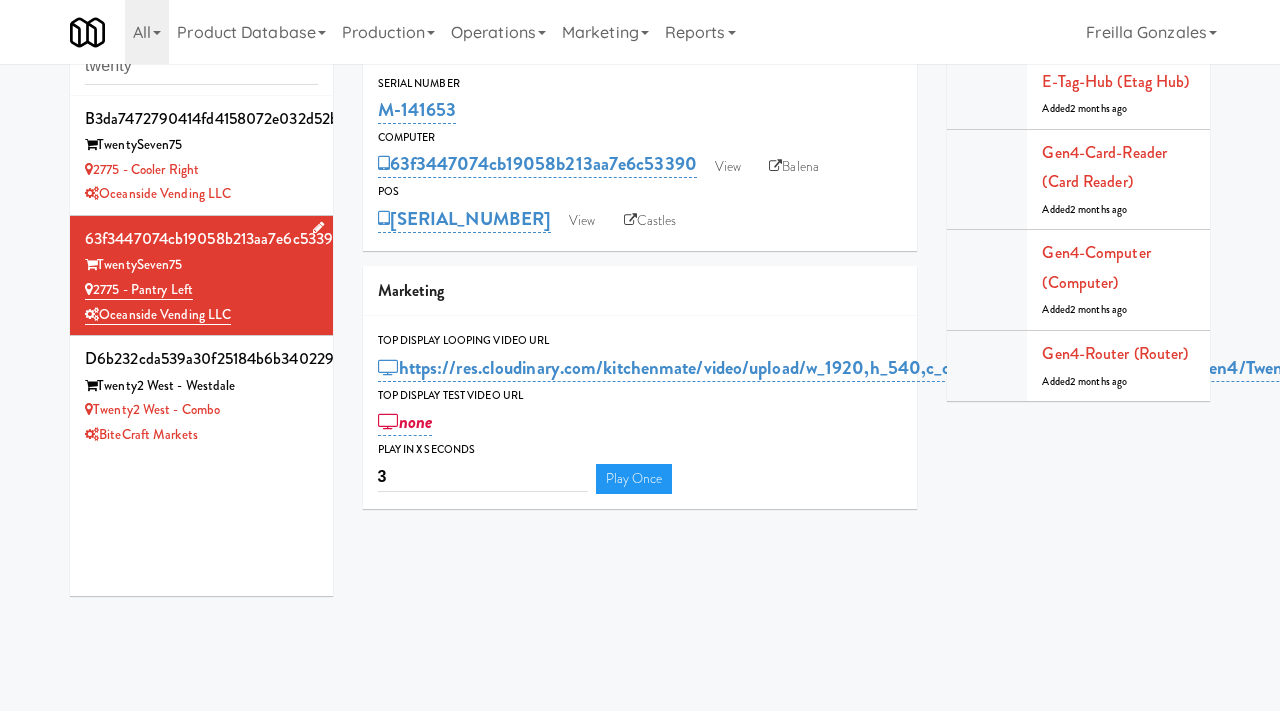 drag, startPoint x: 199, startPoint y: 289, endPoint x: 97, endPoint y: 292, distance: 102.044106 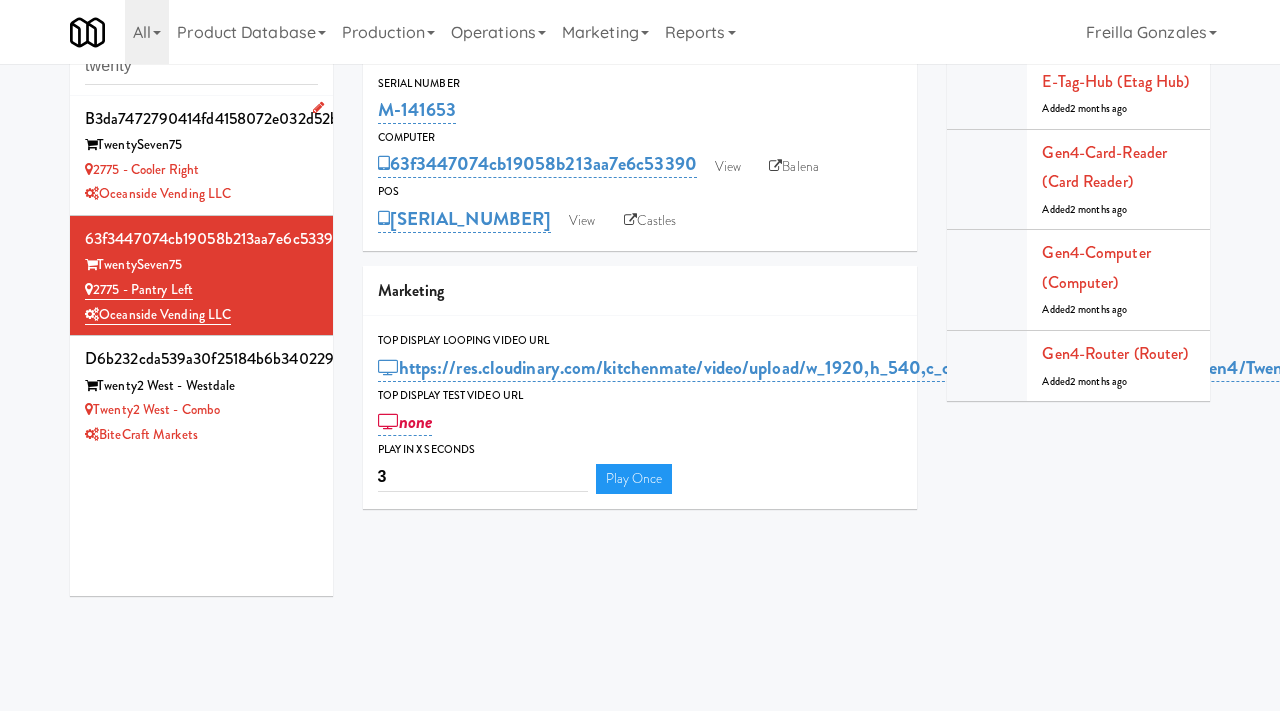 click on "2775 - Cooler Right" at bounding box center (201, 170) 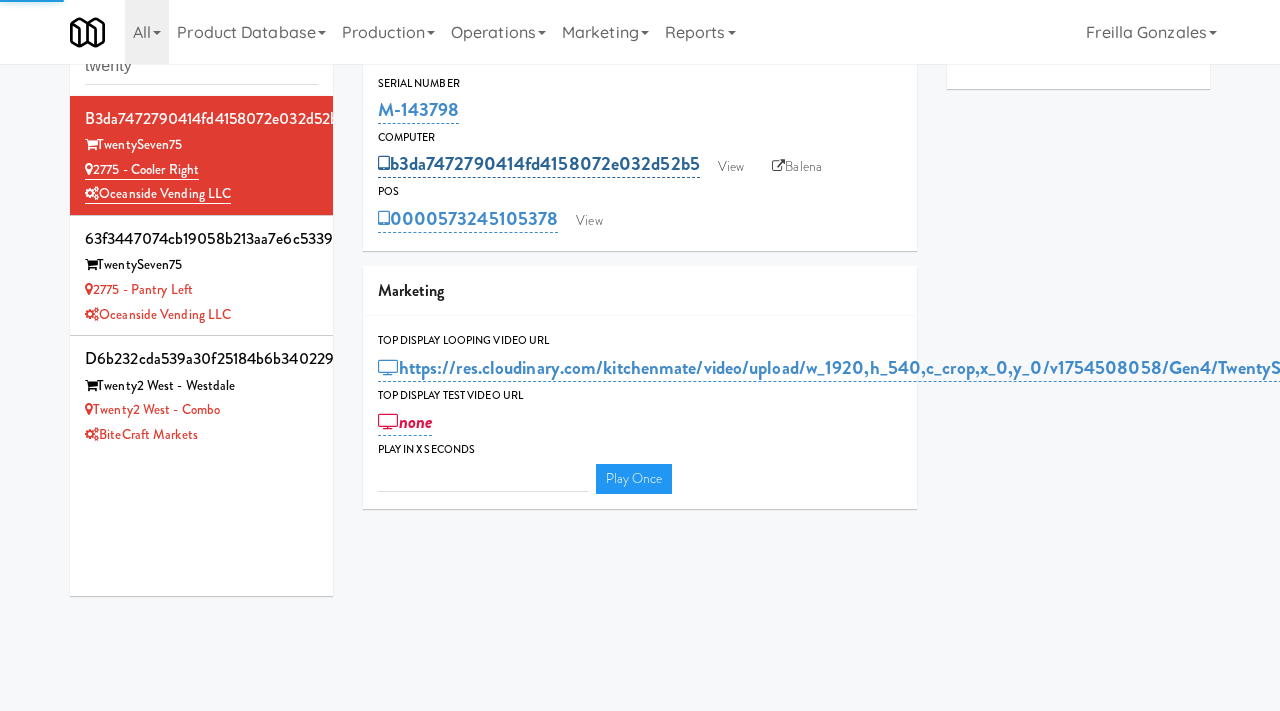 type on "3" 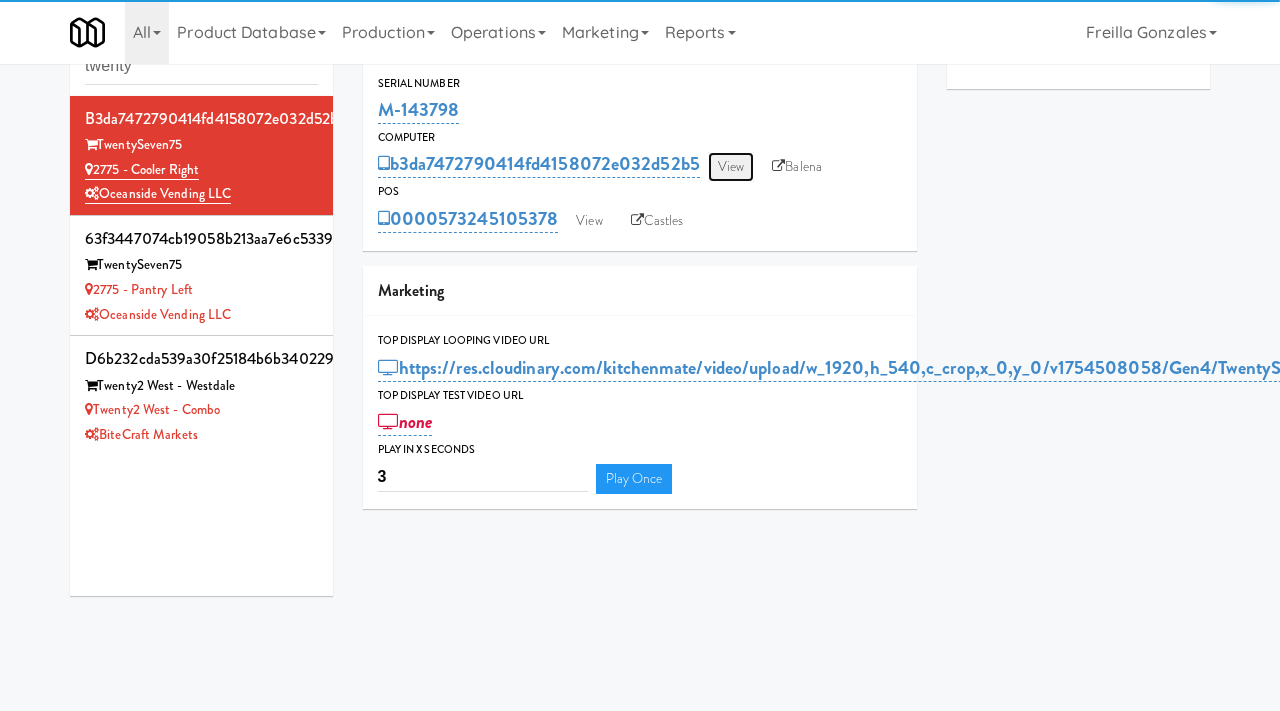 click on "View" at bounding box center [731, 167] 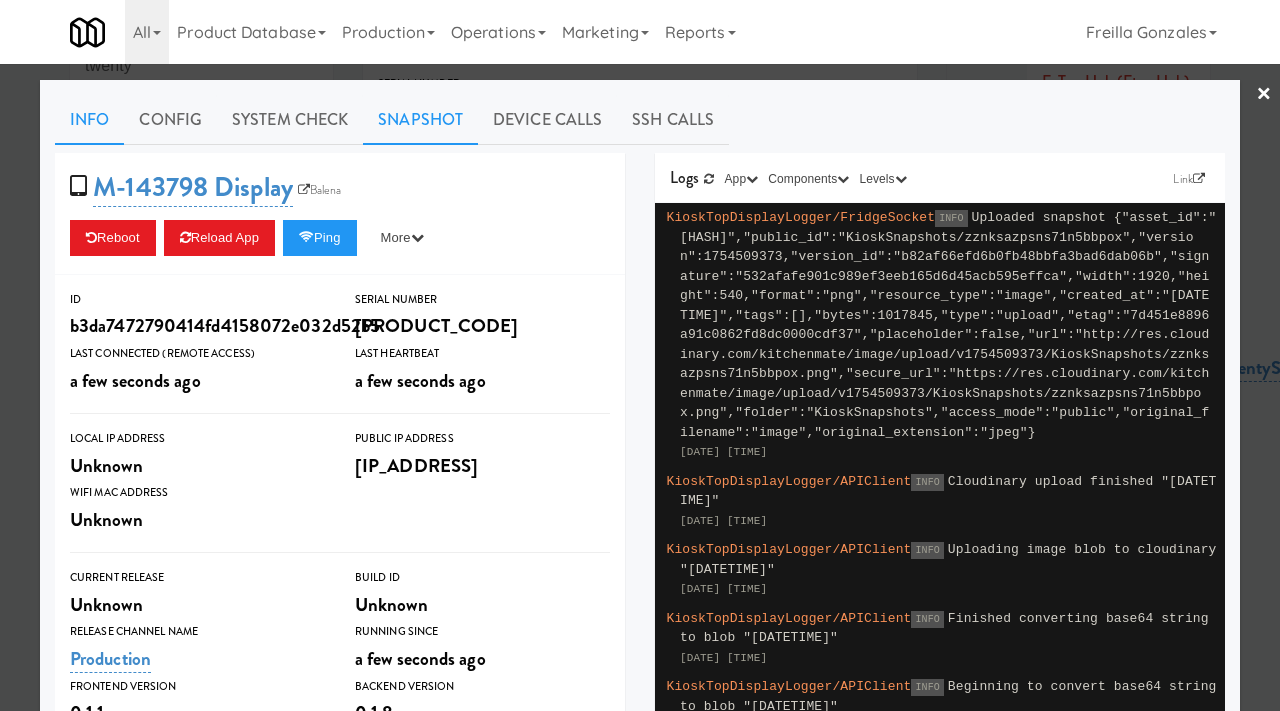 click on "Snapshot" at bounding box center [420, 120] 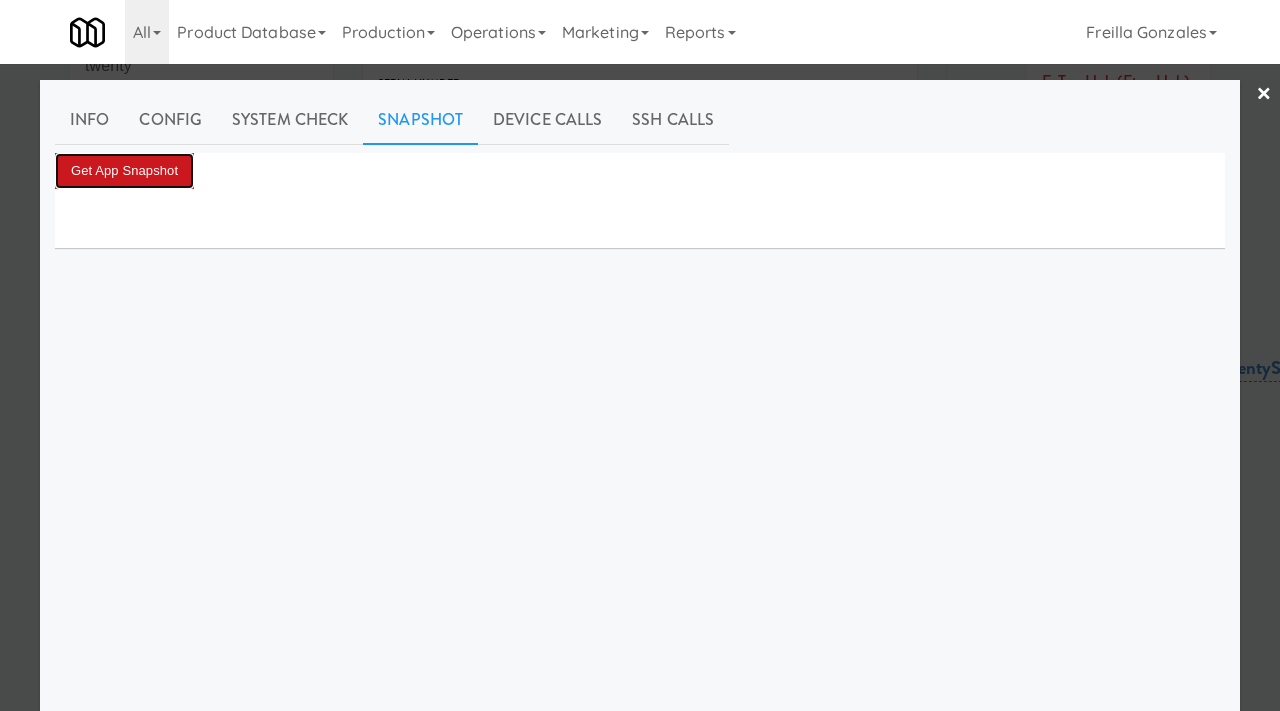 click on "Get App Snapshot" at bounding box center [124, 171] 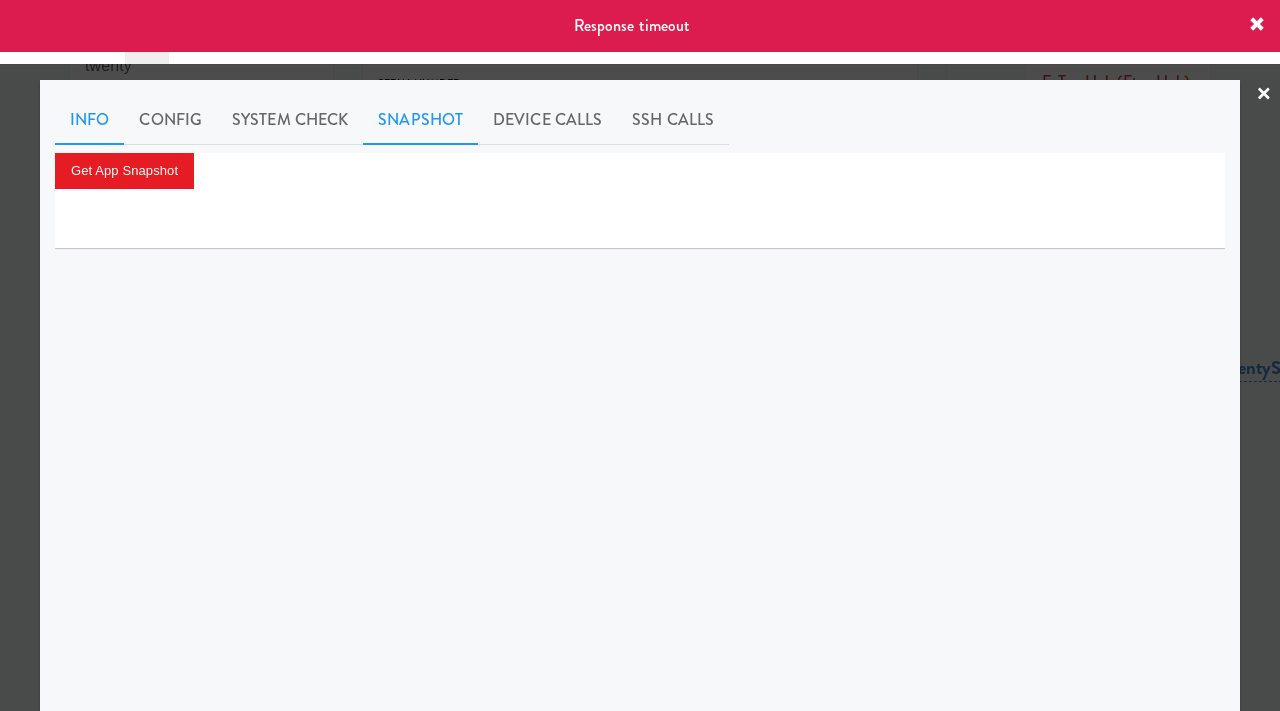 click on "Info" at bounding box center (89, 120) 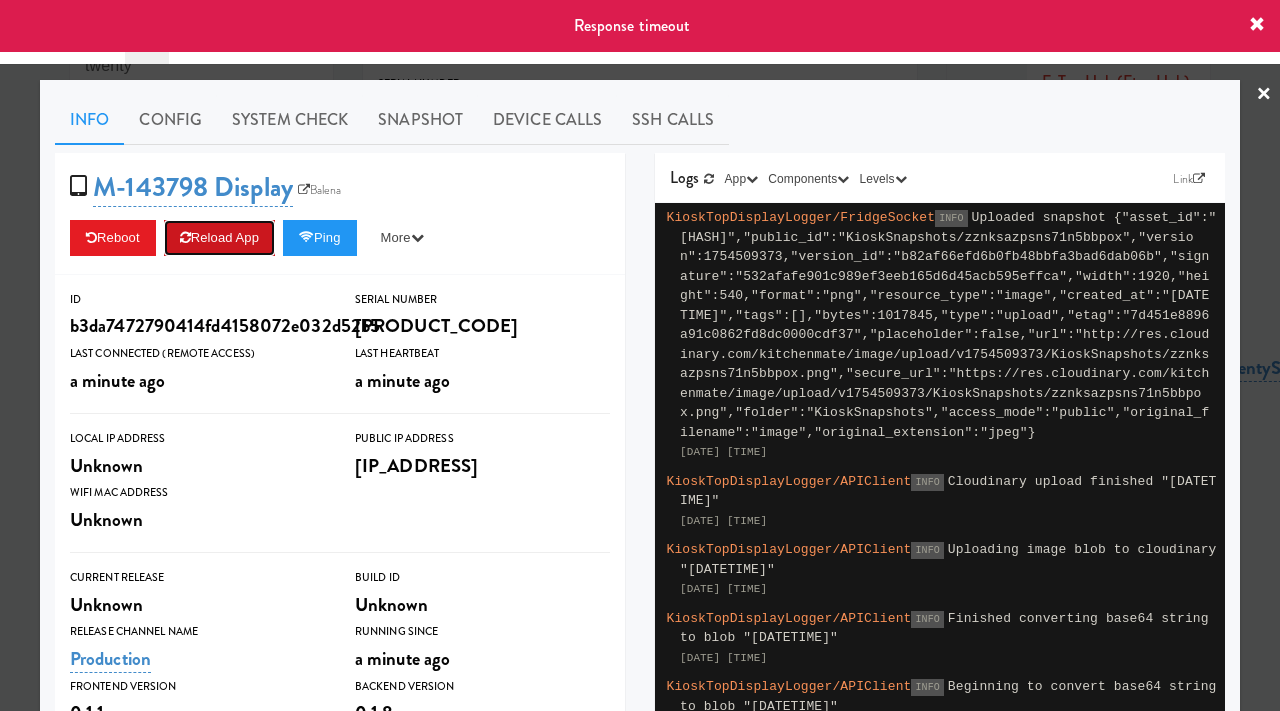 click on "Reload App" at bounding box center (219, 238) 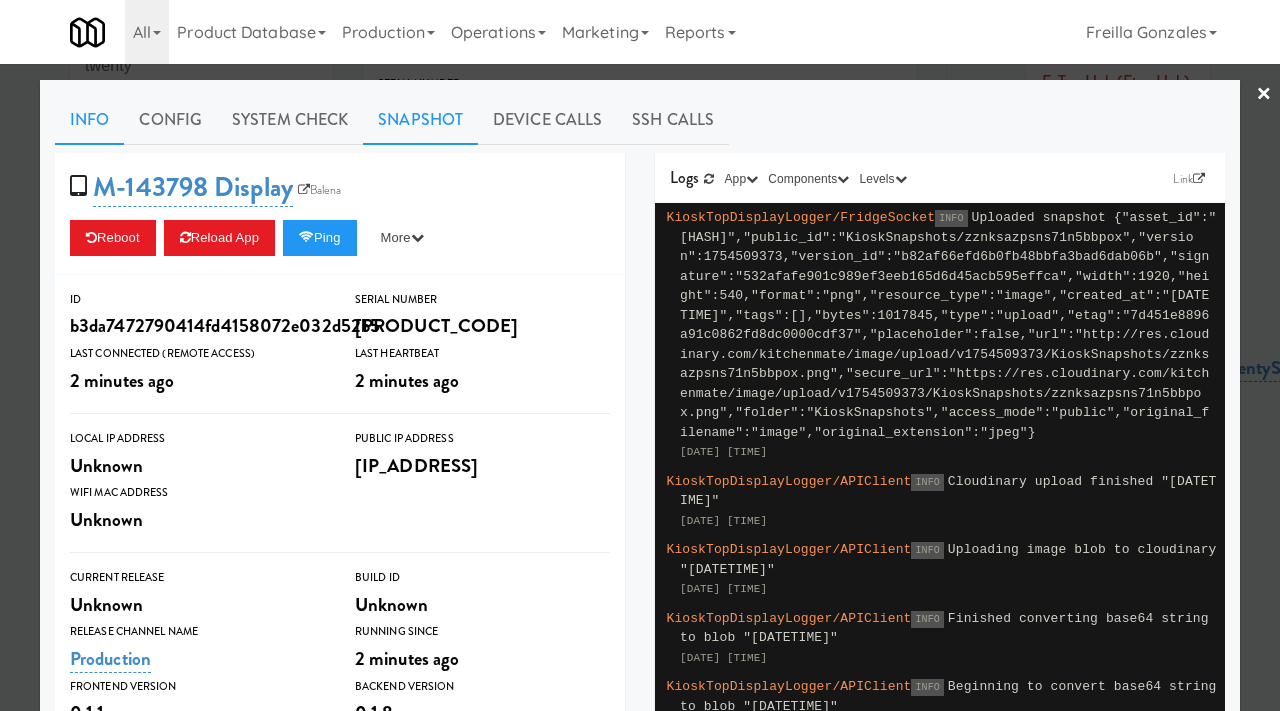 click on "Snapshot" at bounding box center [420, 120] 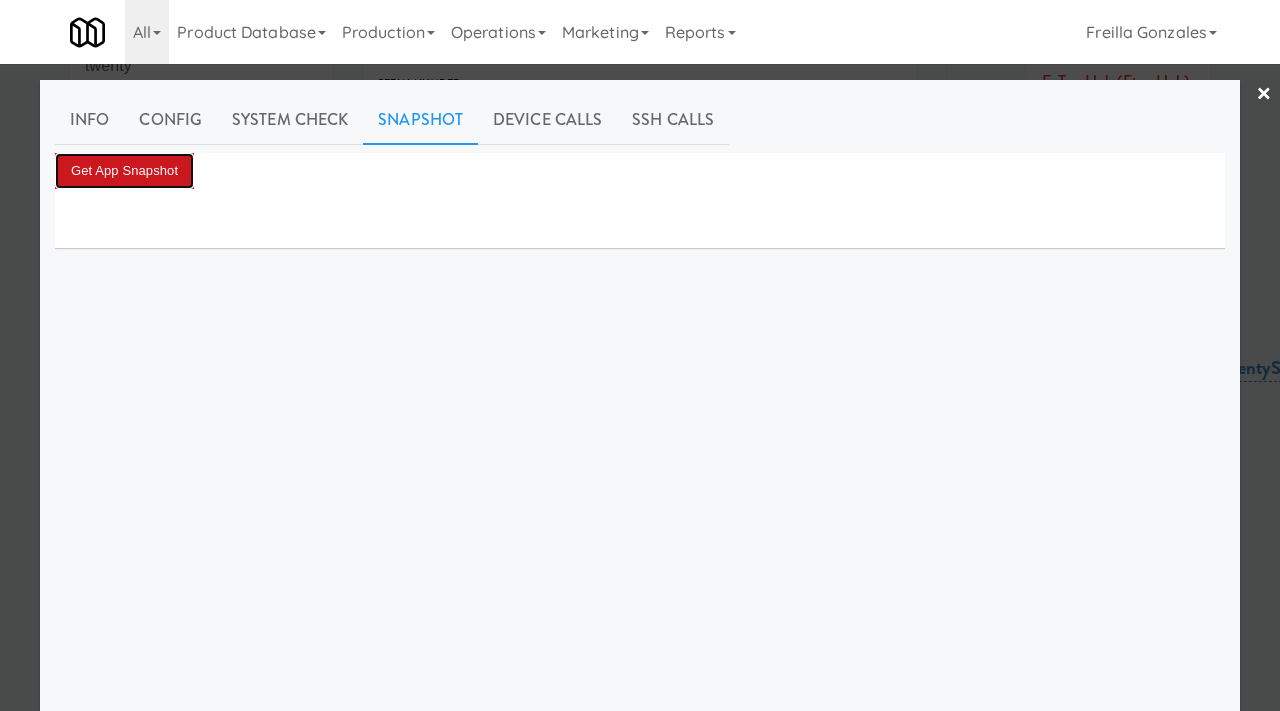 click on "Get App Snapshot" at bounding box center (124, 171) 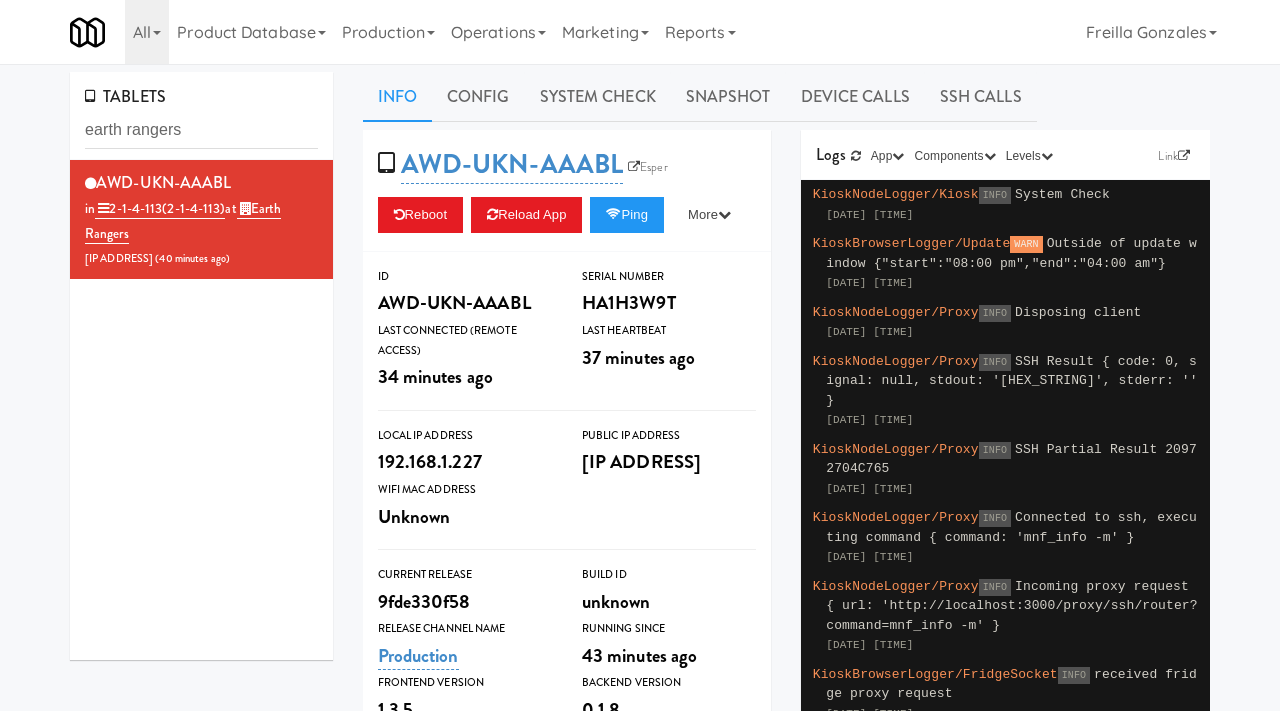 scroll, scrollTop: 0, scrollLeft: 0, axis: both 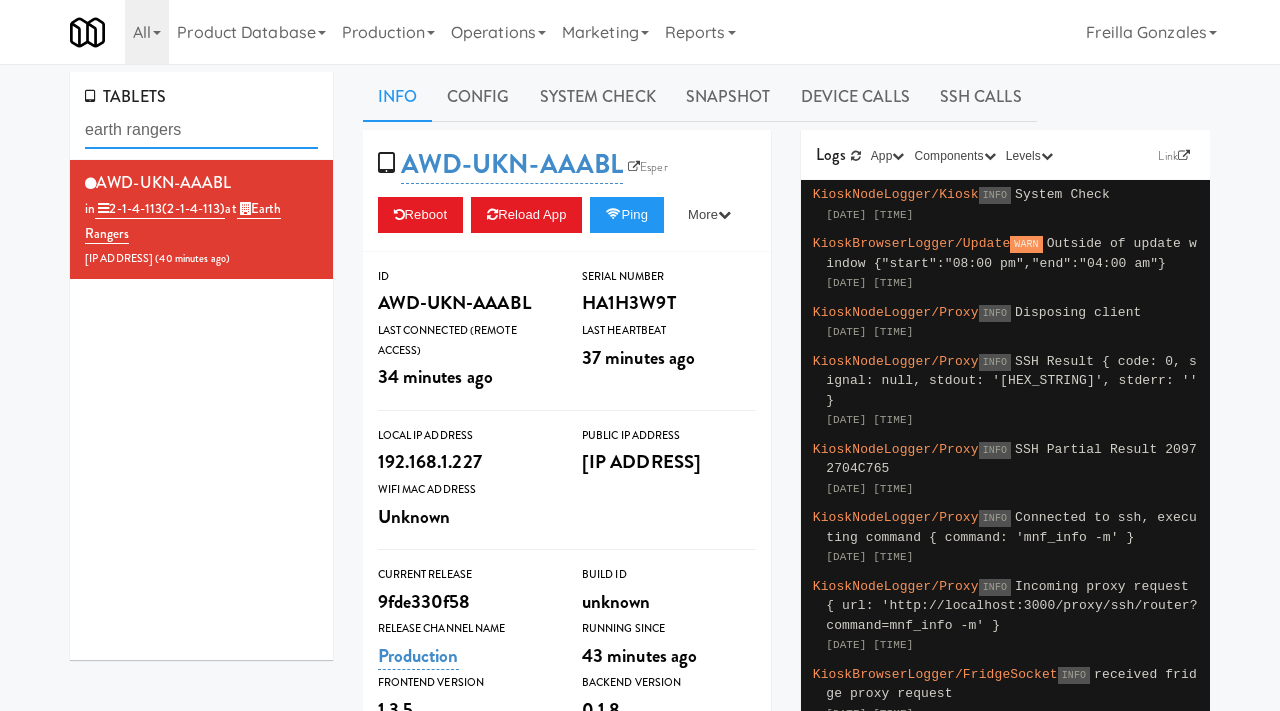 click on "earth rangers" at bounding box center (201, 130) 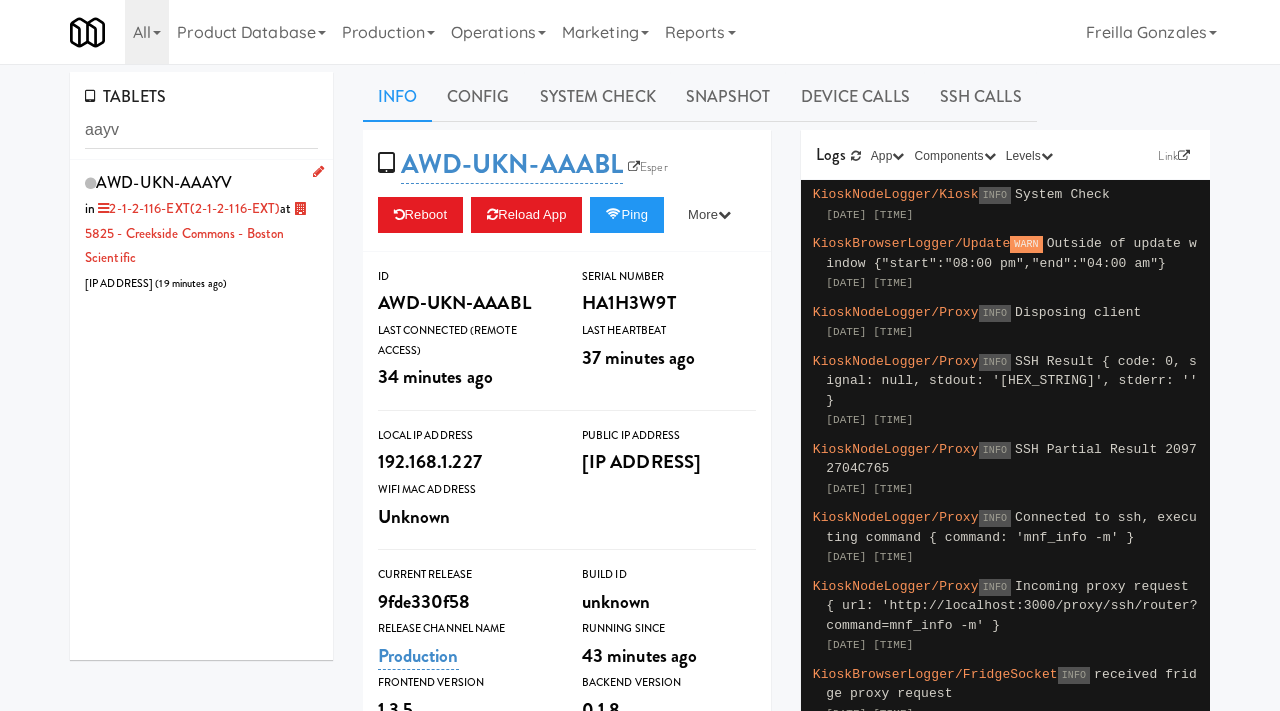 click on "AWD-UKN-AAAYV   in     [PATH]  ([PATH])  at     5825 - Creekside Commons - Boston Scientific [IP ADDRESS] ( [TIME_AGO] )" at bounding box center [201, 232] 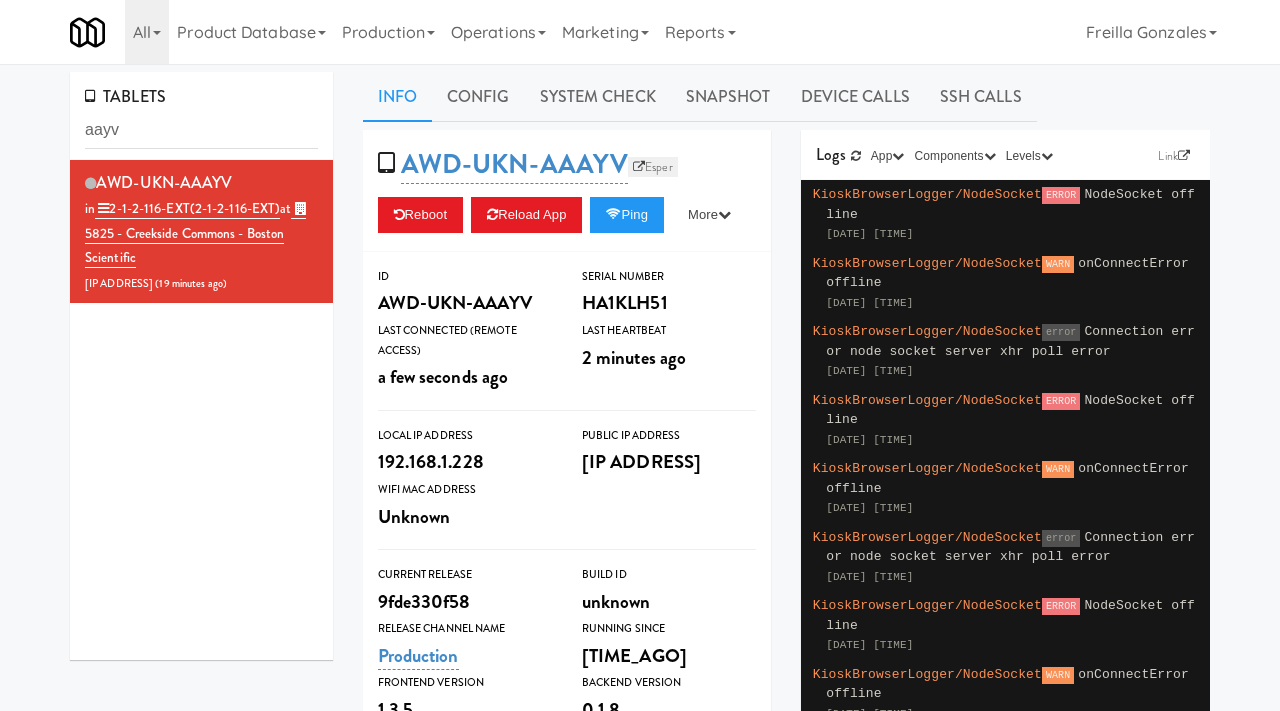 click on "Esper" at bounding box center (653, 167) 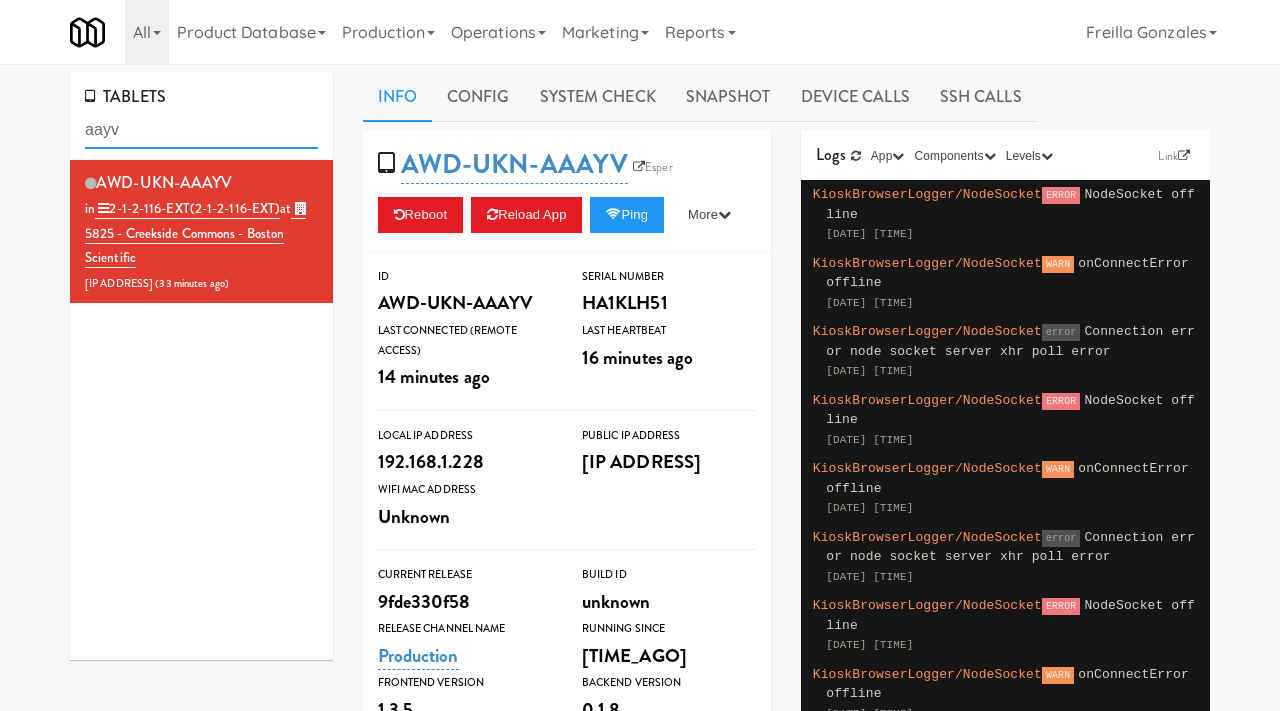 click on "aayv" at bounding box center (201, 130) 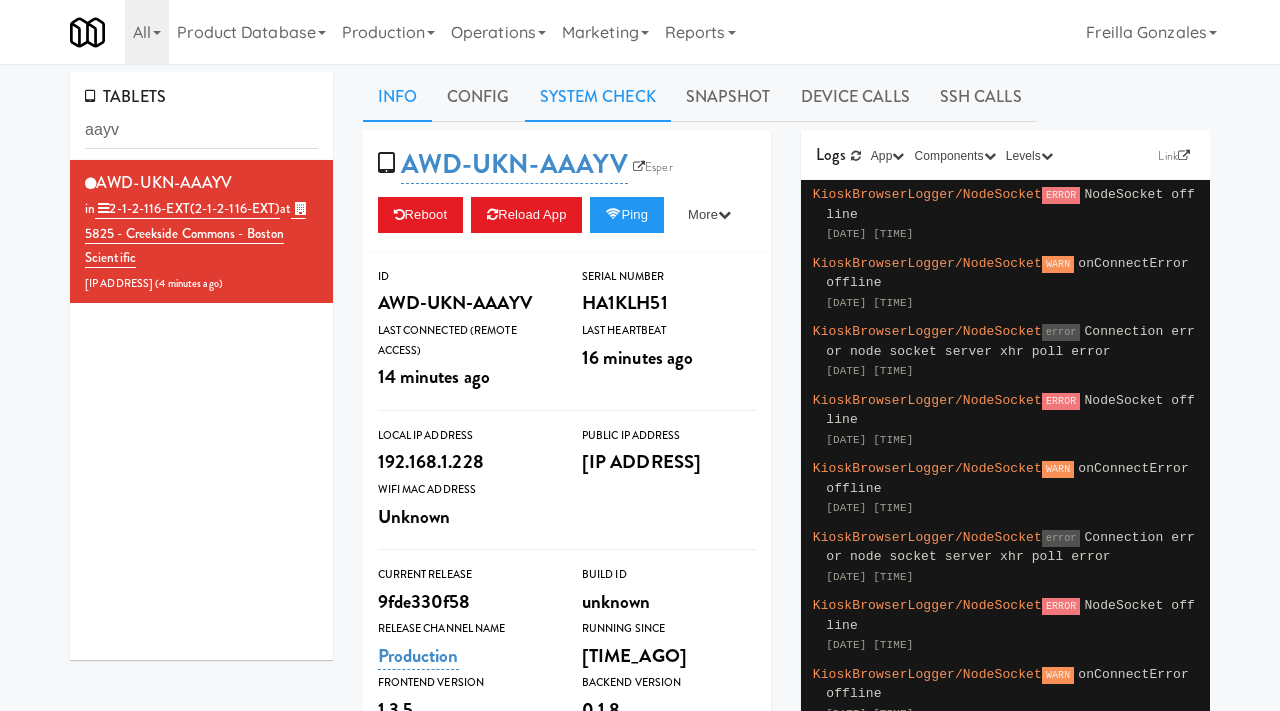 click on "System Check" at bounding box center (598, 97) 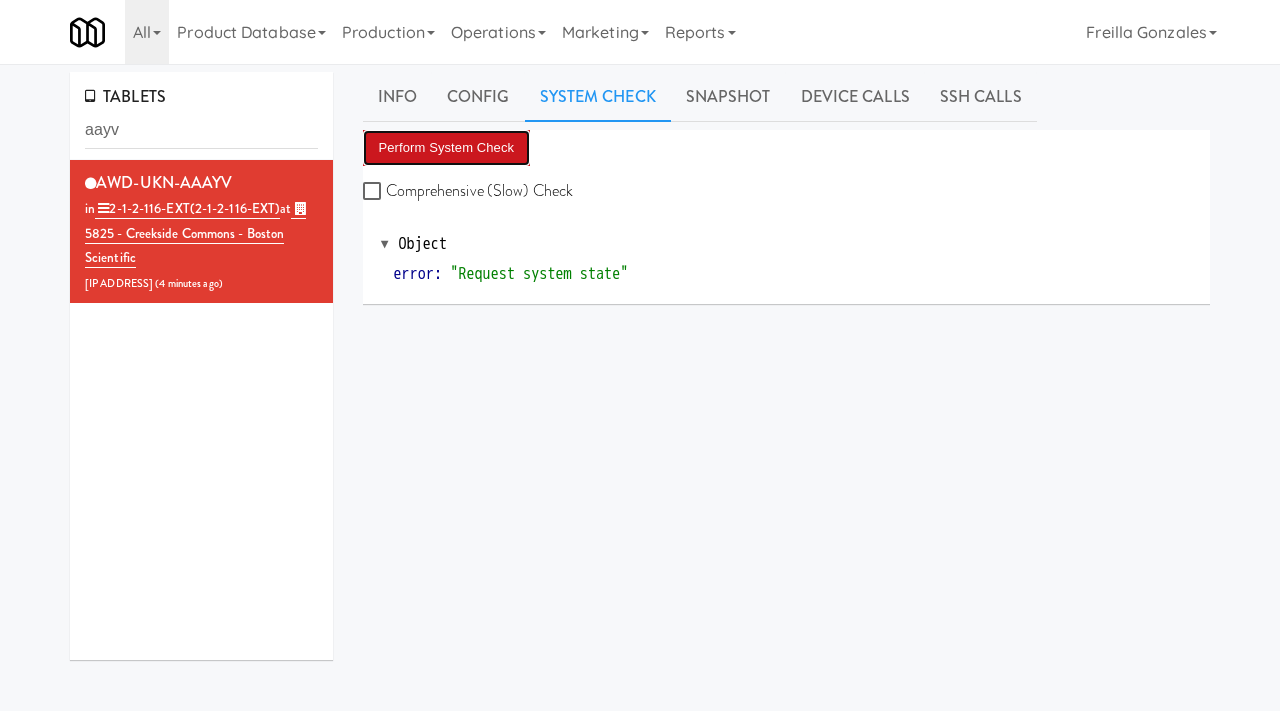 click on "Perform System Check" at bounding box center (447, 148) 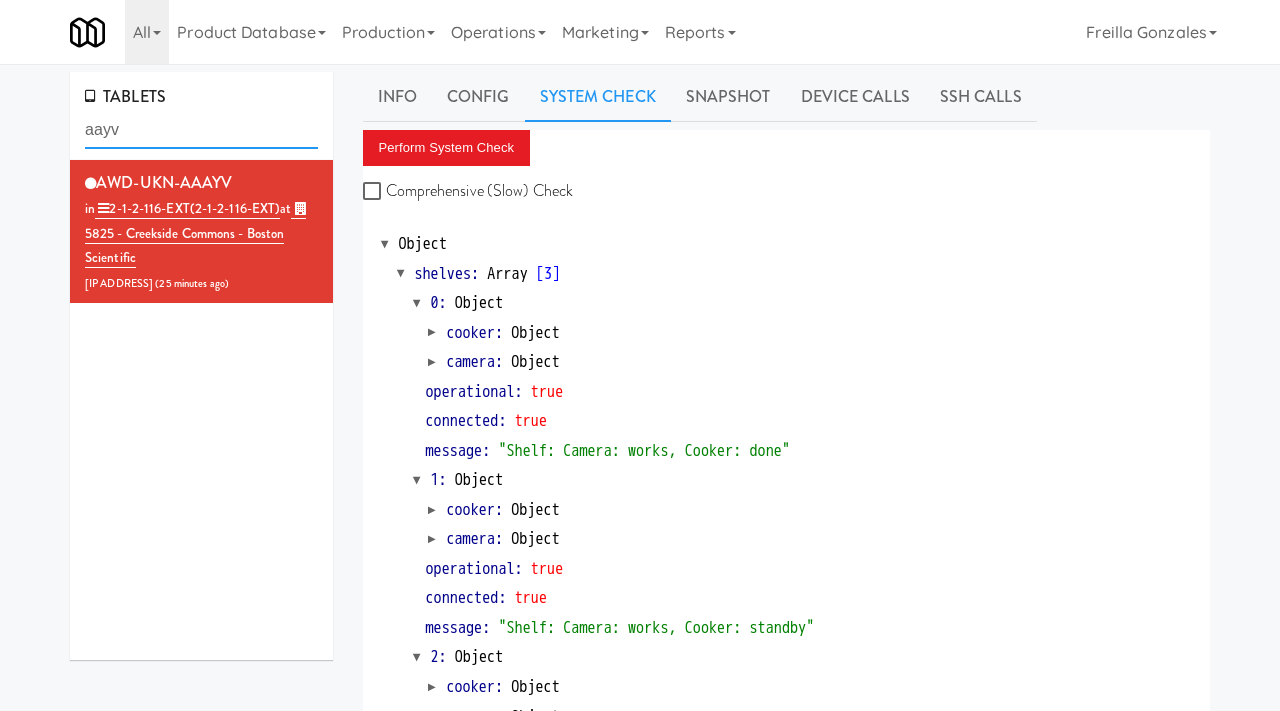 click on "aayv" at bounding box center (201, 130) 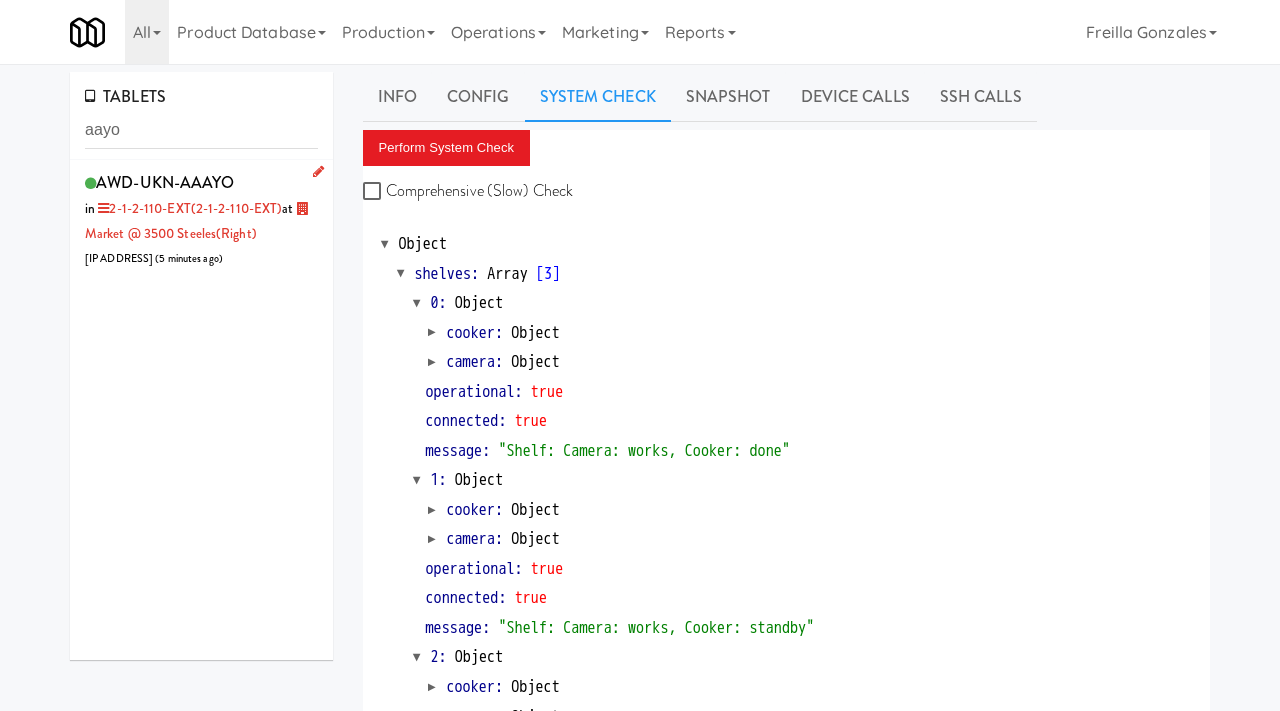 click on "AWD-UKN-AAAYO   in     [PATH]  ([PATH])  at     Market @ 3500 Steeles(Right) [IP ADDRESS] ( [TIME_AGO] )" at bounding box center (201, 219) 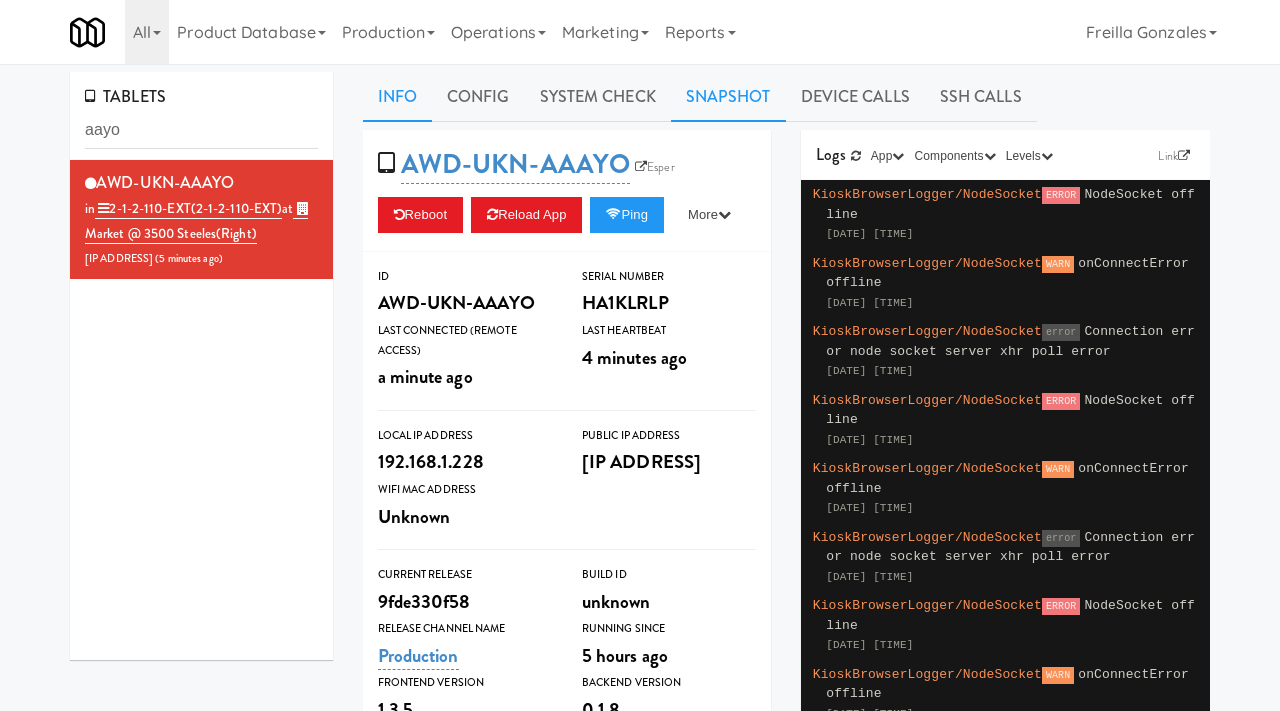 click on "Snapshot" at bounding box center (728, 97) 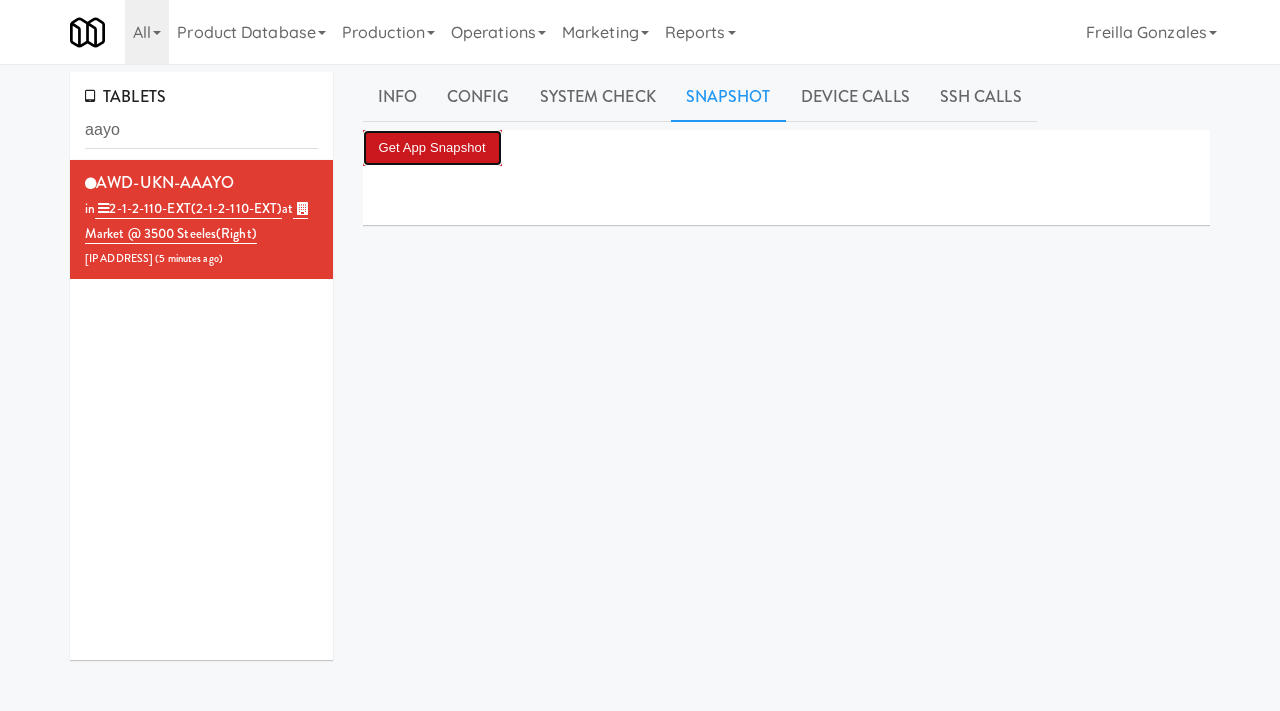 click on "Get App Snapshot" at bounding box center [432, 148] 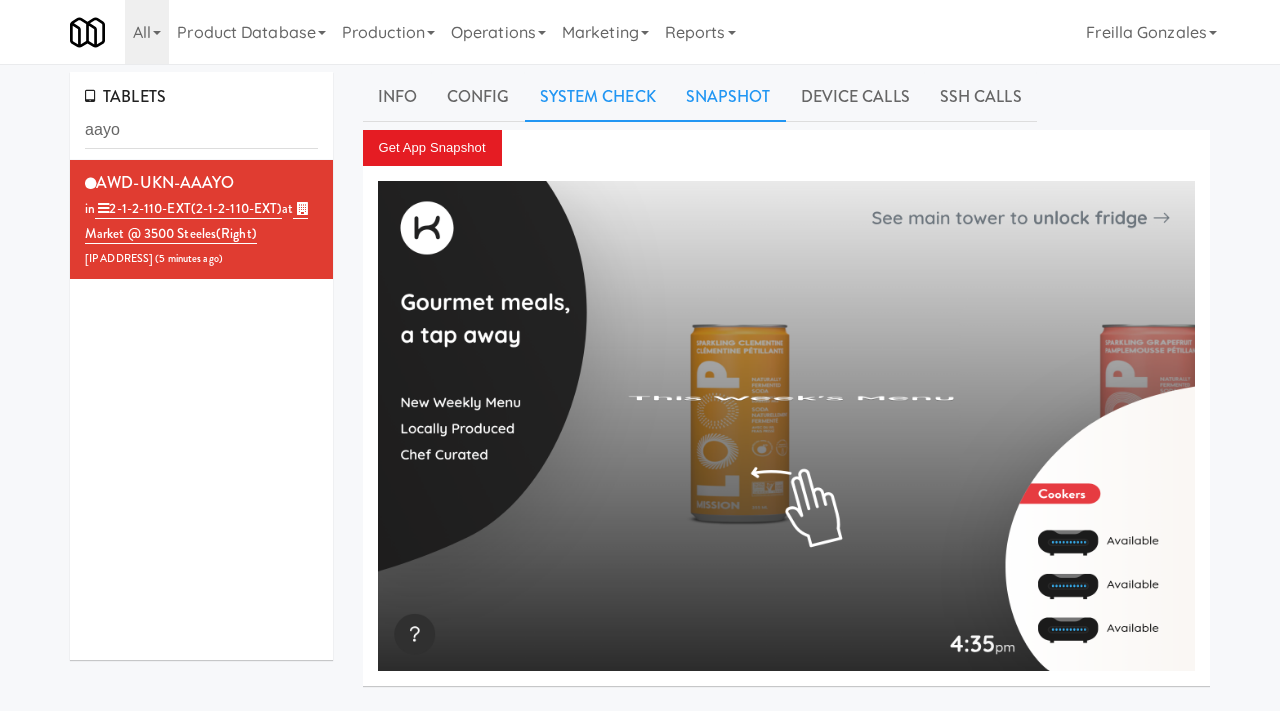 click on "System Check" at bounding box center [598, 97] 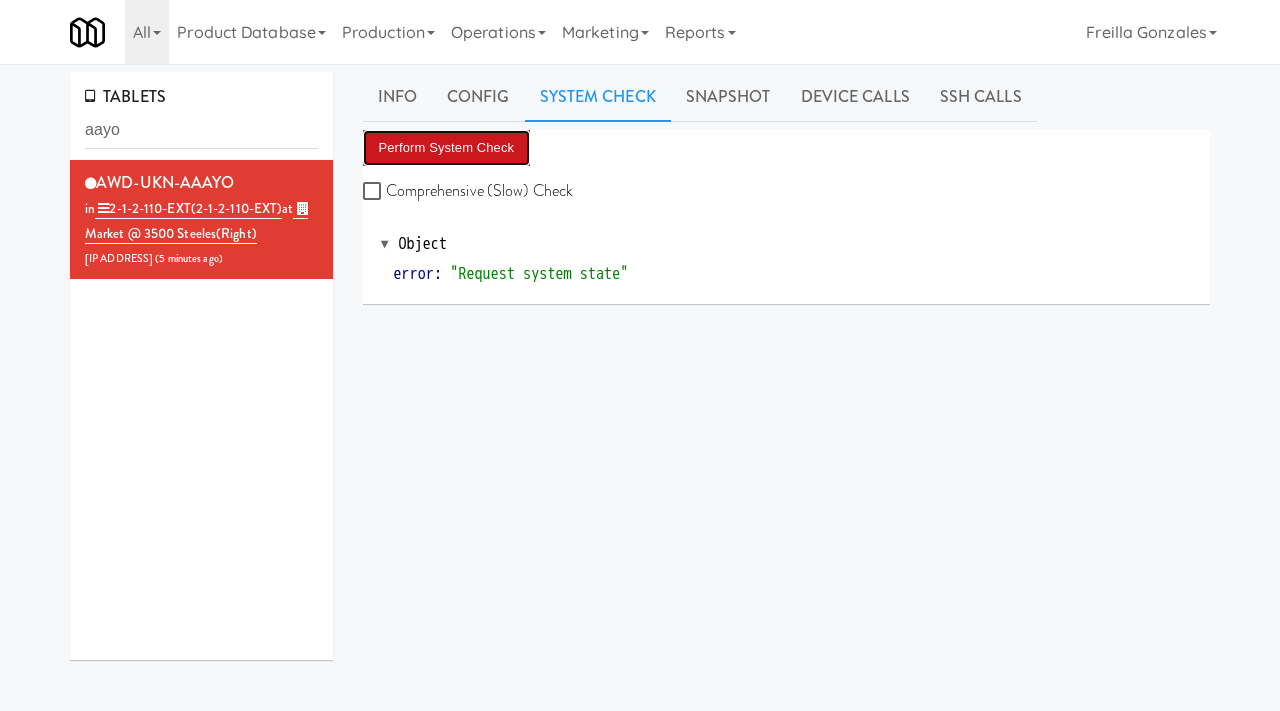 click on "Perform System Check" at bounding box center (447, 148) 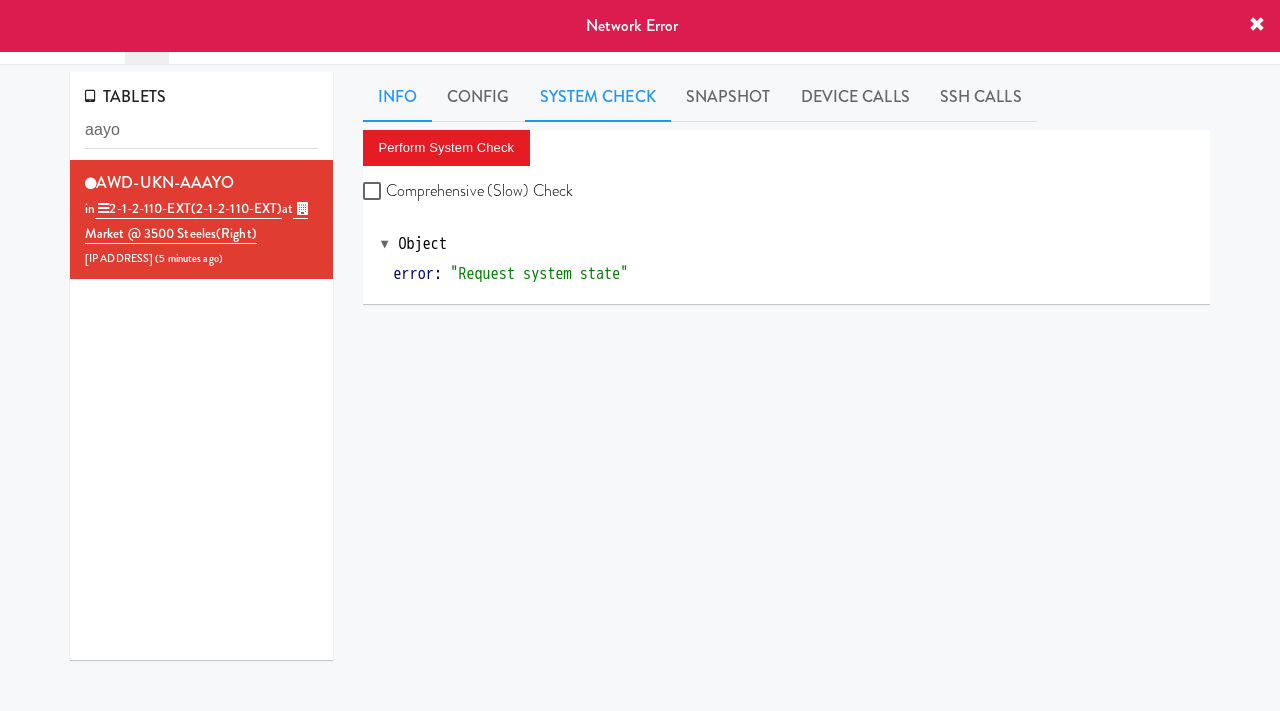 click on "Info" at bounding box center [397, 97] 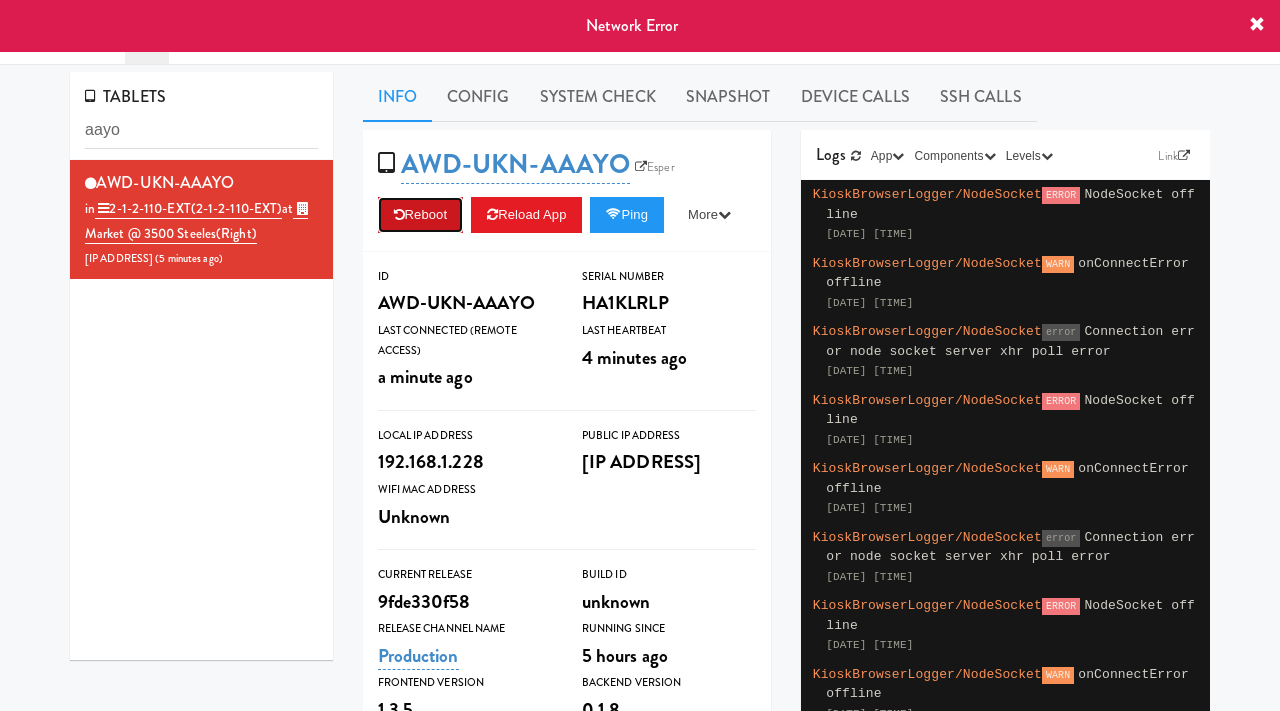 click on "Reboot" at bounding box center (421, 215) 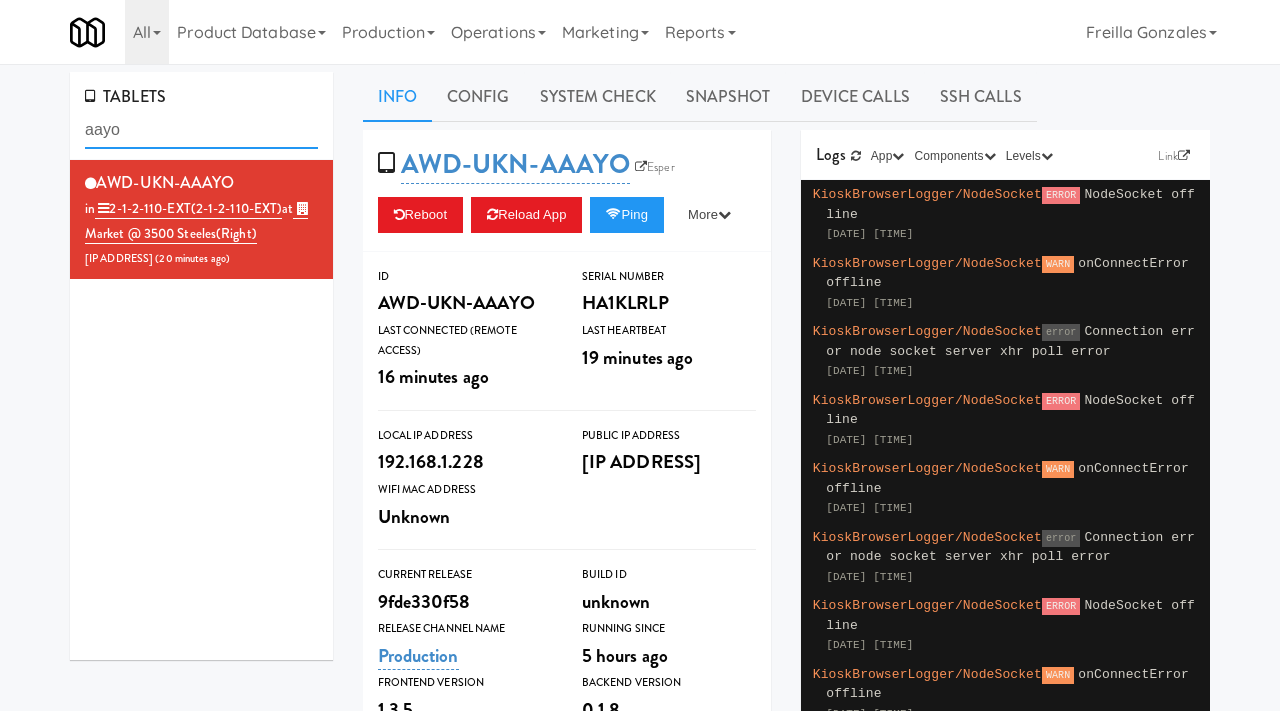 click on "aayo" at bounding box center [201, 130] 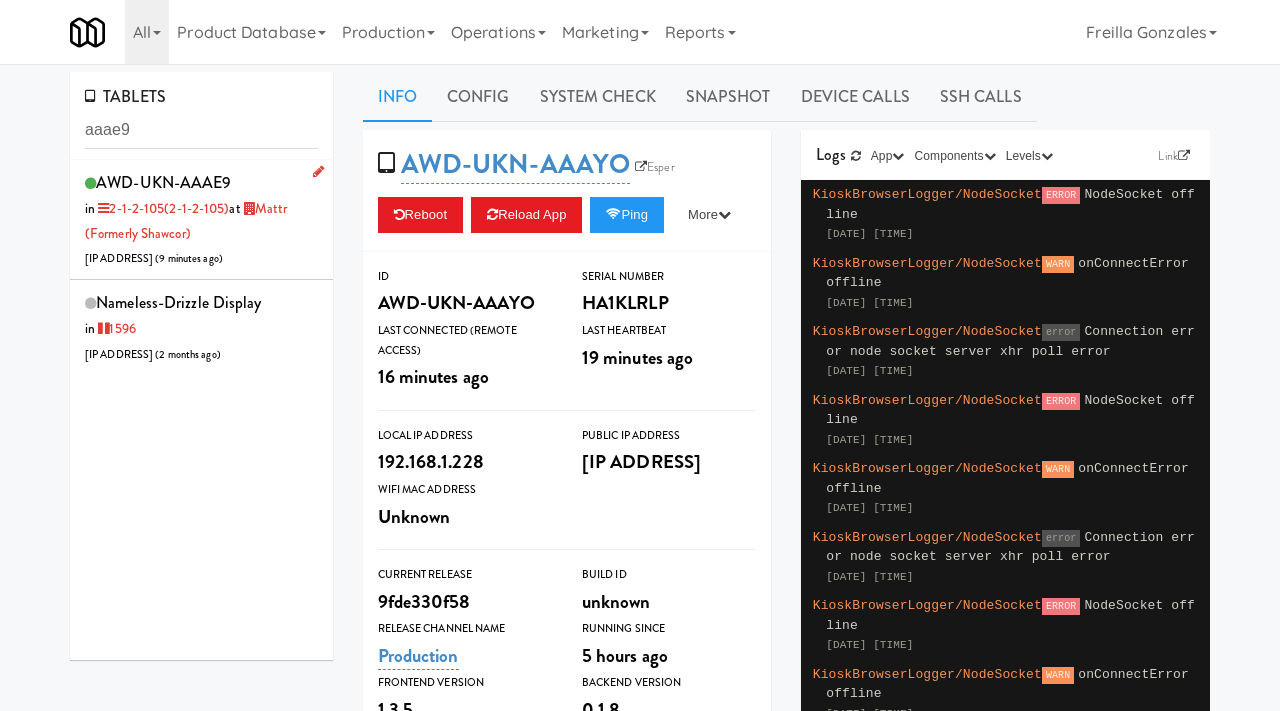 click on "AWD-UKN-AAAE9   in     2-1-2-105  (2-1-2-105)  at     Mattr (formerly Shawcor) 99.209.202.178 ( 9 minutes ago )" at bounding box center [201, 219] 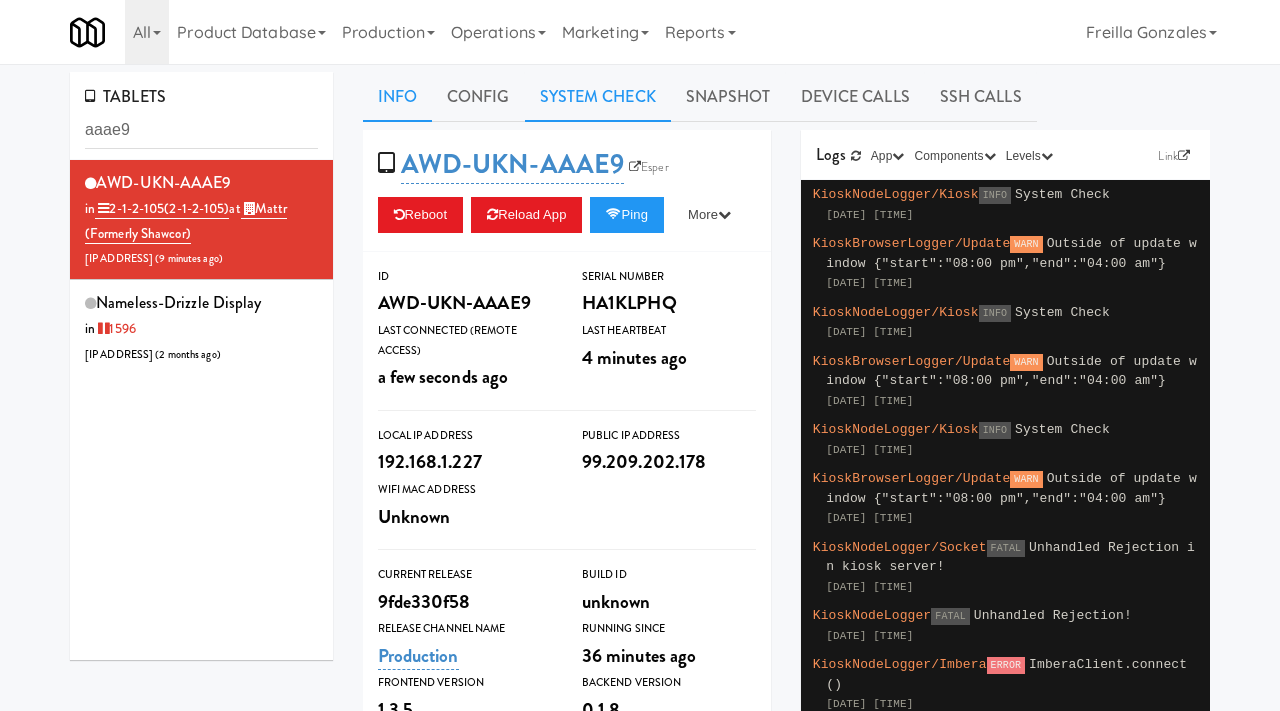 click on "System Check" at bounding box center (598, 97) 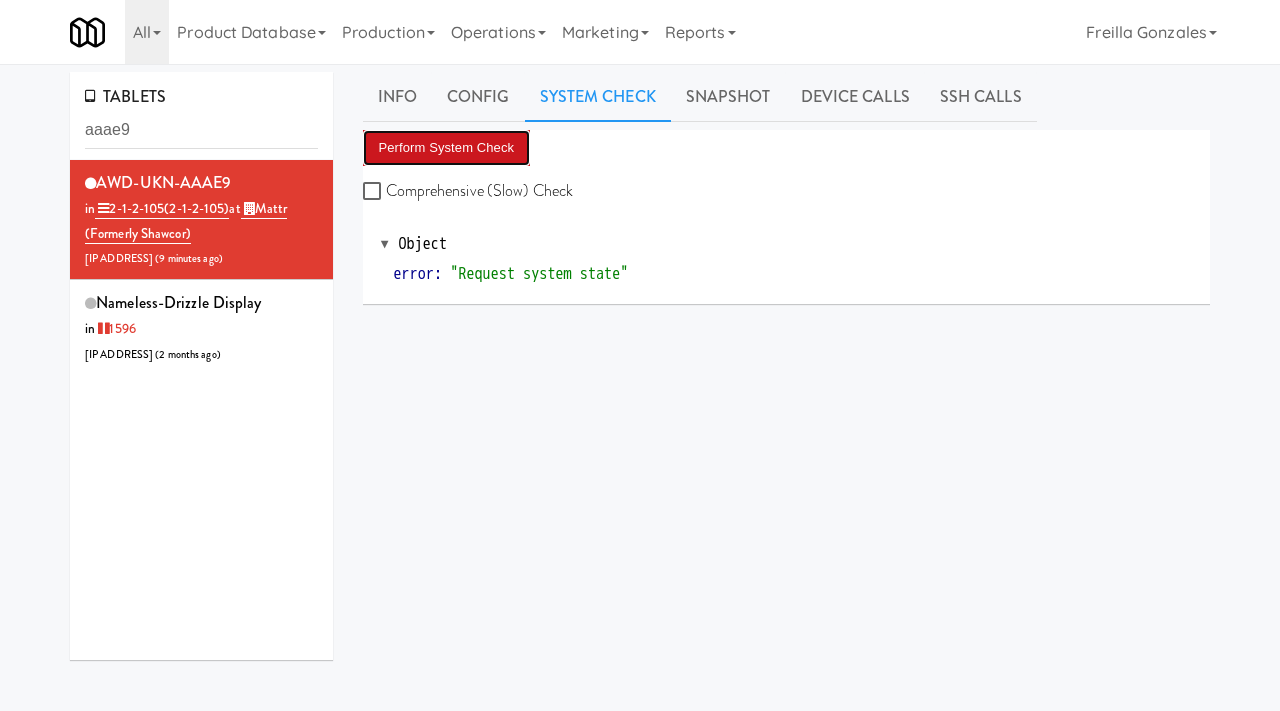 click on "Perform System Check" at bounding box center [447, 148] 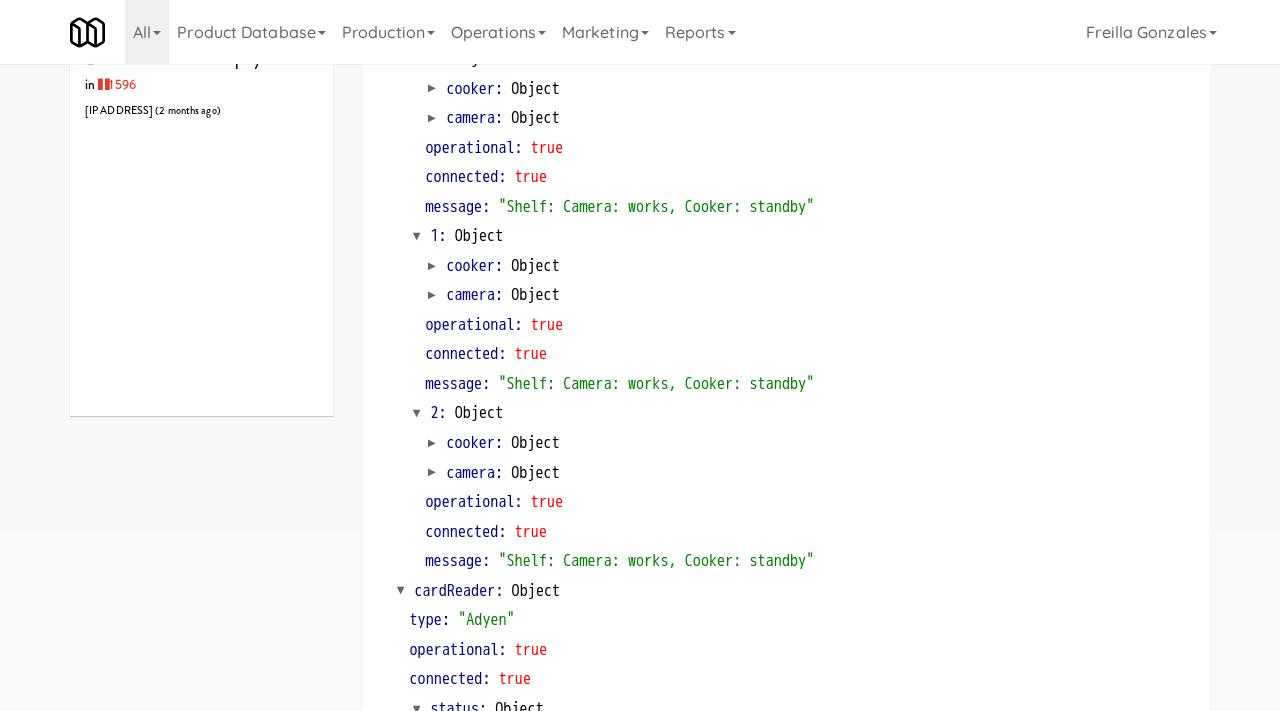 scroll, scrollTop: 0, scrollLeft: 0, axis: both 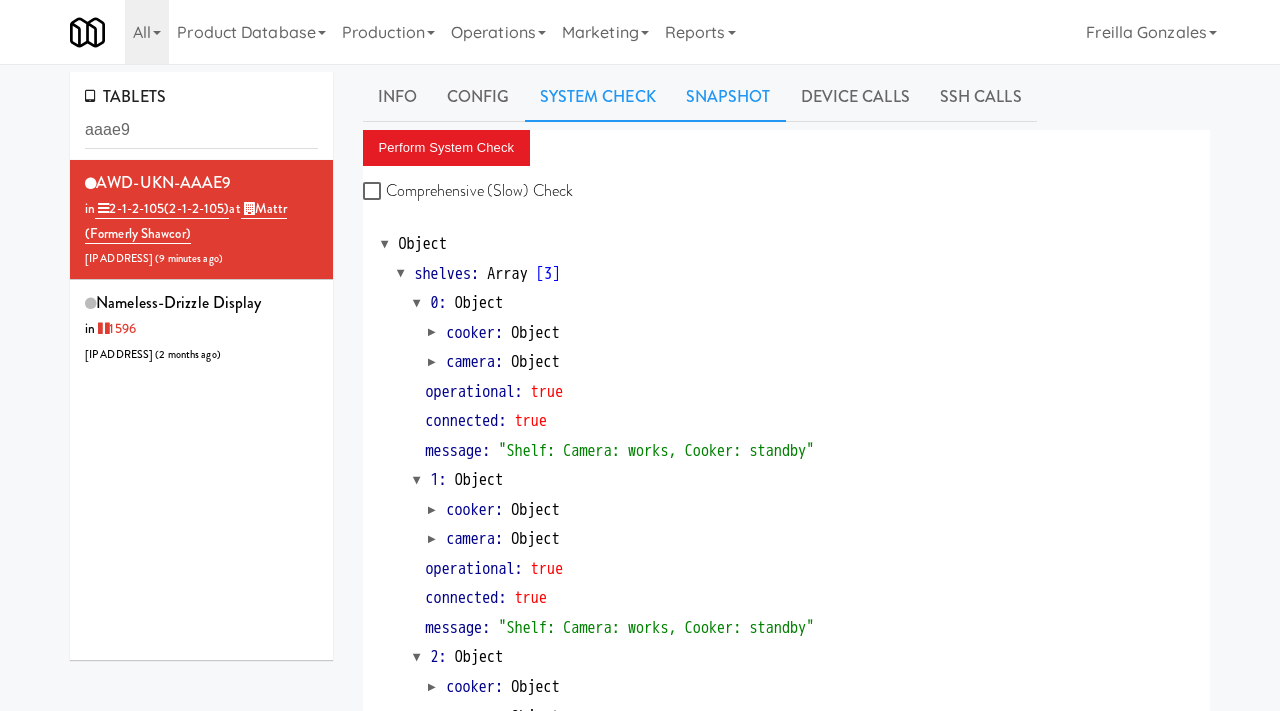 click on "Snapshot" at bounding box center (728, 97) 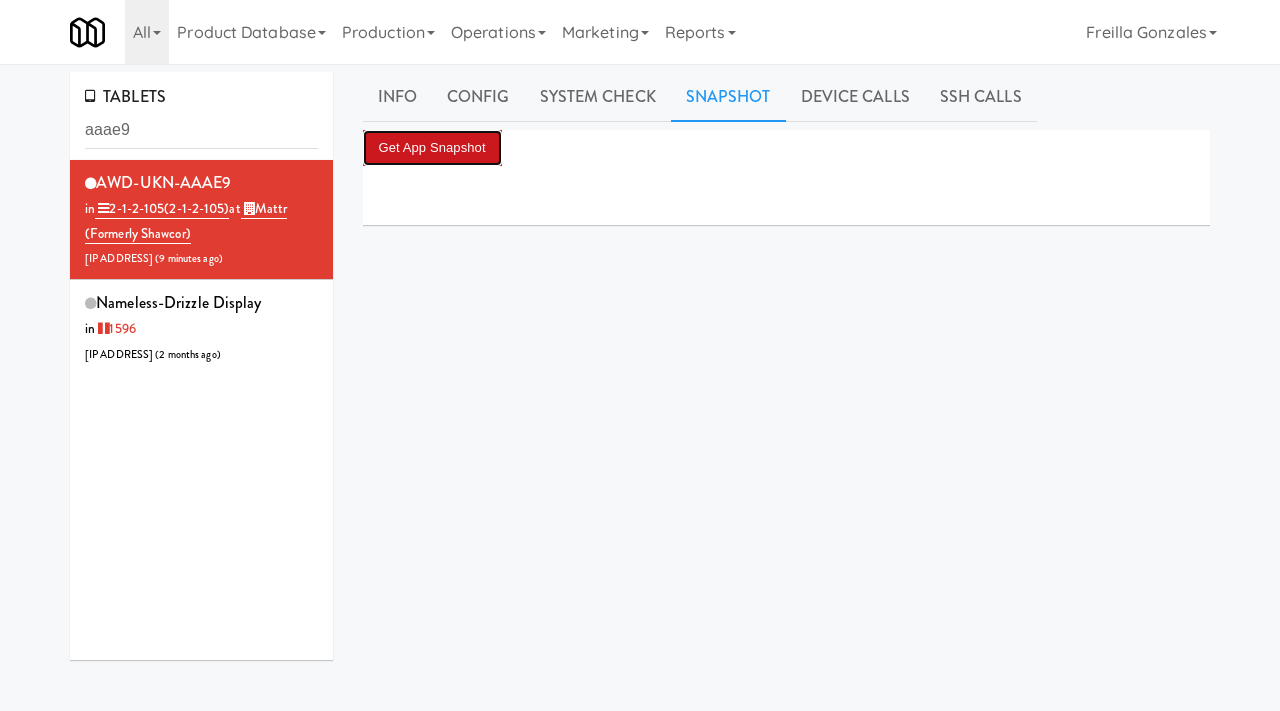 click on "Get App Snapshot" at bounding box center (432, 148) 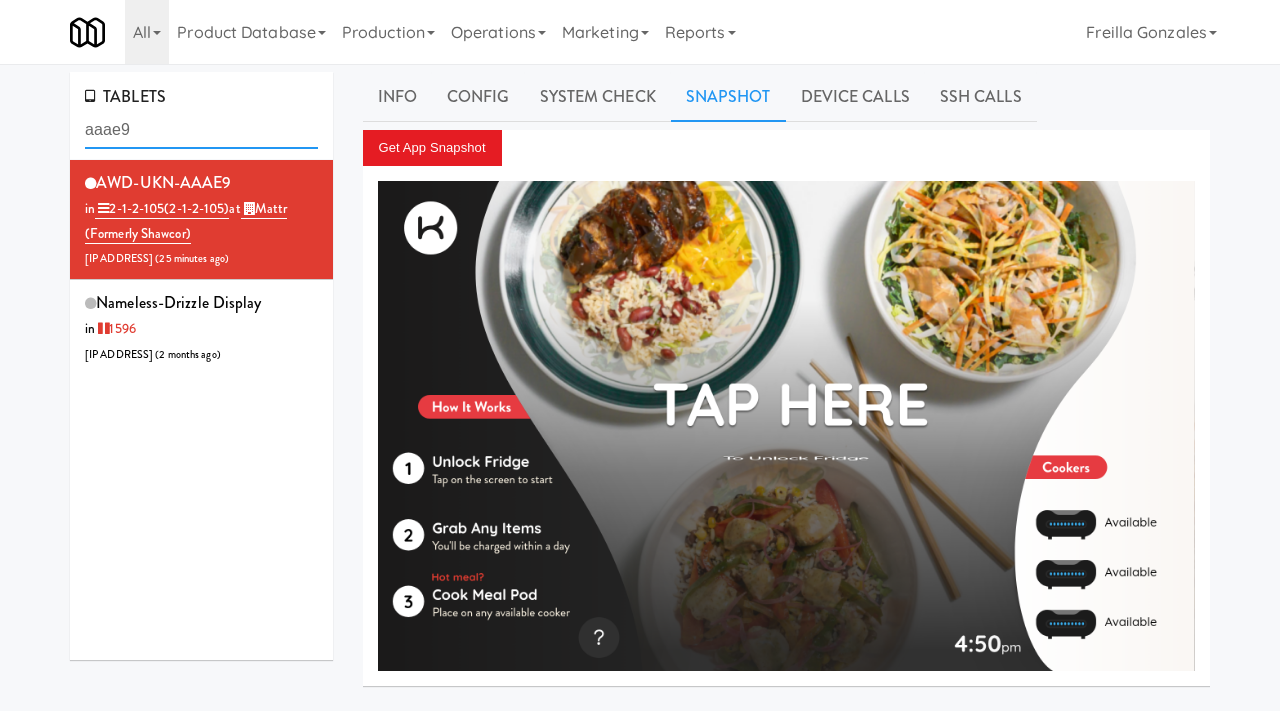 click on "aaae9" at bounding box center (201, 130) 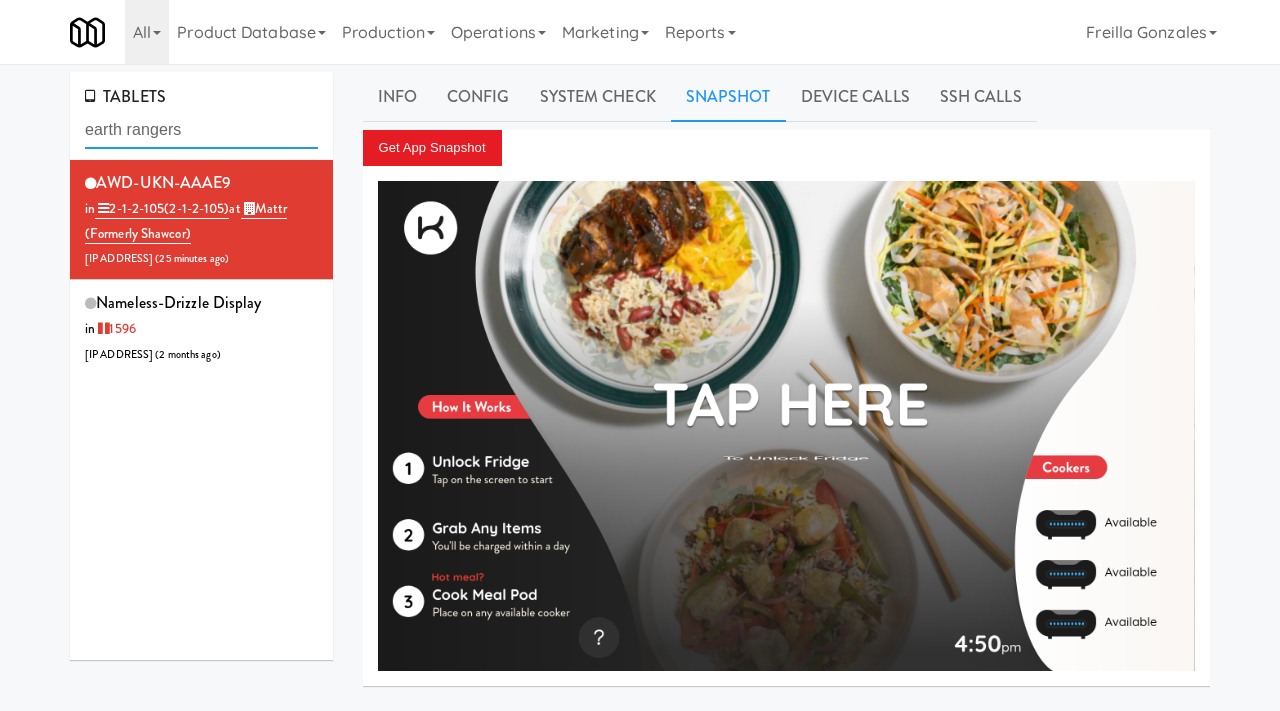 type on "earth rangers" 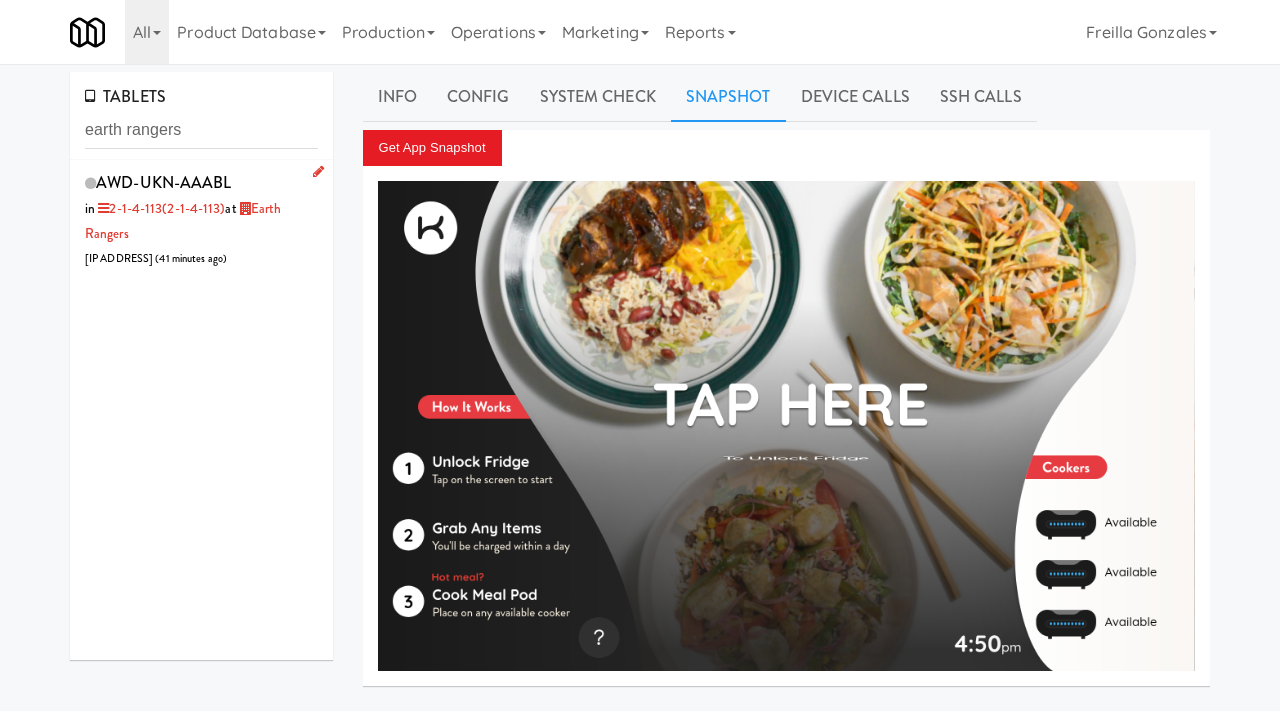 click on "AWD-UKN-AAABL   in     2-1-4-113  (2-1-4-113)  at     Earth Rangers 206.0.69.59 ( 41 minutes ago )" at bounding box center [201, 219] 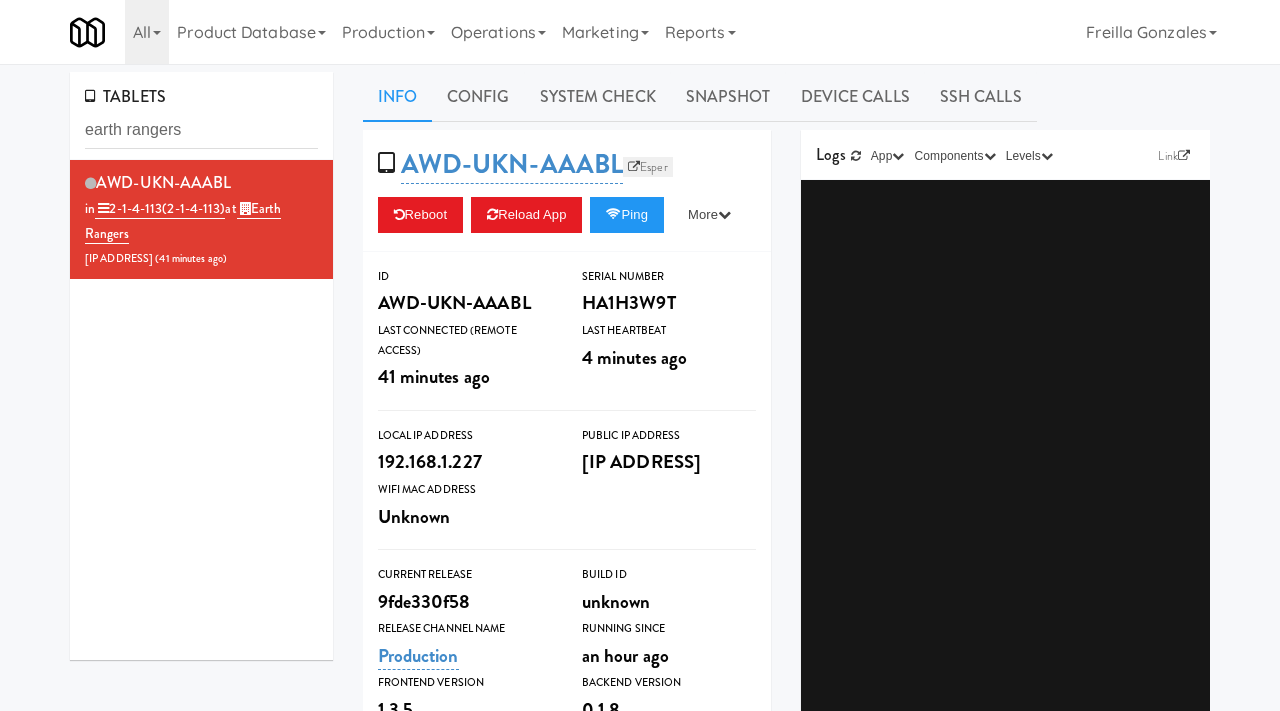 click on "Esper" at bounding box center (648, 167) 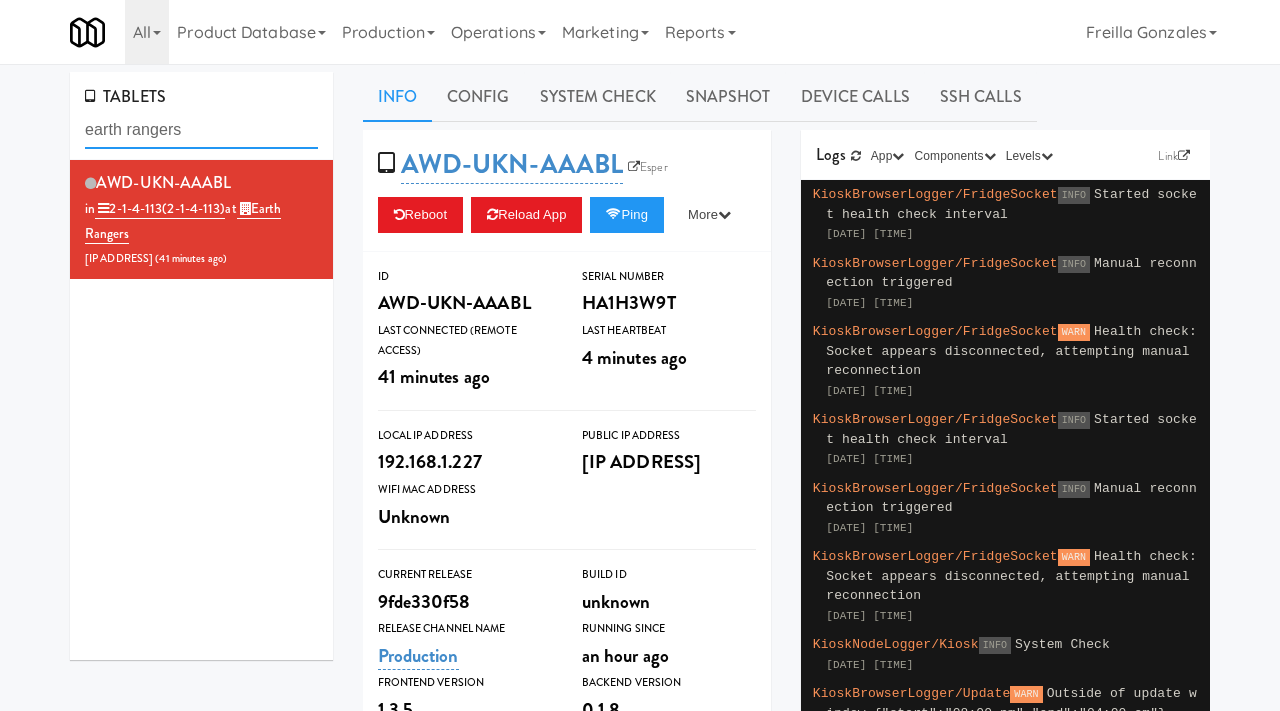 click on "earth rangers" at bounding box center [201, 130] 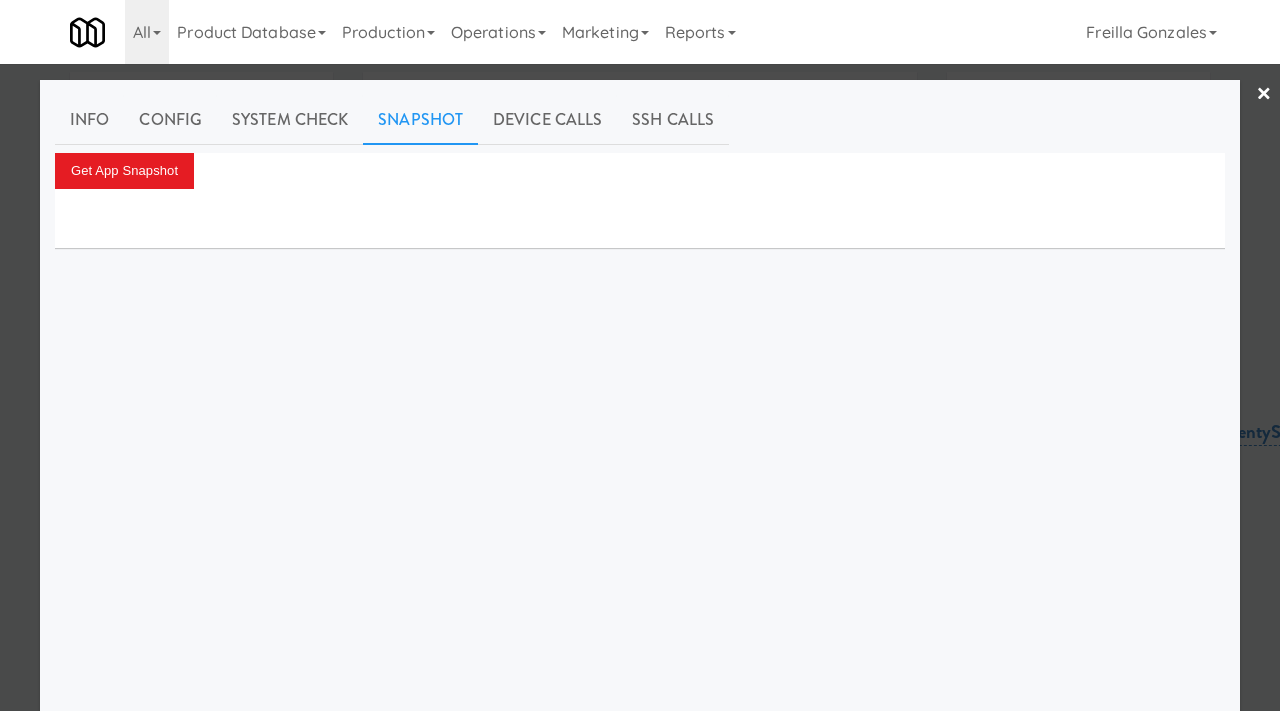 scroll, scrollTop: 64, scrollLeft: 0, axis: vertical 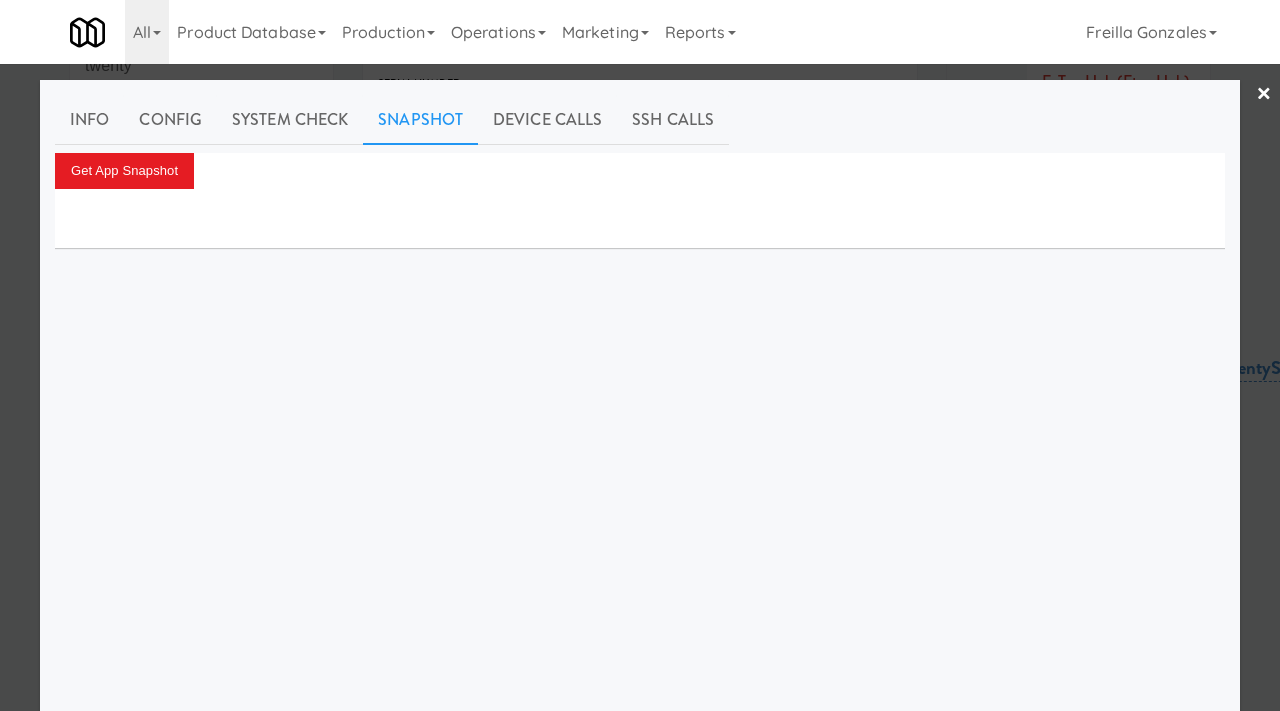 click at bounding box center (640, 355) 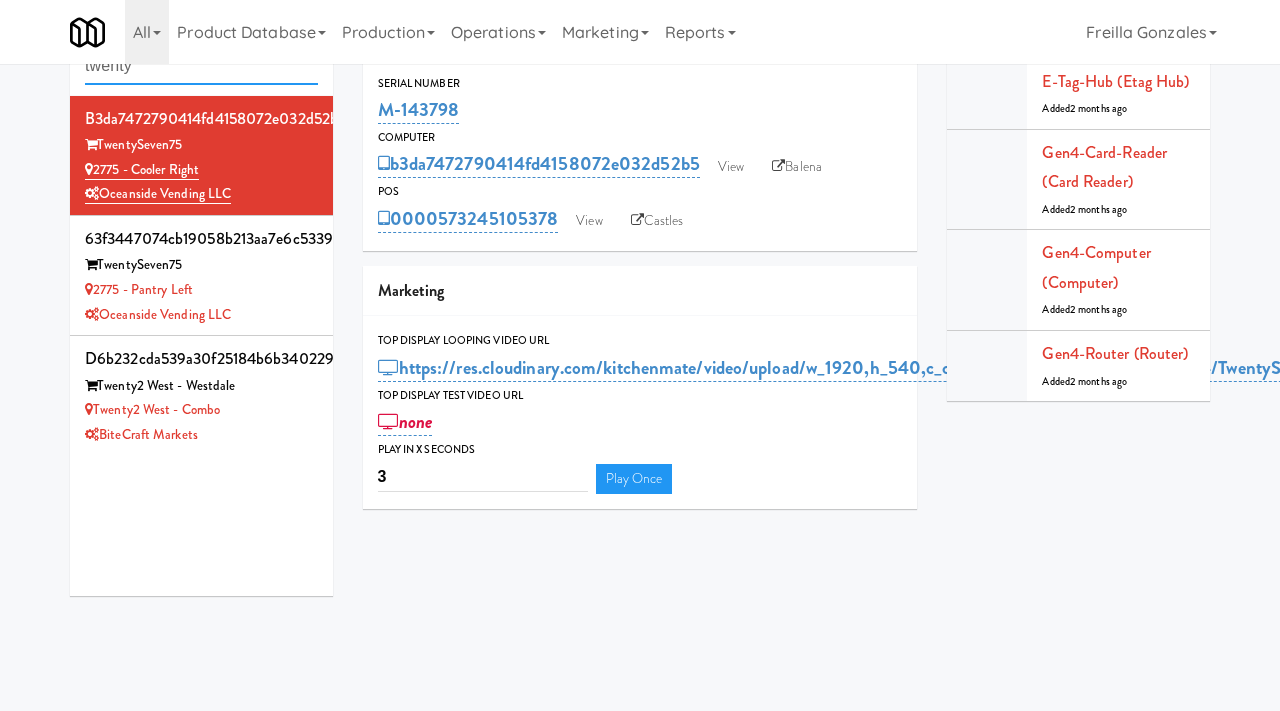 click on "twenty" at bounding box center (201, 66) 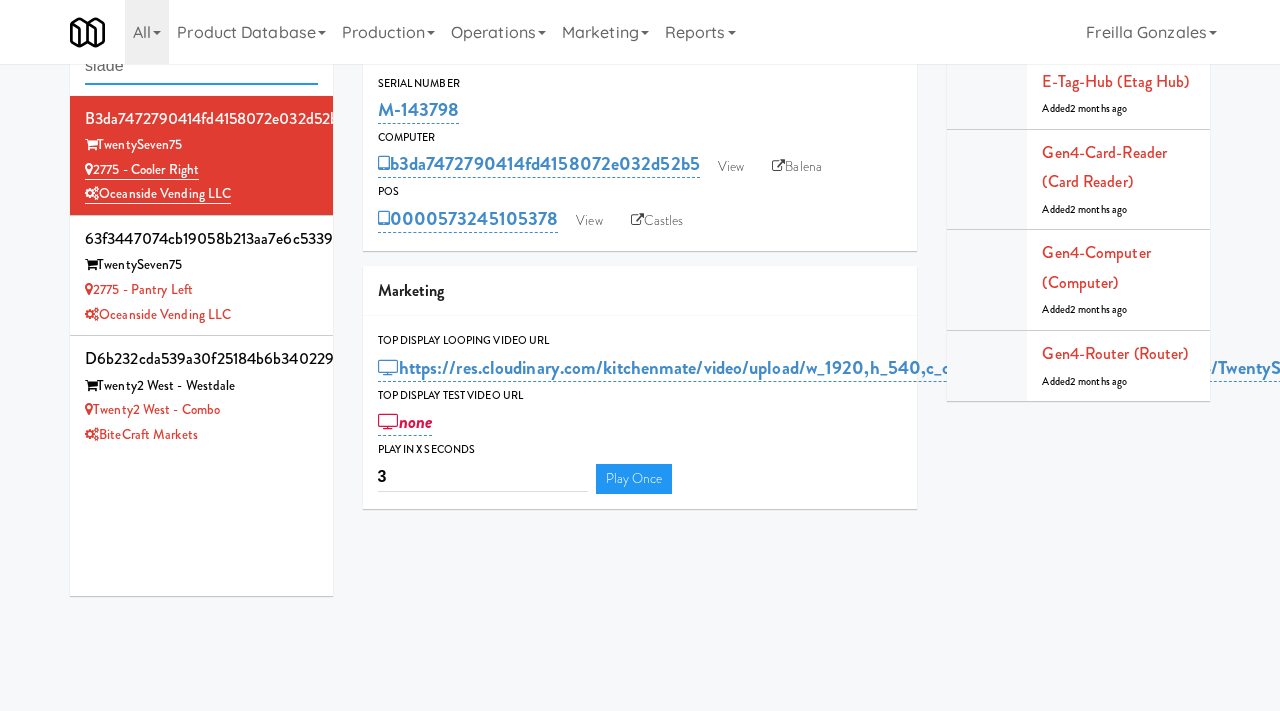 type on "slade" 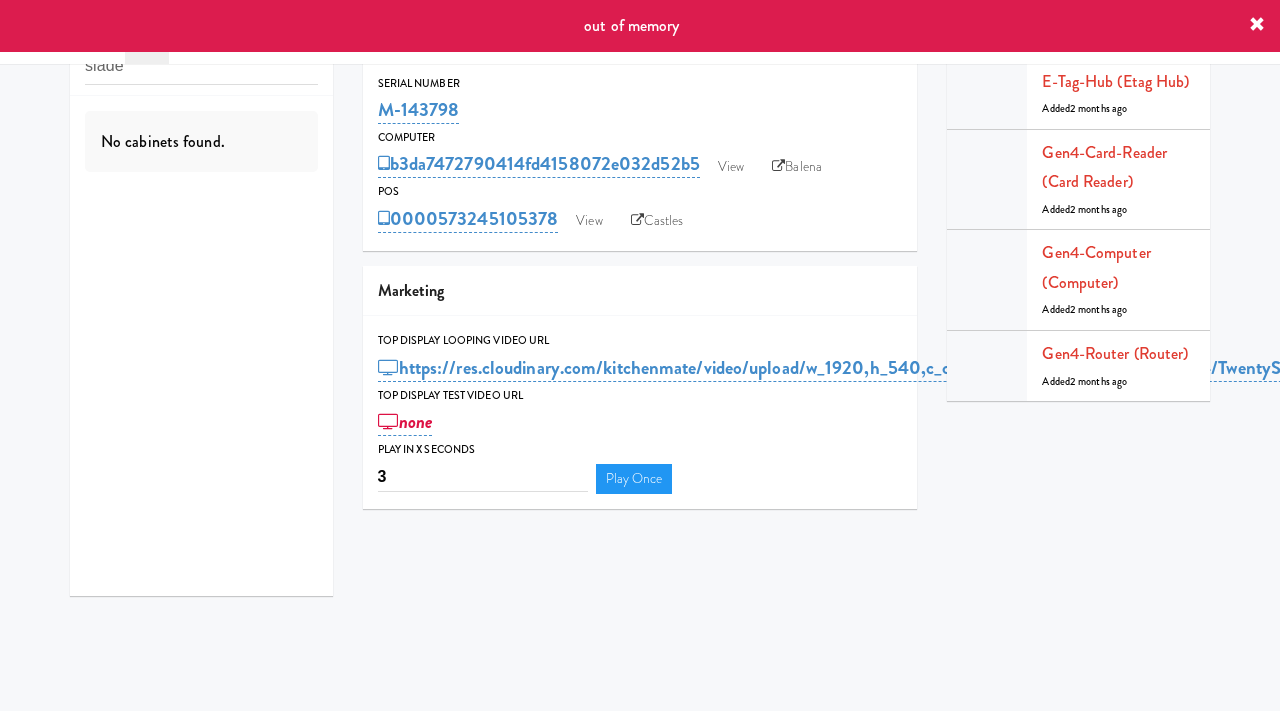 click at bounding box center (1257, 25) 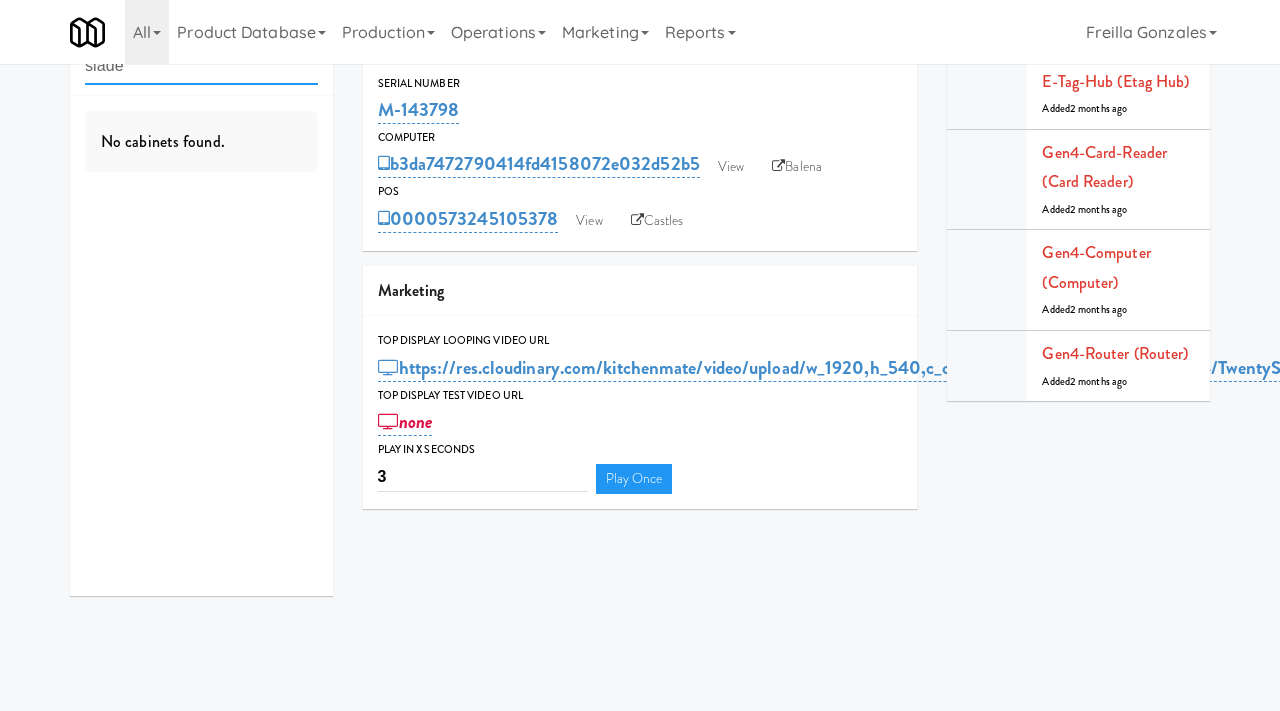 click on "slade" at bounding box center [201, 66] 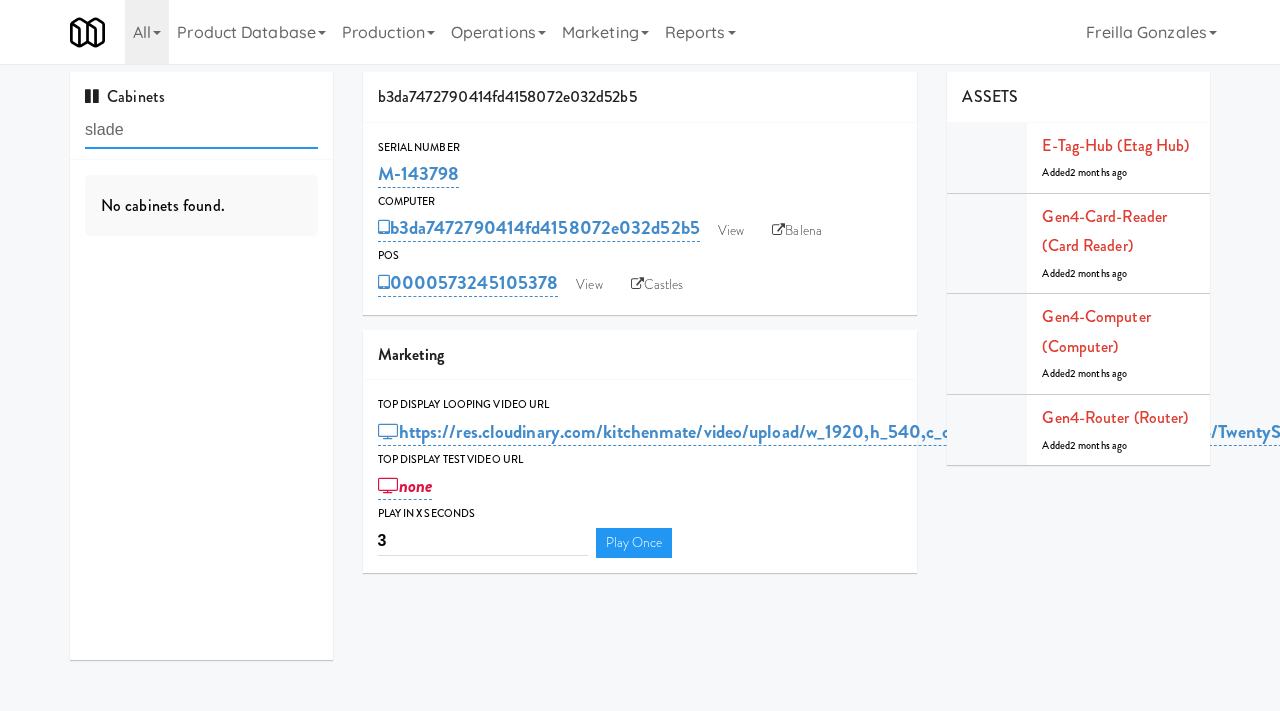 click on "slade" at bounding box center [201, 130] 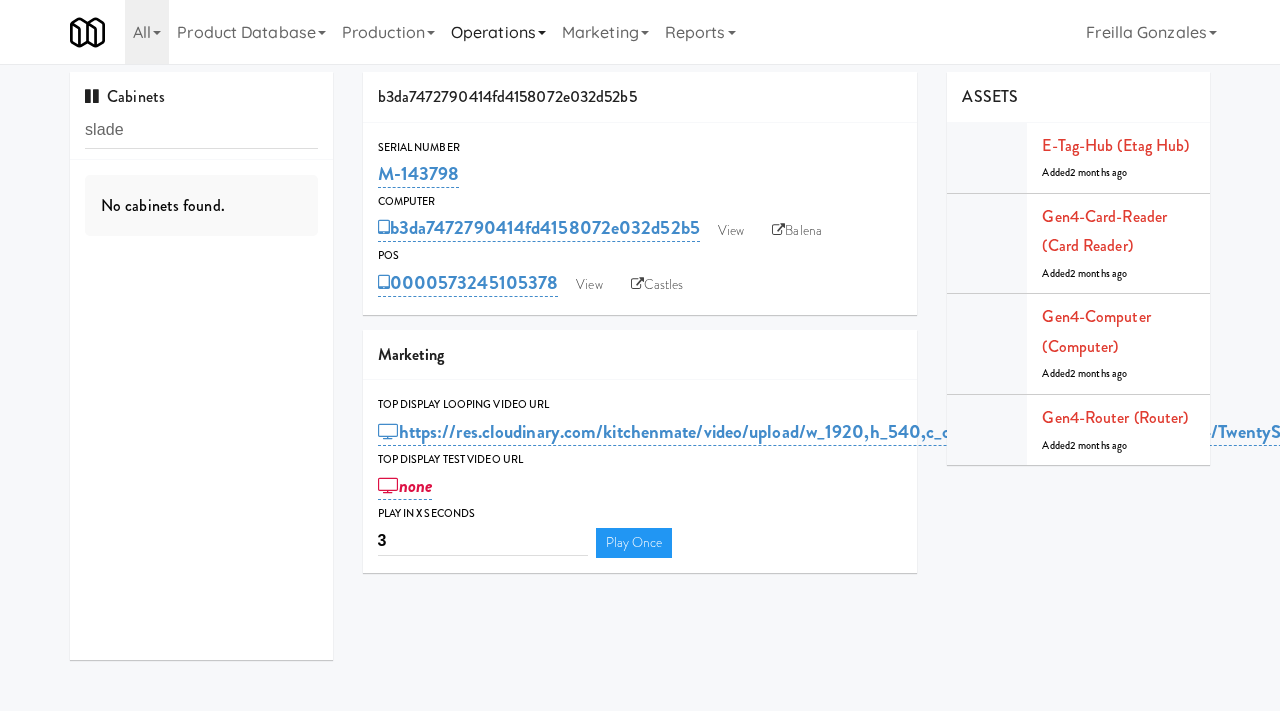 click on "Operations" at bounding box center (498, 32) 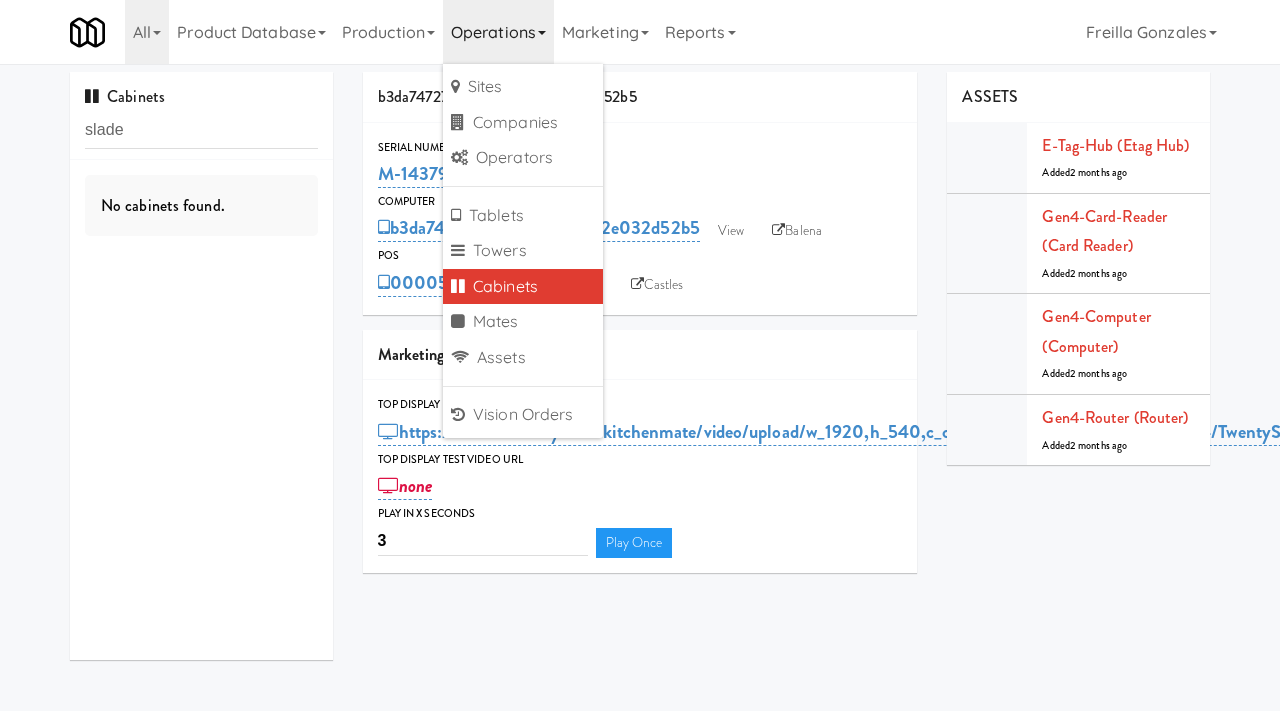 click on "Cabinets" at bounding box center [523, 287] 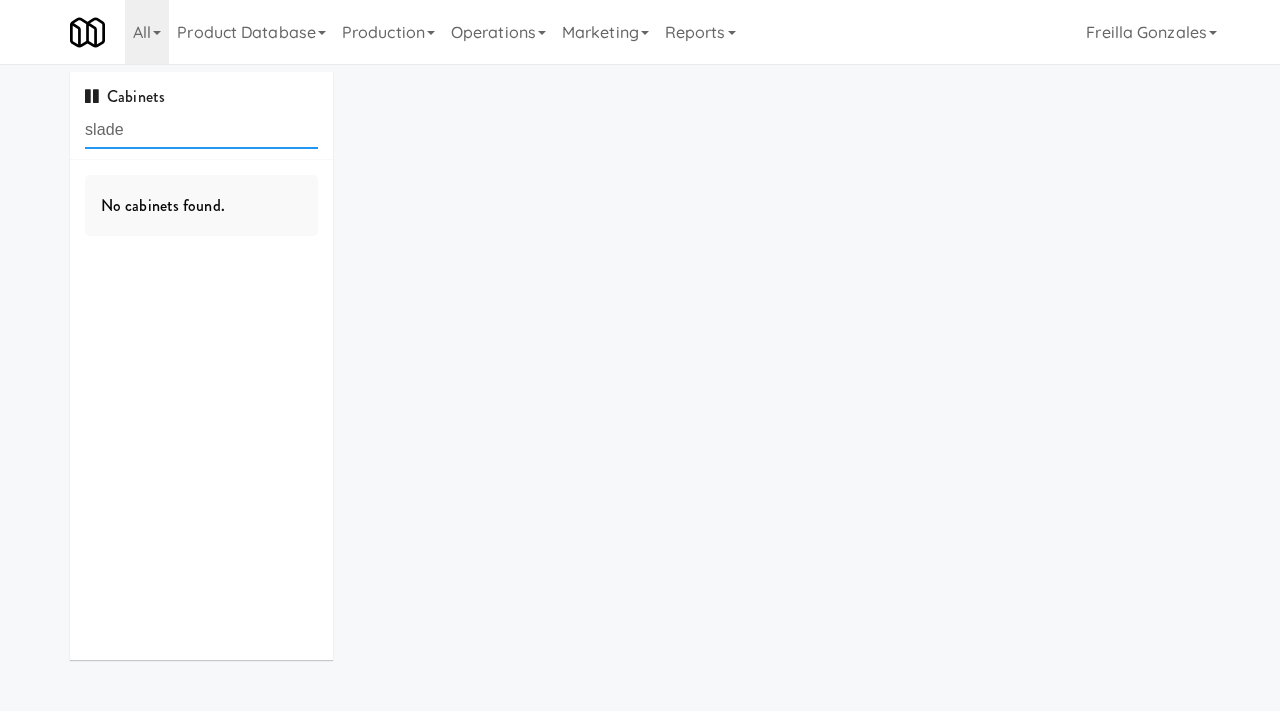 click on "slade" at bounding box center [201, 130] 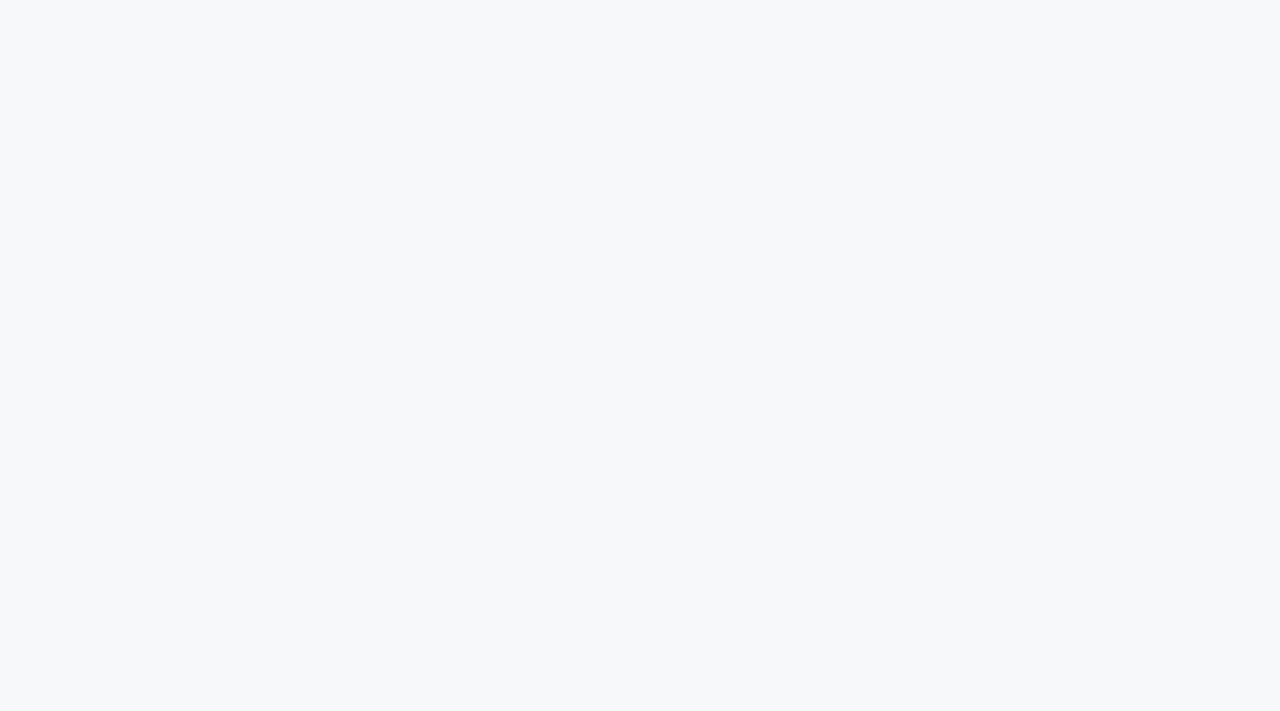 scroll, scrollTop: 0, scrollLeft: 0, axis: both 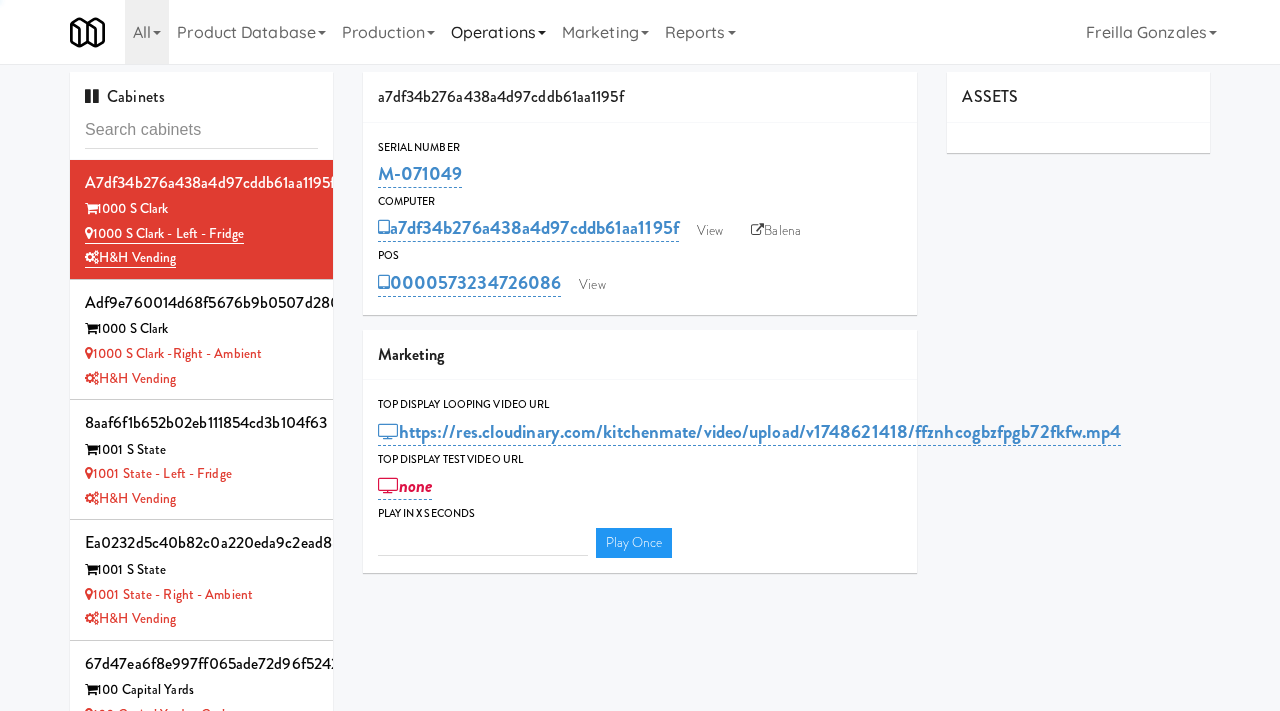click on "Operations" at bounding box center (498, 32) 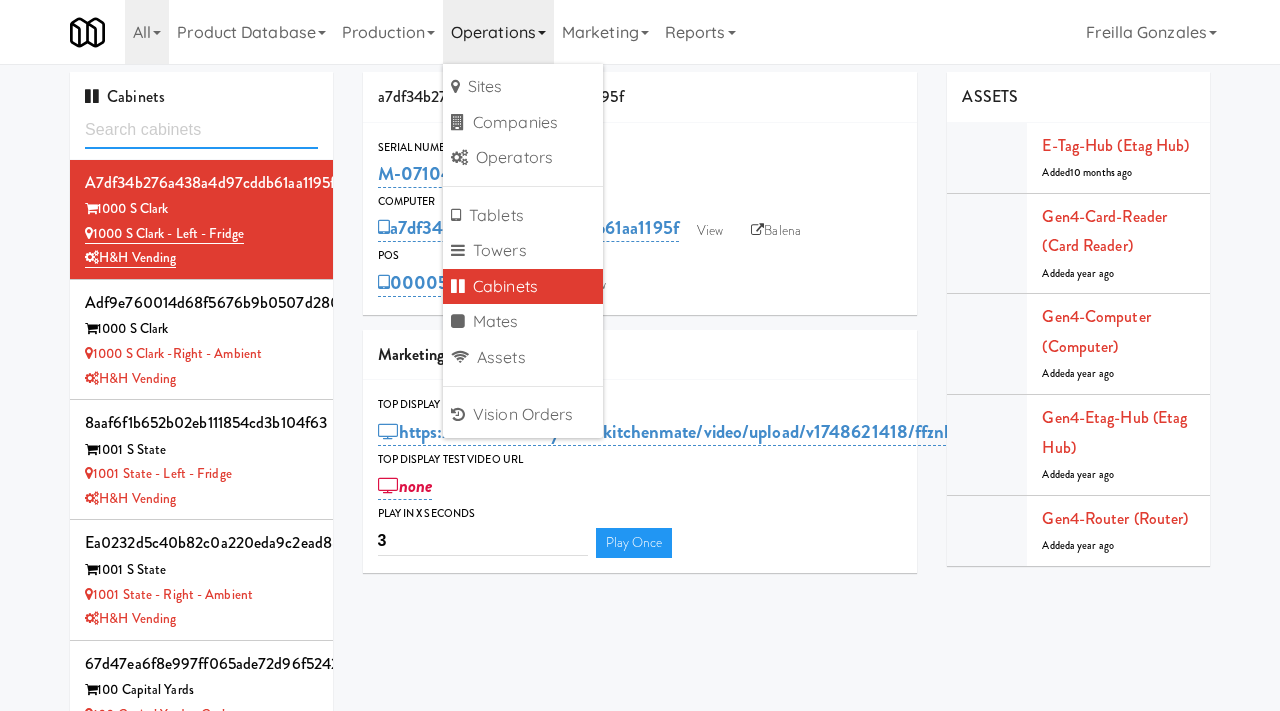 click at bounding box center [201, 130] 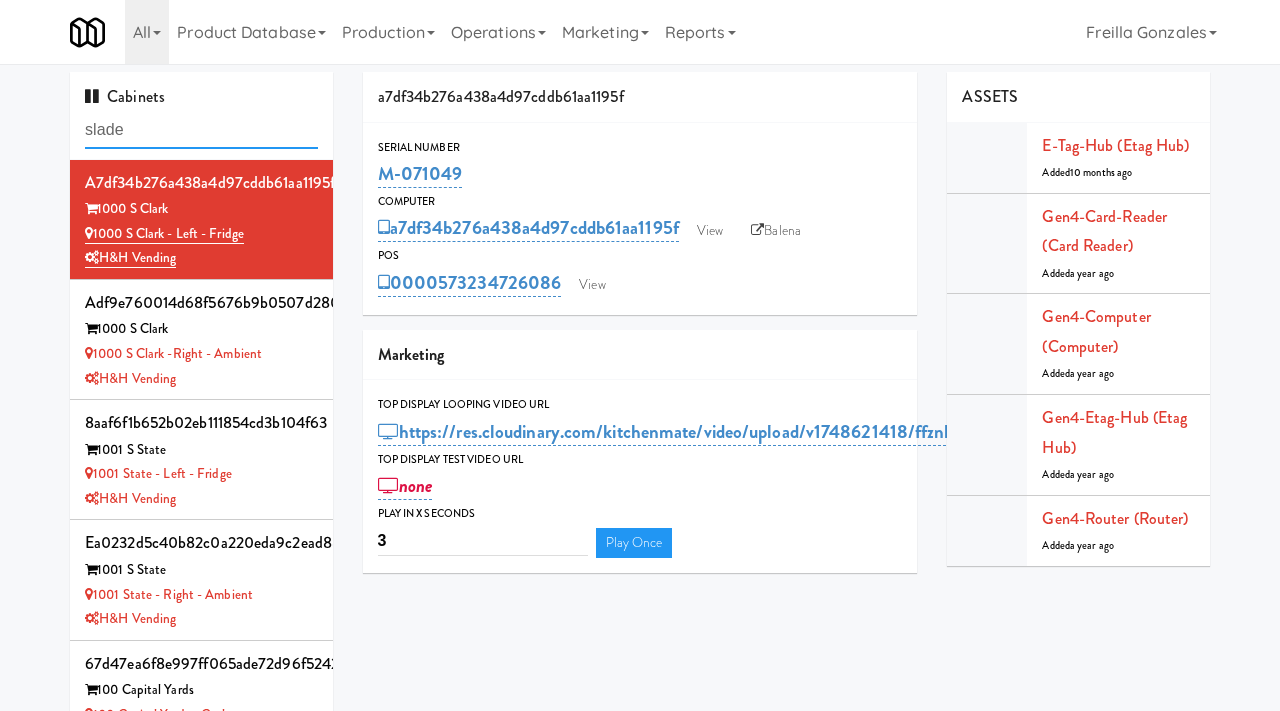 type on "slade" 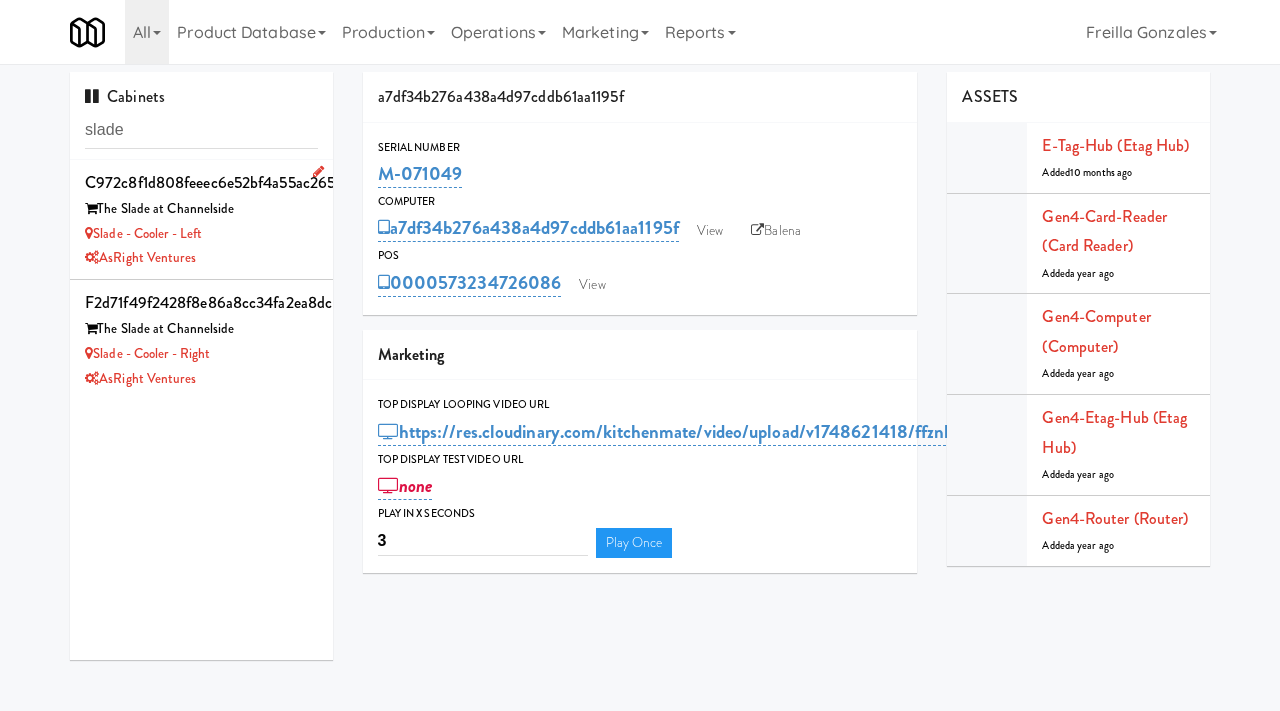 click on "Slade - Cooler - Left" at bounding box center (201, 234) 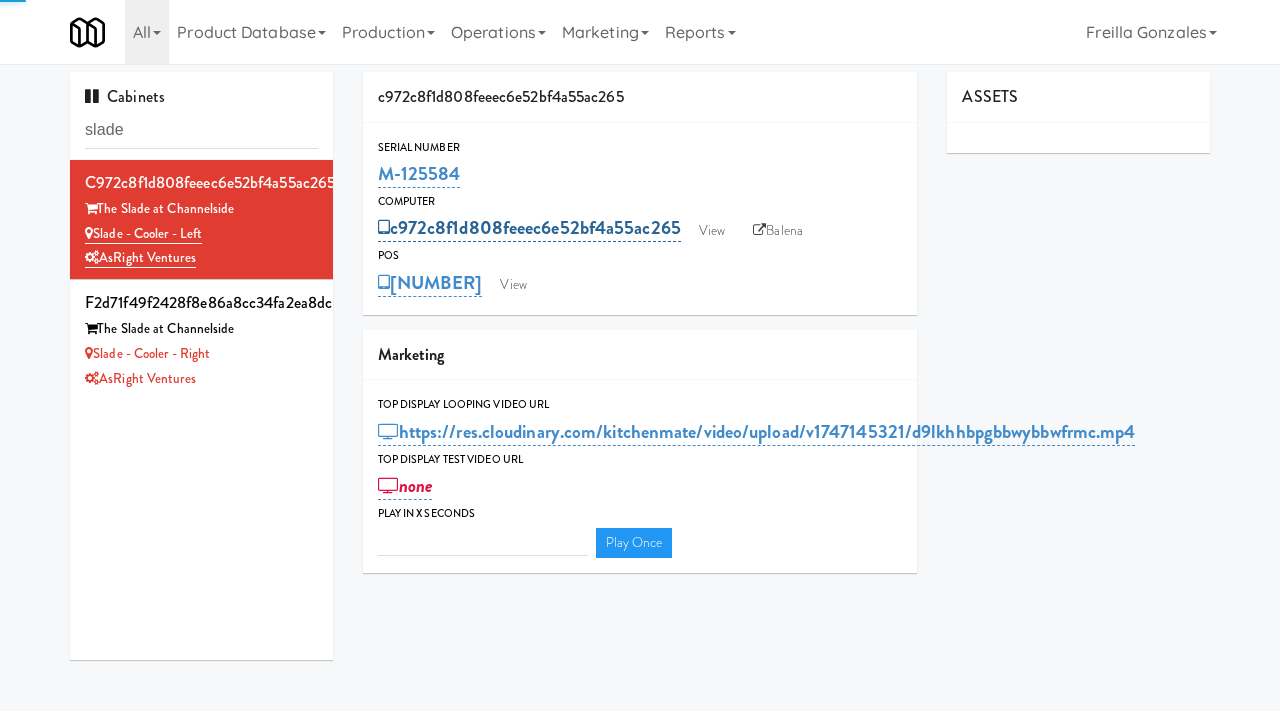 type on "3" 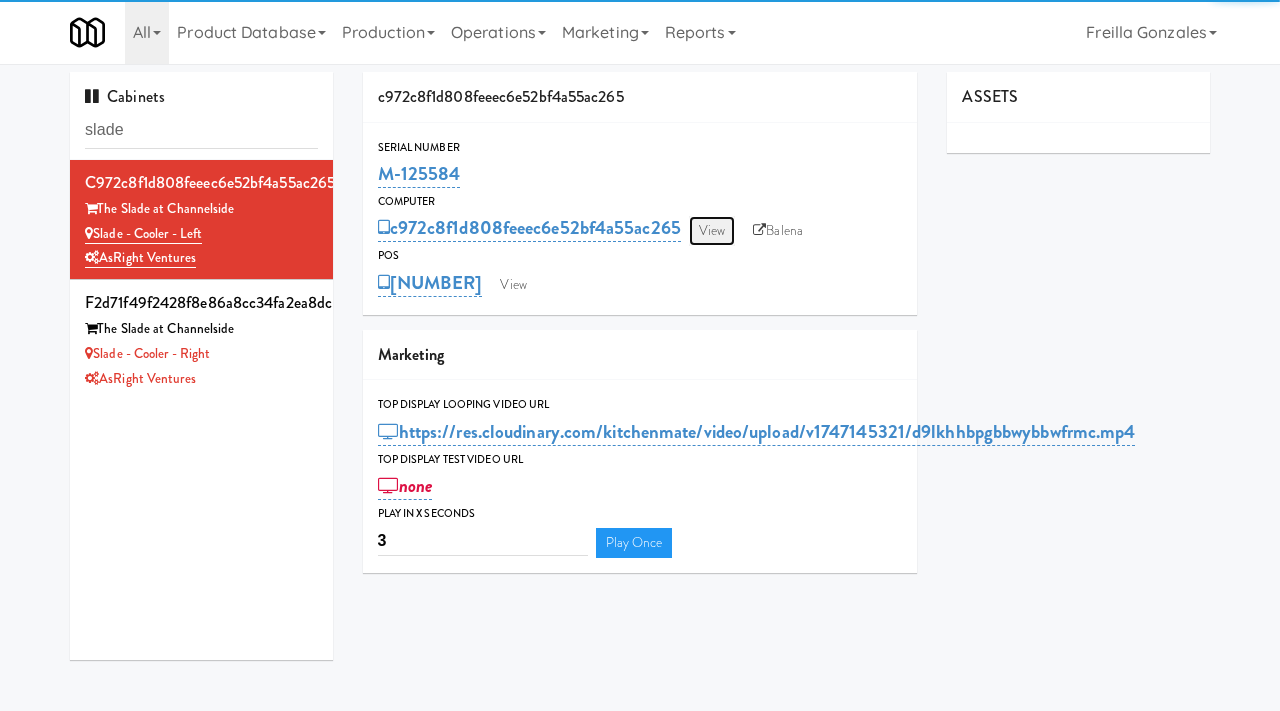 click on "View" at bounding box center [712, 231] 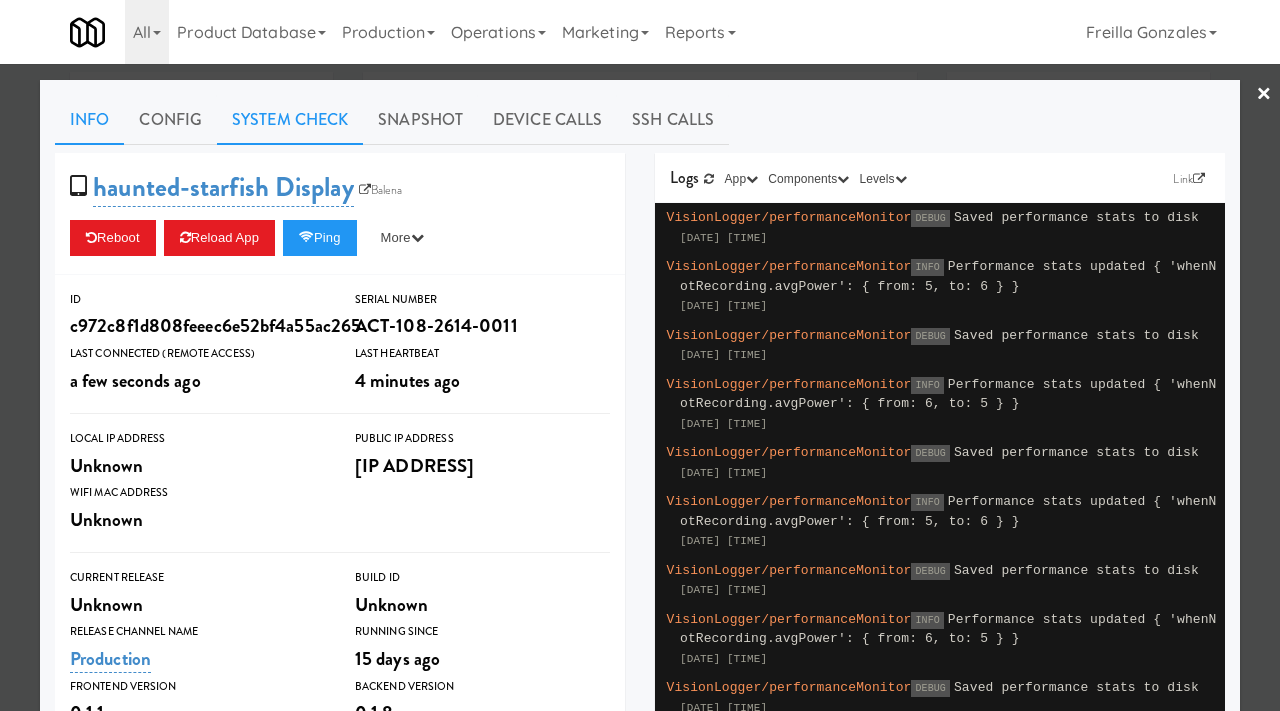 click on "System Check" at bounding box center (290, 120) 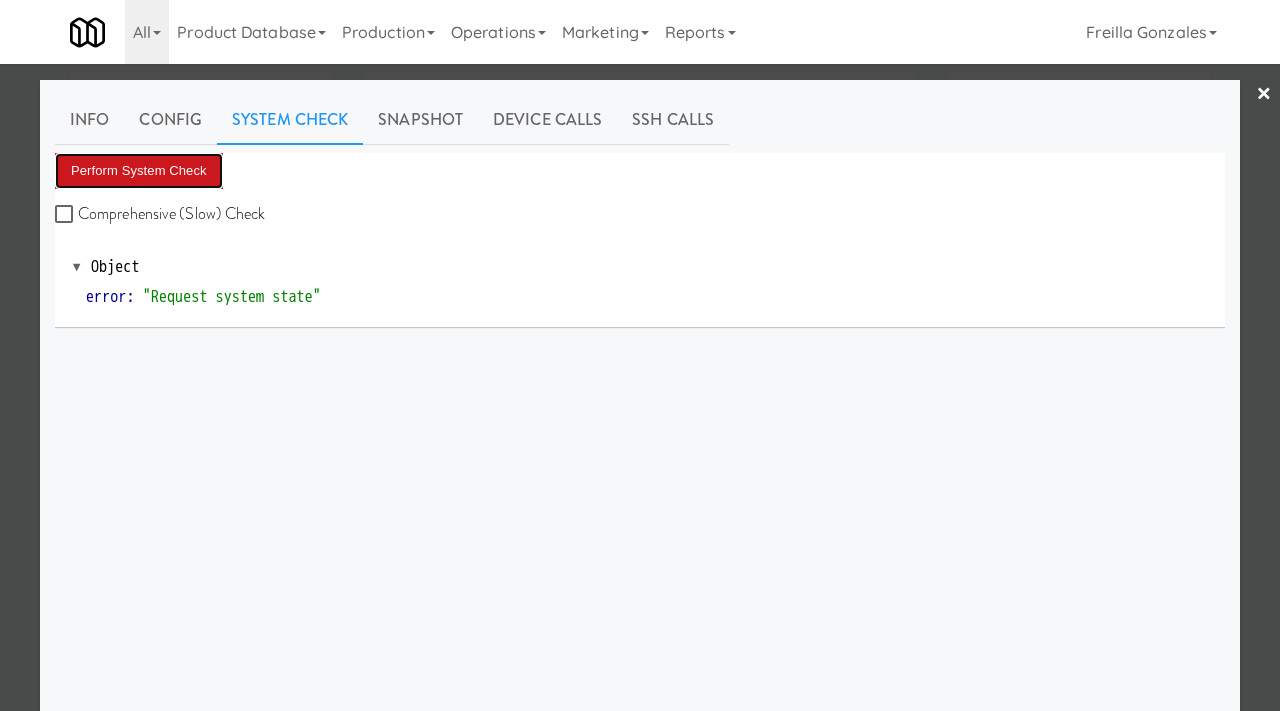click on "Perform System Check" at bounding box center [139, 171] 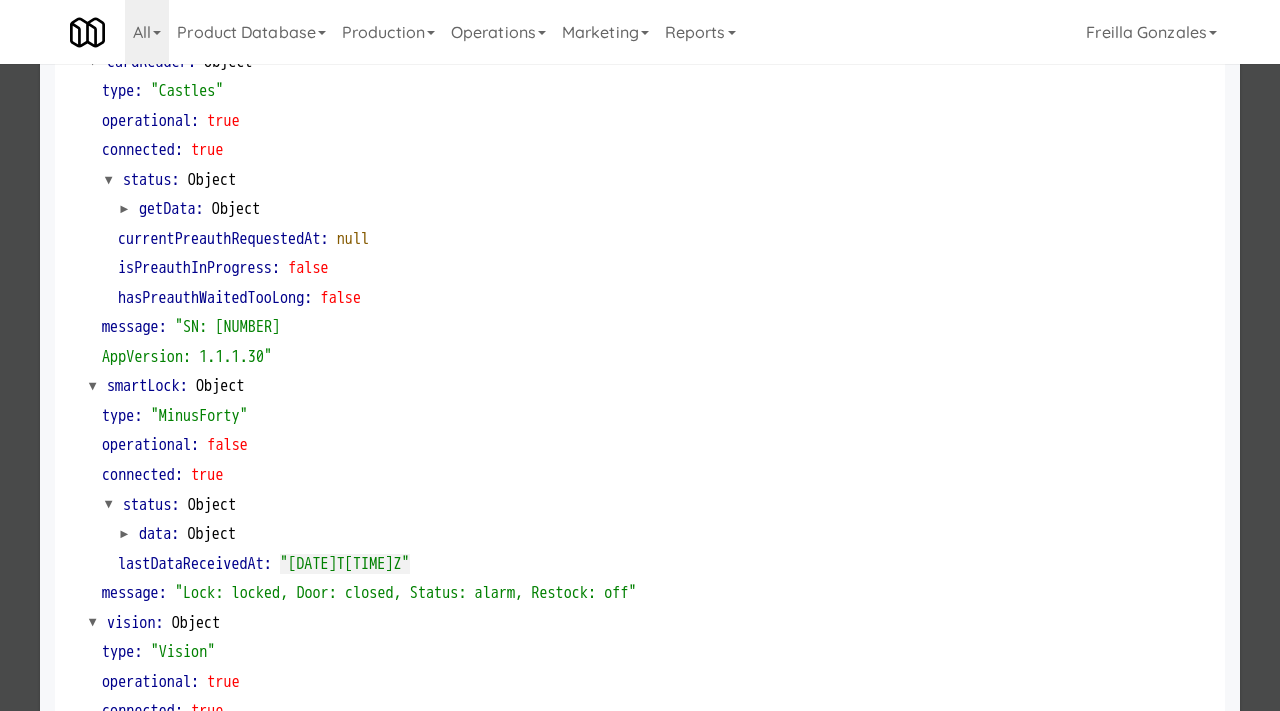 scroll, scrollTop: 92, scrollLeft: 0, axis: vertical 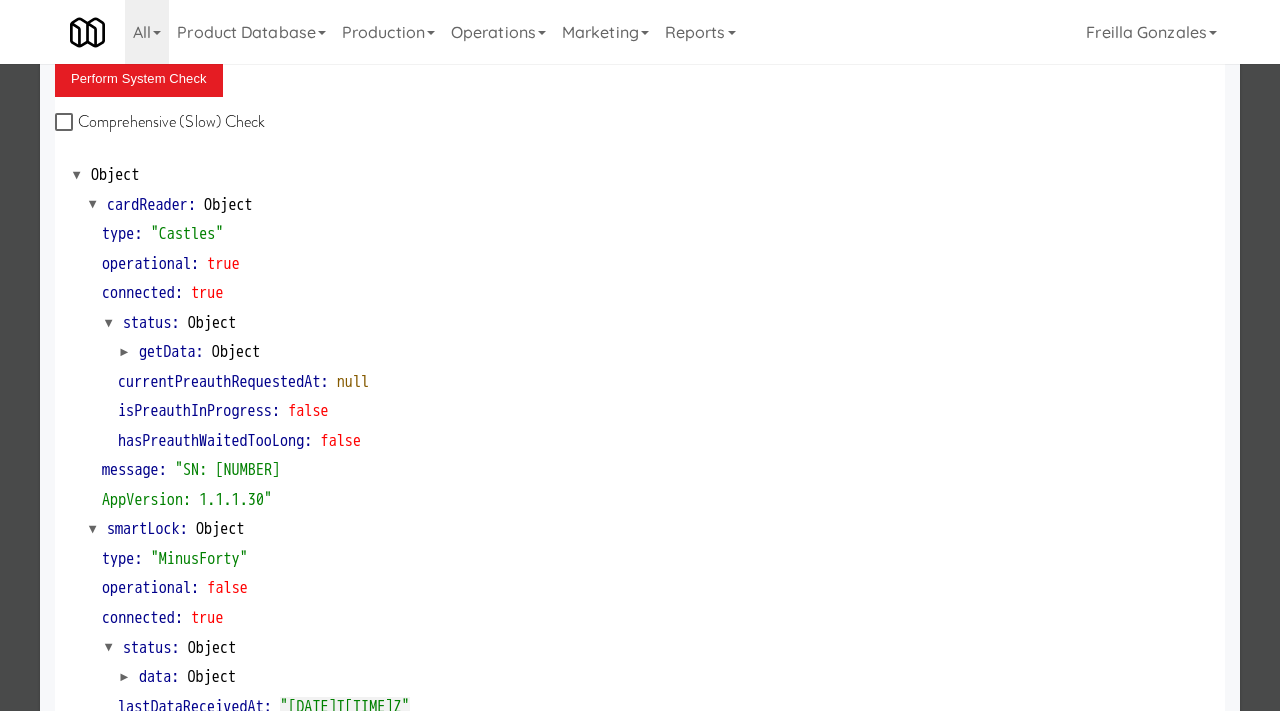 click at bounding box center (640, 355) 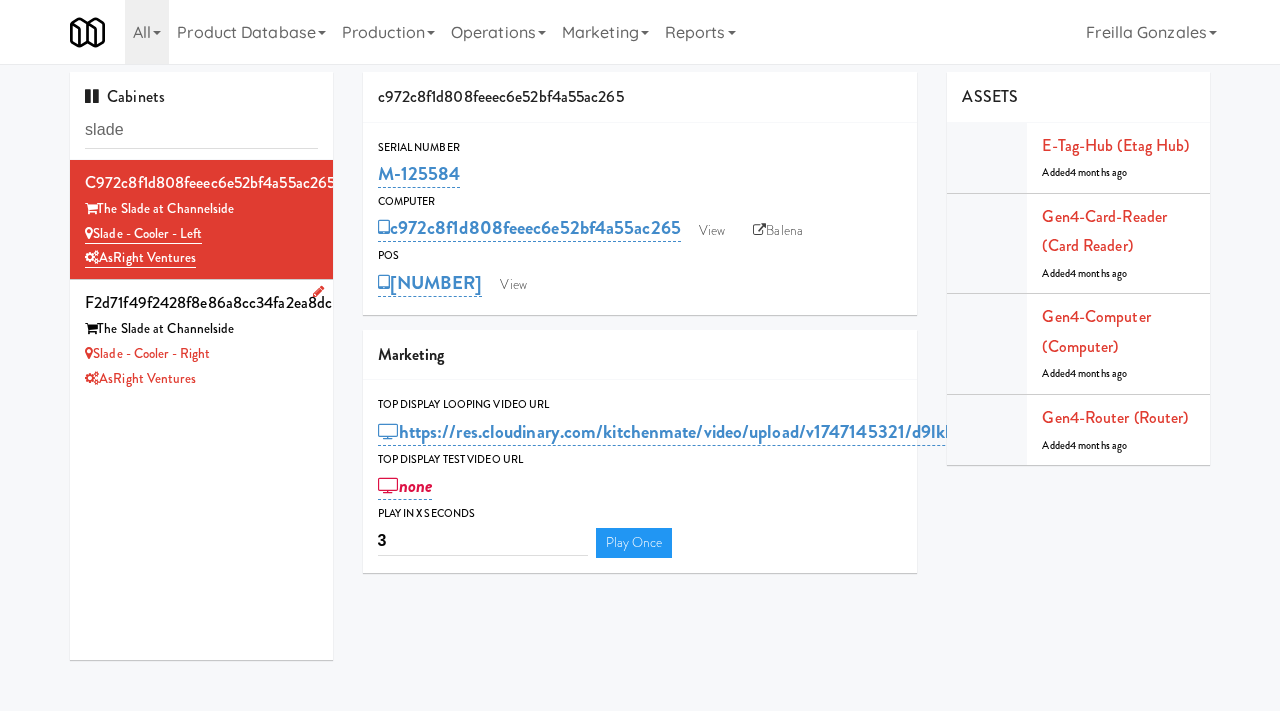 click on "Slade - Cooler - Right" at bounding box center [201, 354] 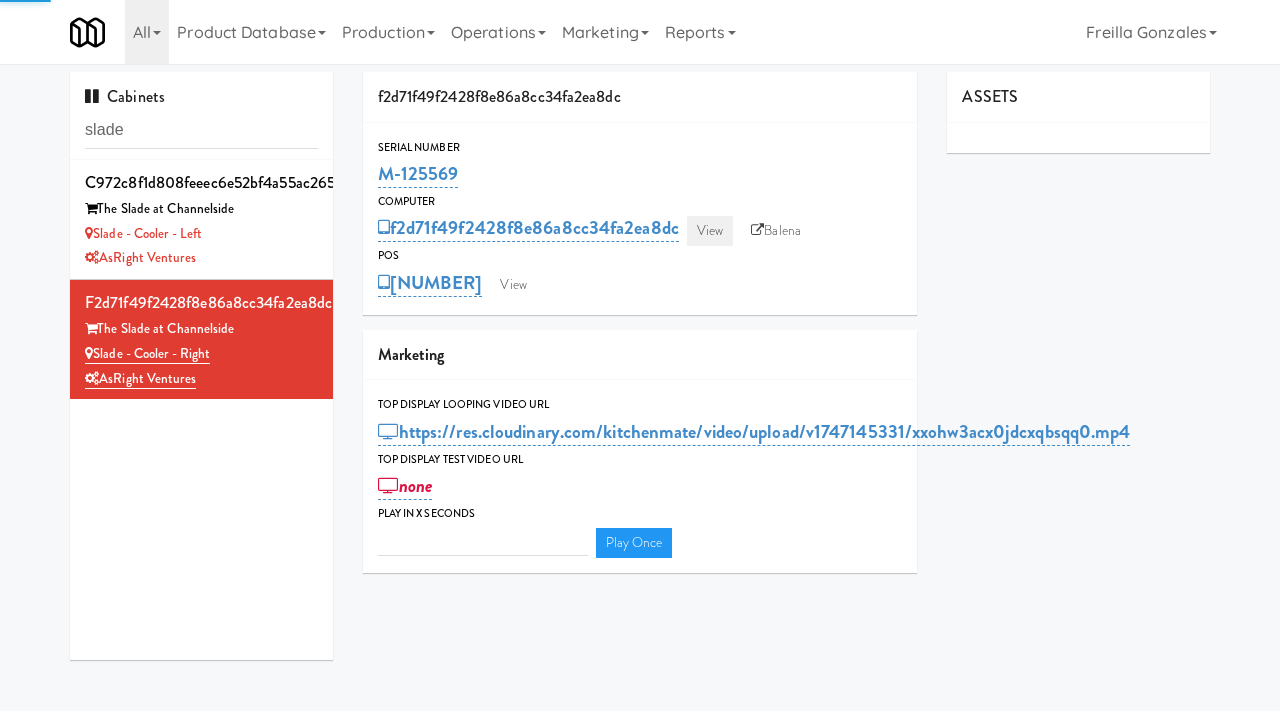 type on "3" 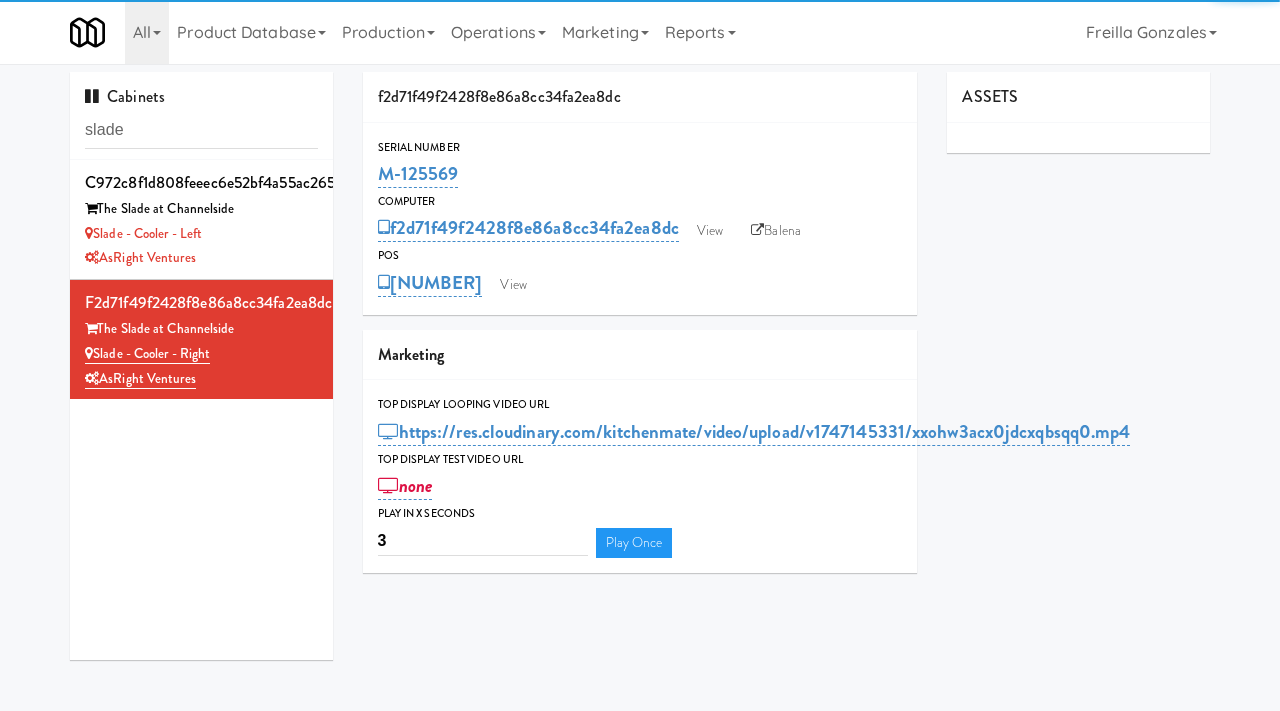click on "POS" at bounding box center [640, 256] 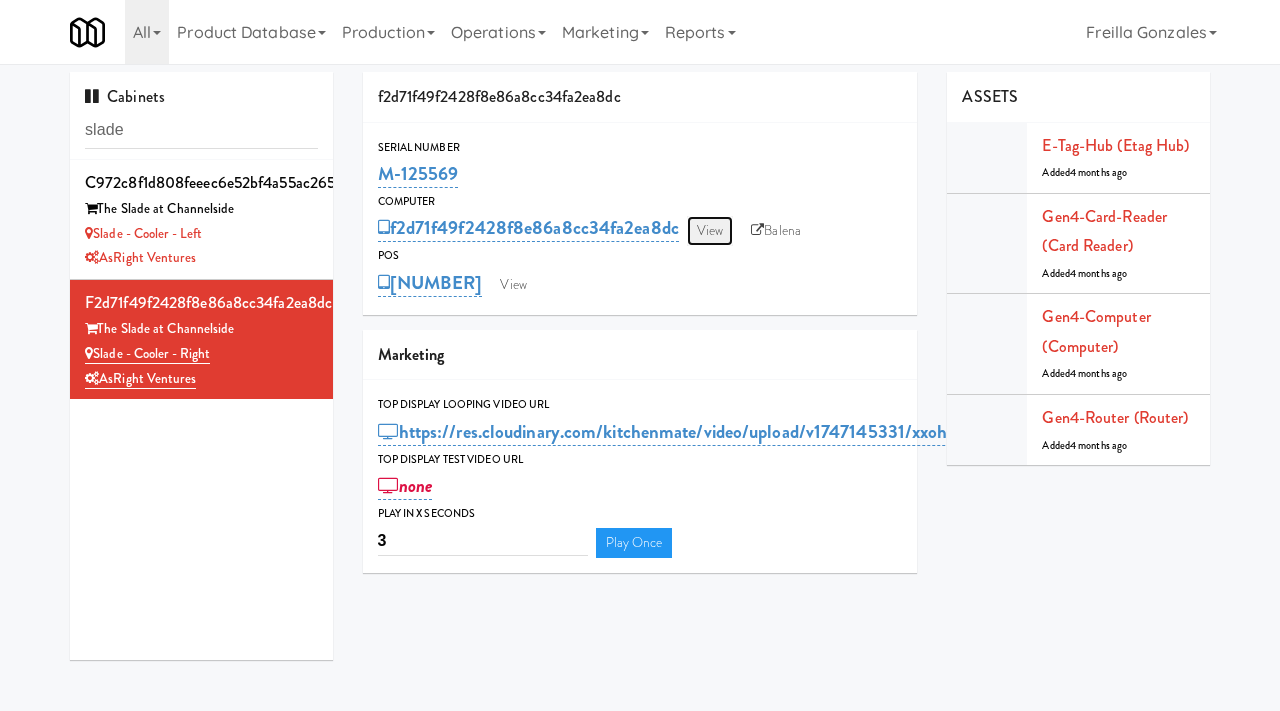 click on "View" at bounding box center (710, 231) 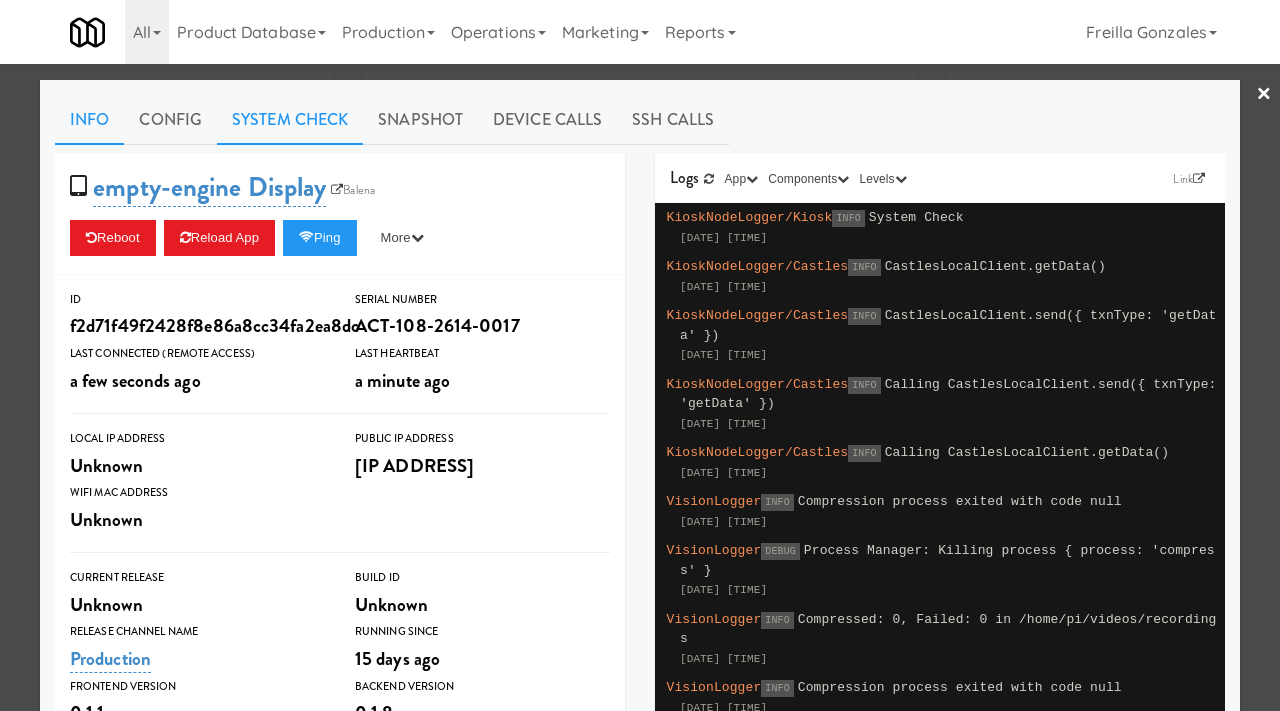 click on "System Check" at bounding box center (290, 120) 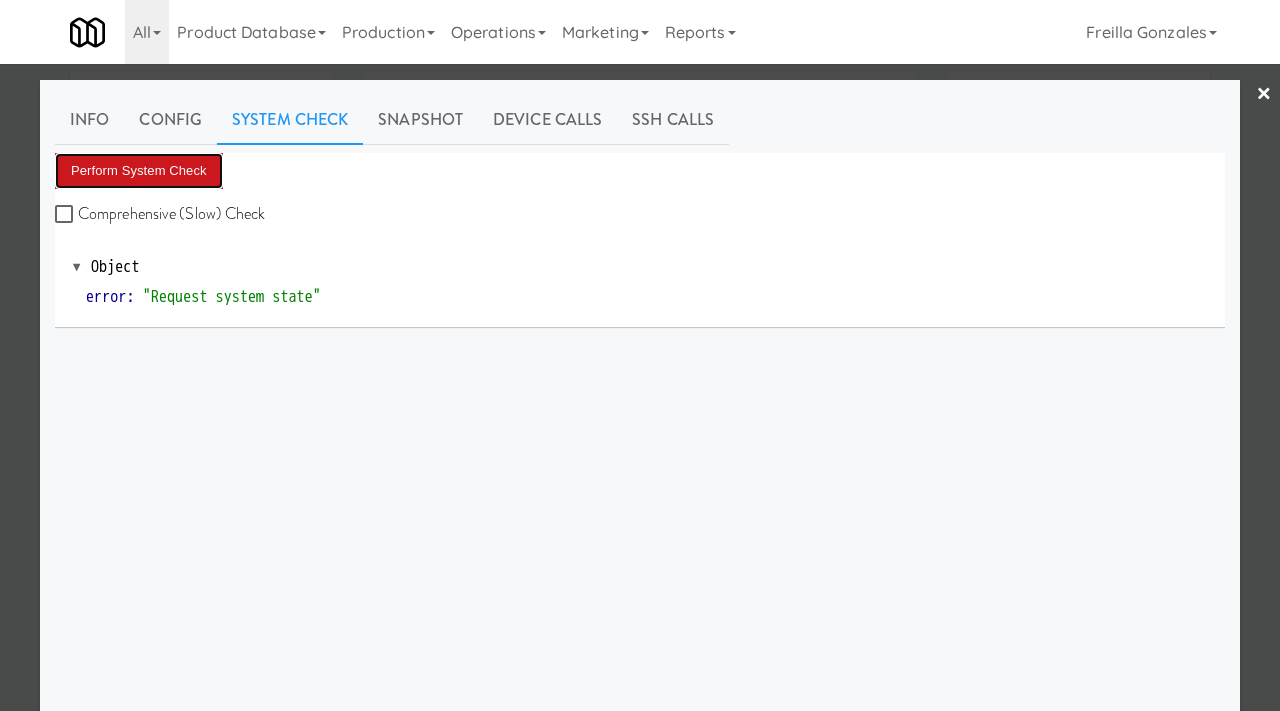 click on "Perform System Check" at bounding box center [139, 171] 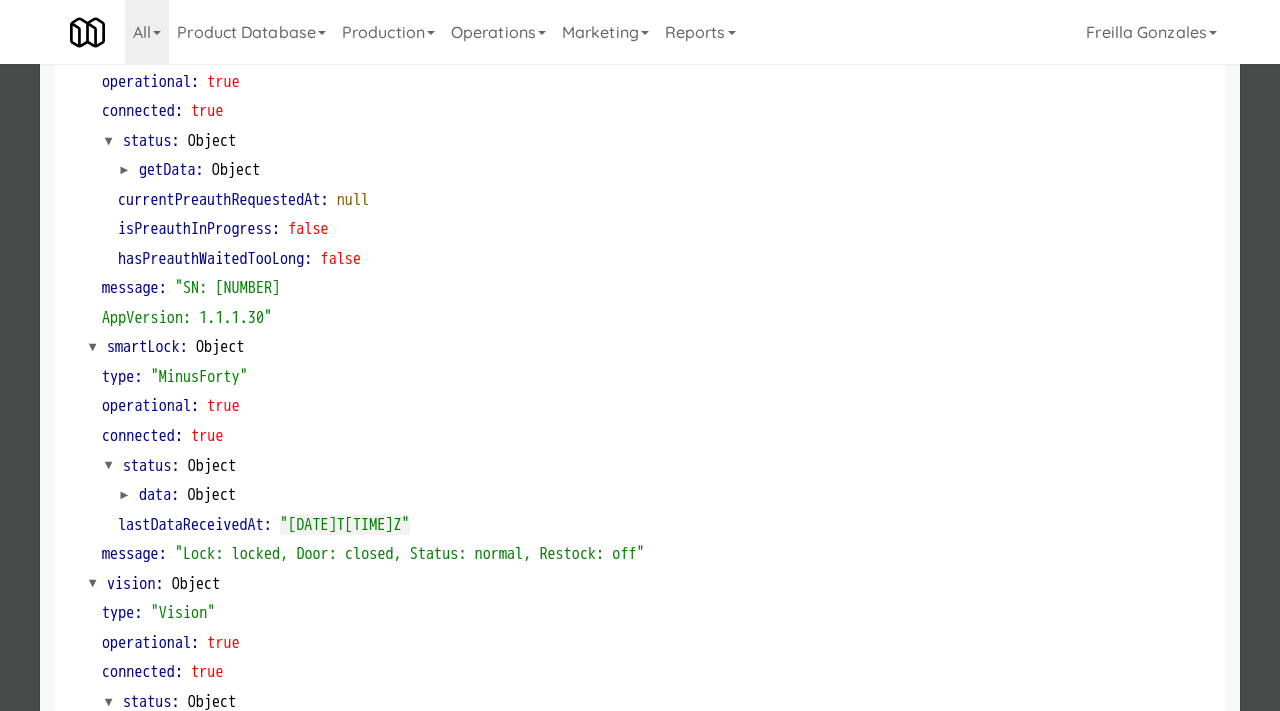 scroll, scrollTop: 275, scrollLeft: 0, axis: vertical 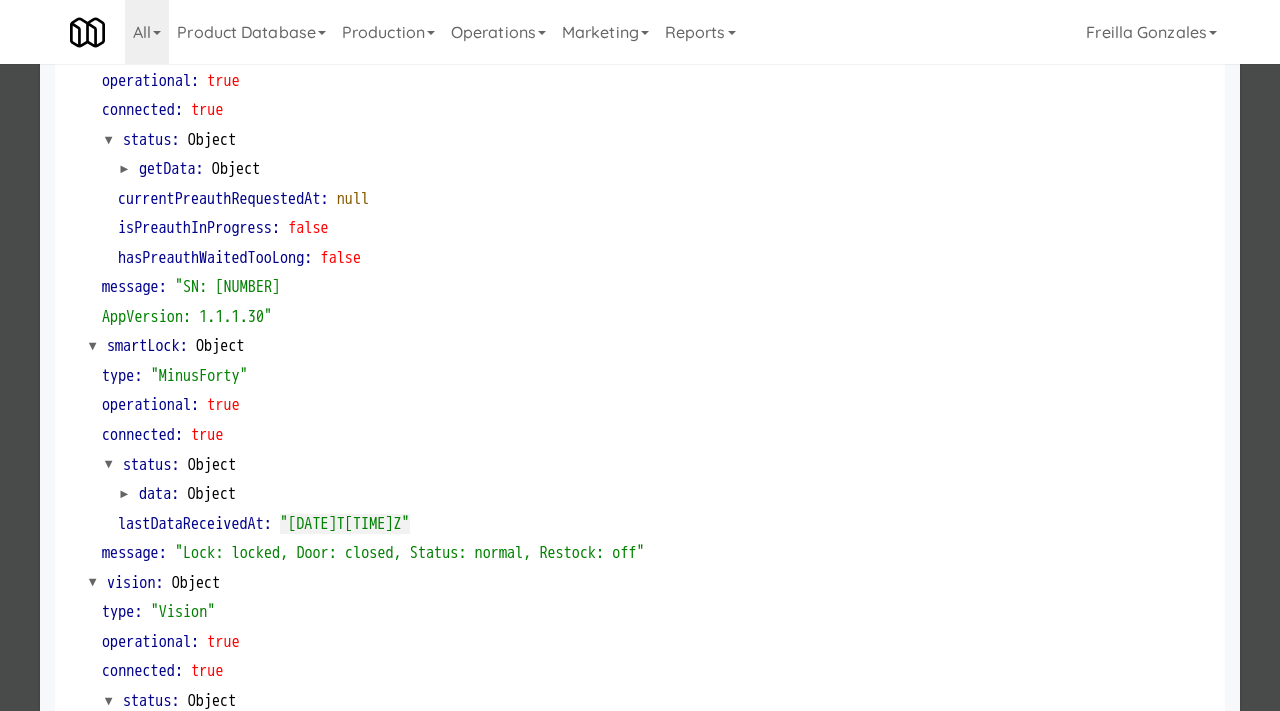 click at bounding box center [640, 355] 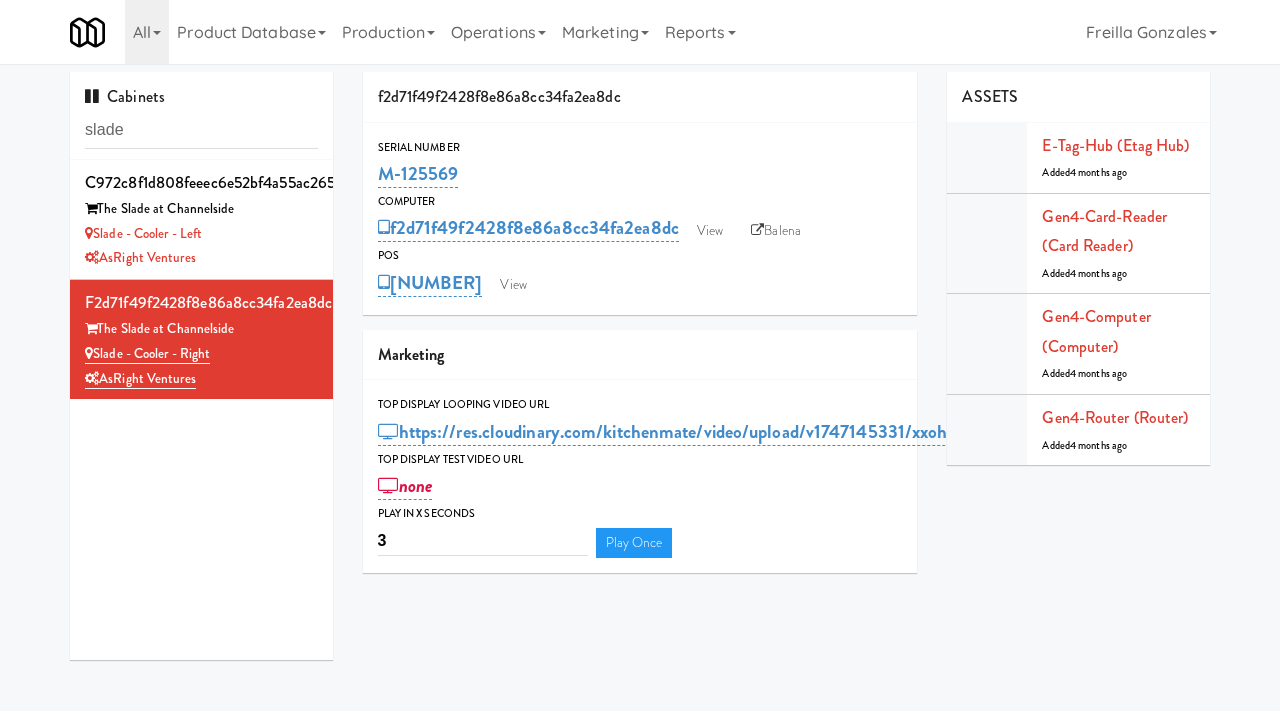 drag, startPoint x: 467, startPoint y: 183, endPoint x: 375, endPoint y: 172, distance: 92.65527 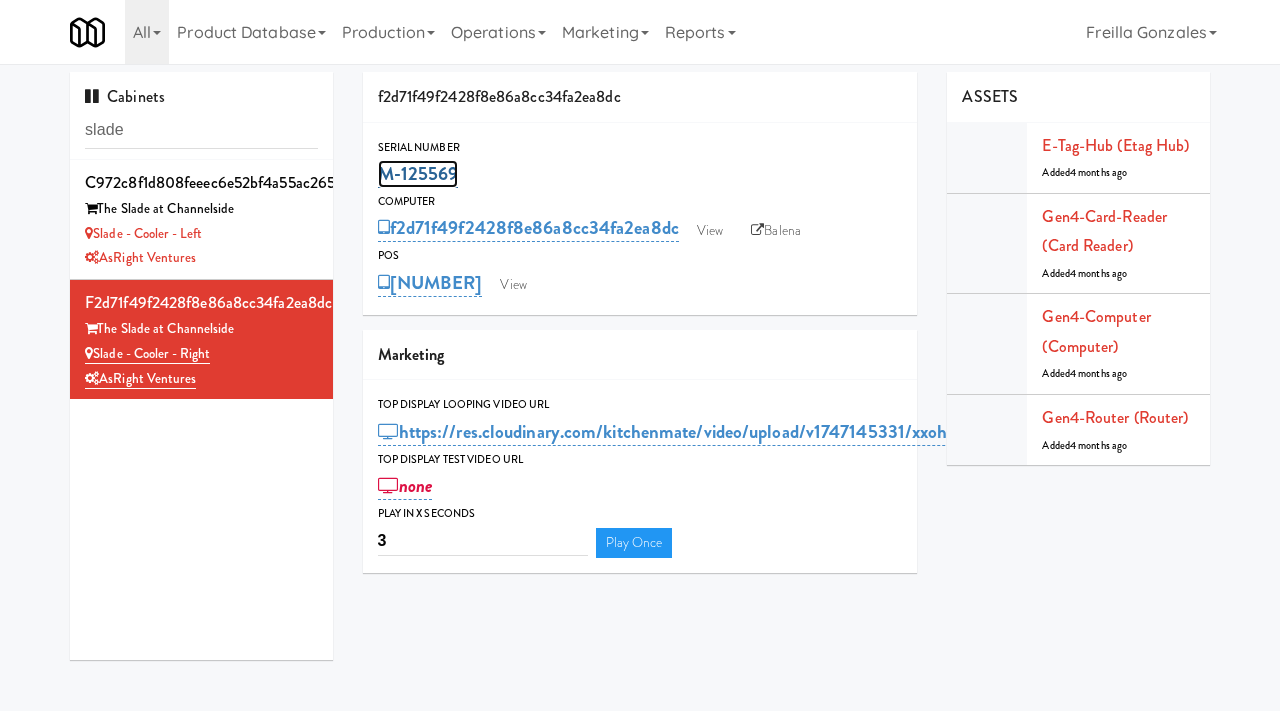 copy on "M-125569" 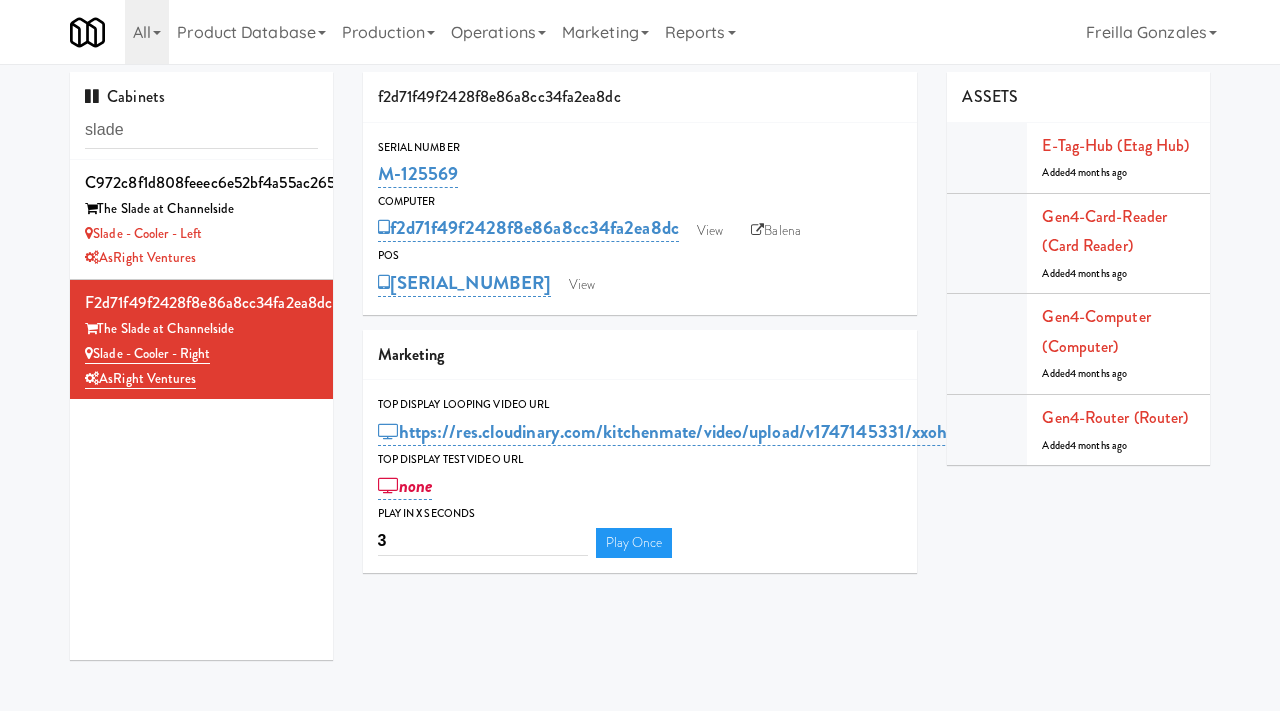 scroll, scrollTop: 0, scrollLeft: 0, axis: both 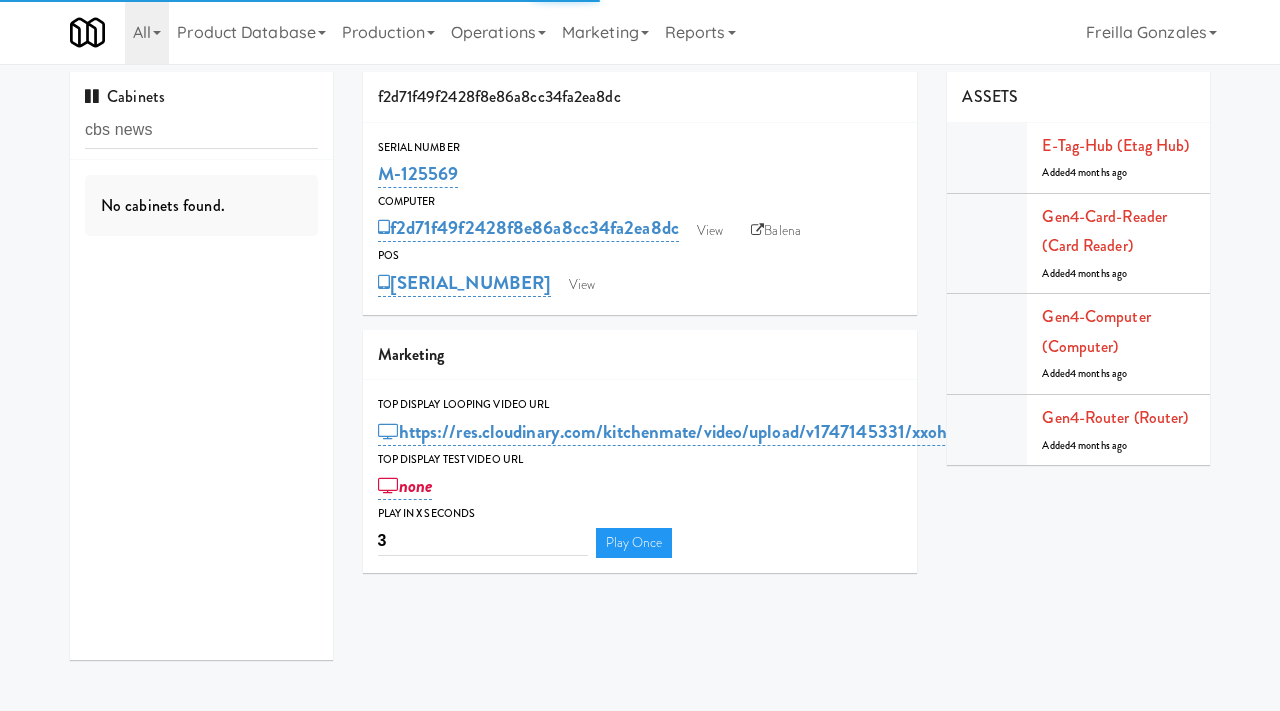 type on "cbs news" 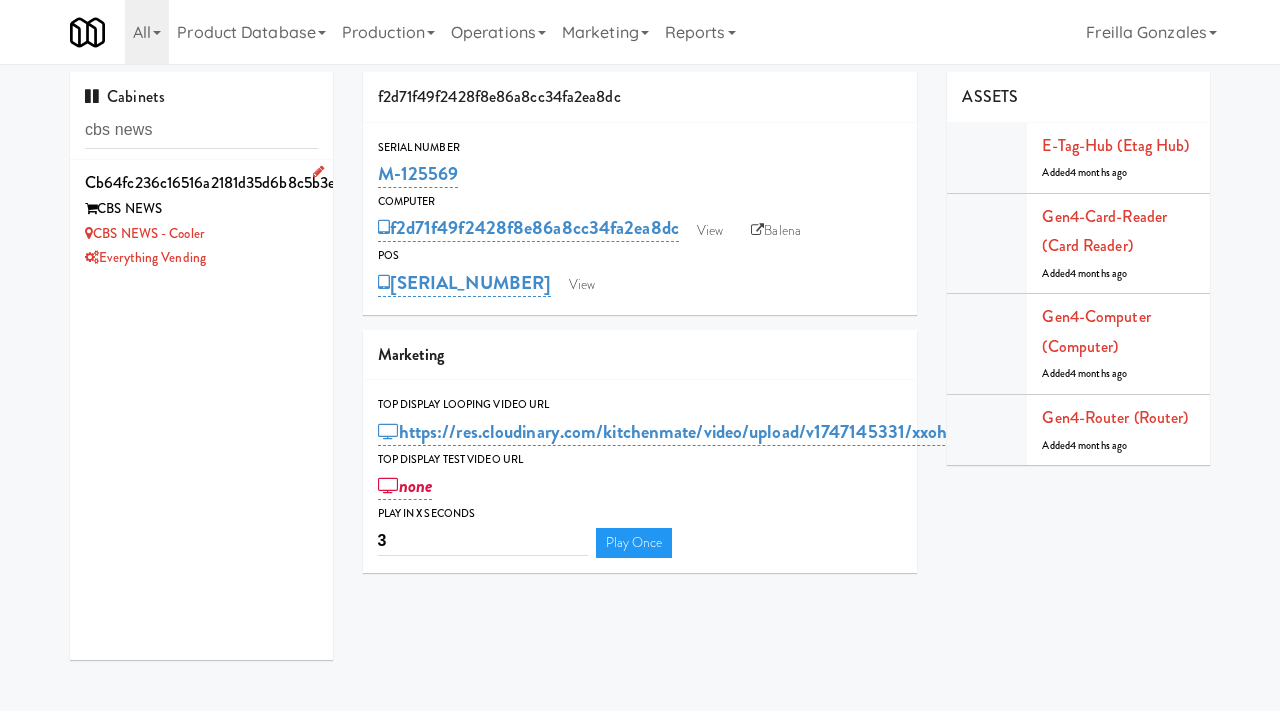 click on "CBS NEWS" at bounding box center [201, 209] 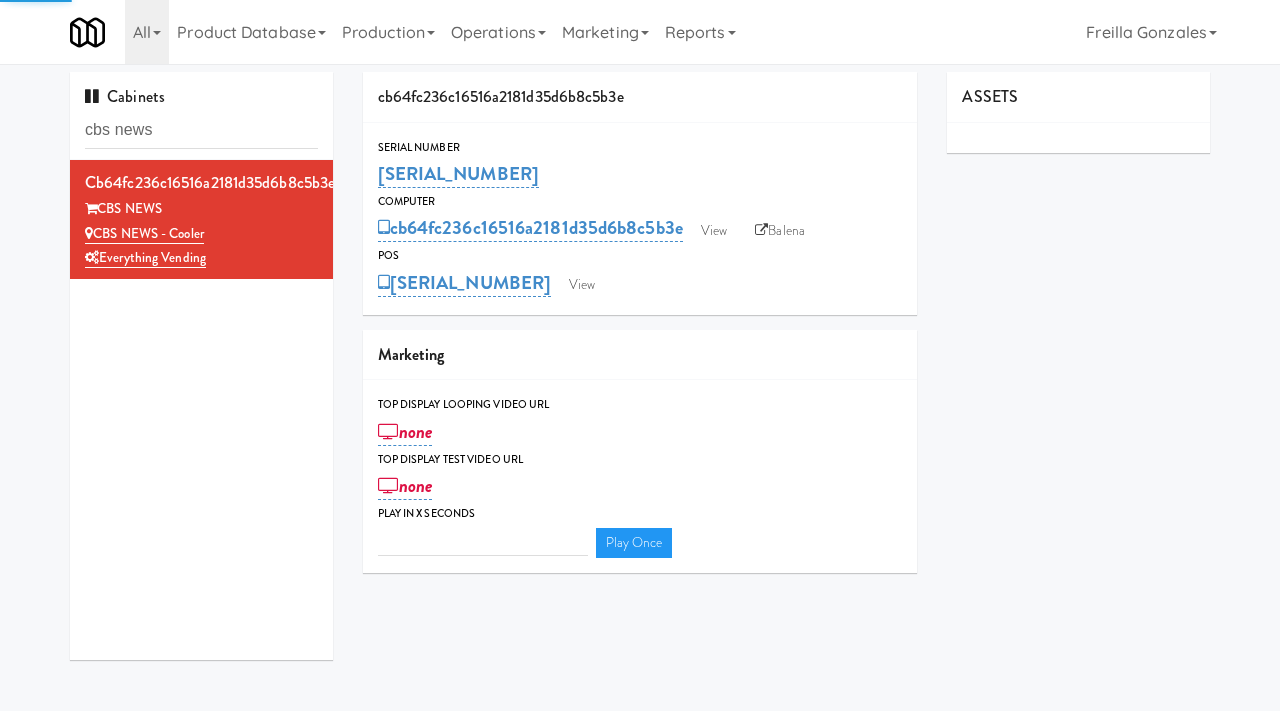 type on "3" 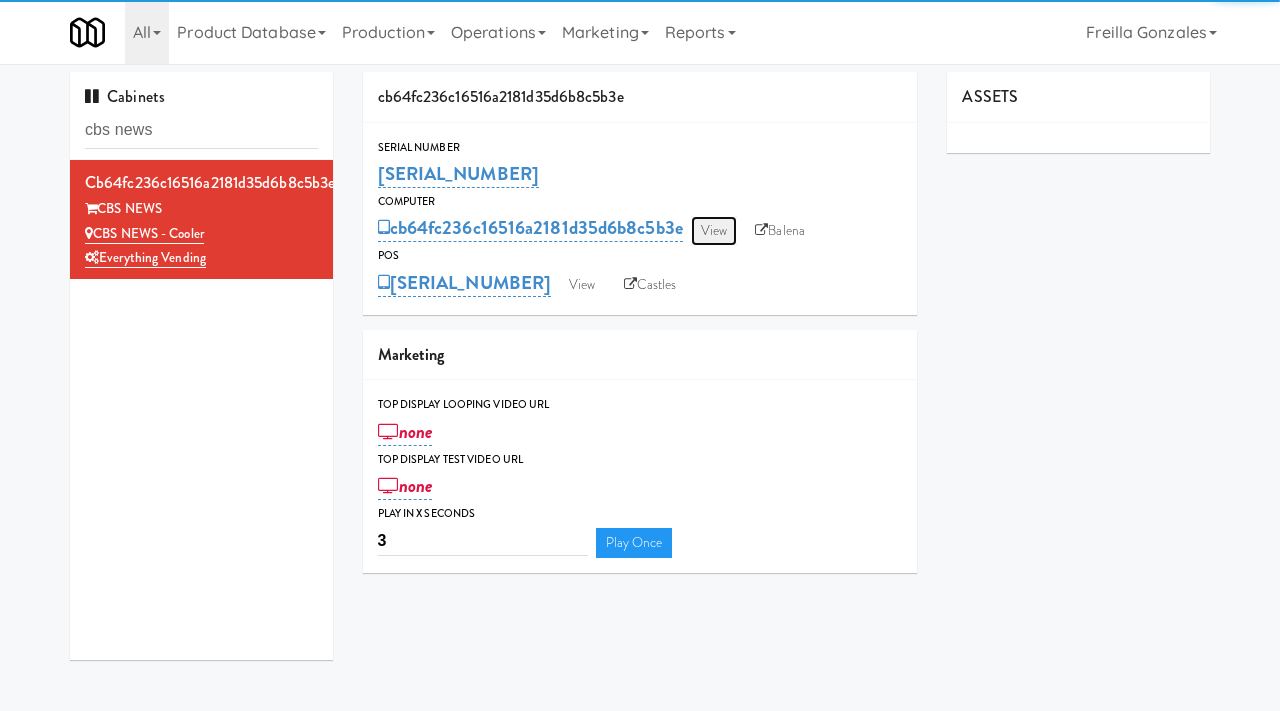 click on "View" at bounding box center (714, 231) 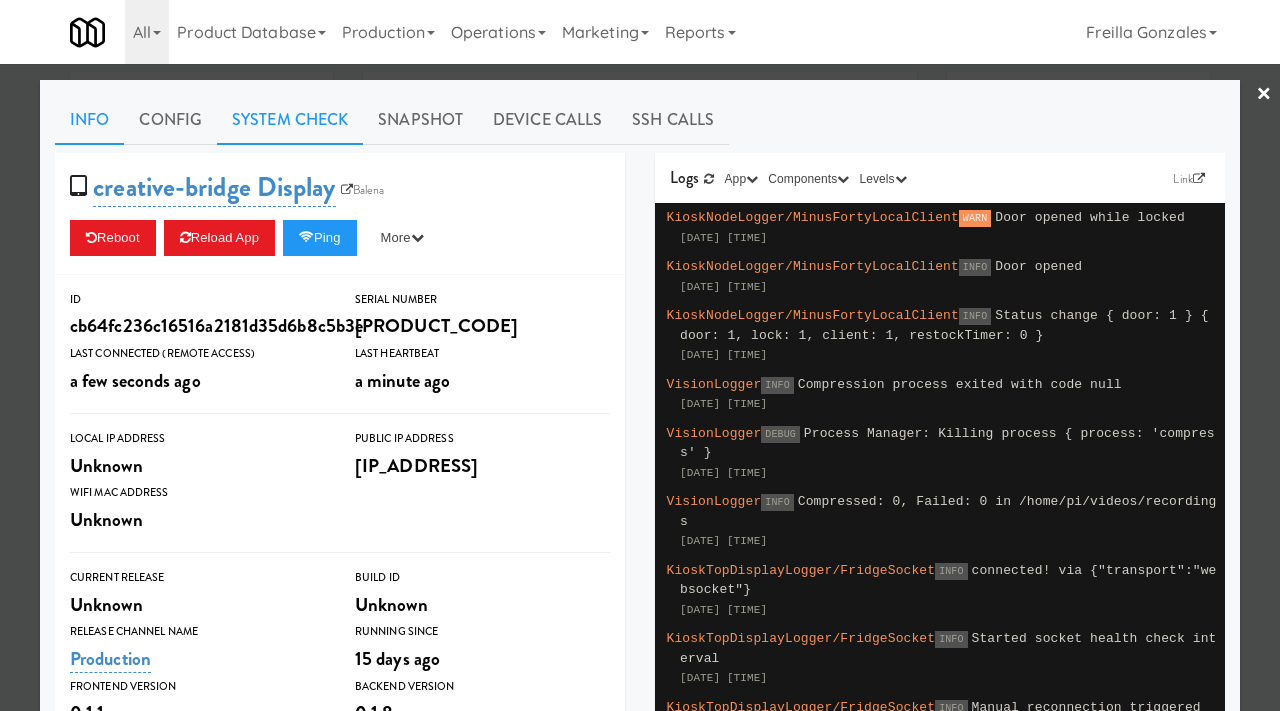 click on "System Check" at bounding box center (290, 120) 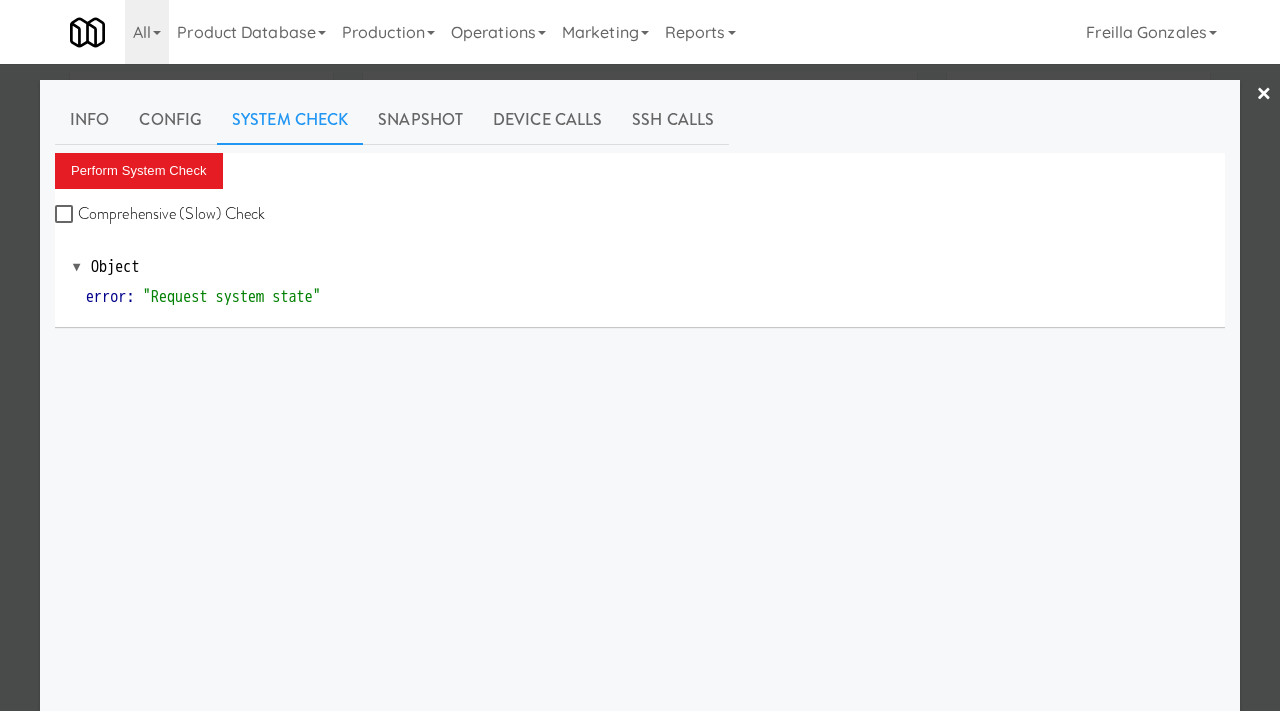 click on "Info Config System Check Snapshot Device Calls SSH Calls Perform System Check   Comprehensive (Slow) Check     Object         error :     "Request system state"" at bounding box center (640, 499) 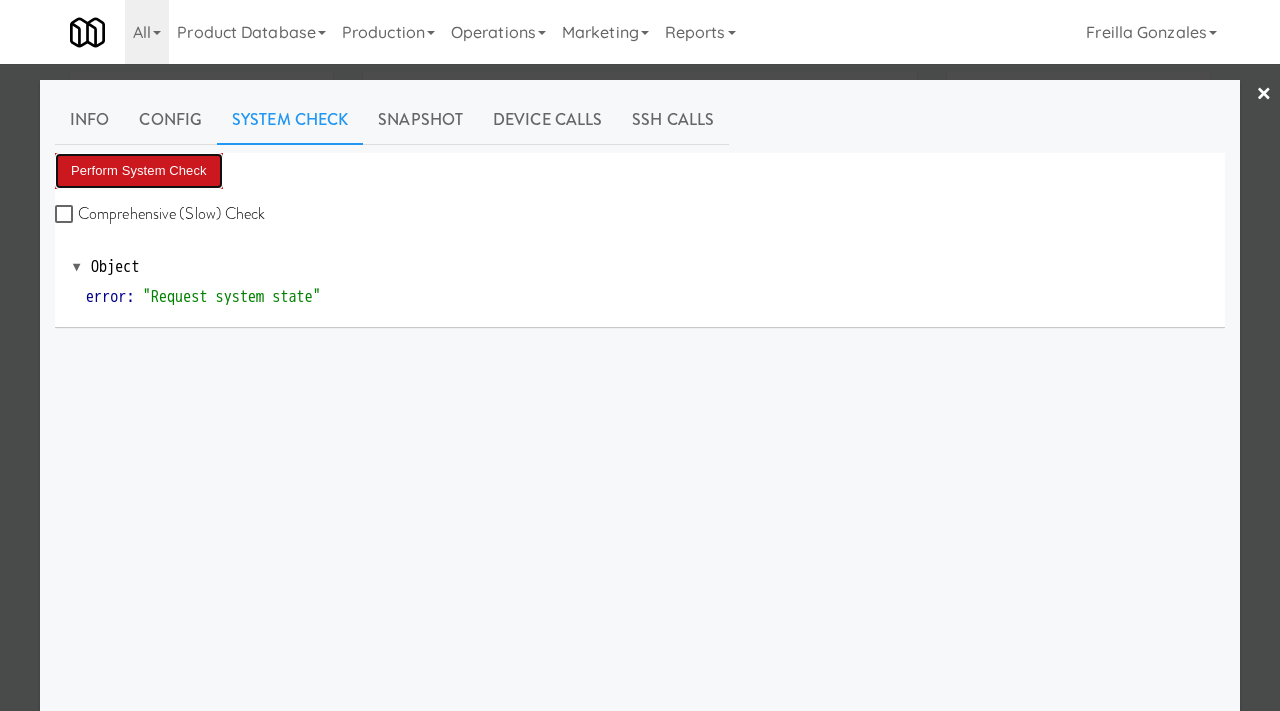 click on "Perform System Check" at bounding box center [139, 171] 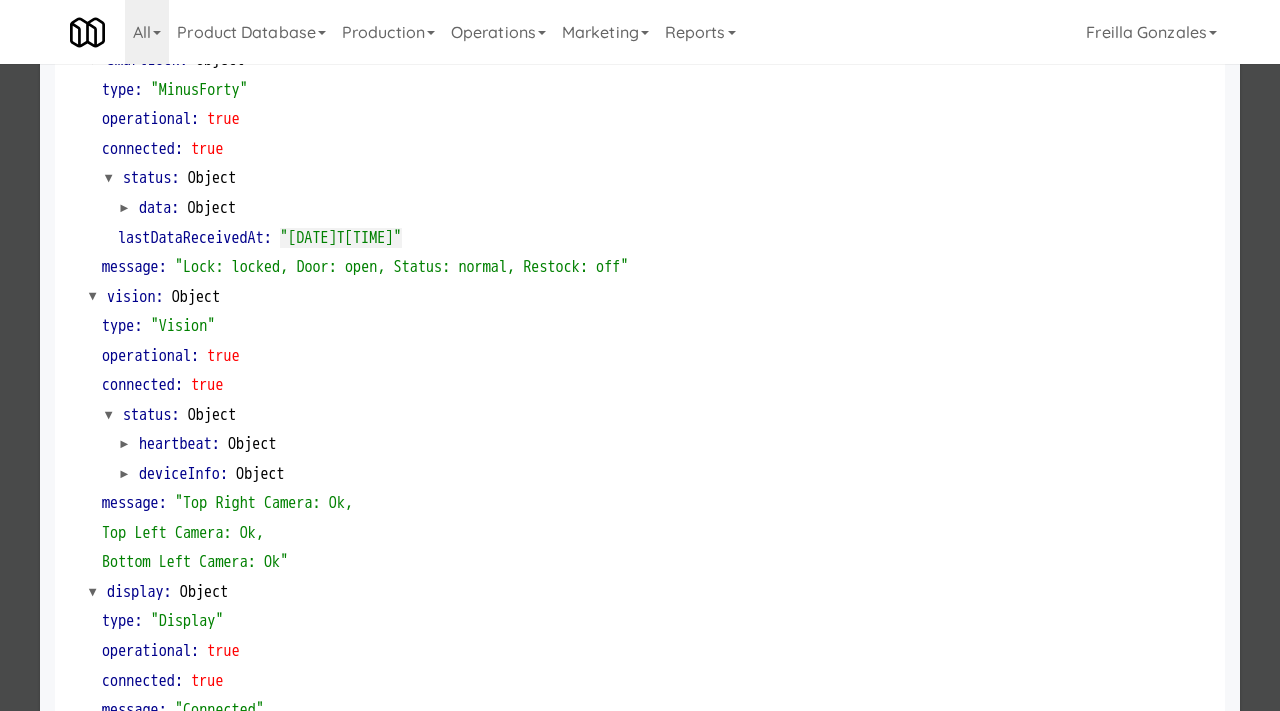 scroll, scrollTop: 783, scrollLeft: 0, axis: vertical 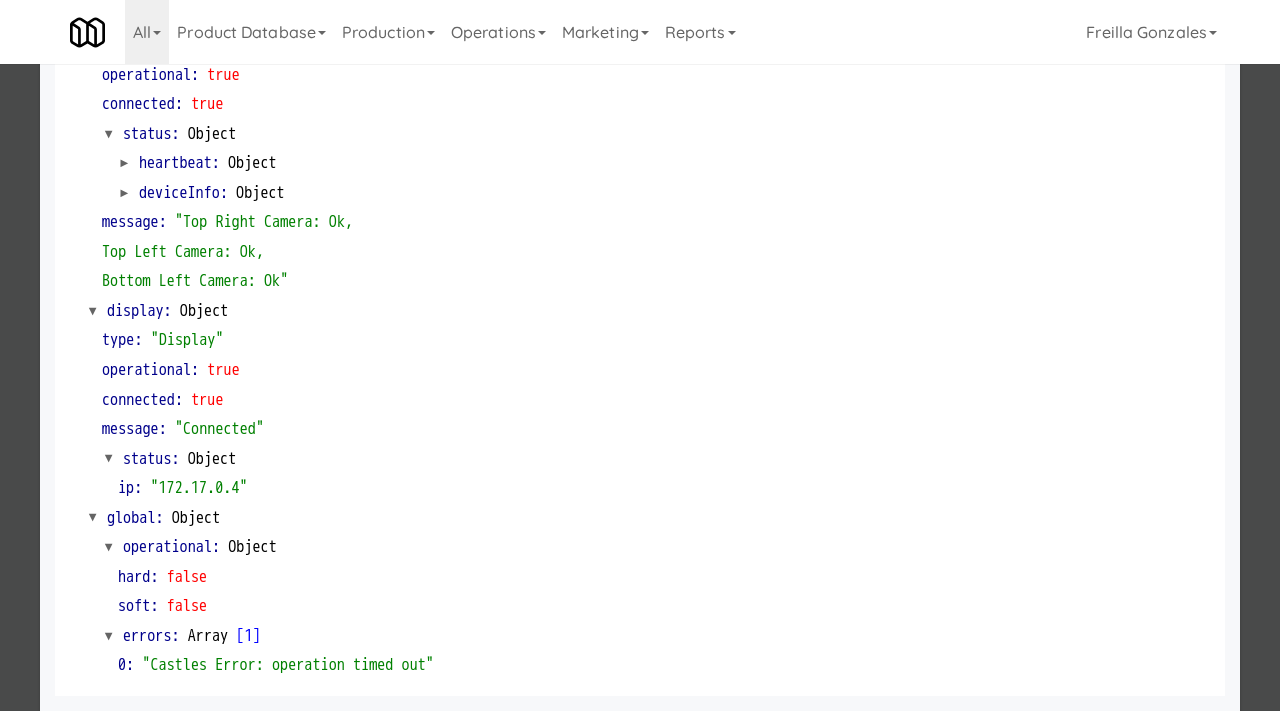 click on "Info Config System Check Snapshot Device Calls SSH Calls Perform System Check   Comprehensive (Slow) Check     Object         cardReader :   Object         type :     "Castles"     operational :     false     connected :     false     status :   Object         currentPreauthRequestedAt :     null     isPreauthInProgress :     false     hasPreauthWaitedTooLong :     false     message :     "Error: operation timed out"     smartLock :   Object         type :     "MinusForty"     operational :     true     connected :     true     status :   Object         data :   Object         lastDataReceivedAt :     "2025-08-07T00:48:51.368Z"     message :     "Lock: locked, Door: open, Status: normal, Restock: off"     vision :   Object         type :     "Vision"     operational :     true     connected :     true     status :   Object         heartbeat :   Object         deviceInfo :   Object         message :     "Top Right Camera: Ok,
Top Left Camera: Ok,
Bottom Left Camera: Ok"     display :   Object         type :" at bounding box center (640, 4) 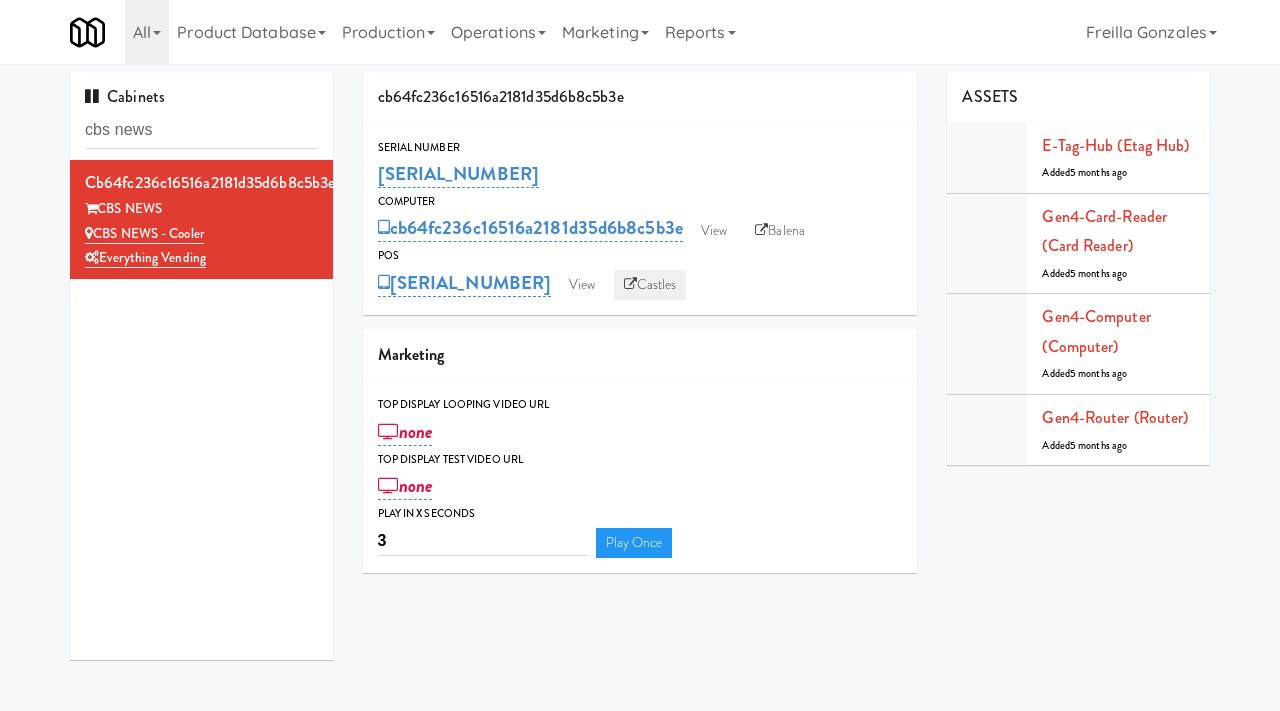 click on "Castles" at bounding box center [650, 285] 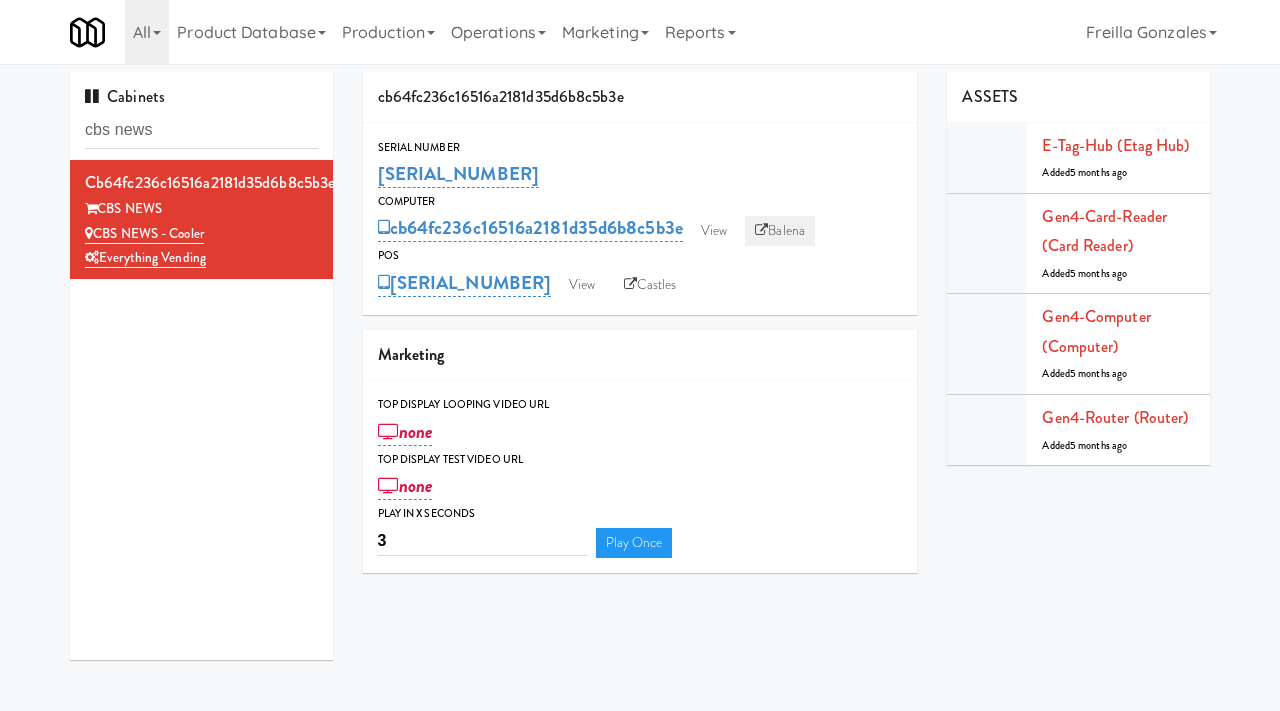 click on "Balena" at bounding box center (780, 231) 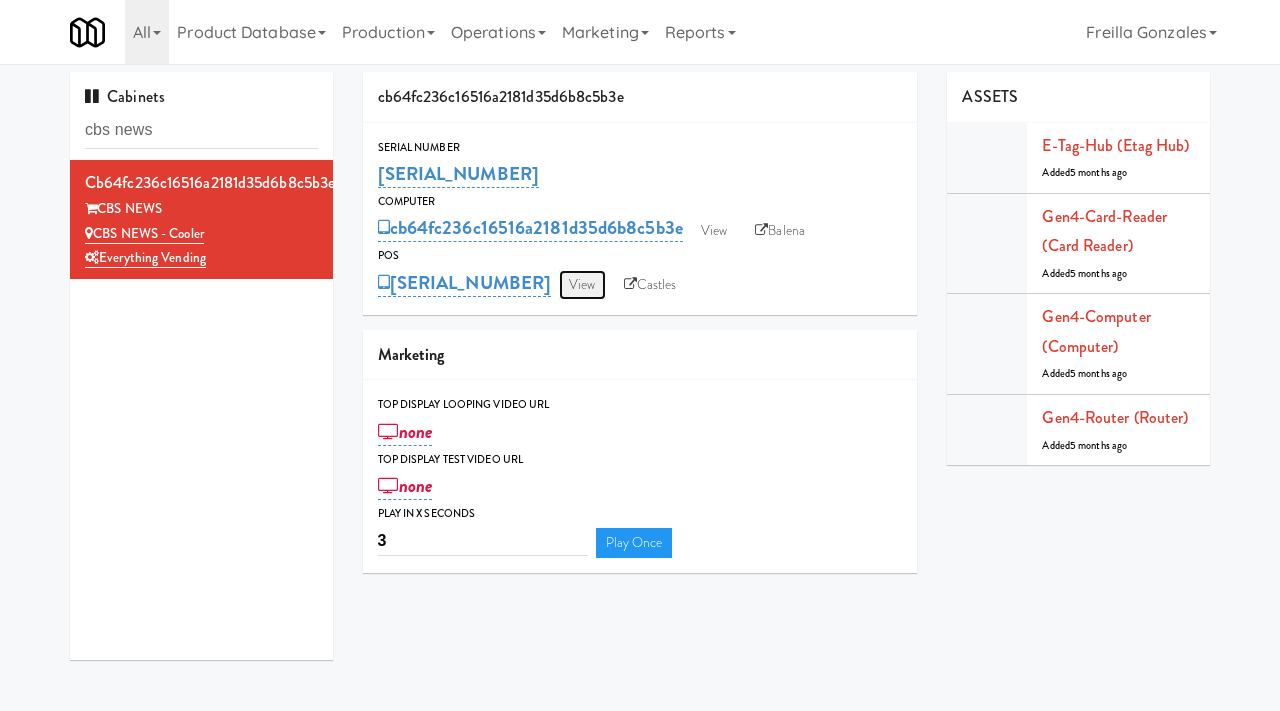 click on "View" at bounding box center (582, 285) 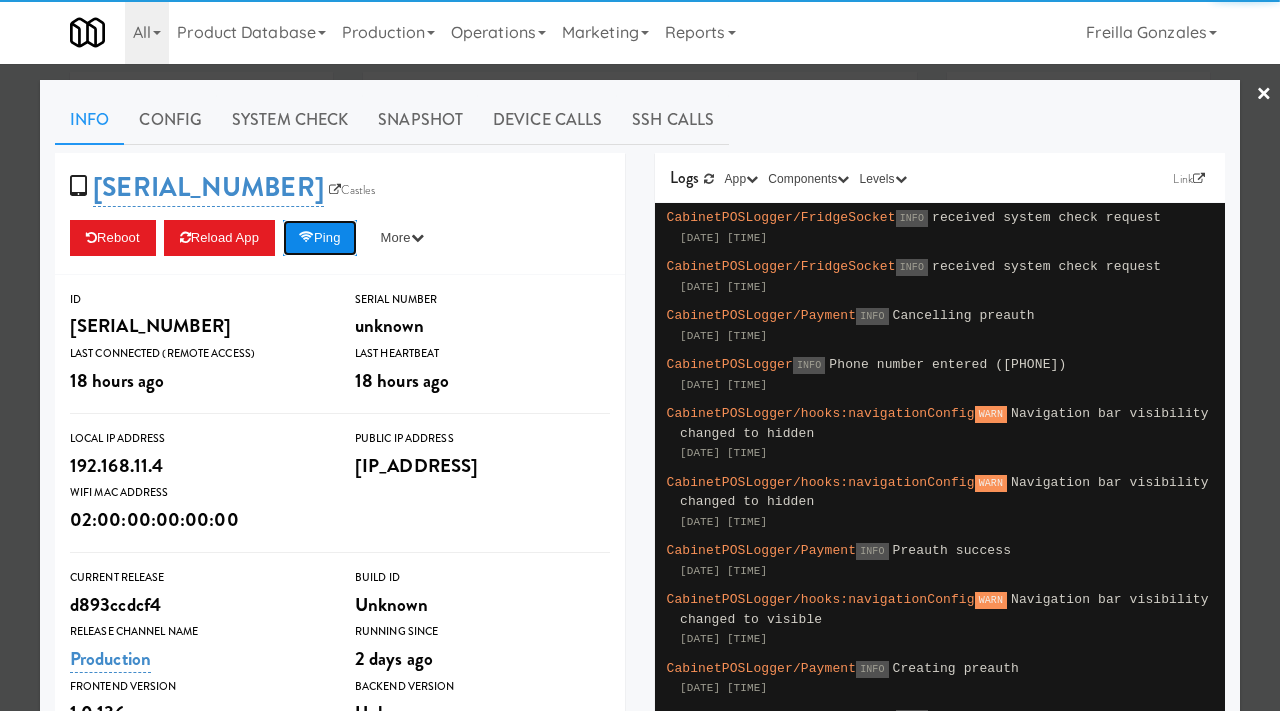 click on "Ping" at bounding box center (320, 238) 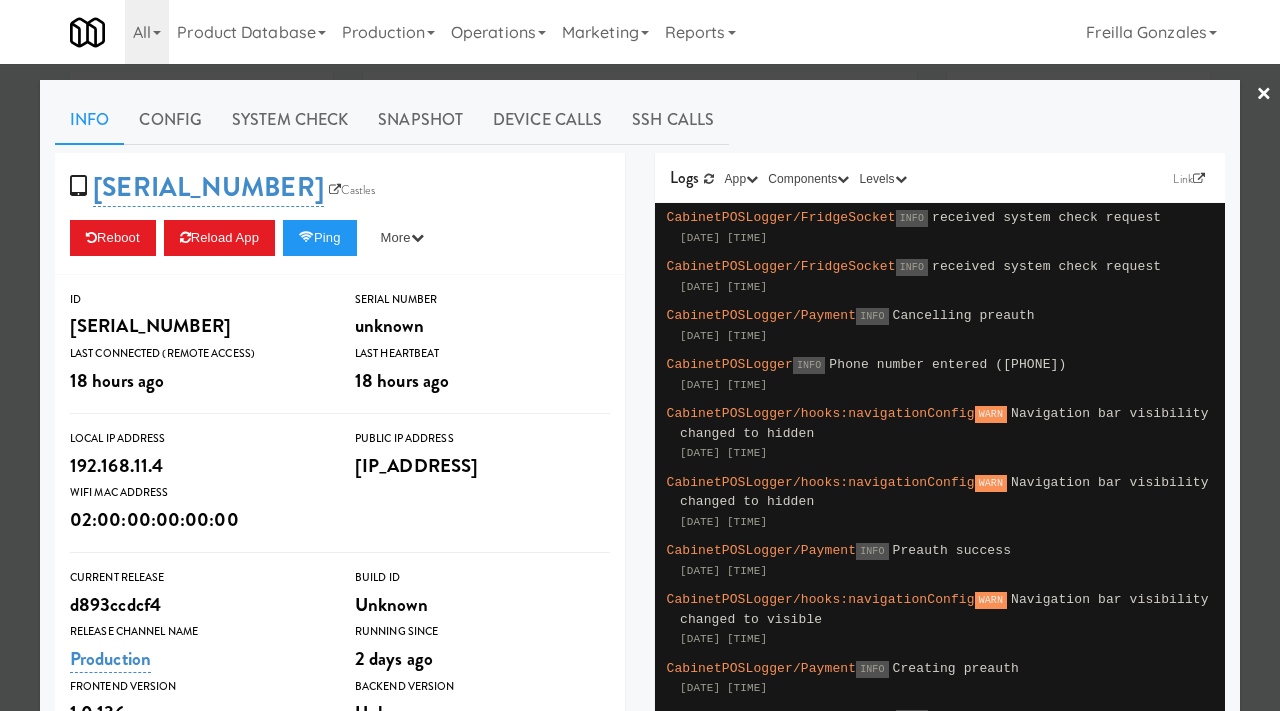 click at bounding box center [640, 355] 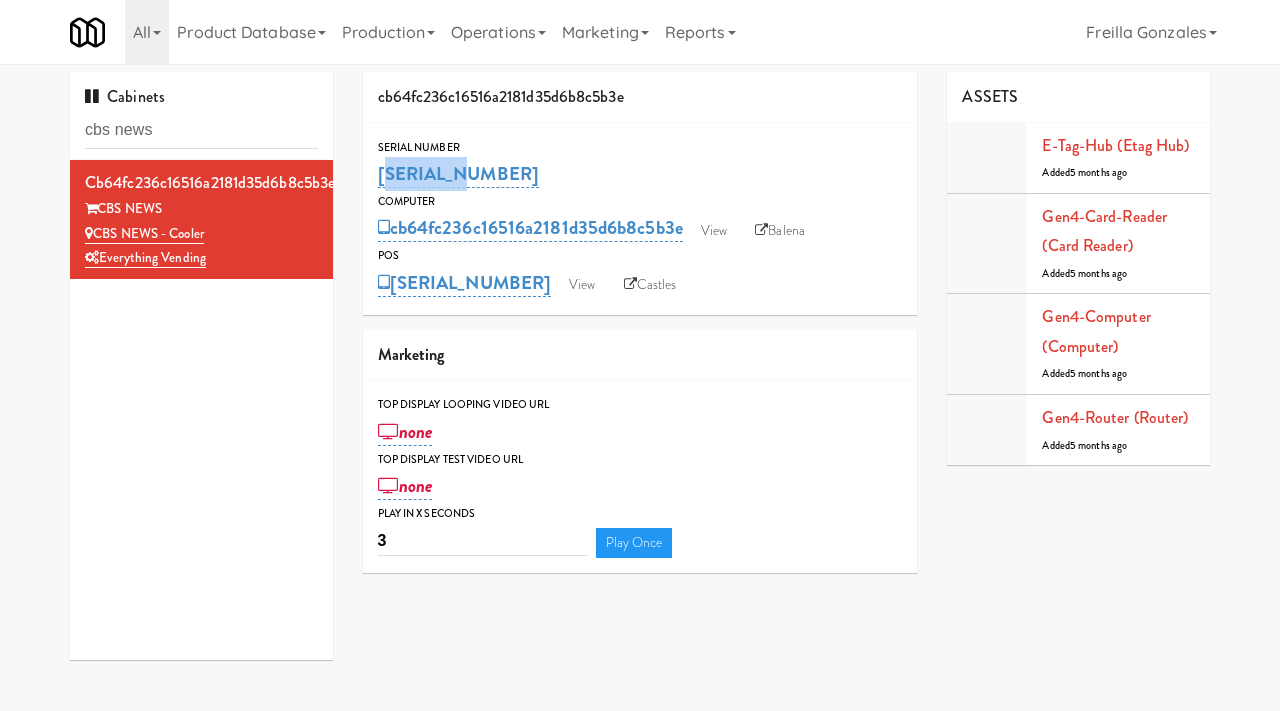 drag, startPoint x: 461, startPoint y: 167, endPoint x: 370, endPoint y: 171, distance: 91.08787 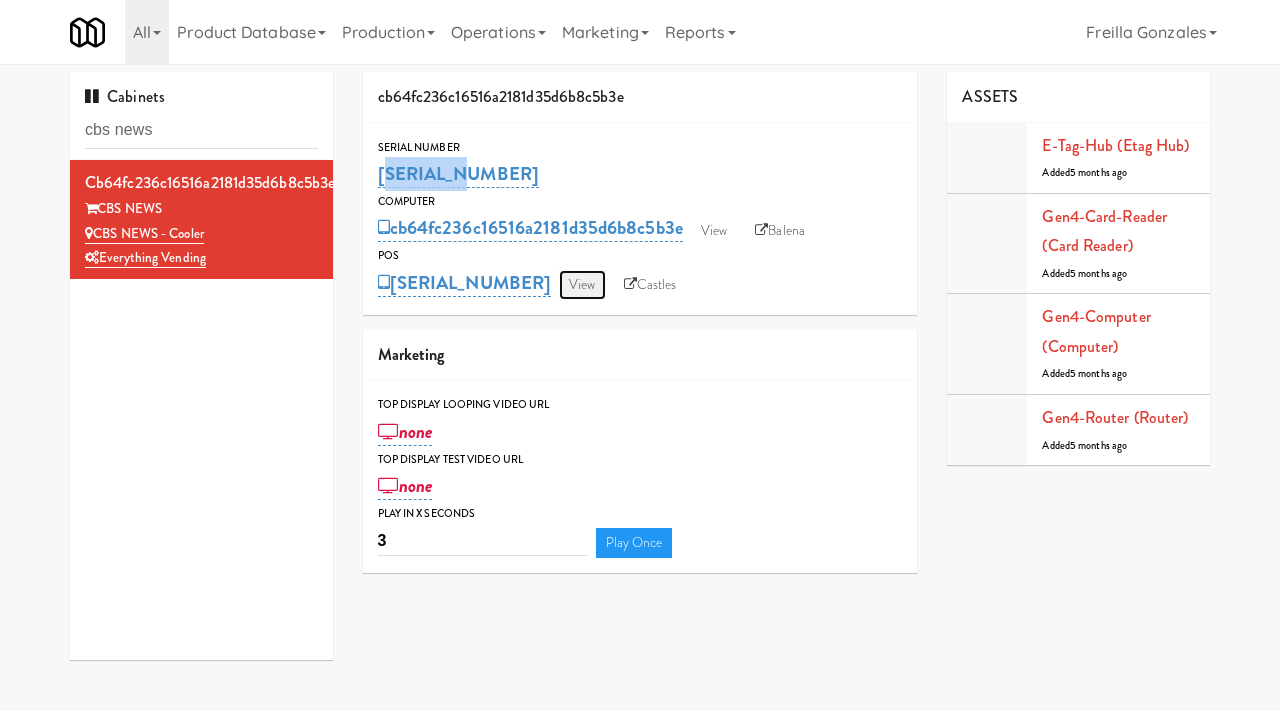 click on "View" at bounding box center (582, 285) 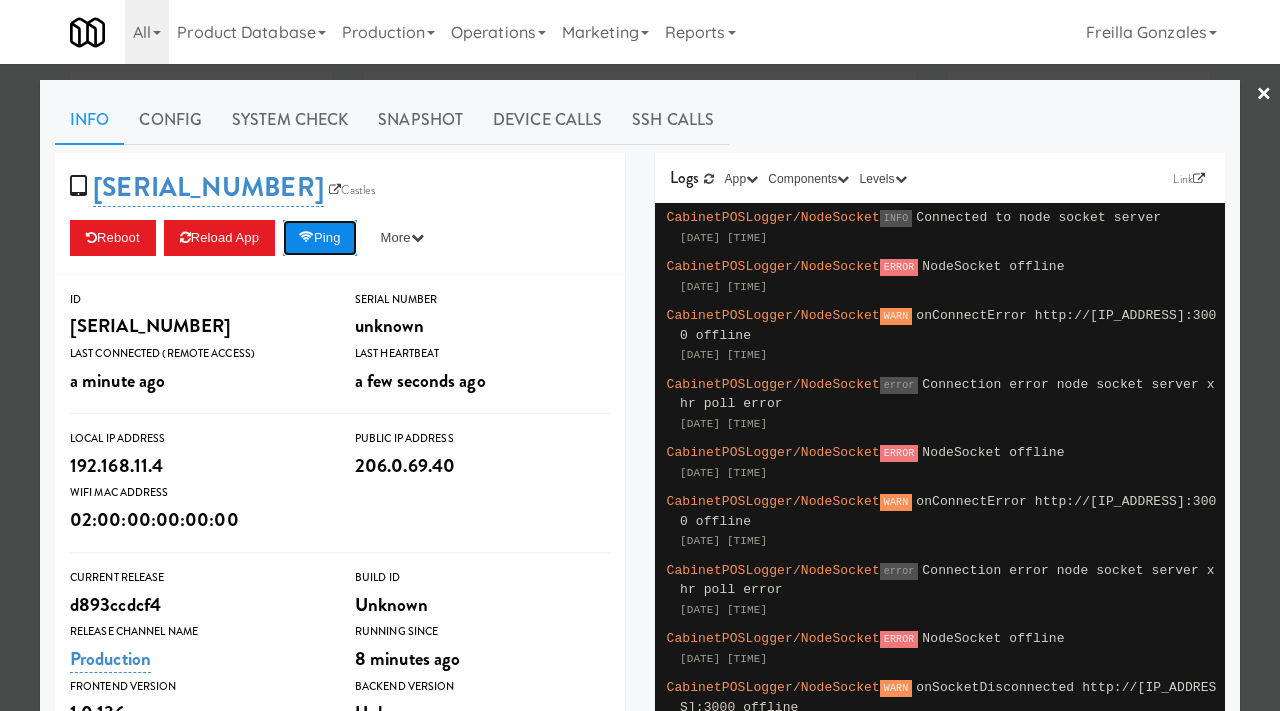 click on "Ping" at bounding box center [320, 238] 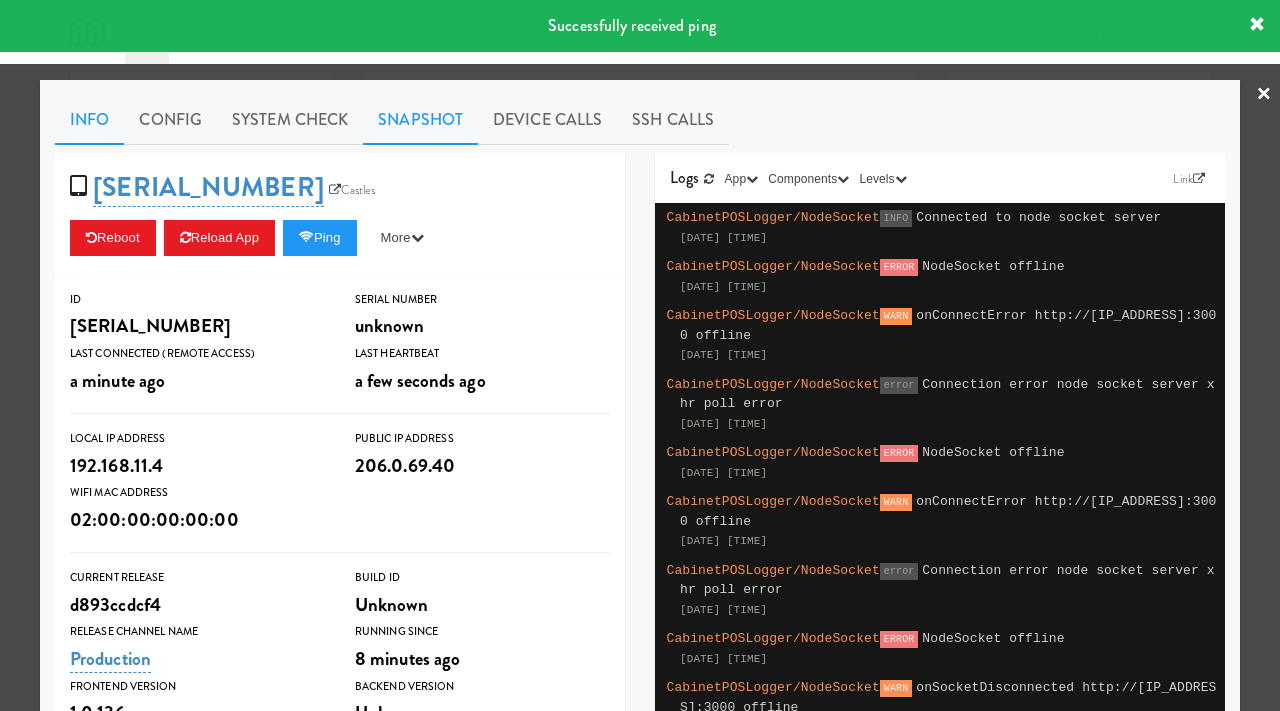 click on "Snapshot" at bounding box center [420, 120] 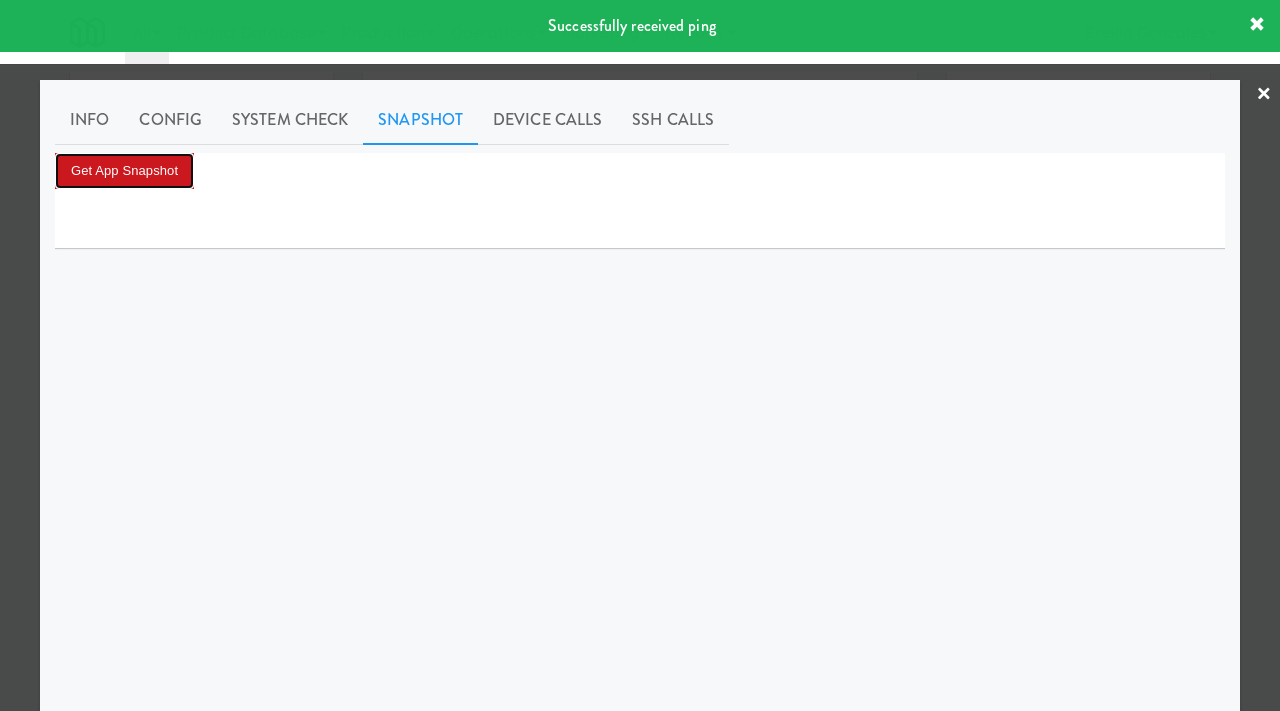 click on "Get App Snapshot" at bounding box center [124, 171] 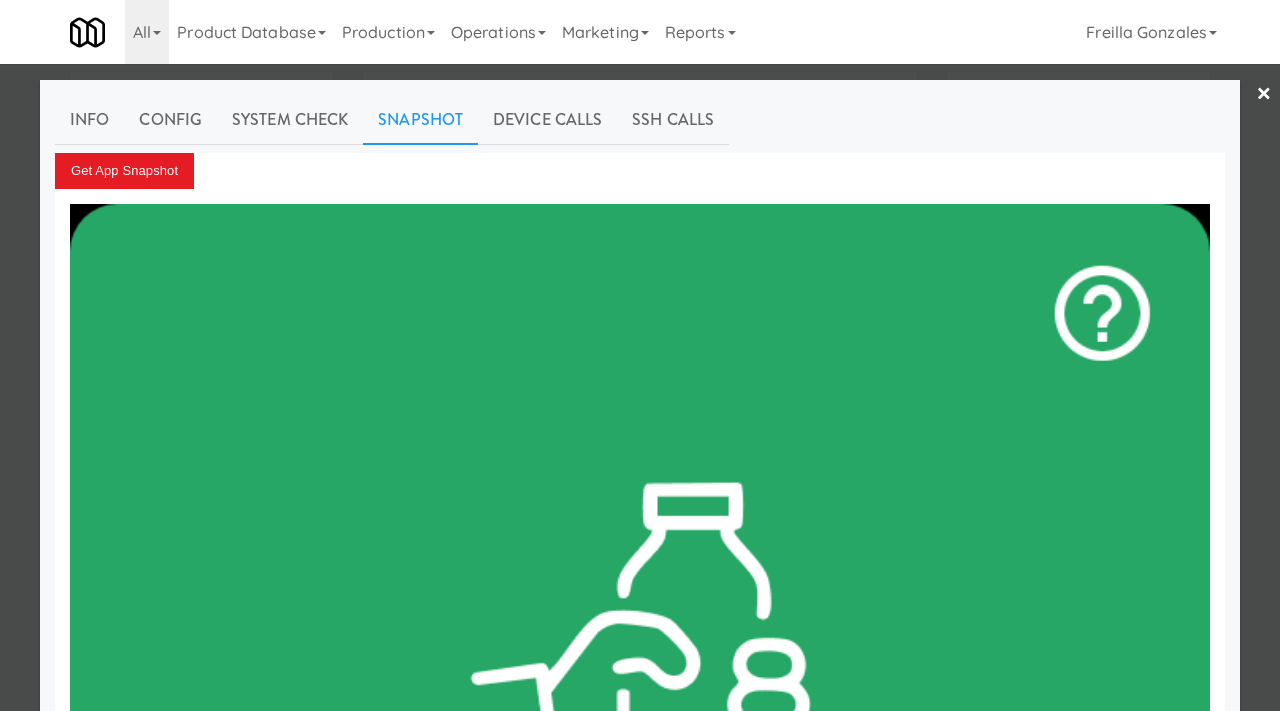 click at bounding box center [640, 355] 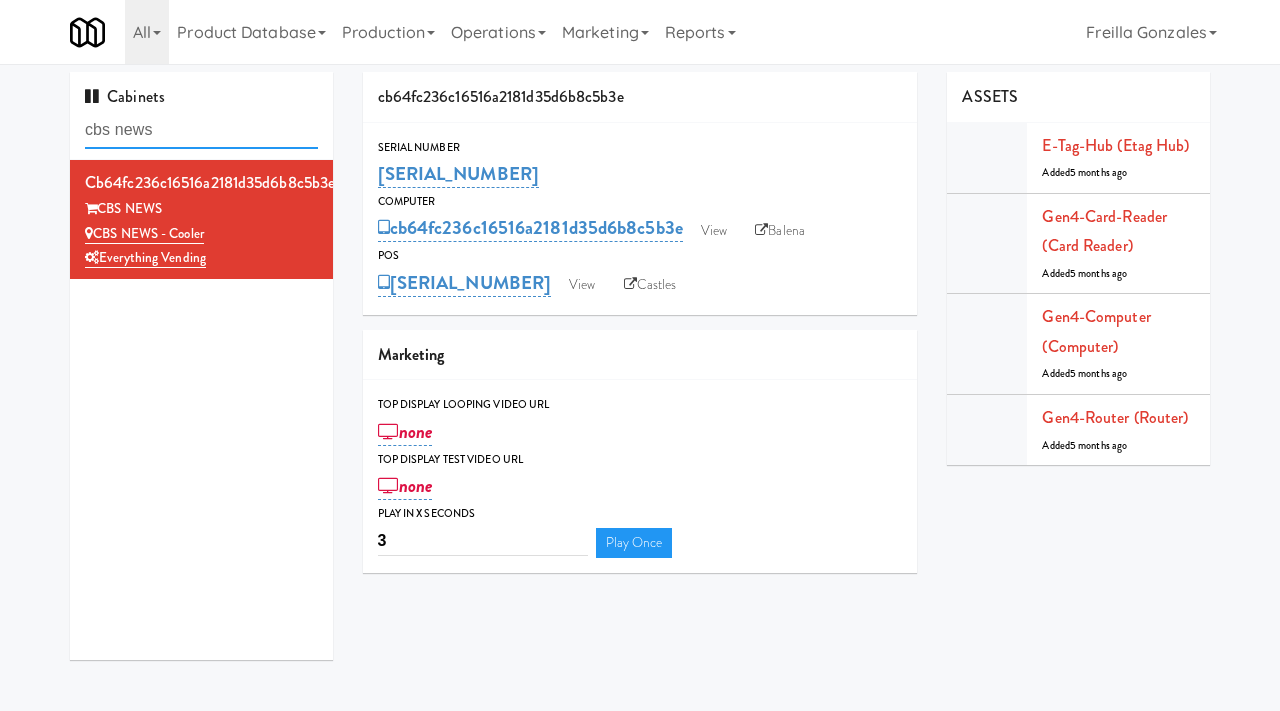 click on "cbs news" at bounding box center [201, 130] 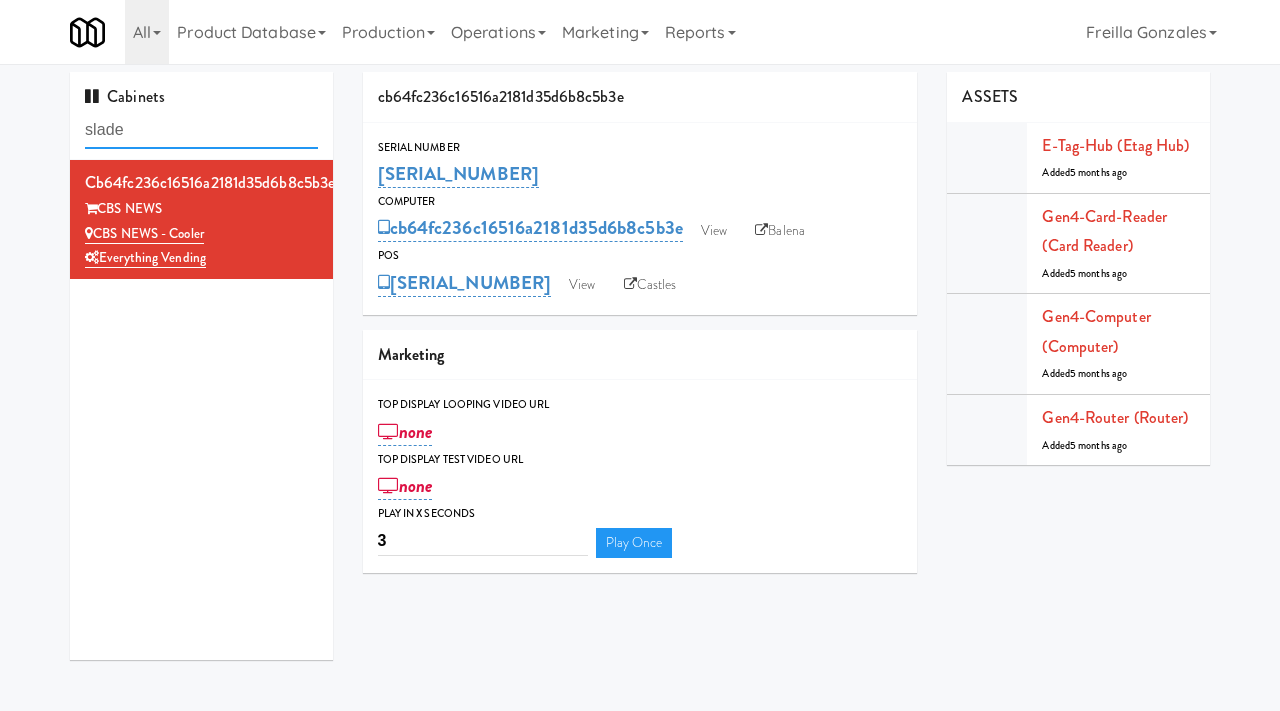 type on "slade" 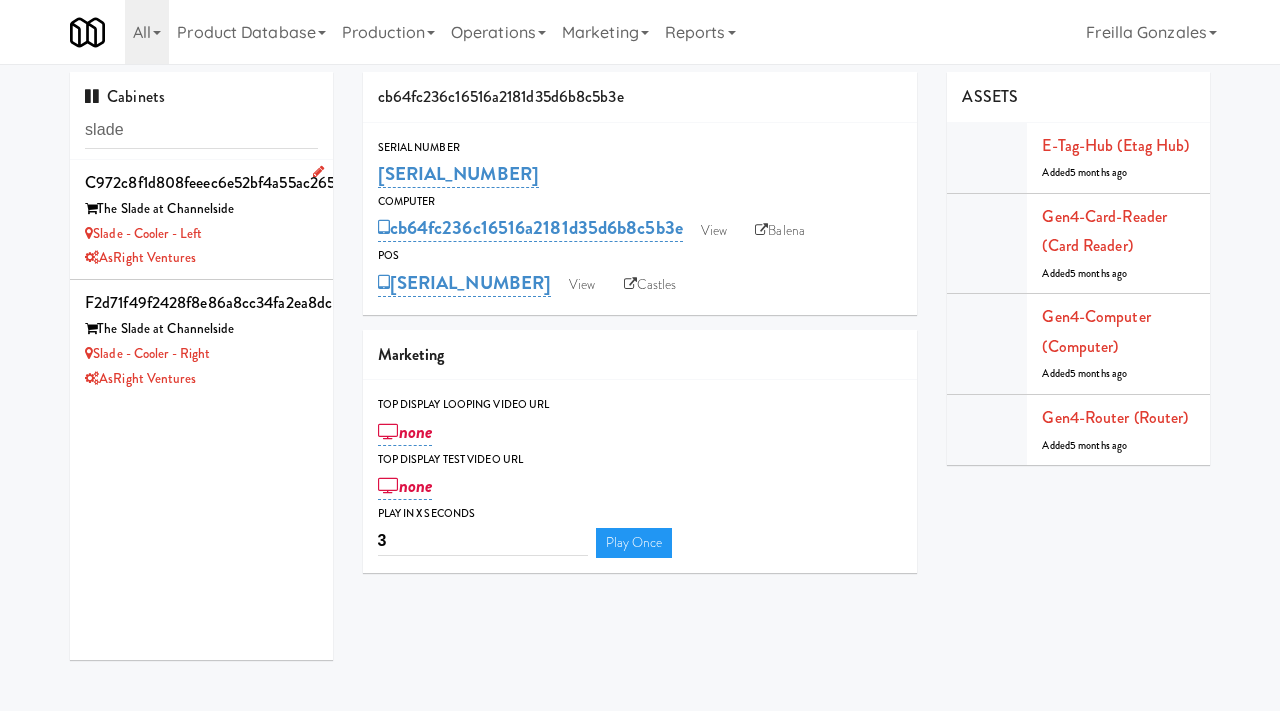 click on "c972c8f1d808feeec6e52bf4a55ac265  The Slade at Channelside      Slade - Cooler - Left  AsRight Ventures" at bounding box center [201, 220] 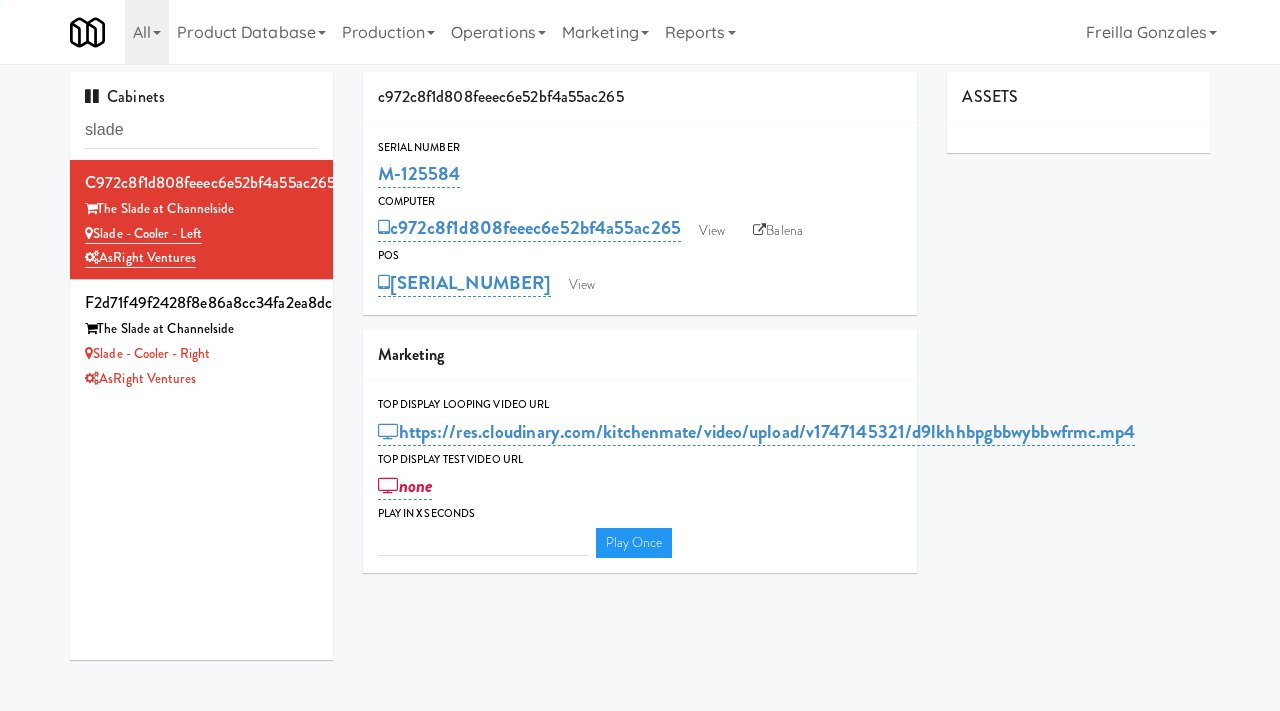 type on "3" 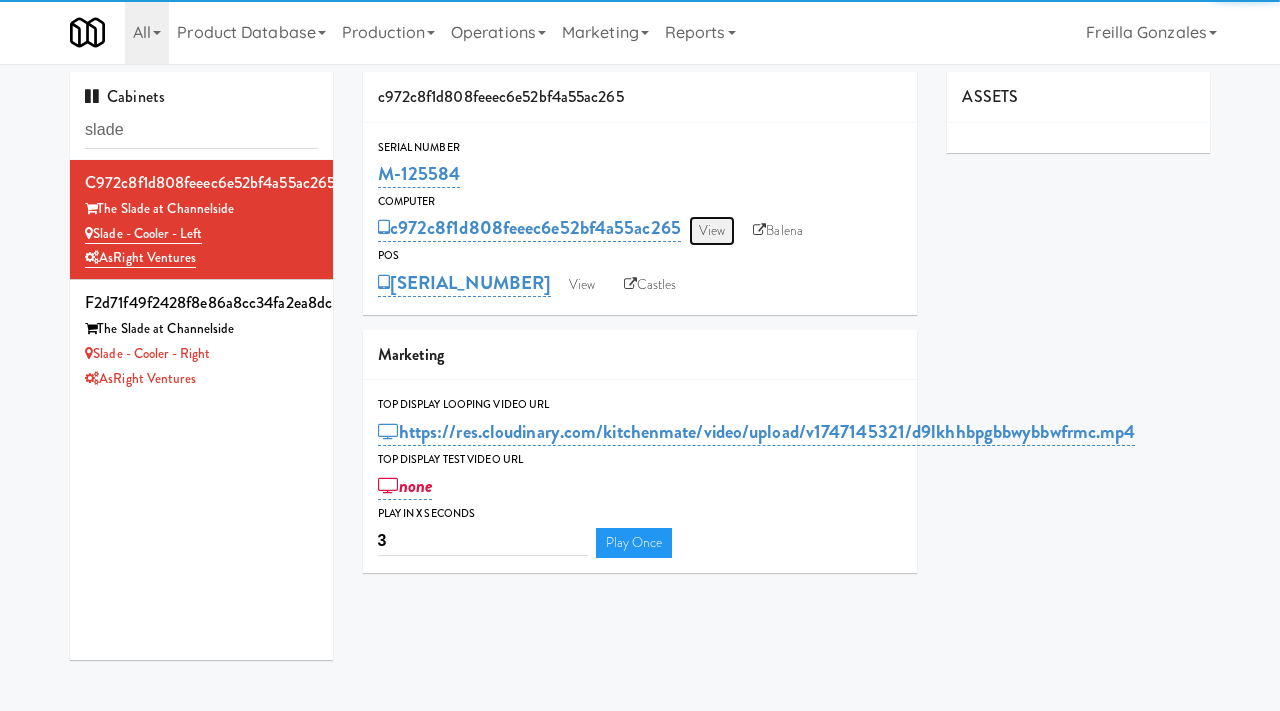 click on "View" at bounding box center (712, 231) 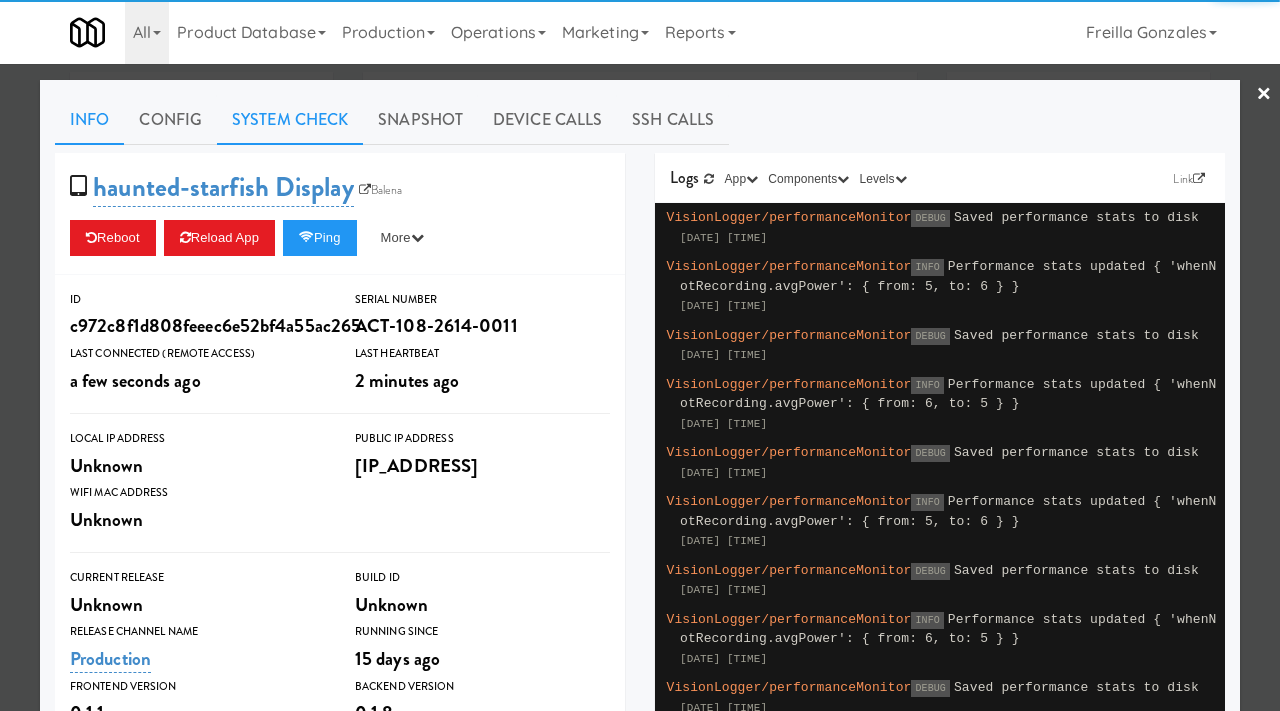 click on "System Check" at bounding box center (290, 120) 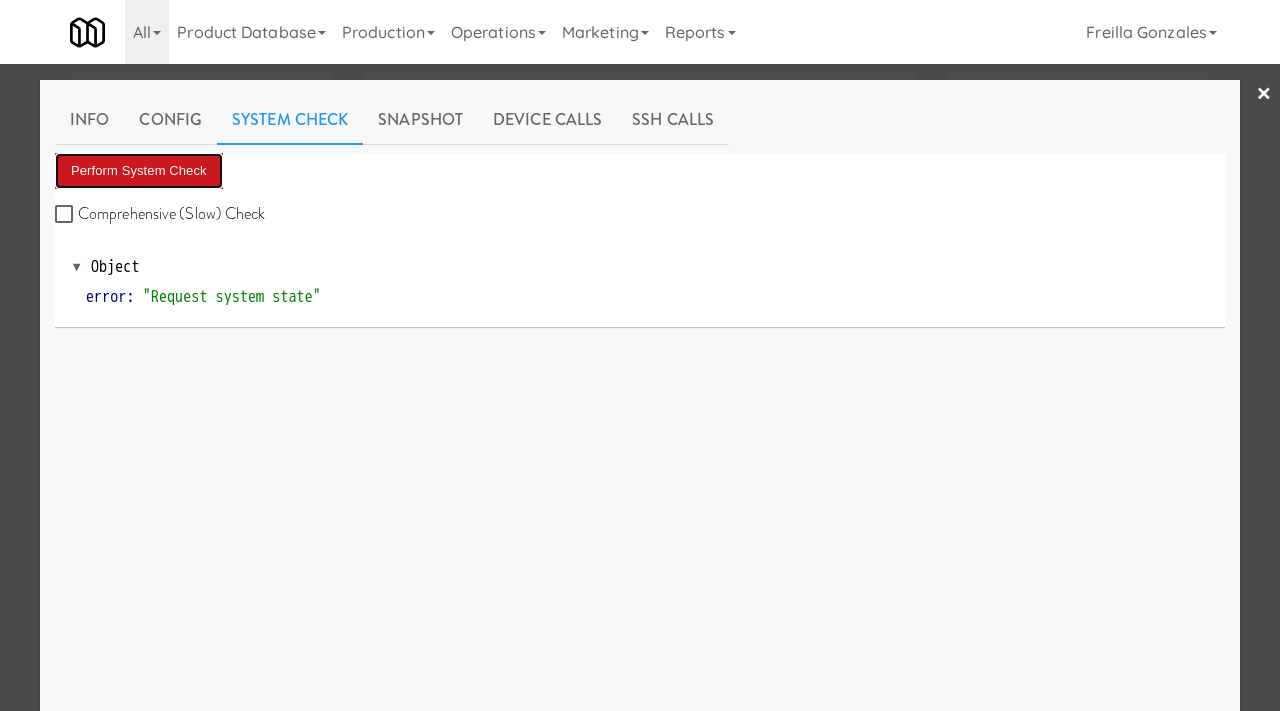 click on "Perform System Check" at bounding box center [139, 171] 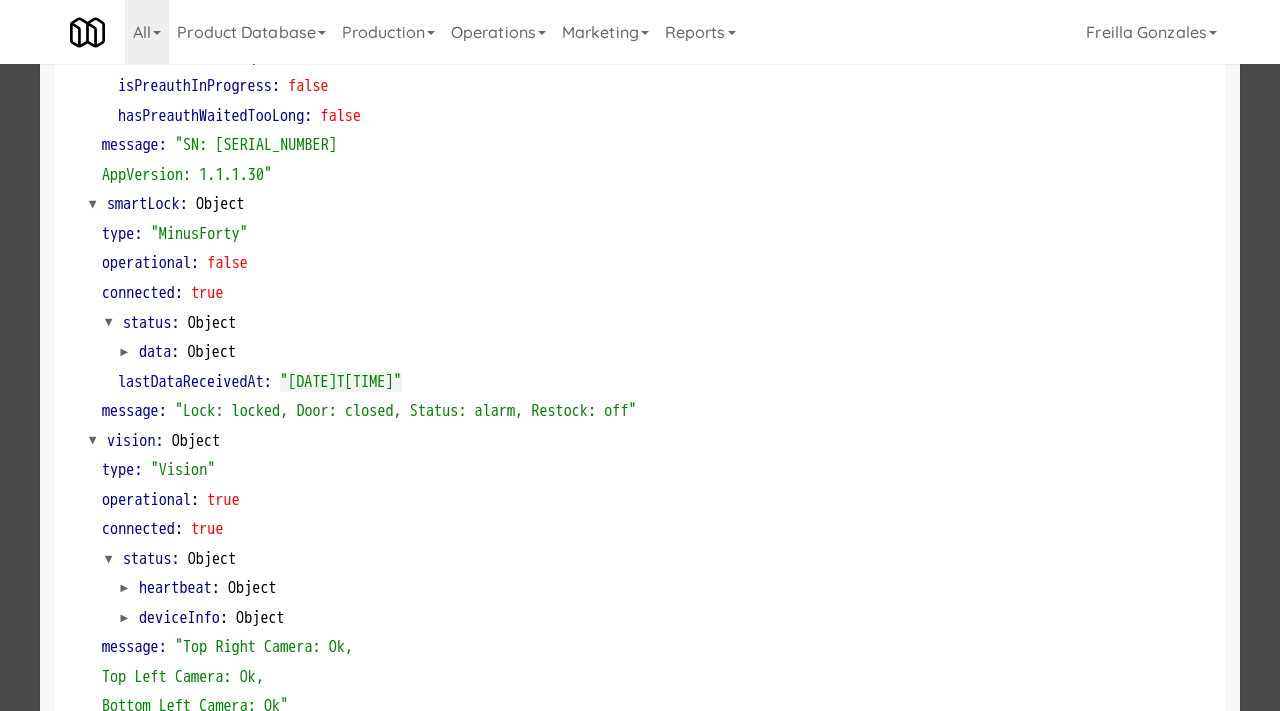 scroll, scrollTop: 442, scrollLeft: 0, axis: vertical 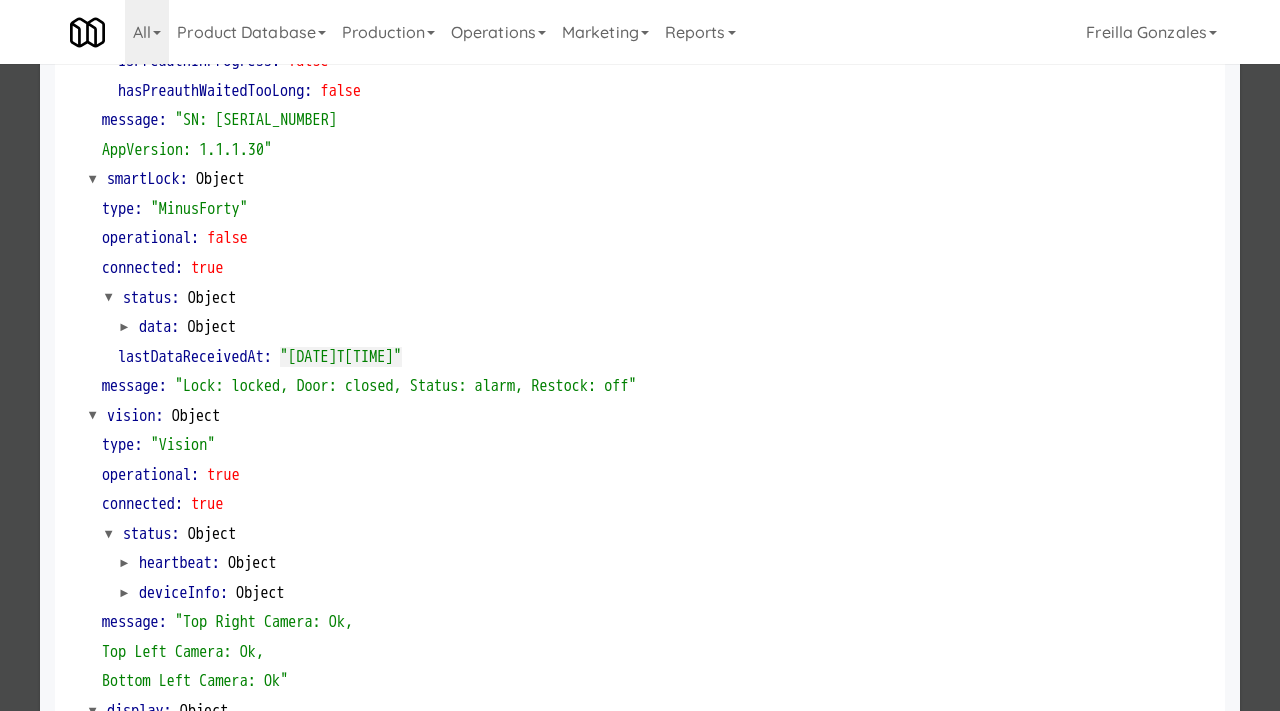 click at bounding box center (640, 355) 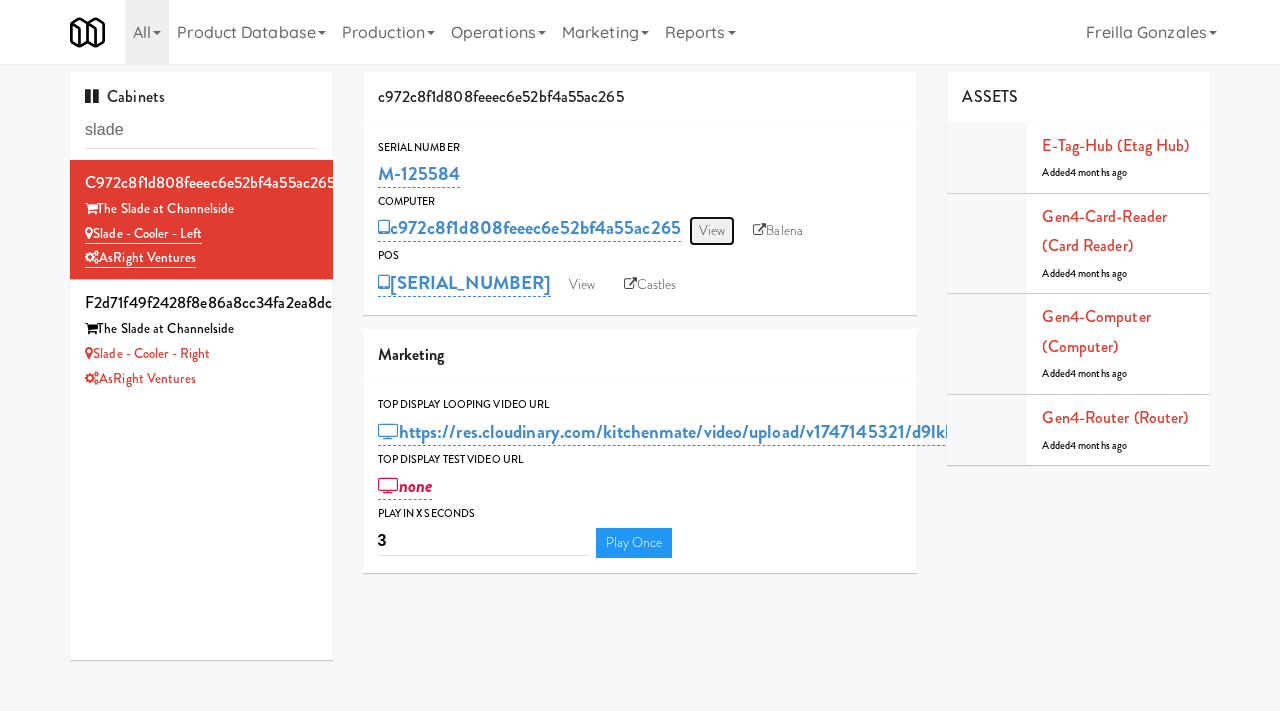 click on "View" at bounding box center [712, 231] 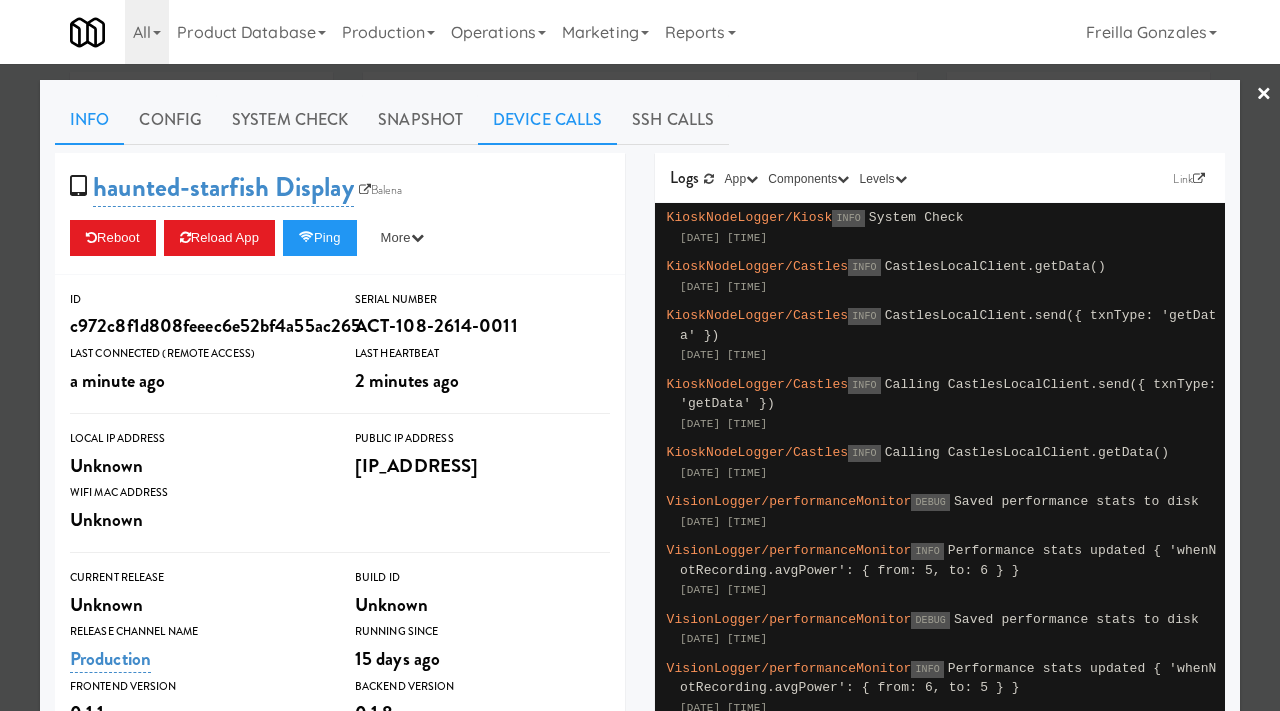 click on "Device Calls" at bounding box center (547, 120) 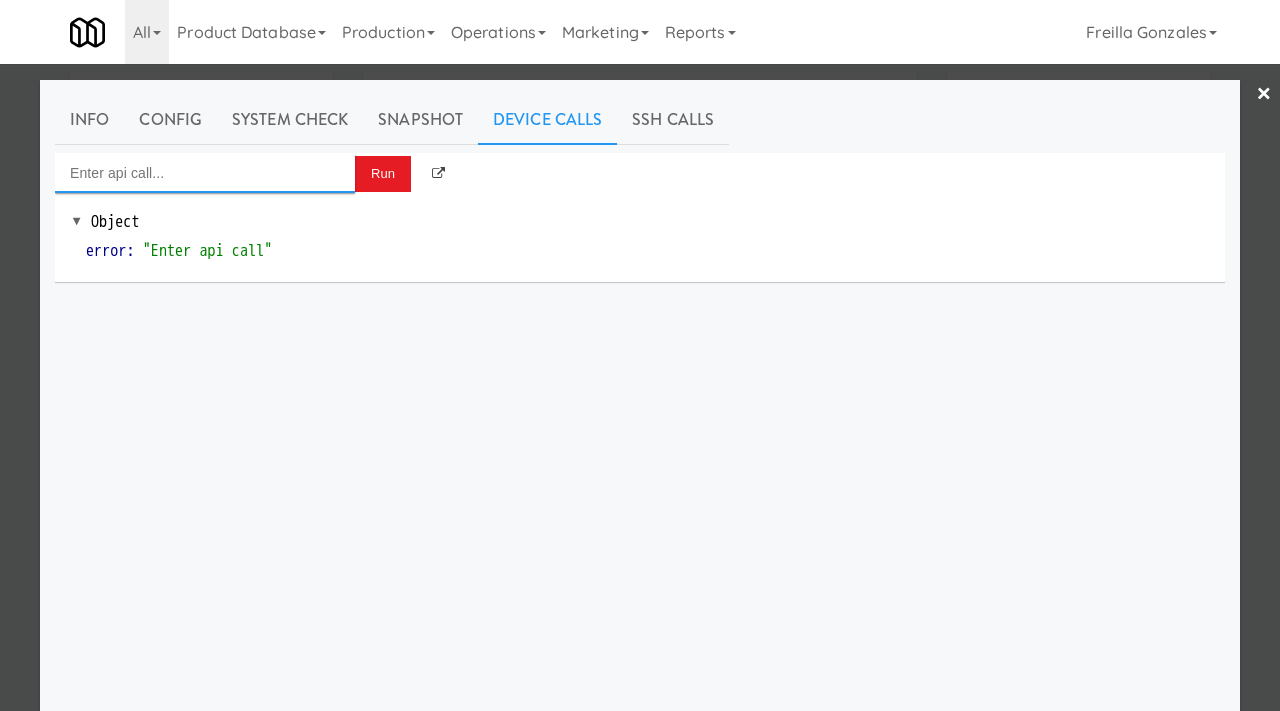 click at bounding box center [205, 173] 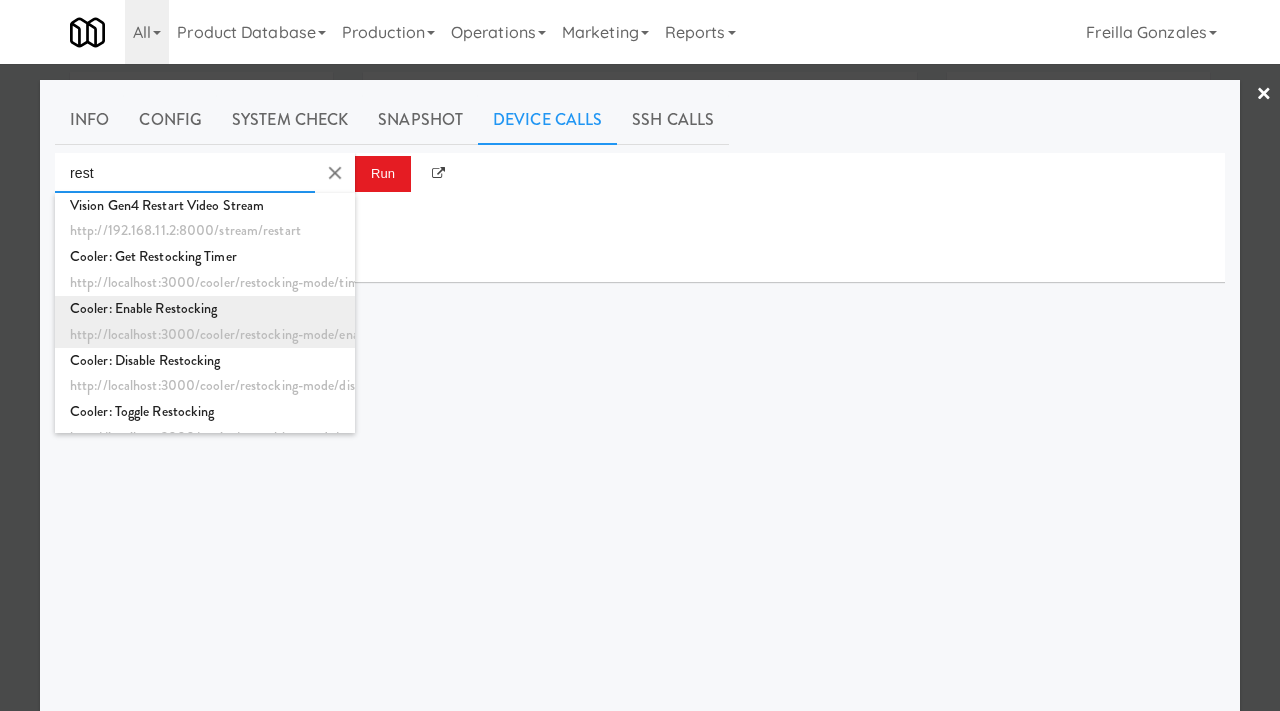 click on "Cooler: Enable Restocking" at bounding box center (205, 309) 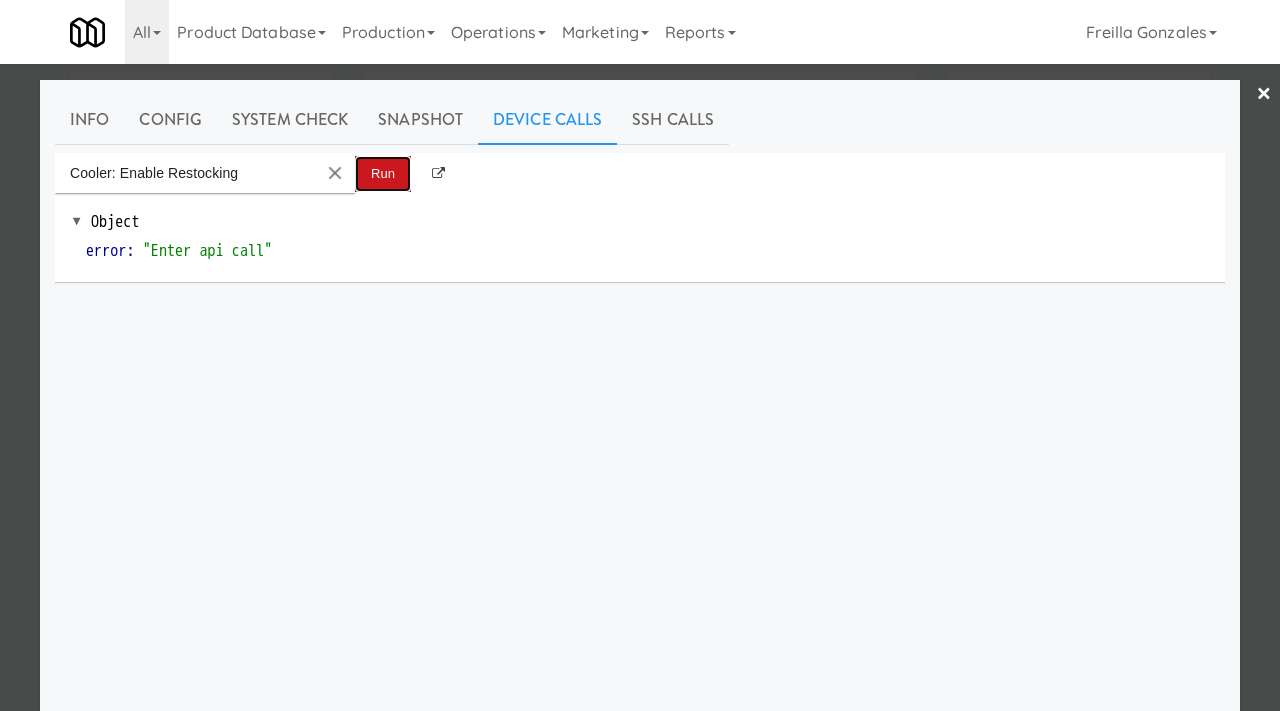 click on "Run" at bounding box center (383, 174) 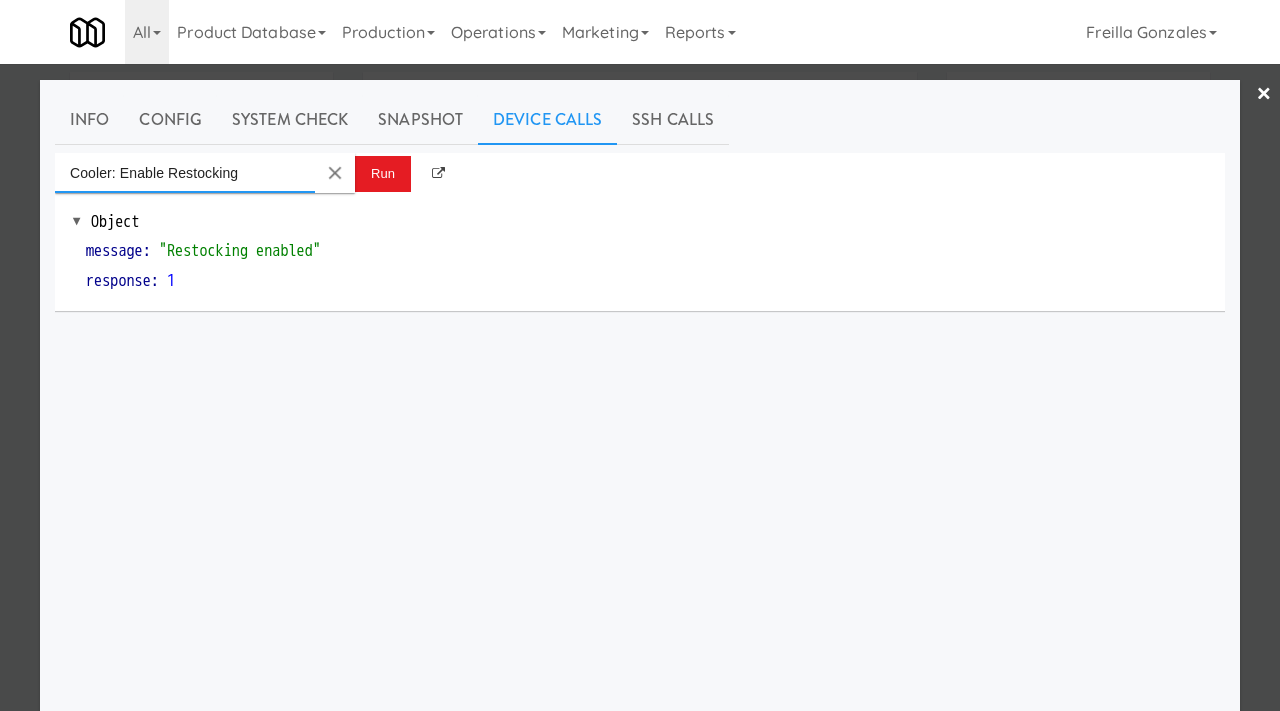 click on "Cooler: Enable Restocking" at bounding box center (185, 173) 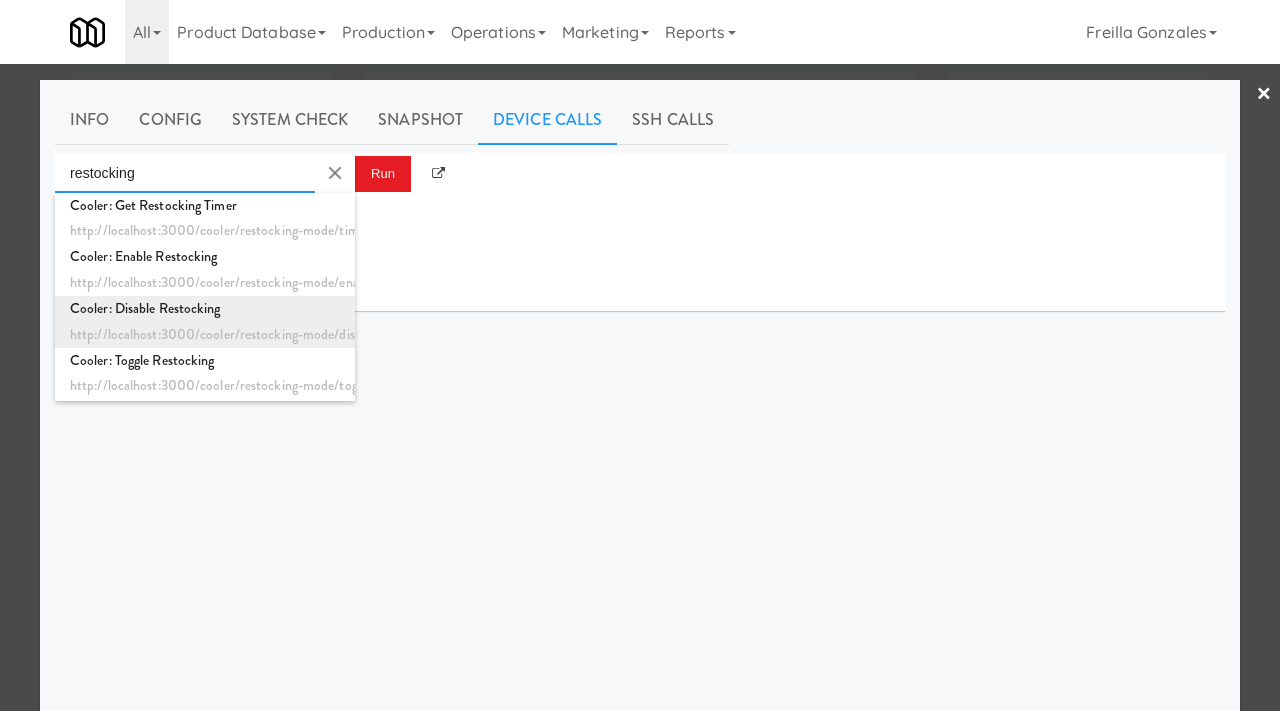 click on "Cooler: Disable Restocking" at bounding box center (205, 309) 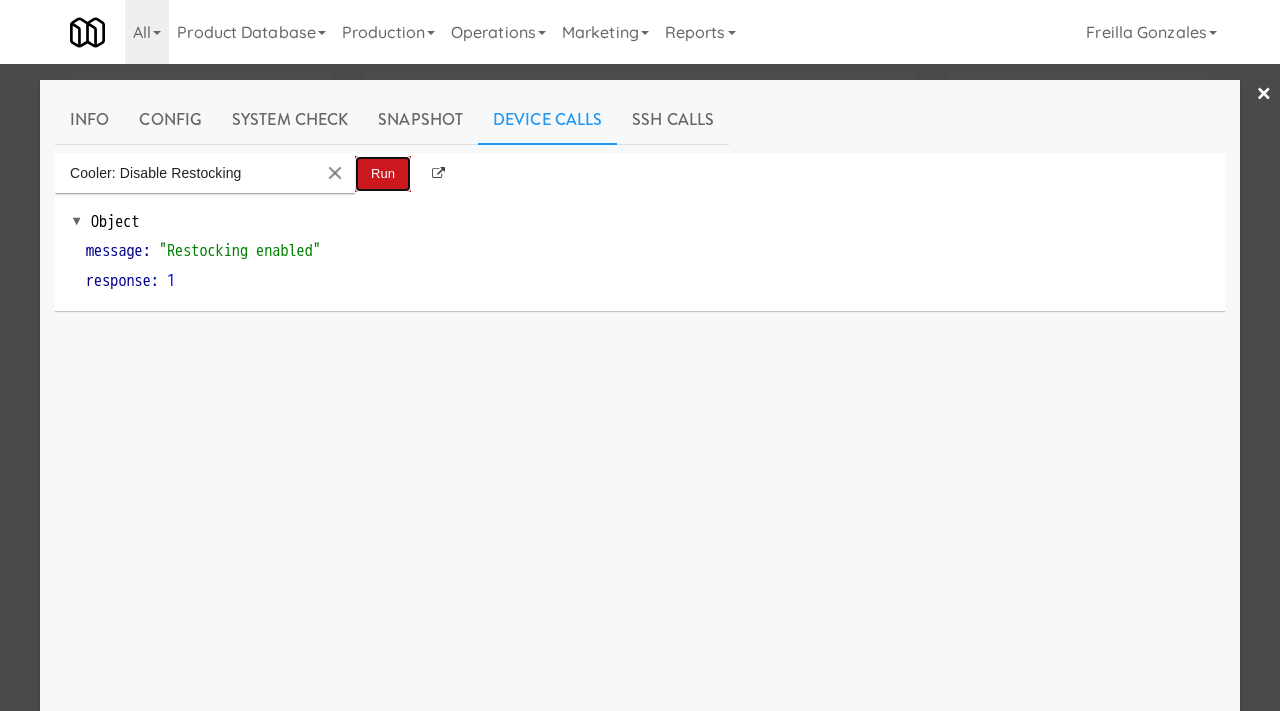 click on "Run" at bounding box center (383, 174) 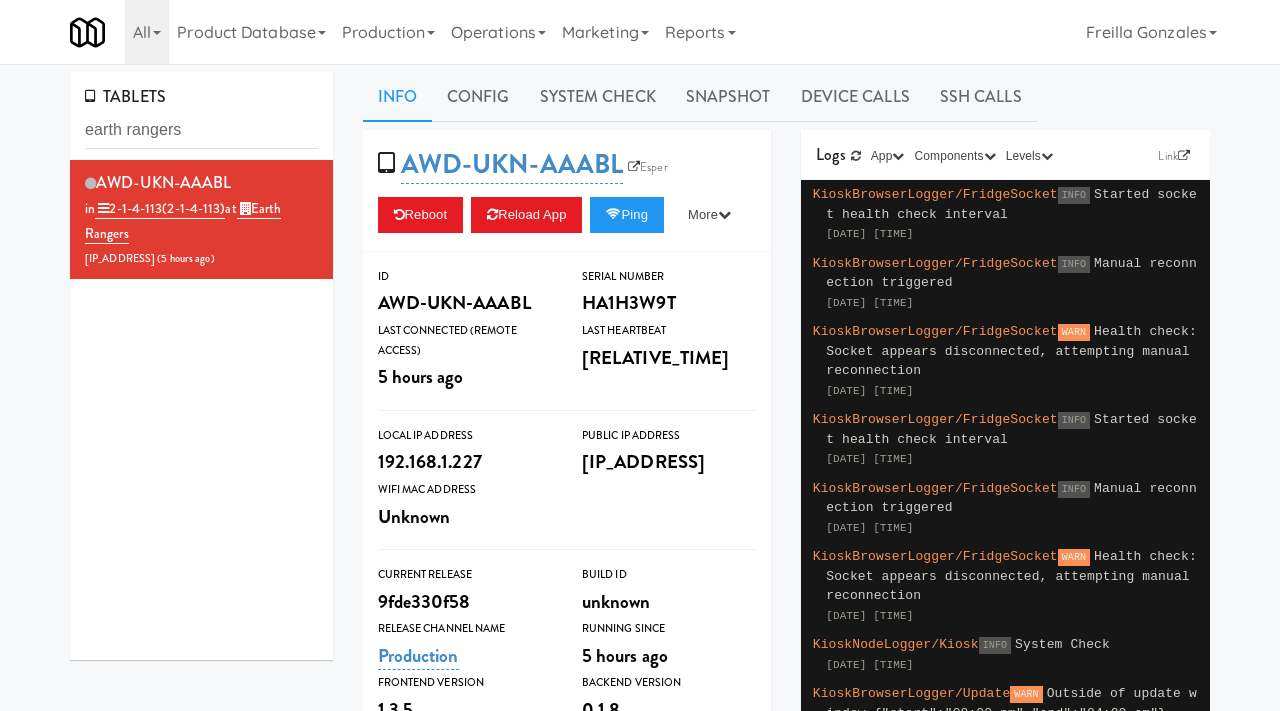 scroll, scrollTop: 0, scrollLeft: 0, axis: both 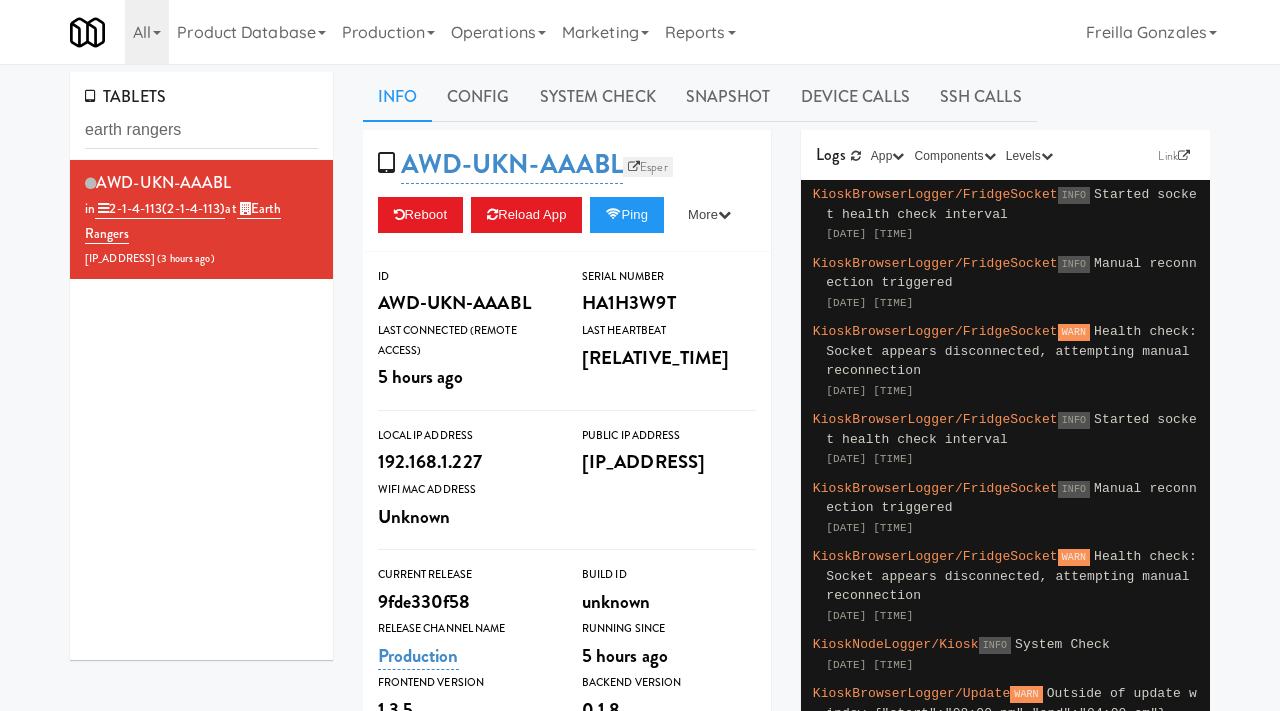 click on "Esper" at bounding box center [648, 167] 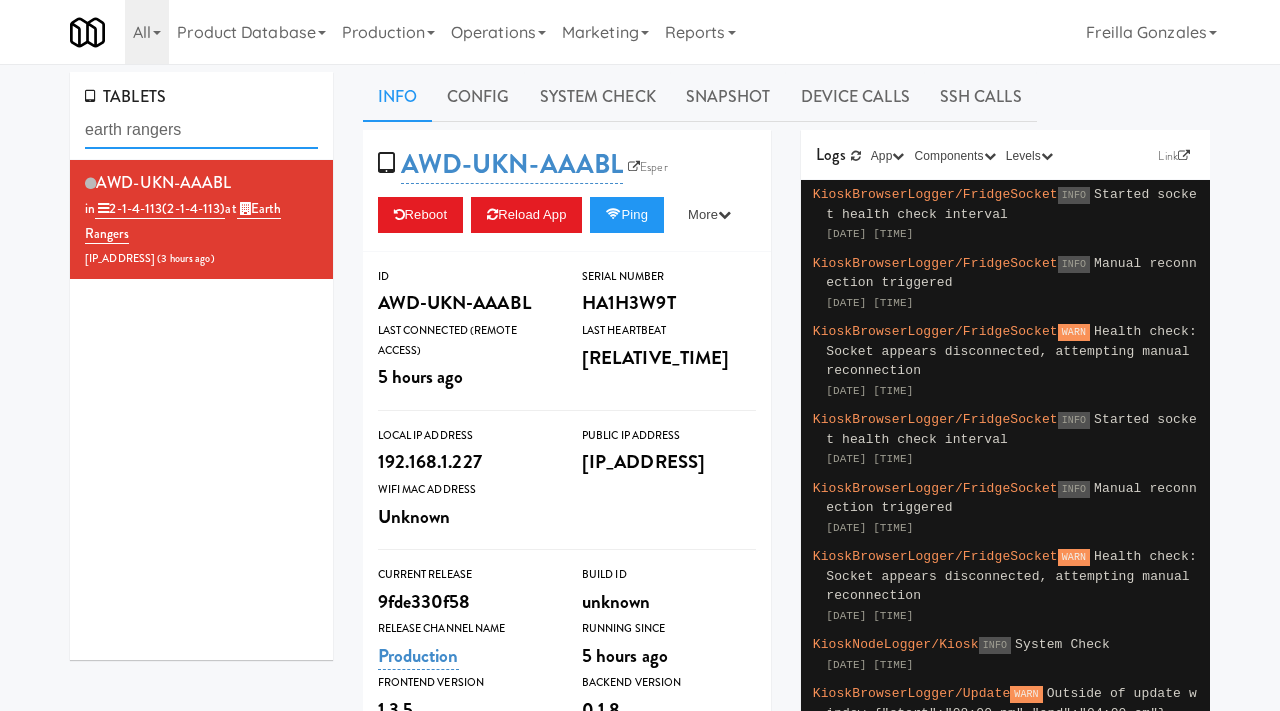 click on "earth rangers" at bounding box center (201, 130) 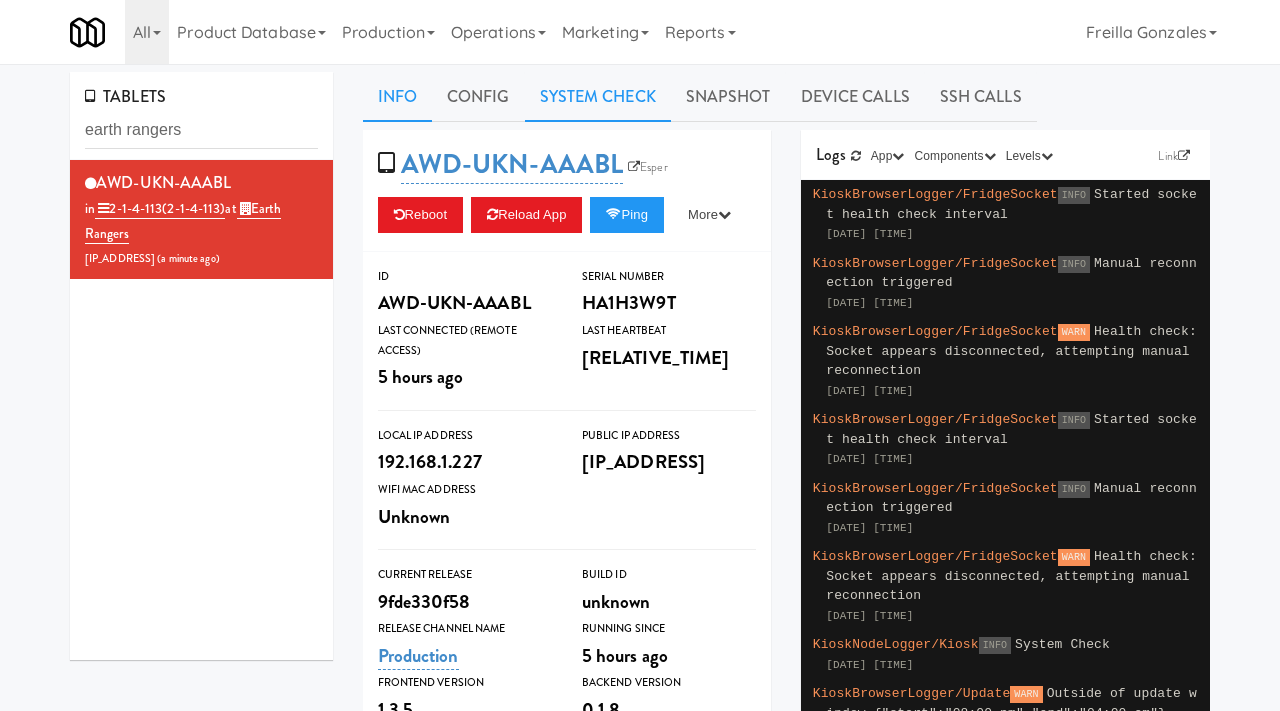 click on "System Check" at bounding box center (598, 97) 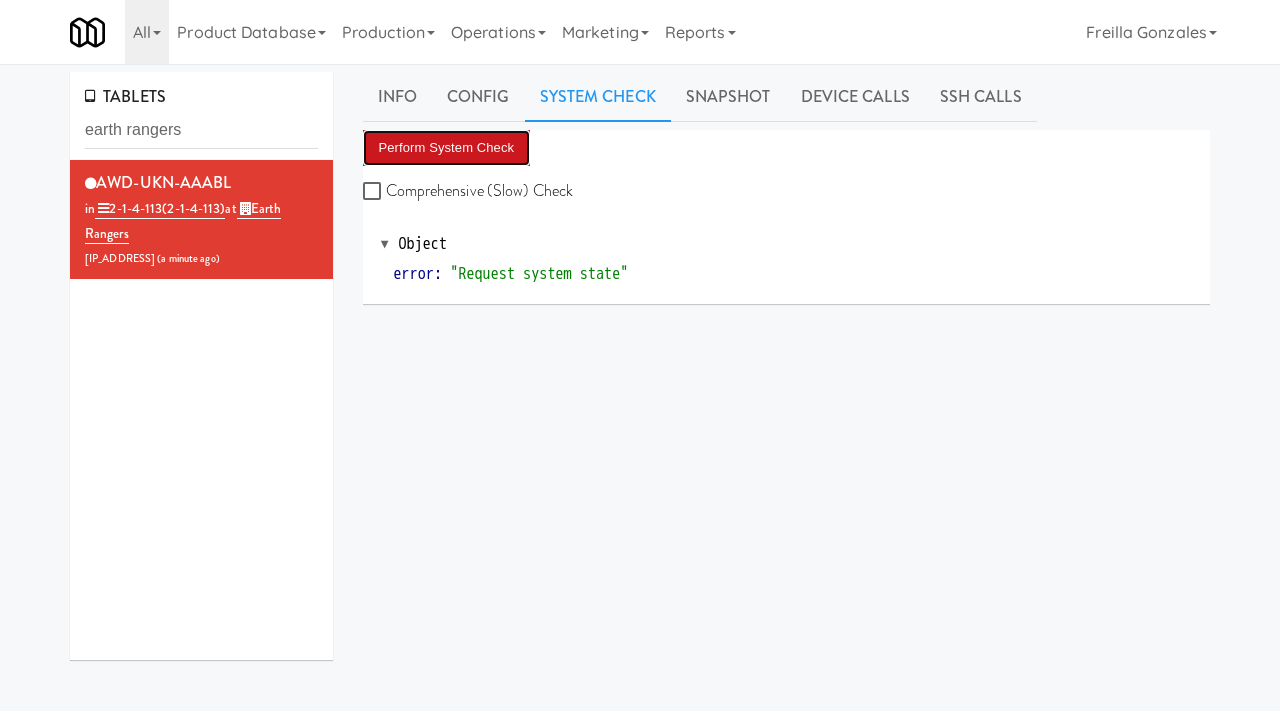 click on "Perform System Check" at bounding box center [447, 148] 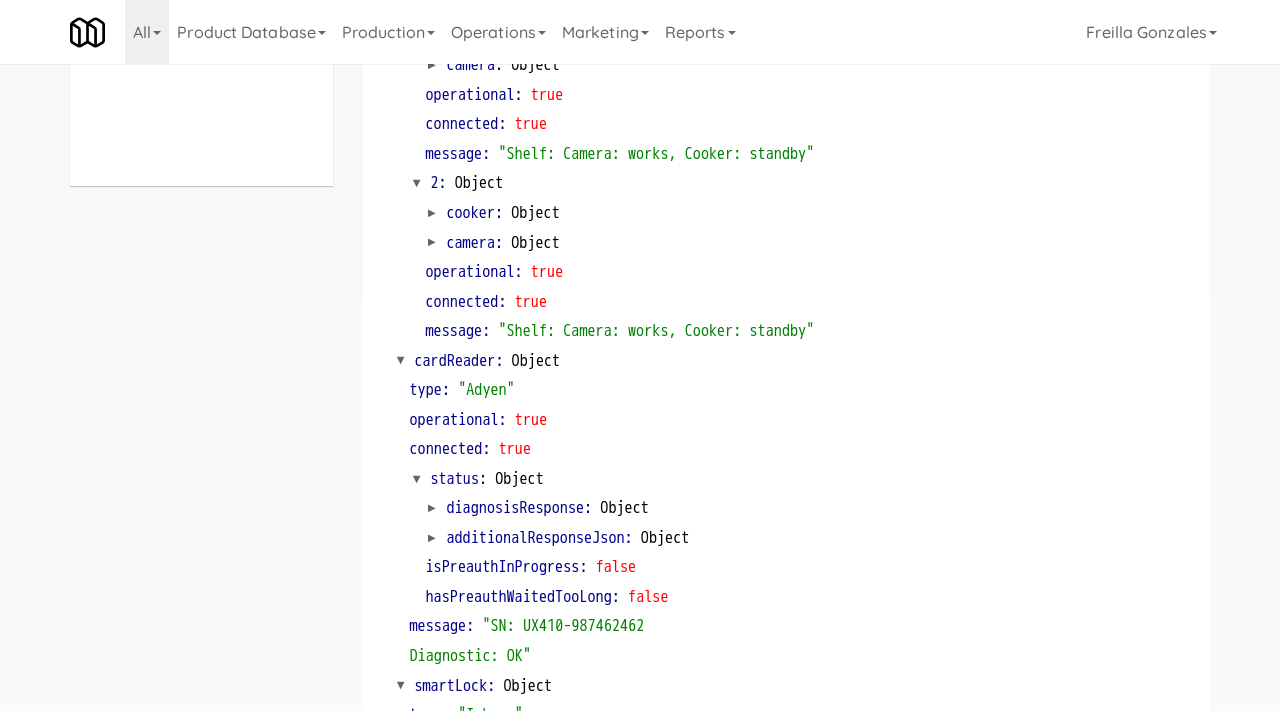 scroll, scrollTop: 0, scrollLeft: 0, axis: both 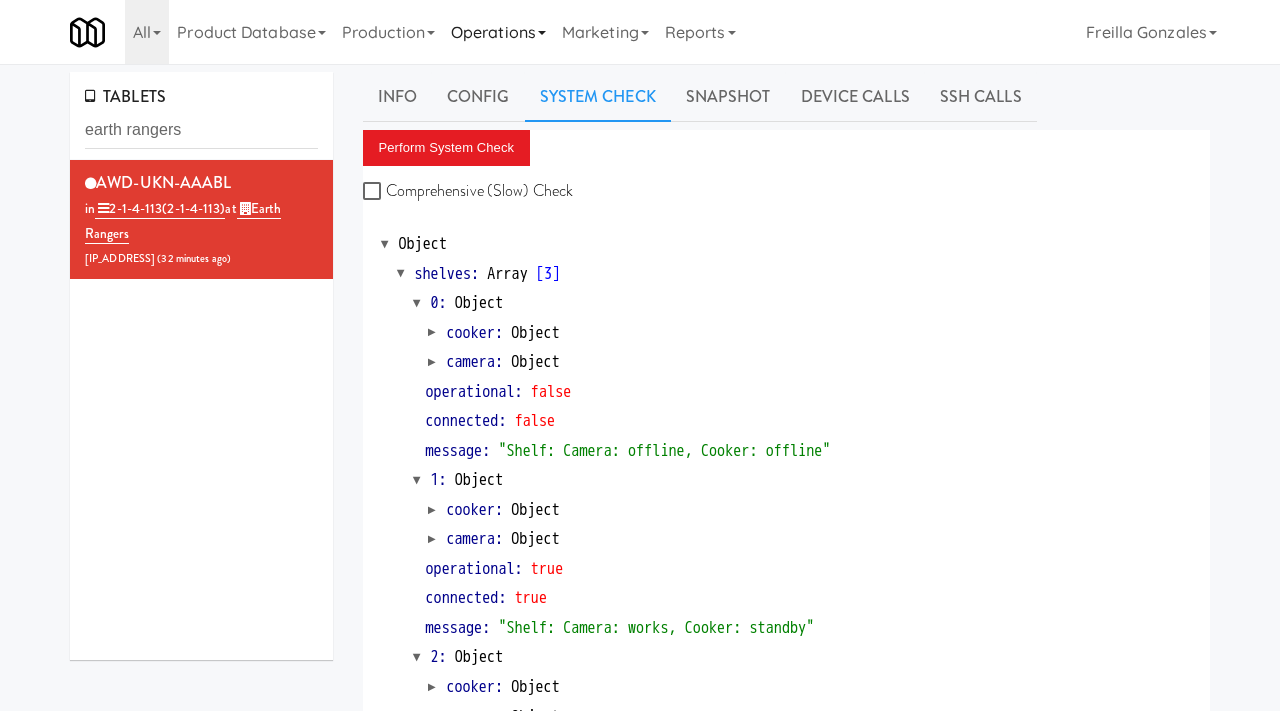 click on "Operations" at bounding box center (498, 32) 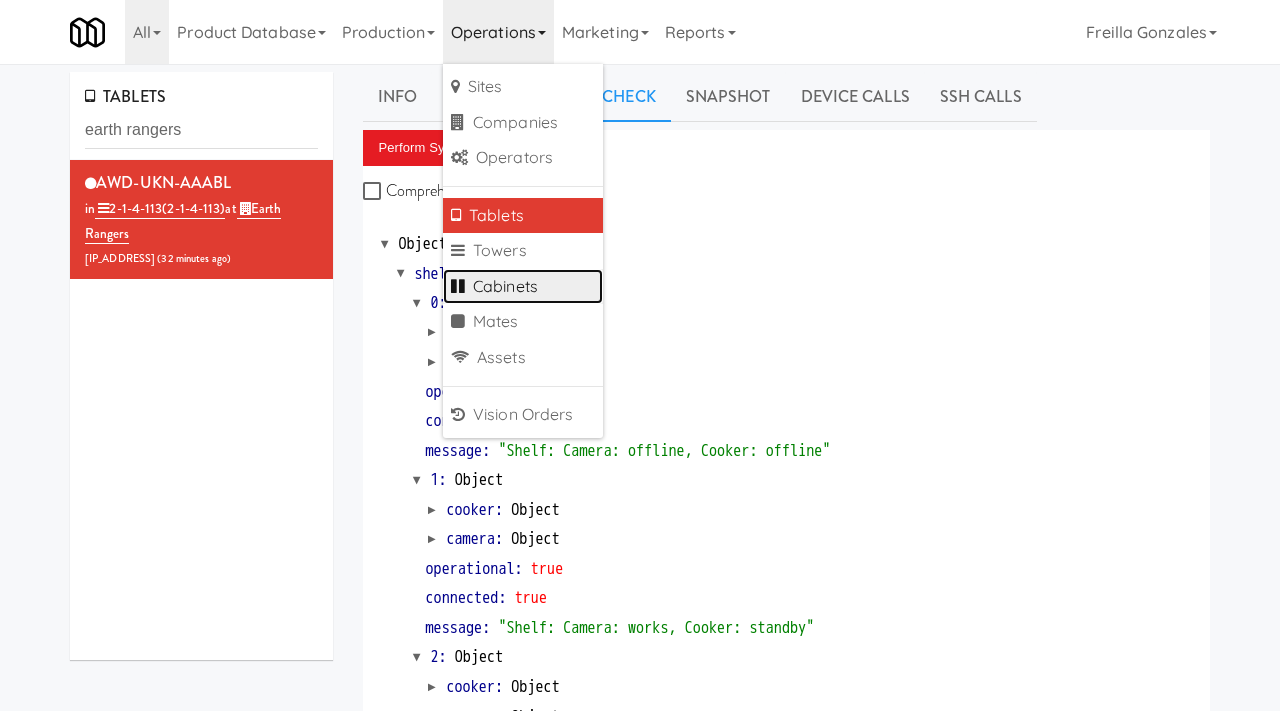 click on "Cabinets" at bounding box center [523, 287] 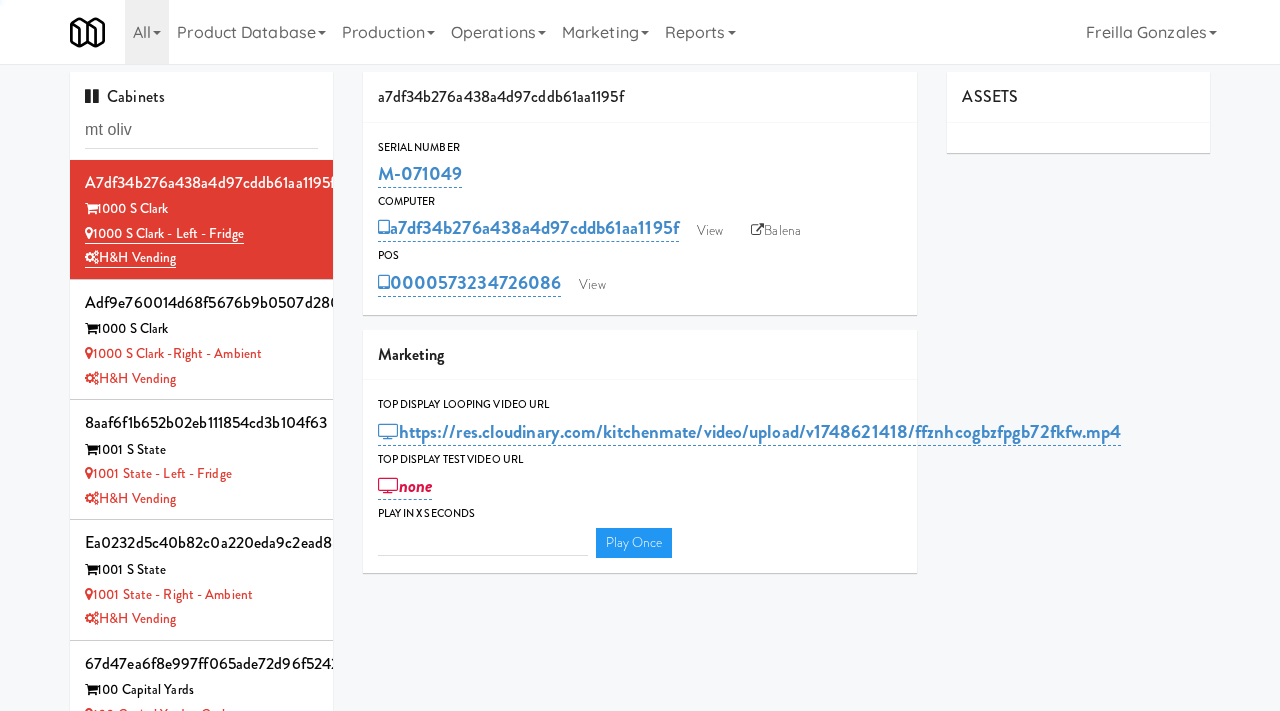 type on "[CITY]" 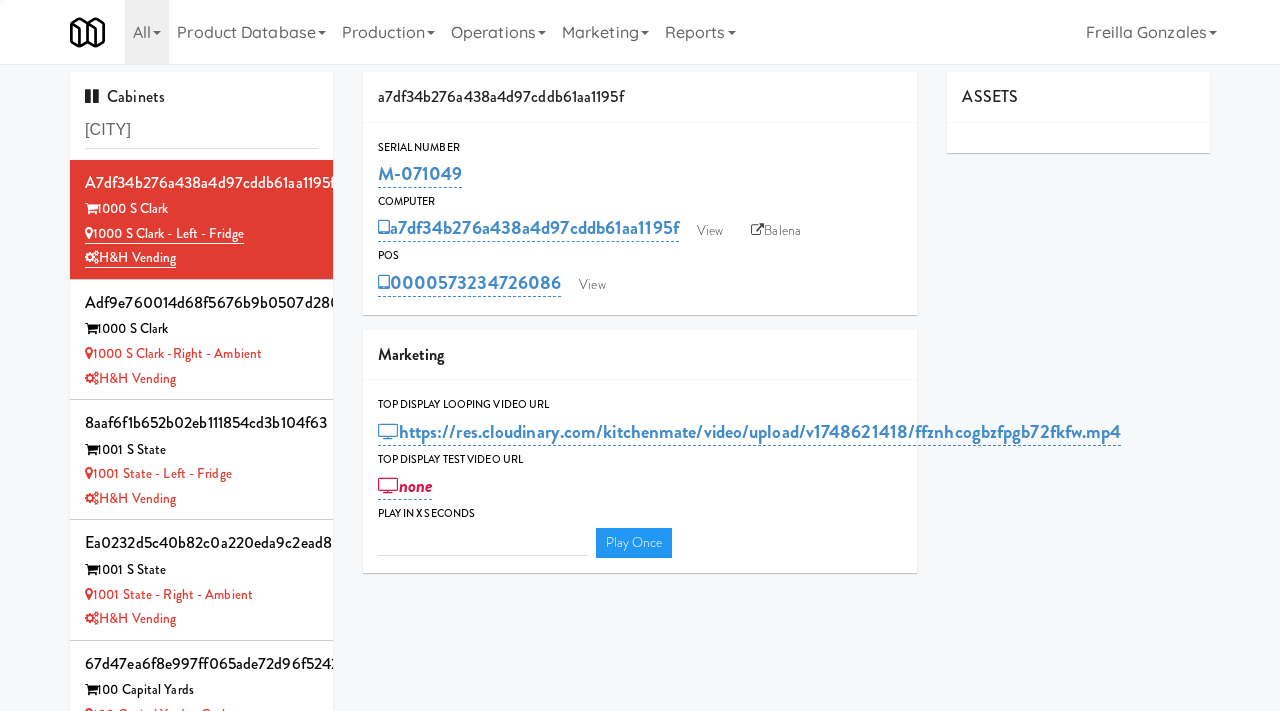 type on "3" 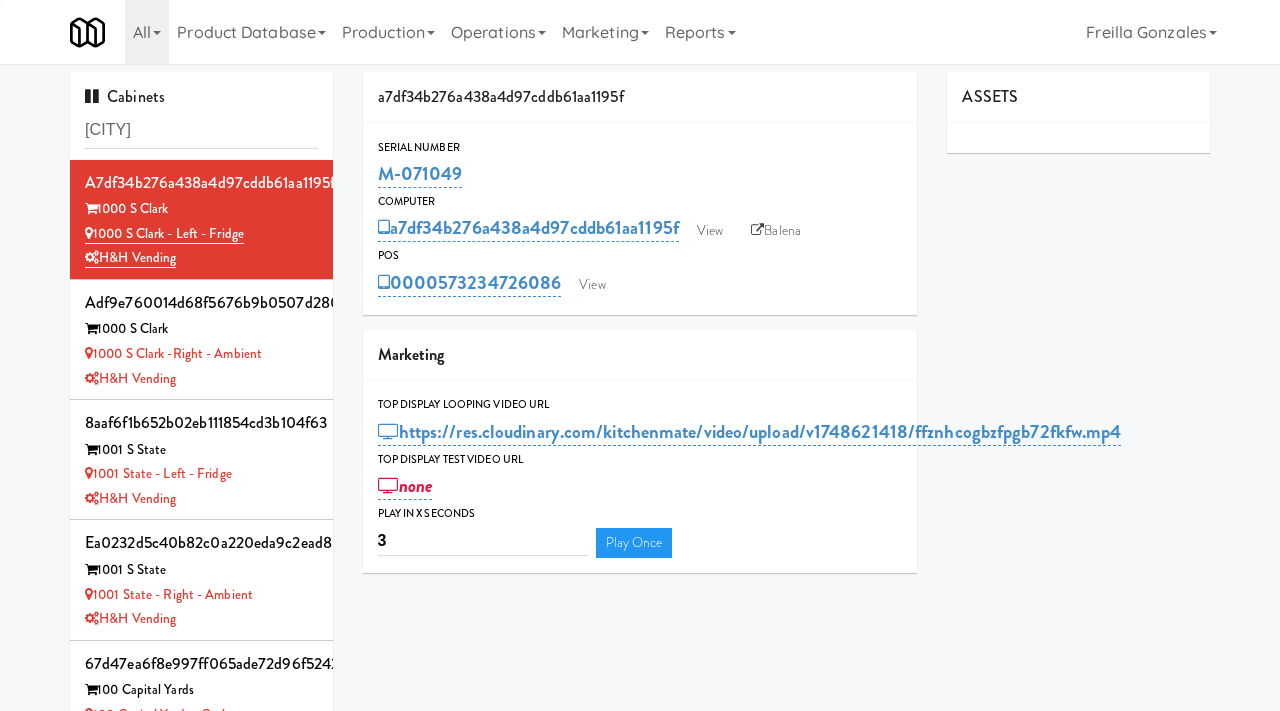 type on "[CITY]" 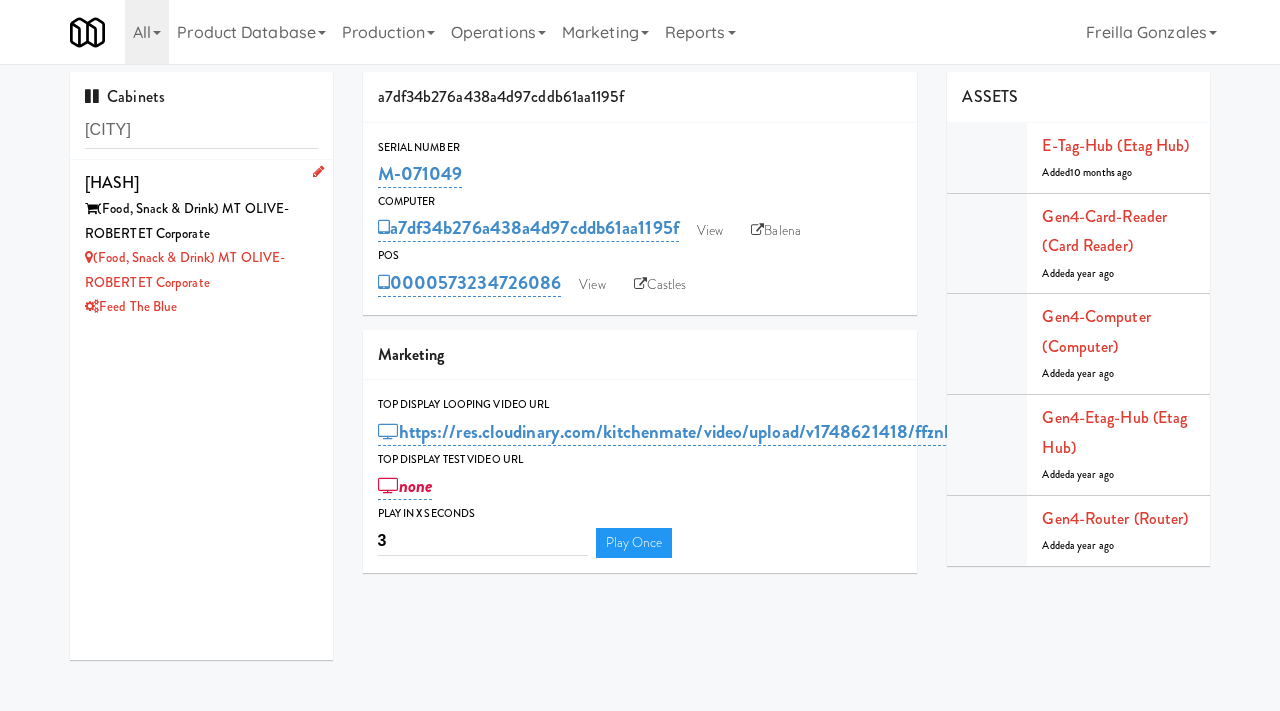 click on "(Food, Snack & Drink)  MT OLIVE-ROBERTET  Corporate" at bounding box center [201, 221] 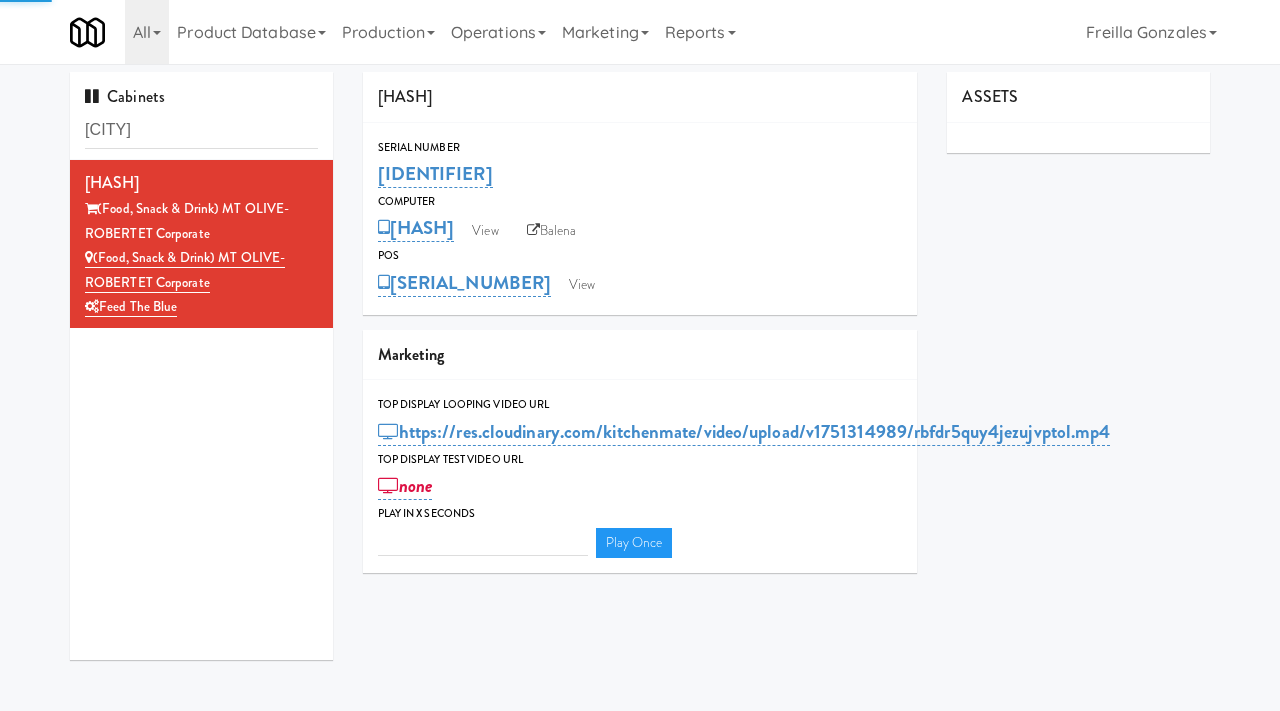 type on "3" 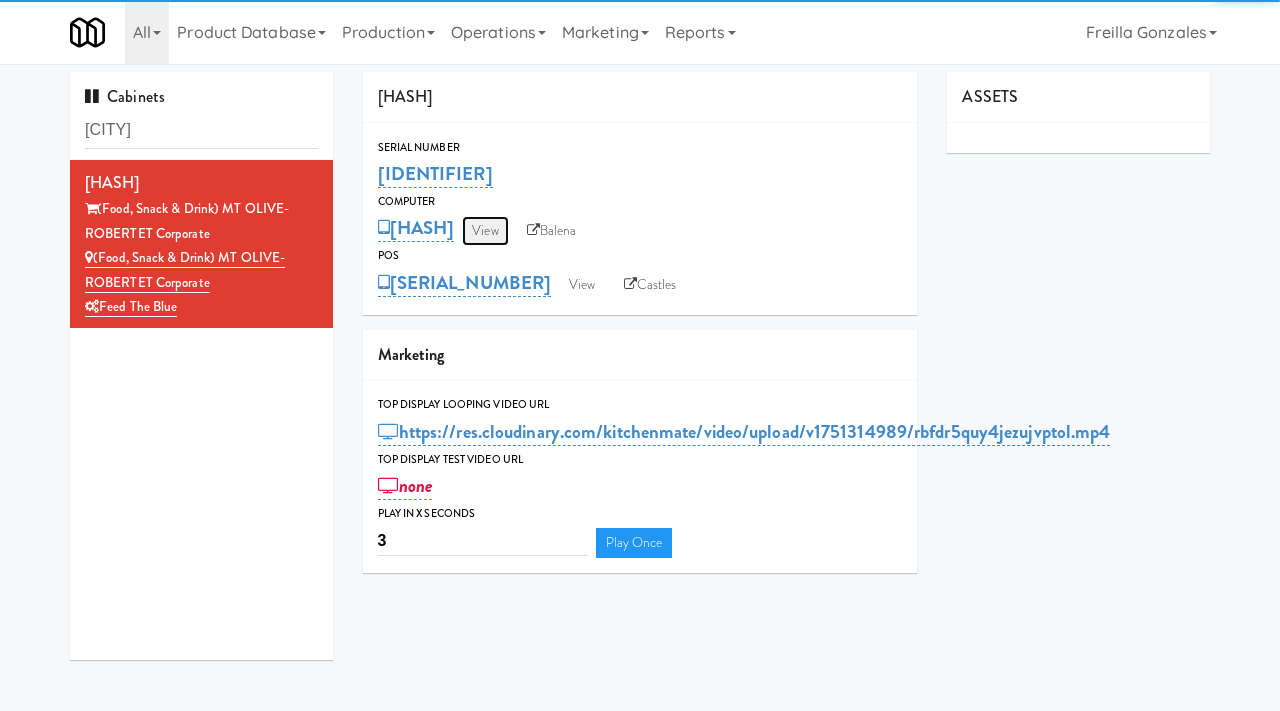 click on "View" at bounding box center [485, 231] 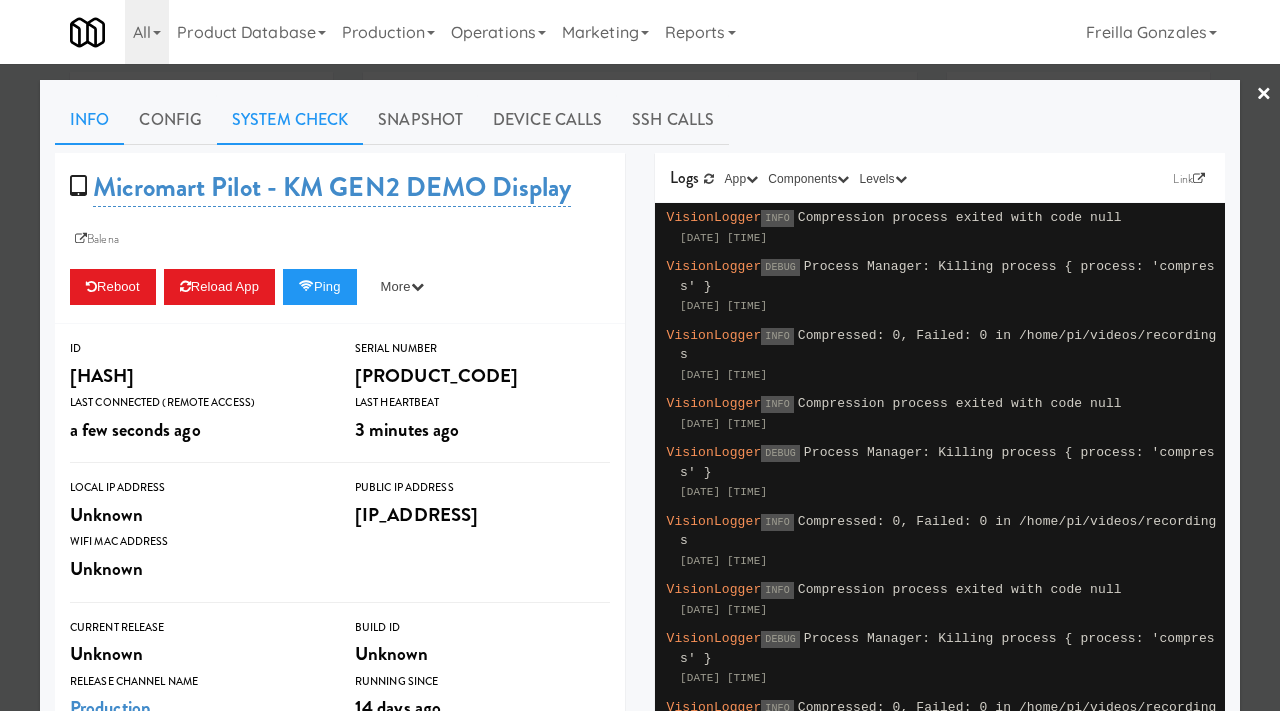 click on "System Check" at bounding box center [290, 120] 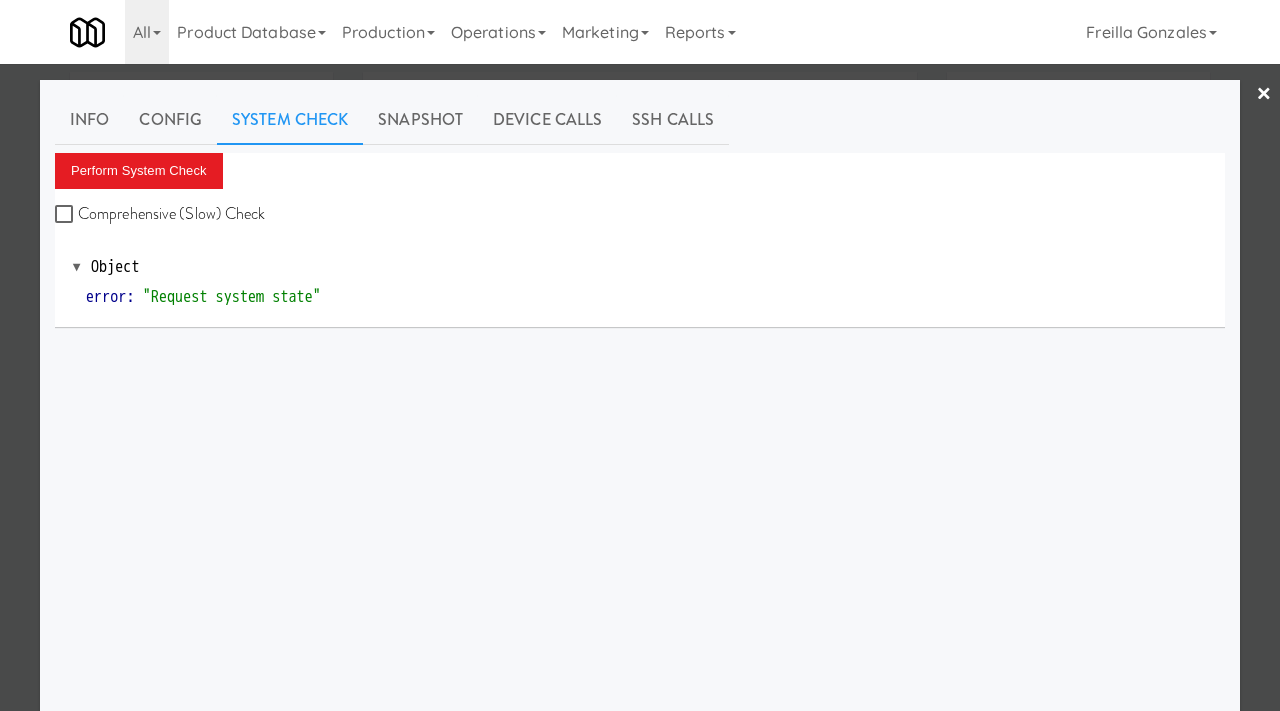 click on "Perform System Check   Comprehensive (Slow) Check" at bounding box center (640, 191) 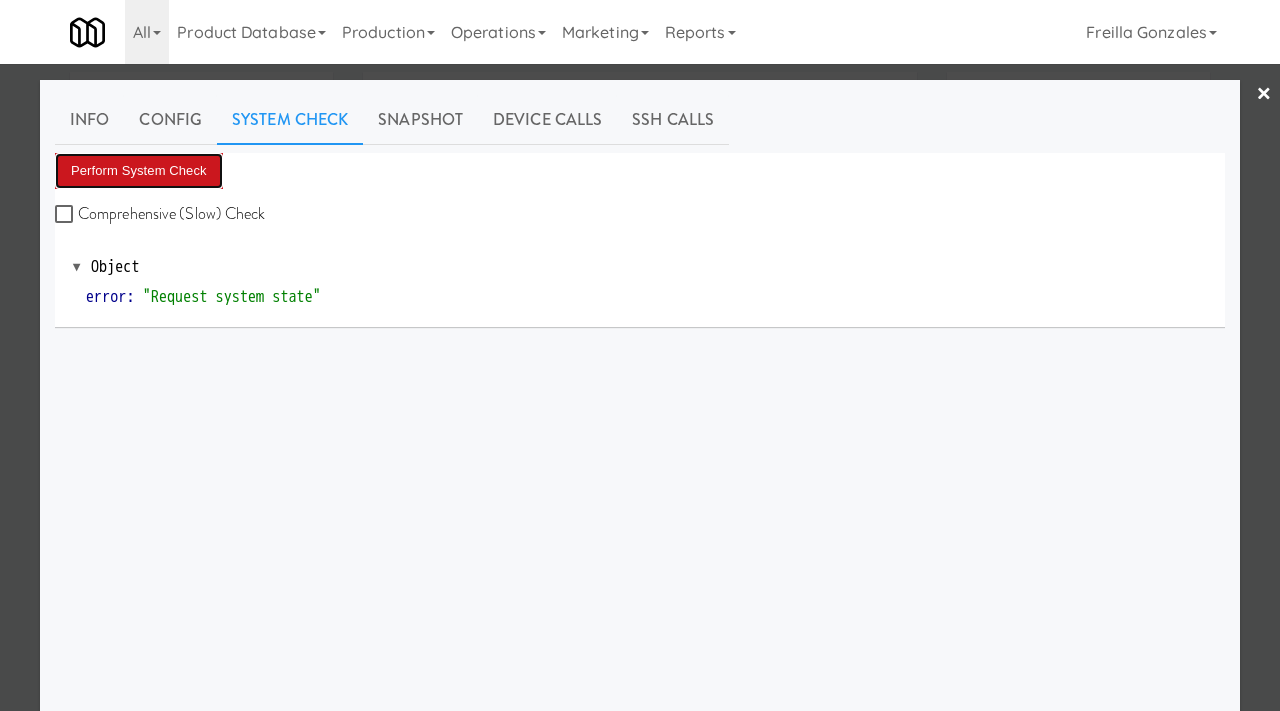 click on "Perform System Check" at bounding box center (139, 171) 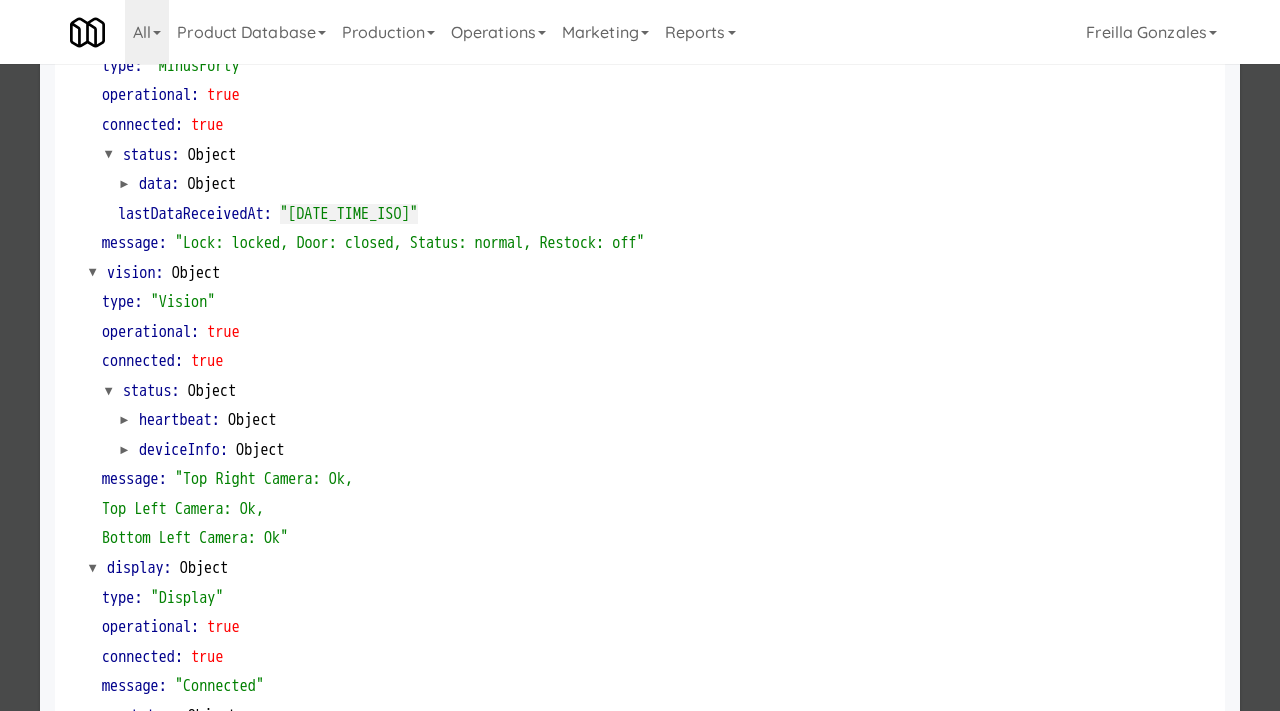 scroll, scrollTop: 842, scrollLeft: 0, axis: vertical 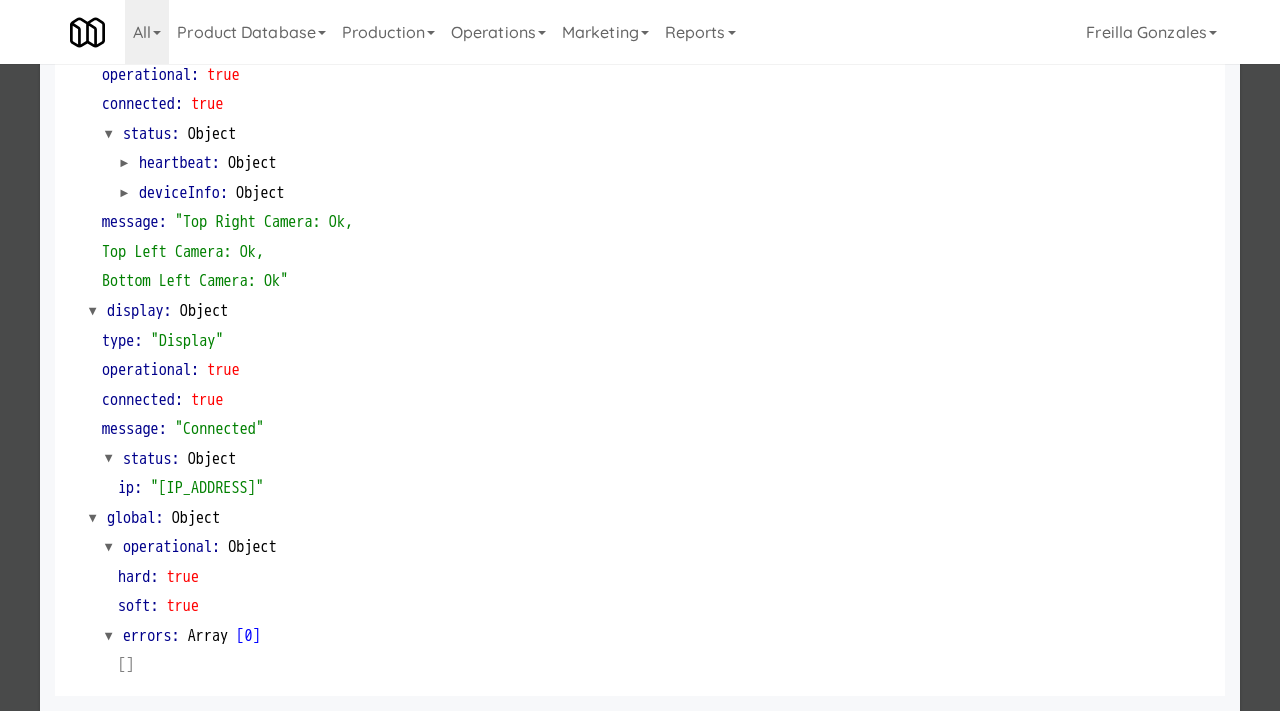 click at bounding box center (640, 355) 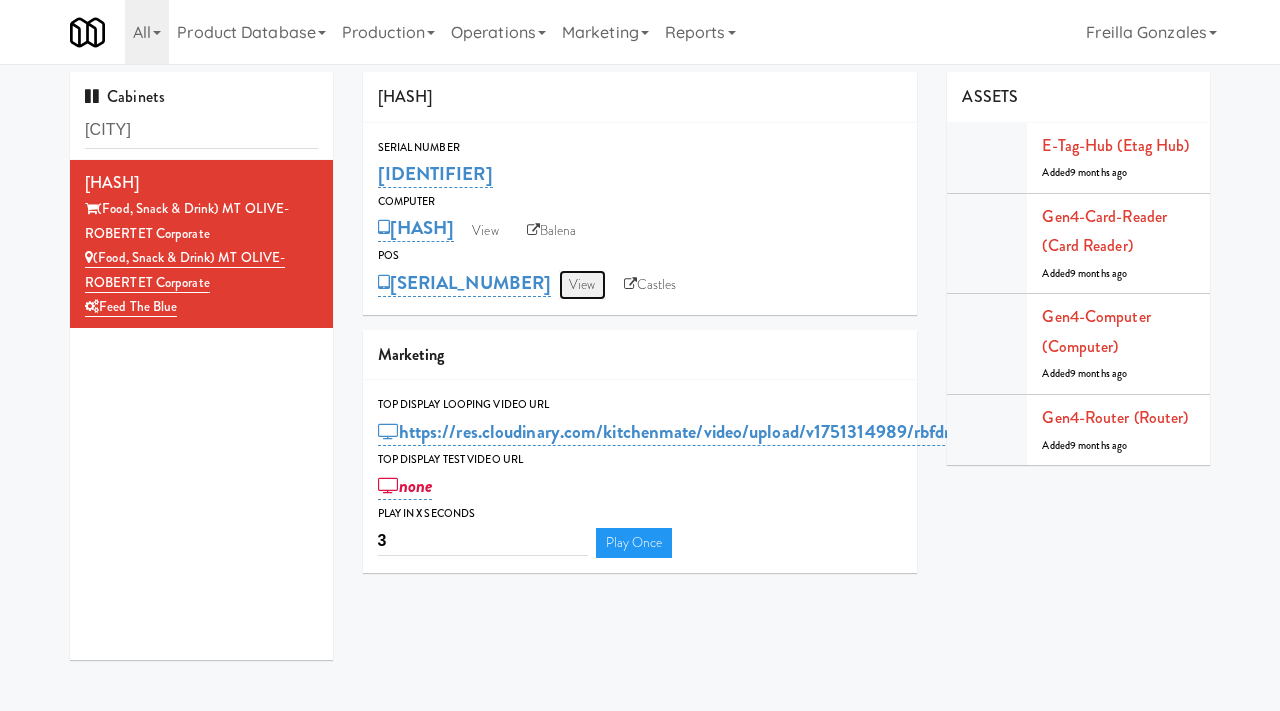 click on "View" at bounding box center (582, 285) 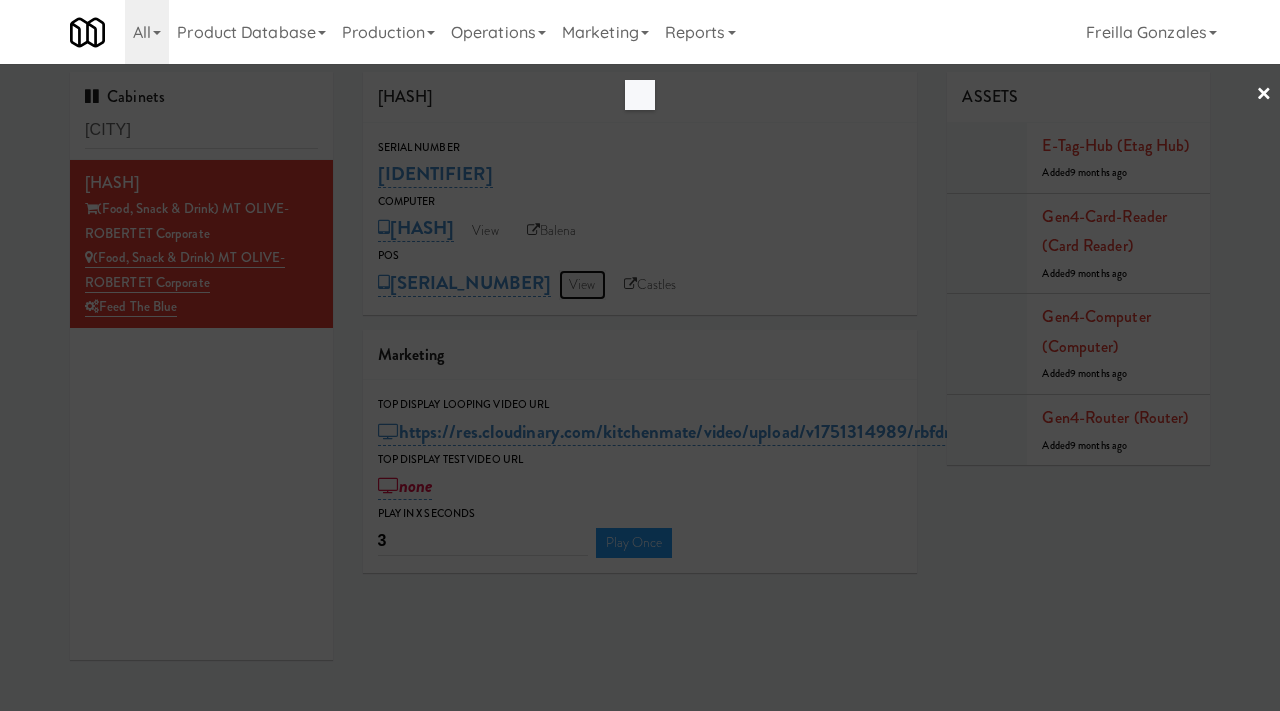 scroll, scrollTop: 0, scrollLeft: 0, axis: both 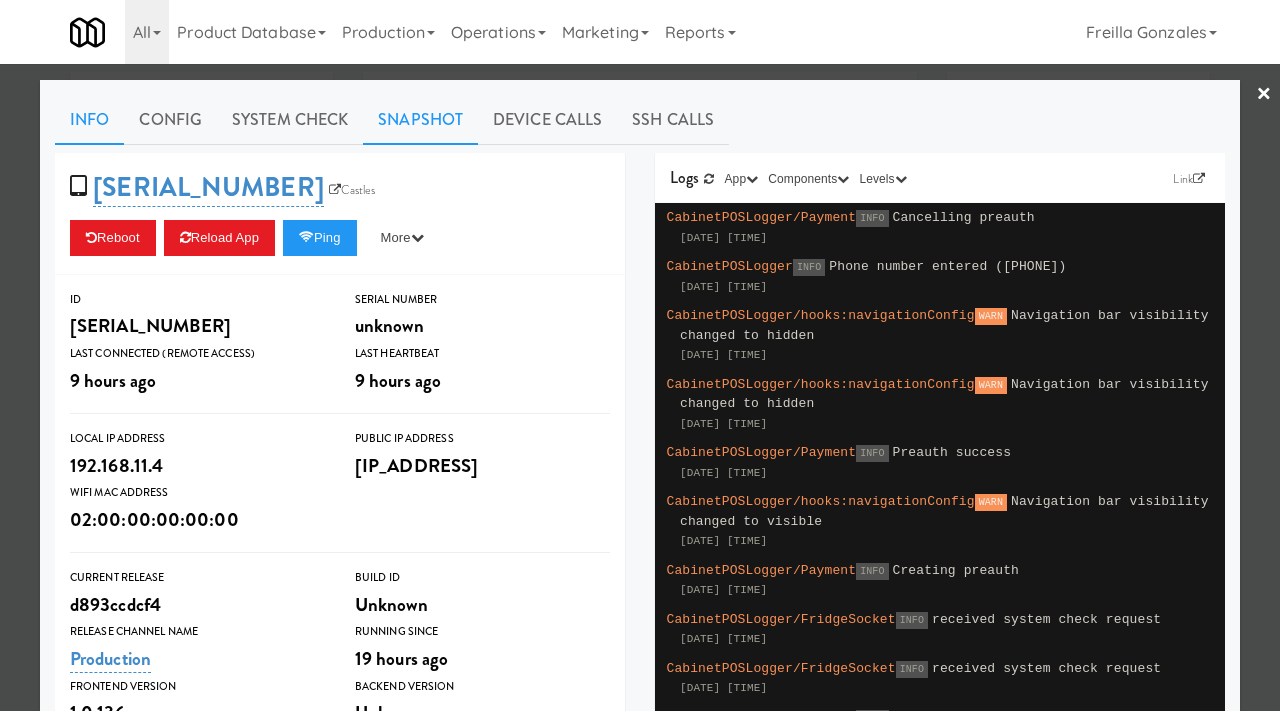 click on "Snapshot" at bounding box center [420, 120] 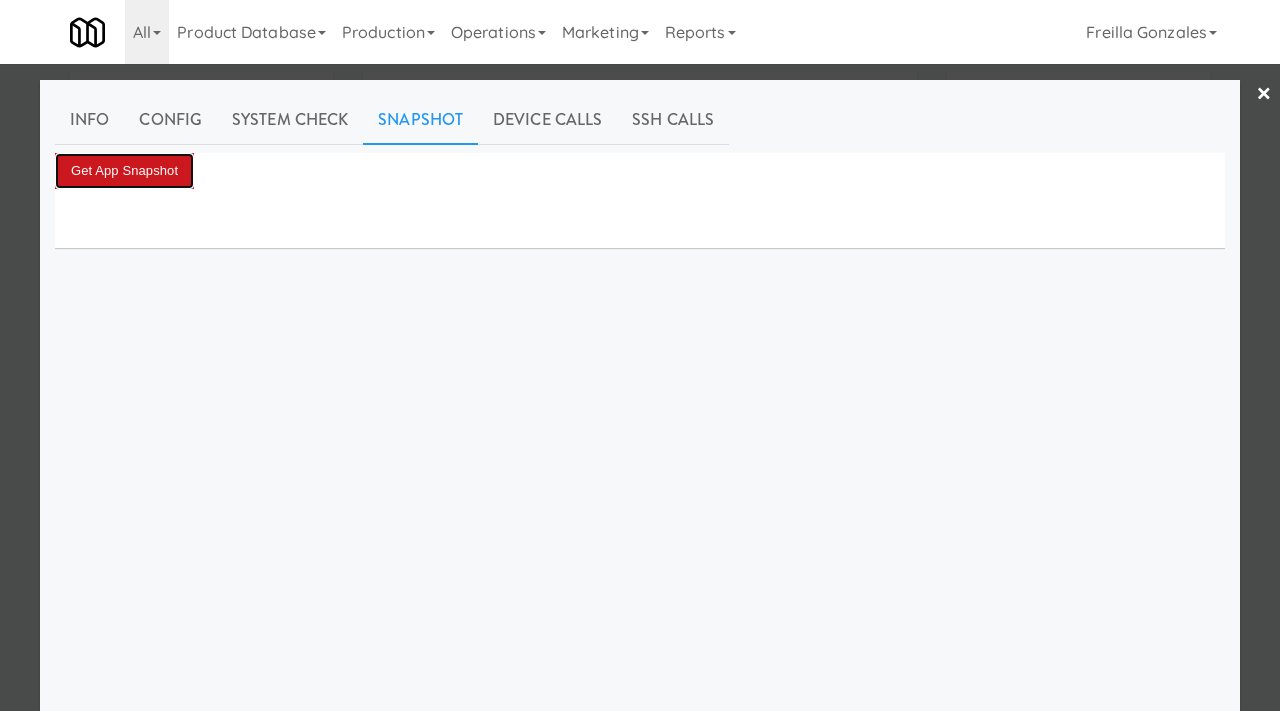 click on "Get App Snapshot" at bounding box center [124, 171] 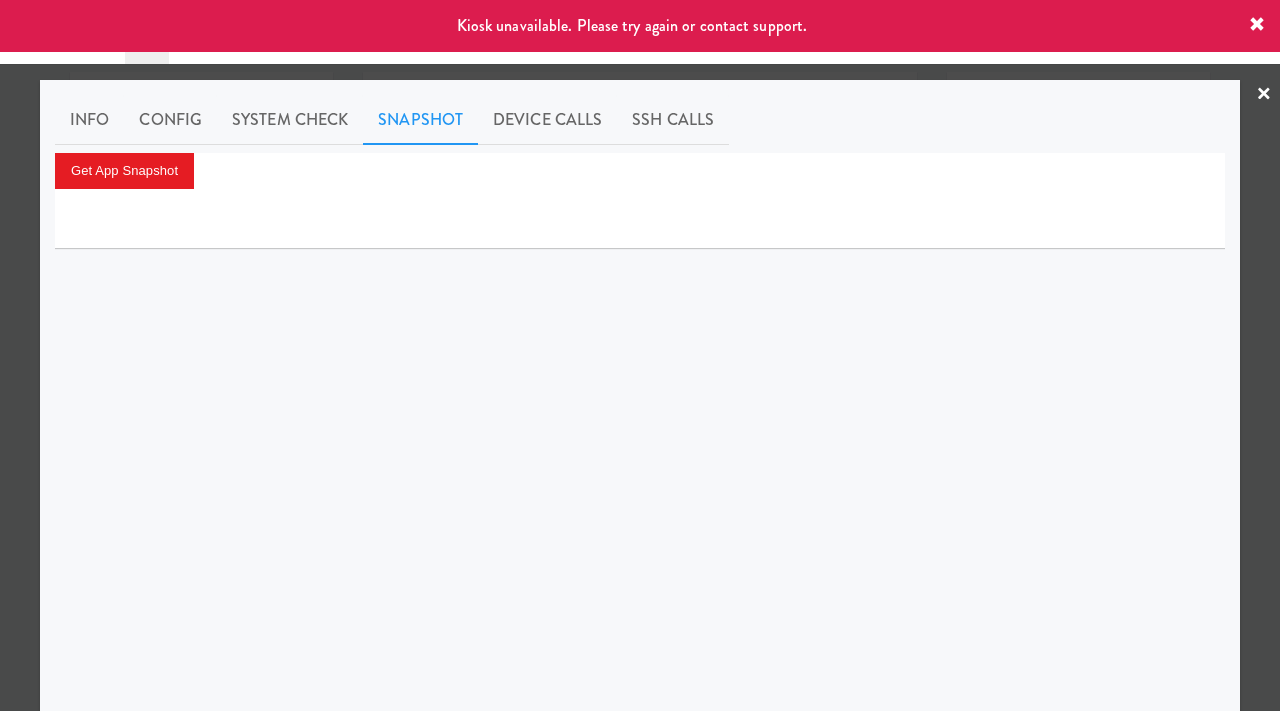 click at bounding box center [640, 355] 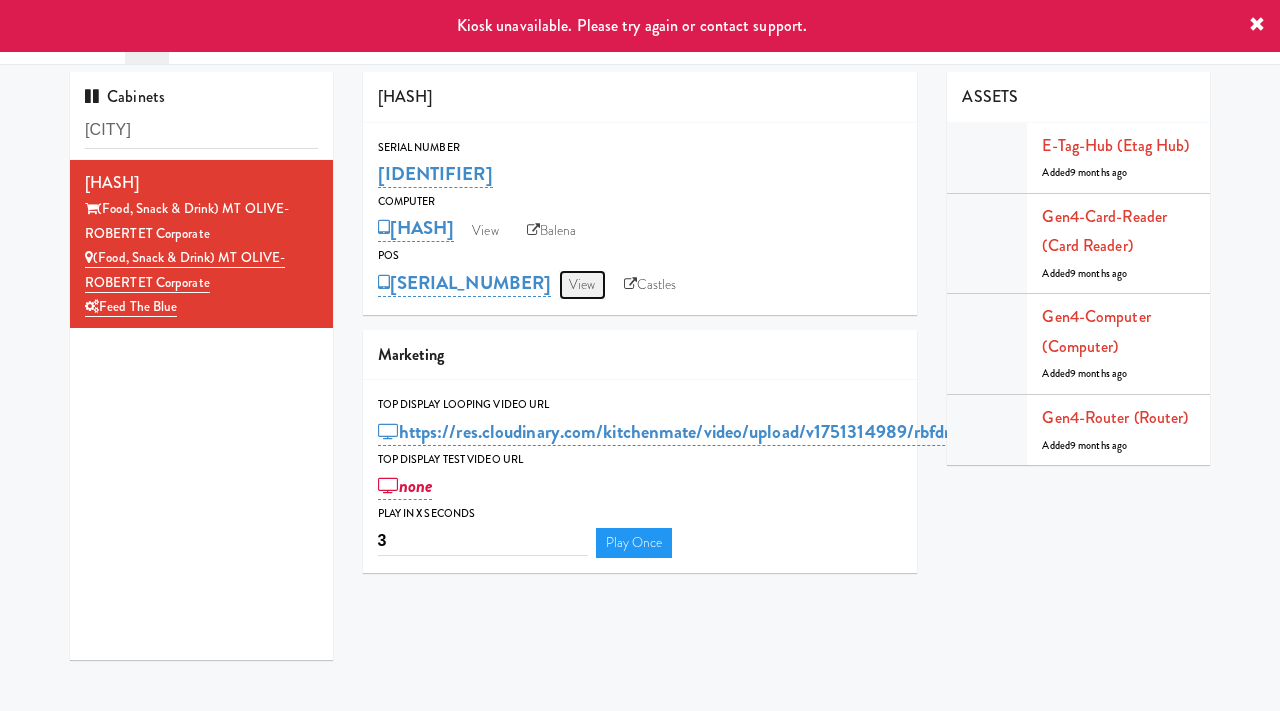 click on "View" at bounding box center (582, 285) 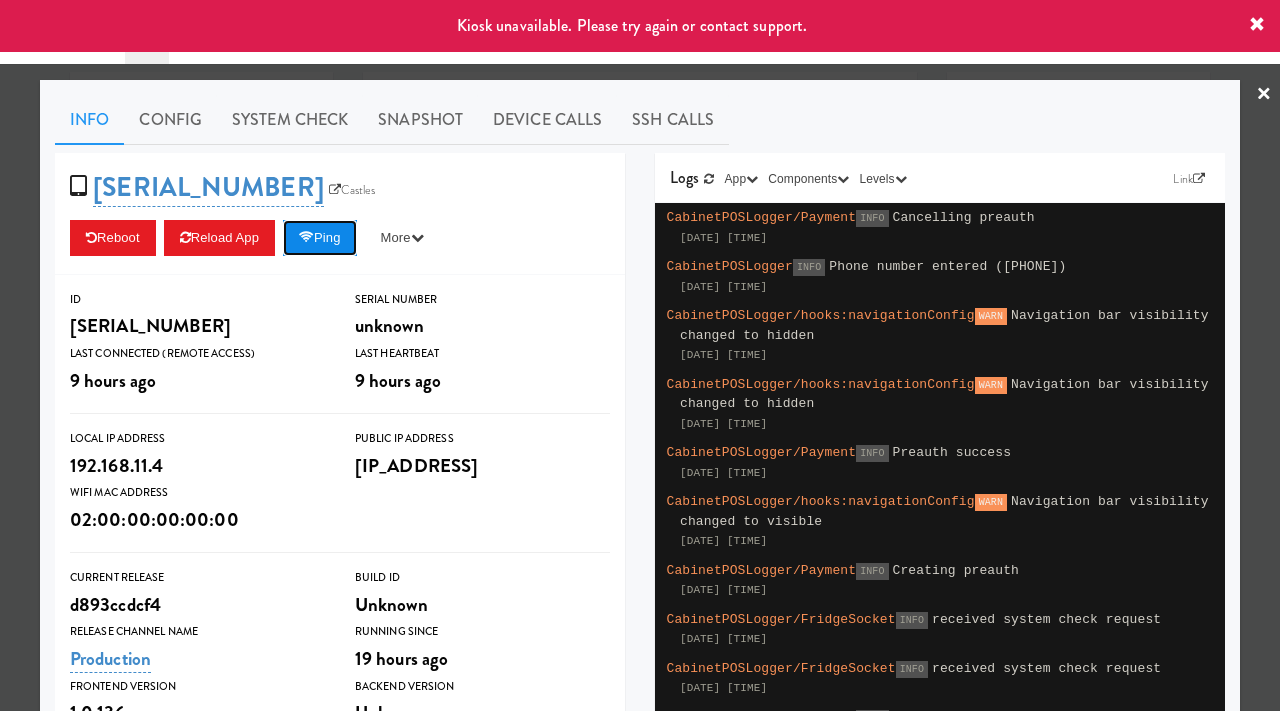 click on "Ping" at bounding box center (320, 238) 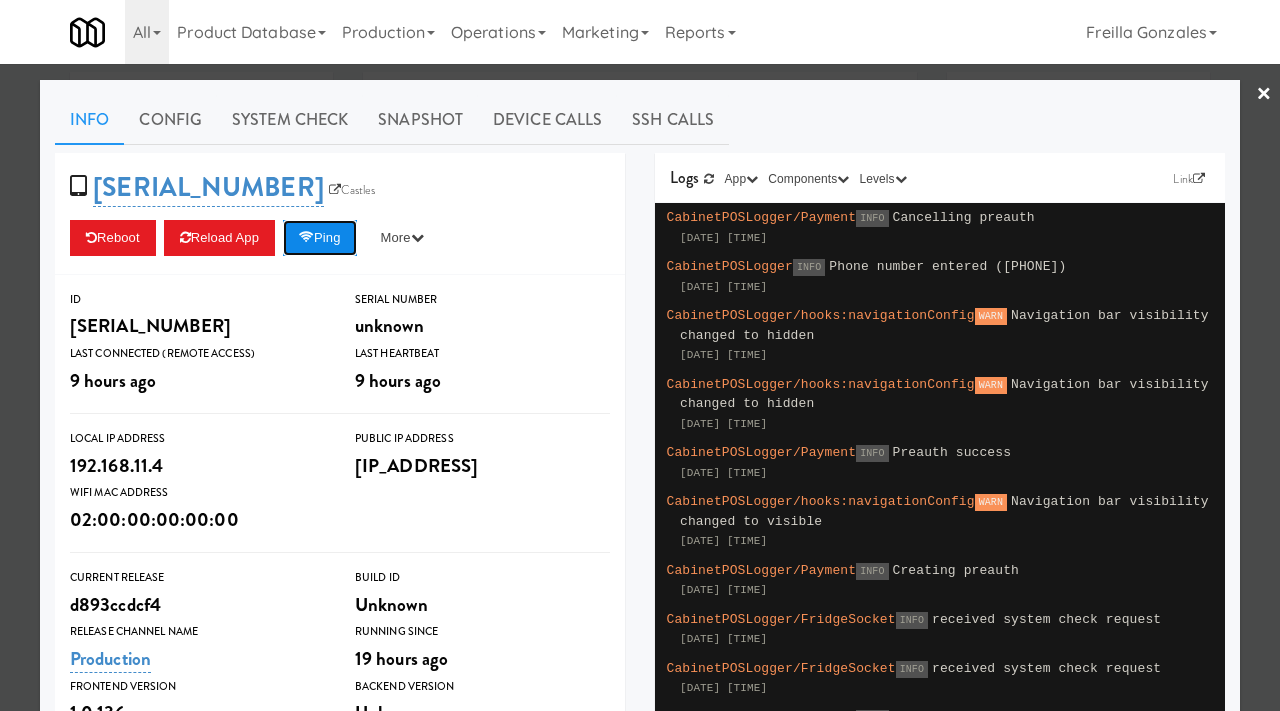 click on "Ping" at bounding box center (320, 238) 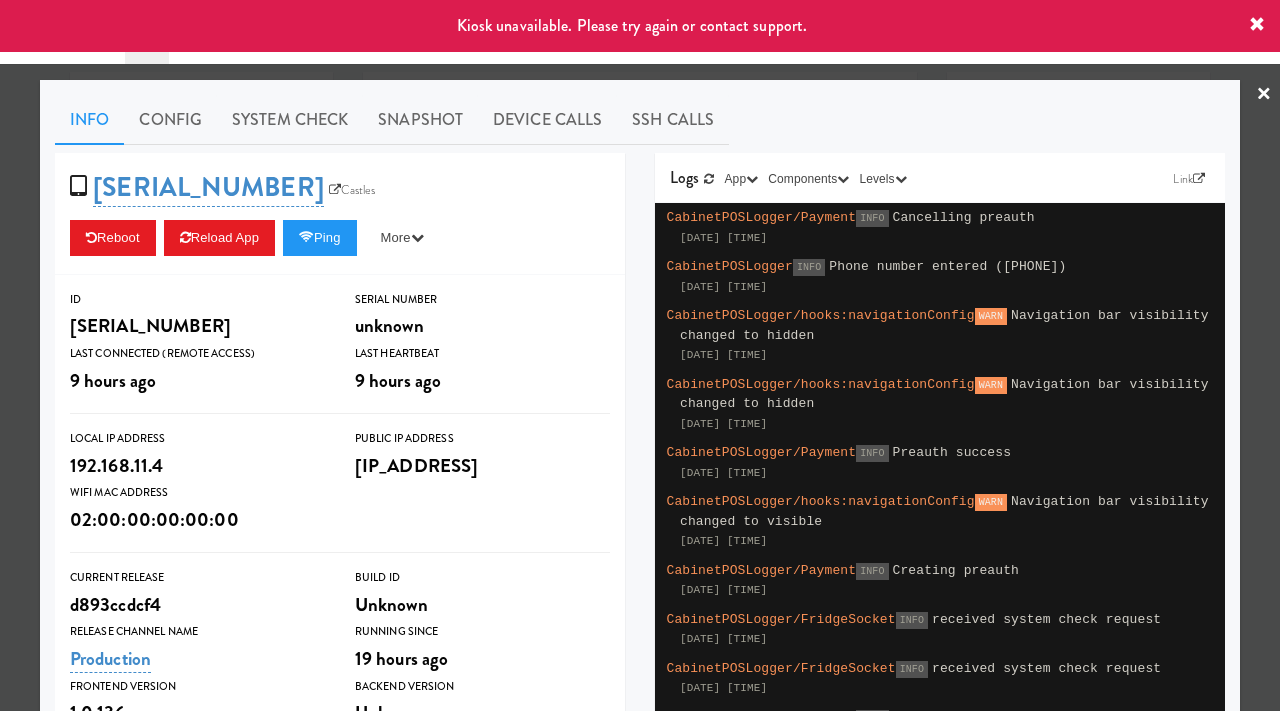 click at bounding box center [640, 355] 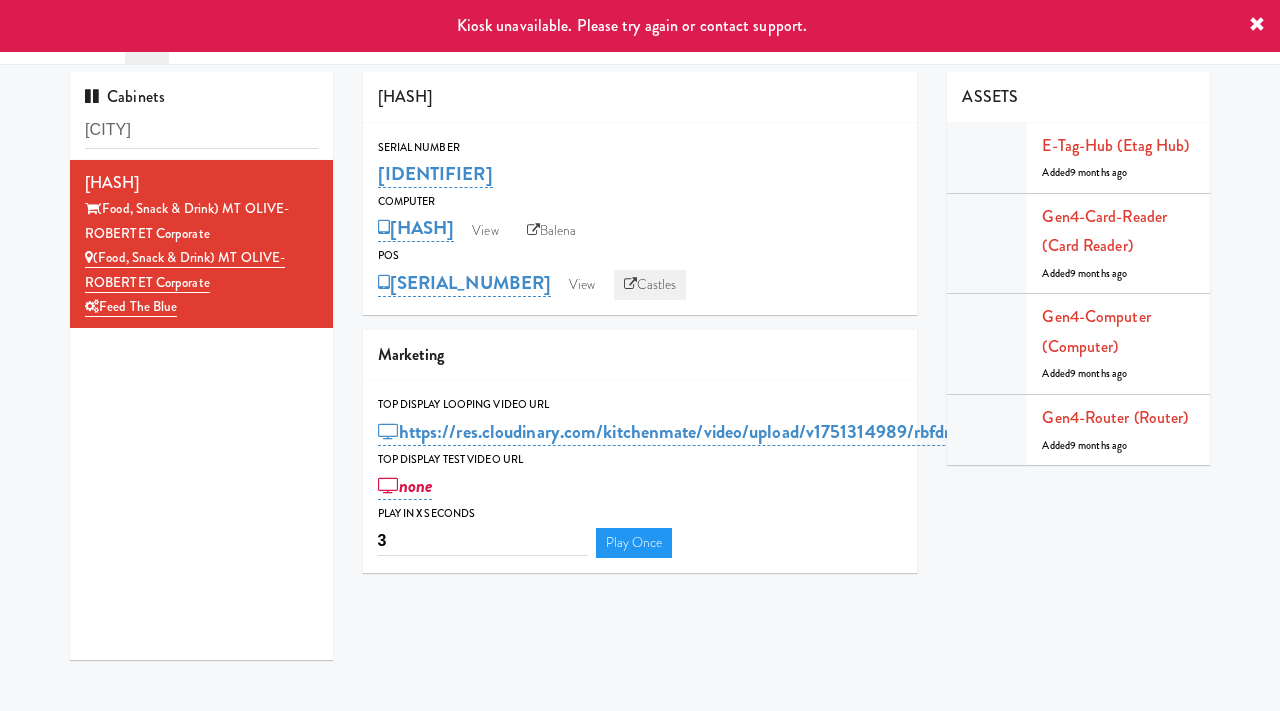 click on "Castles" at bounding box center (650, 285) 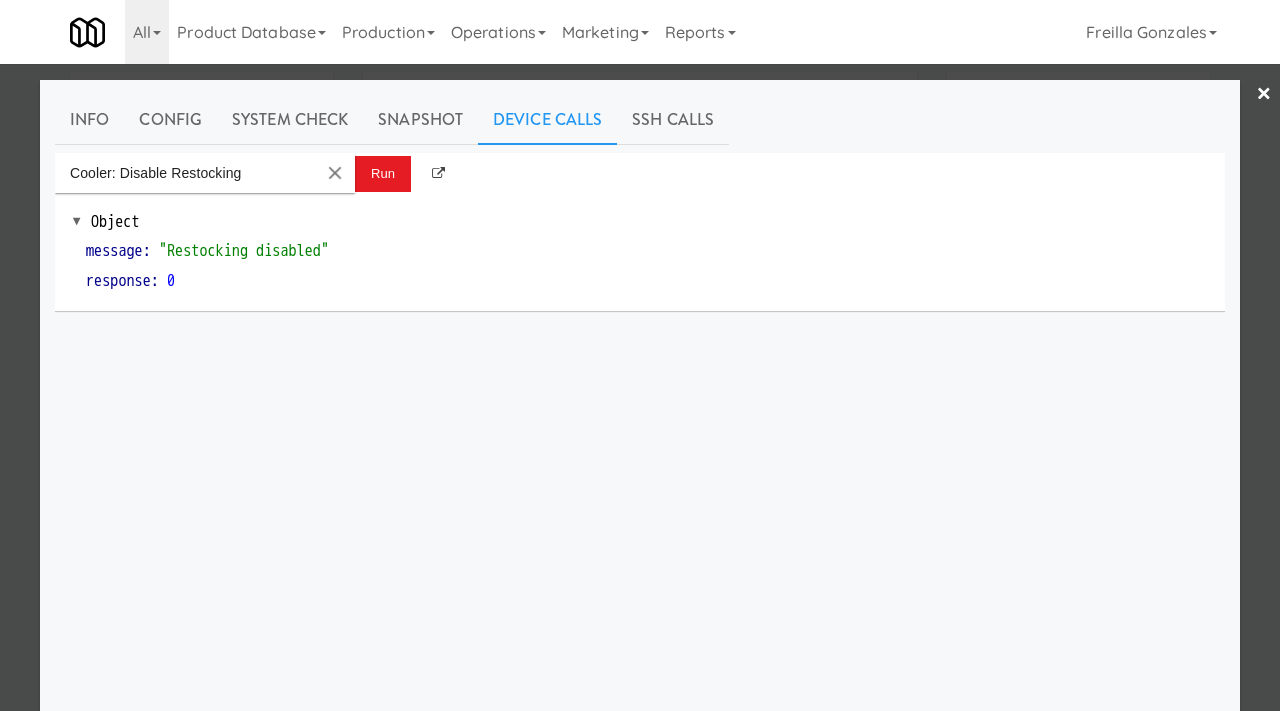 scroll, scrollTop: 0, scrollLeft: 0, axis: both 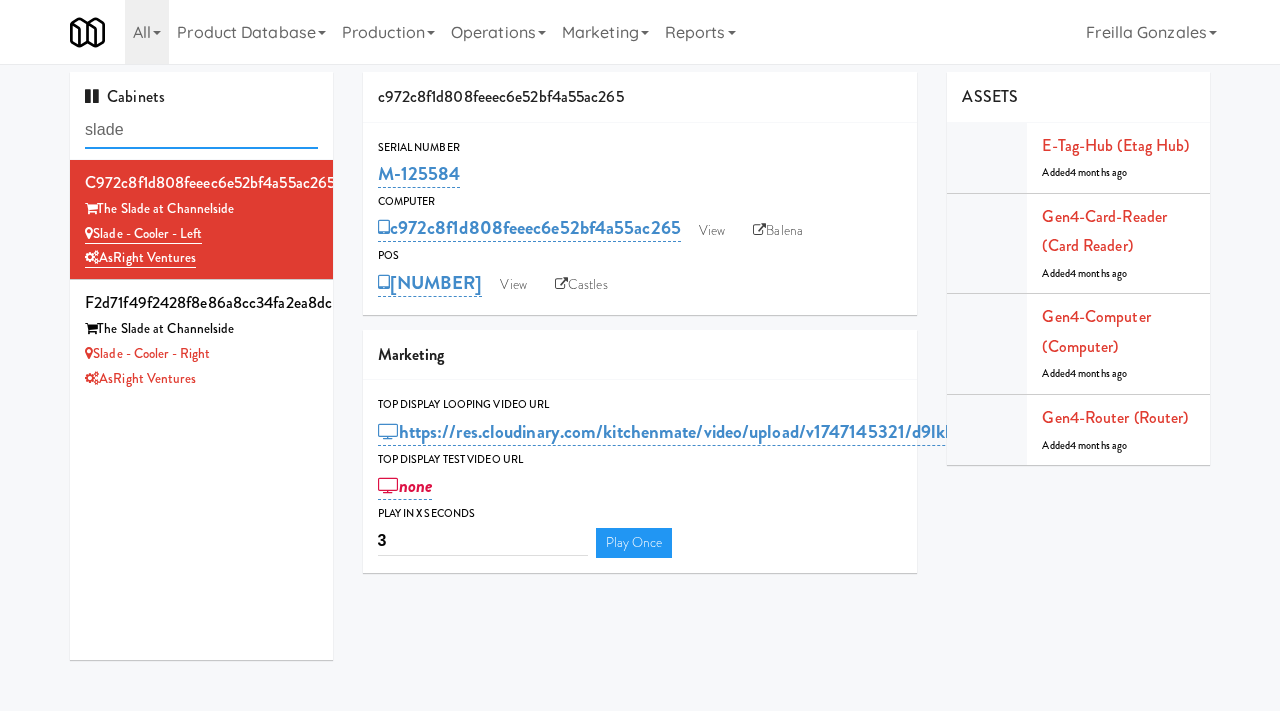 click on "slade" at bounding box center (201, 130) 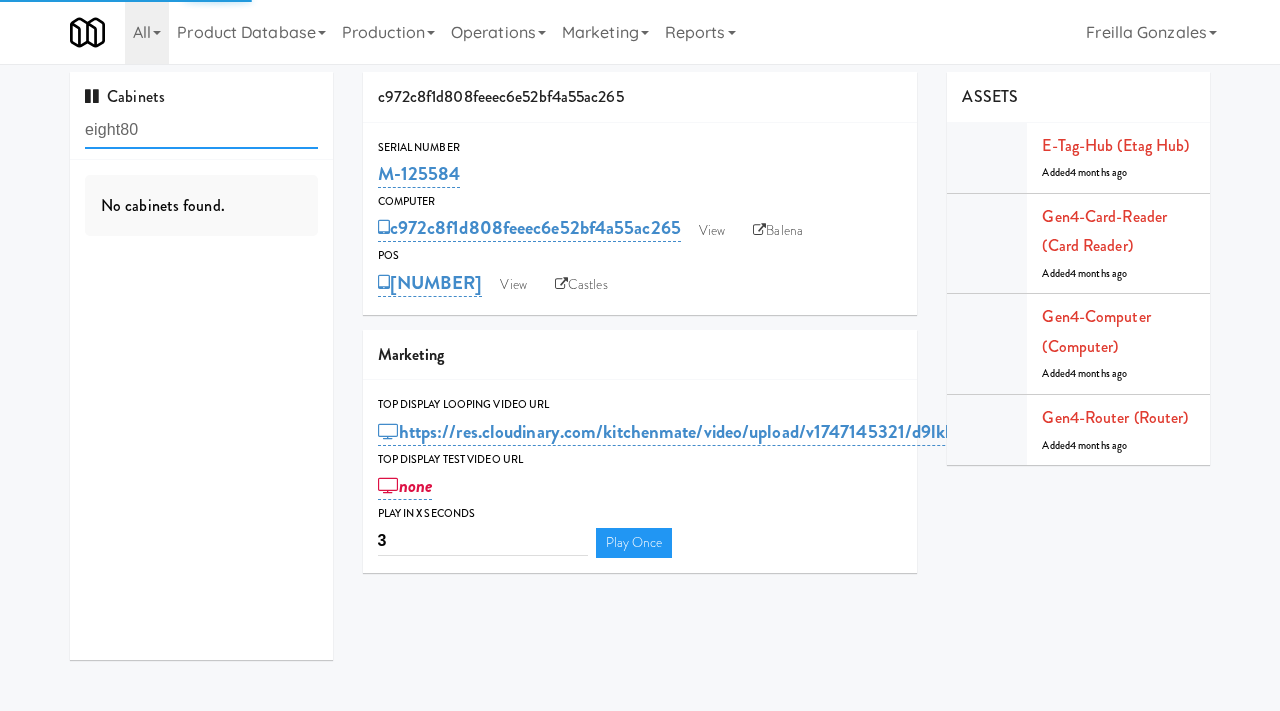 type on "eight80" 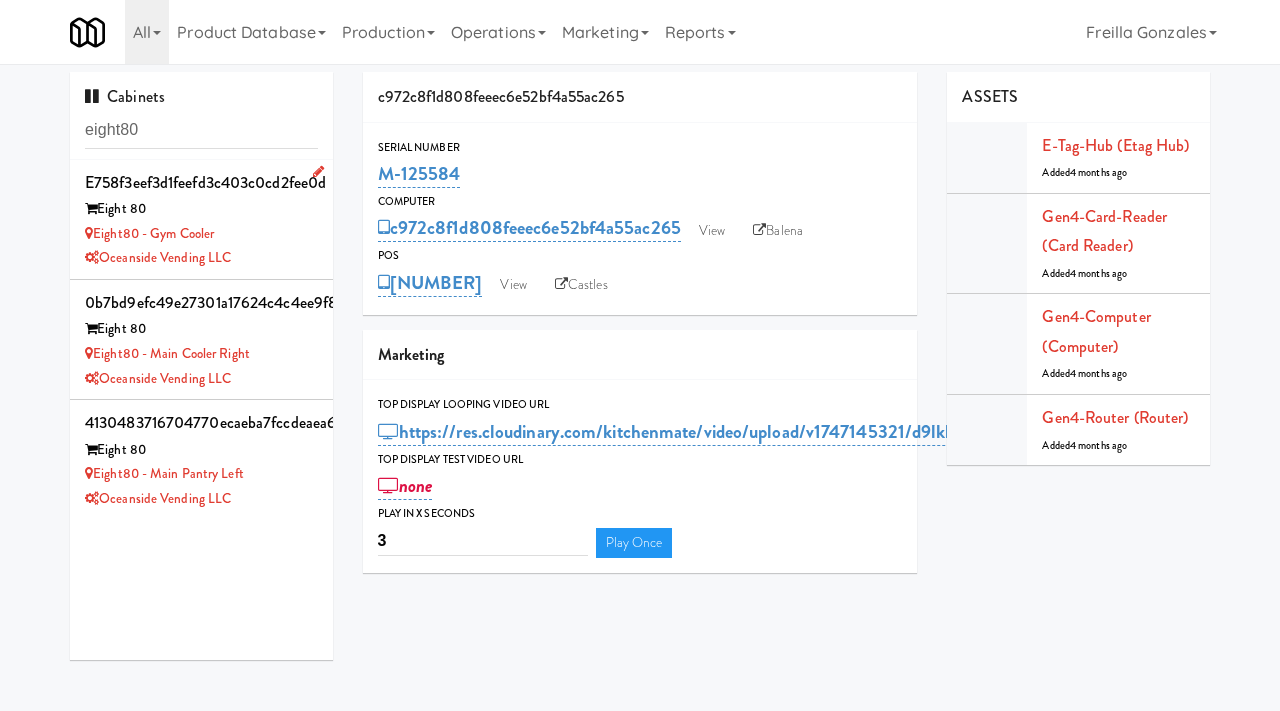 click on "Eight80 - Gym Cooler" at bounding box center [201, 234] 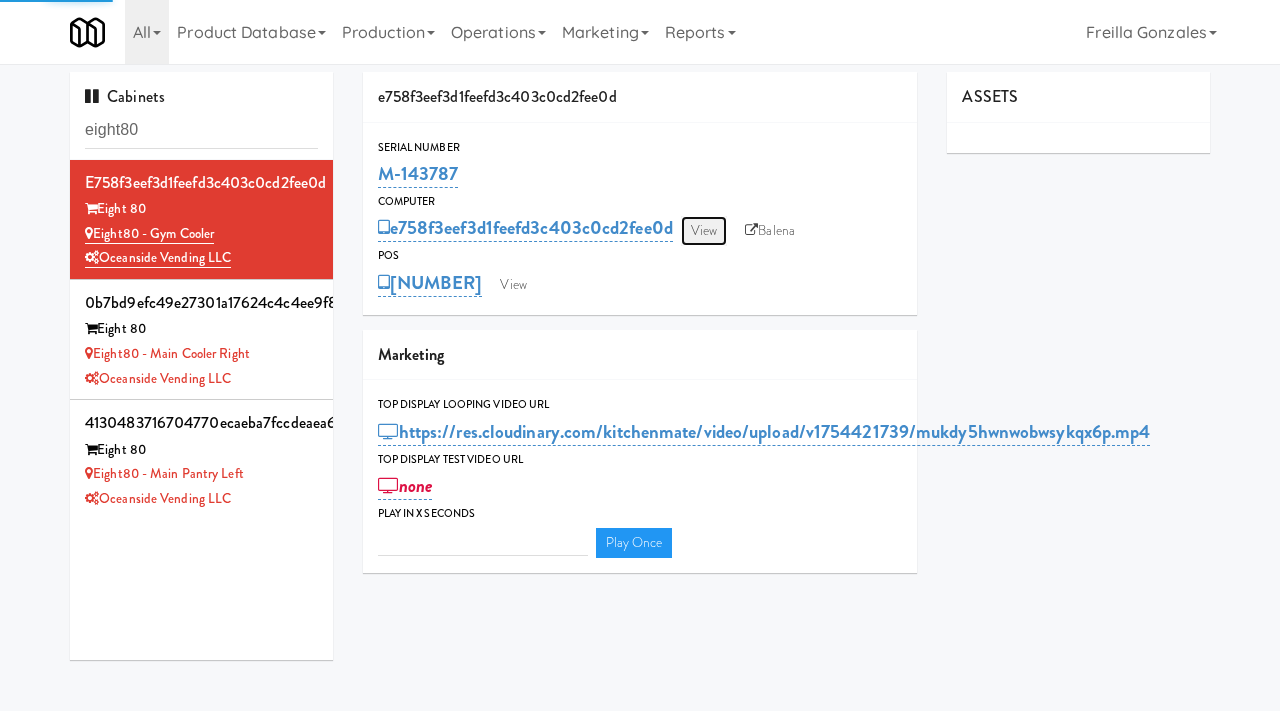 click on "View" at bounding box center (704, 231) 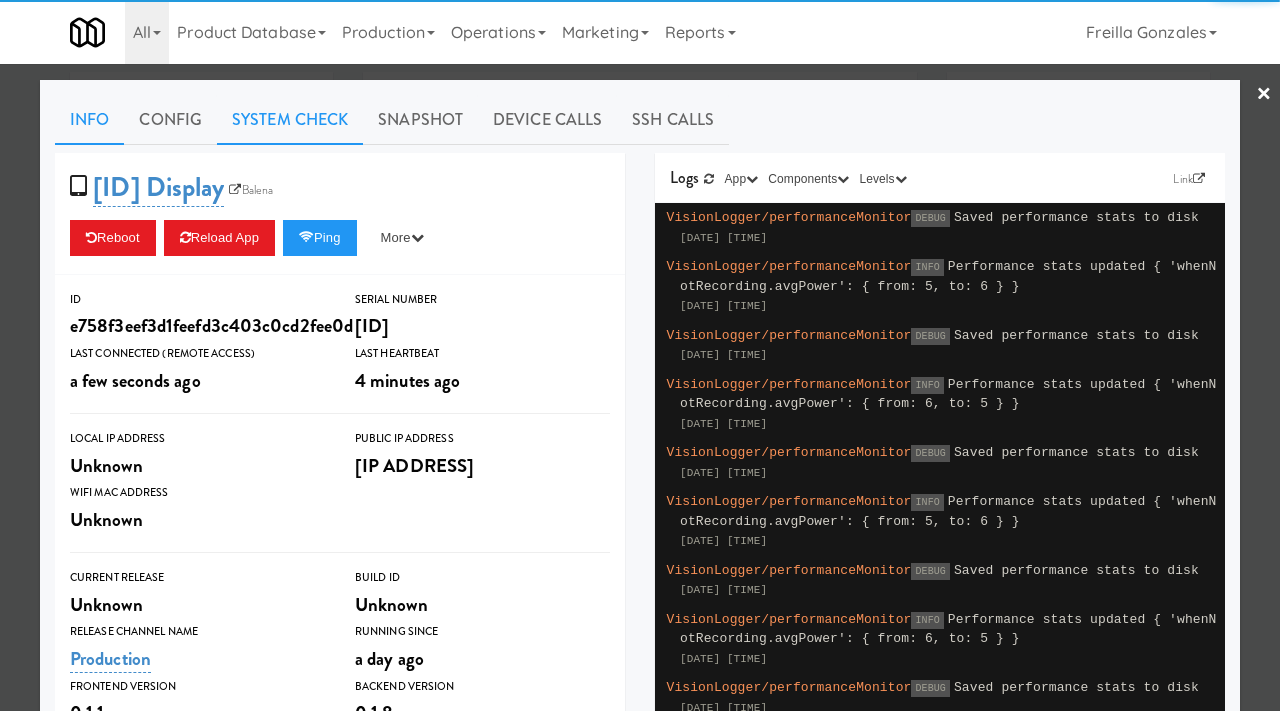 click on "System Check" at bounding box center (290, 120) 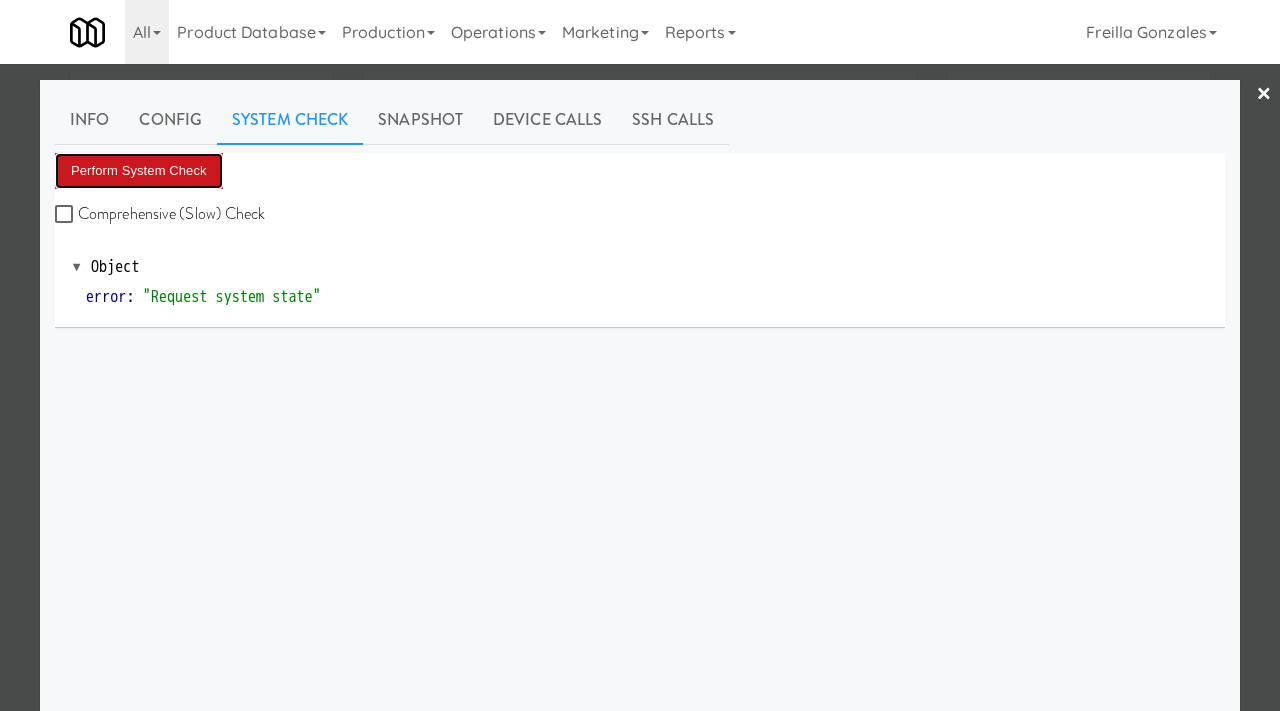 click on "Perform System Check" at bounding box center [139, 171] 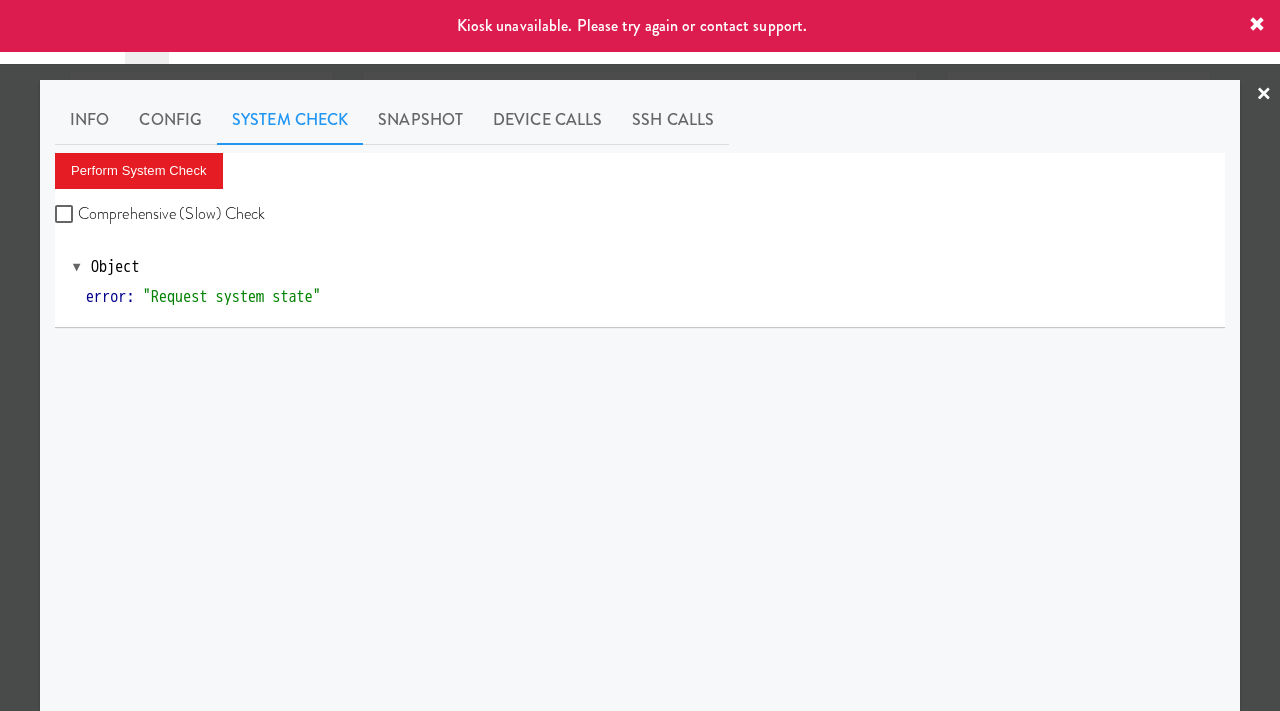 click at bounding box center [640, 355] 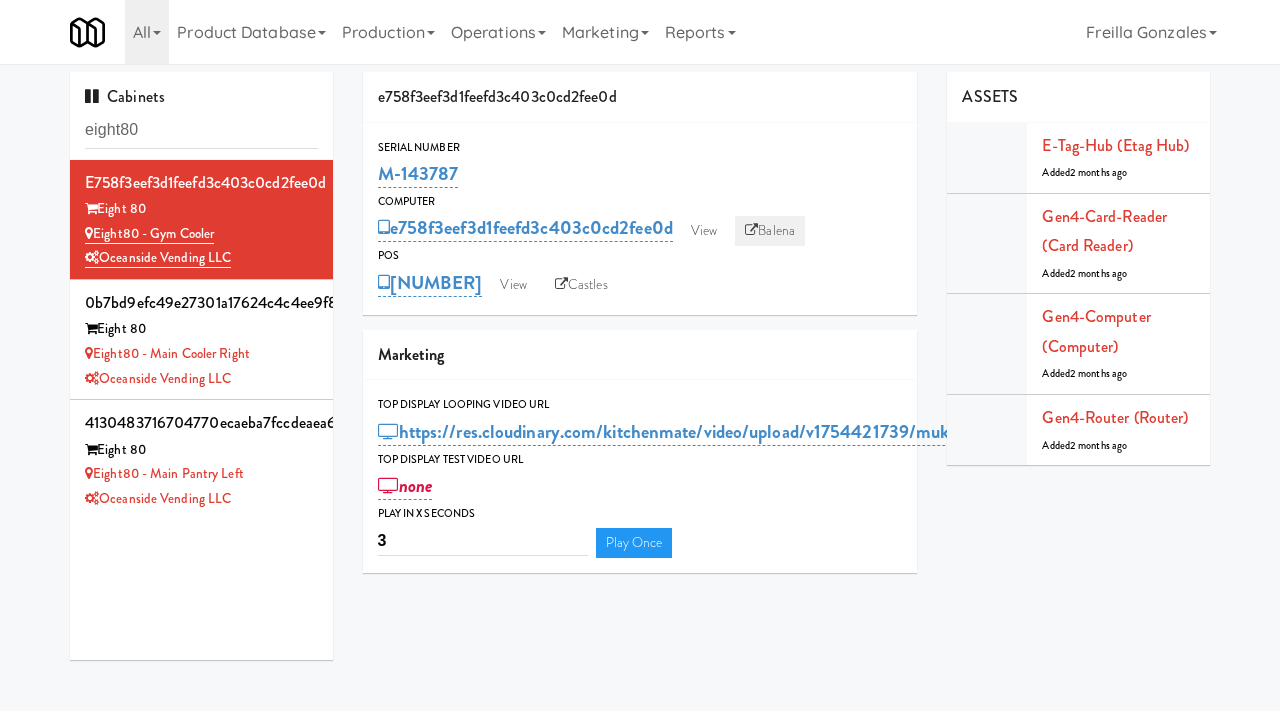 click on "Balena" at bounding box center (770, 231) 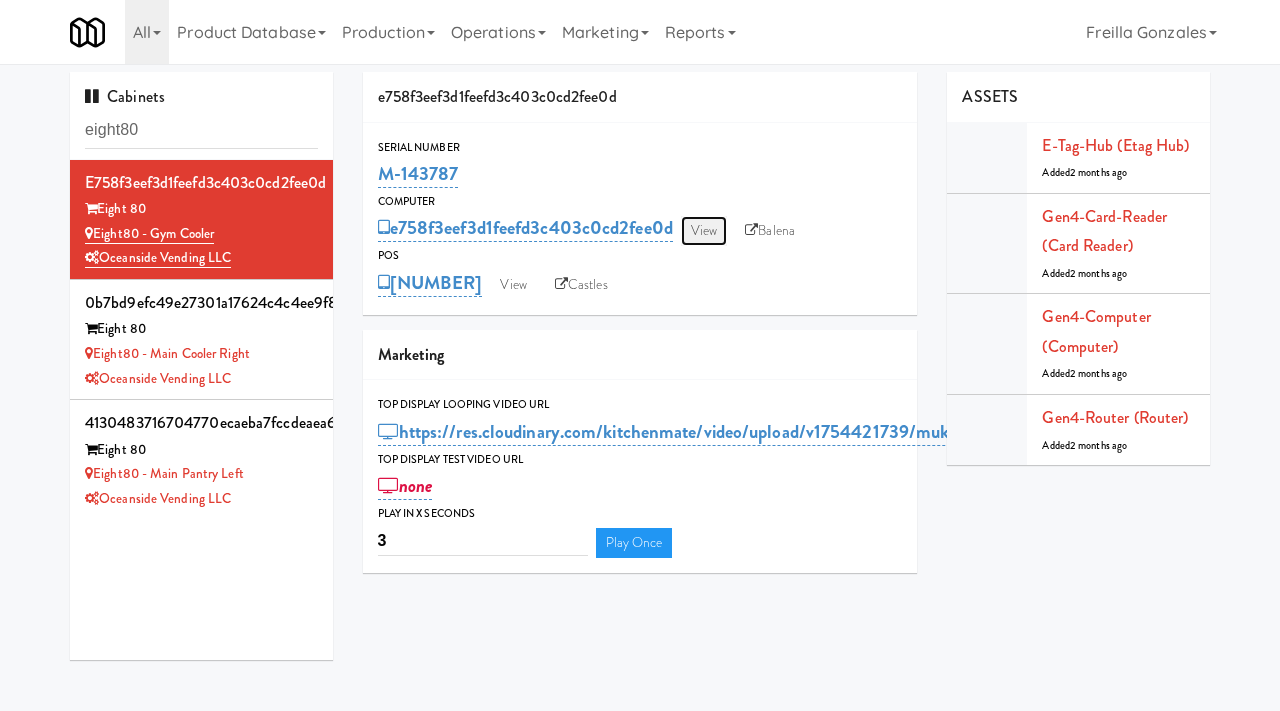 click on "View" at bounding box center [704, 231] 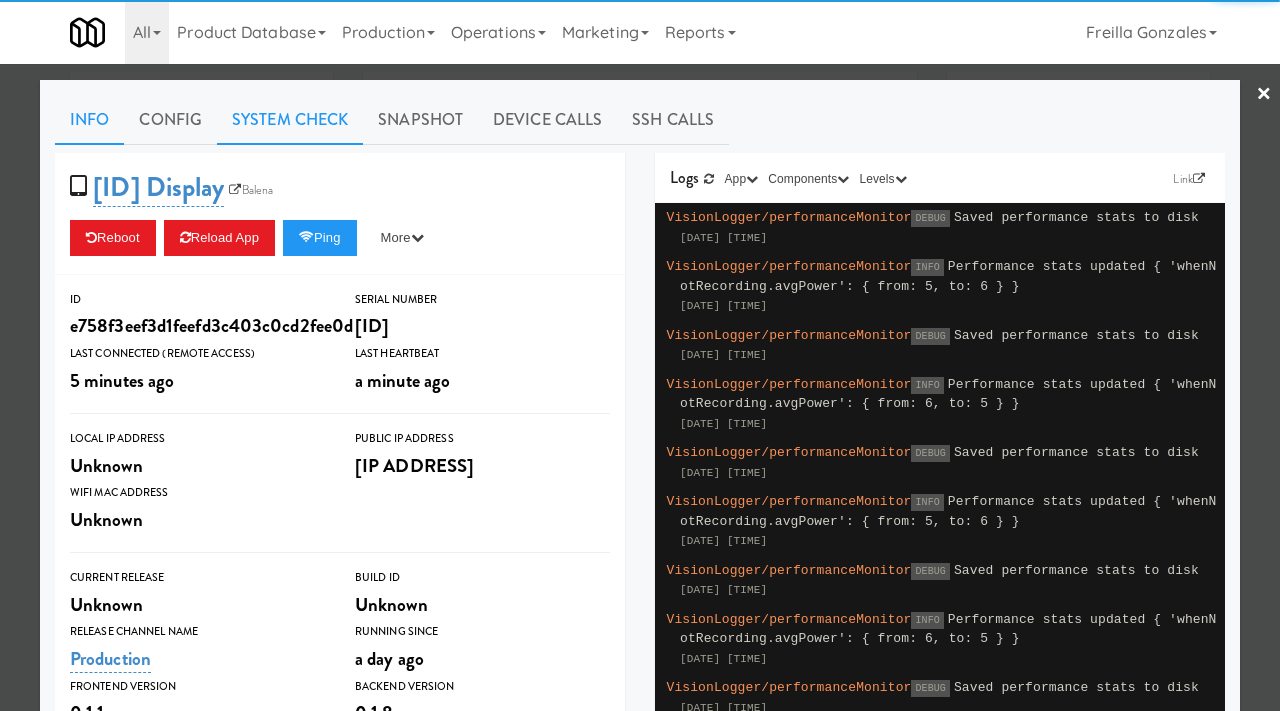click on "System Check" at bounding box center (290, 120) 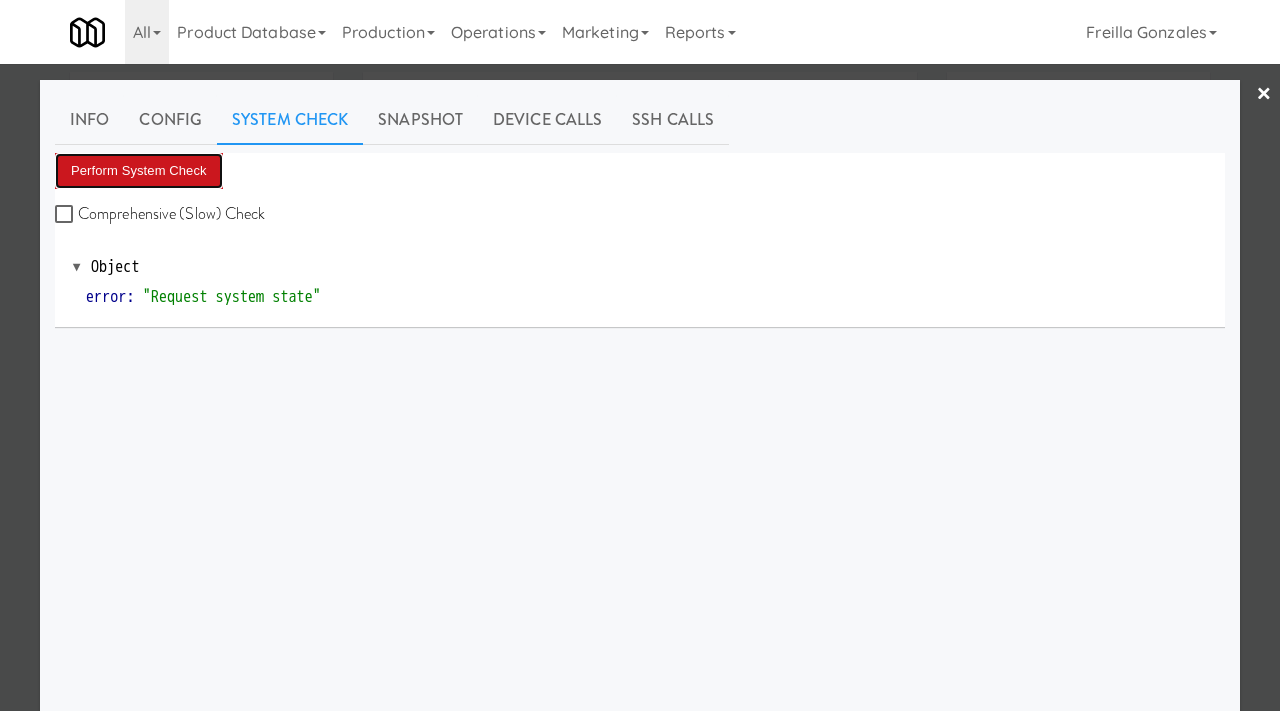 click on "Perform System Check" at bounding box center (139, 171) 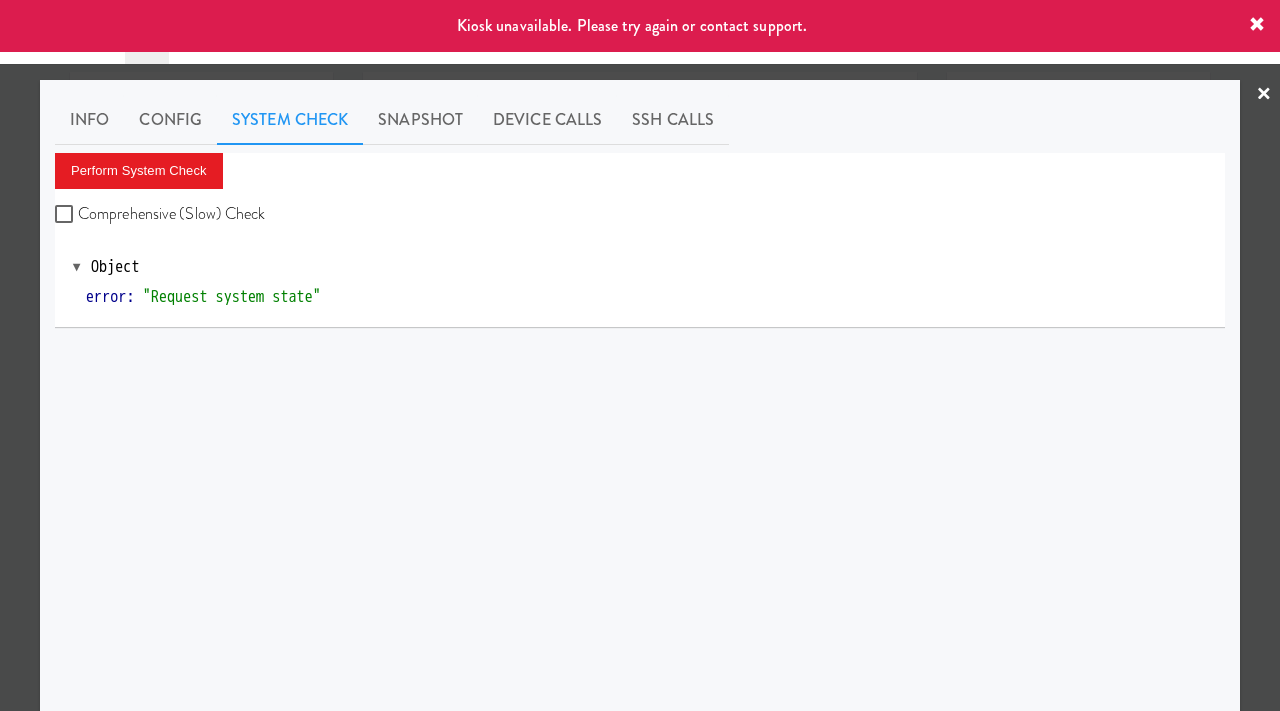 click at bounding box center [640, 355] 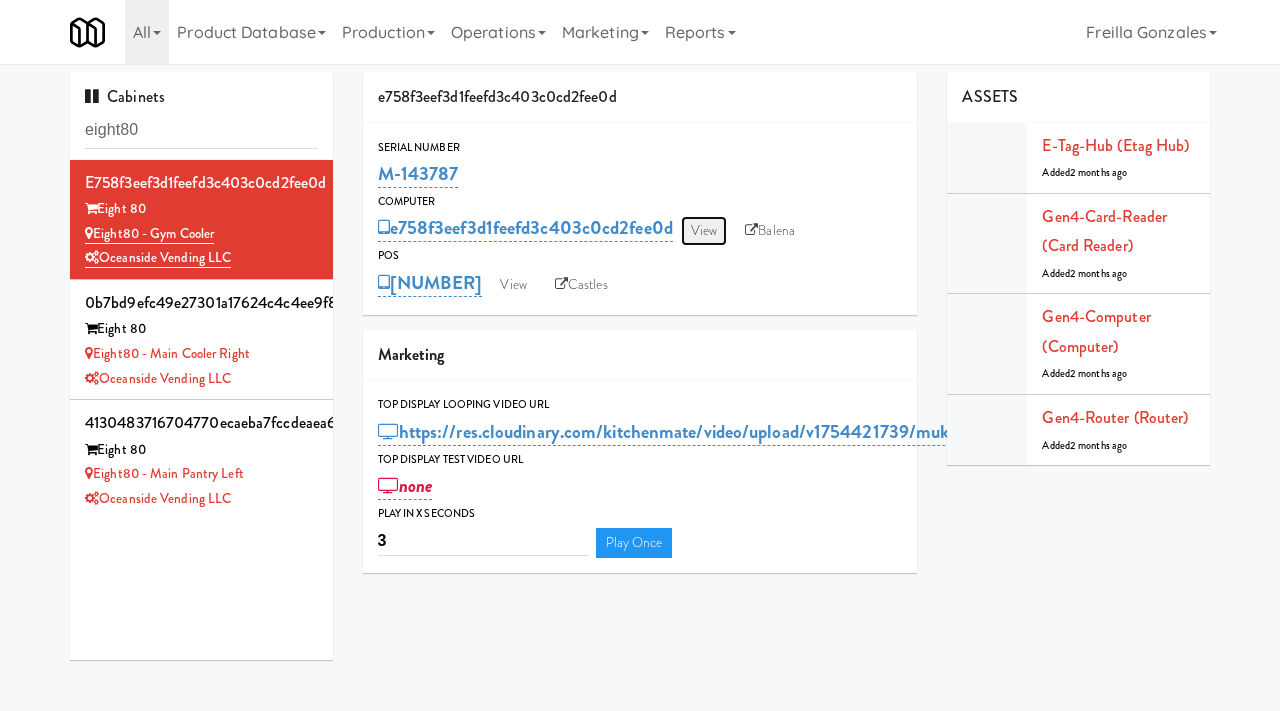 click on "View" at bounding box center (704, 231) 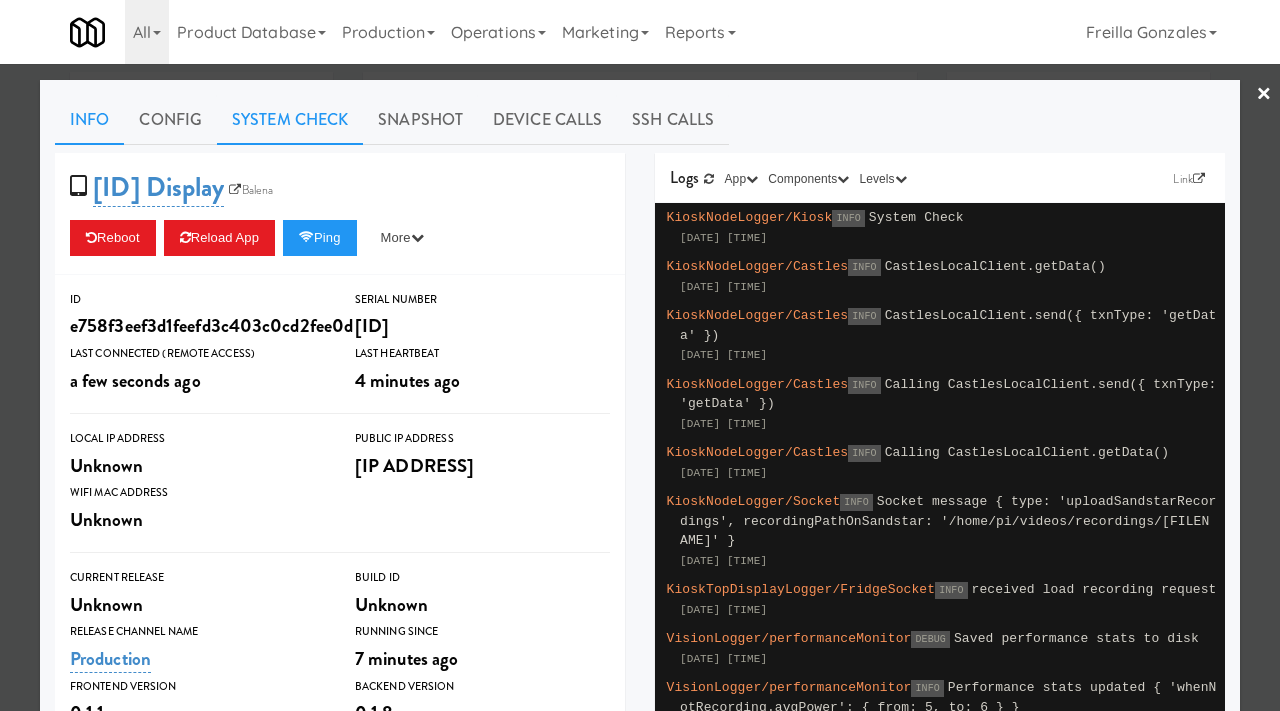 click on "System Check" at bounding box center [290, 120] 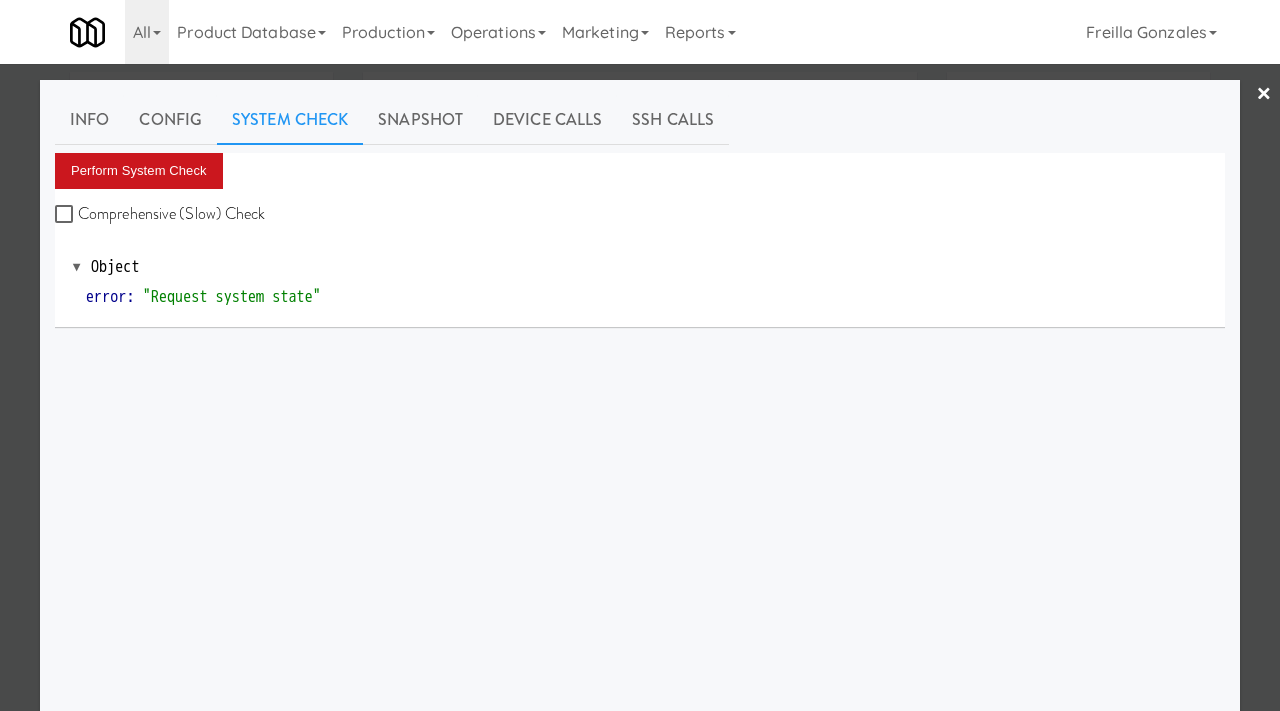 click on "Perform System Check" at bounding box center (139, 171) 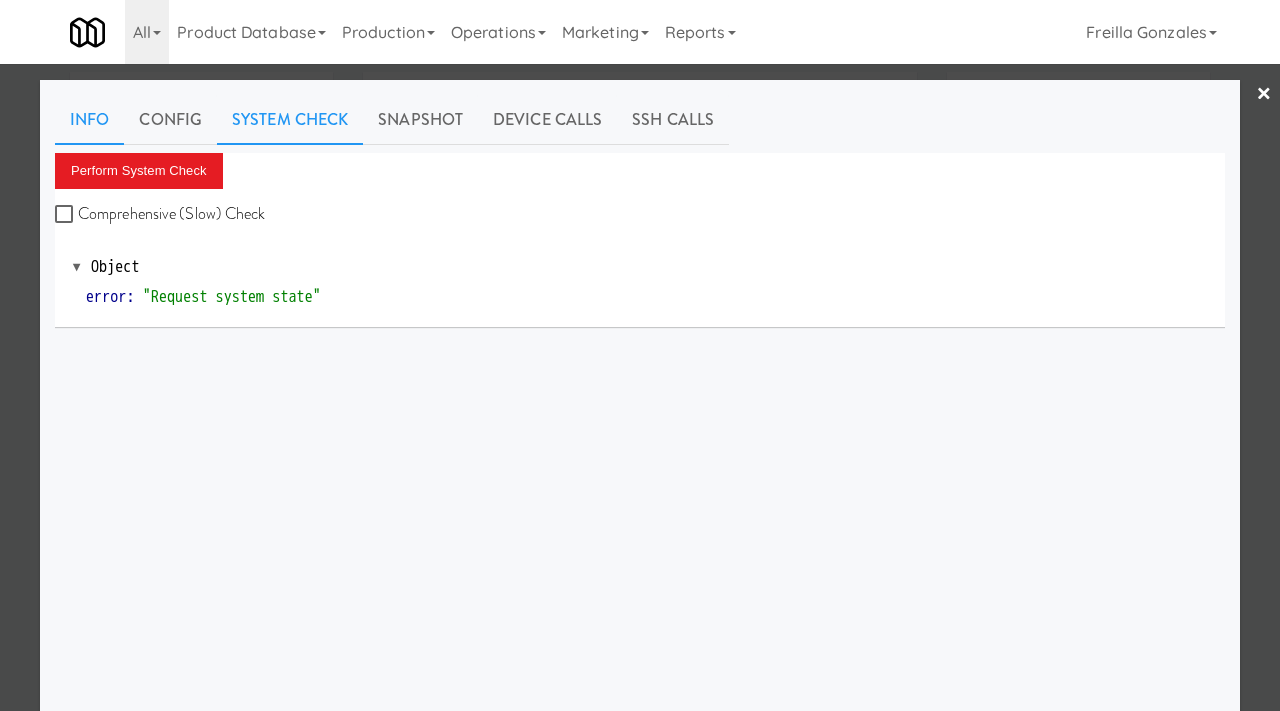 click on "Info" at bounding box center [89, 120] 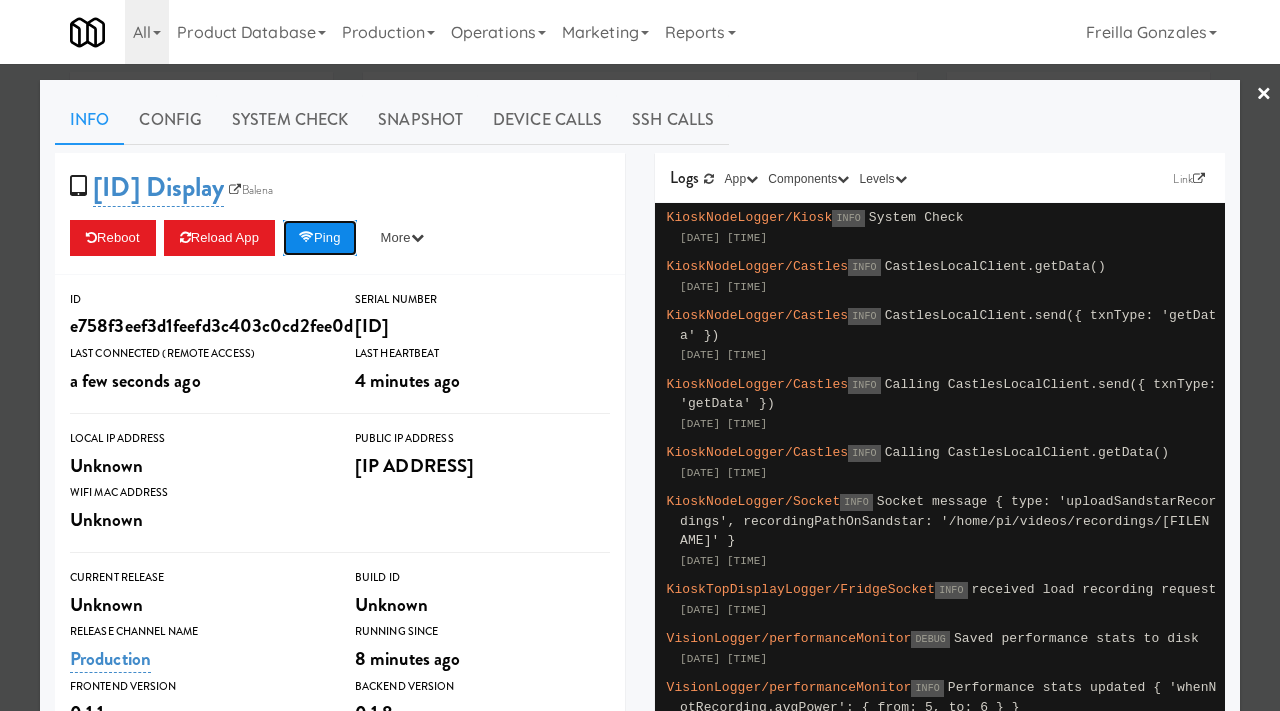 click on "Ping" at bounding box center [320, 238] 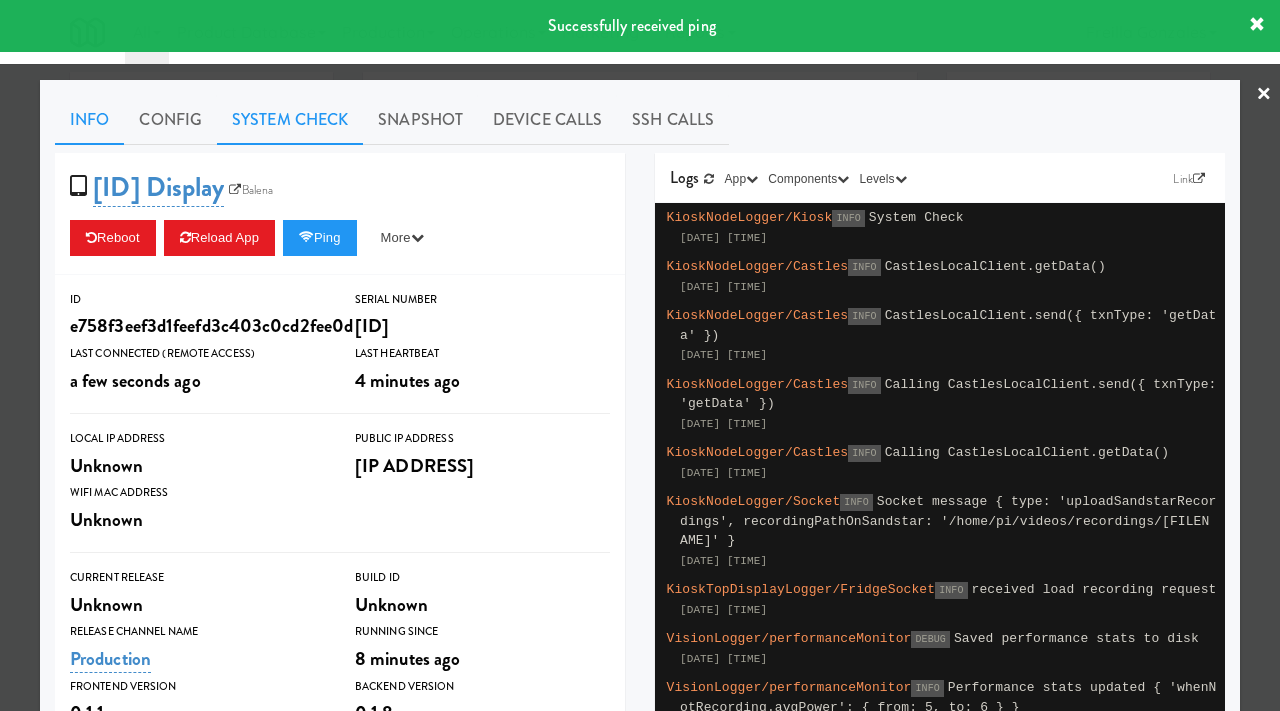 click on "System Check" at bounding box center [290, 120] 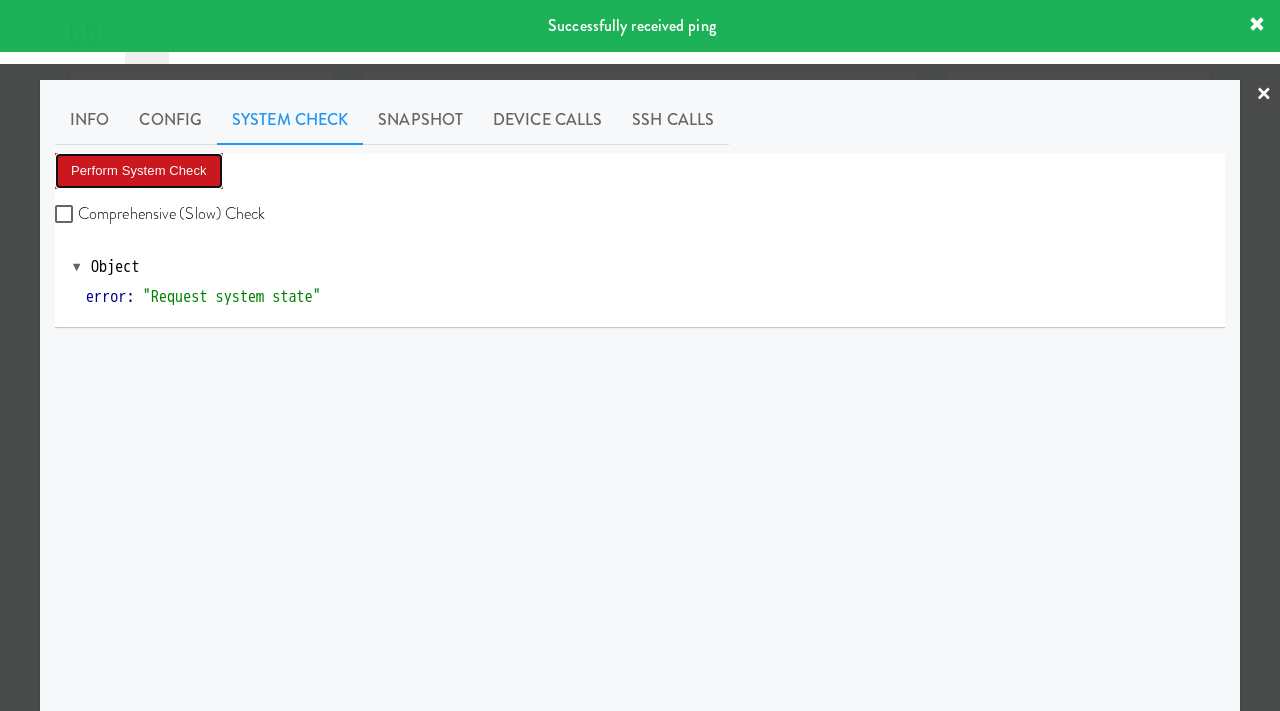 click on "Perform System Check" at bounding box center (139, 171) 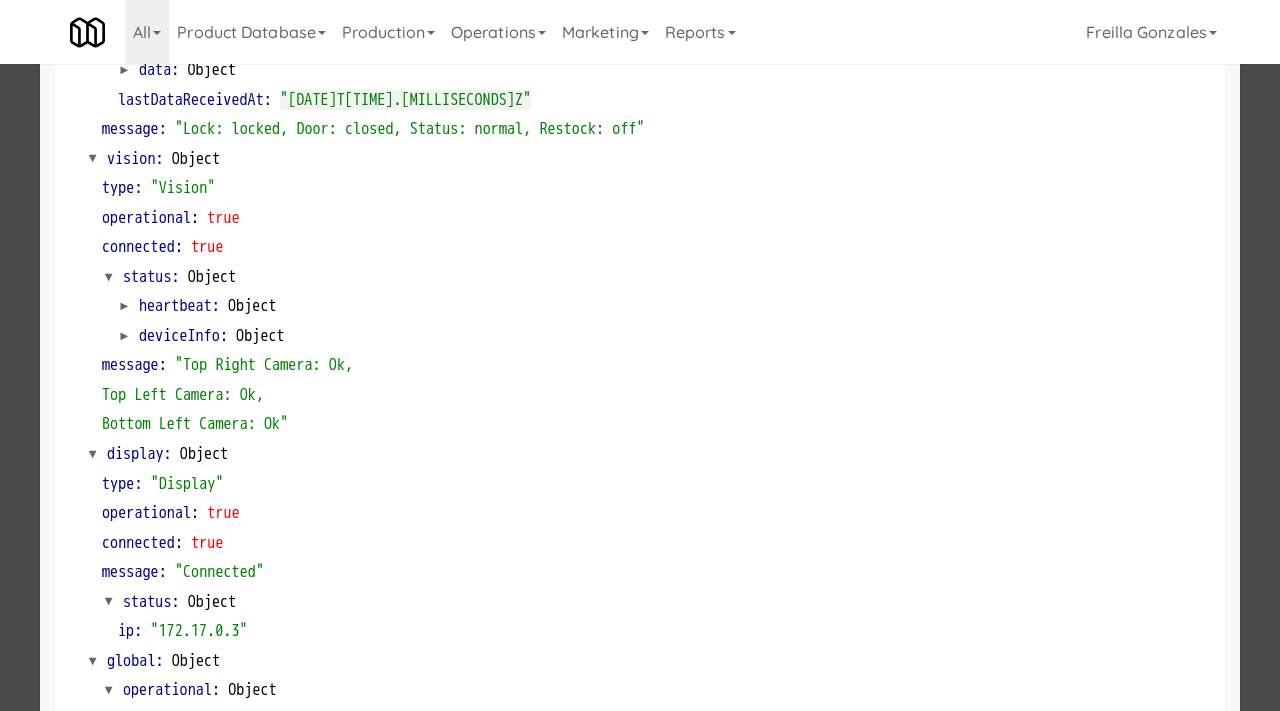 scroll, scrollTop: 842, scrollLeft: 0, axis: vertical 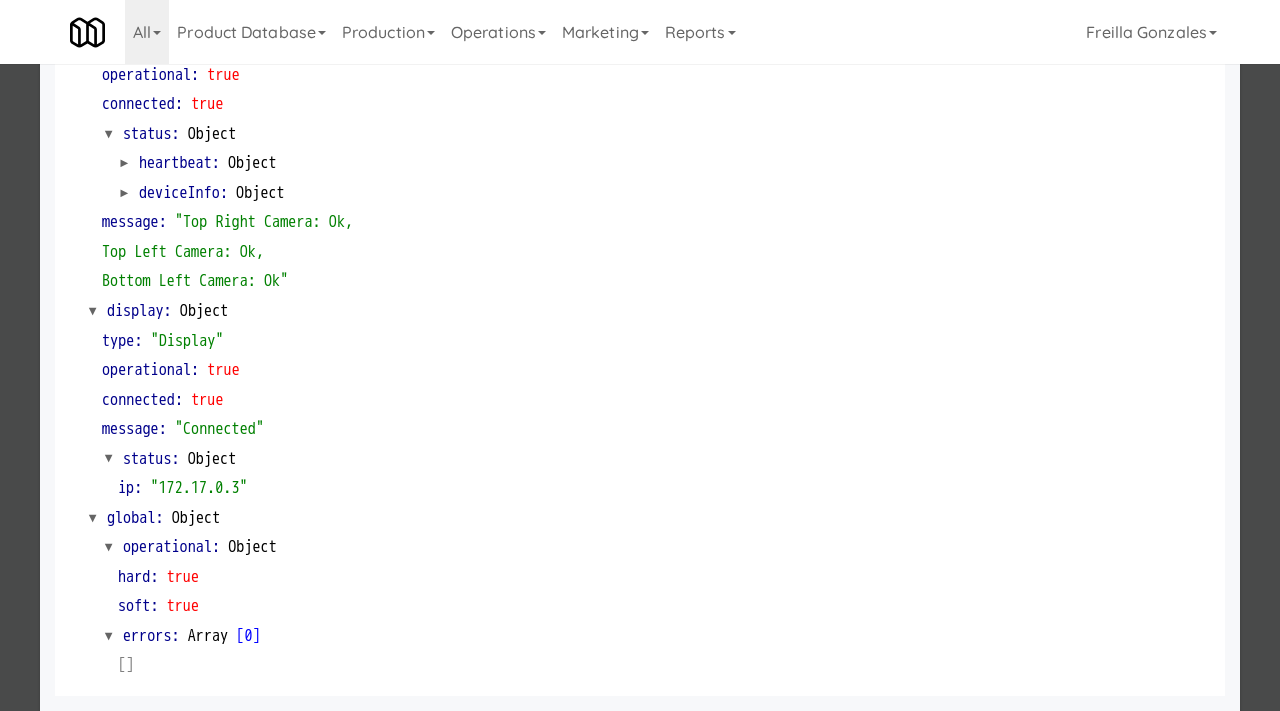 click at bounding box center [640, 355] 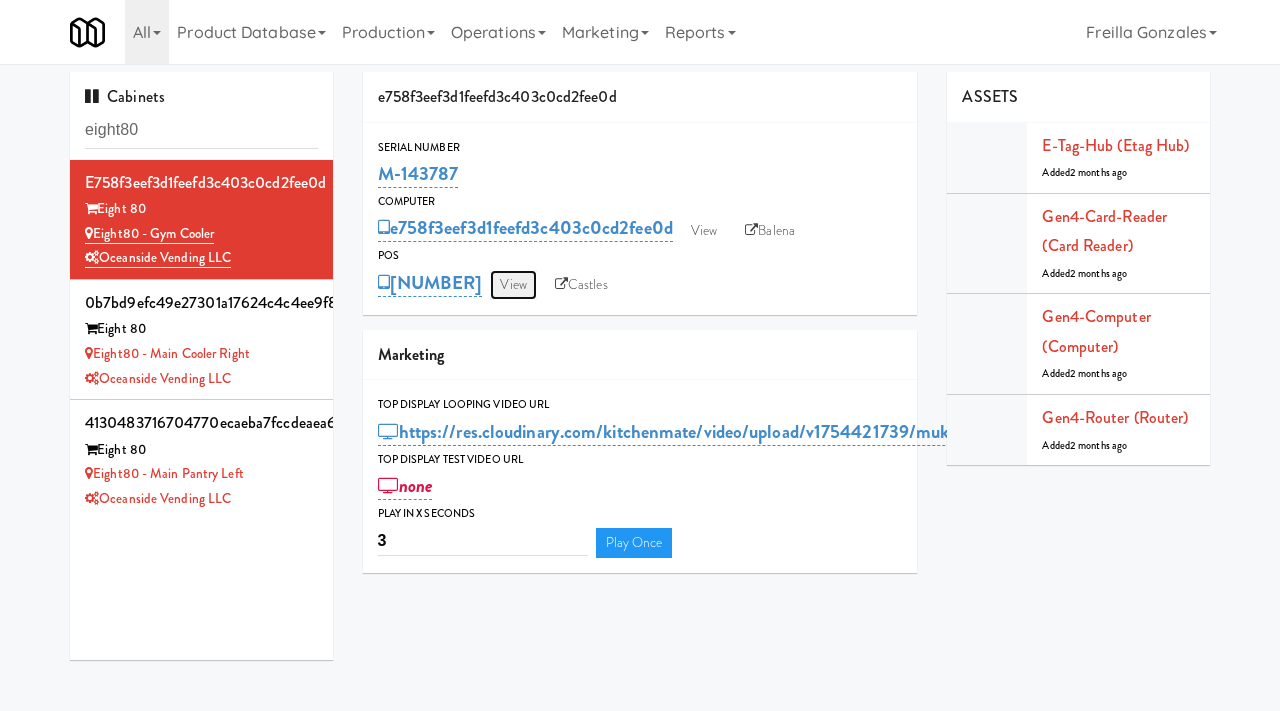 click on "View" at bounding box center (513, 285) 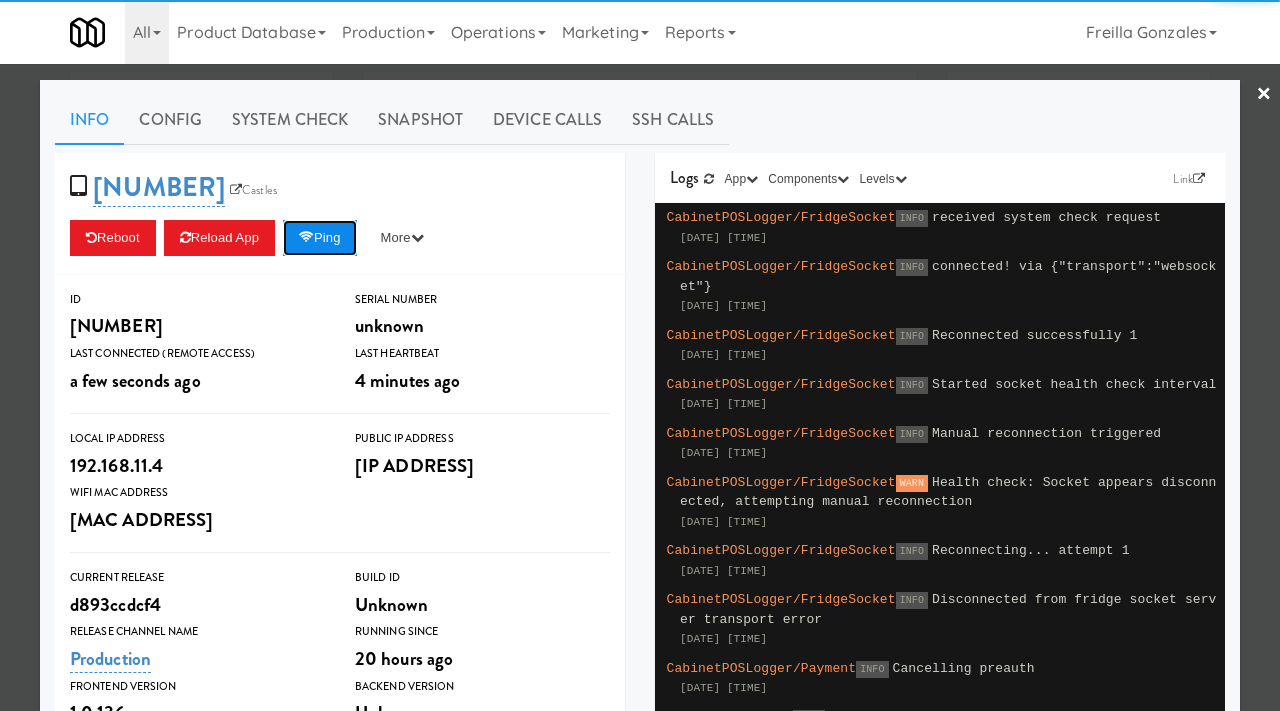 click on "Ping" at bounding box center [320, 238] 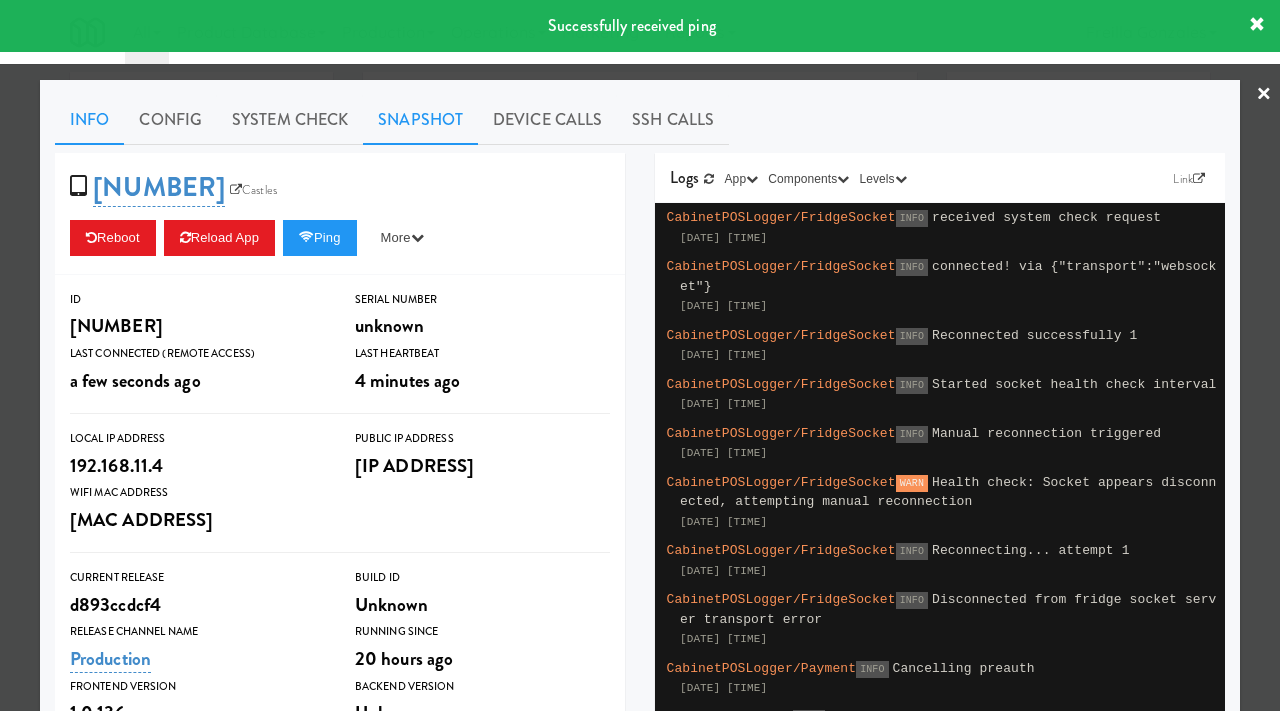 click on "Snapshot" at bounding box center [420, 120] 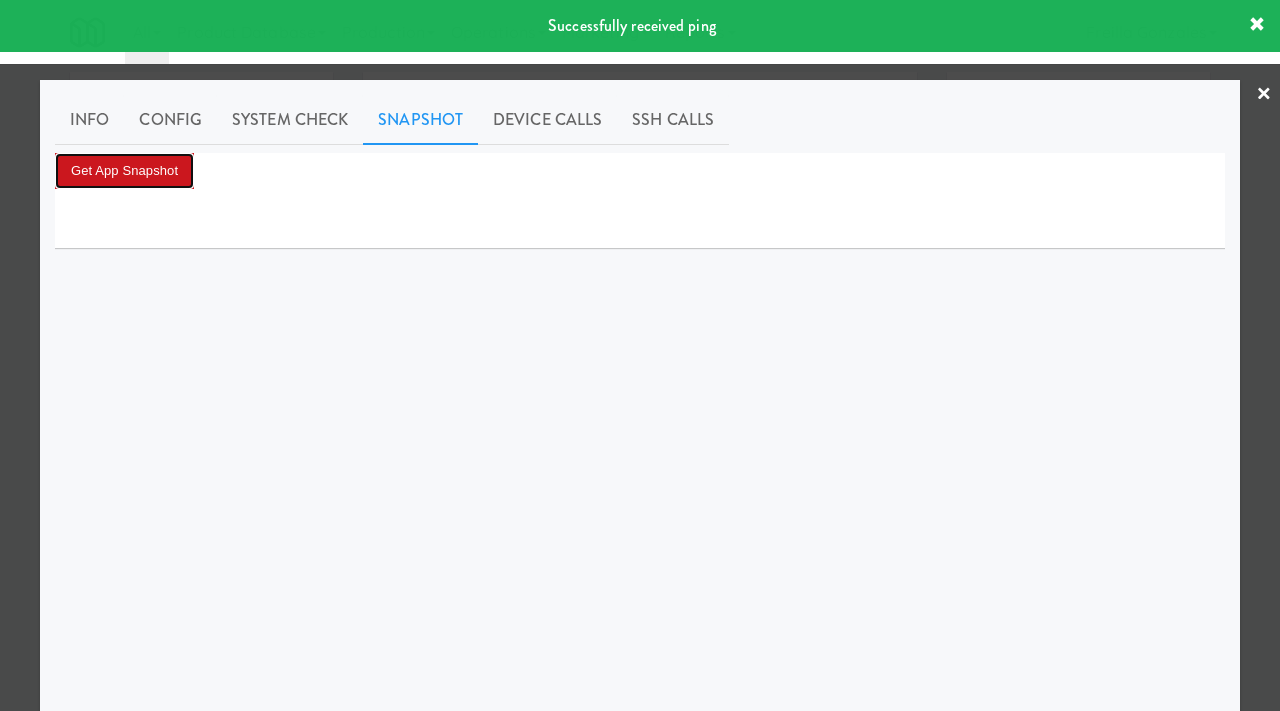 click on "Get App Snapshot" at bounding box center (124, 171) 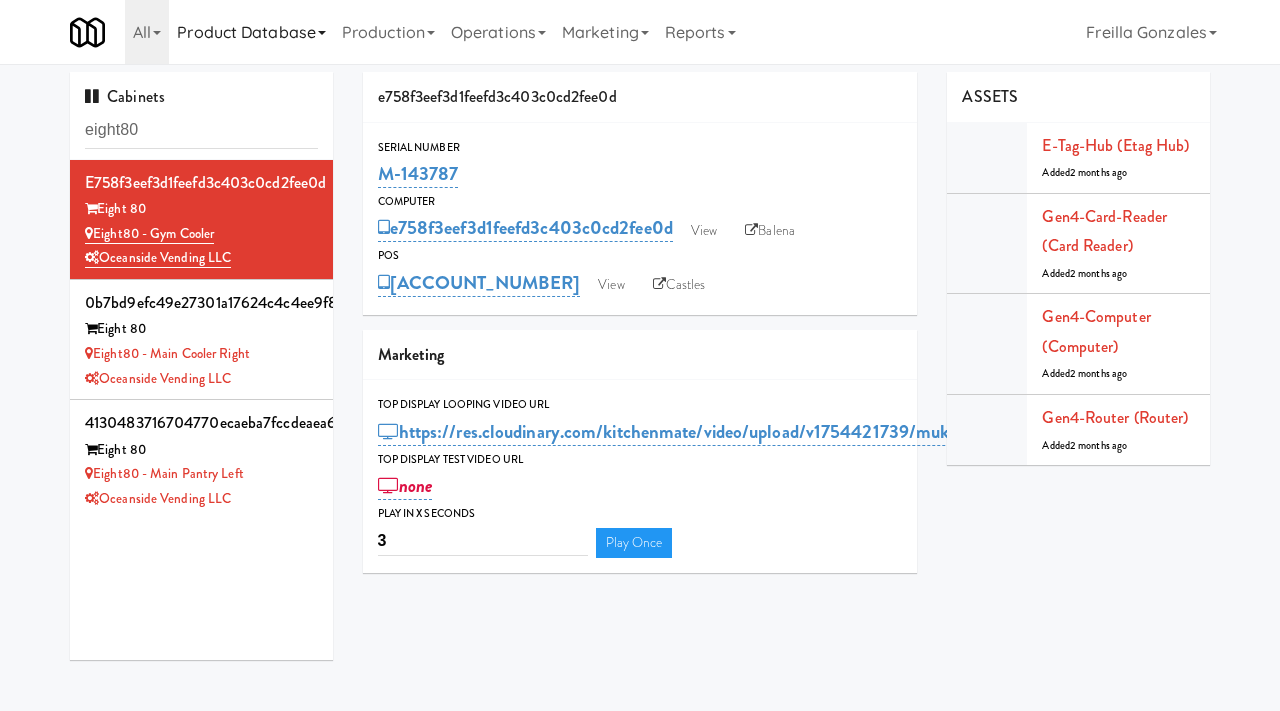 scroll, scrollTop: 0, scrollLeft: 0, axis: both 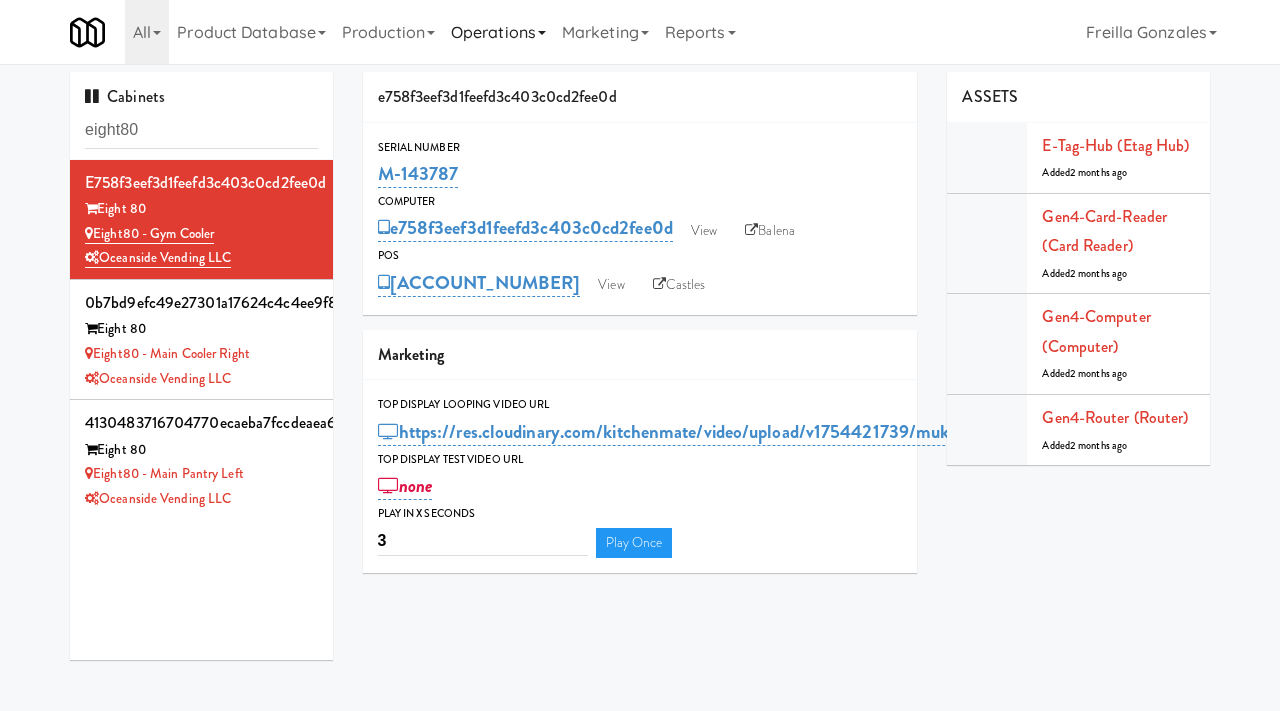 click on "Operations" at bounding box center [498, 32] 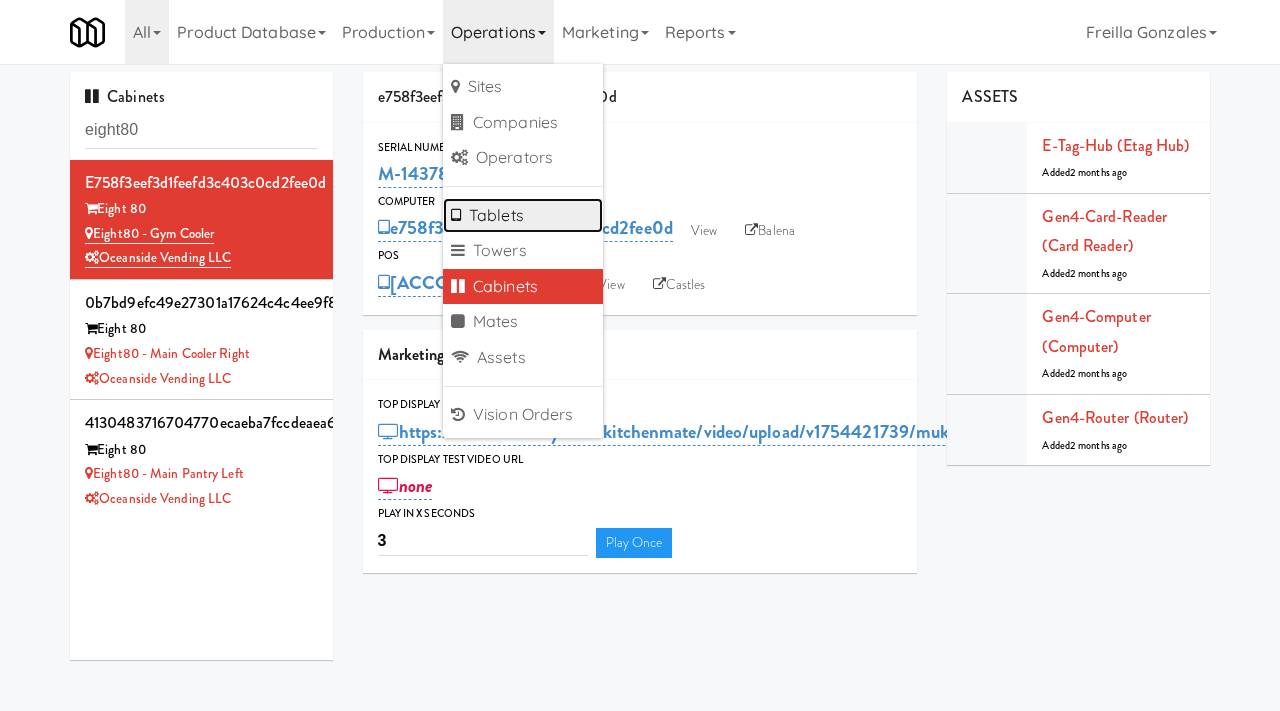 click on "Tablets" at bounding box center [523, 216] 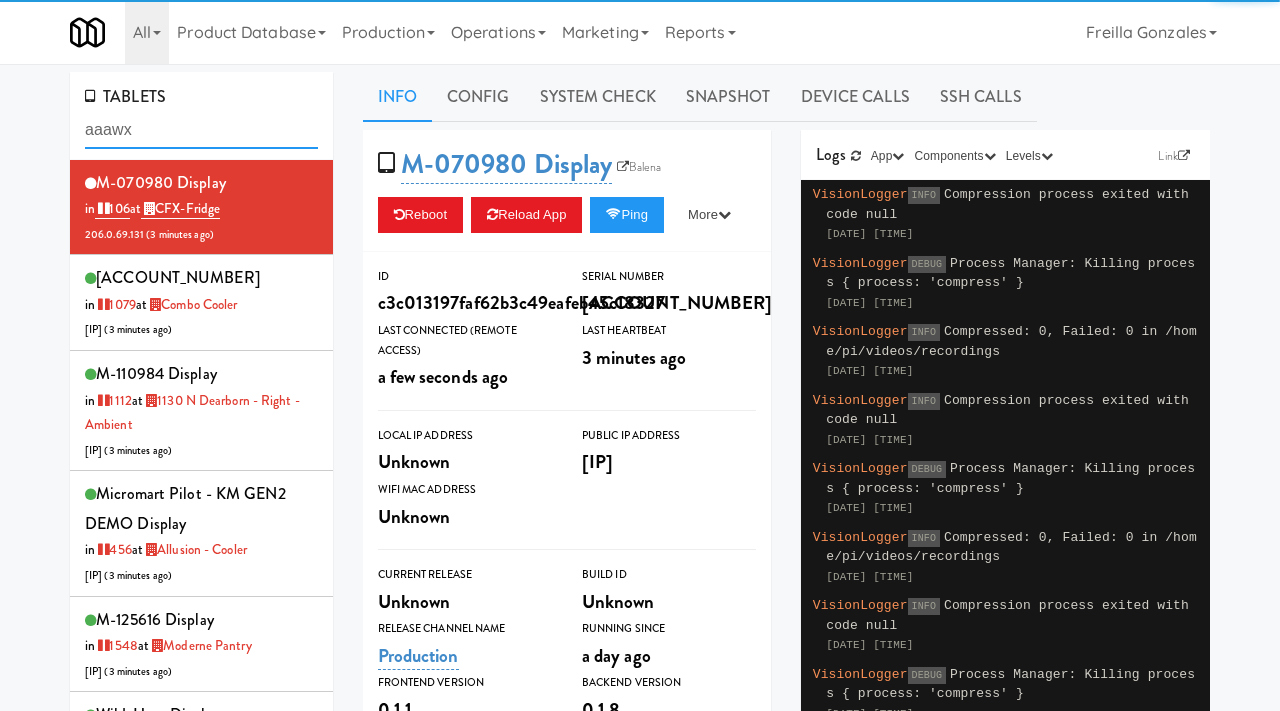 type on "aaawx" 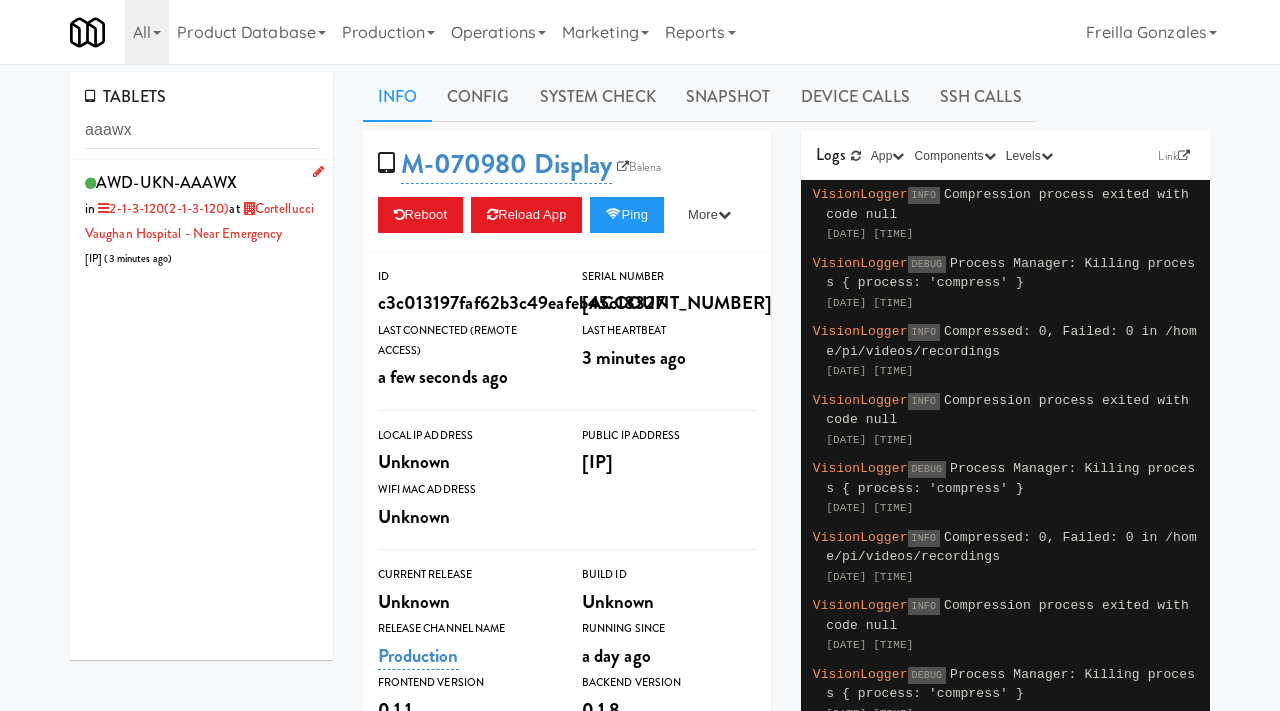 click on "AWD-UKN-AAAWX in [LOCATION] ([LOCATION]) at Cortellucci Vaughan Hospital - near Emergency [IP] ([TIME_AGO])" at bounding box center [201, 219] 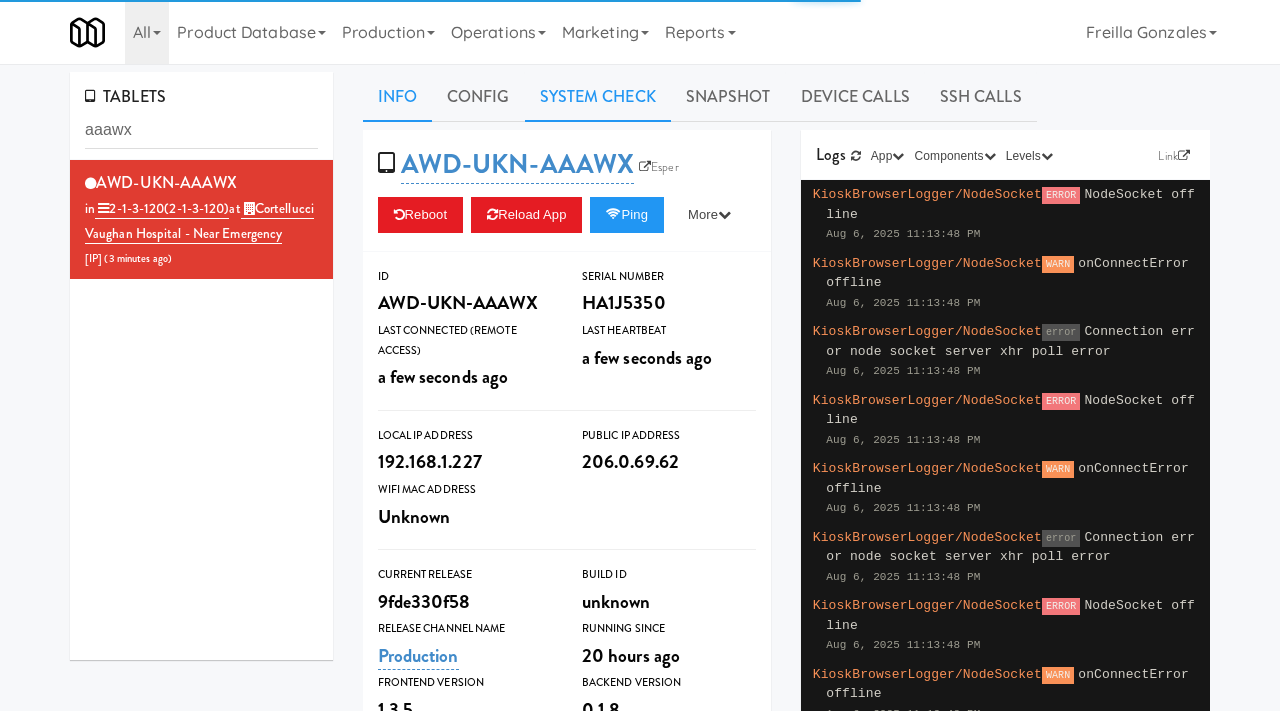 click on "System Check" at bounding box center [598, 97] 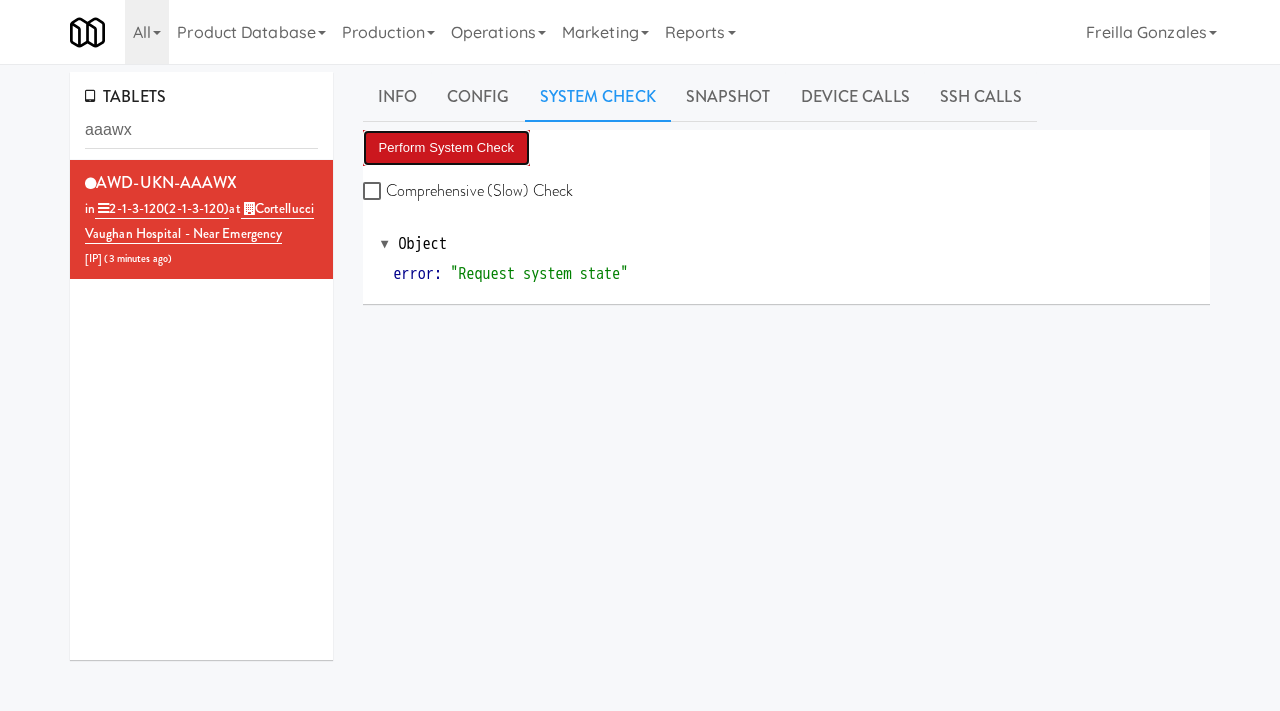 click on "Perform System Check" at bounding box center (447, 148) 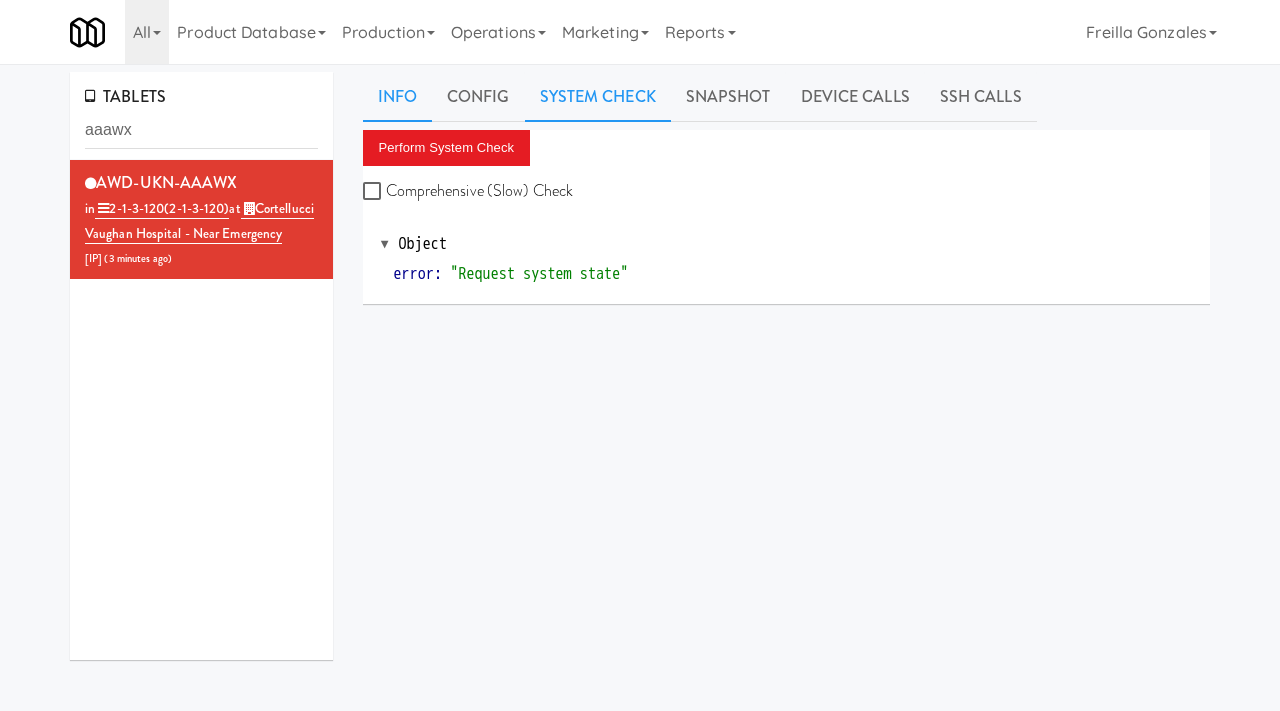 click on "Info" at bounding box center [397, 97] 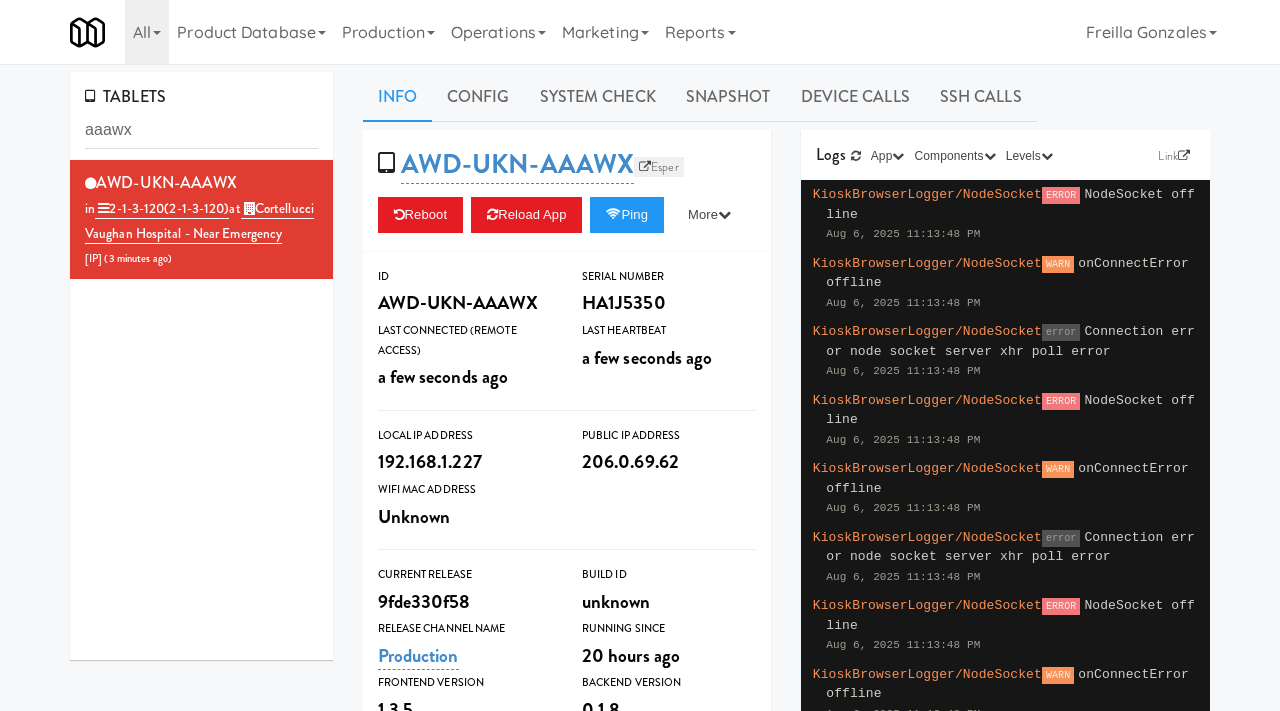 click on "Esper" at bounding box center [659, 167] 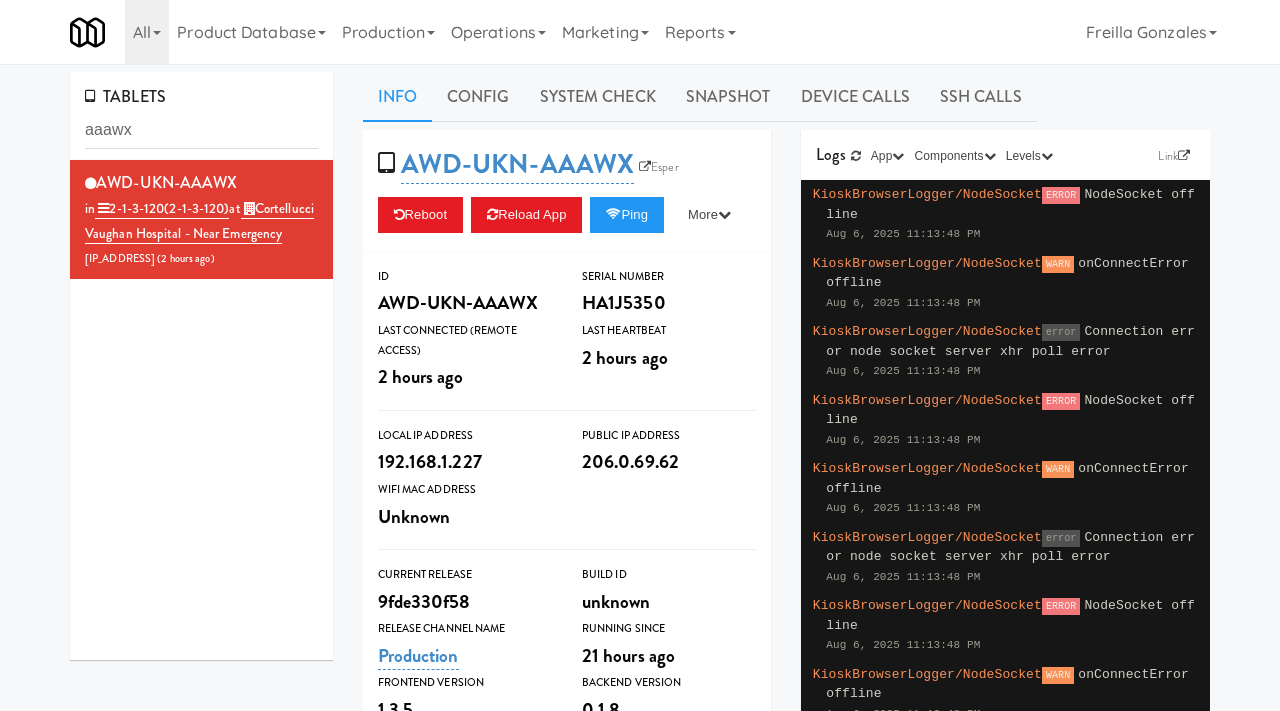 scroll, scrollTop: 0, scrollLeft: 0, axis: both 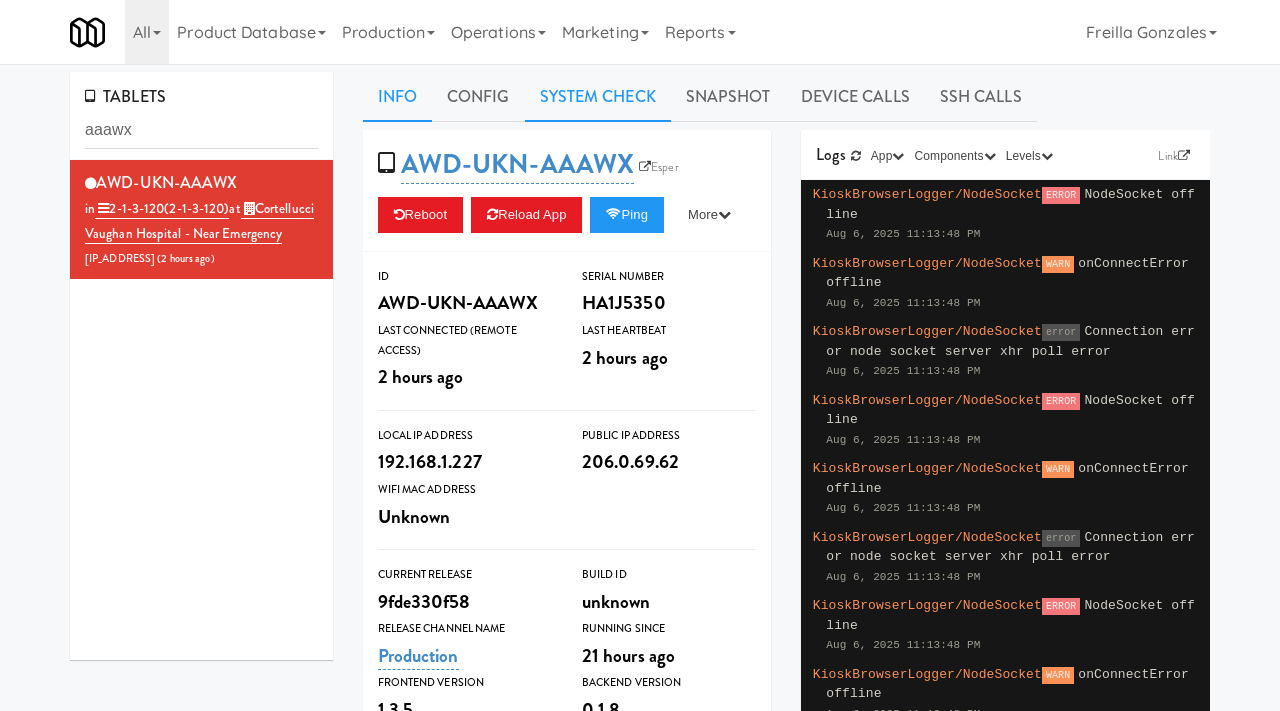 click on "System Check" at bounding box center (598, 97) 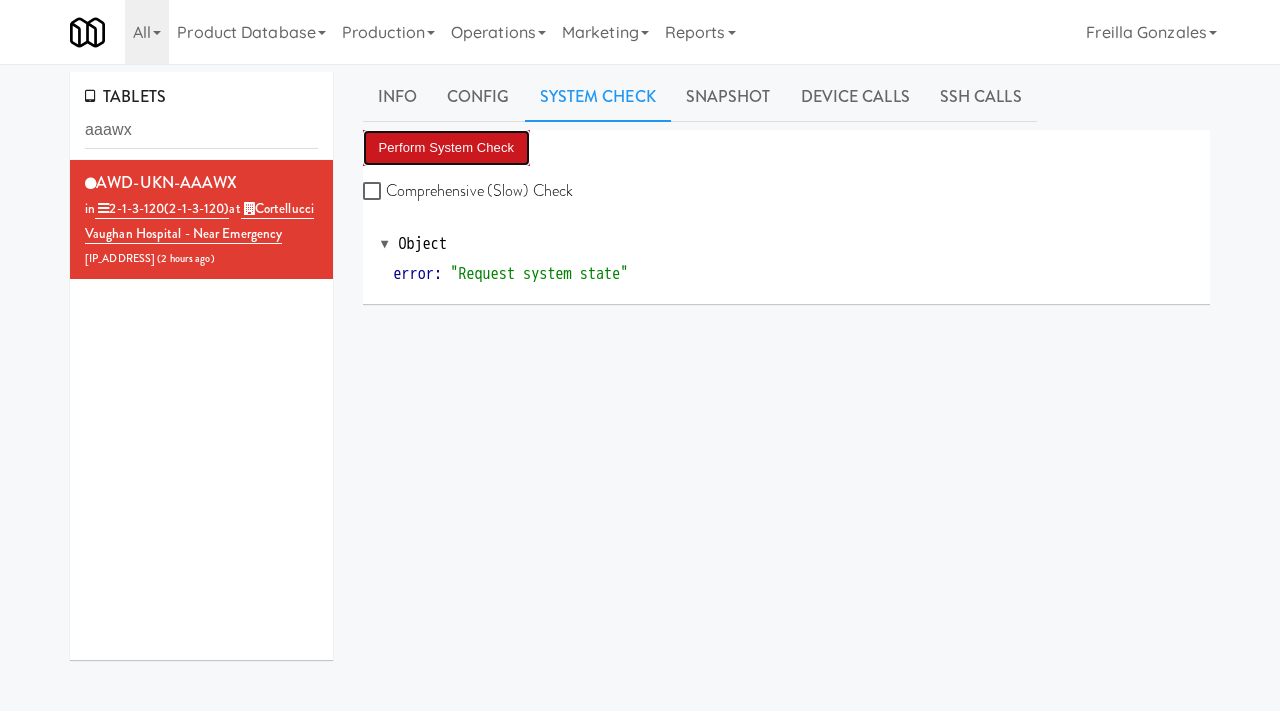 click on "Perform System Check" at bounding box center [447, 148] 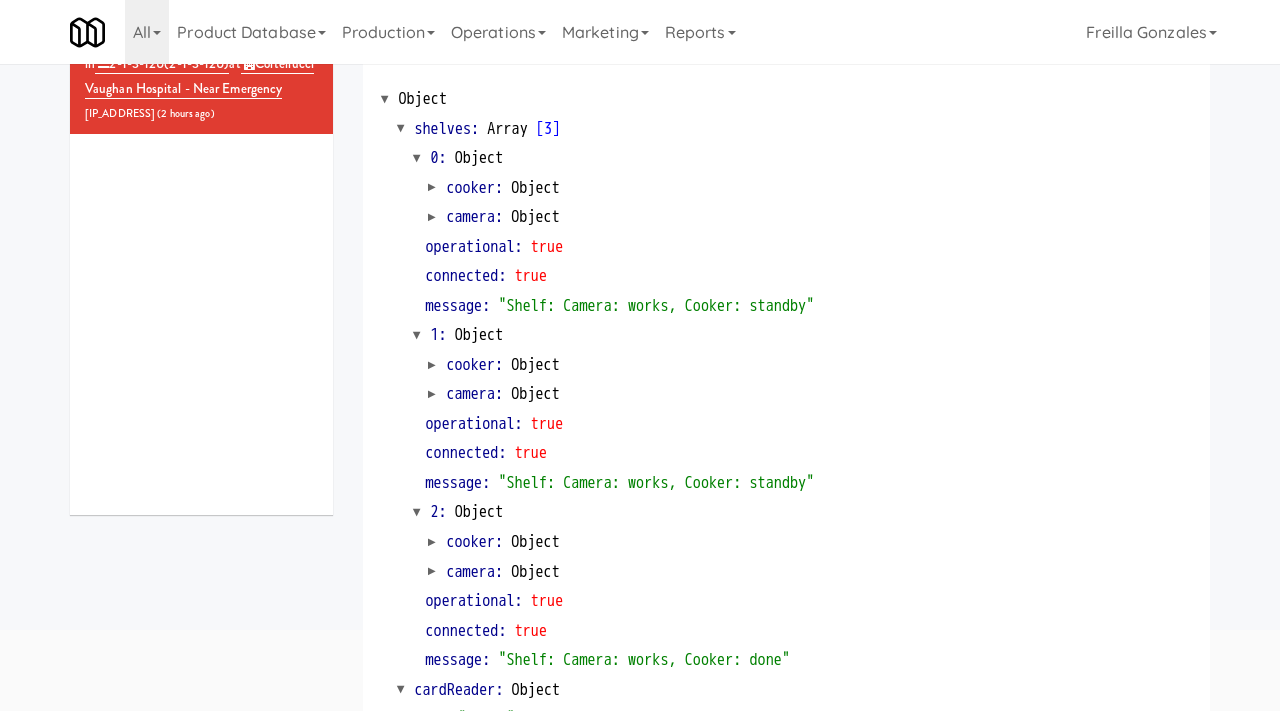 scroll, scrollTop: 0, scrollLeft: 0, axis: both 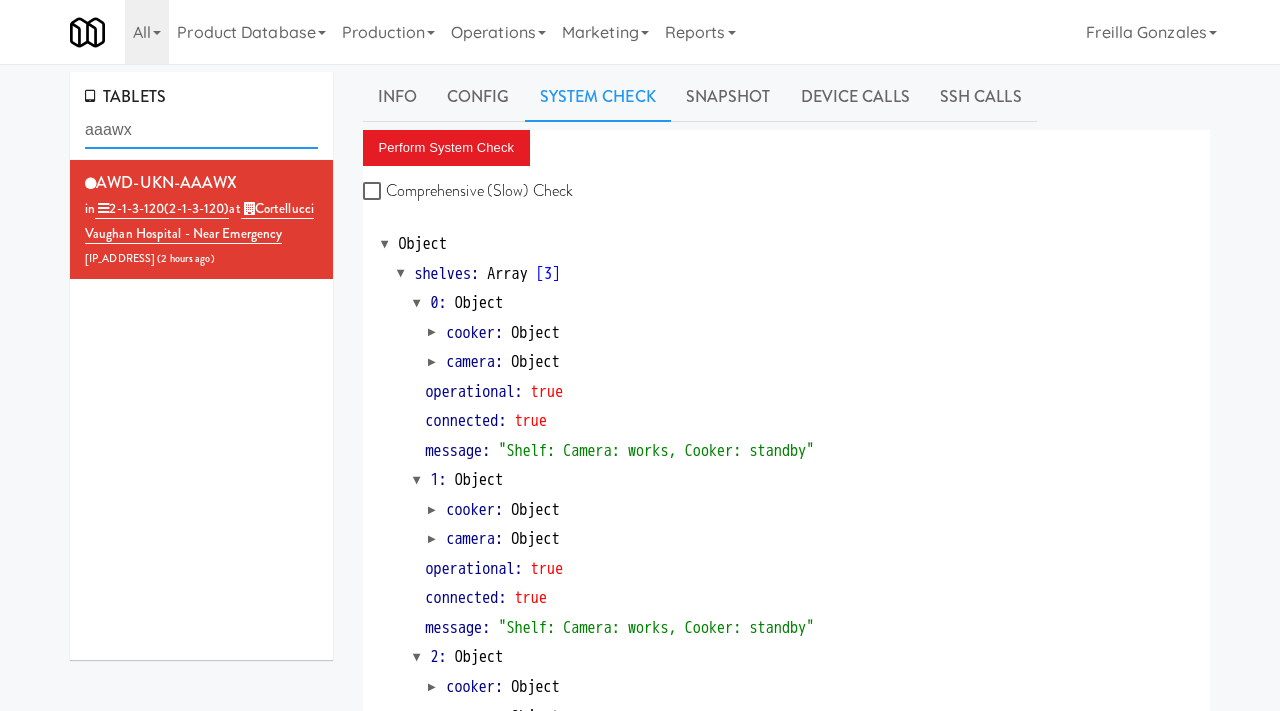 click on "aaawx" at bounding box center (201, 130) 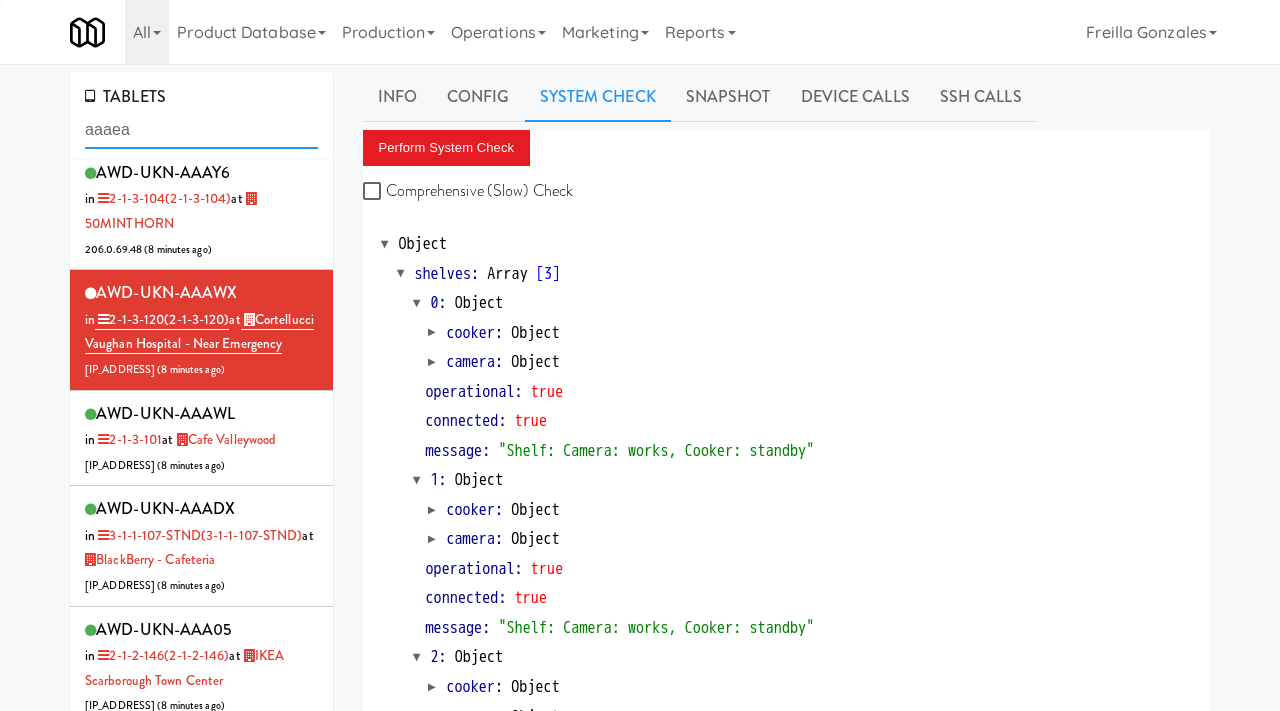 scroll, scrollTop: 0, scrollLeft: 0, axis: both 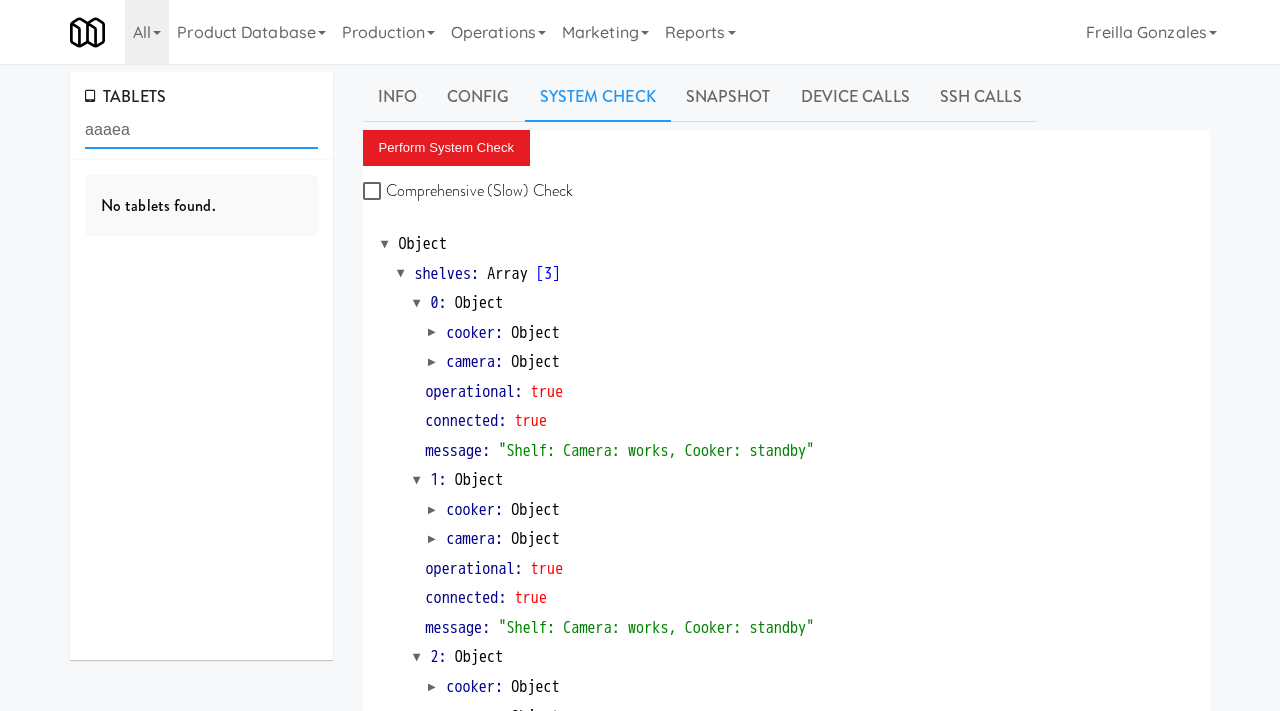 click on "aaaea" at bounding box center (201, 130) 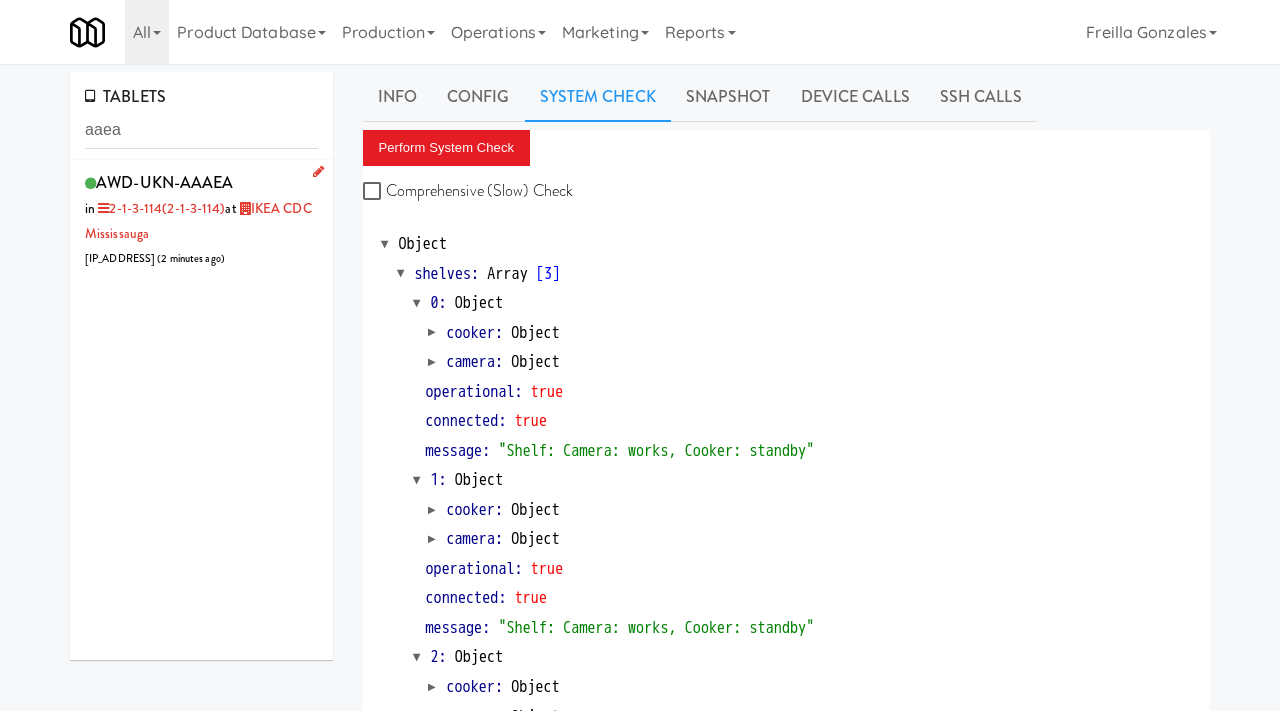 click on "AWD-UKN-AAAEA   in     2-1-3-114  (2-1-3-114)  at     IKEA CDC Mississauga 69.157.211.146 ( 2 minutes ago )" at bounding box center [201, 219] 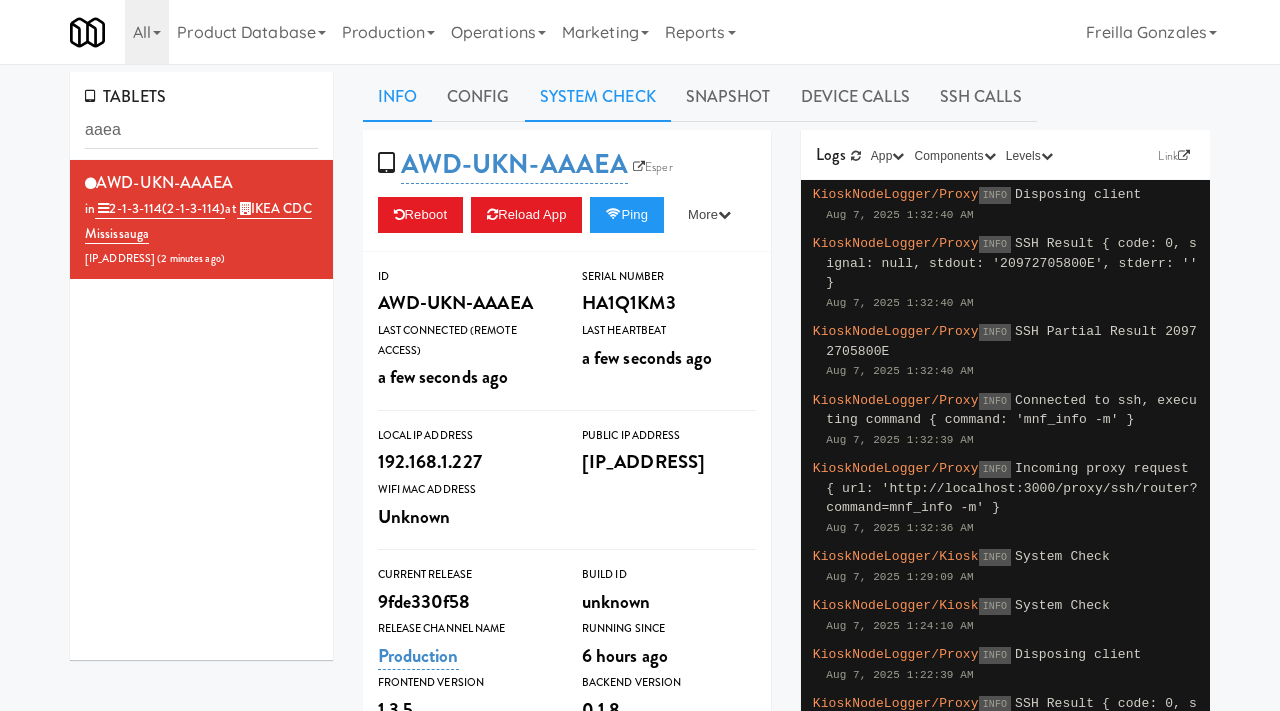 click on "System Check" at bounding box center (598, 97) 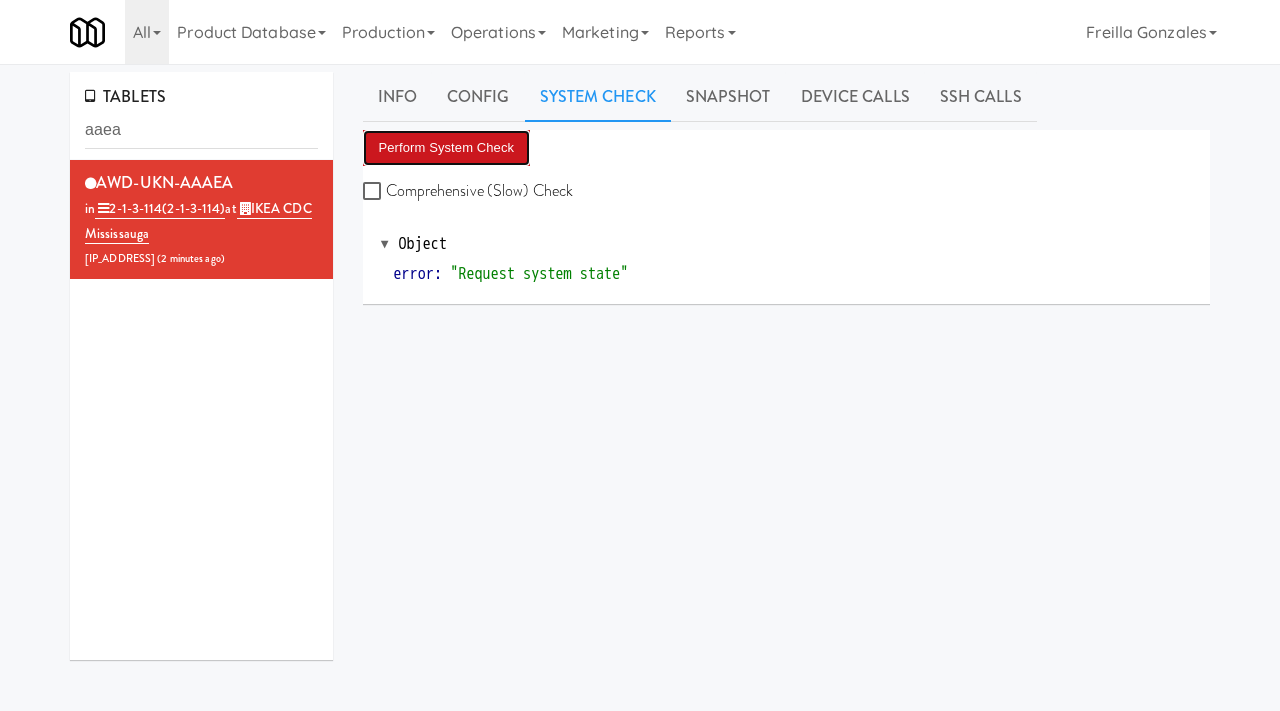 click on "Perform System Check" at bounding box center (447, 148) 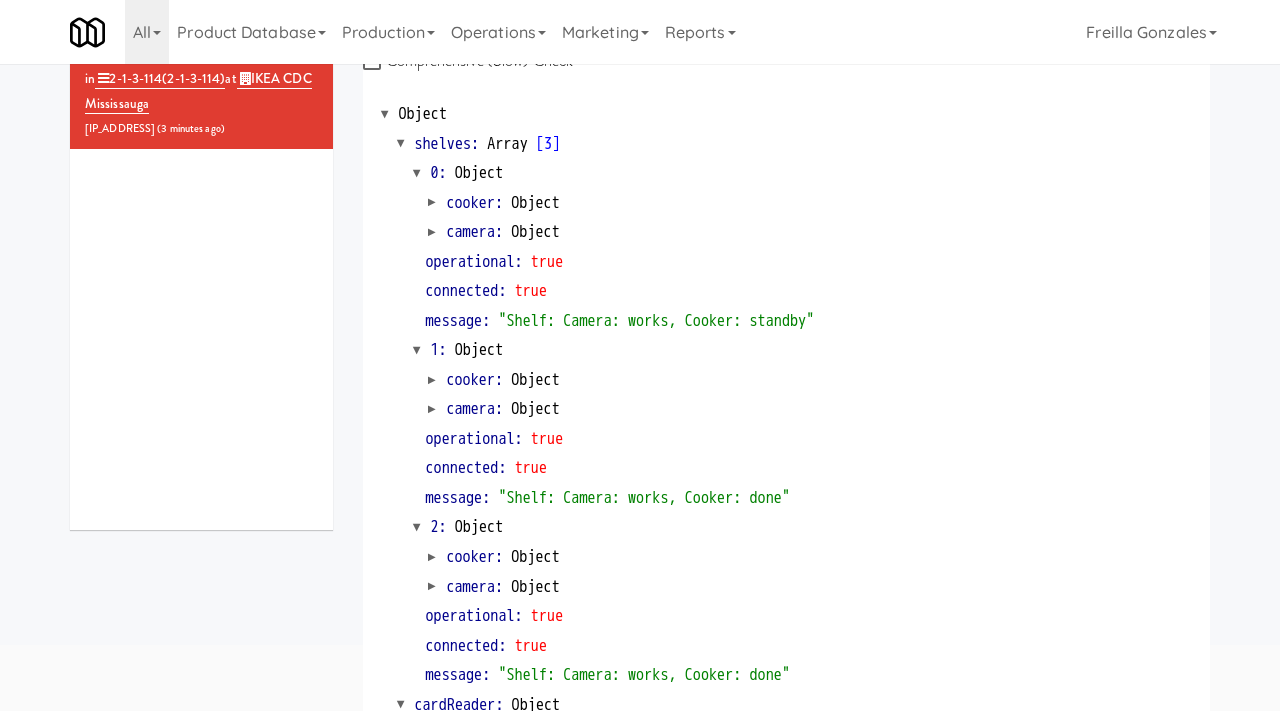scroll, scrollTop: 0, scrollLeft: 0, axis: both 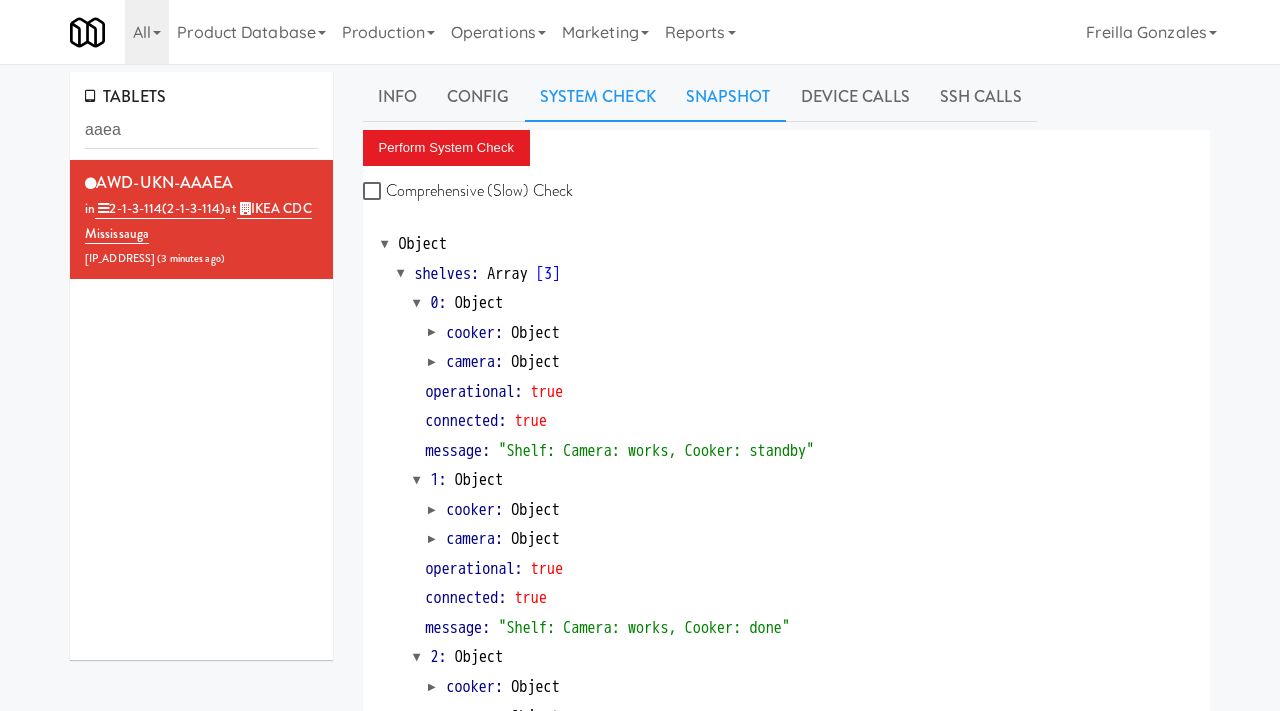 click on "Snapshot" at bounding box center (728, 97) 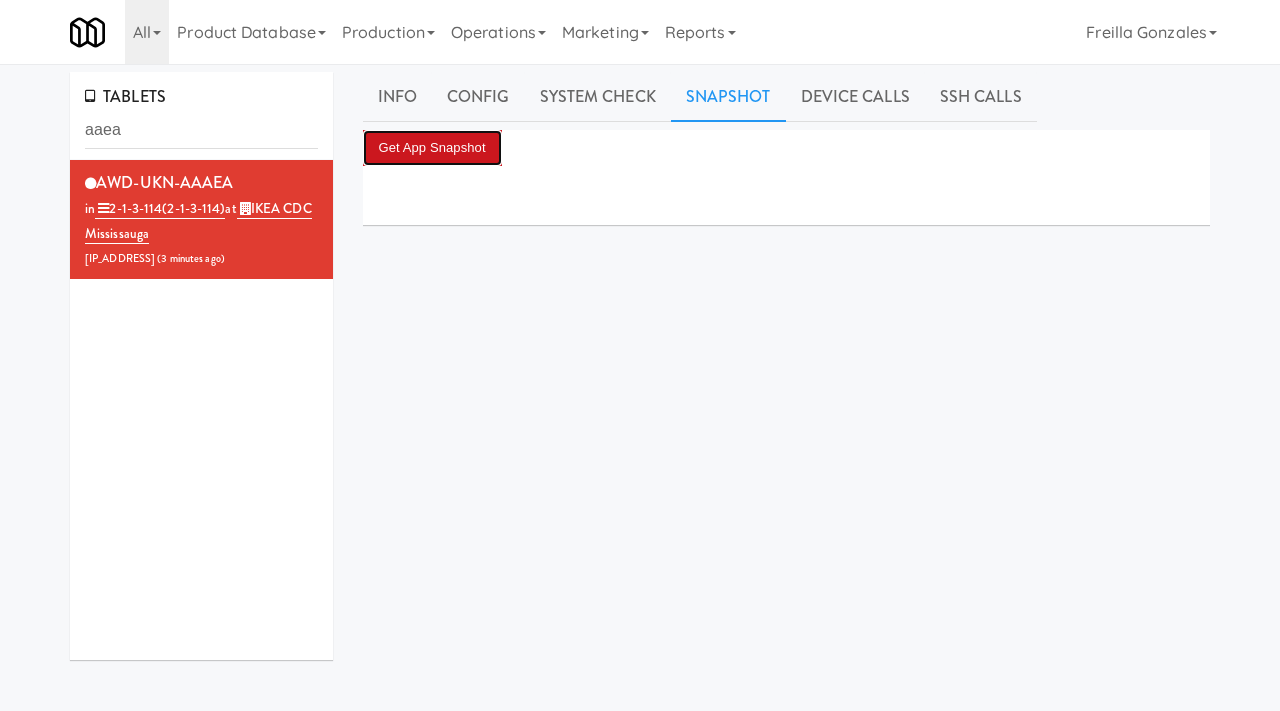 click on "Get App Snapshot" at bounding box center (432, 148) 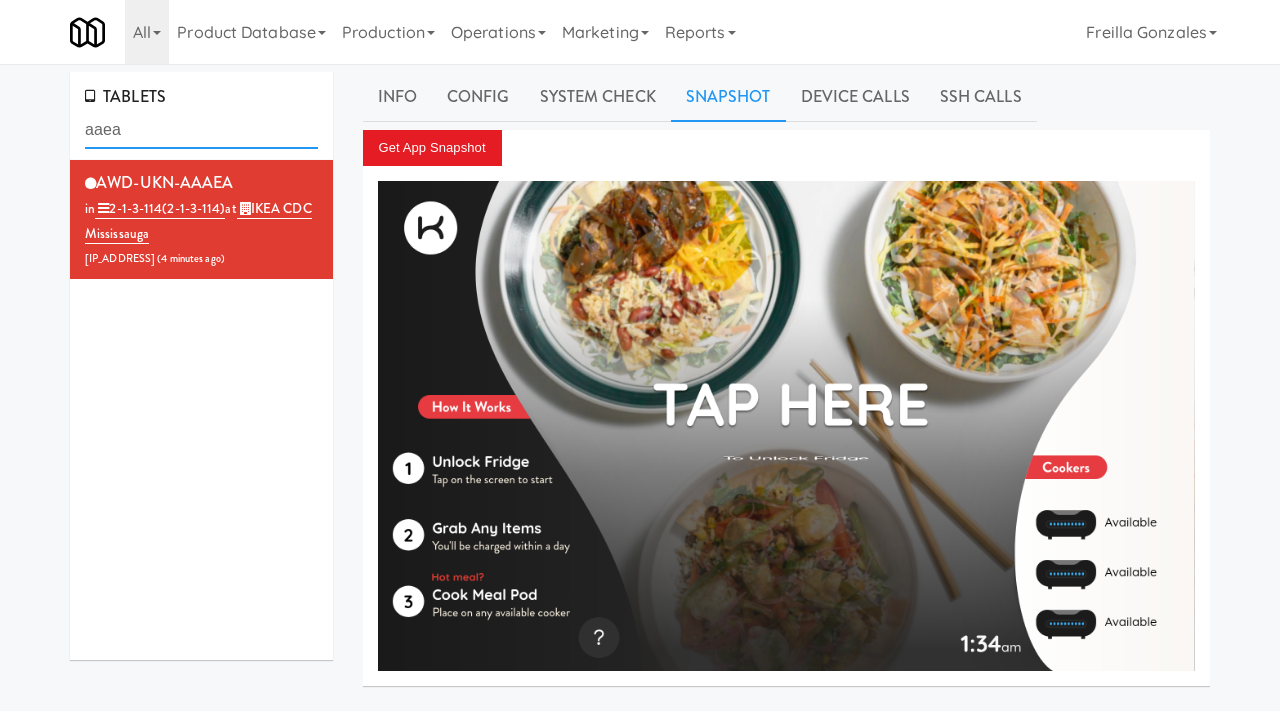 click on "aaea" at bounding box center (201, 130) 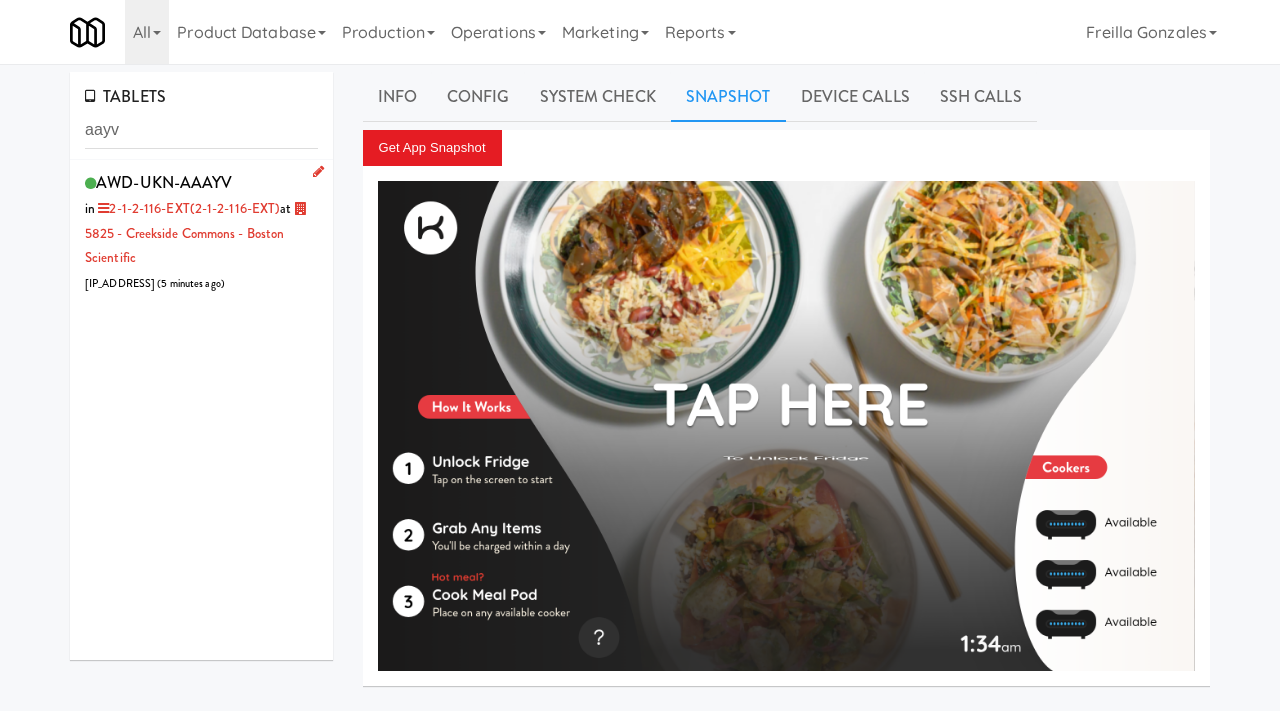 click on "AWD-UKN-AAAYV   in     2-1-2-116-EXT  (2-1-2-116-EXT)  at     5825 - Creekside Commons - Boston Scientific 206.0.69.53 ( 5 minutes ago )" at bounding box center (201, 232) 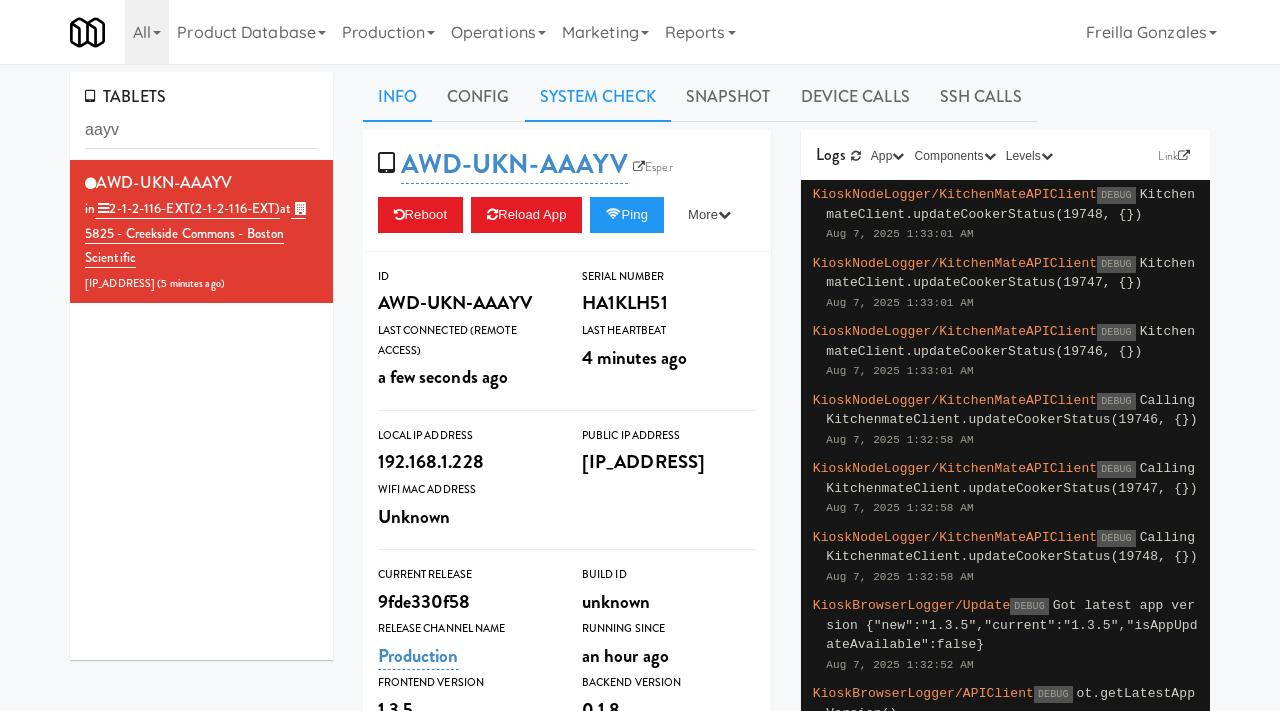 click on "System Check" at bounding box center [598, 97] 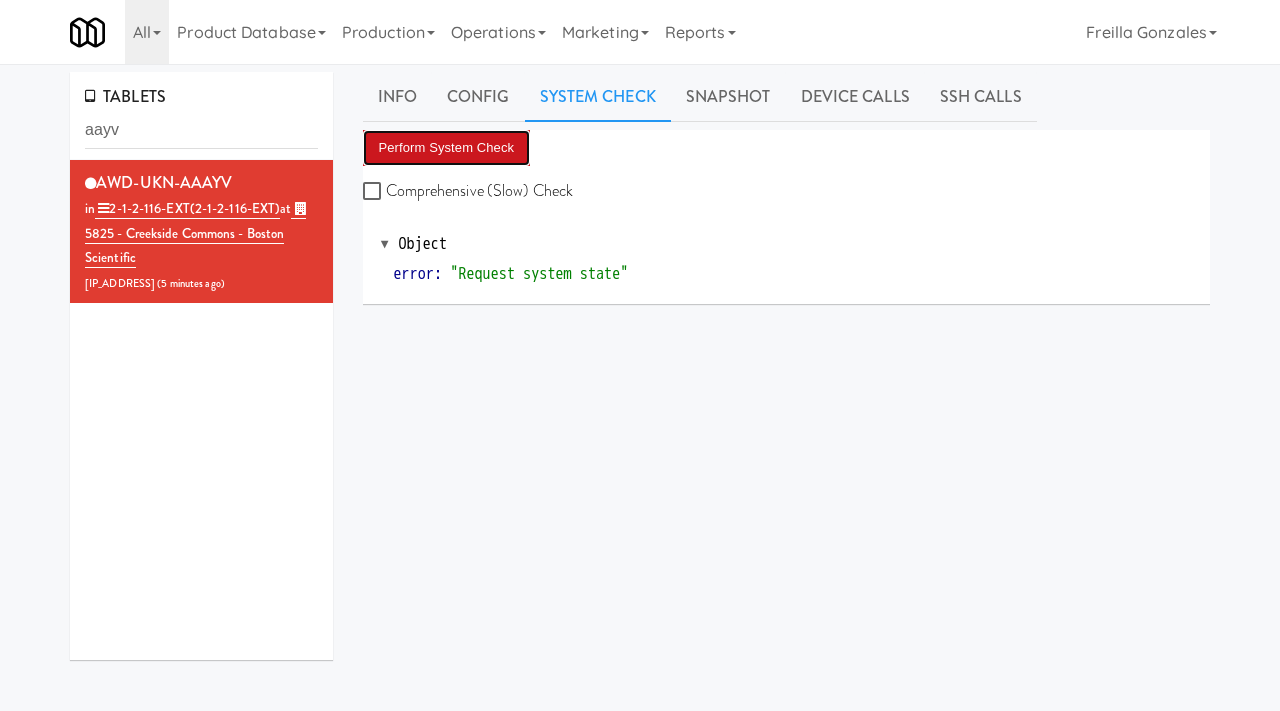 click on "Perform System Check" at bounding box center (447, 148) 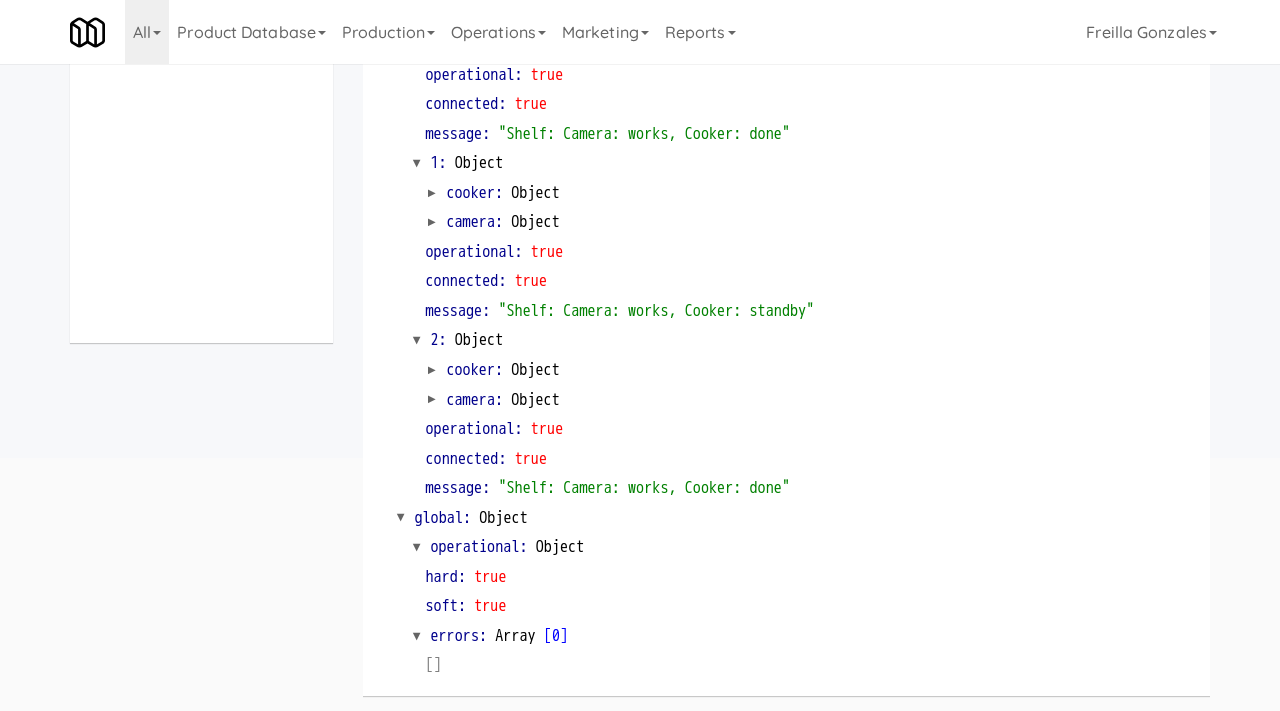 scroll, scrollTop: 0, scrollLeft: 0, axis: both 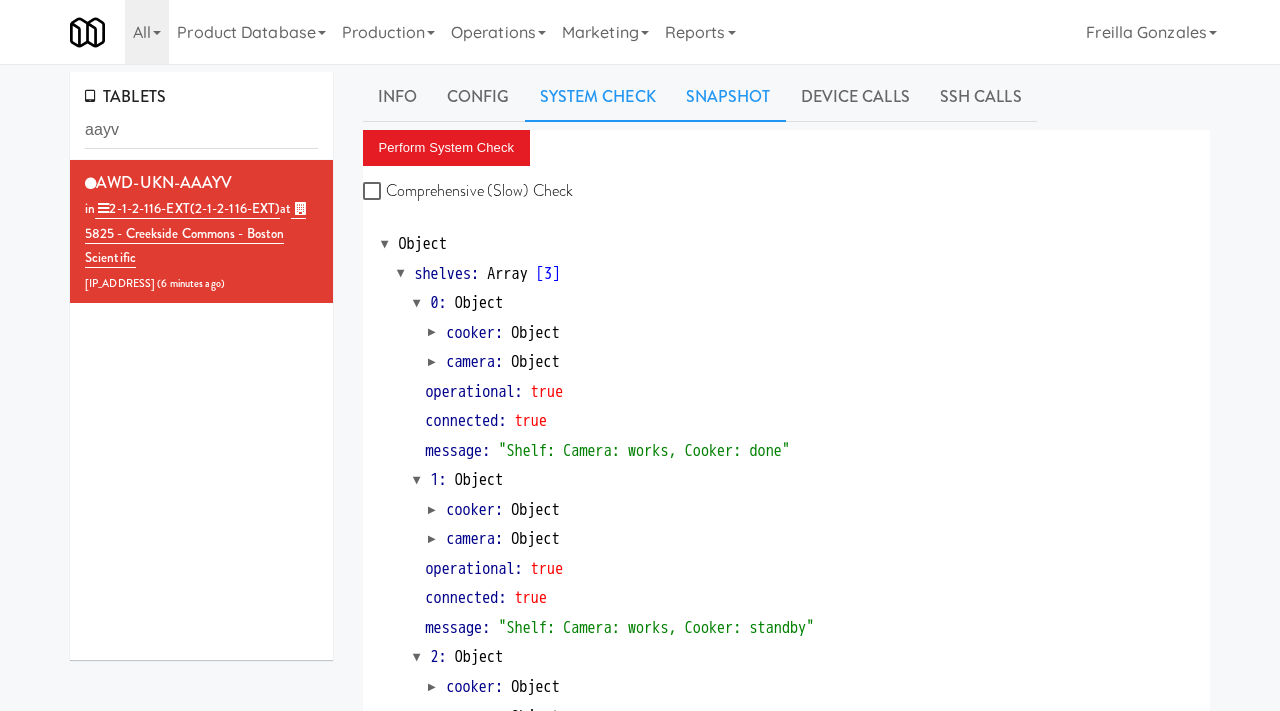 click on "Snapshot" at bounding box center [728, 97] 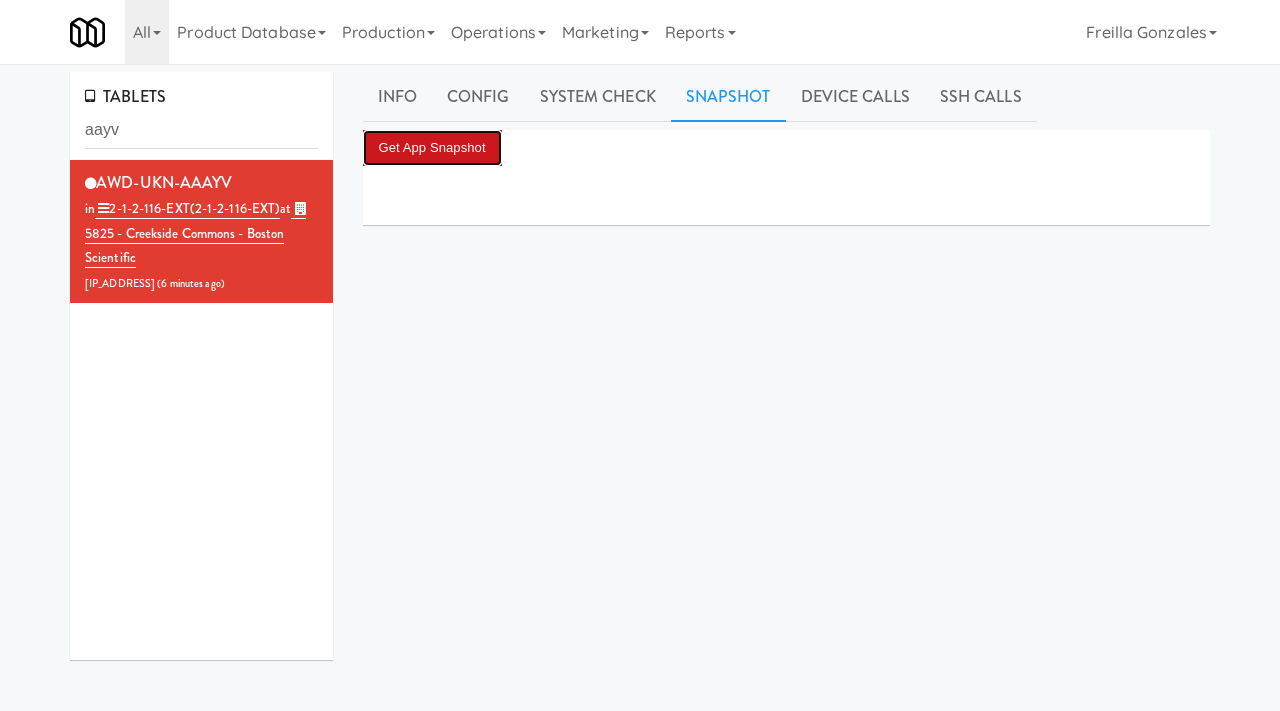 click on "Get App Snapshot" at bounding box center (432, 148) 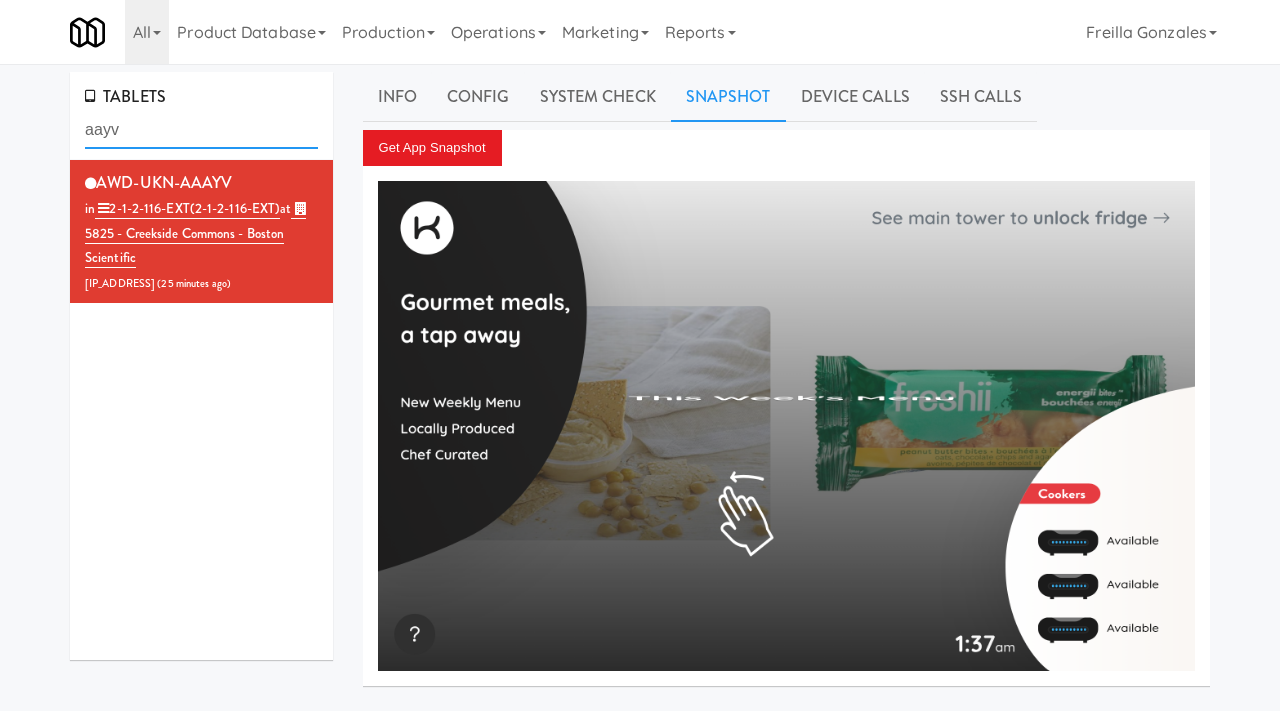 click on "aayv" at bounding box center [201, 130] 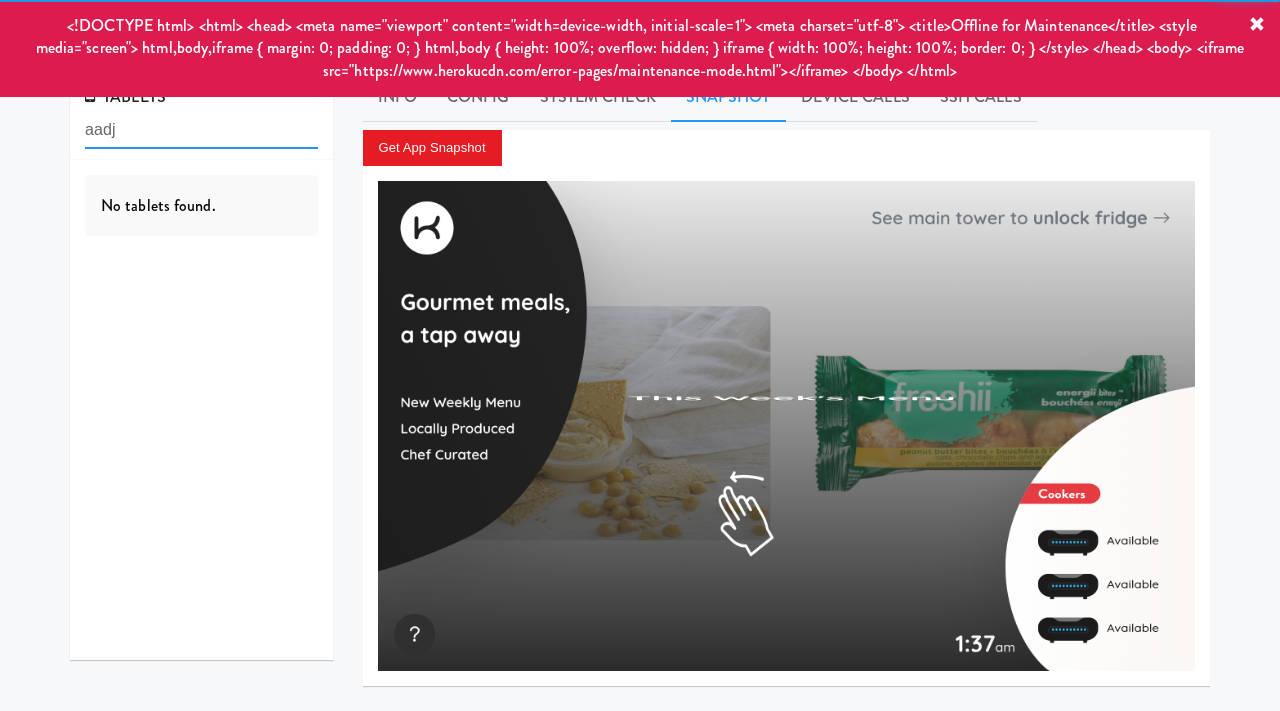 type on "aadj" 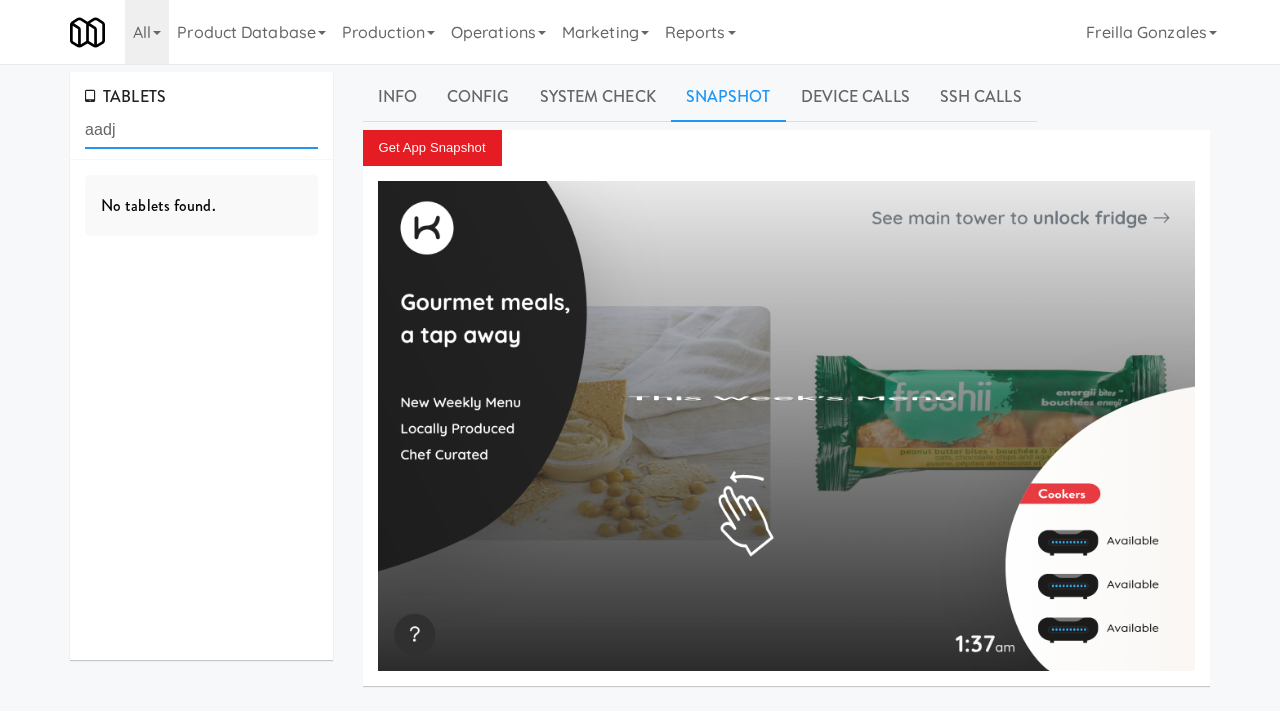 click on "aadj" at bounding box center (201, 130) 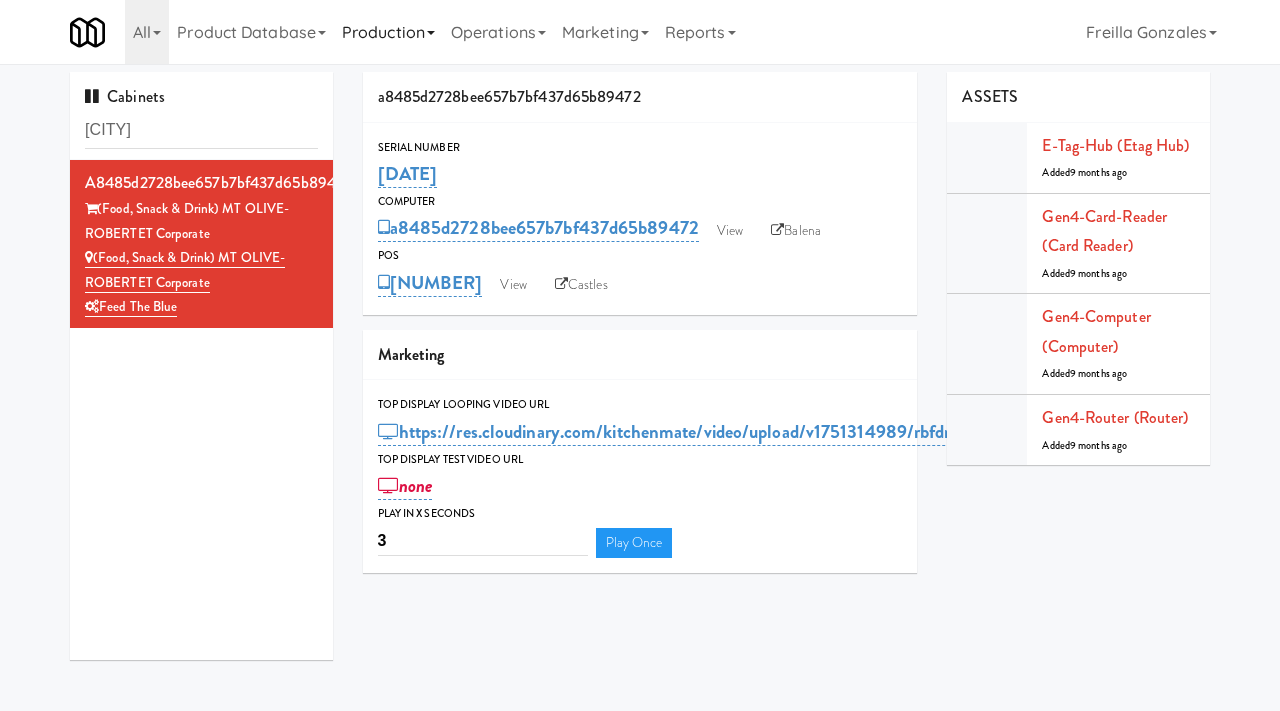 scroll, scrollTop: 0, scrollLeft: 0, axis: both 